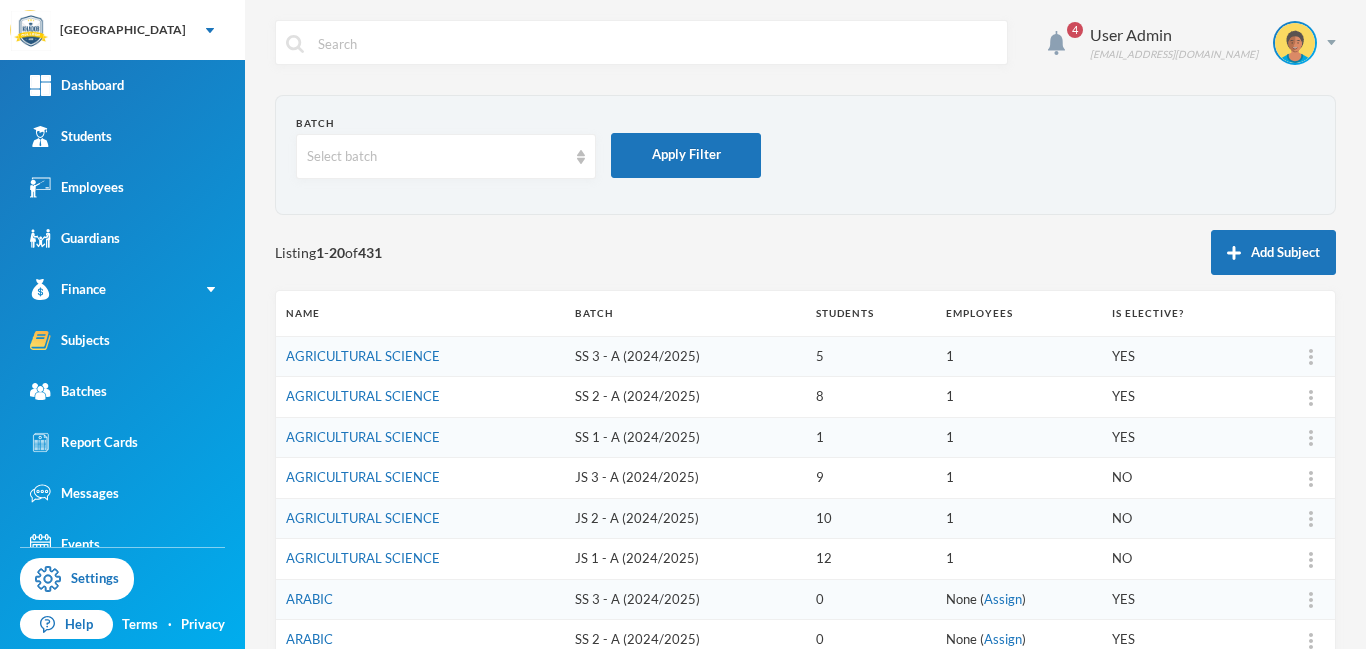 scroll, scrollTop: 0, scrollLeft: 0, axis: both 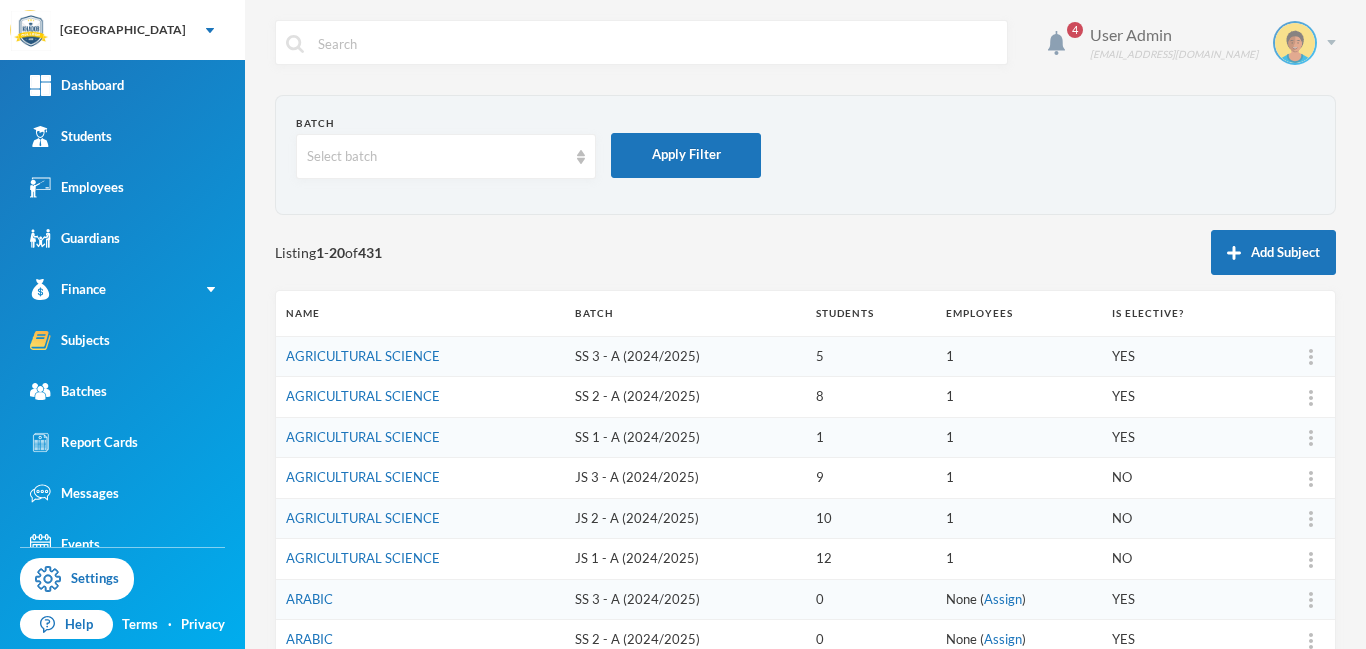 click at bounding box center [1331, 42] 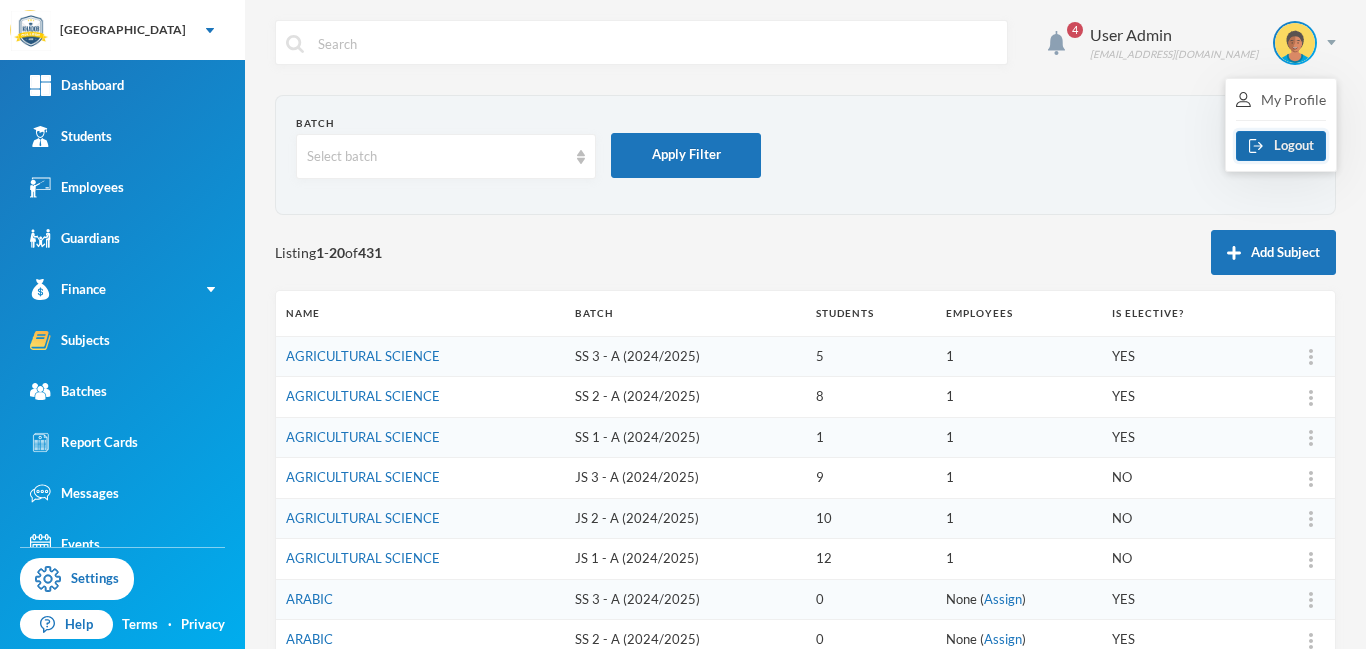 click on "Logout" at bounding box center [1281, 146] 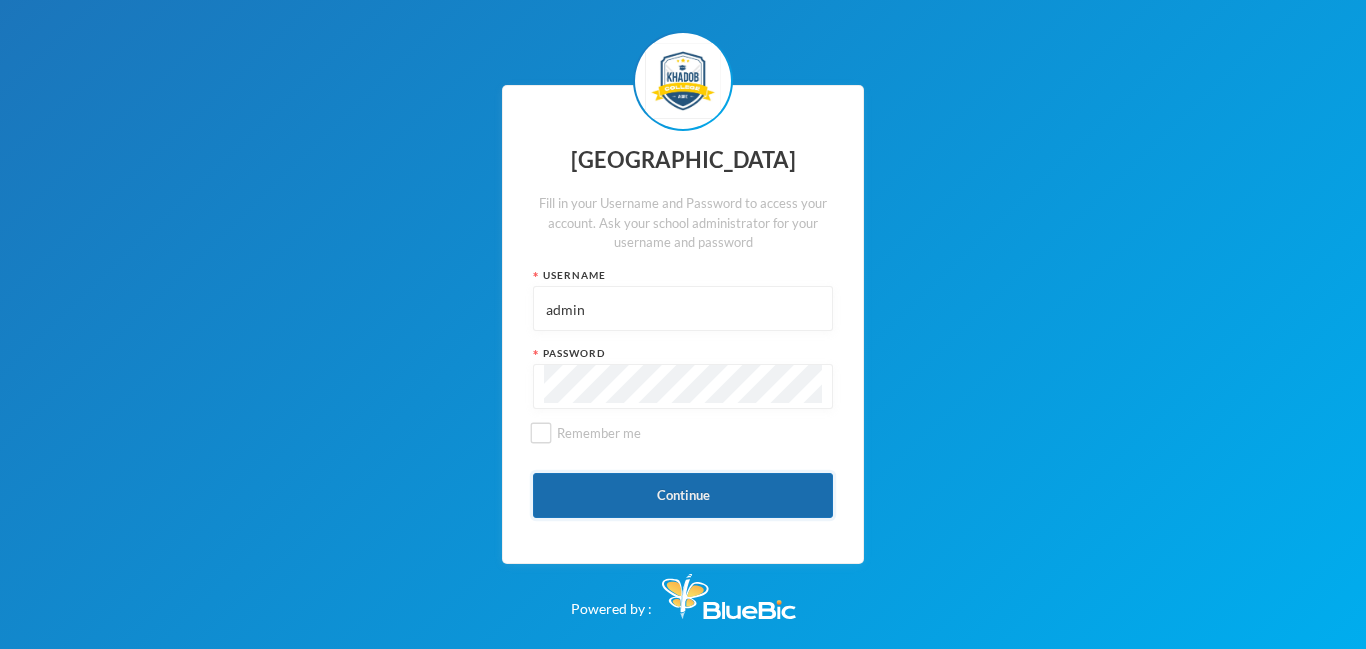 click on "Continue" at bounding box center [683, 495] 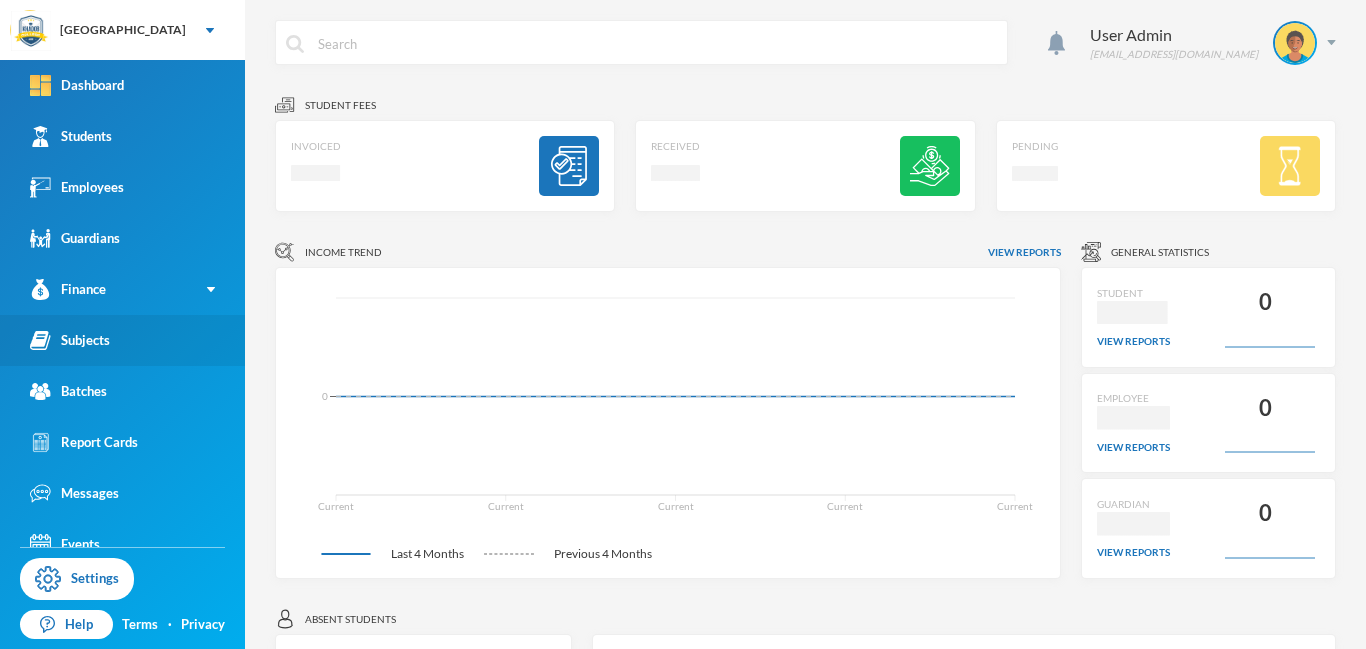 click on "Subjects" at bounding box center [70, 340] 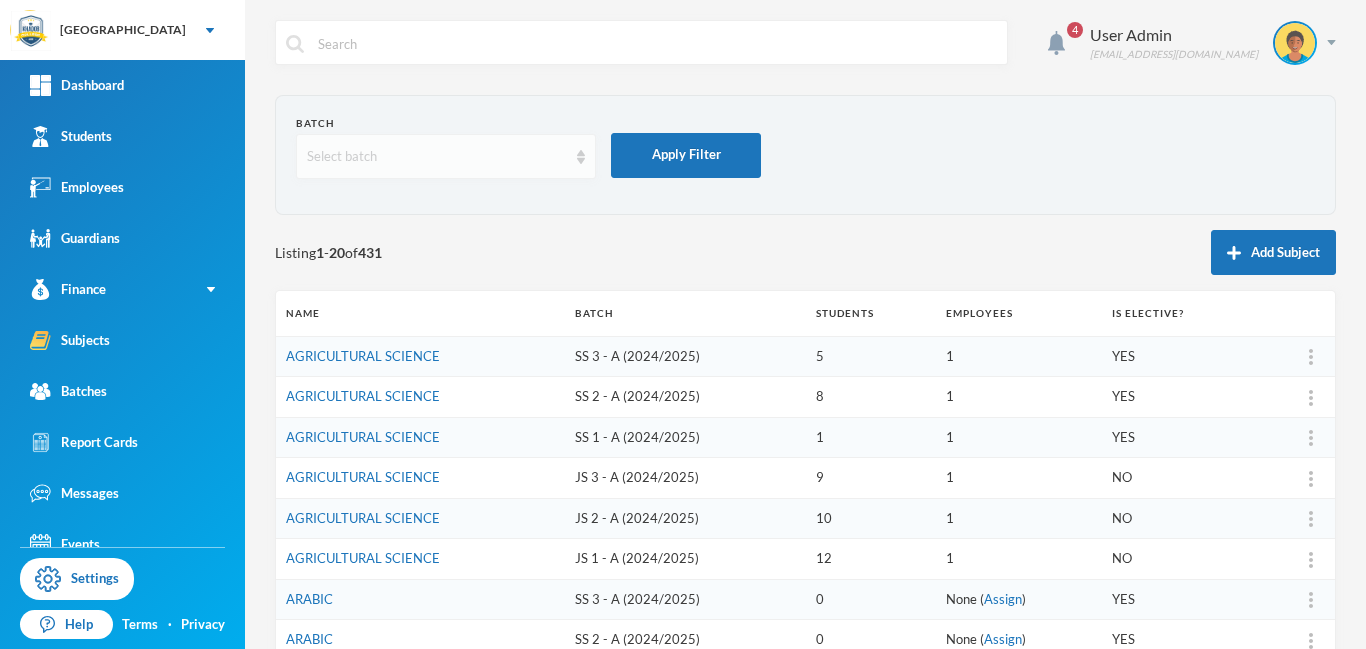 click on "Select batch" at bounding box center [446, 156] 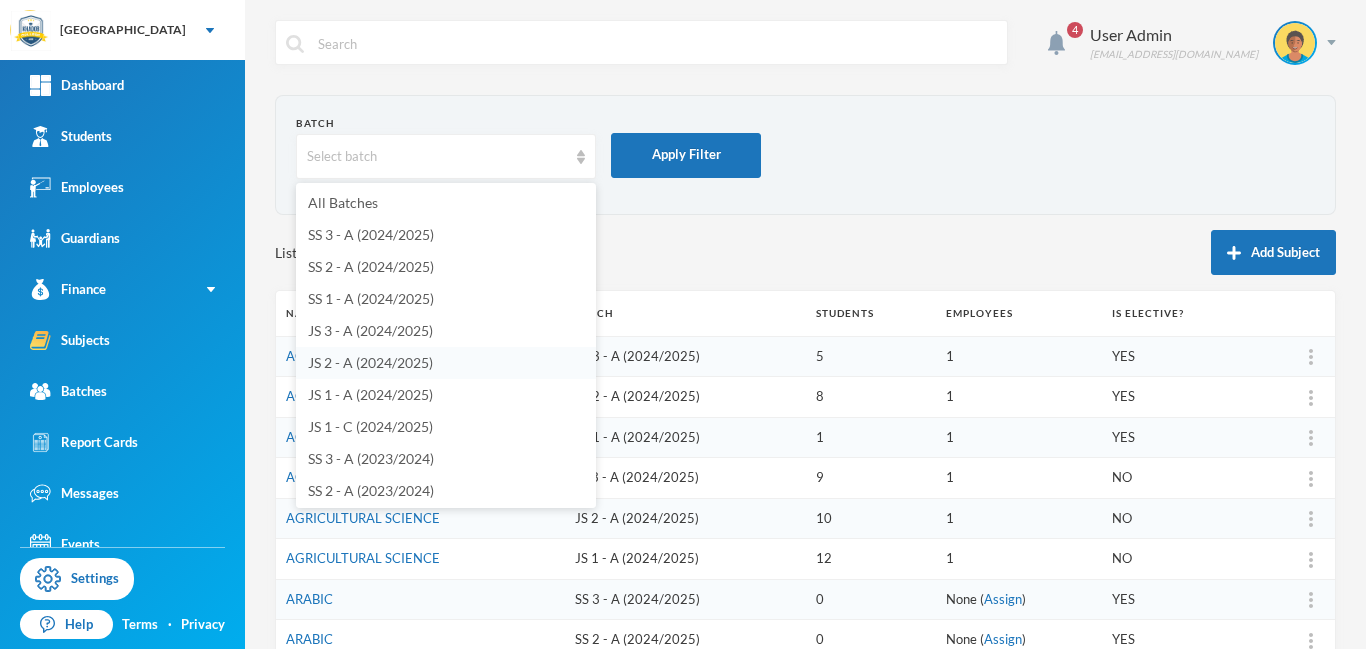 click on "JS 2 - A (2024/2025)" at bounding box center (370, 362) 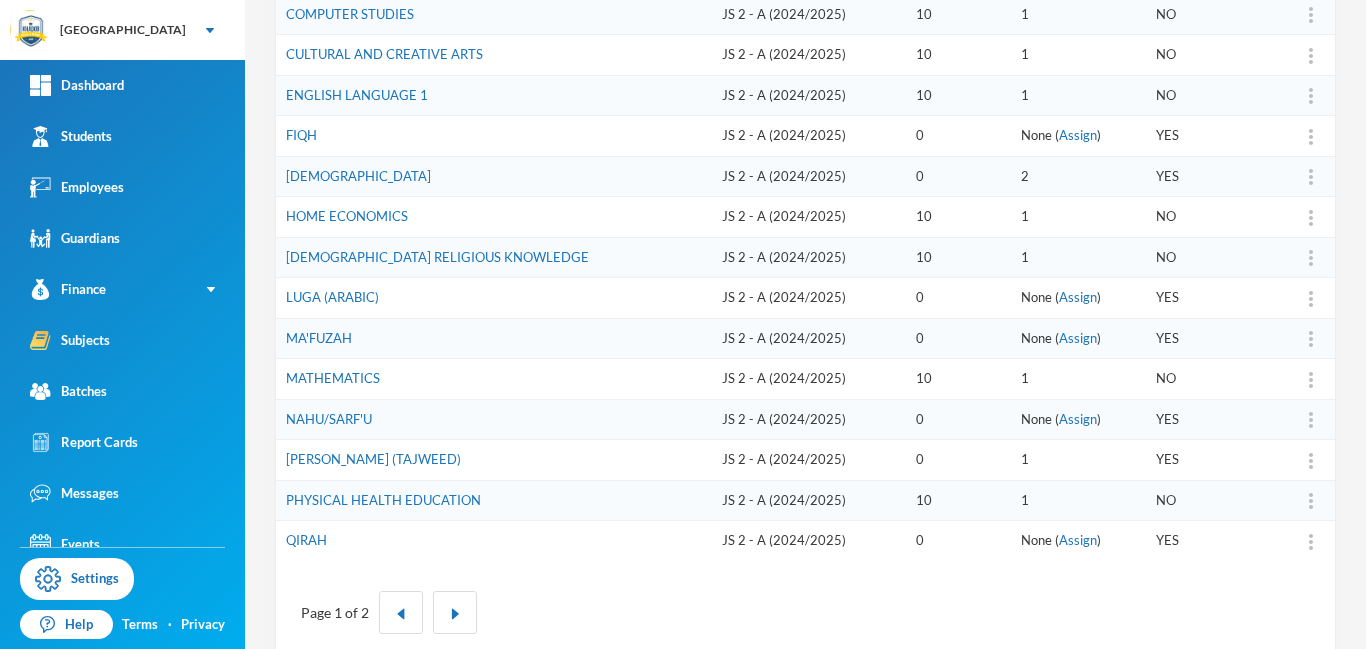 scroll, scrollTop: 621, scrollLeft: 0, axis: vertical 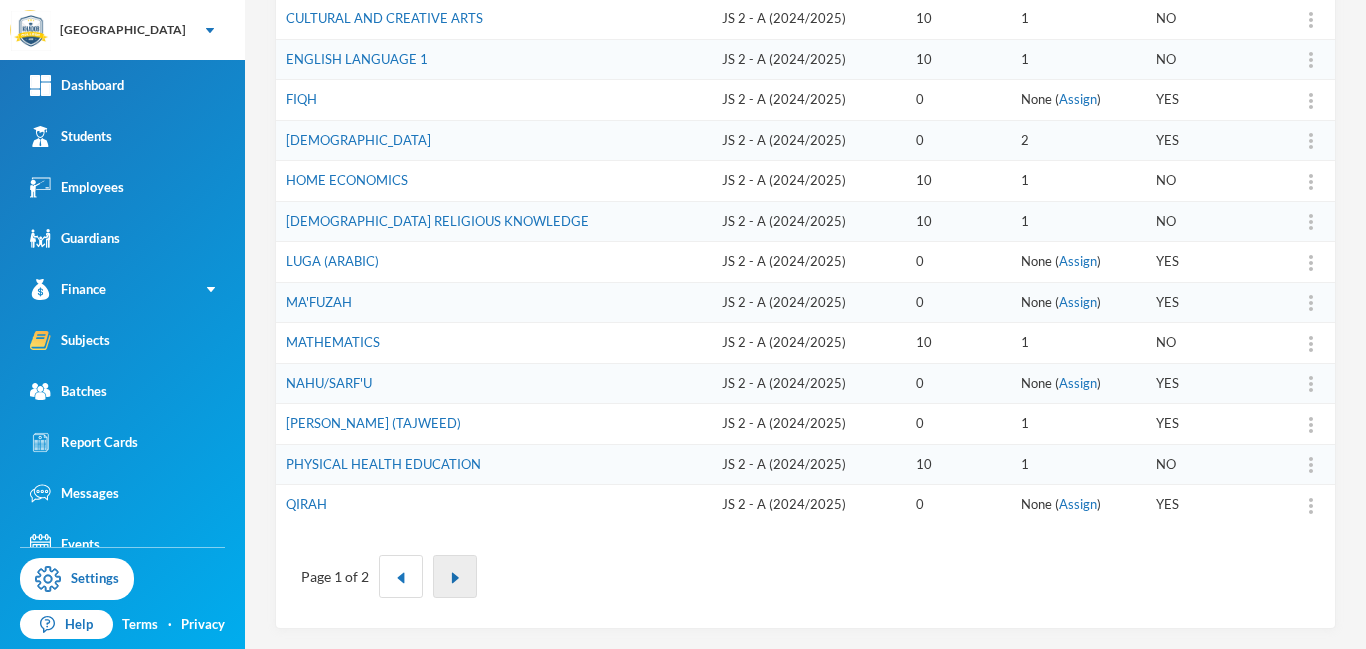 click at bounding box center [455, 578] 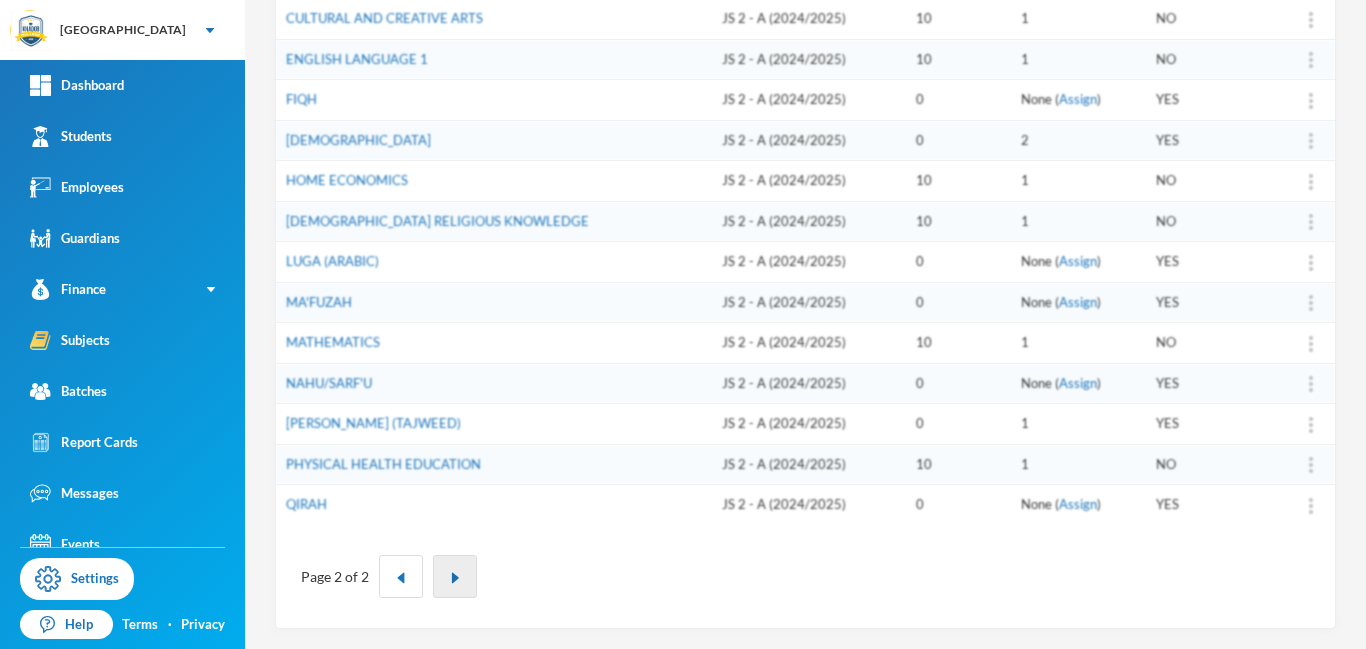 scroll, scrollTop: 0, scrollLeft: 0, axis: both 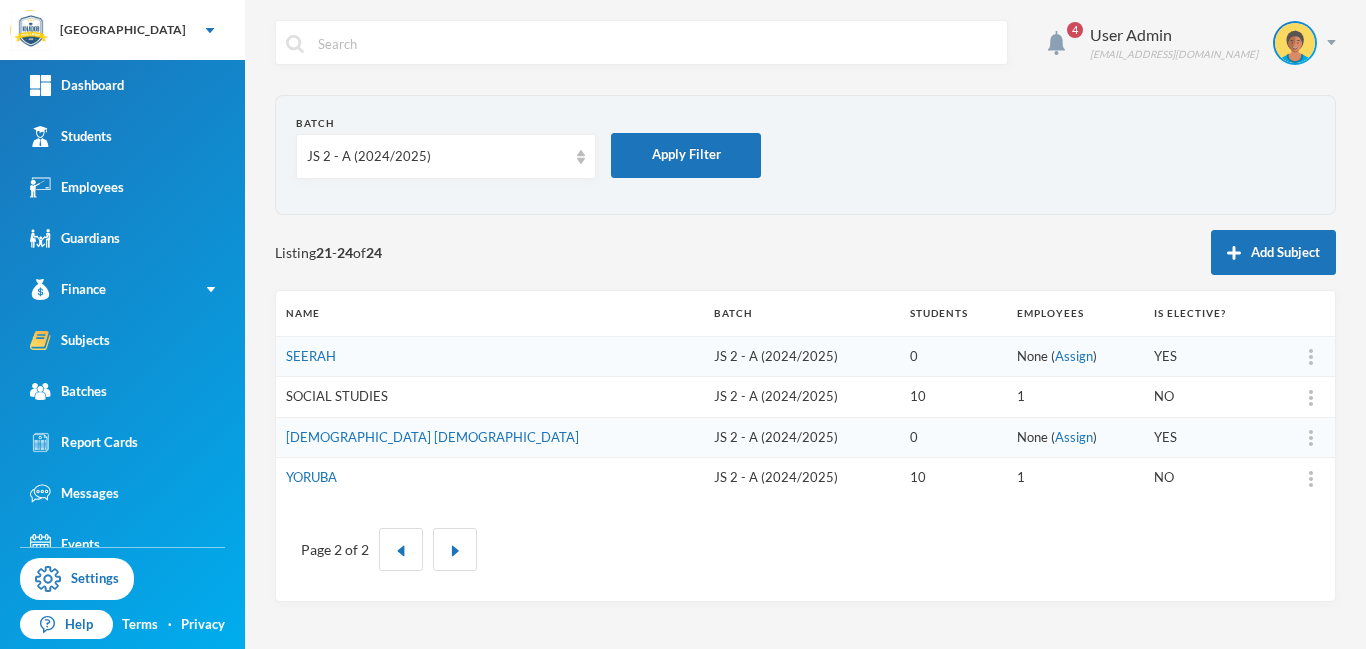 click on "SOCIAL STUDIES" at bounding box center (337, 396) 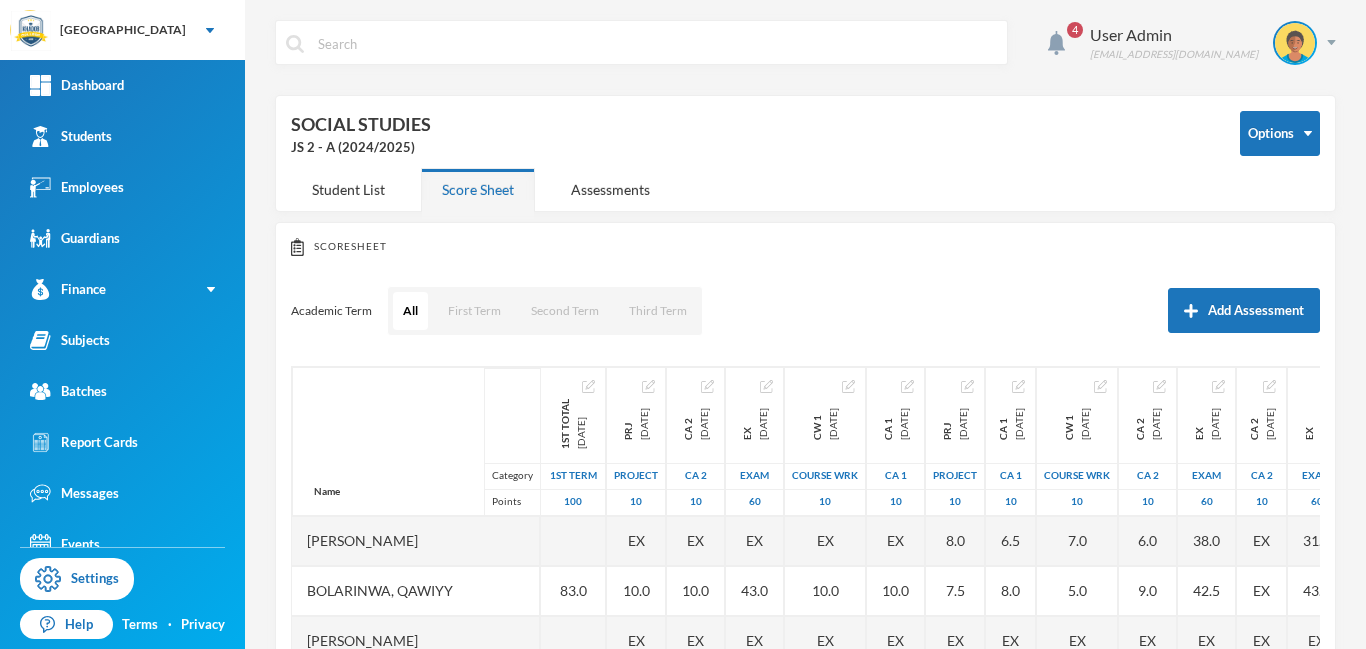 scroll, scrollTop: 263, scrollLeft: 0, axis: vertical 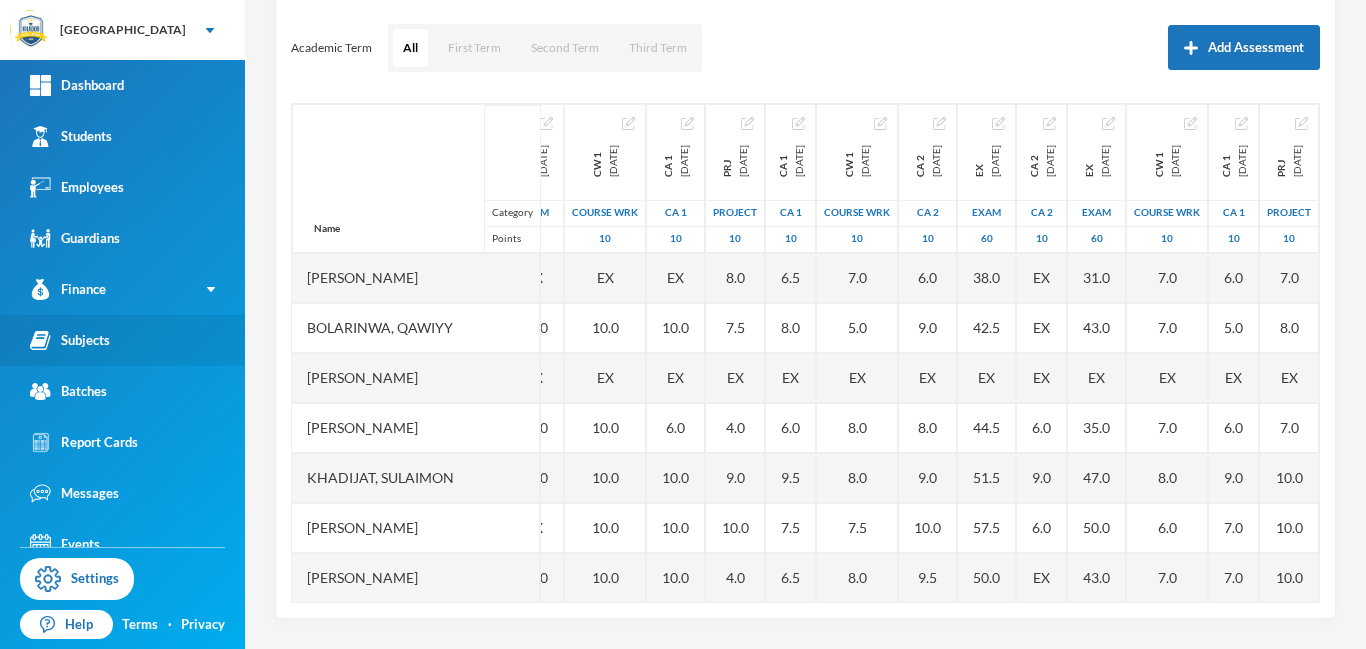 click on "Subjects" at bounding box center (70, 340) 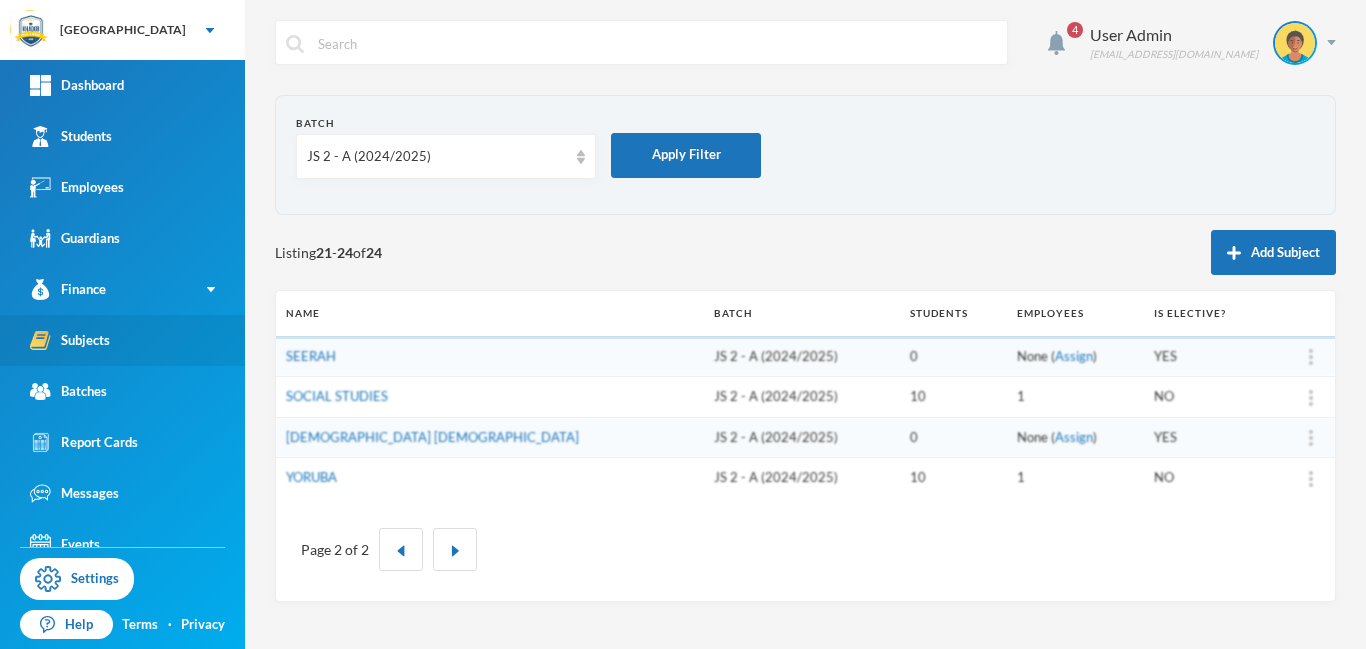 scroll, scrollTop: 0, scrollLeft: 0, axis: both 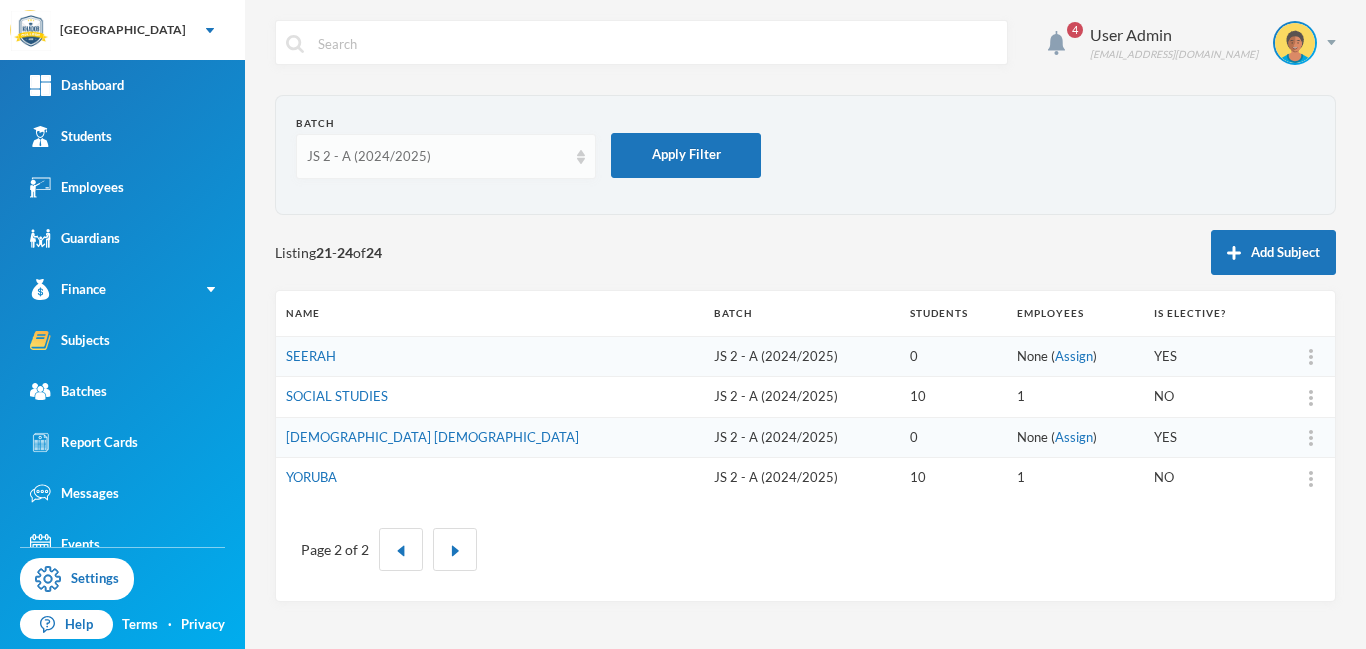 click on "JS 2 - A (2024/2025)" at bounding box center (437, 157) 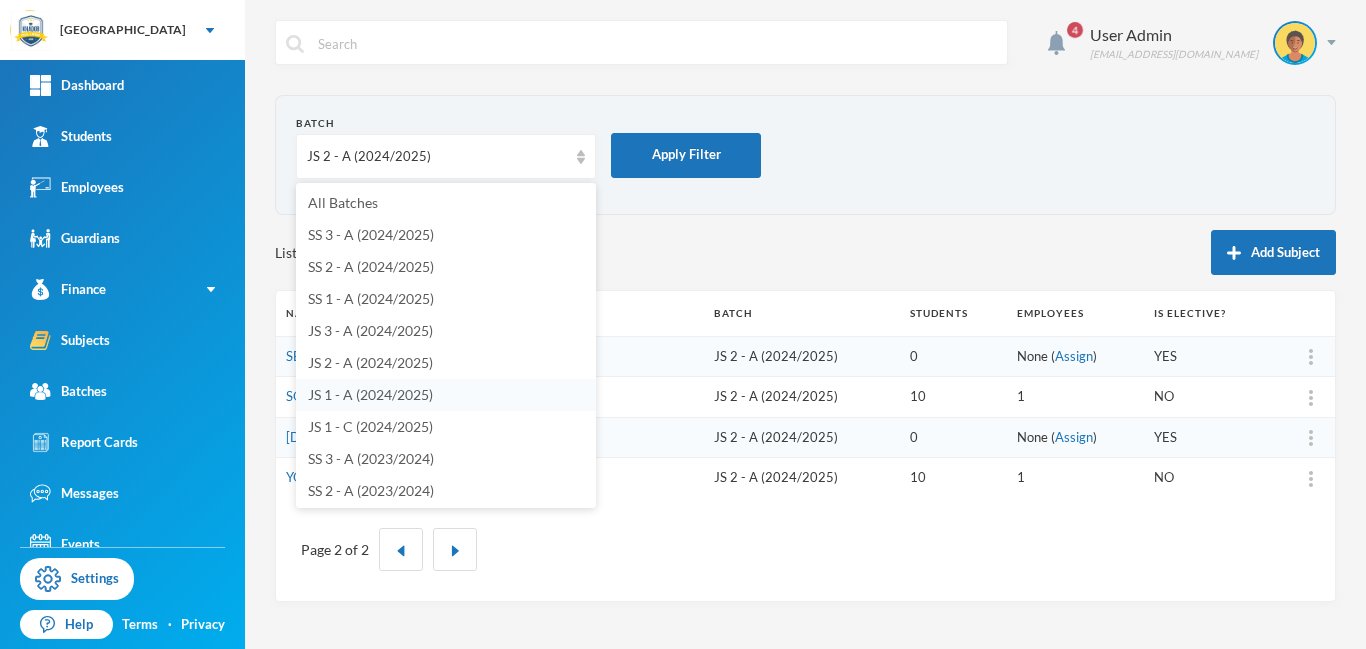 click on "JS 1 - A (2024/2025)" at bounding box center (370, 394) 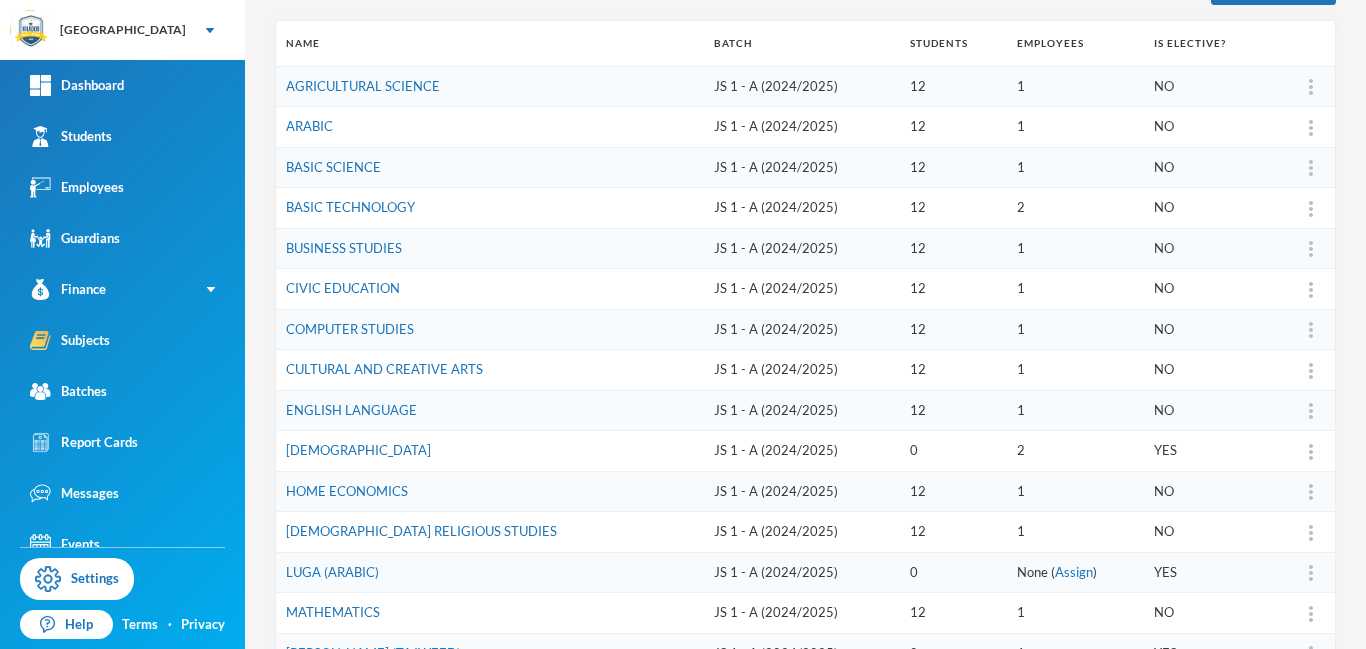 scroll, scrollTop: 580, scrollLeft: 0, axis: vertical 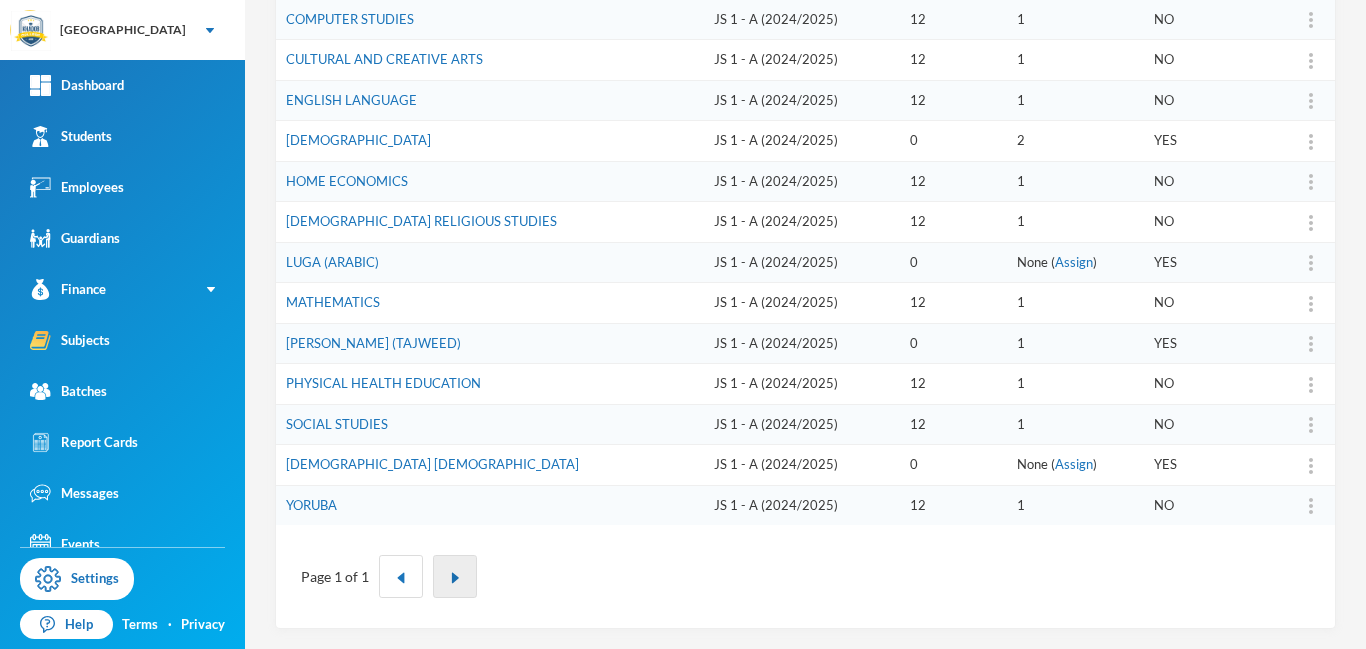 click at bounding box center [455, 576] 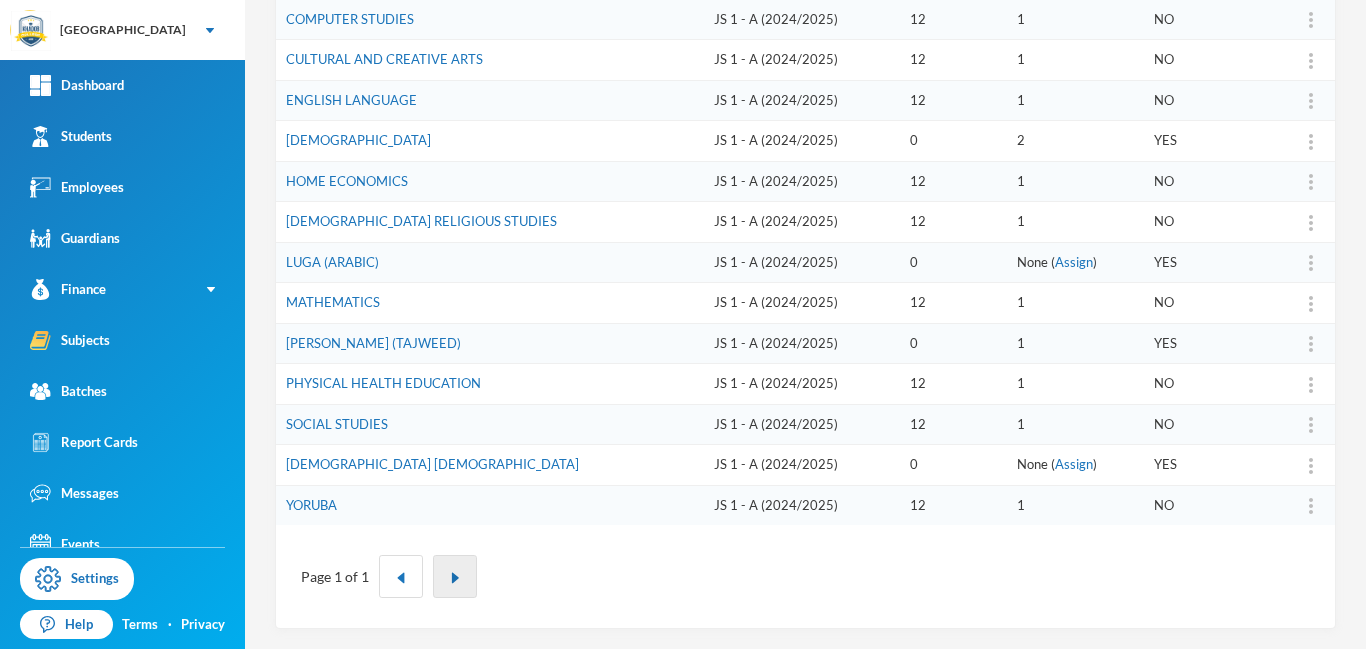click at bounding box center [455, 578] 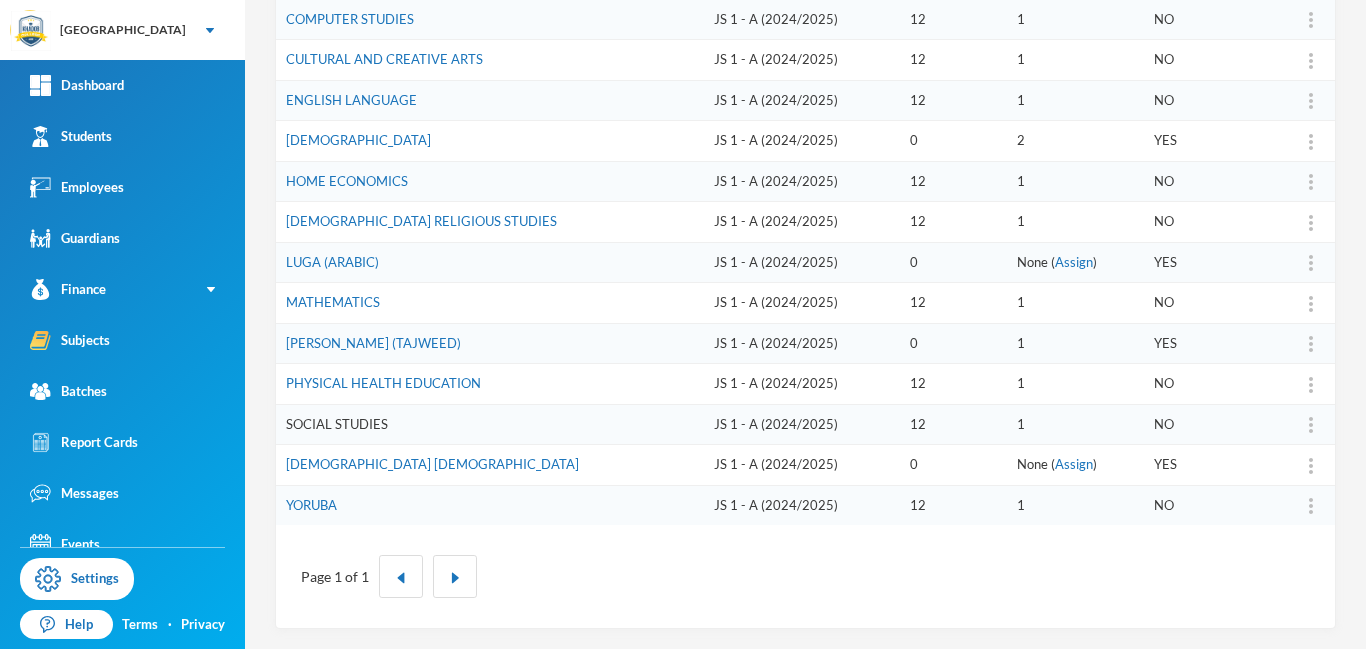 click on "SOCIAL STUDIES" at bounding box center (337, 424) 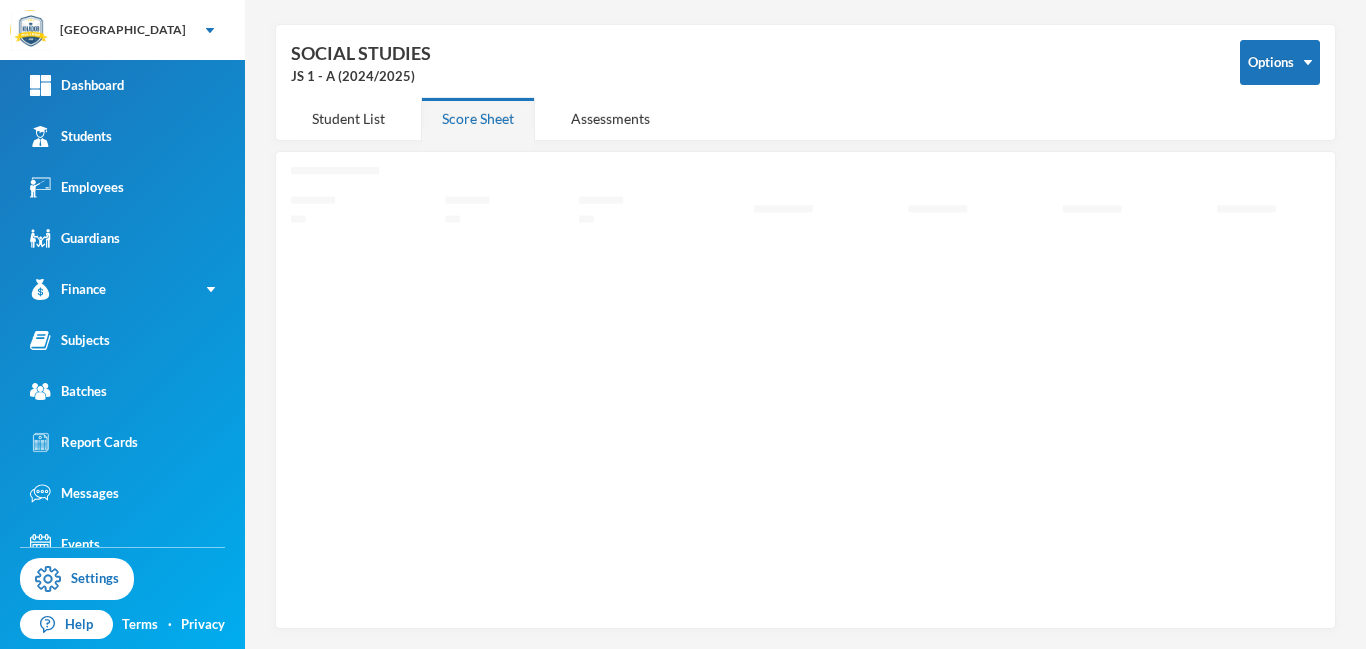 scroll, scrollTop: 71, scrollLeft: 0, axis: vertical 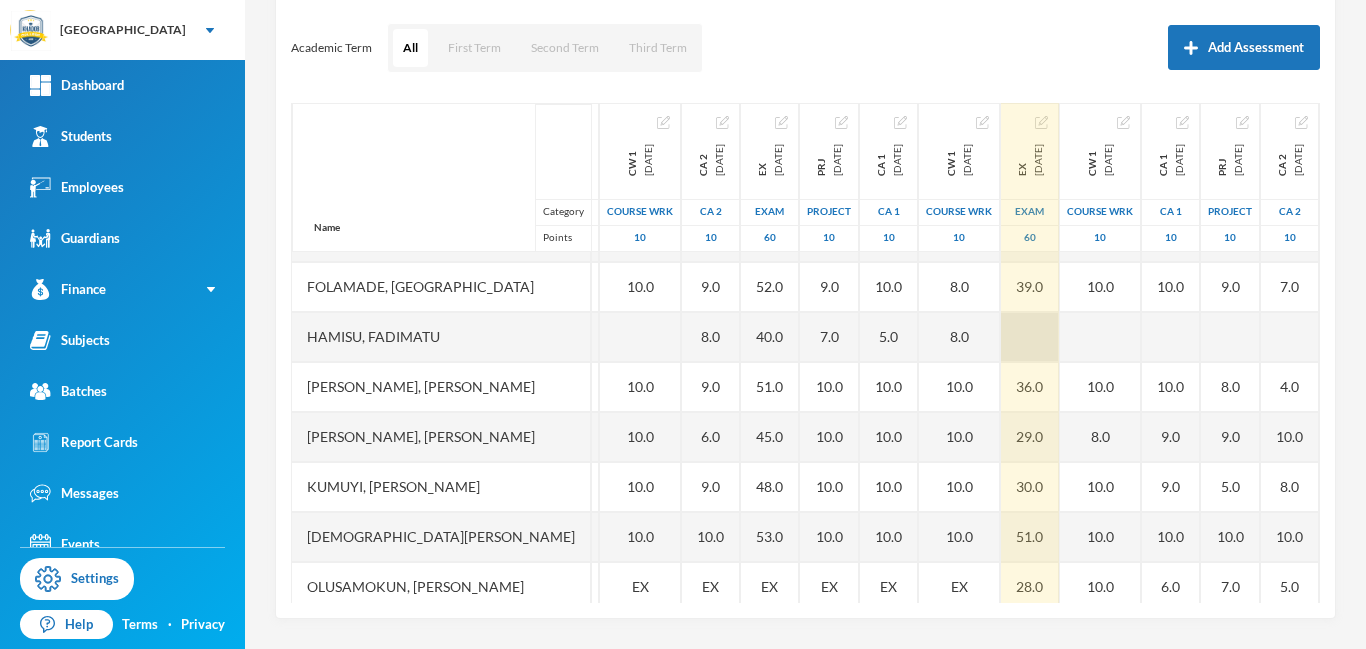 click at bounding box center (1030, 337) 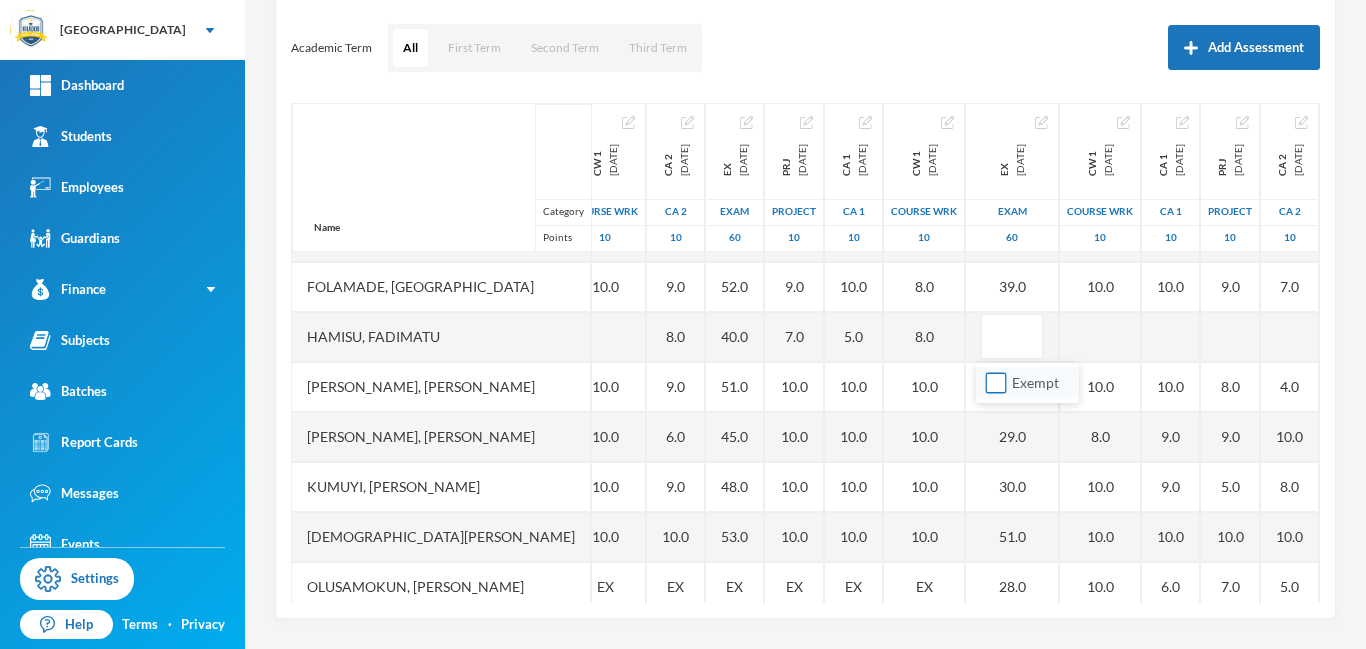 click on "Exempt" at bounding box center [996, 383] 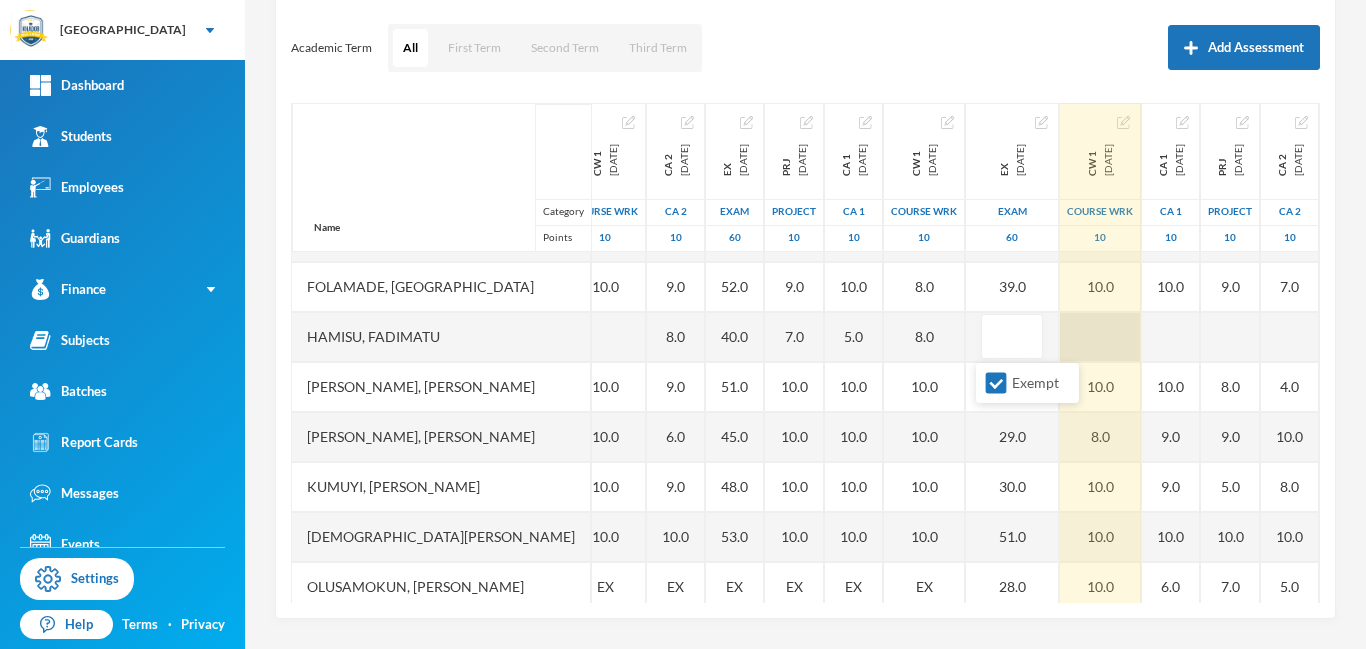 click at bounding box center [1100, 337] 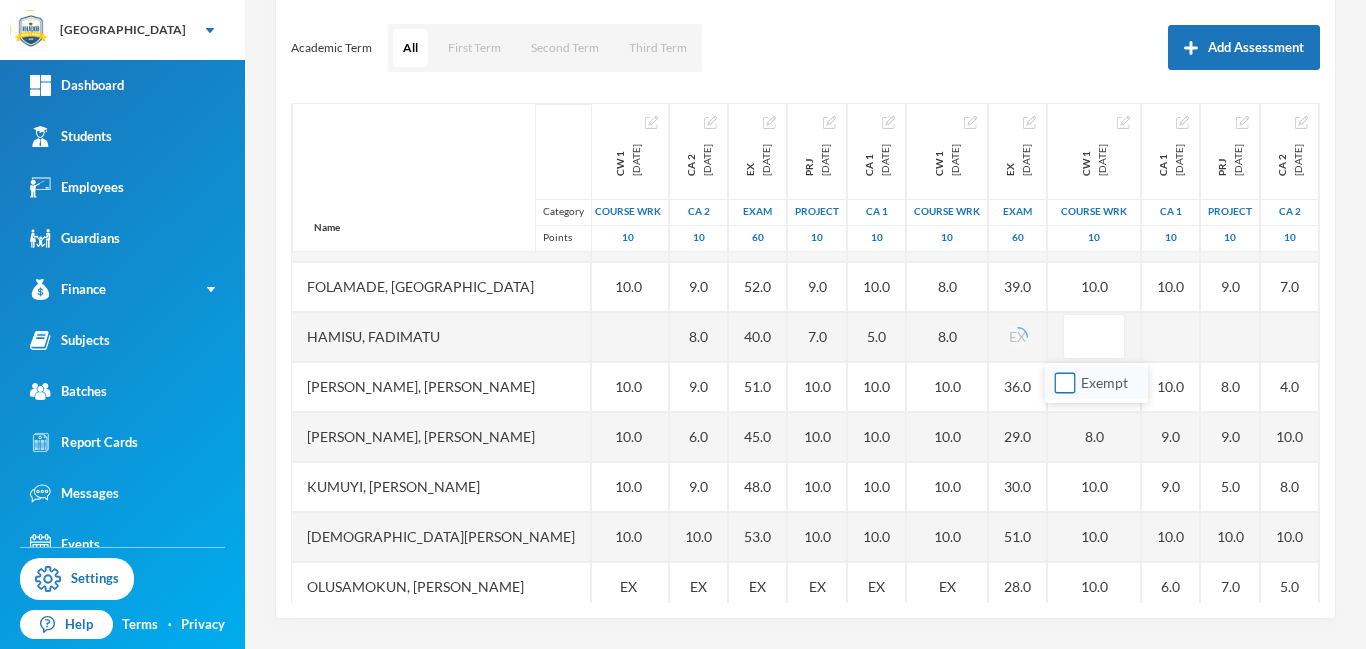 click on "Exempt" at bounding box center (1065, 383) 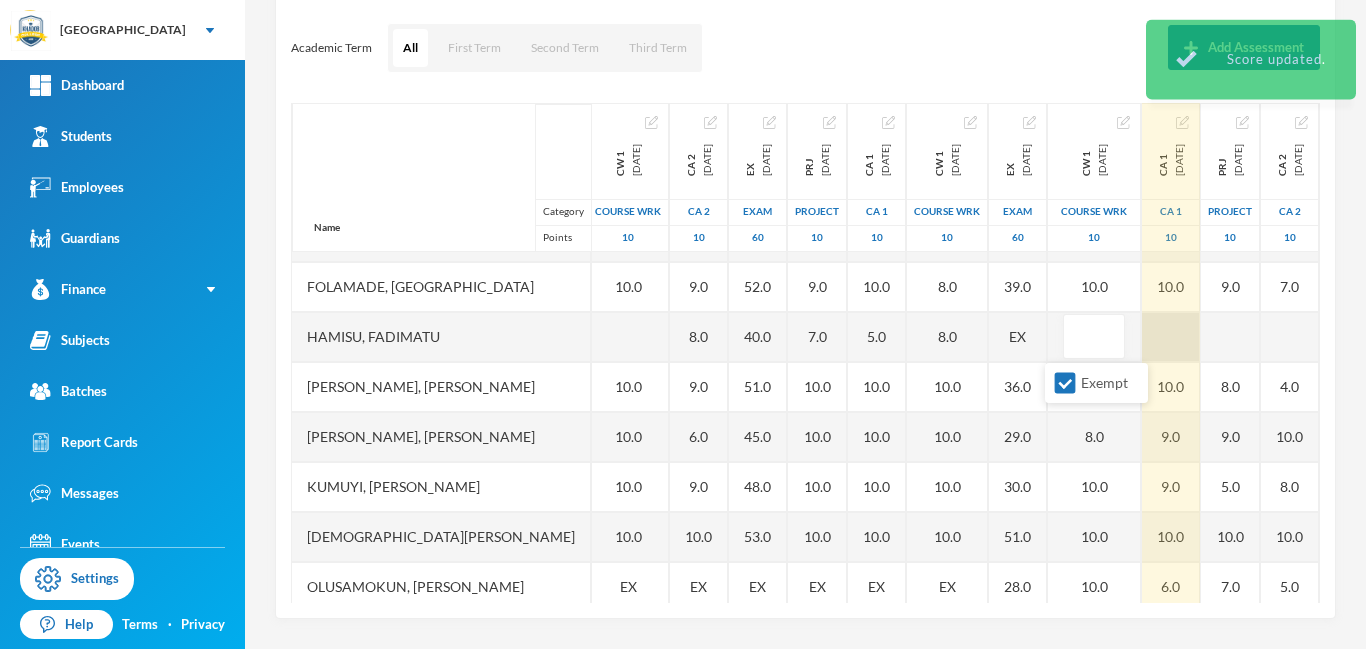 click at bounding box center [1171, 337] 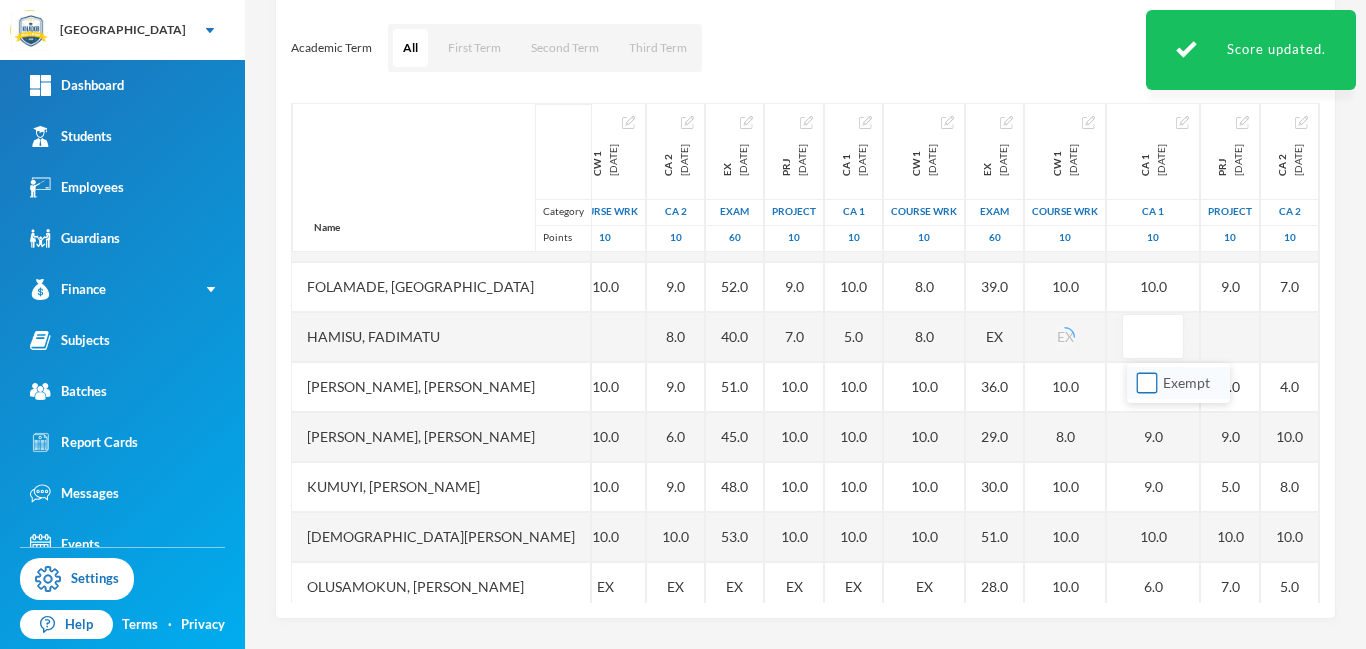 click on "Exempt" at bounding box center [1147, 383] 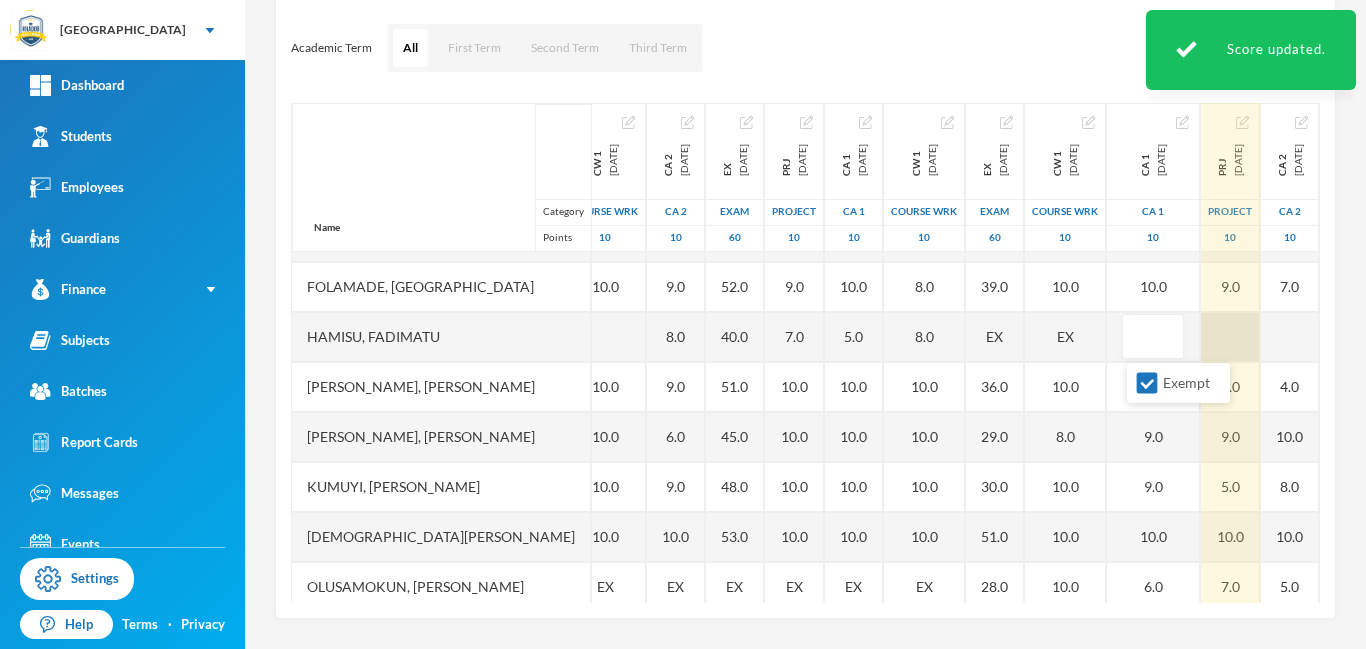 click at bounding box center [1230, 337] 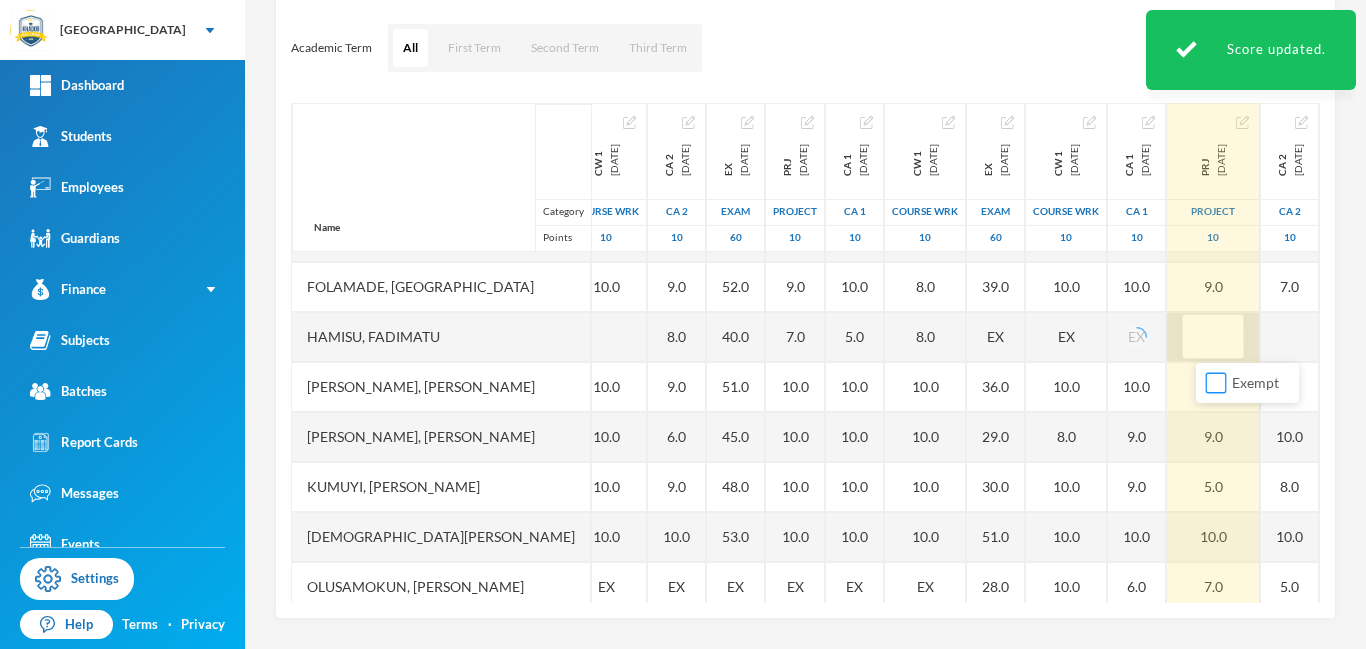click on "Exempt" at bounding box center (1216, 383) 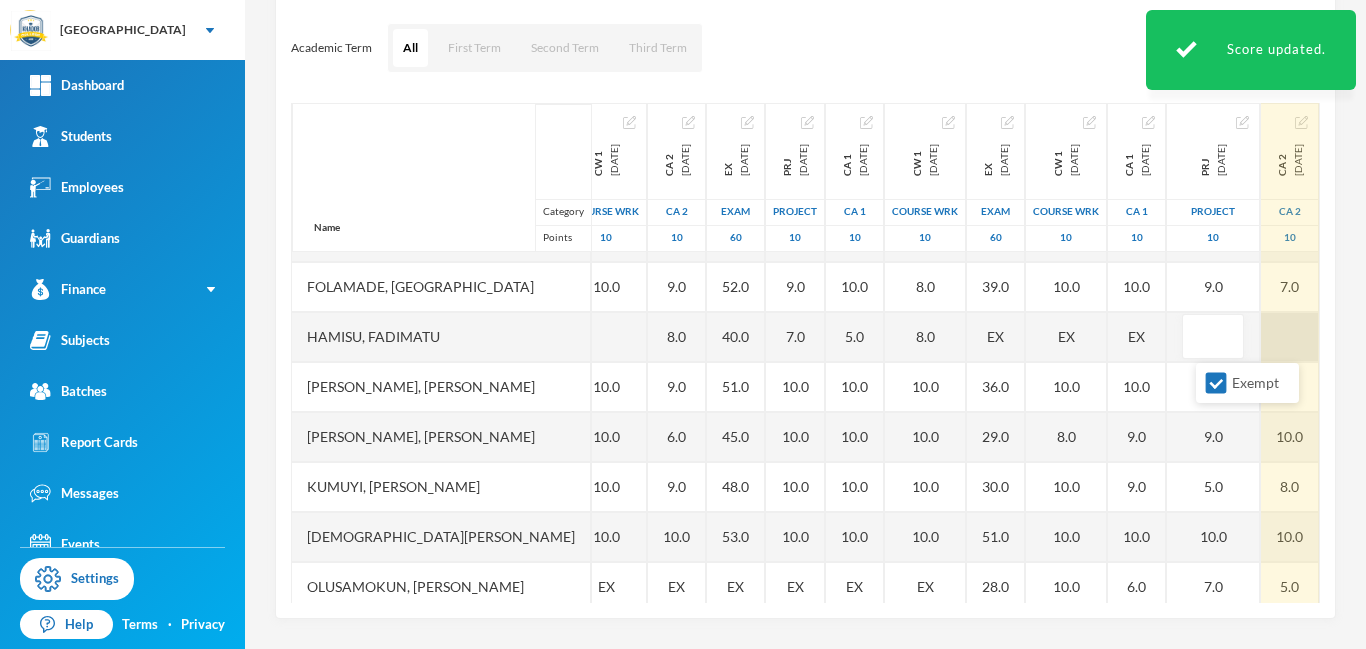 click at bounding box center [1290, 337] 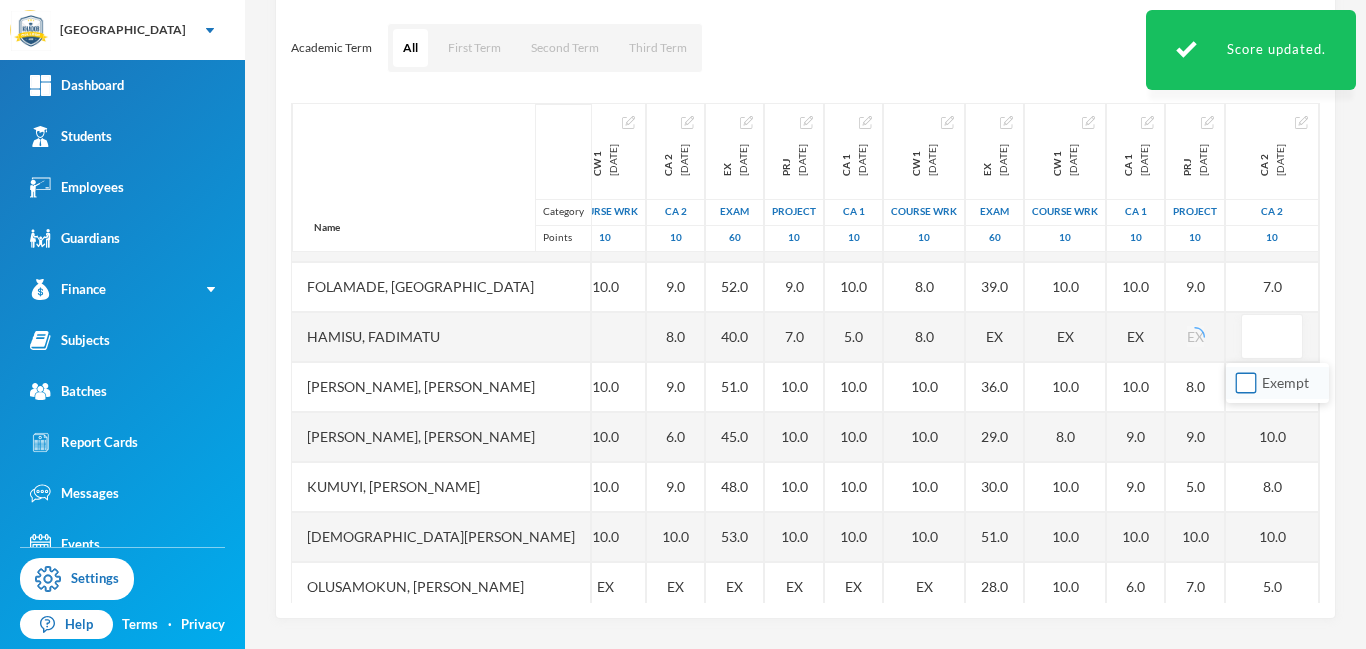 click on "Exempt" at bounding box center (1246, 383) 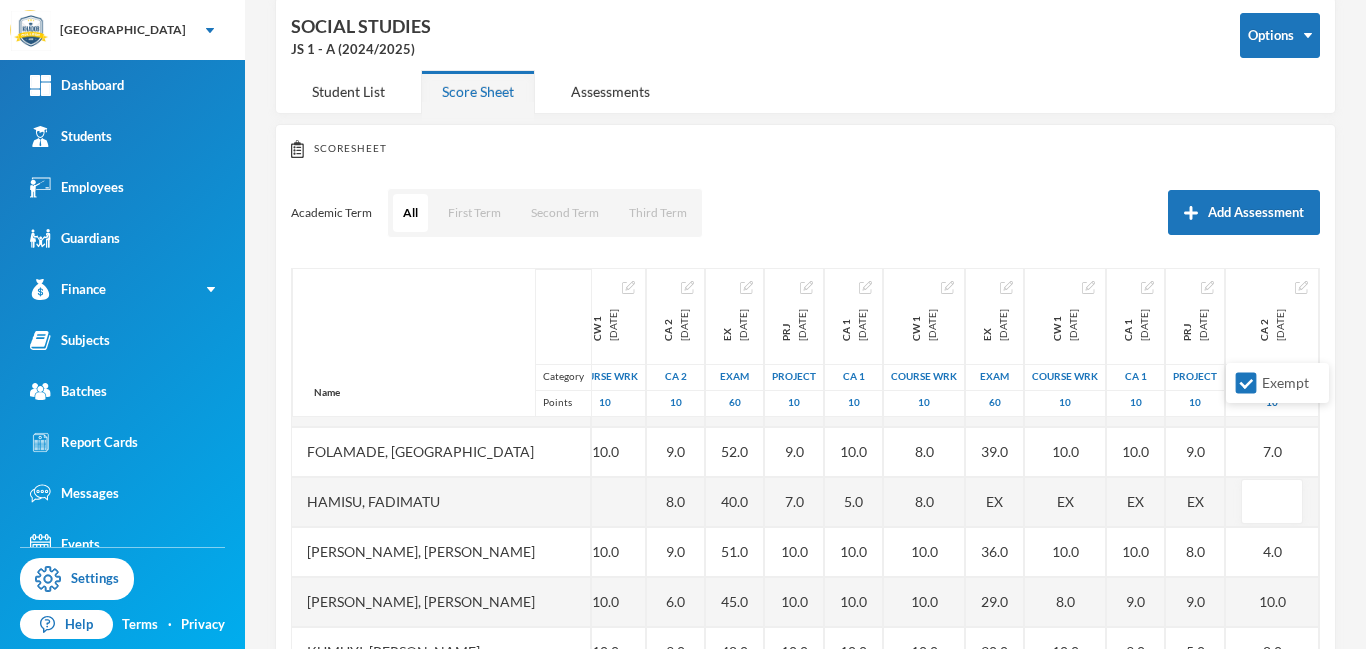 scroll, scrollTop: 115, scrollLeft: 0, axis: vertical 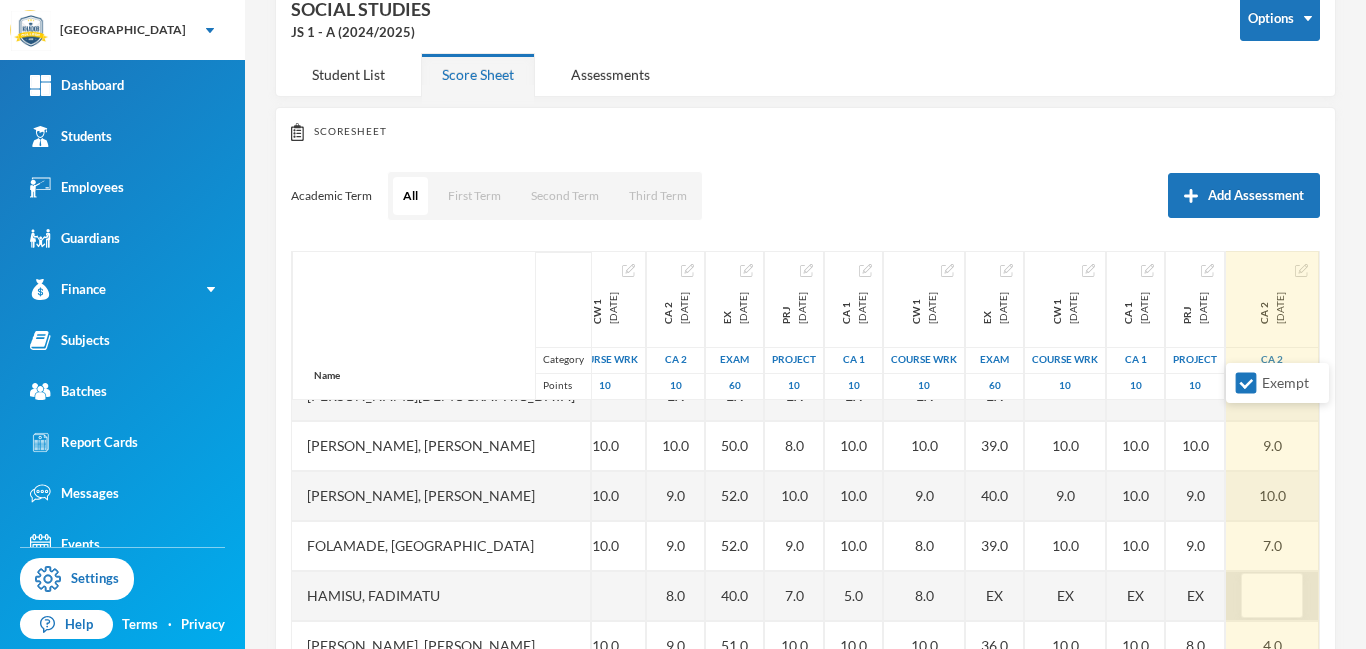 click at bounding box center [1272, 596] 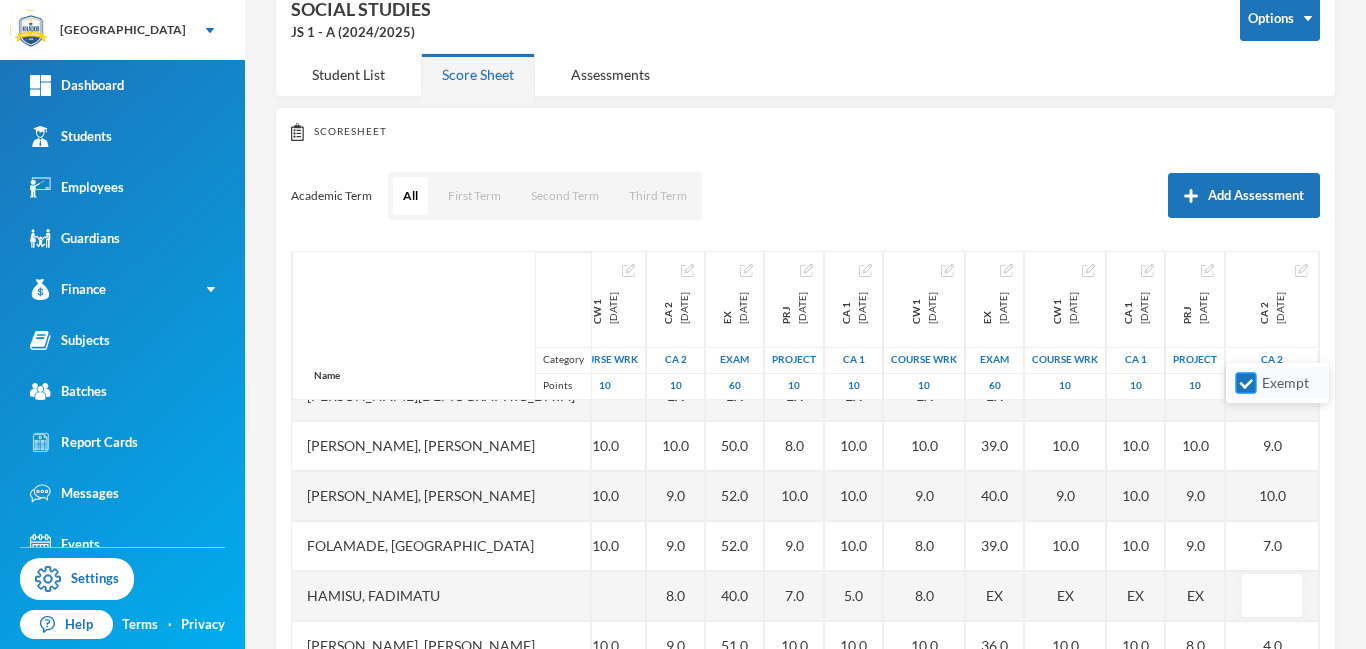 click on "Exempt" at bounding box center [1246, 383] 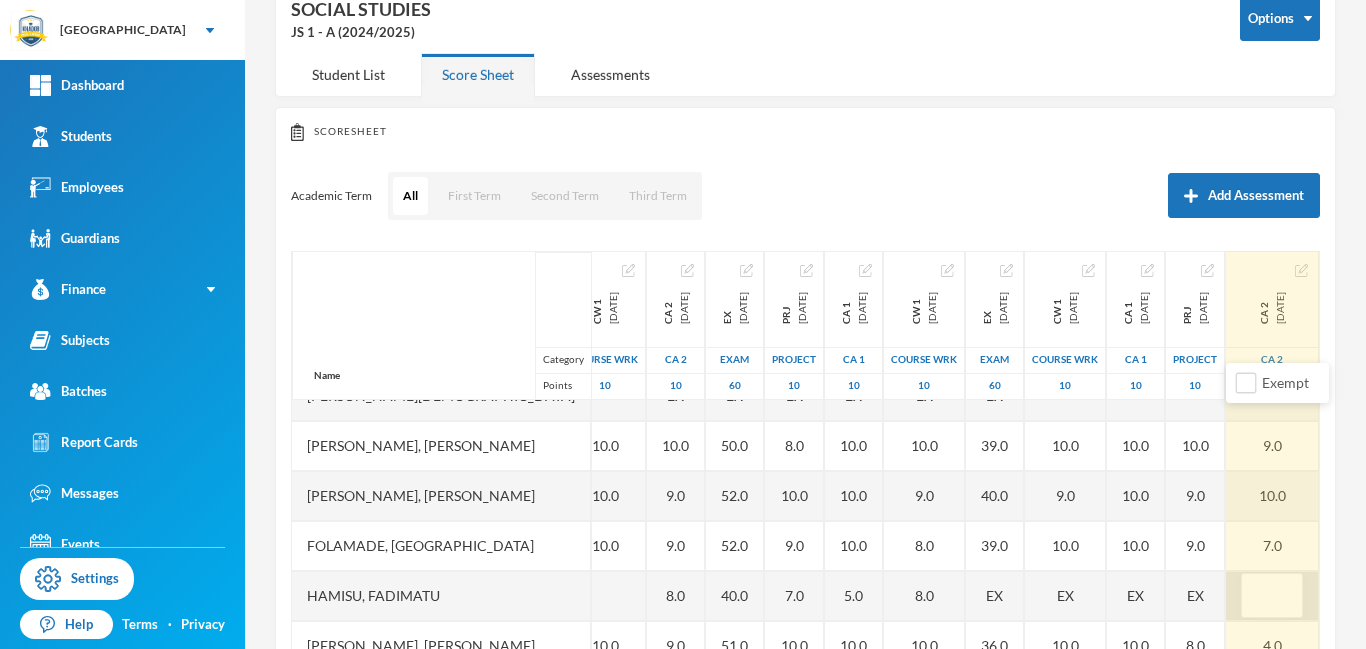 click at bounding box center (1272, 596) 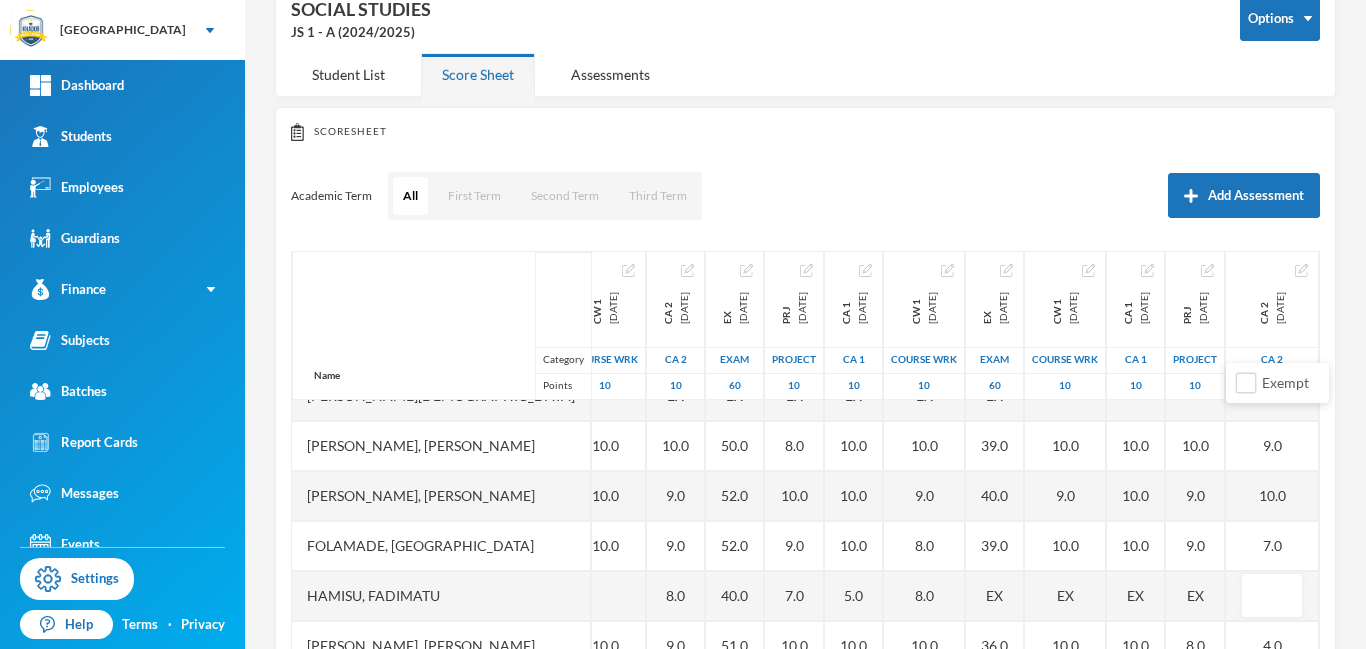 scroll, scrollTop: 263, scrollLeft: 0, axis: vertical 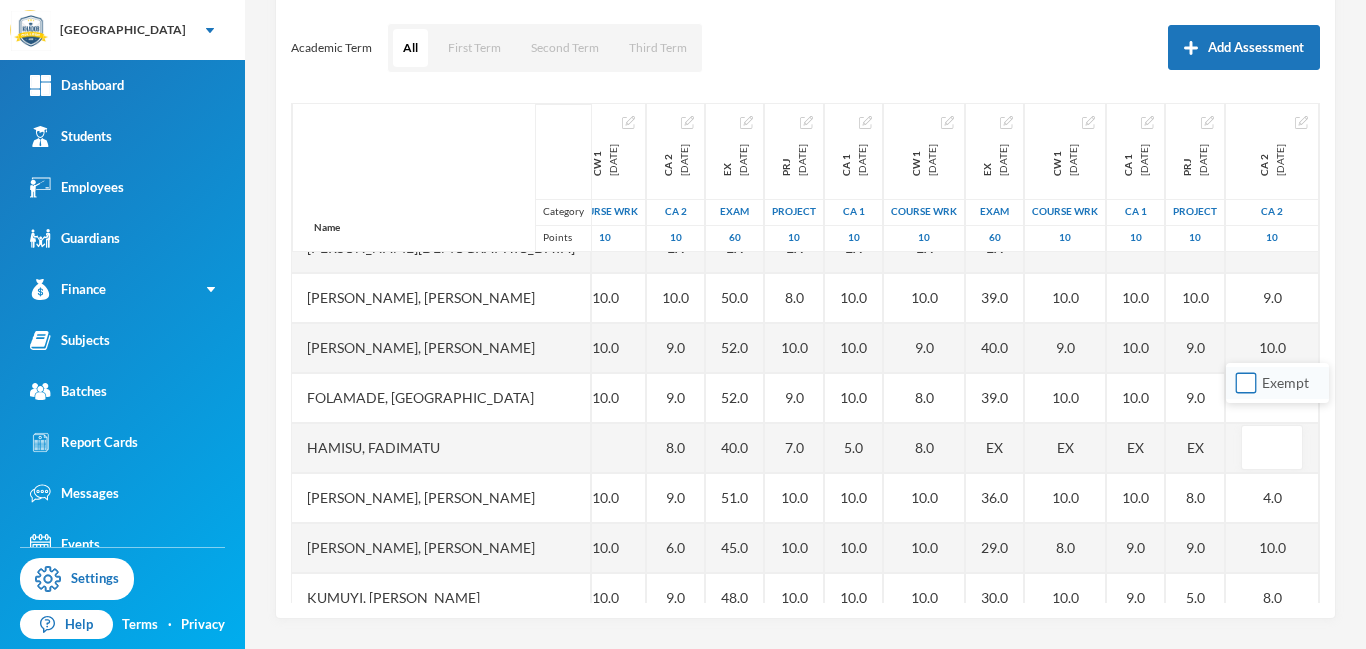 click on "Exempt" at bounding box center [1246, 383] 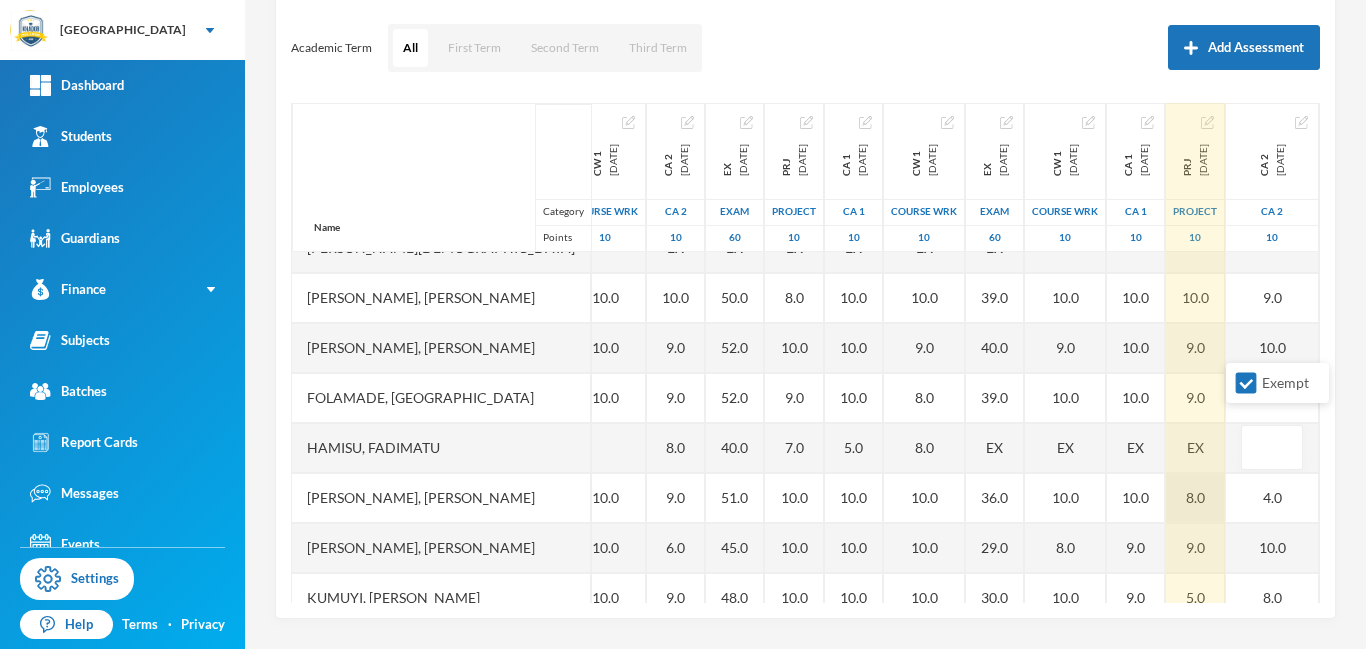 click on "8.0" at bounding box center (1195, 498) 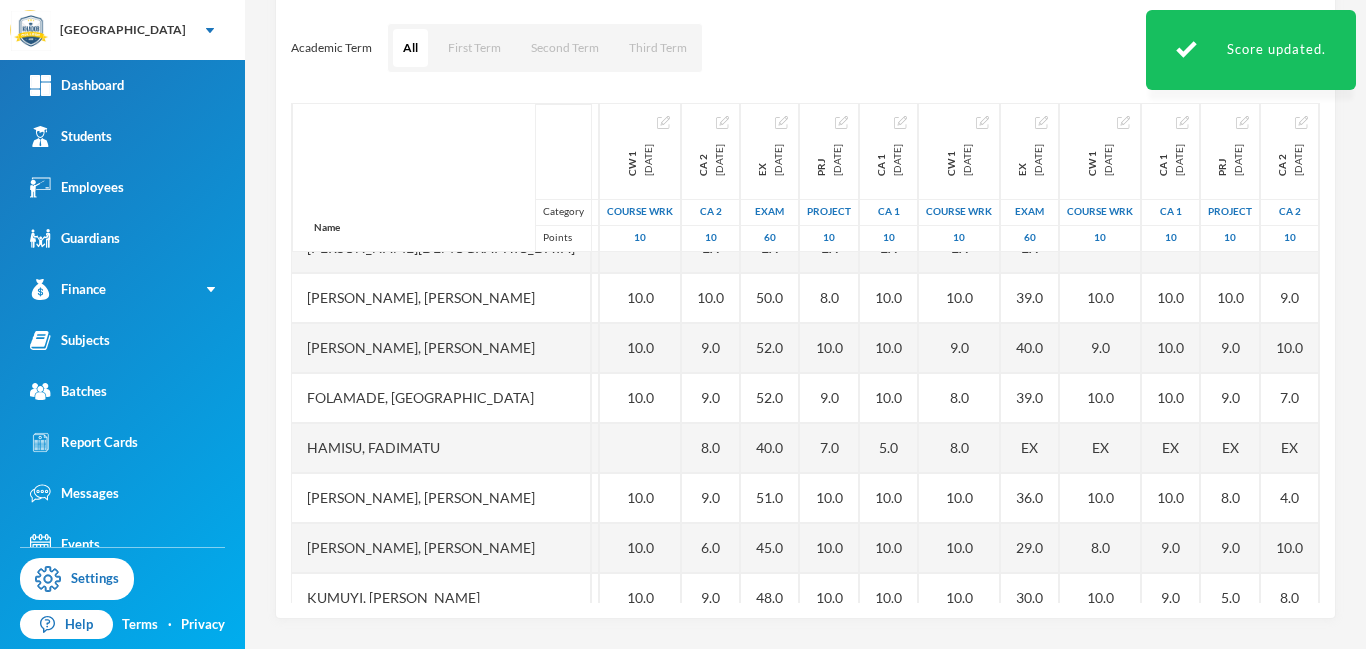 click on "Scoresheet Academic Term All First Term Second Term Third Term Add Assessment Name   Category Points [PERSON_NAME], [PERSON_NAME], [PERSON_NAME], [PERSON_NAME], [PERSON_NAME], [PERSON_NAME], [PERSON_NAME], [PERSON_NAME], [PERSON_NAME], [PERSON_NAME], [PERSON_NAME], [PERSON_NAME], [PERSON_NAME], [PERSON_NAME], [PERSON_NAME], [PERSON_NAME], [PERSON_NAME] 1st Total [DATE] 1st Term 100 66.0 81.0 84.0 74.0 80.0 83.0 70.0 90.0 EX 74.0 90.0 CA 1 [DATE] CA 1 10 7.0 10.0 10.0 8.0 10.0 10.0 10.0 10.0 EX 10.0 10.0 PRJ [DATE] project 10 10.0 10.0 10.0 7.0 10.0 10.0 10.0 10.0 EX 10.0 10.0 CA 2 [DATE] CA 2 10 7.0 10.0 10.0 9.0 10.0 10.0 10.0 10.0 EX 10.0 10.0 EX [DATE] Exam 60 34.0 41.0 44.0 40.0 40.0 43.0 30.0 50.0 EX 34.0 50.0 CW 1 [DATE] COURSE WRK 10 8.0 10.0 10.0 10.0 10.0 10.0 10.0 10.0 EX 10.0 10.0 CA 2 [DATE] CA 2 10 9.0 EX EX 10.0 9.0 9.0 8.0 9.0 6.0 9.0 10.0 EX EX 8.0 2.0 9.0 EX [DATE] Exam 60 47.0 EX EX 50.0 52.0 52.0 40.0 EX" at bounding box center (805, 289) 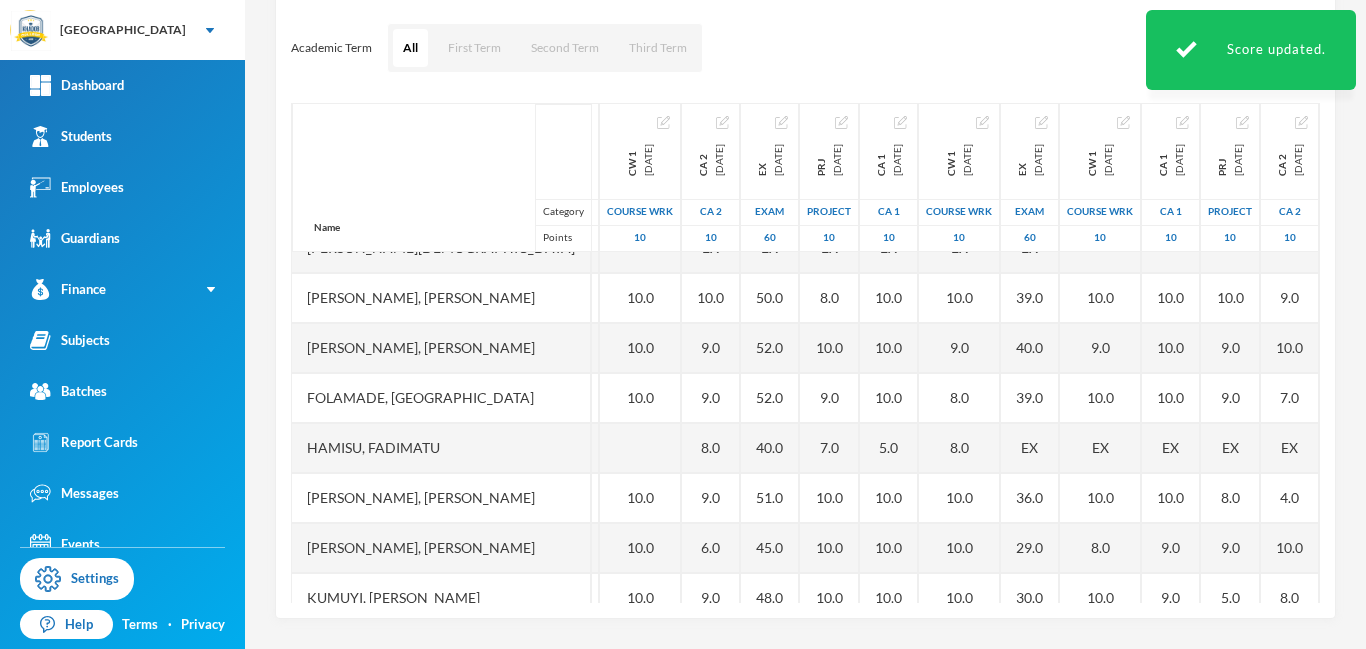 scroll, scrollTop: 0, scrollLeft: 387, axis: horizontal 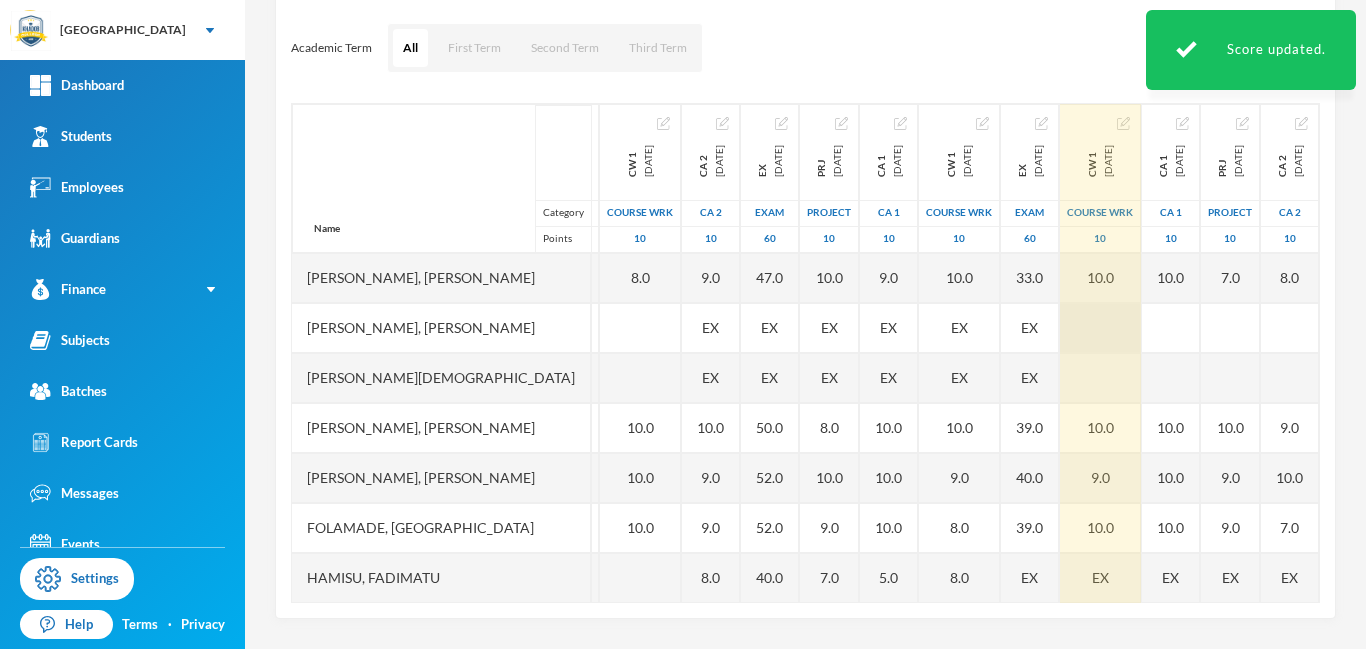 click at bounding box center [1100, 328] 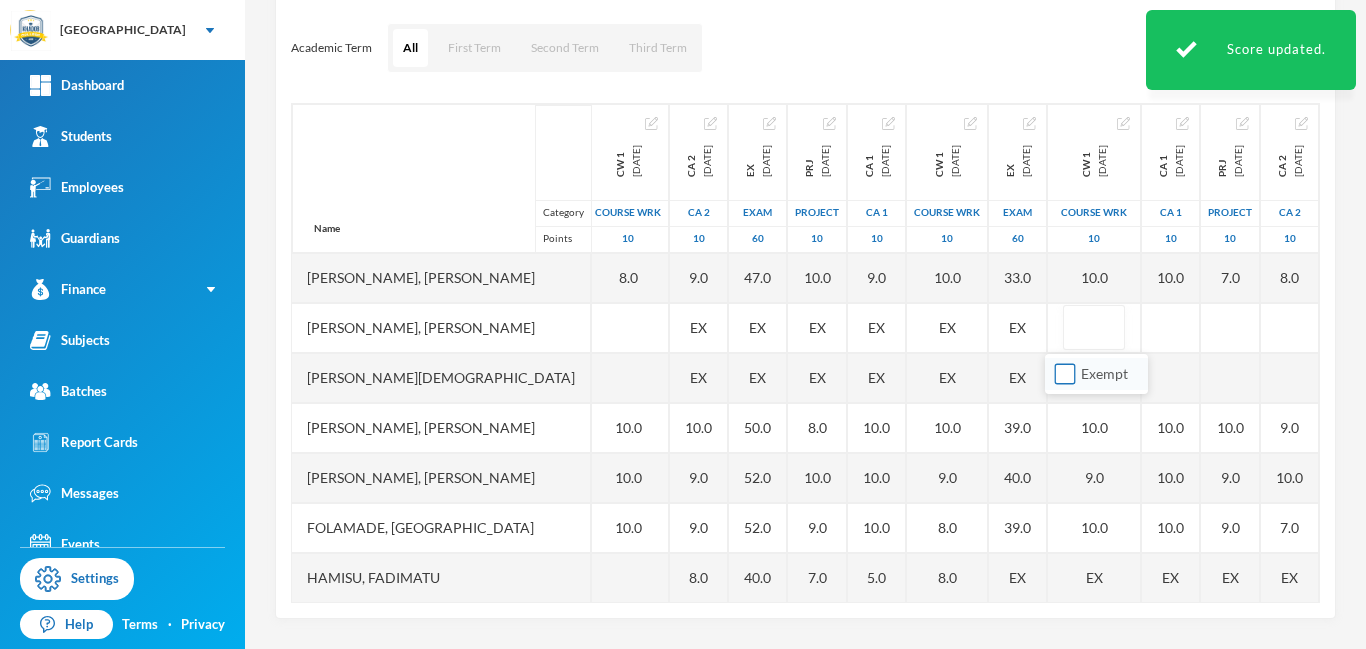 click on "Exempt" at bounding box center (1065, 374) 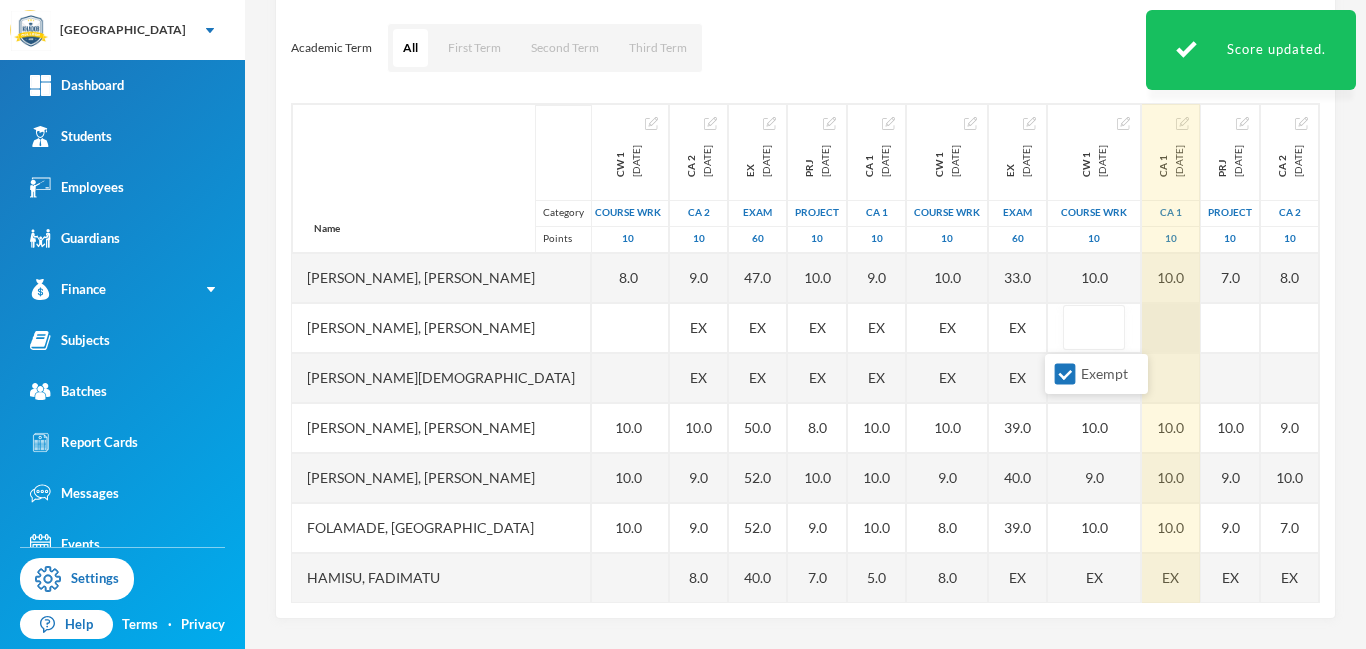 click at bounding box center [1171, 328] 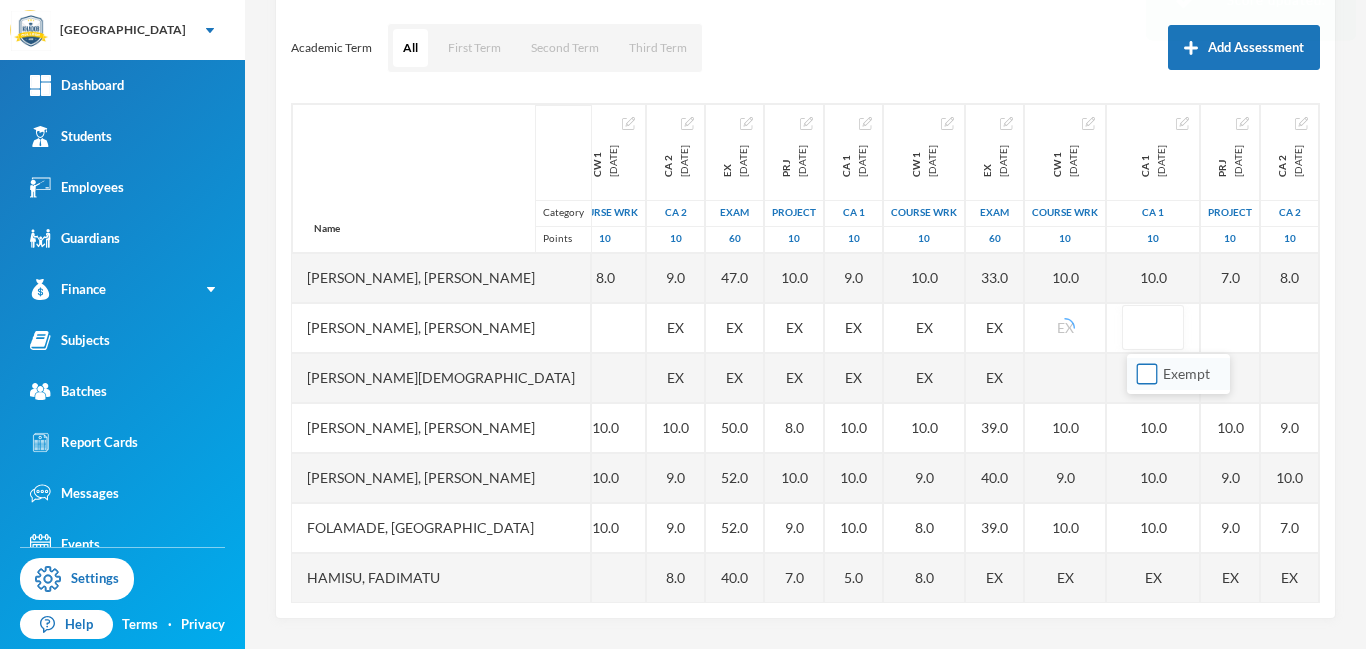 click on "Exempt" at bounding box center (1147, 374) 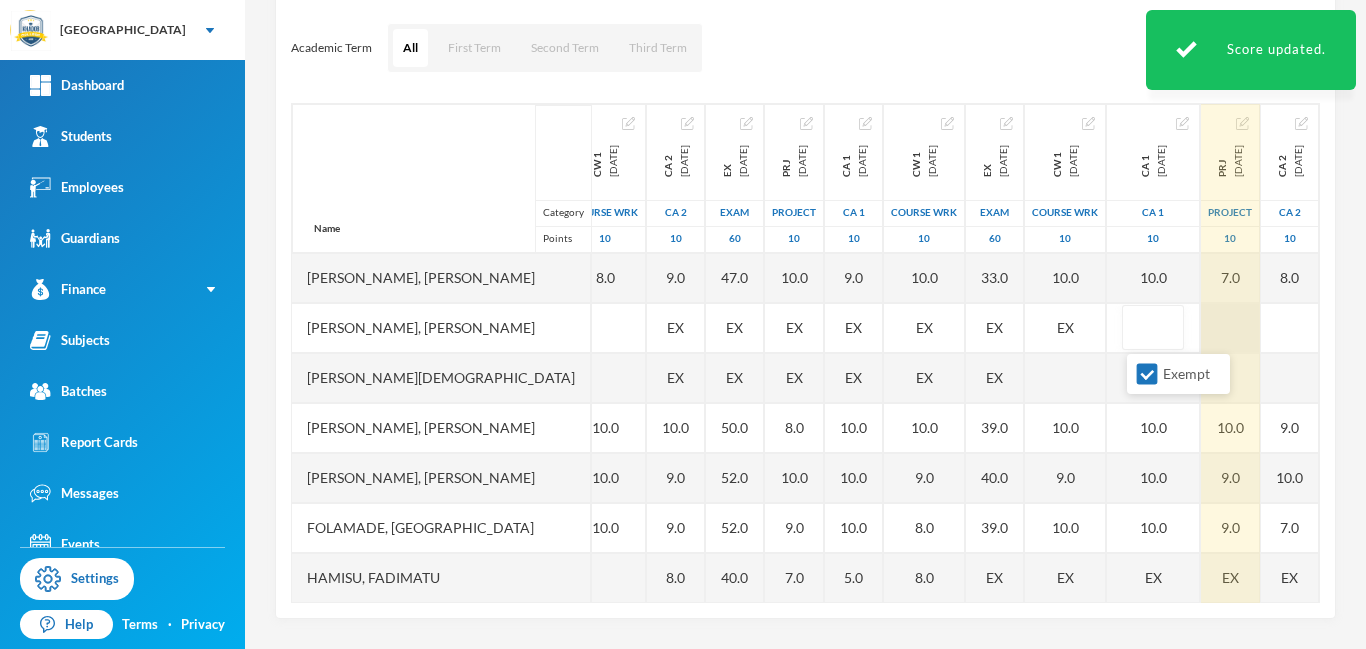 click at bounding box center (1230, 328) 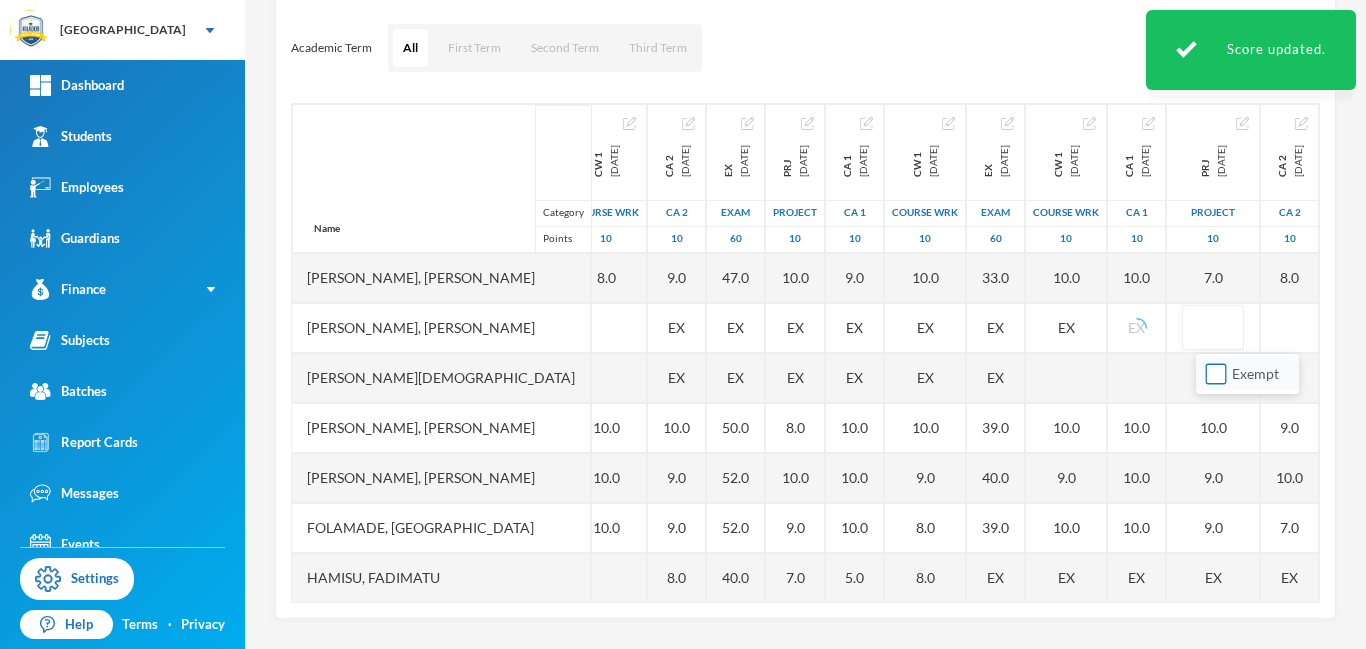 click on "Exempt" at bounding box center [1216, 374] 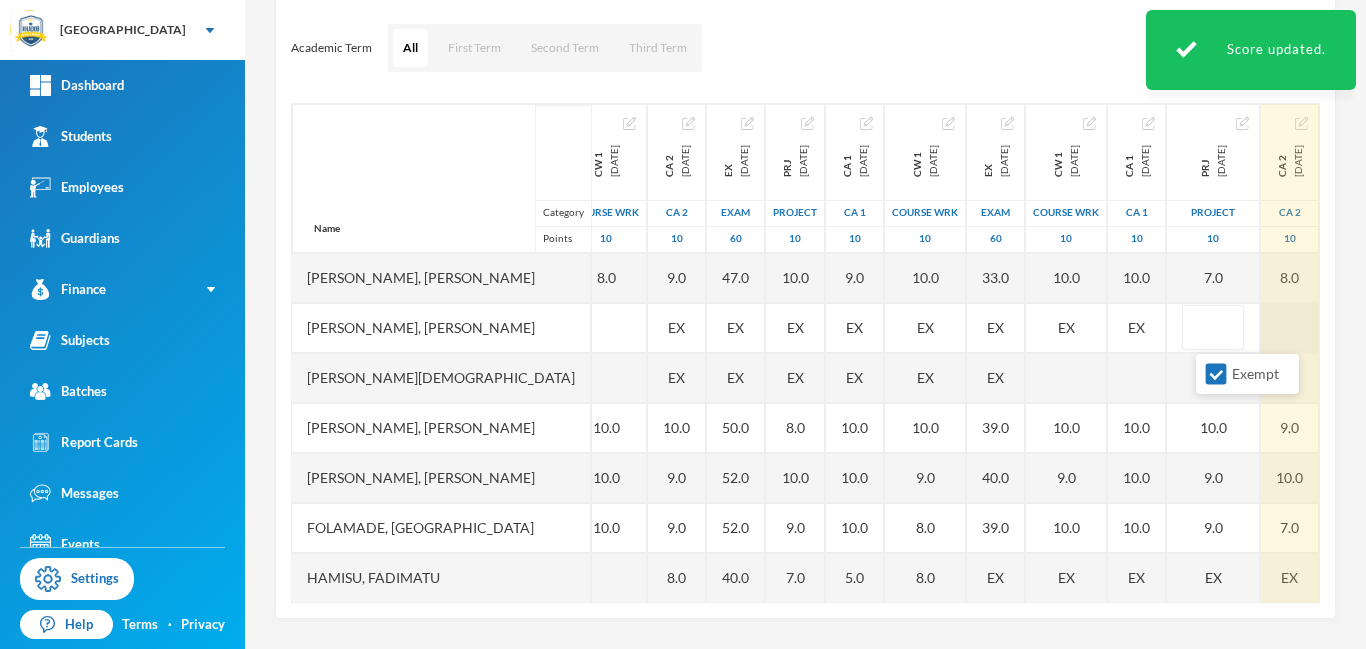 click at bounding box center (1290, 328) 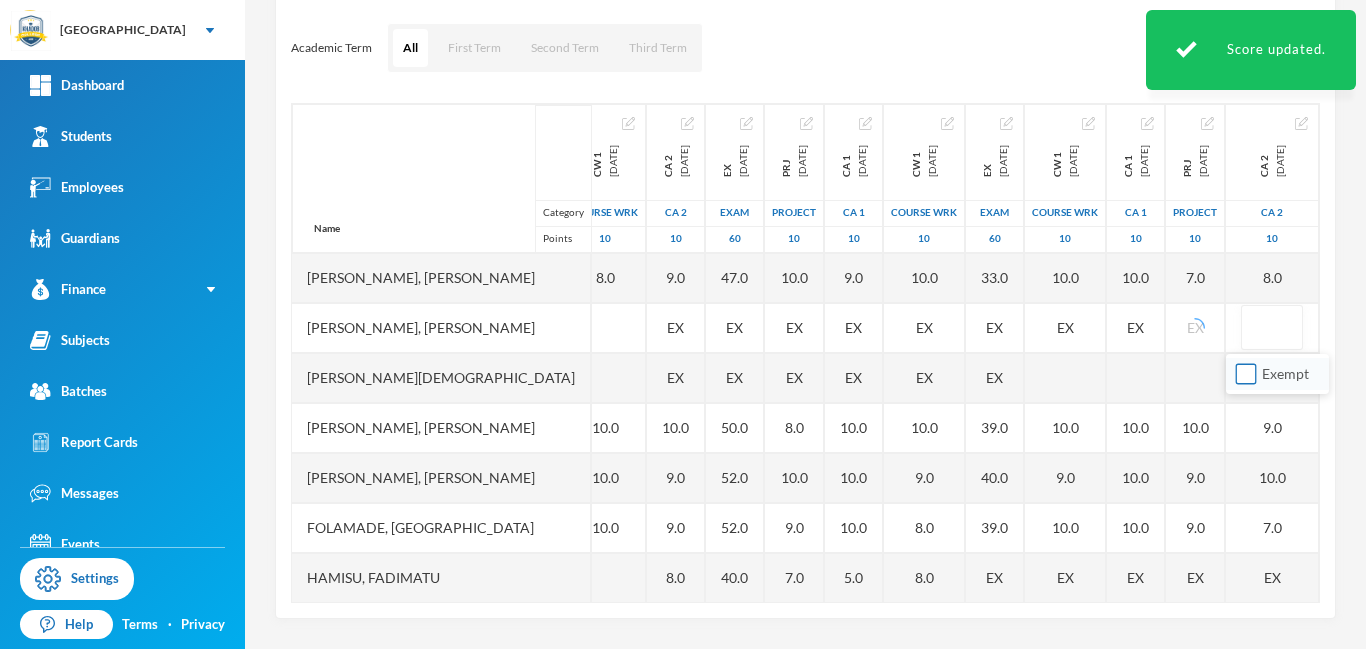 click on "Exempt" at bounding box center [1246, 374] 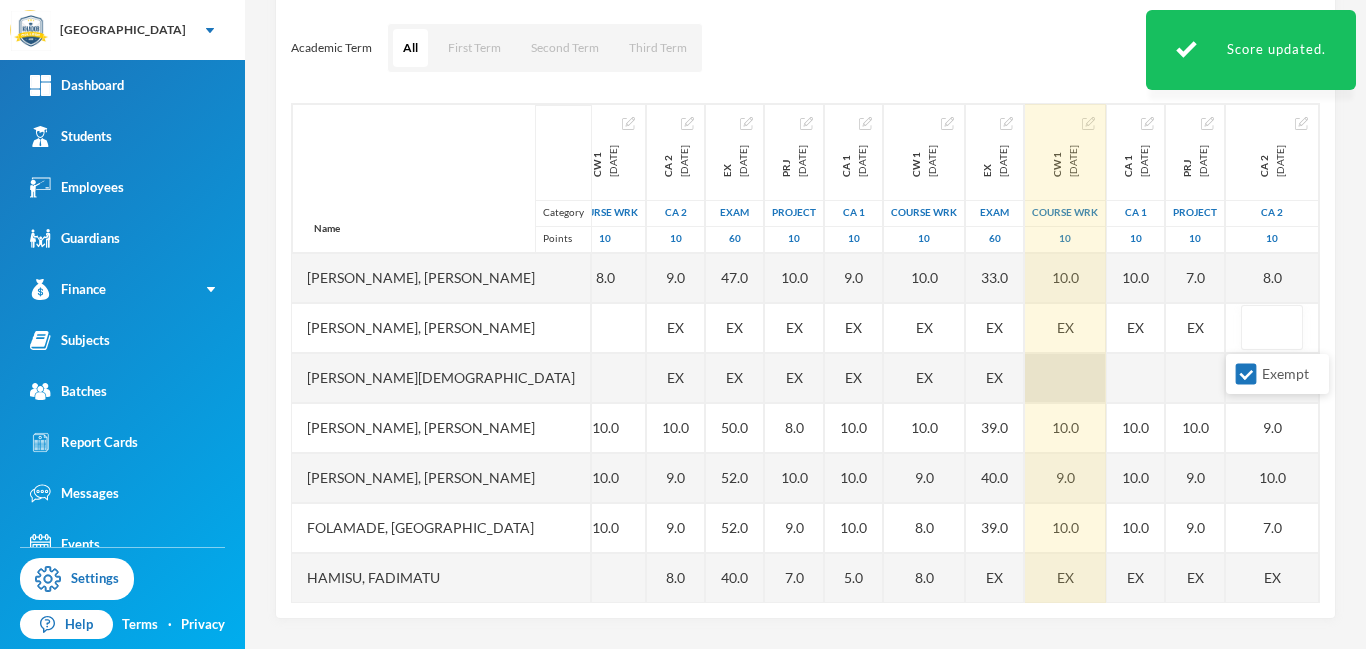 click at bounding box center (1065, 378) 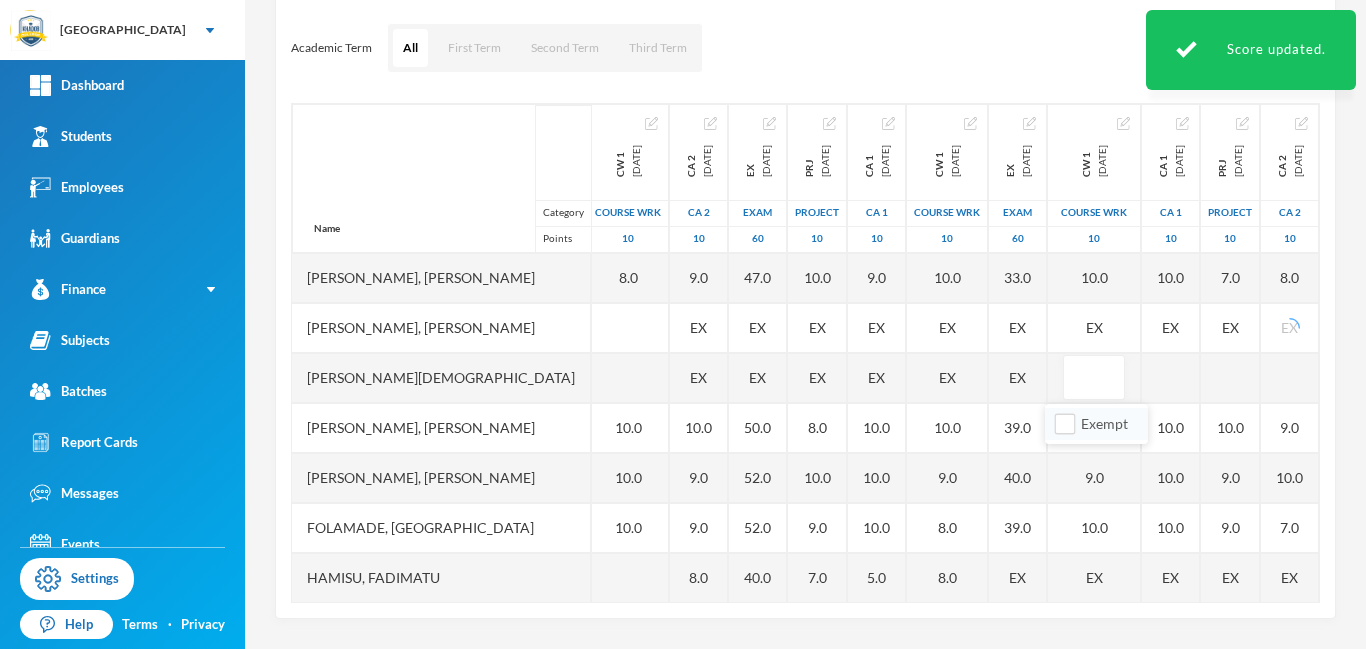 click on "Exempt" at bounding box center (1096, 424) 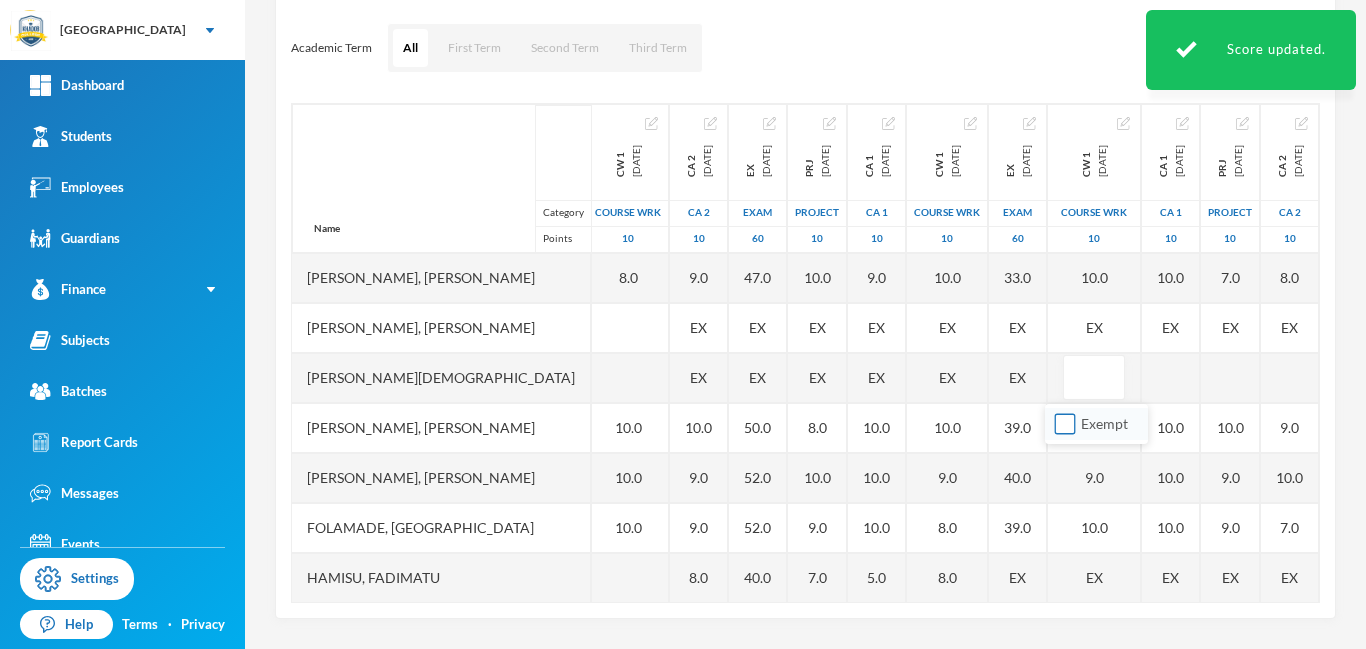 click on "Exempt" at bounding box center [1065, 424] 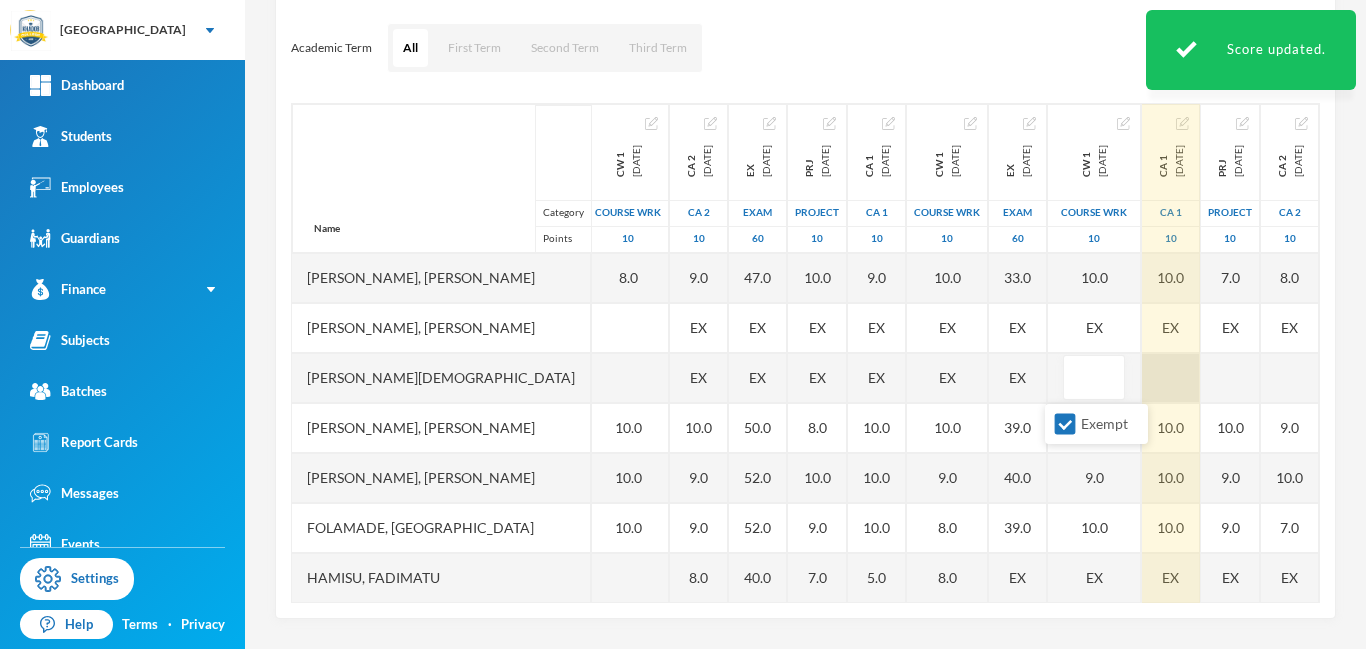 click at bounding box center [1171, 378] 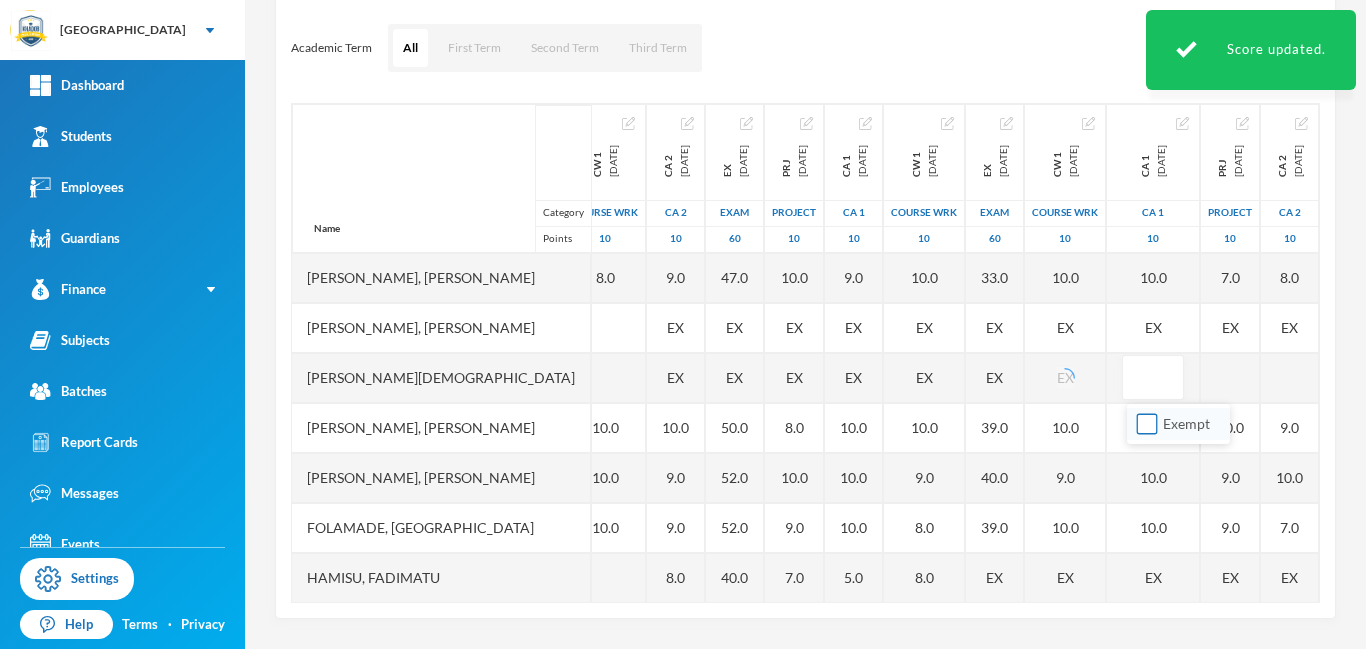 click on "Exempt" at bounding box center [1147, 424] 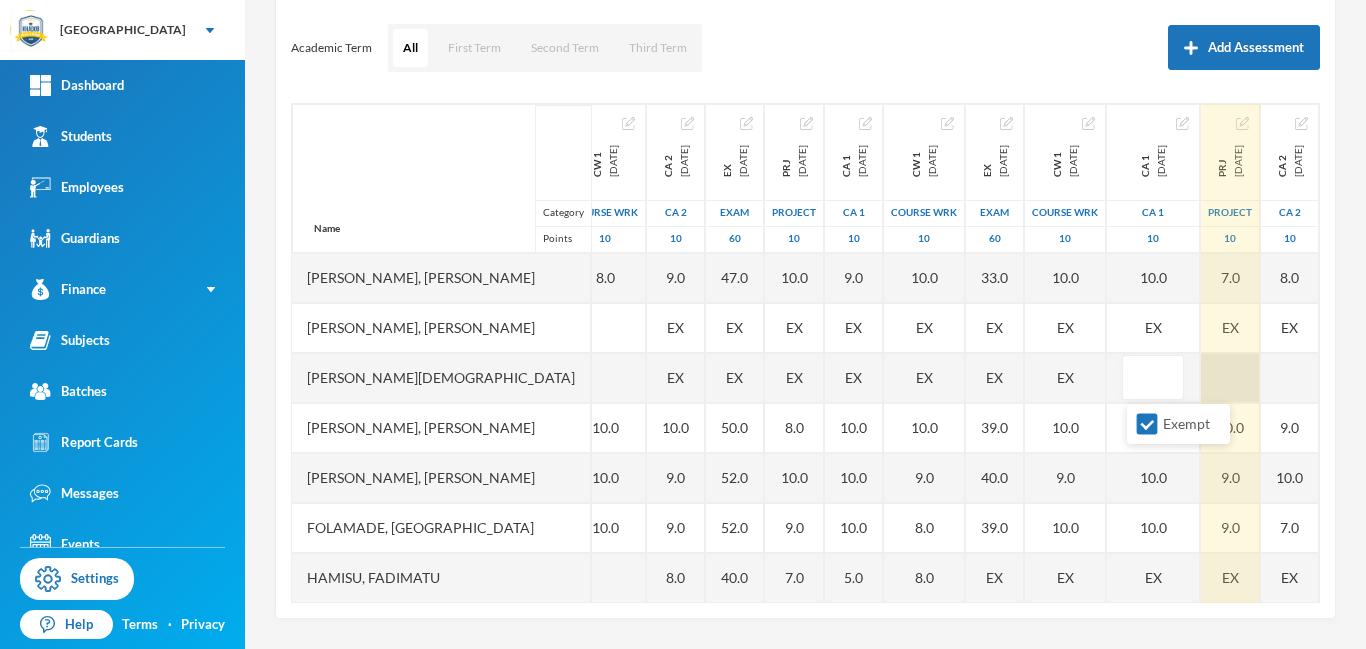 click at bounding box center (1230, 378) 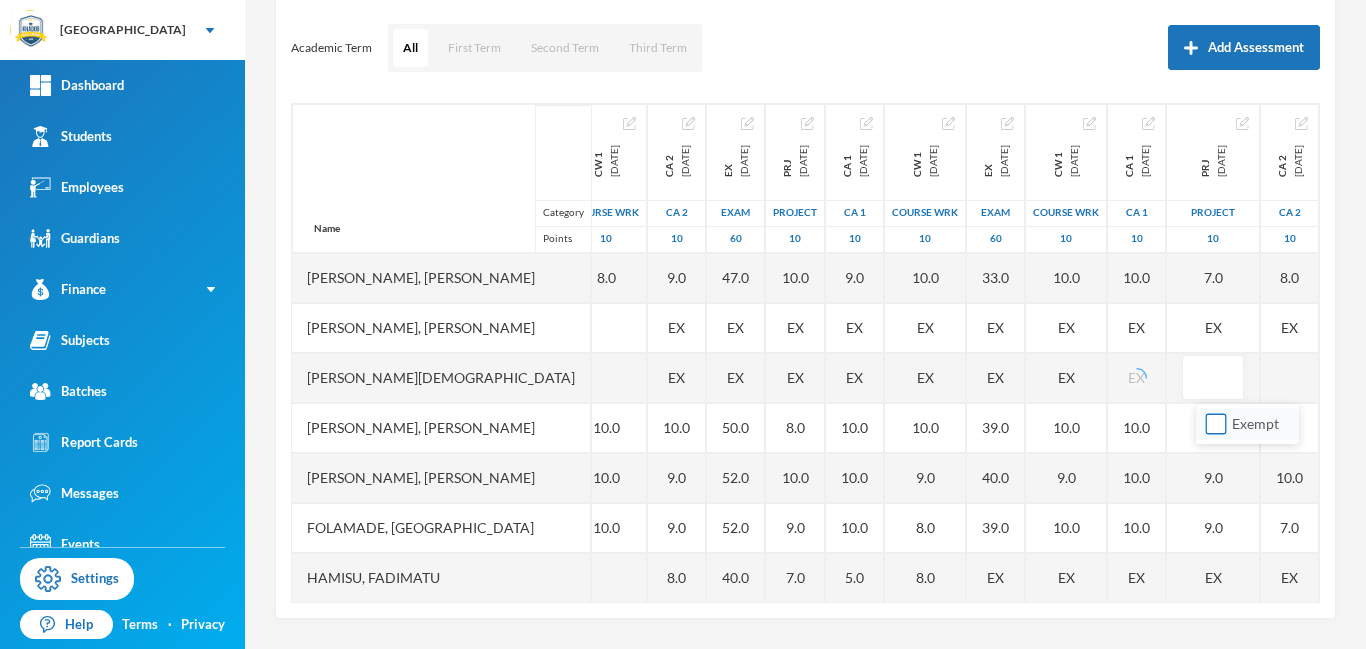 click on "Exempt" at bounding box center (1216, 424) 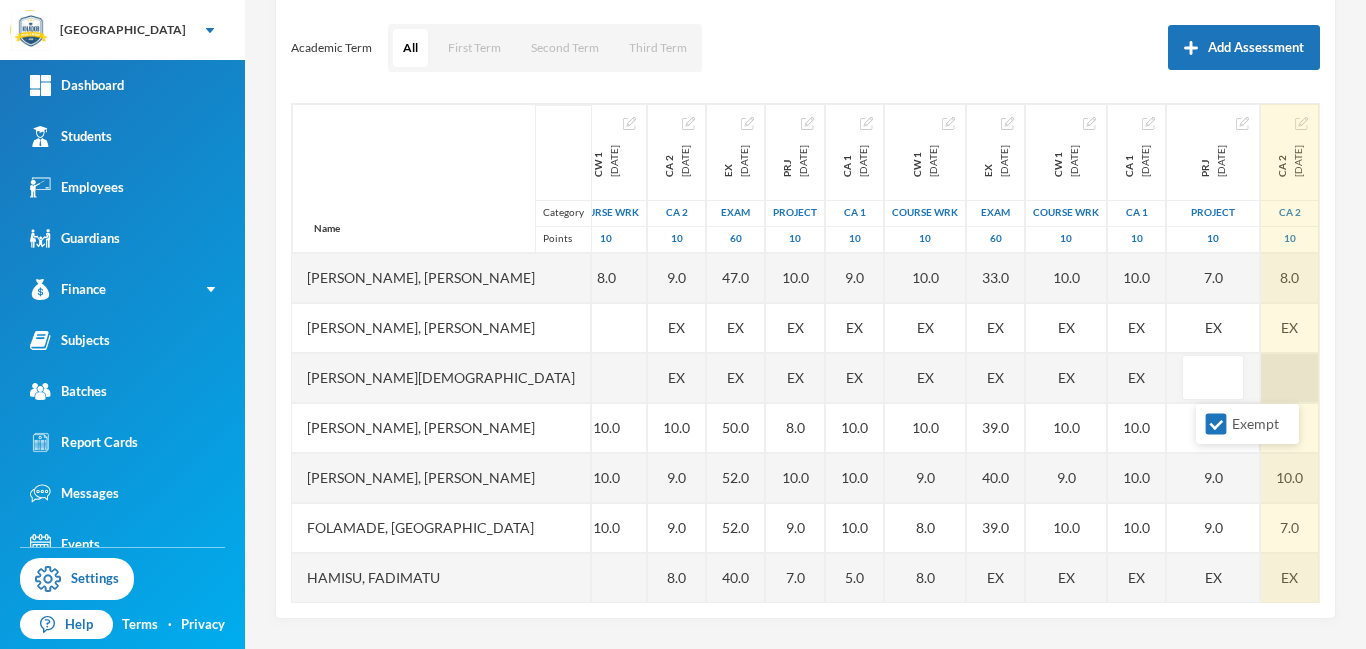 click at bounding box center (1290, 378) 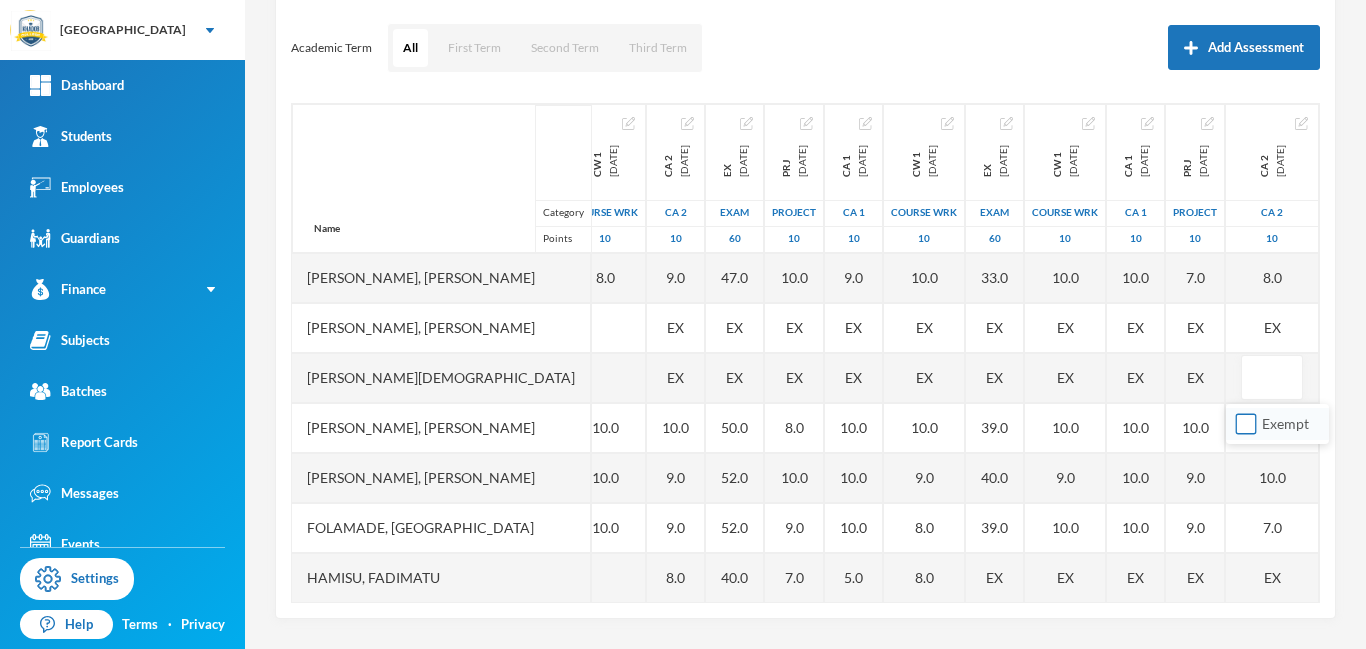 click on "Exempt" at bounding box center [1246, 424] 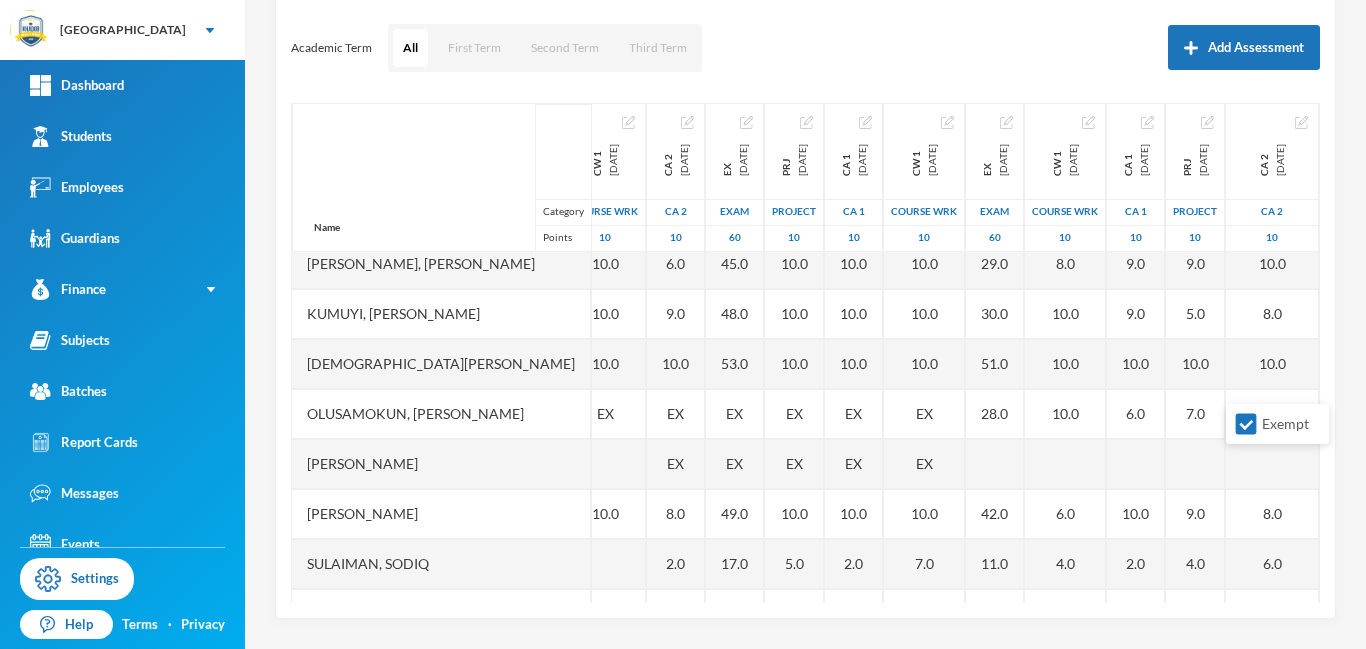 scroll, scrollTop: 451, scrollLeft: 387, axis: both 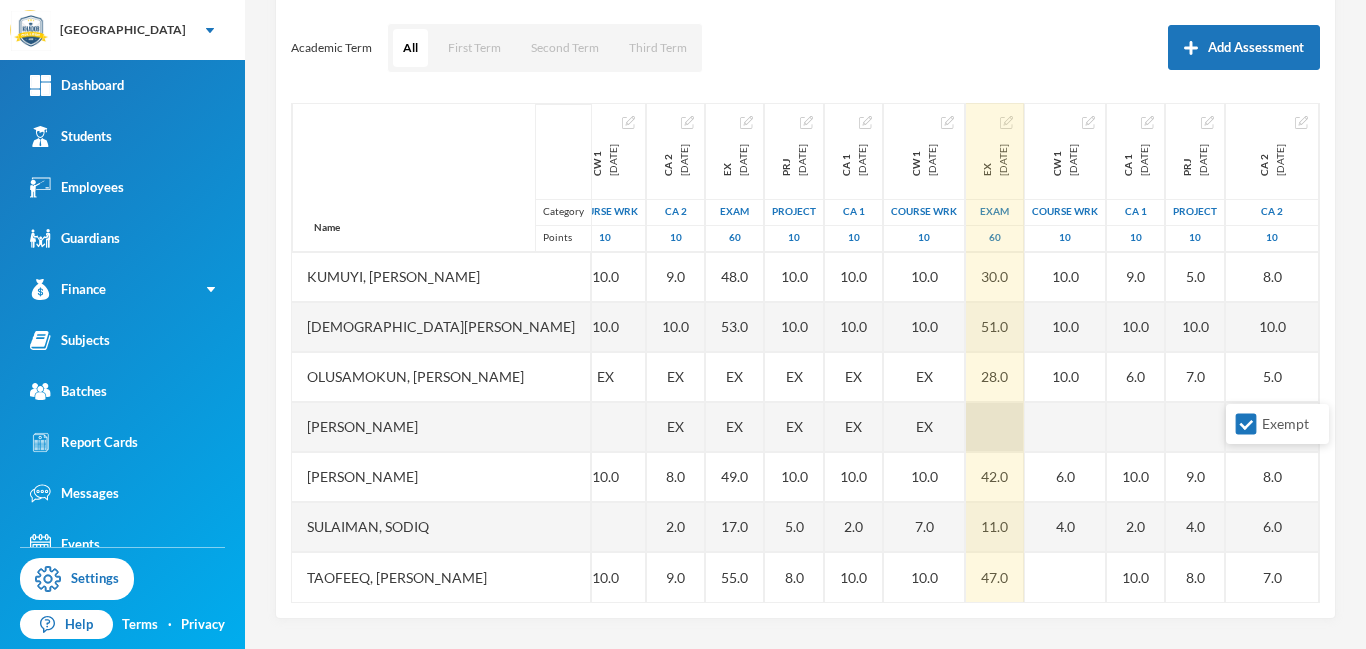 click at bounding box center [995, 427] 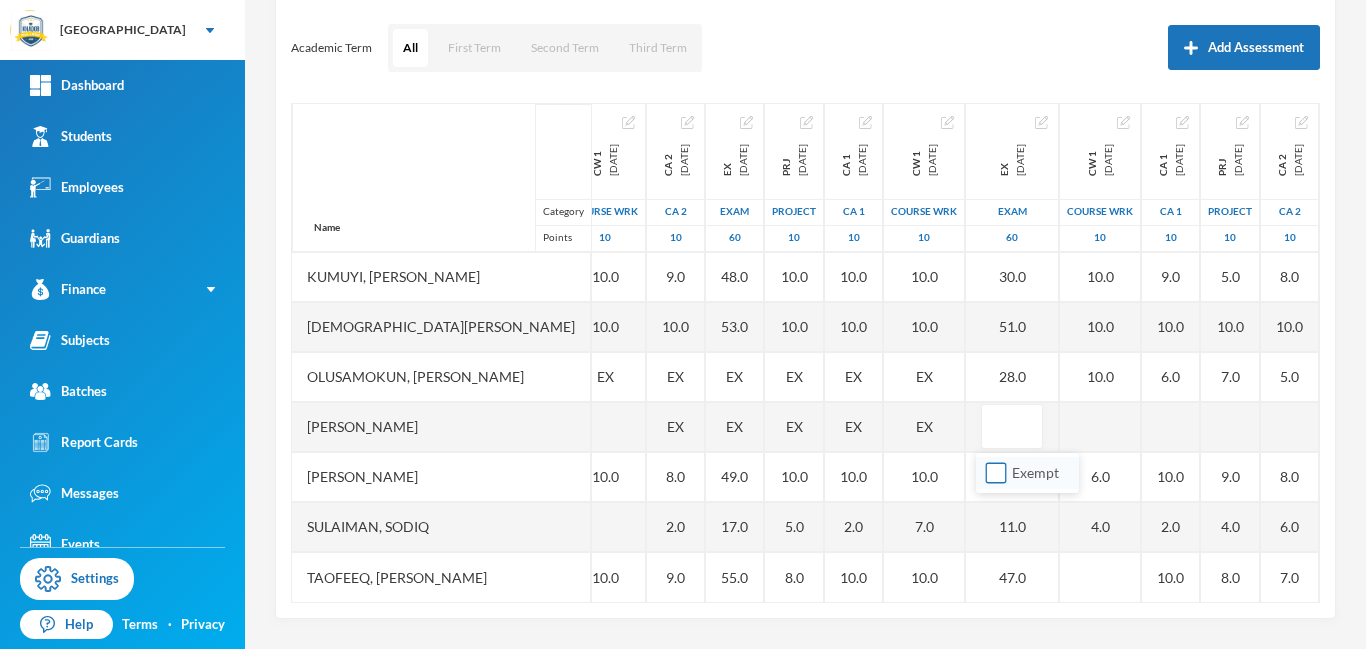 click on "Exempt" at bounding box center [996, 473] 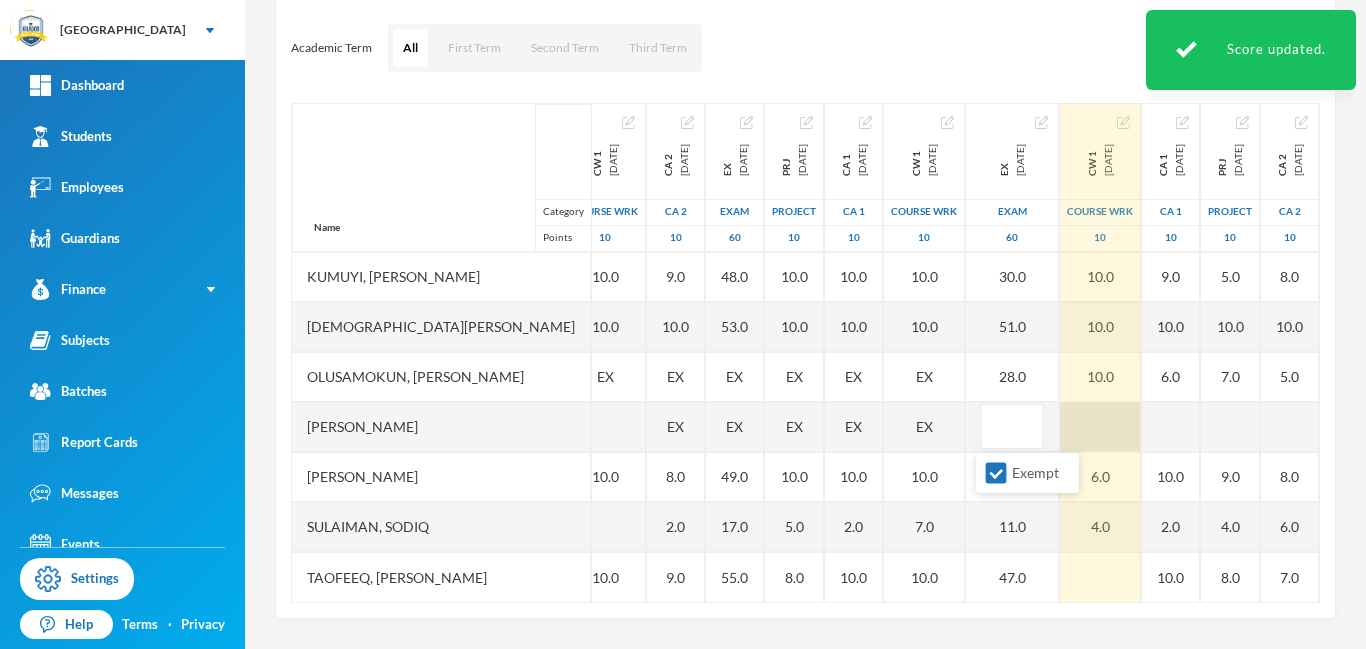click at bounding box center (1100, 427) 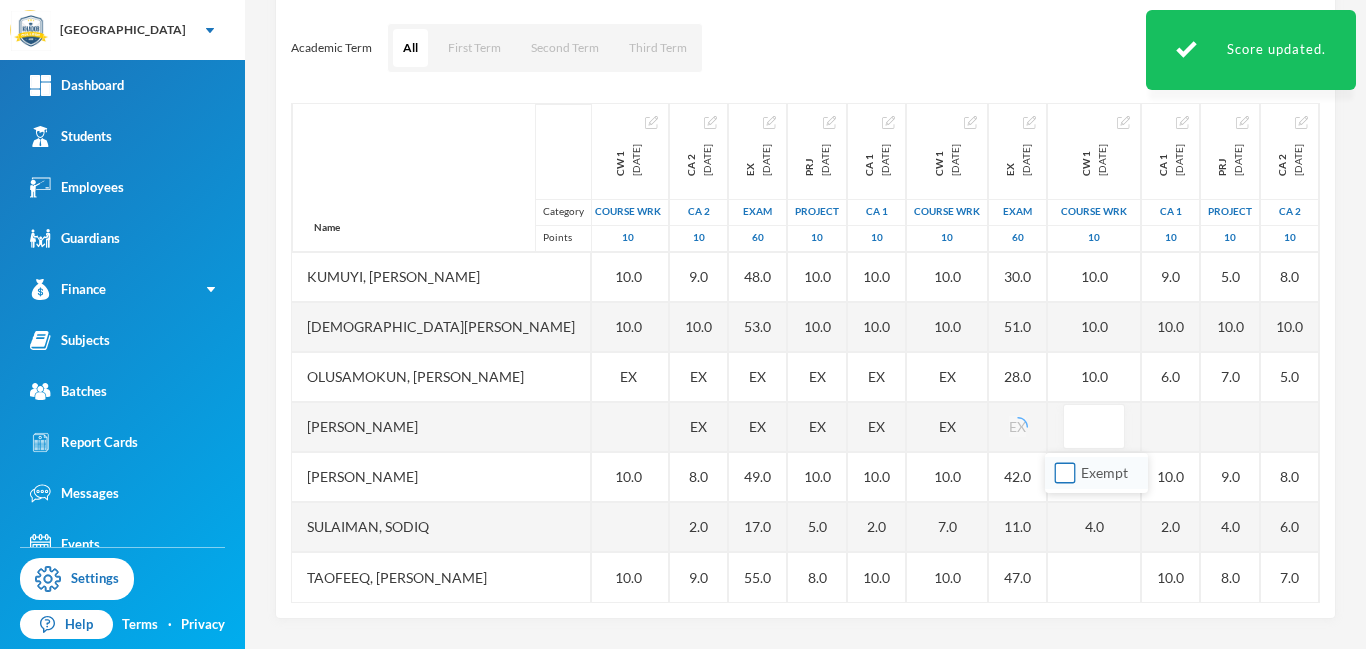 click on "Exempt" at bounding box center [1065, 473] 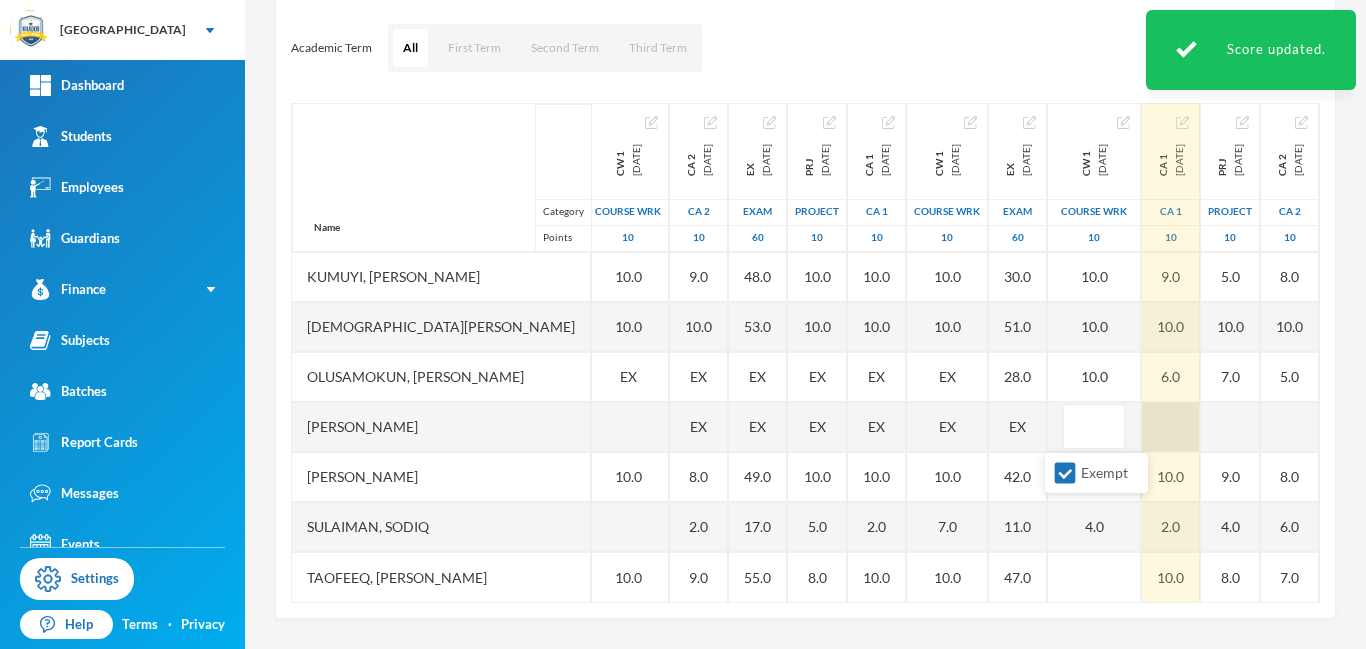 click at bounding box center (1171, 427) 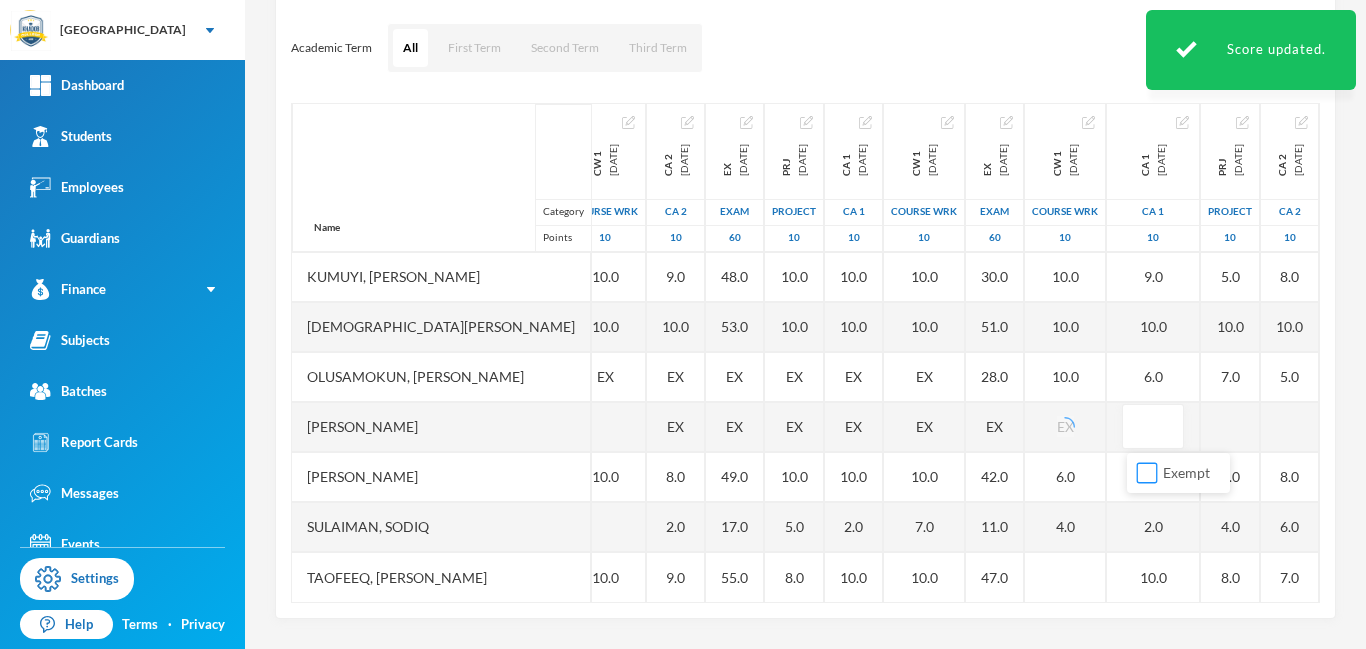 click on "Exempt" at bounding box center (1147, 473) 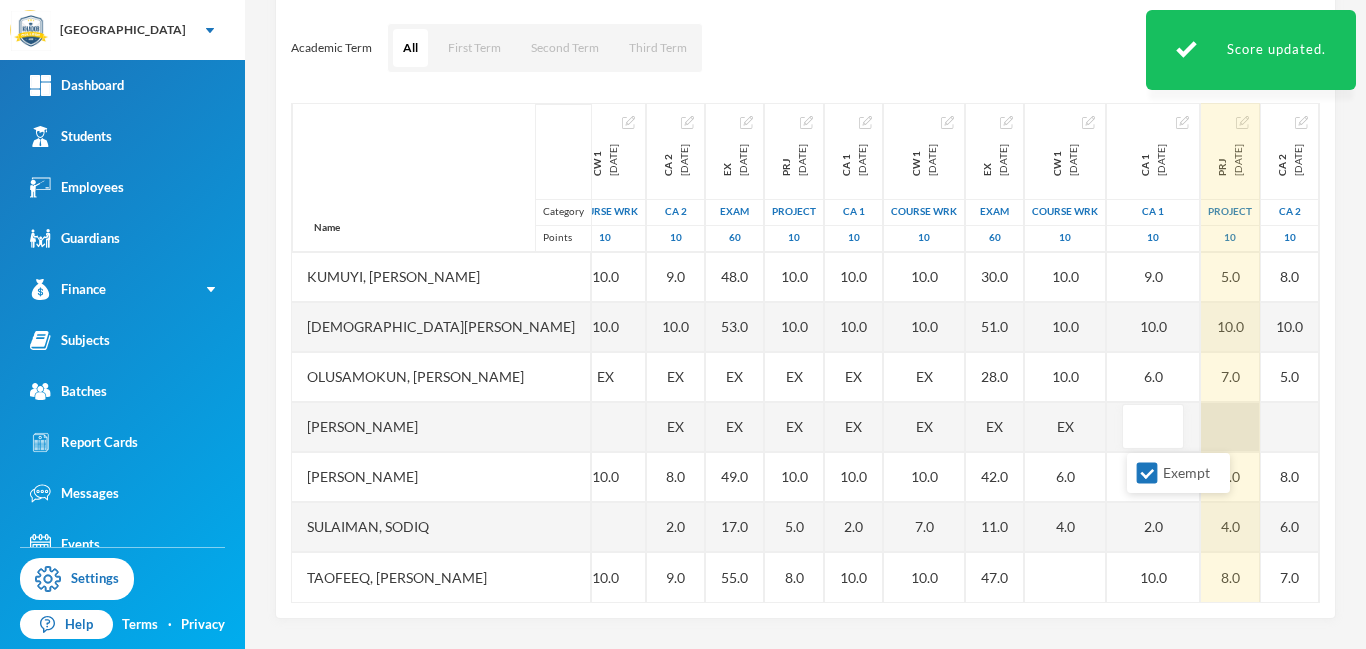 click at bounding box center [1230, 427] 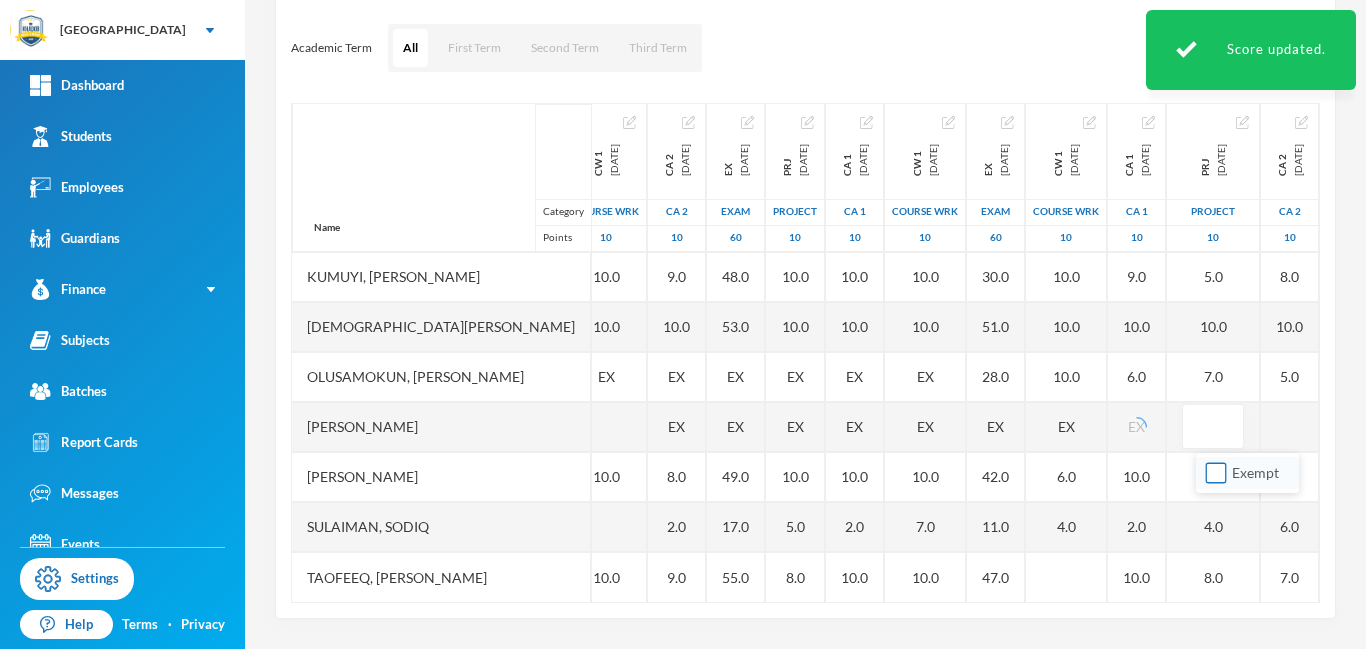 click on "Exempt" at bounding box center [1216, 473] 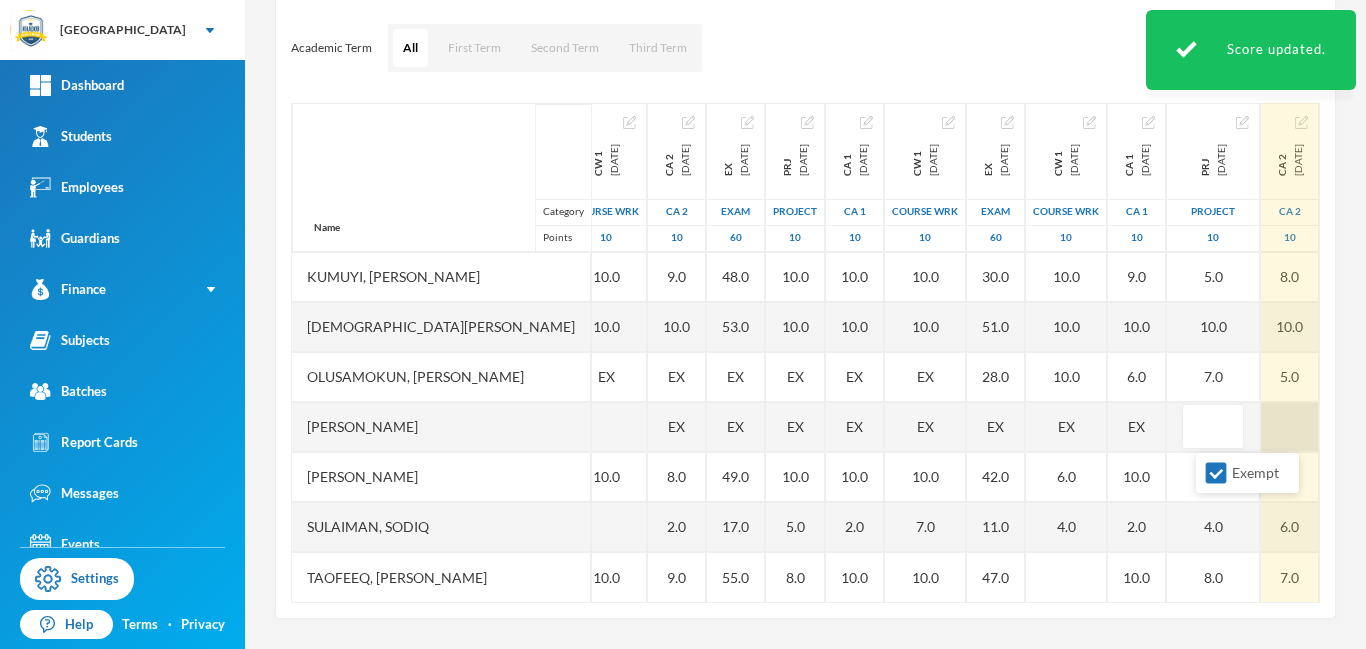 click at bounding box center (1290, 427) 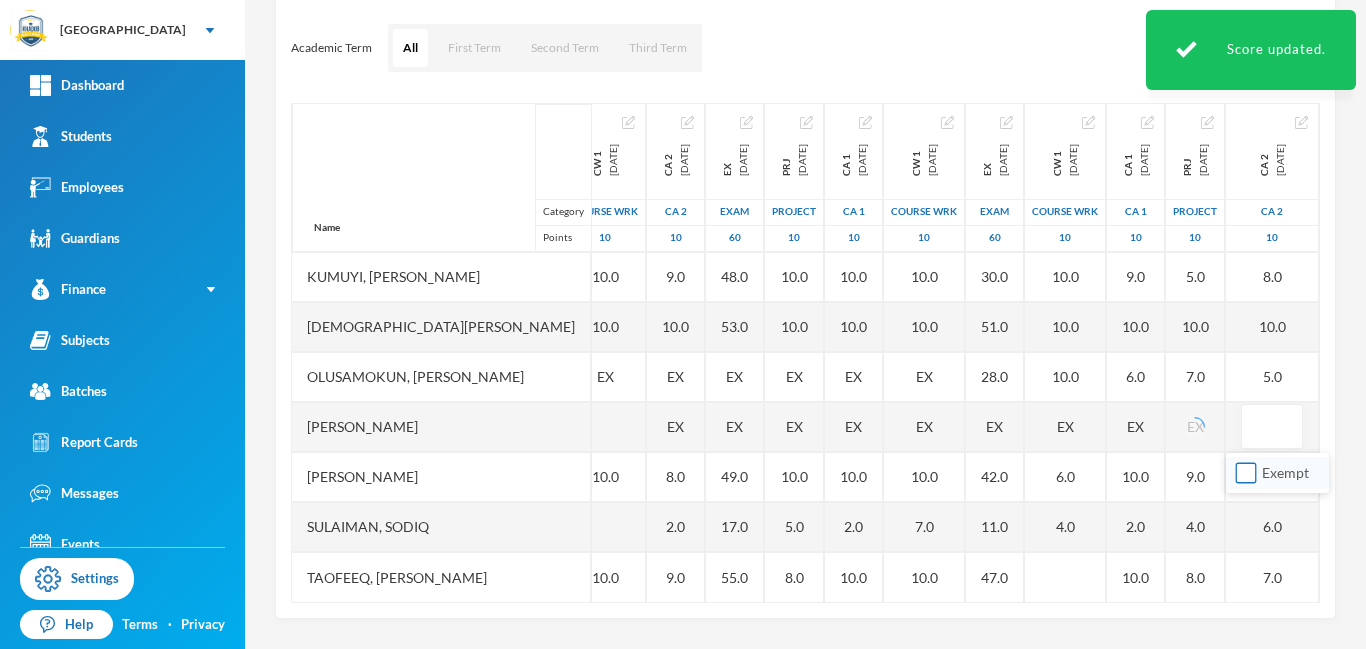 click on "Exempt" at bounding box center [1246, 473] 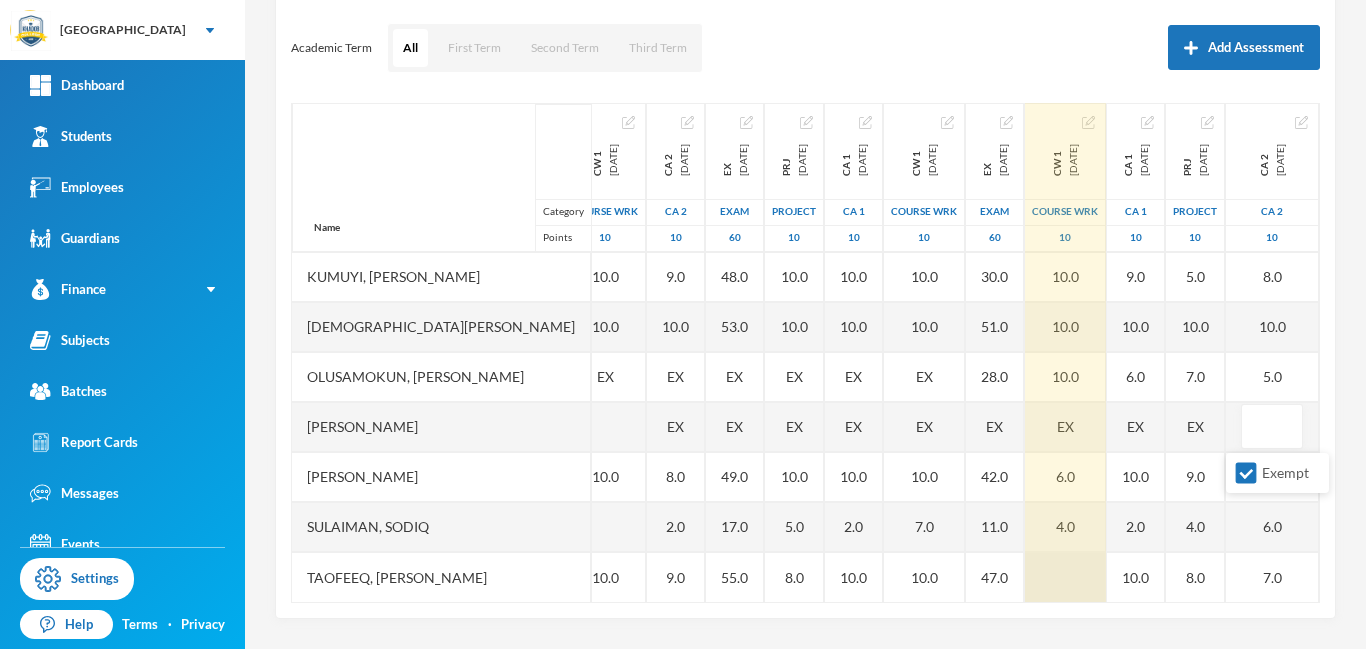 click at bounding box center [1065, 577] 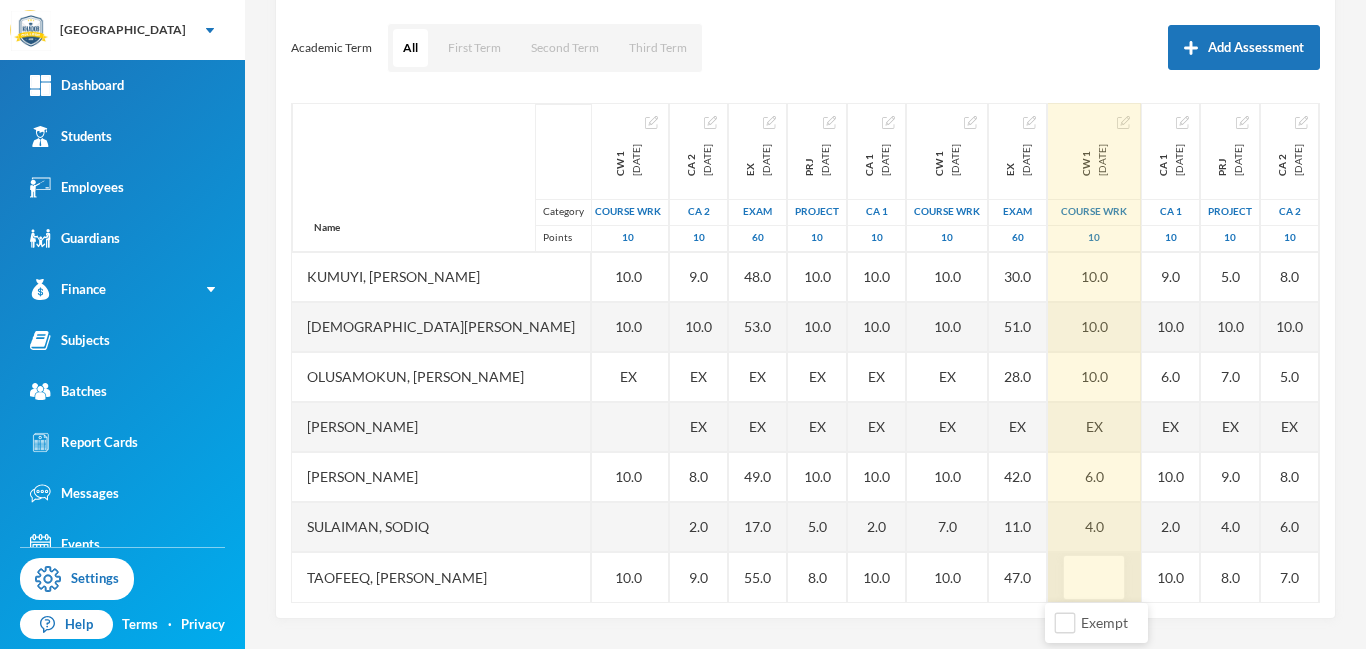 type on "9" 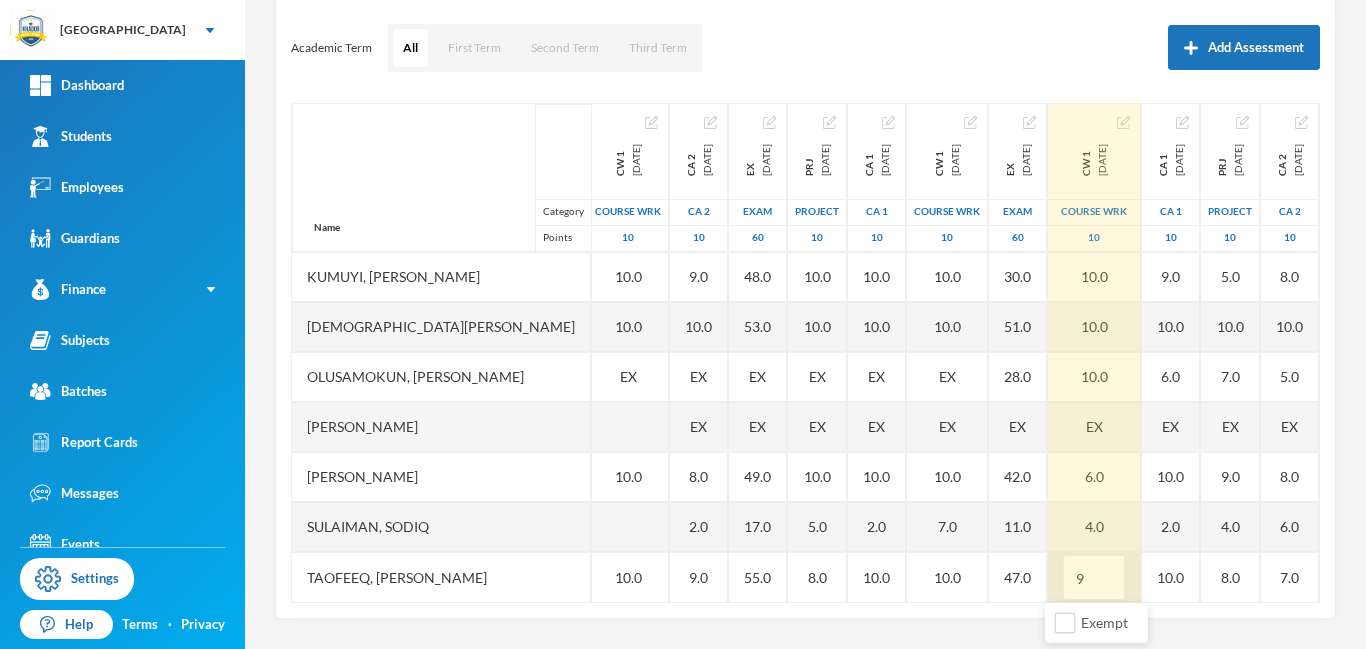 click on "9" at bounding box center [1094, 578] 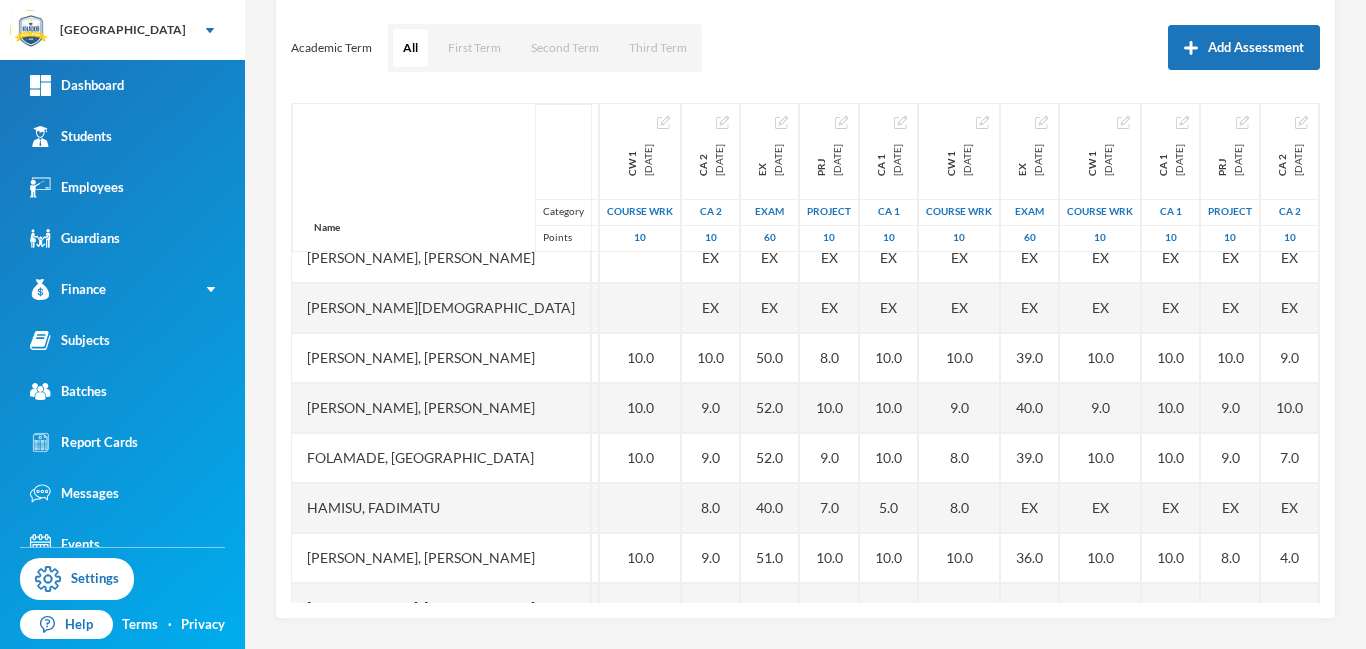 scroll, scrollTop: 0, scrollLeft: 387, axis: horizontal 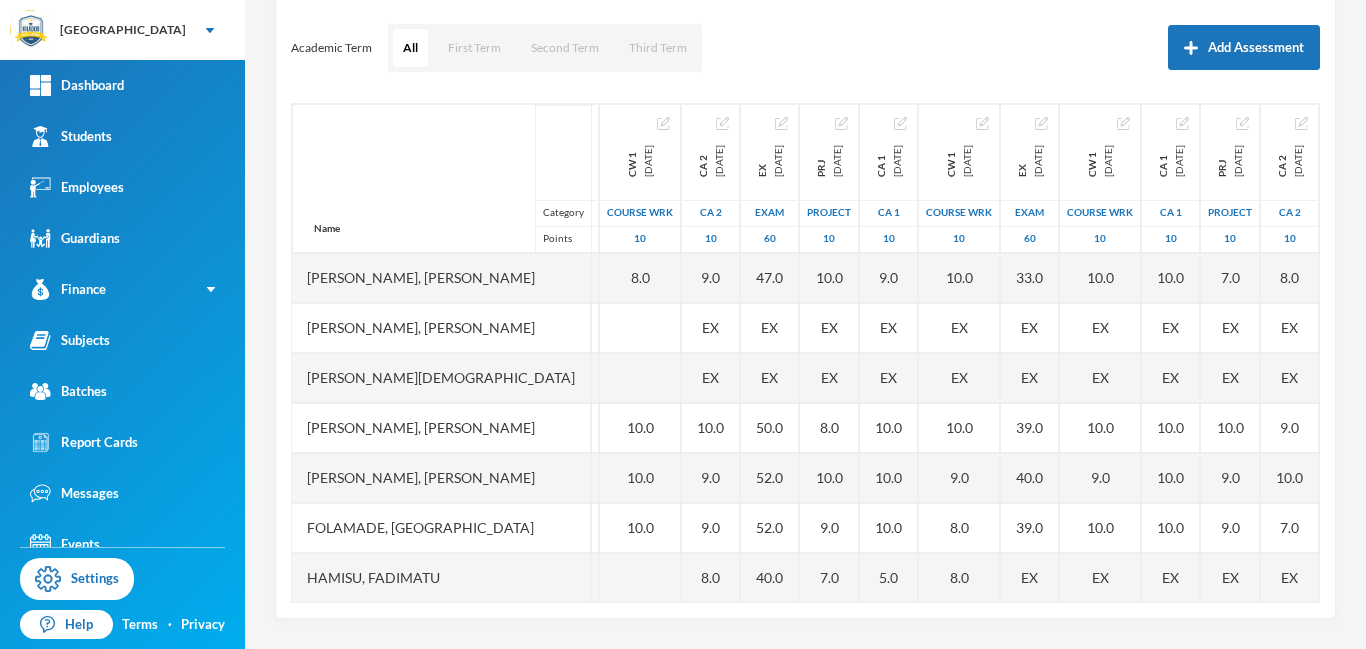 drag, startPoint x: 1318, startPoint y: 475, endPoint x: 1315, endPoint y: 173, distance: 302.0149 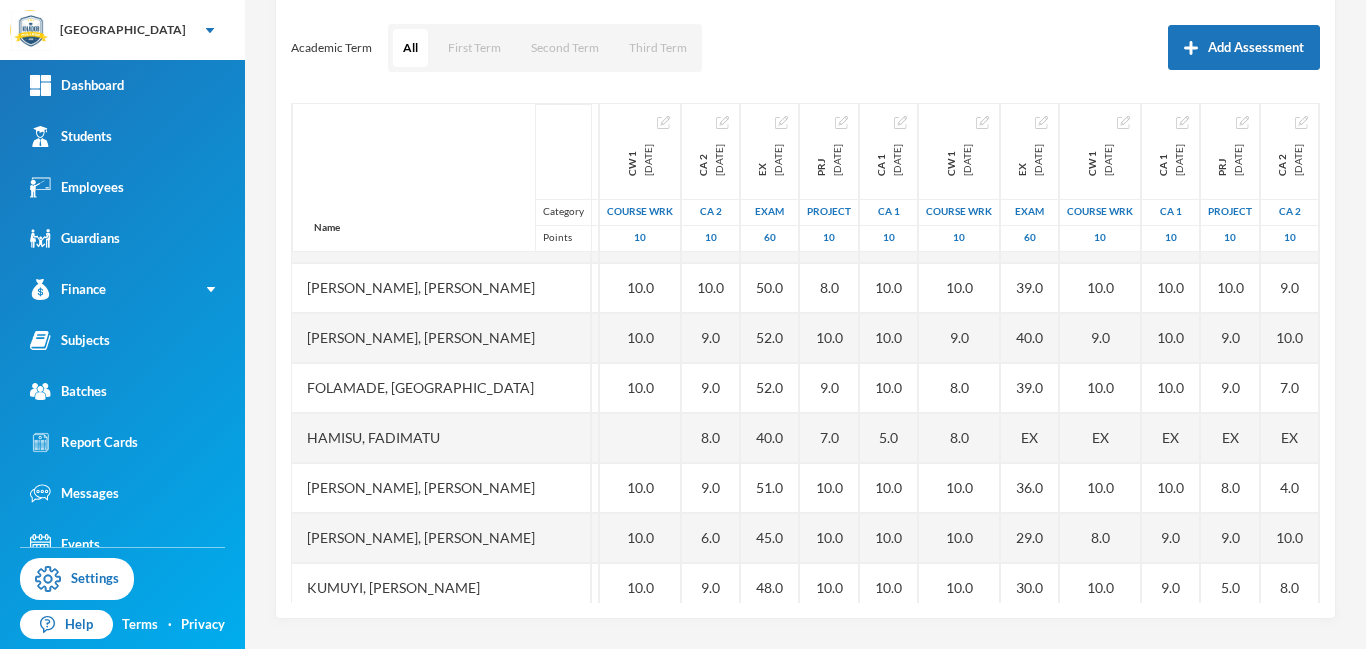 scroll, scrollTop: 136, scrollLeft: 387, axis: both 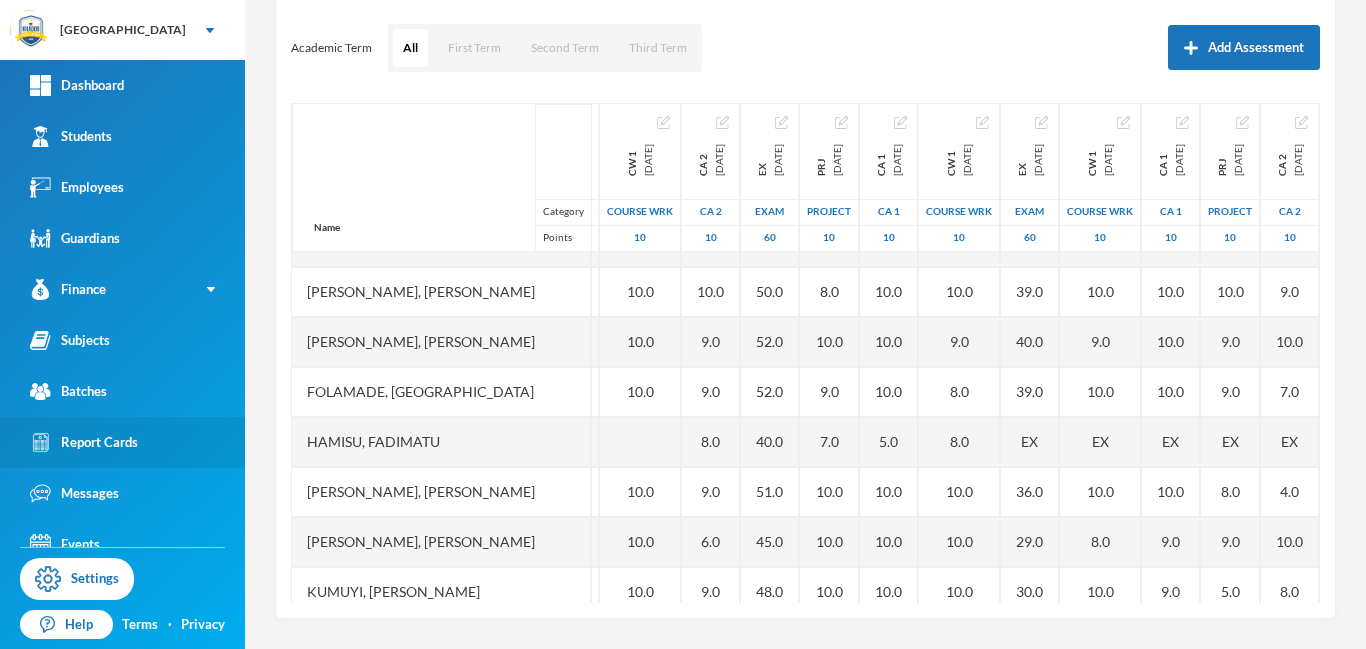 click on "Report Cards" at bounding box center [84, 442] 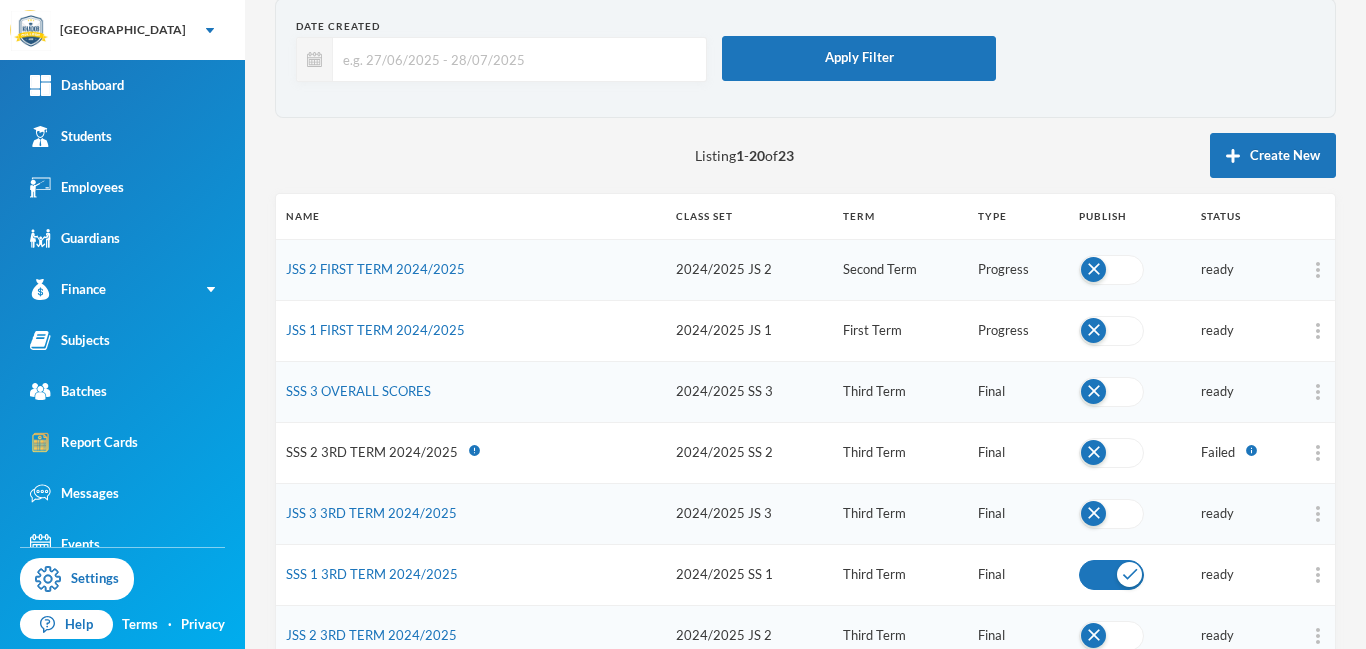 scroll, scrollTop: 263, scrollLeft: 0, axis: vertical 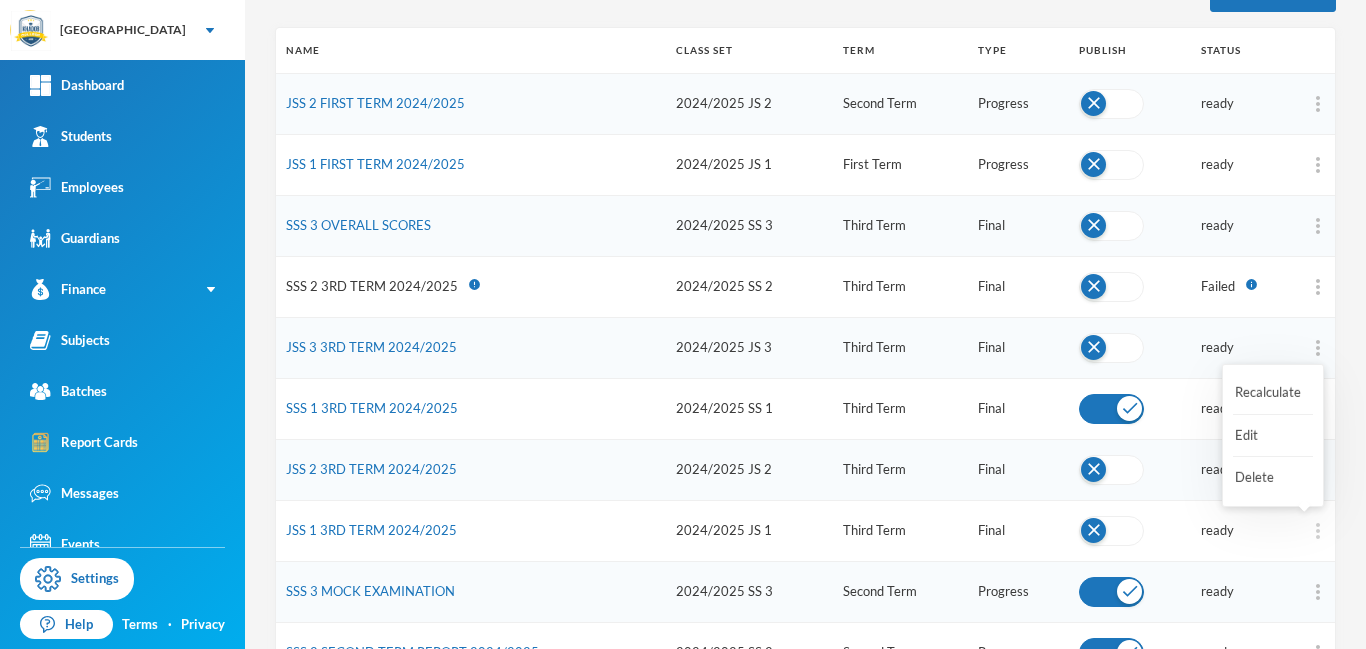 click at bounding box center (1318, 531) 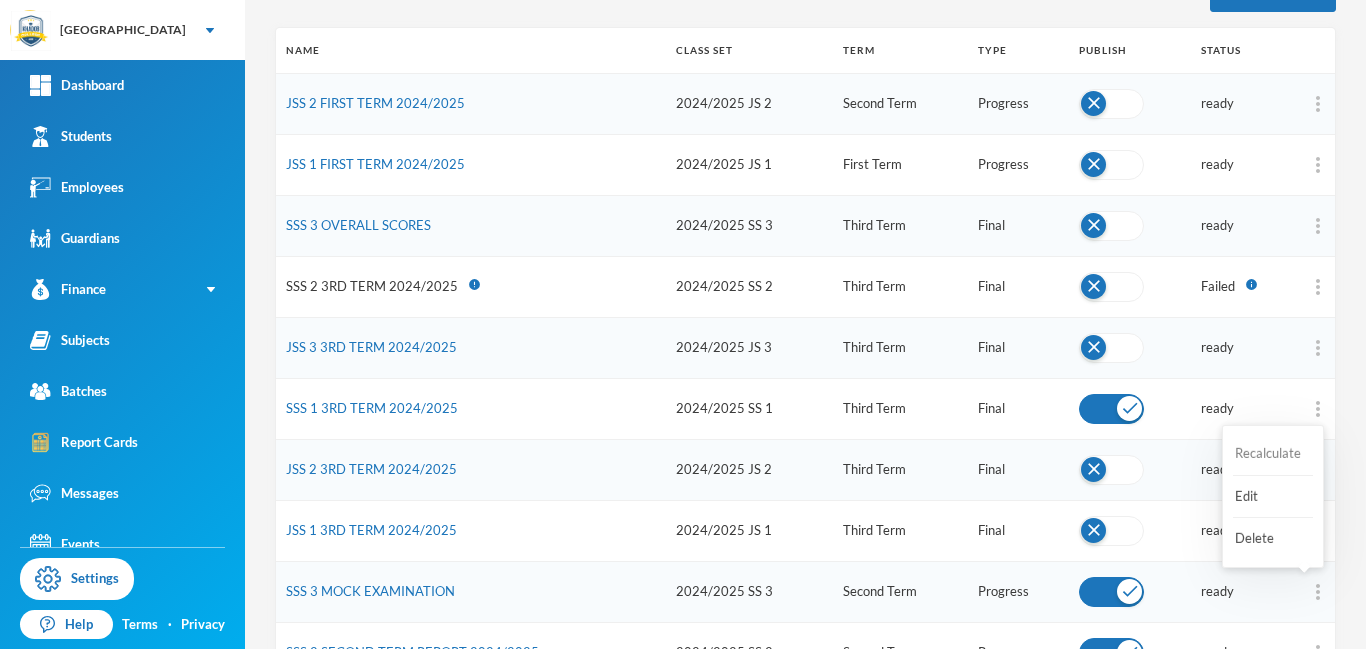 click on "Recalculate" at bounding box center (1273, 454) 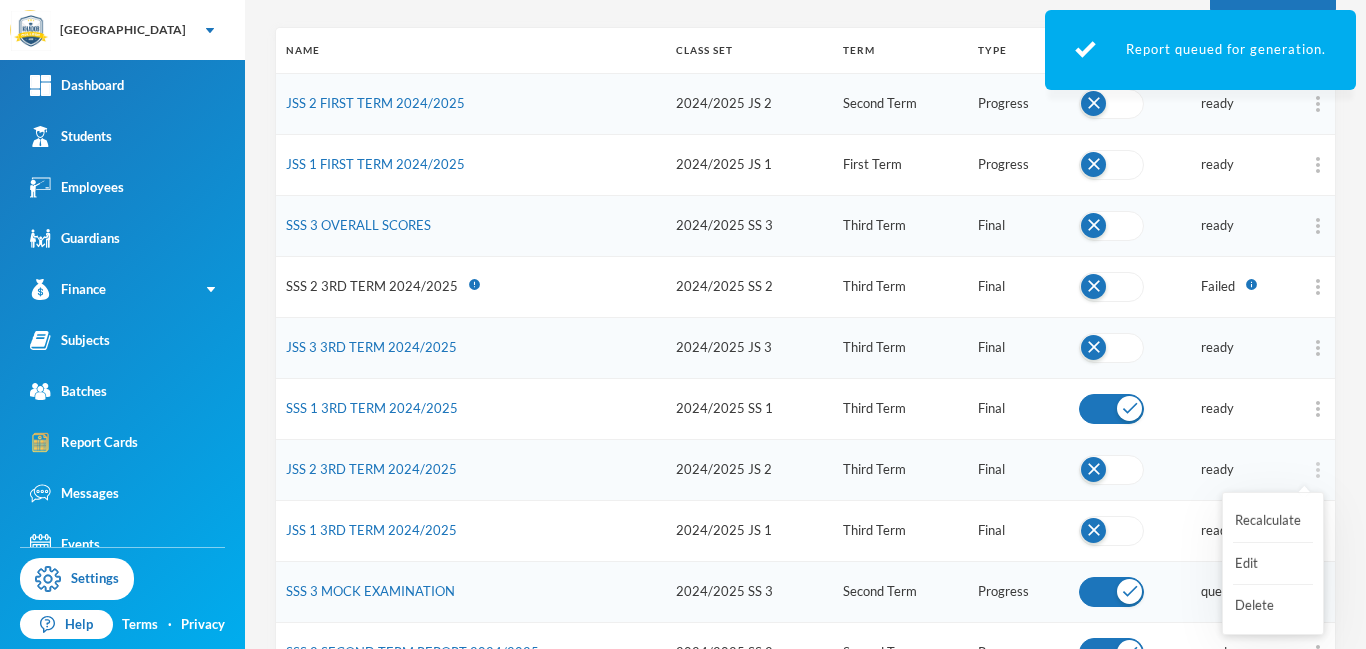 click at bounding box center (1318, 470) 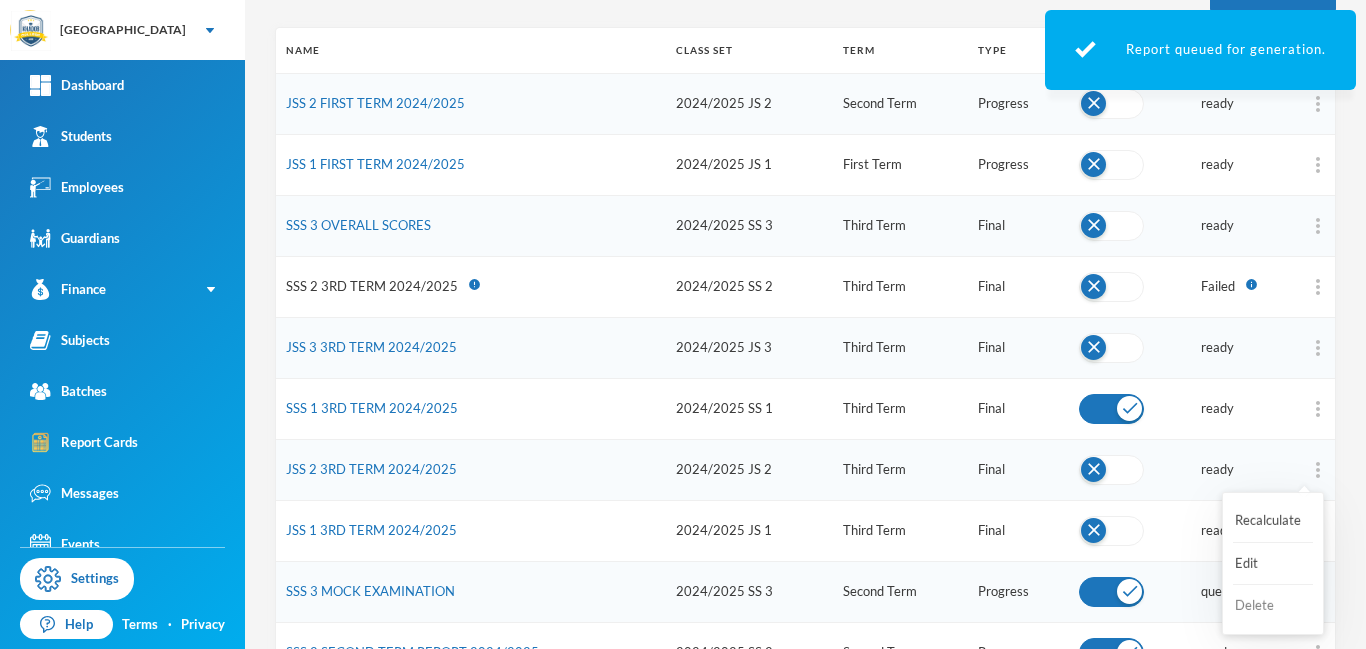 click on "Delete" at bounding box center (1273, 606) 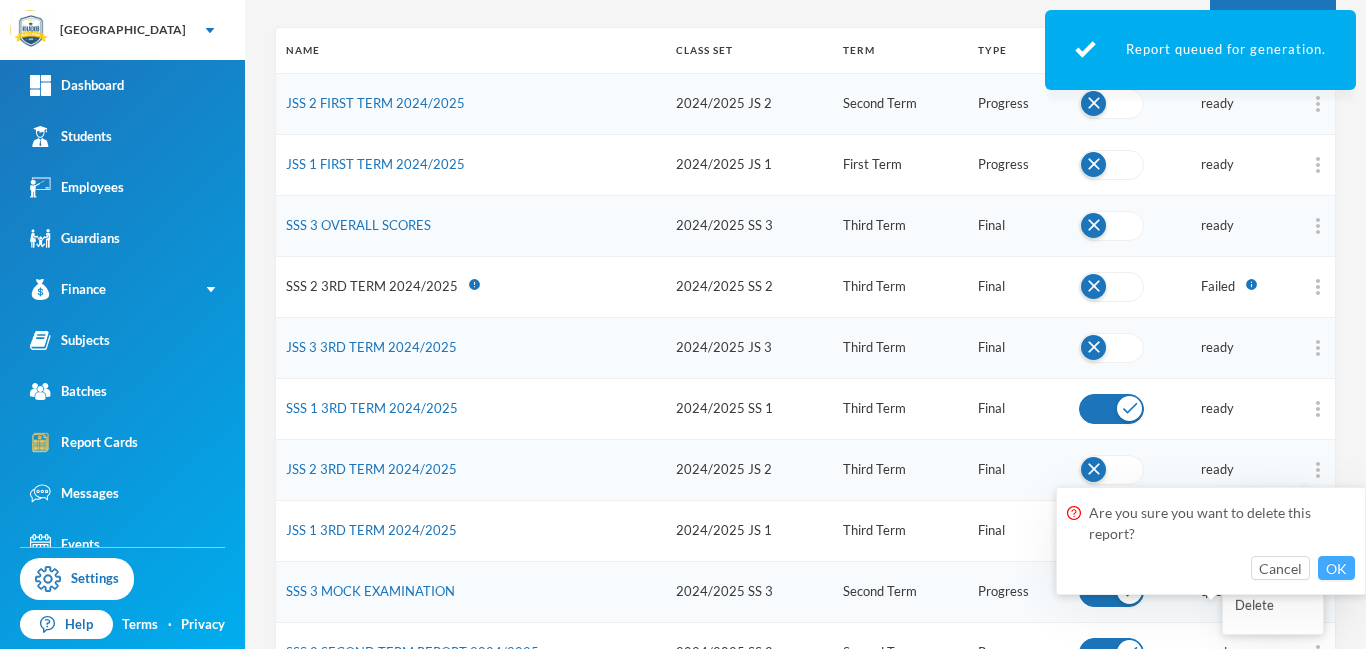click on "OK" at bounding box center (1336, 568) 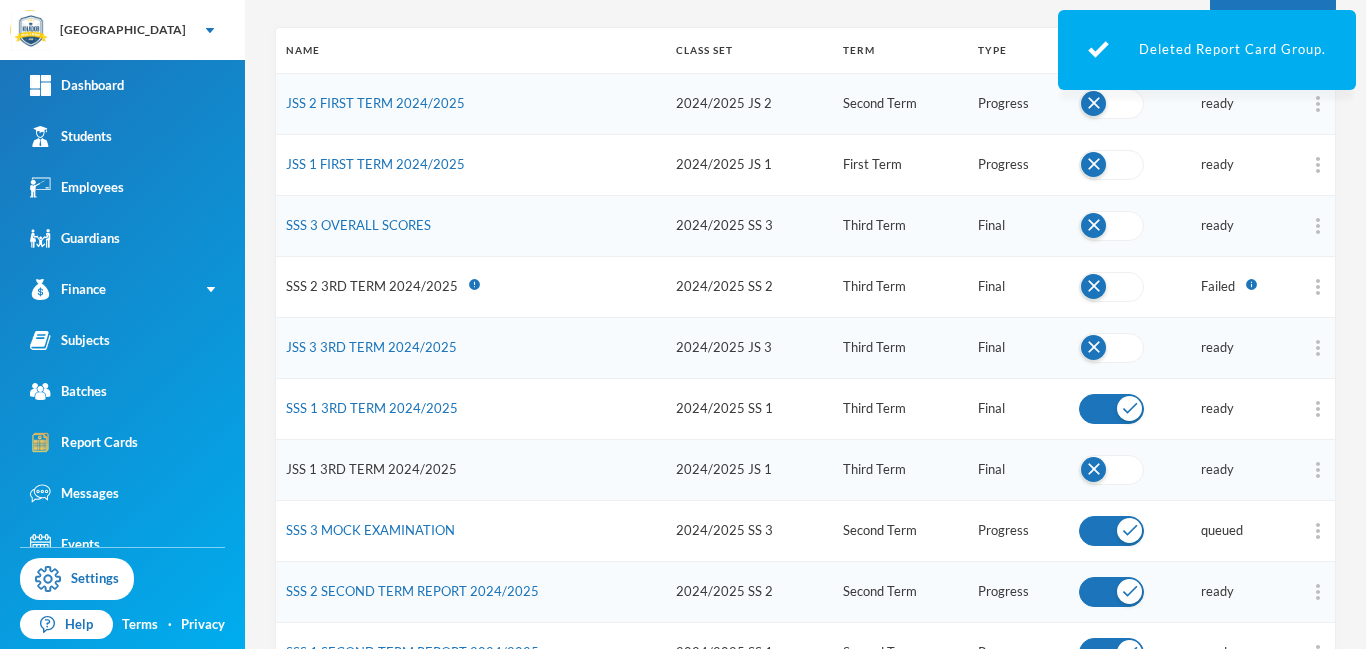 click on "JSS 1 3RD TERM 2024/2025" at bounding box center (371, 469) 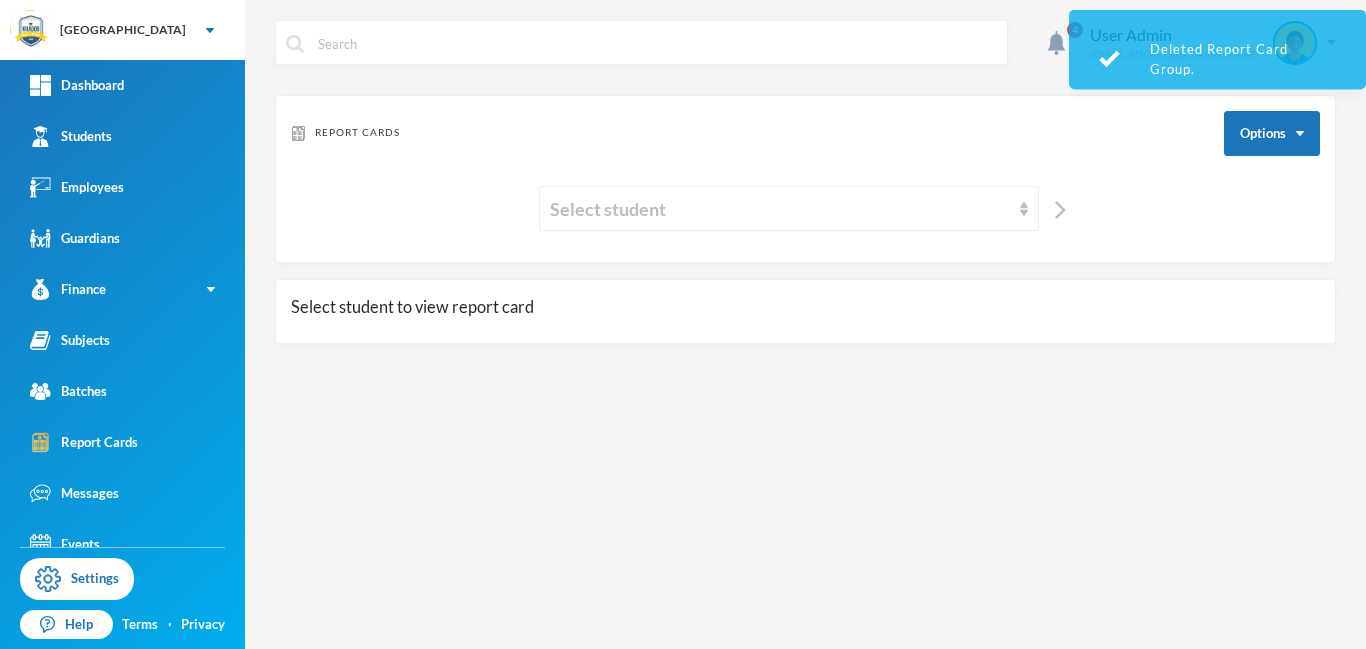 scroll, scrollTop: 0, scrollLeft: 0, axis: both 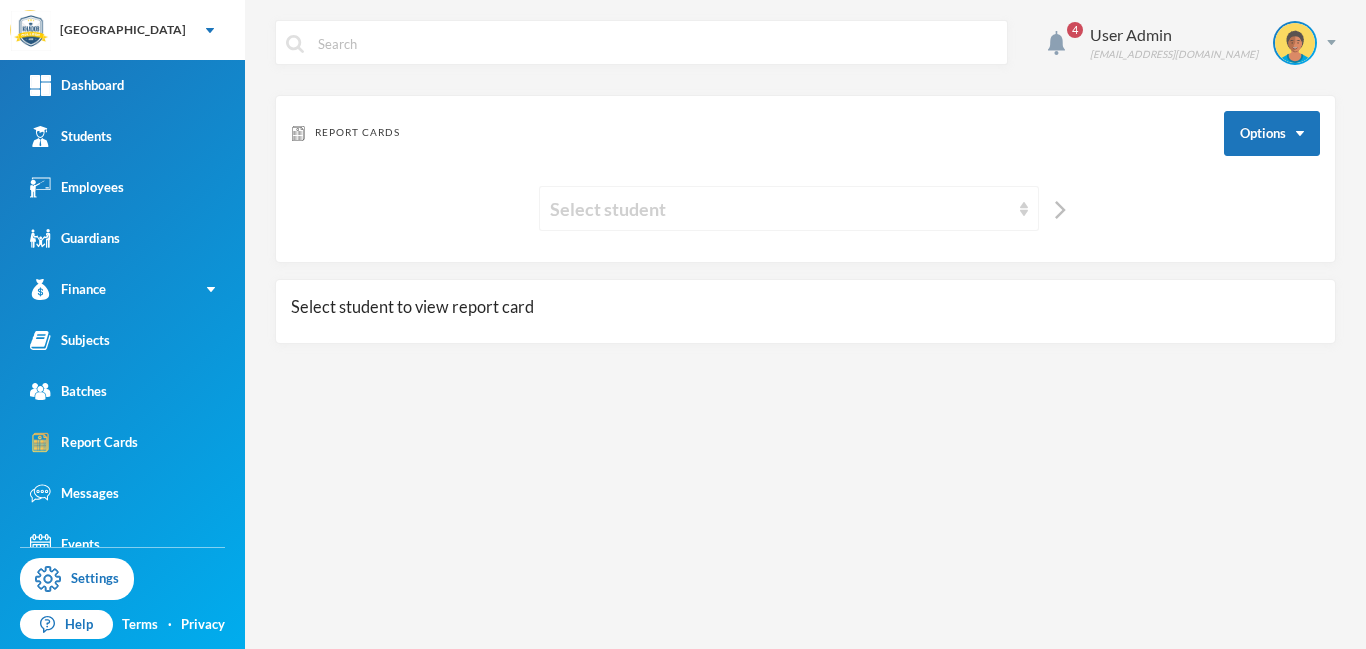 click on "Select student" at bounding box center [789, 208] 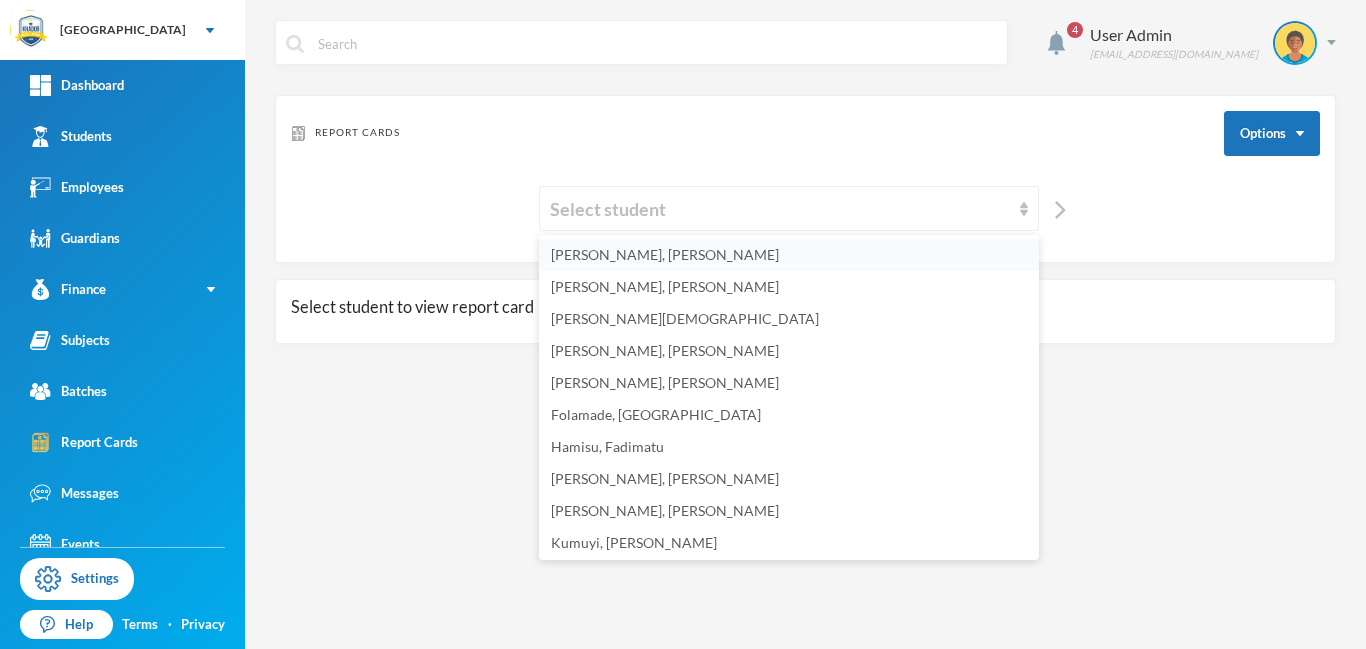 click on "[PERSON_NAME], [PERSON_NAME]" at bounding box center [665, 254] 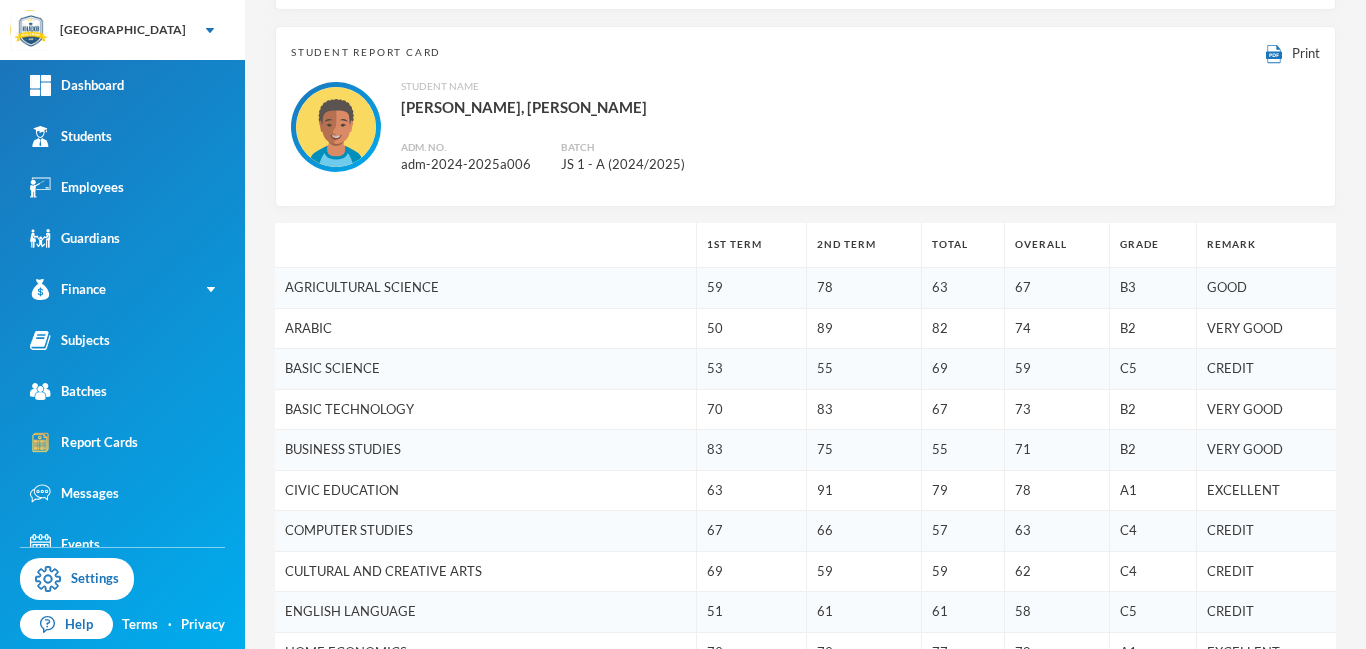 scroll, scrollTop: 116, scrollLeft: 0, axis: vertical 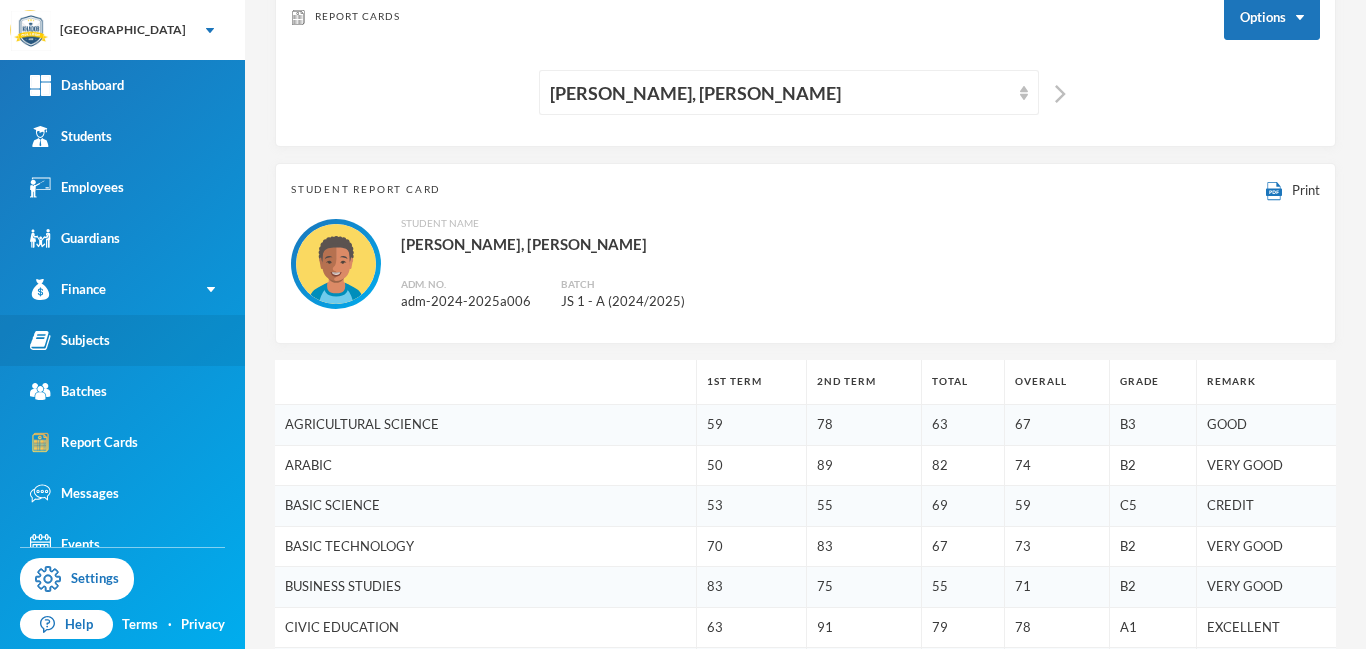 click on "Subjects" at bounding box center [70, 340] 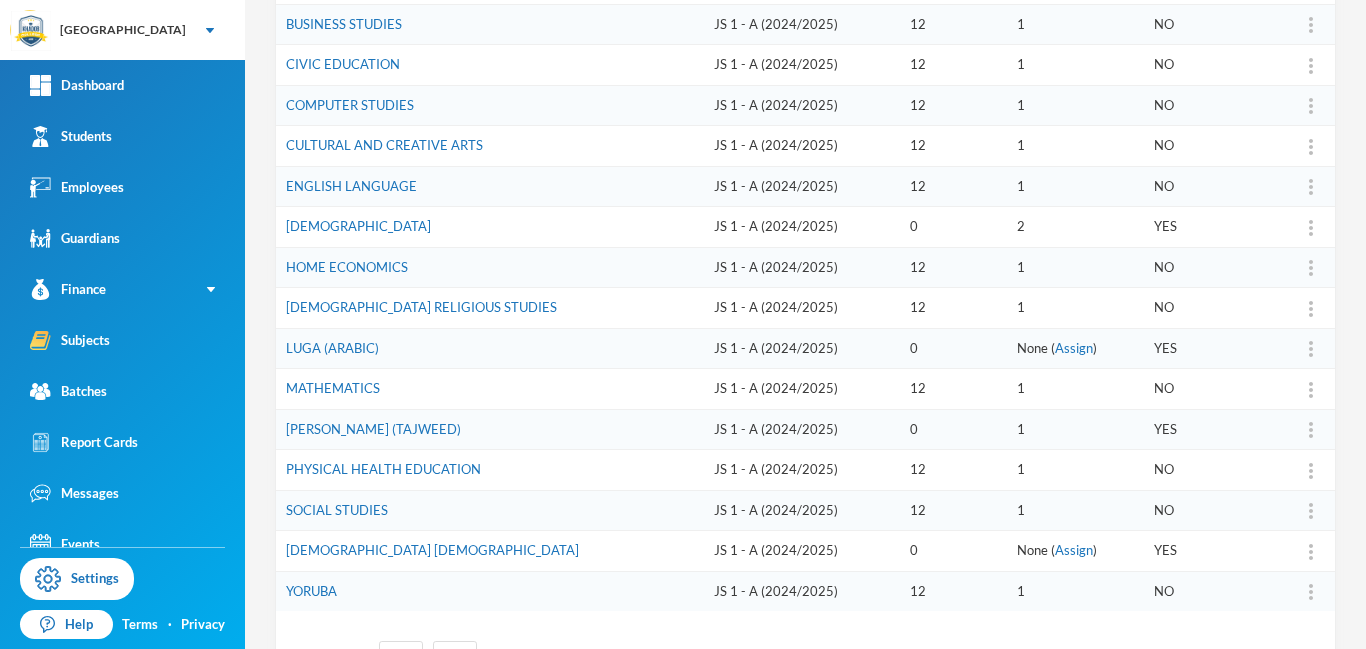 scroll, scrollTop: 498, scrollLeft: 0, axis: vertical 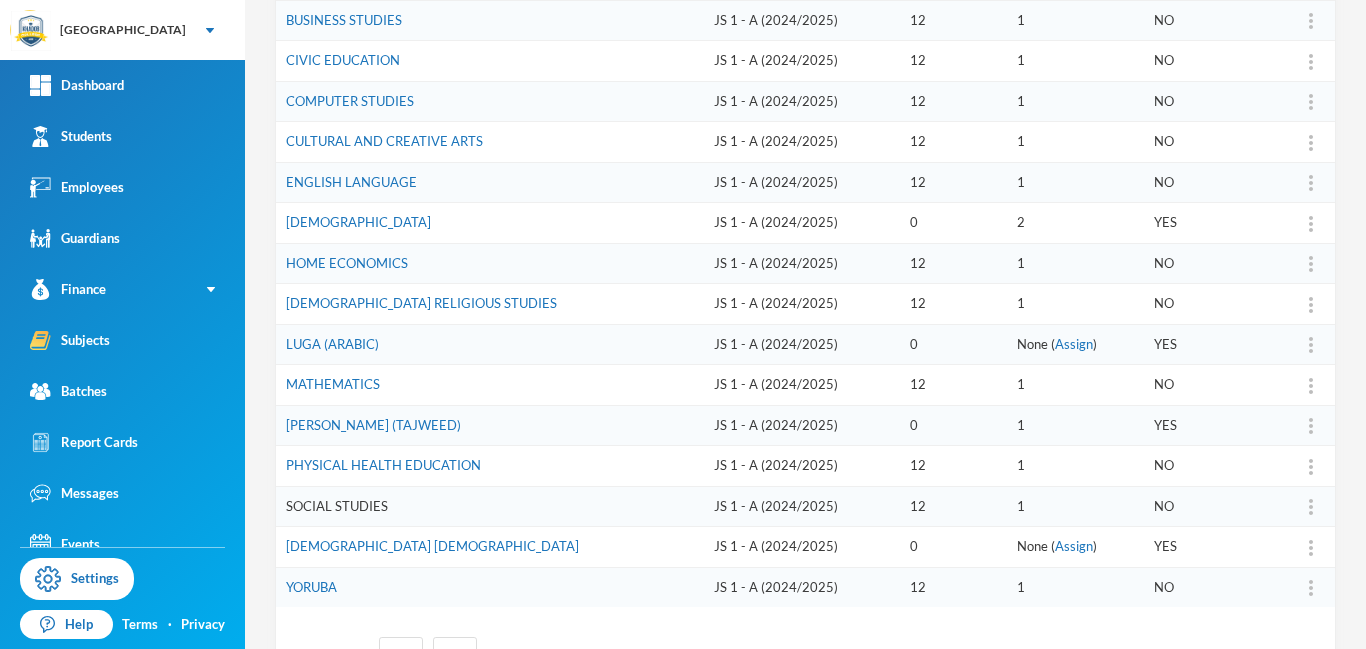 click on "SOCIAL STUDIES" at bounding box center (337, 506) 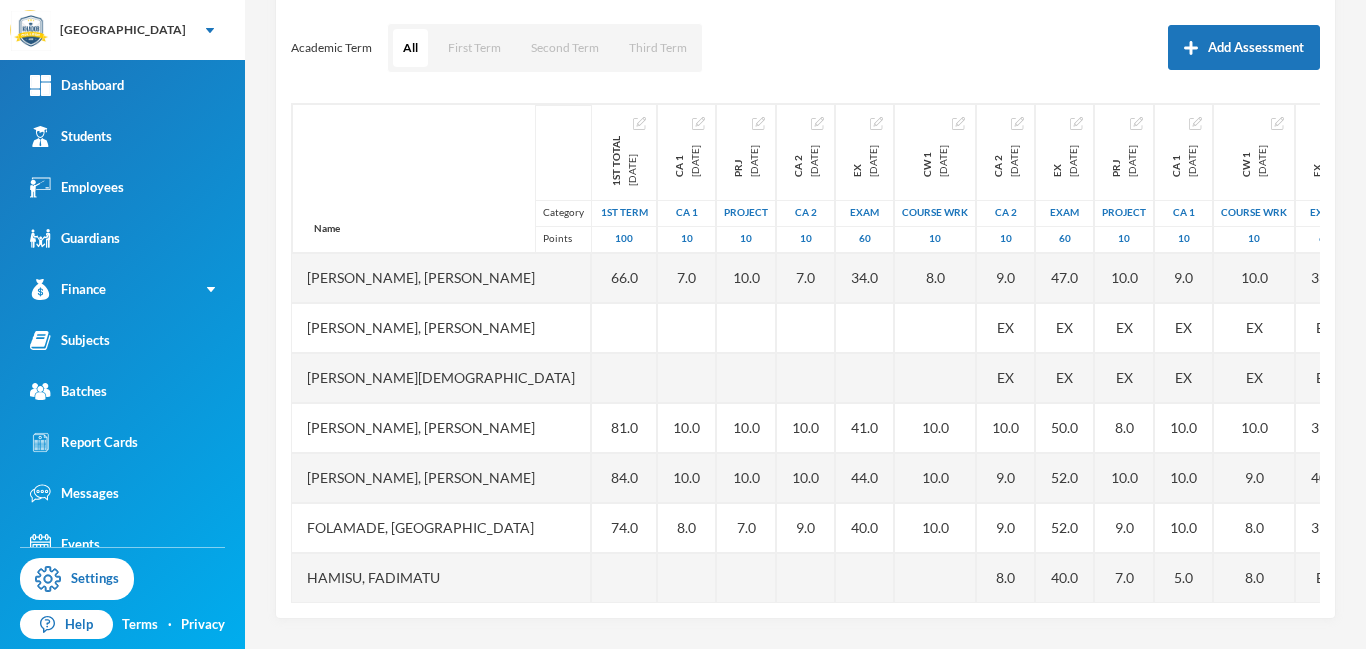 scroll, scrollTop: 263, scrollLeft: 0, axis: vertical 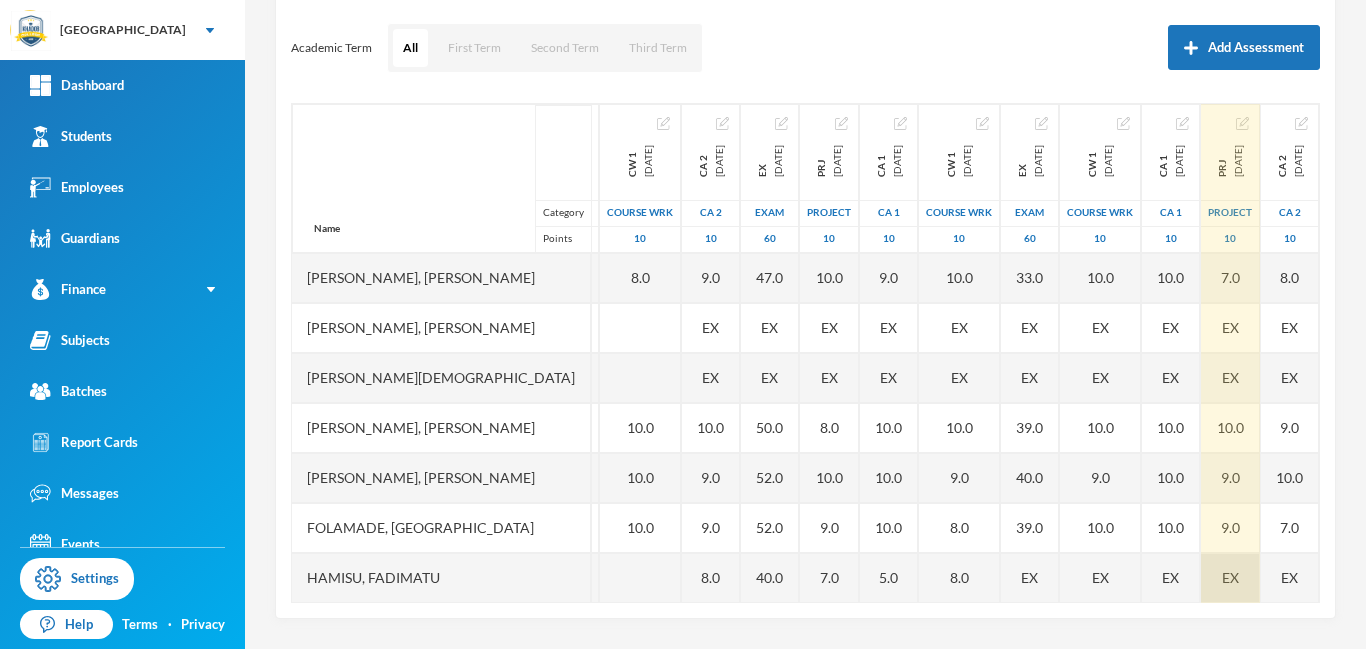 drag, startPoint x: 903, startPoint y: 601, endPoint x: 1235, endPoint y: 579, distance: 332.72812 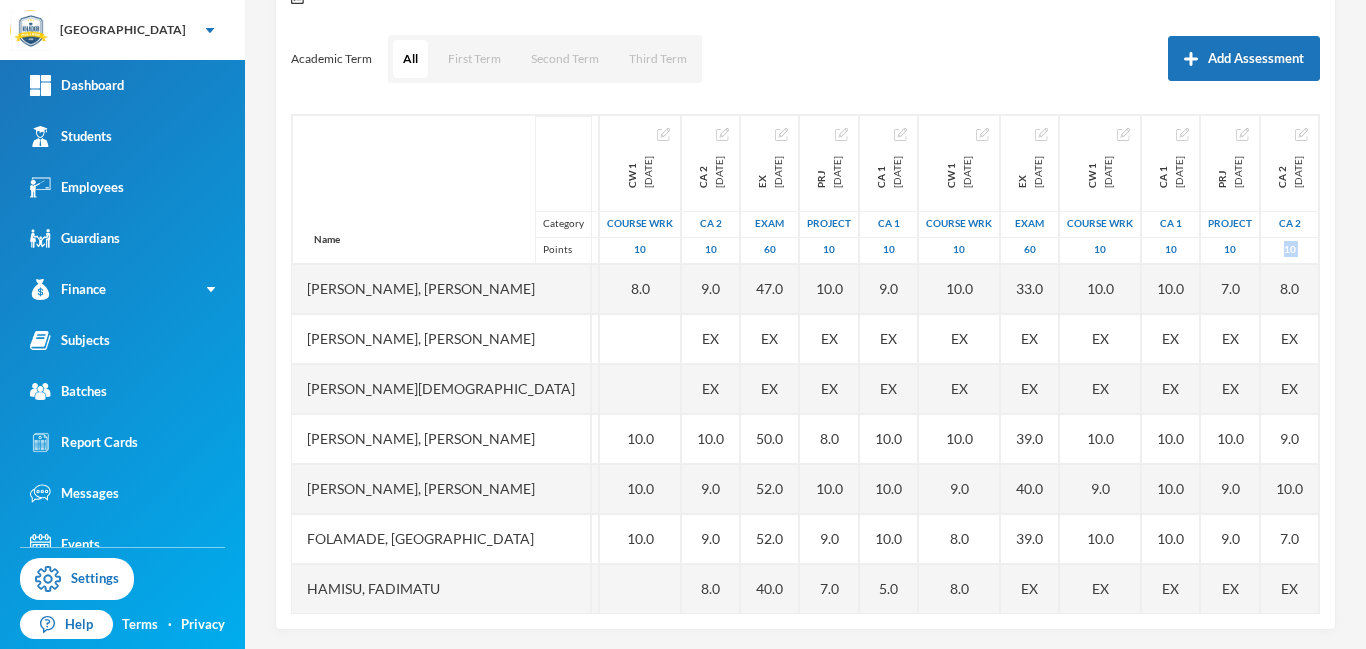 scroll, scrollTop: 263, scrollLeft: 0, axis: vertical 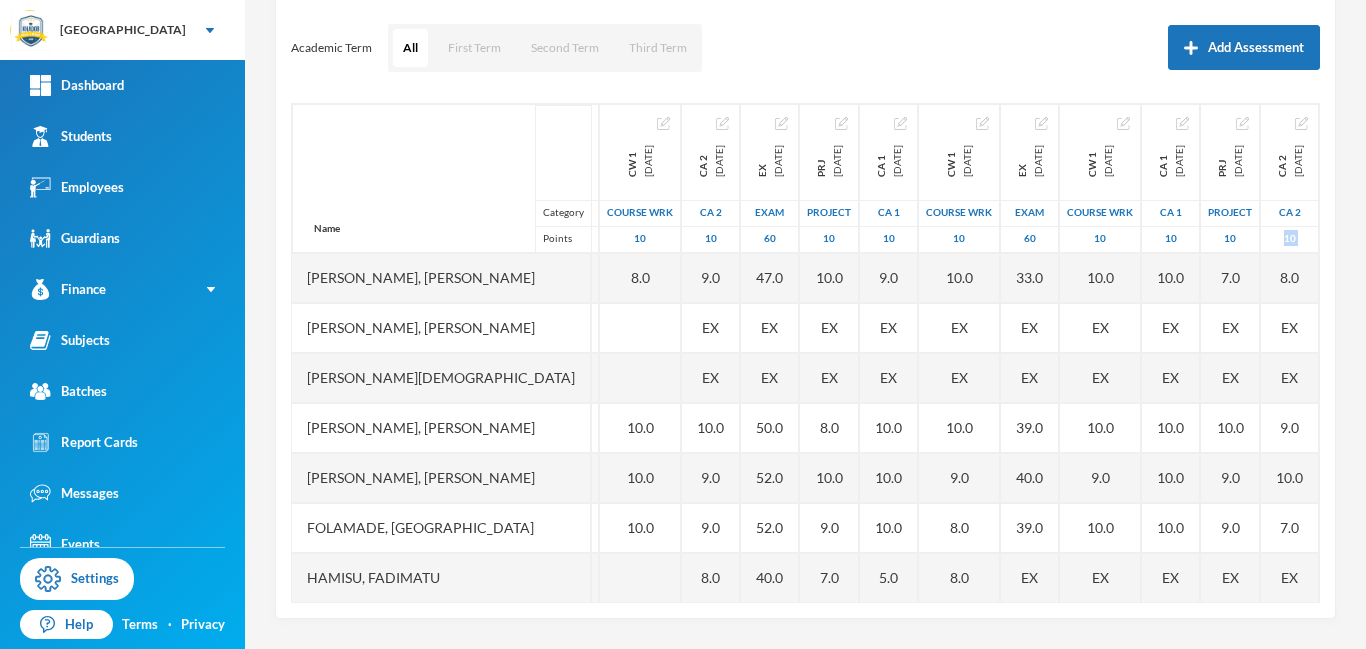 drag, startPoint x: 1364, startPoint y: 214, endPoint x: 1365, endPoint y: 361, distance: 147.0034 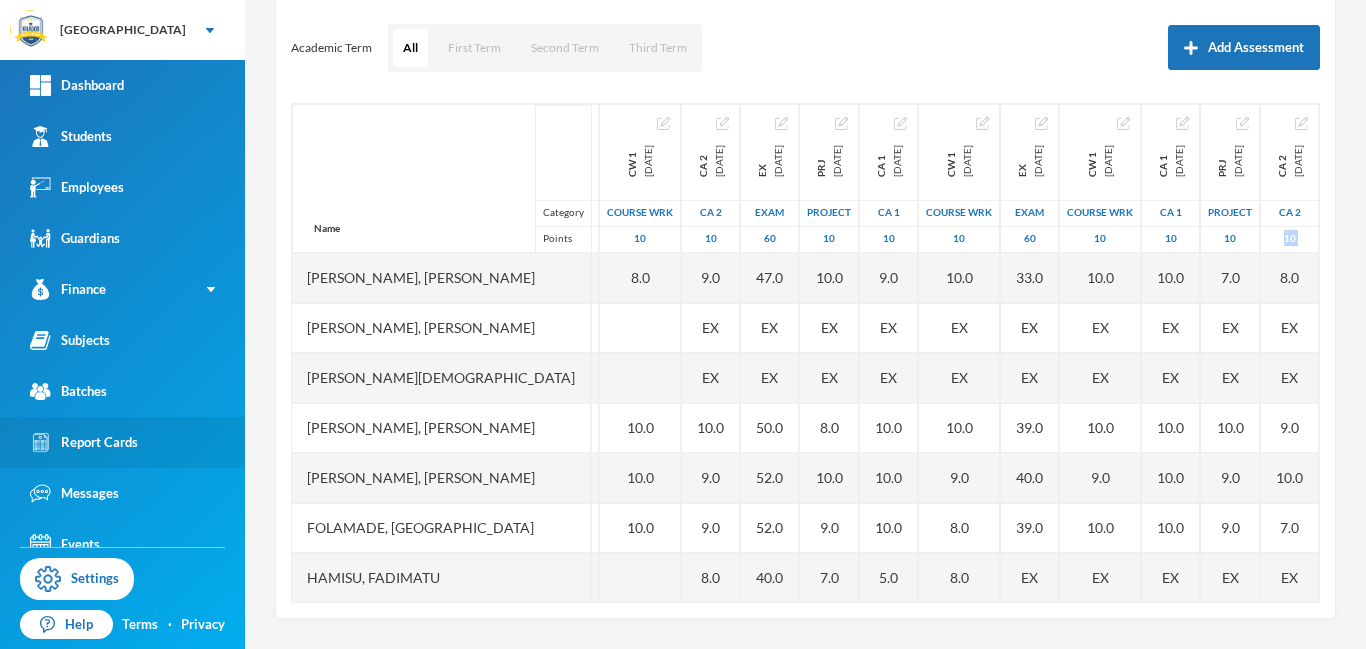 click on "Report Cards" at bounding box center [84, 442] 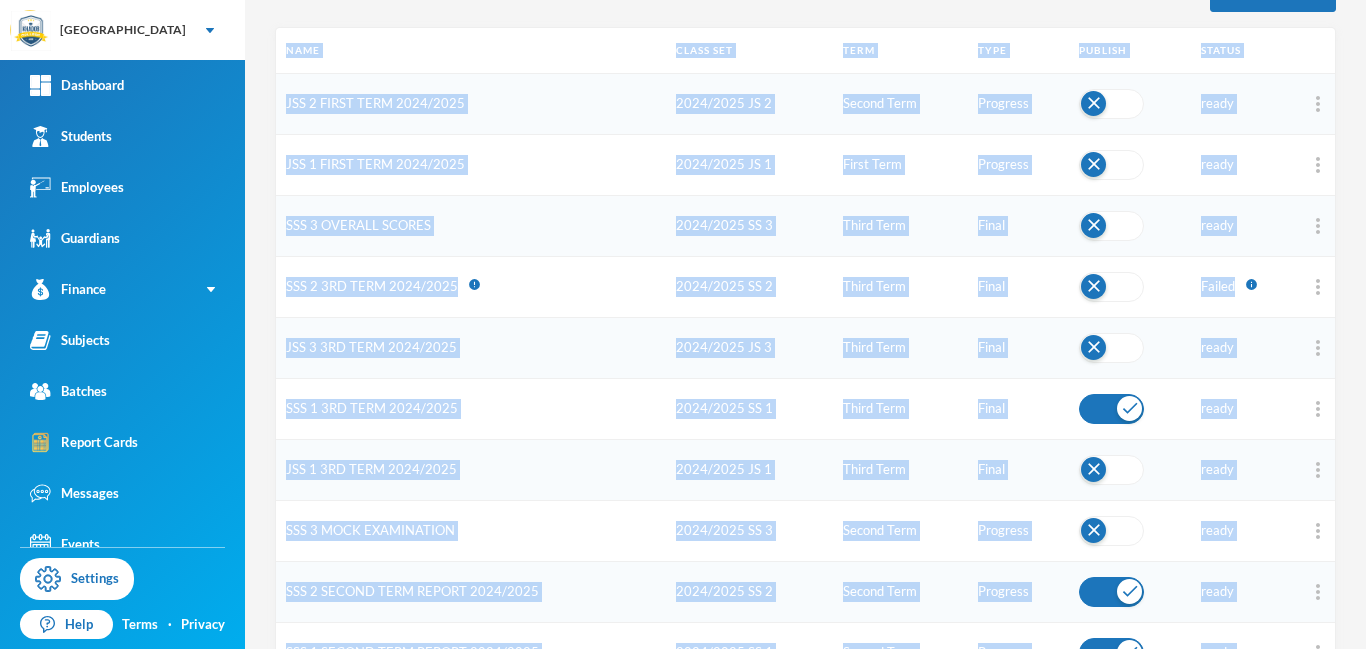 click on "ready" at bounding box center (1246, 469) 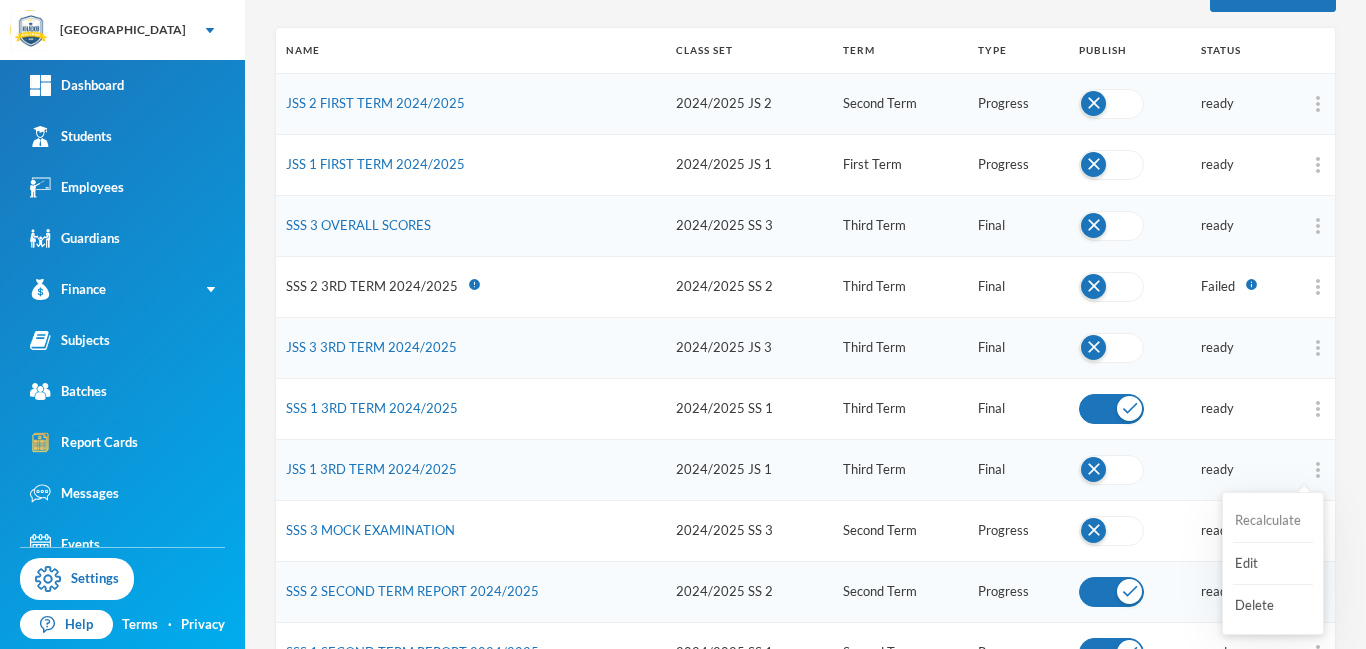 click on "Recalculate" at bounding box center [1273, 521] 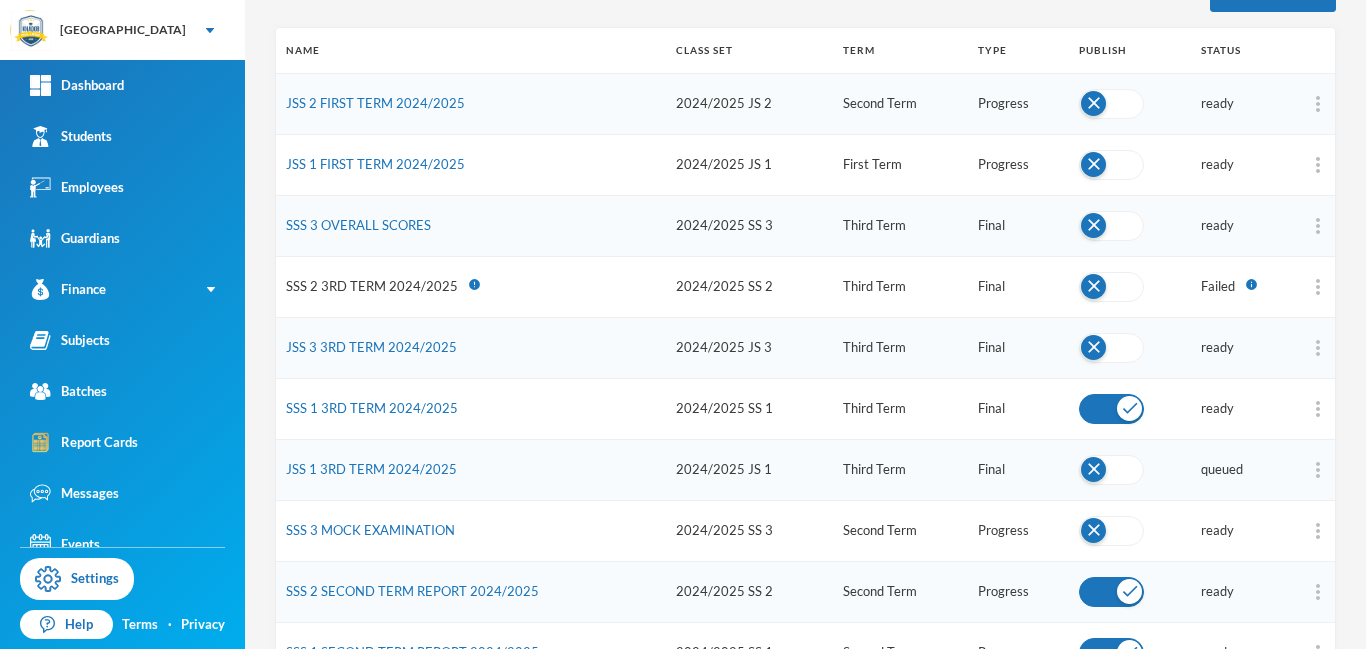 scroll, scrollTop: 0, scrollLeft: 0, axis: both 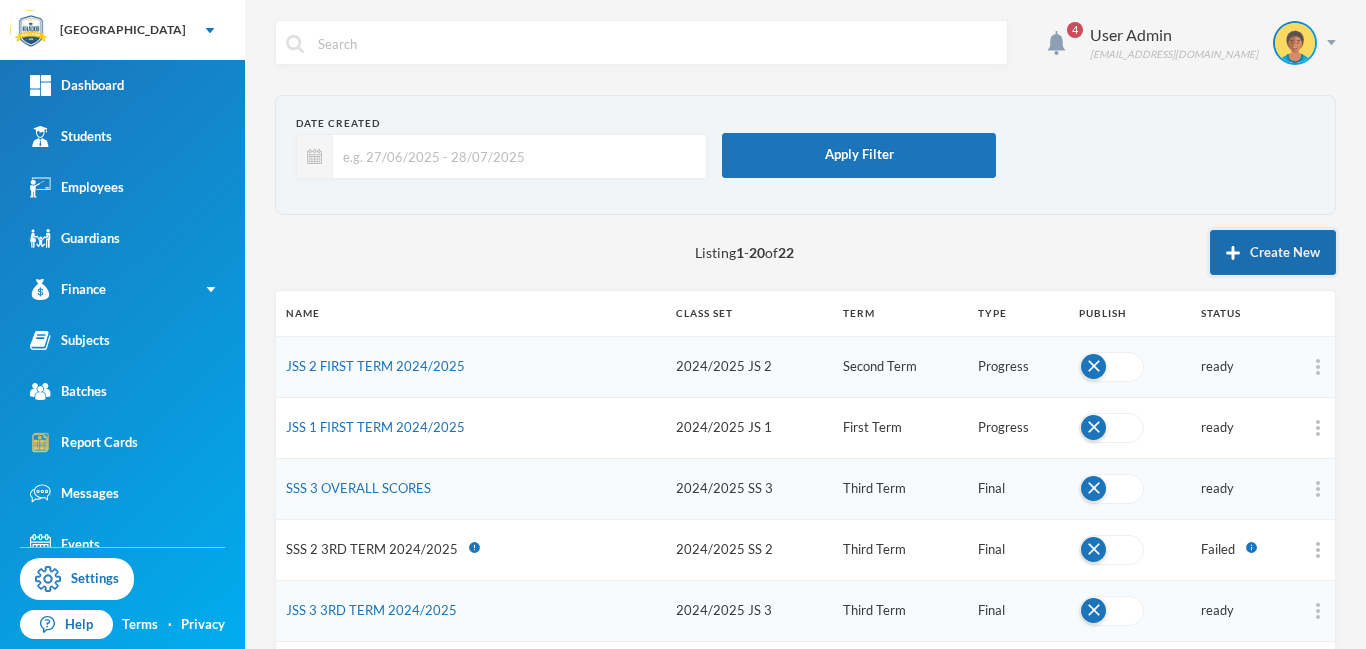 click on "Create New" at bounding box center (1273, 252) 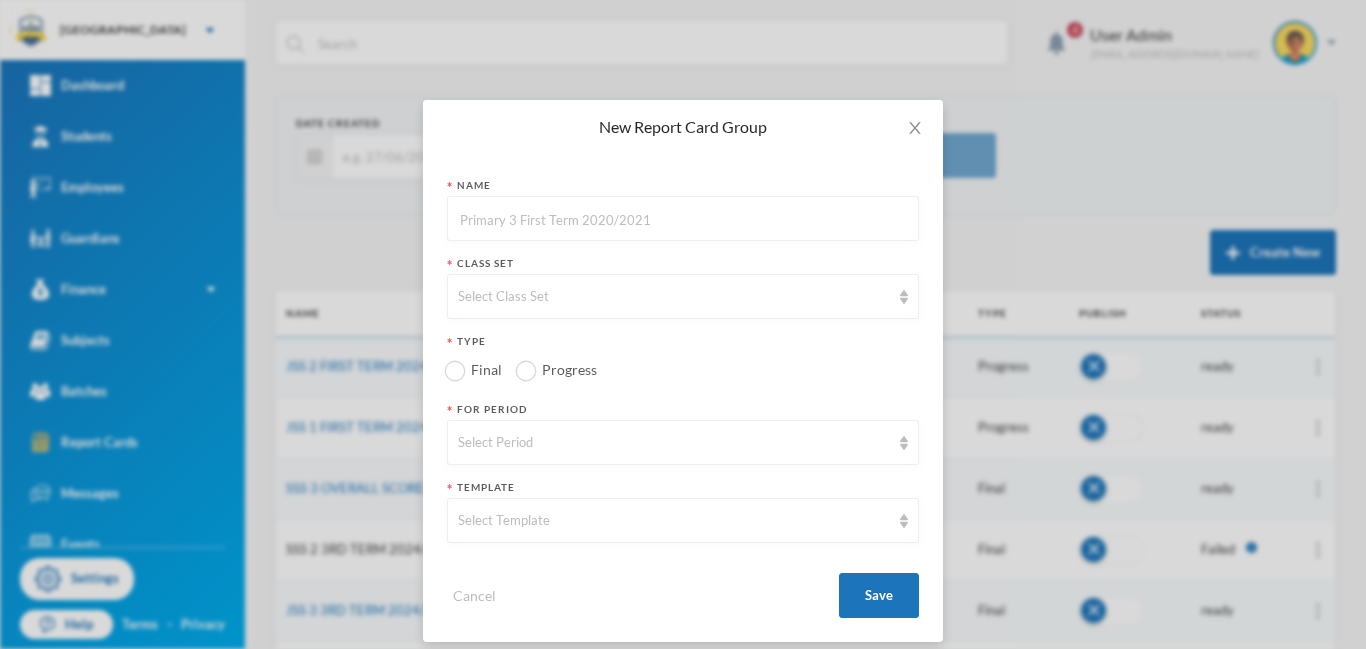 click at bounding box center (683, 219) 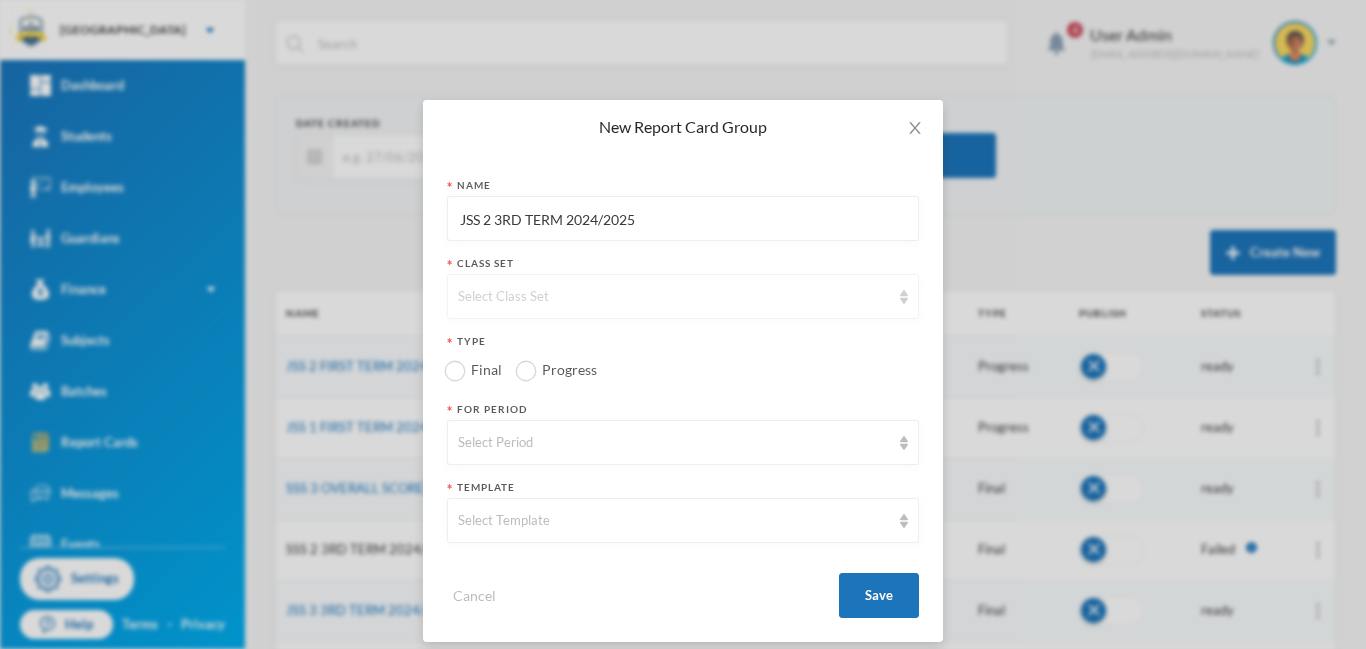 type on "JSS 2 3RD TERM 2024/2025" 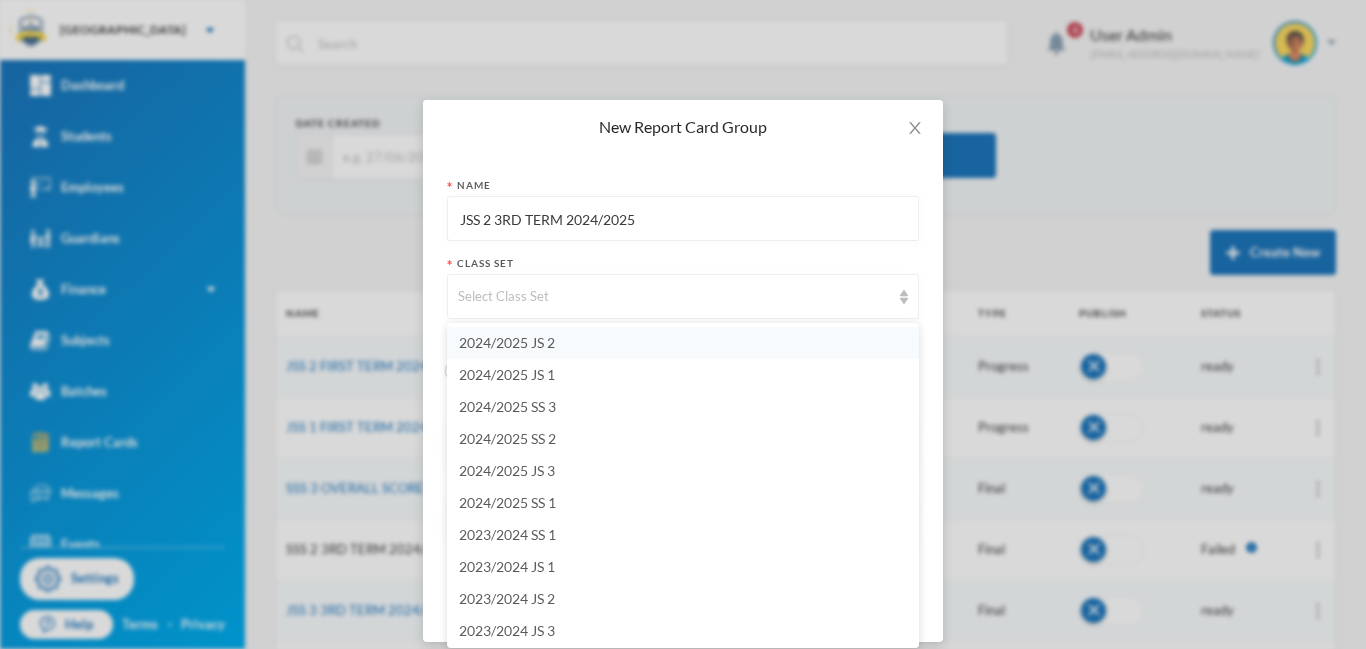 click on "2024/2025 JS 2" at bounding box center [507, 342] 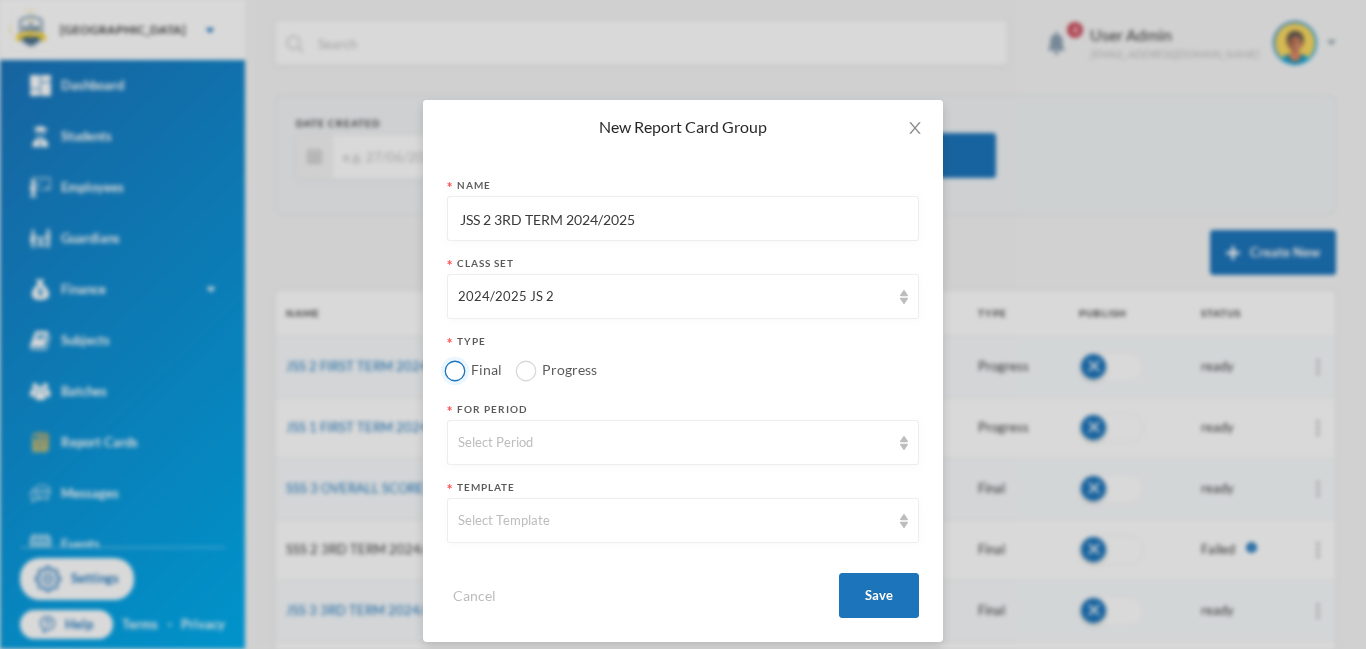 click on "Final" at bounding box center [455, 370] 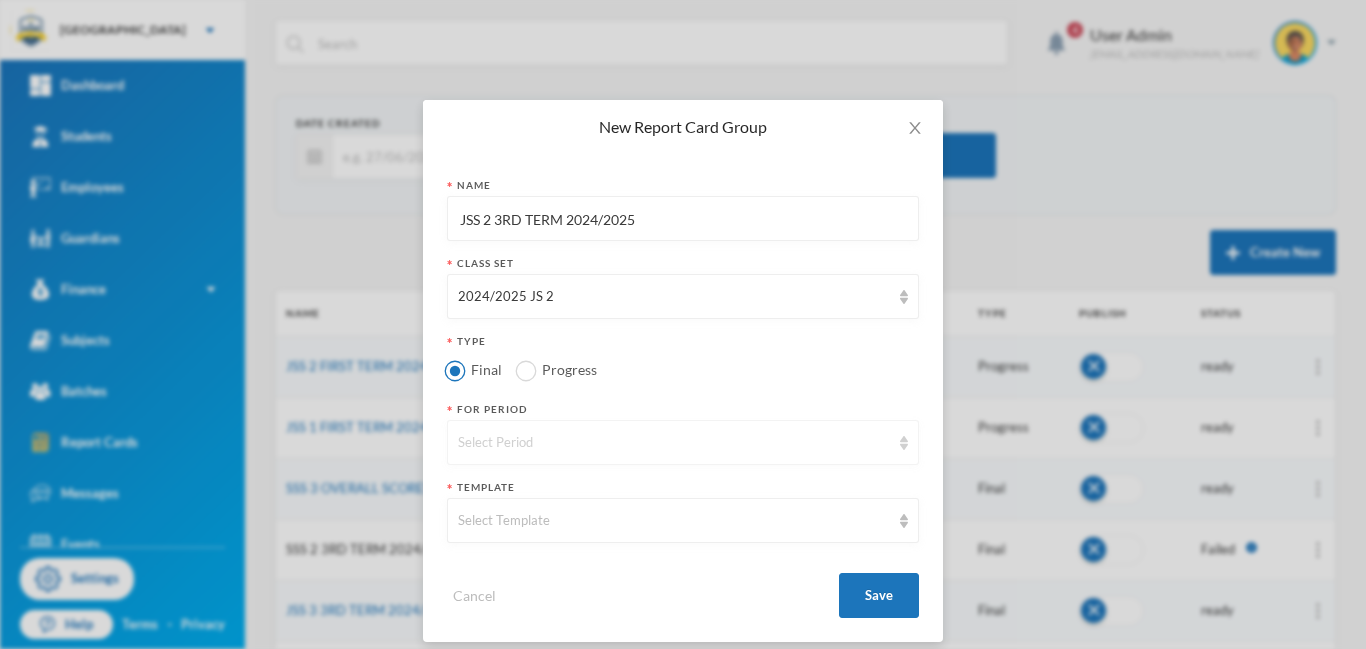 click on "Select Period" at bounding box center [674, 443] 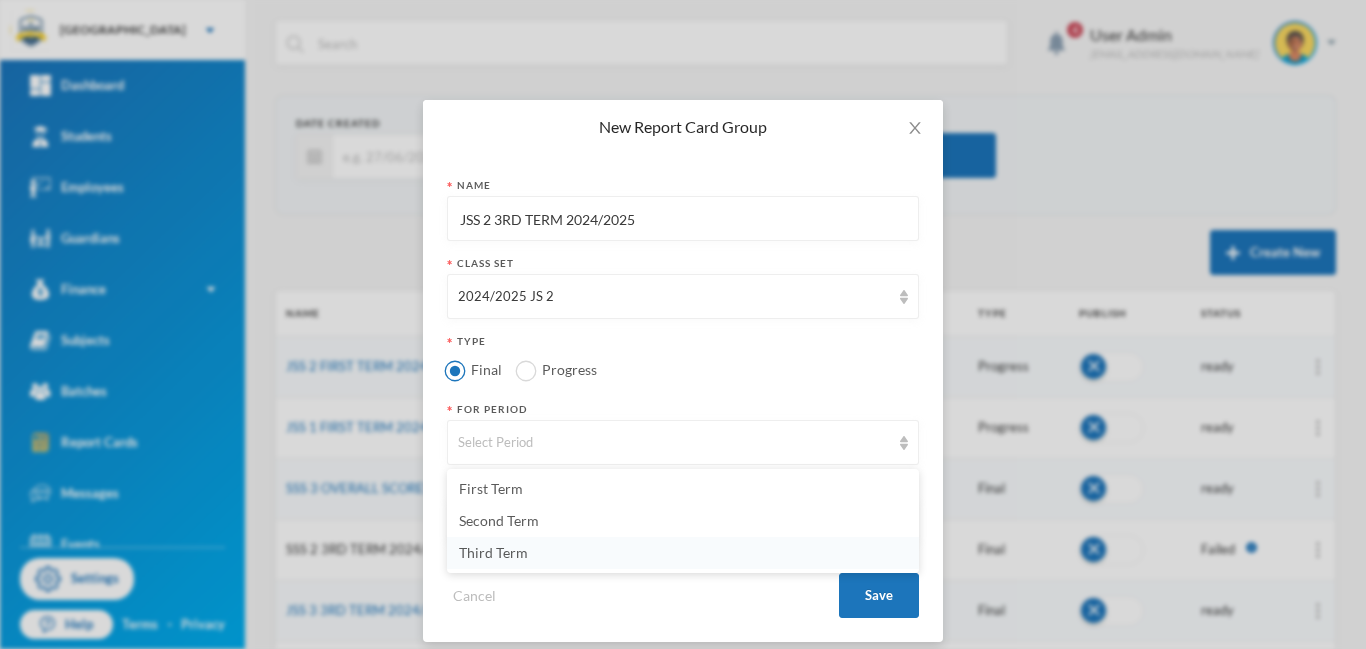 click on "Third Term" at bounding box center (493, 552) 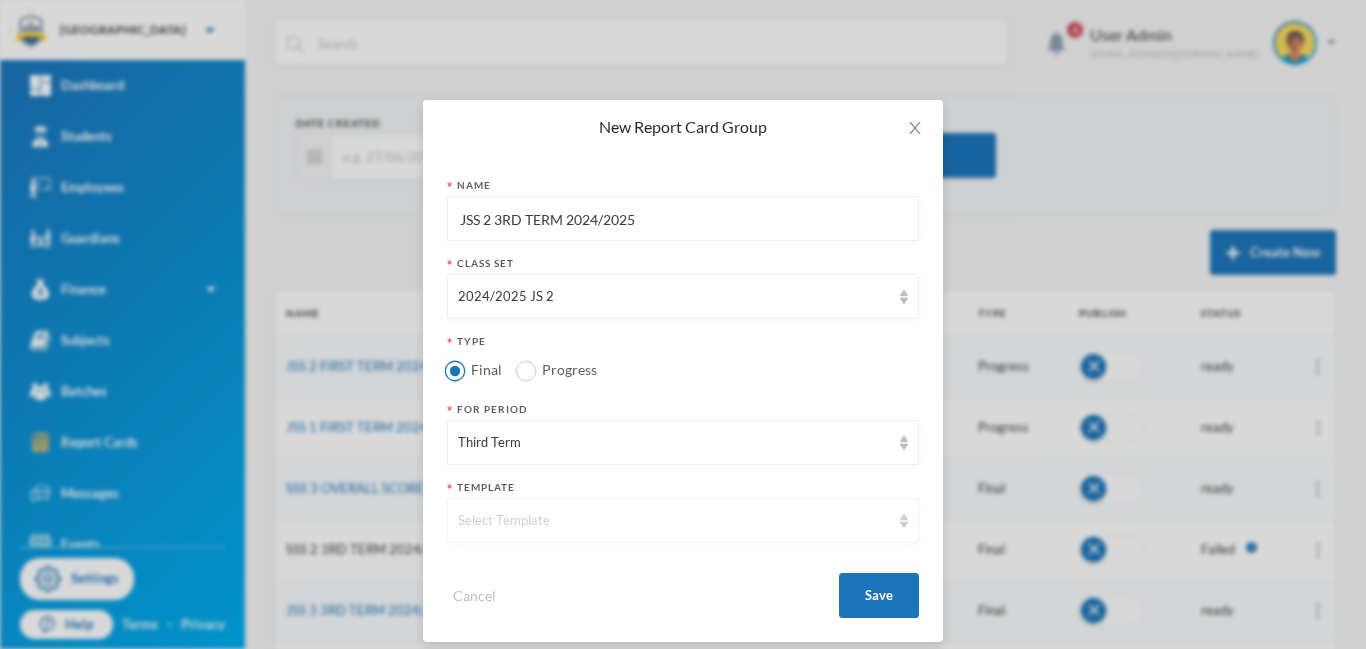 click on "Select Template" at bounding box center (674, 521) 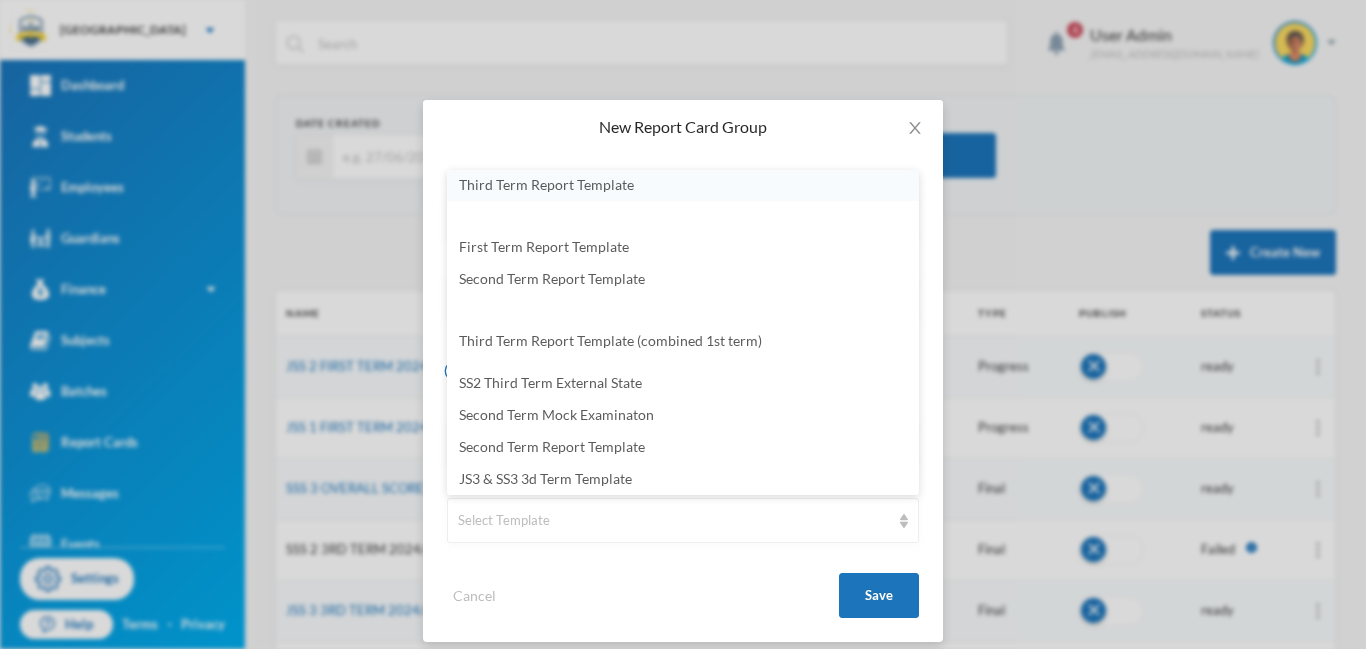scroll, scrollTop: 4, scrollLeft: 0, axis: vertical 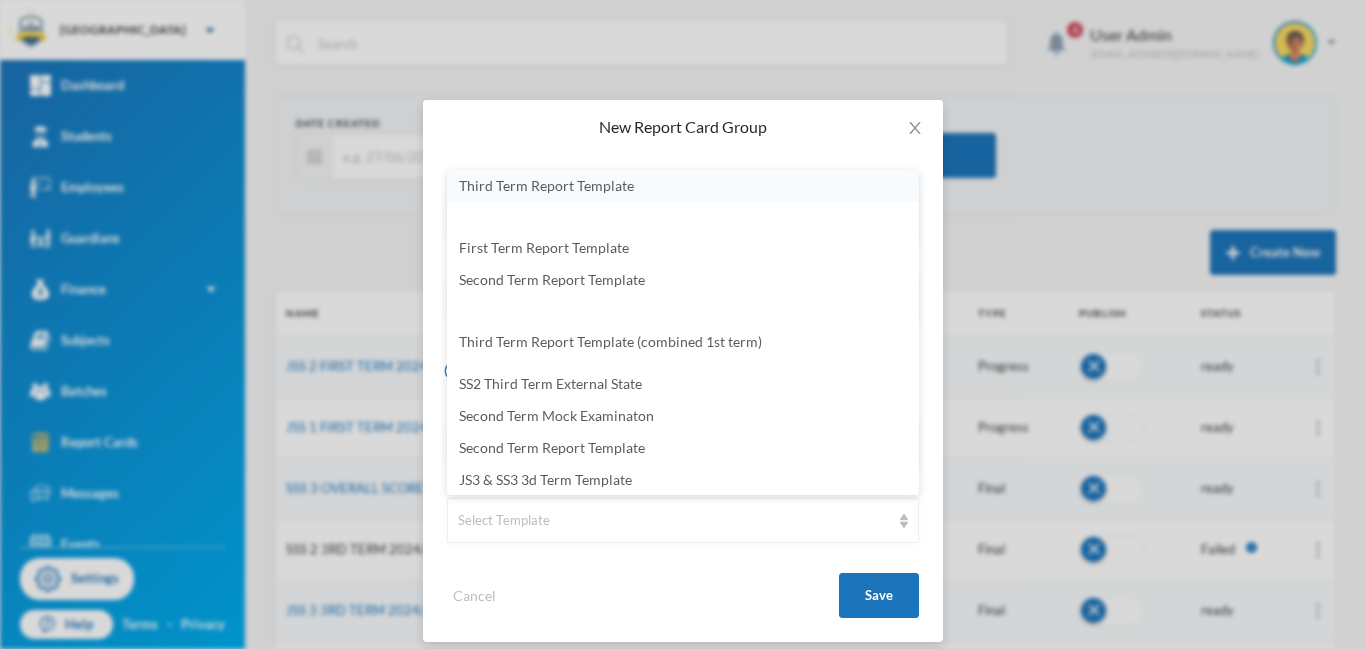 click on "Third Term Report Template" at bounding box center [546, 185] 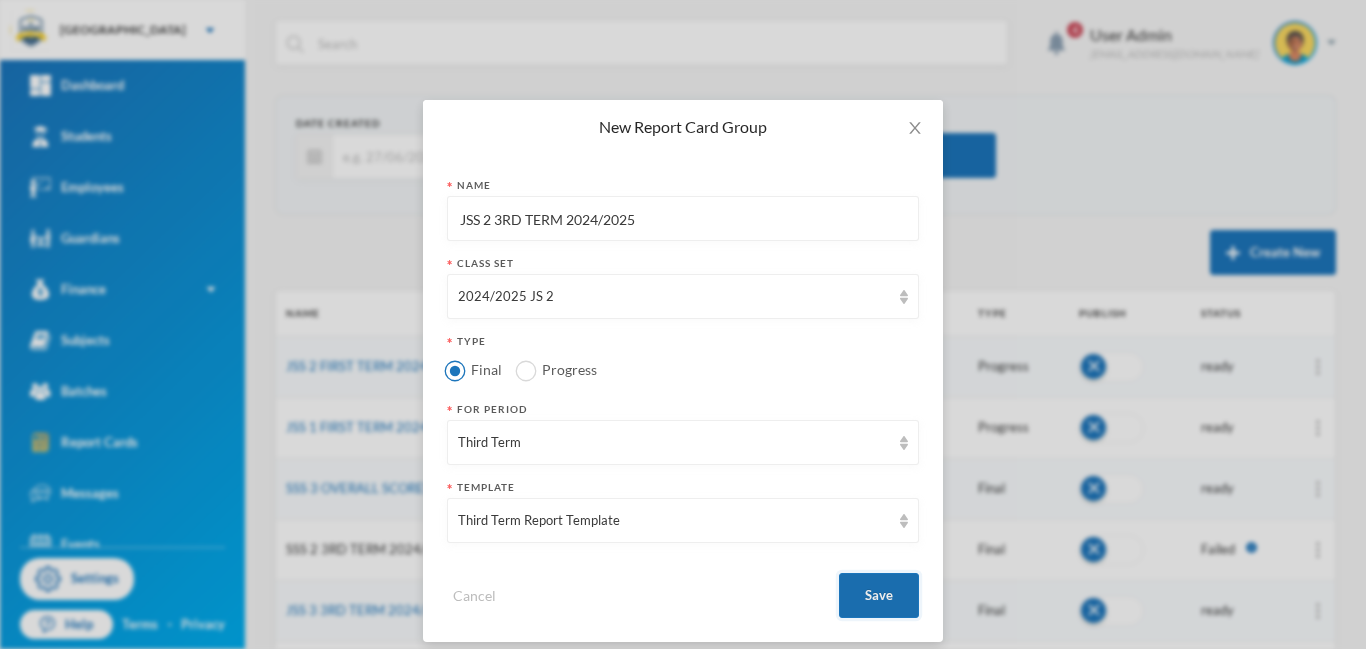 click on "Save" at bounding box center [879, 595] 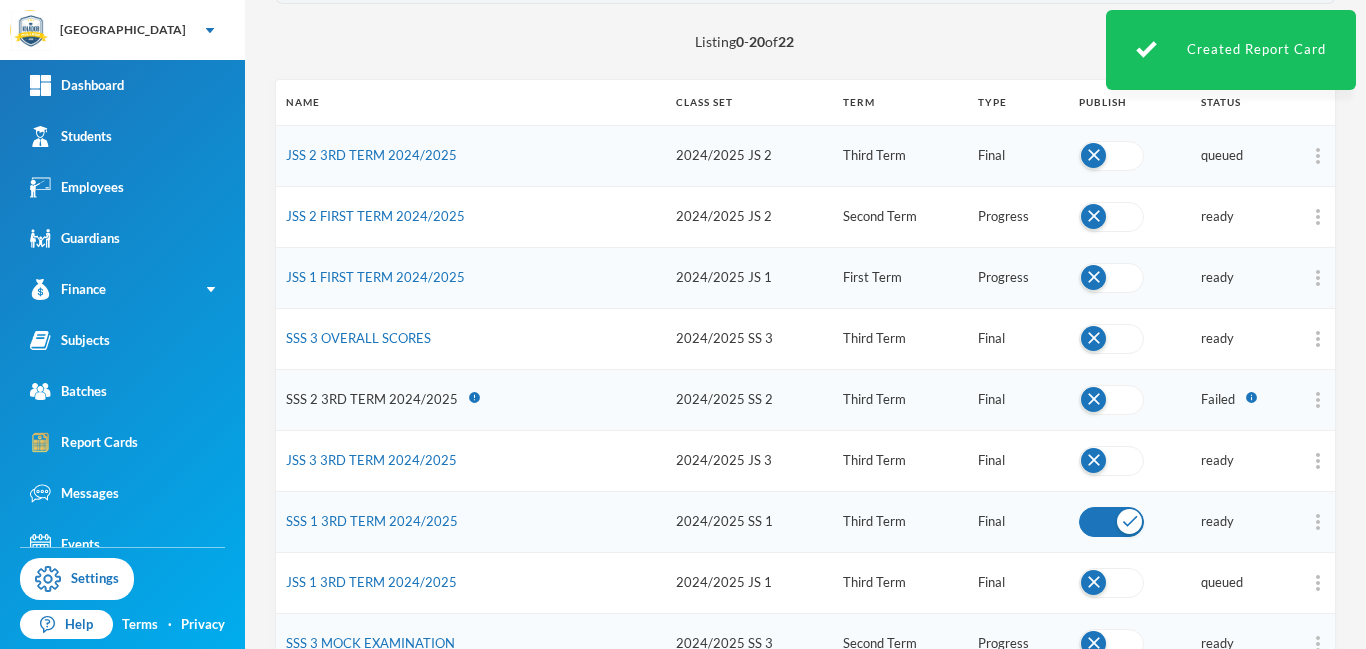 scroll, scrollTop: 216, scrollLeft: 0, axis: vertical 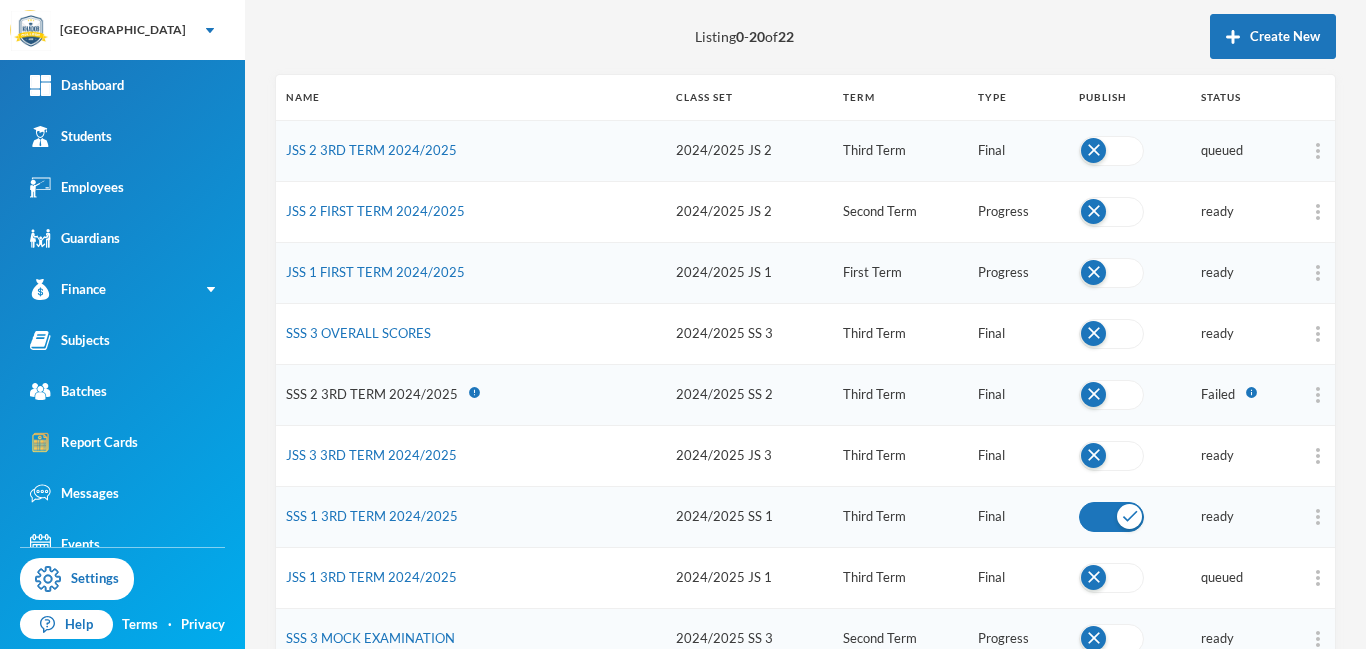 click at bounding box center (1111, 212) 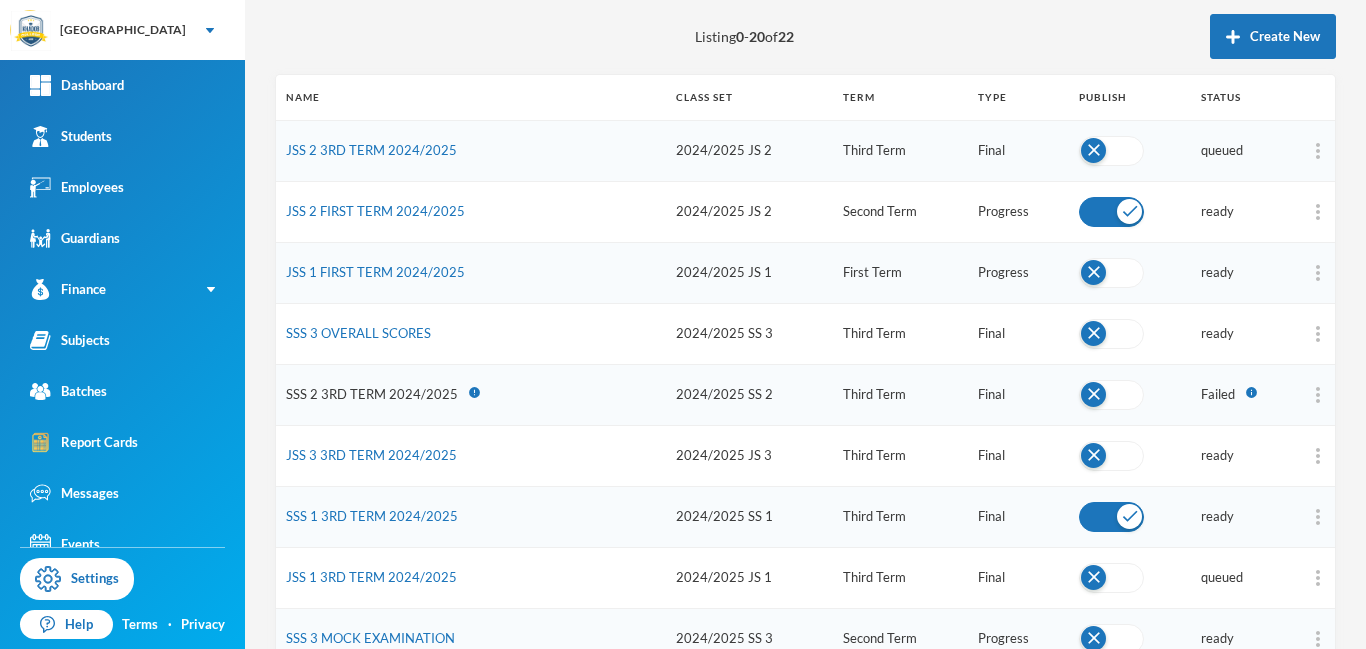 click at bounding box center [1111, 273] 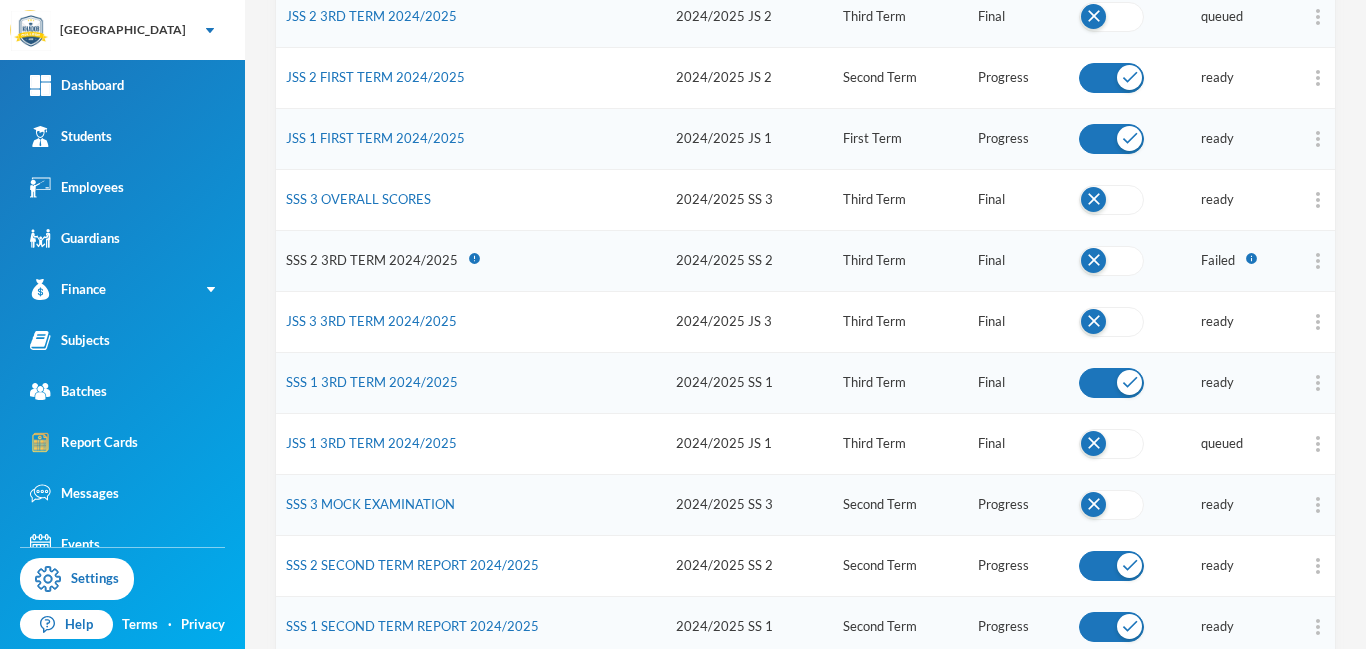 scroll, scrollTop: 345, scrollLeft: 0, axis: vertical 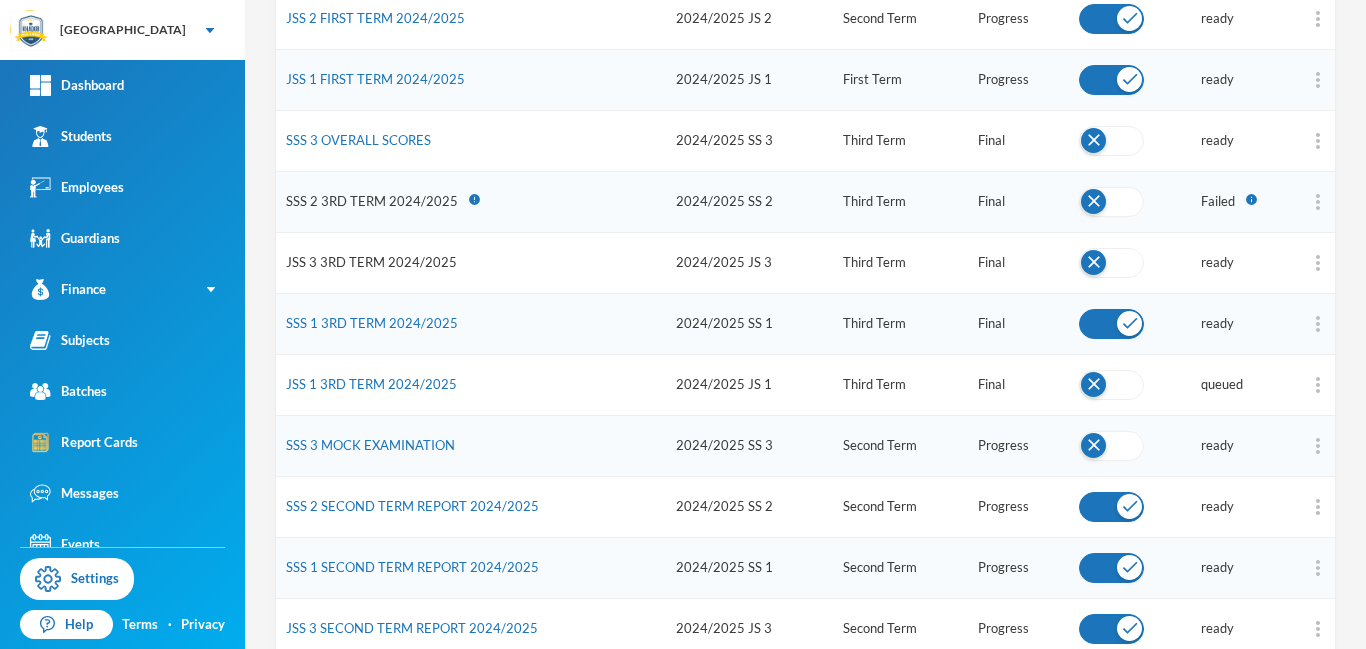 click on "JSS 3  3RD TERM 2024/2025" at bounding box center (371, 262) 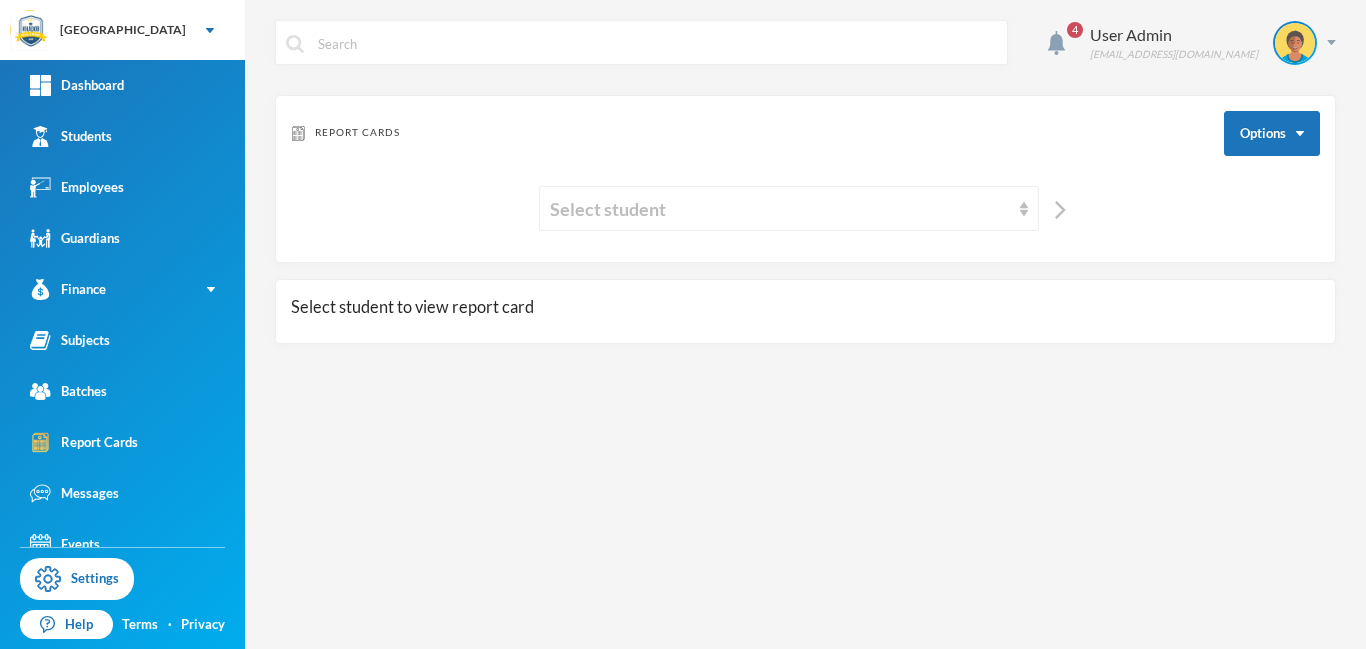 scroll, scrollTop: 0, scrollLeft: 0, axis: both 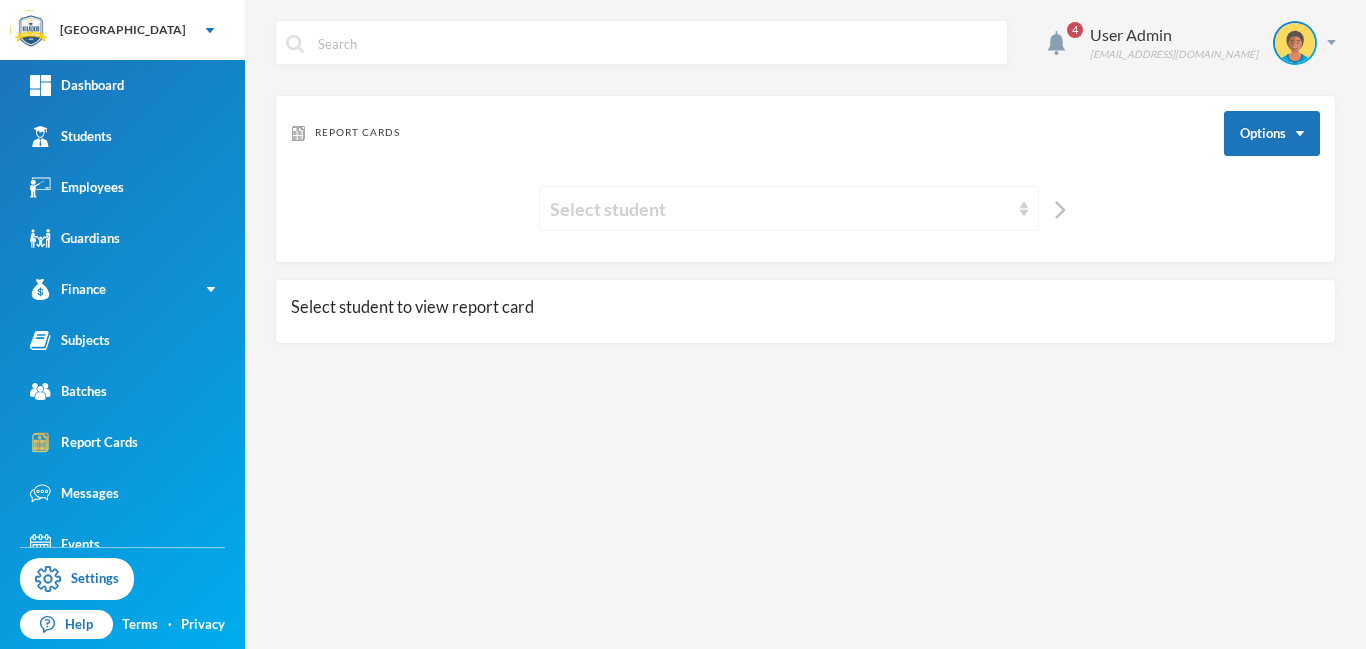 click on "Select student" at bounding box center [780, 209] 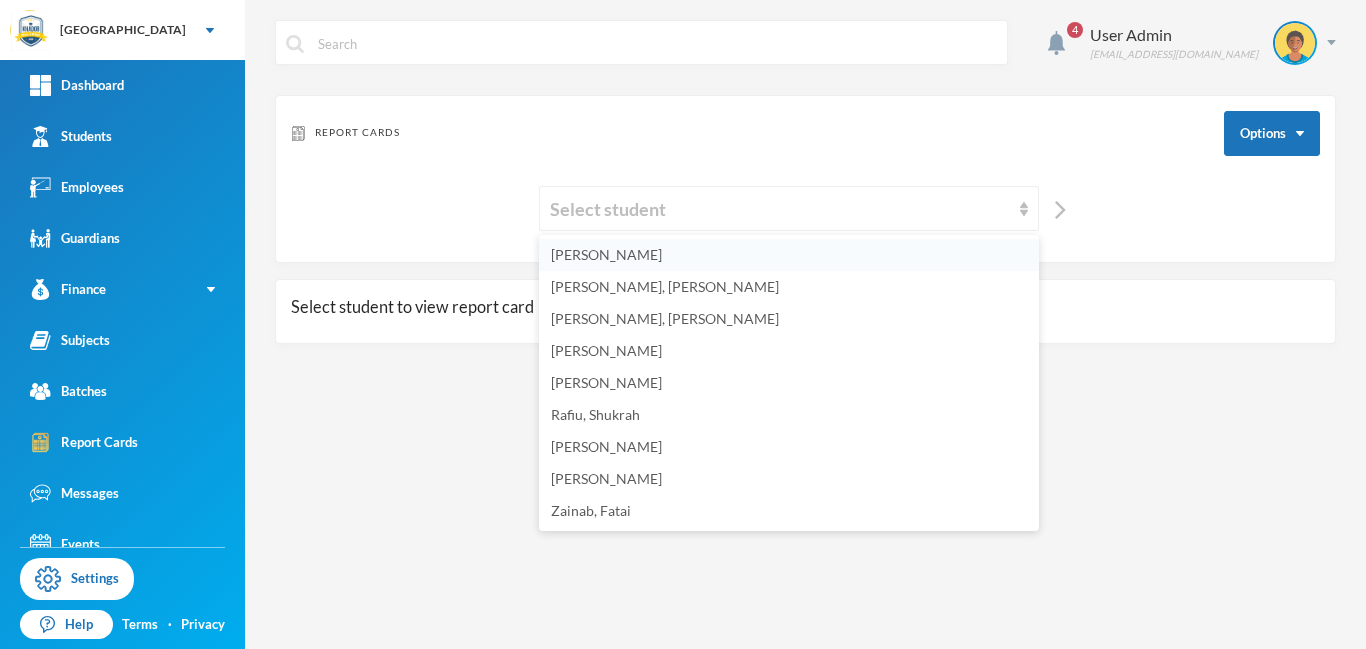 click on "[PERSON_NAME]" at bounding box center (606, 254) 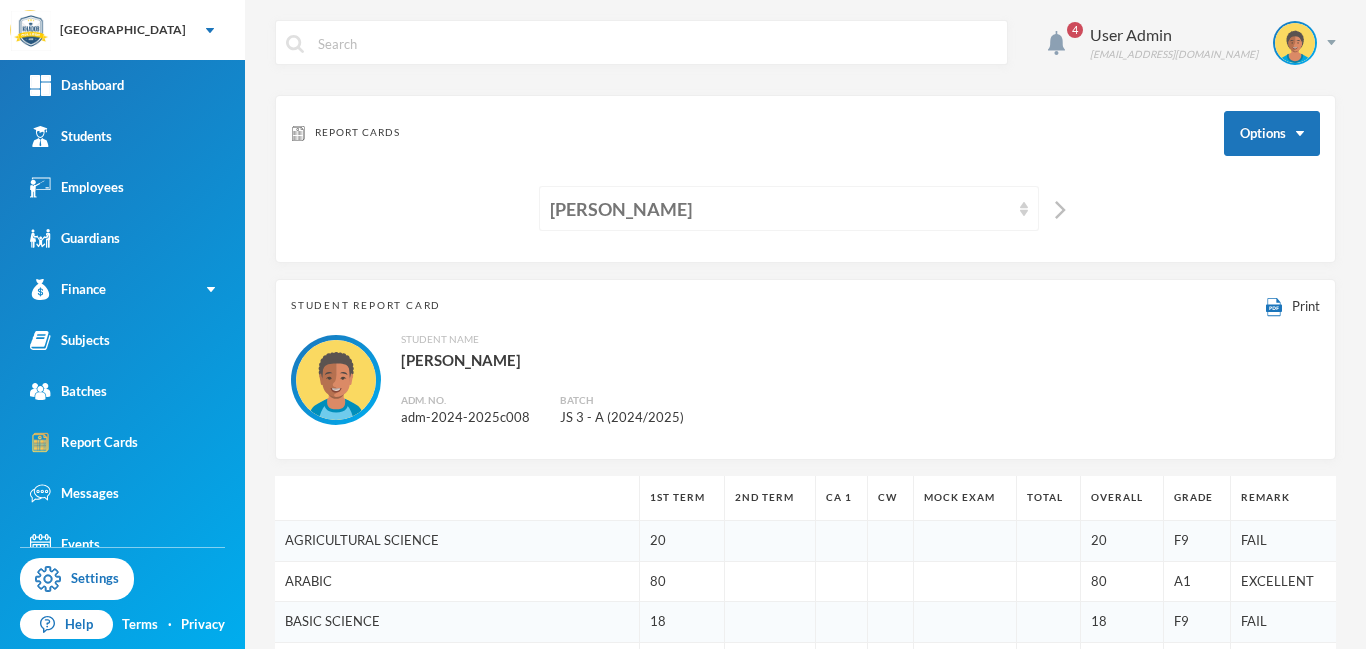 click on "[PERSON_NAME]" at bounding box center (780, 209) 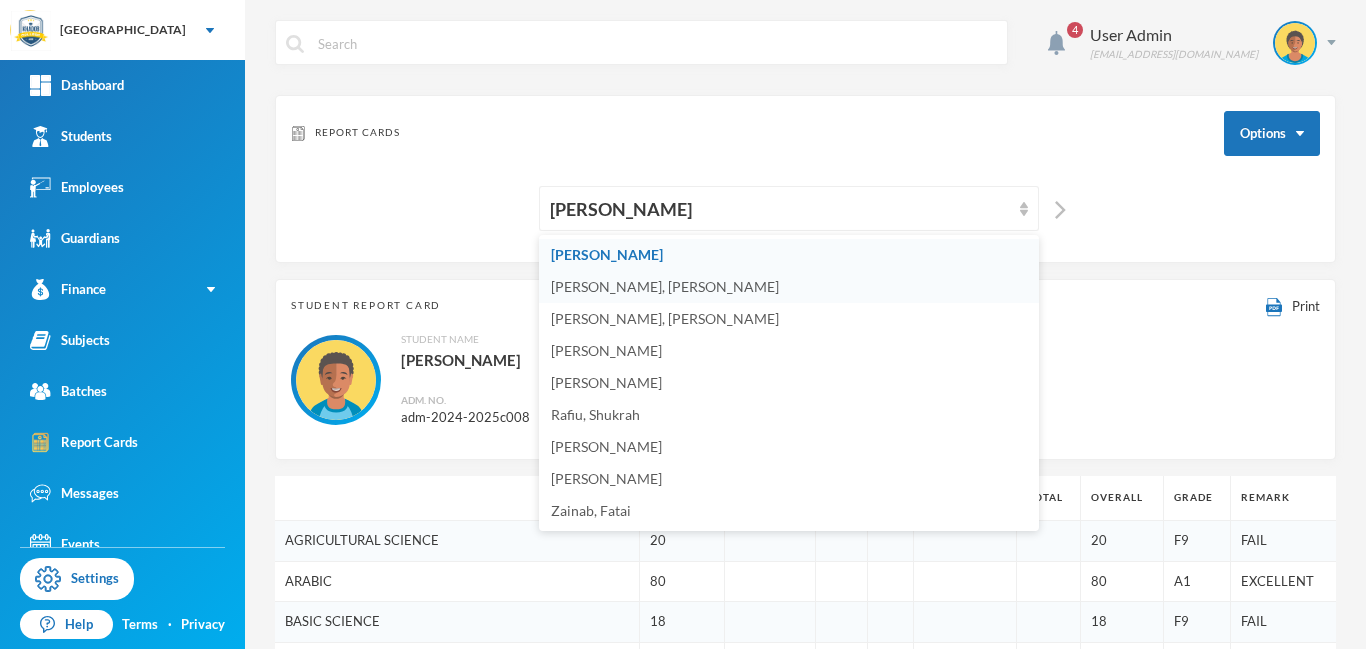 click on "[PERSON_NAME], [PERSON_NAME]" at bounding box center [665, 286] 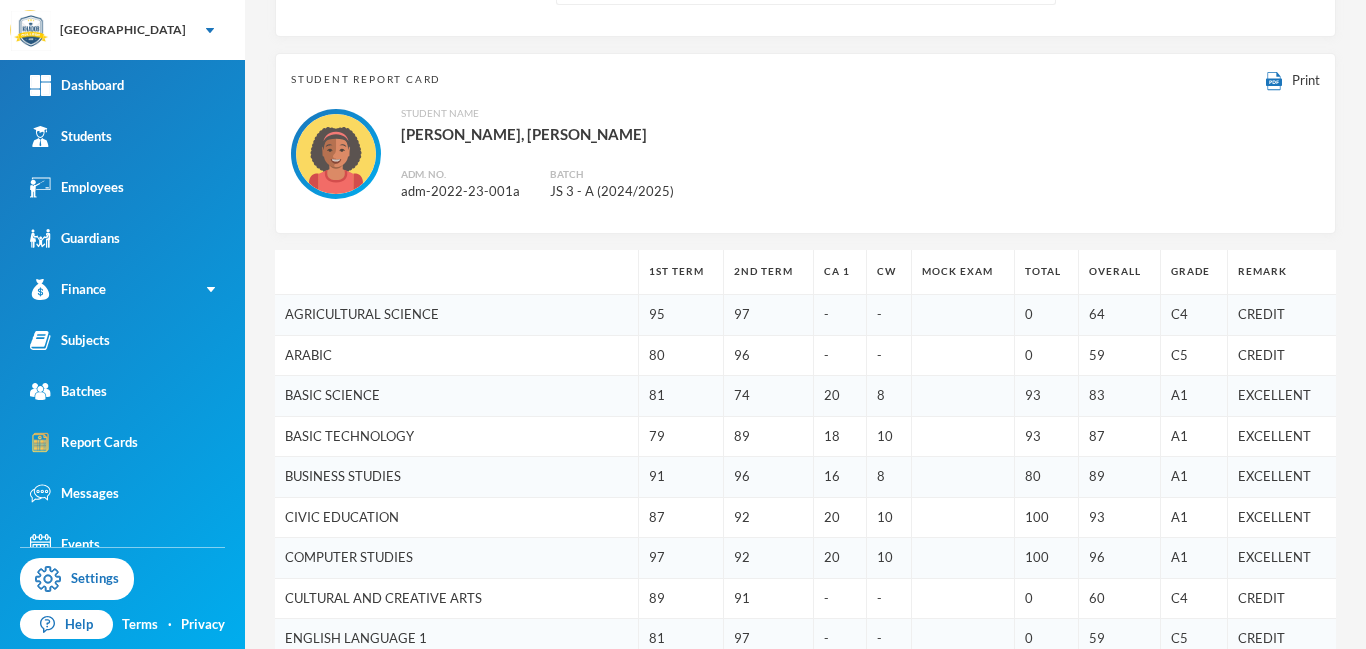 scroll, scrollTop: 0, scrollLeft: 0, axis: both 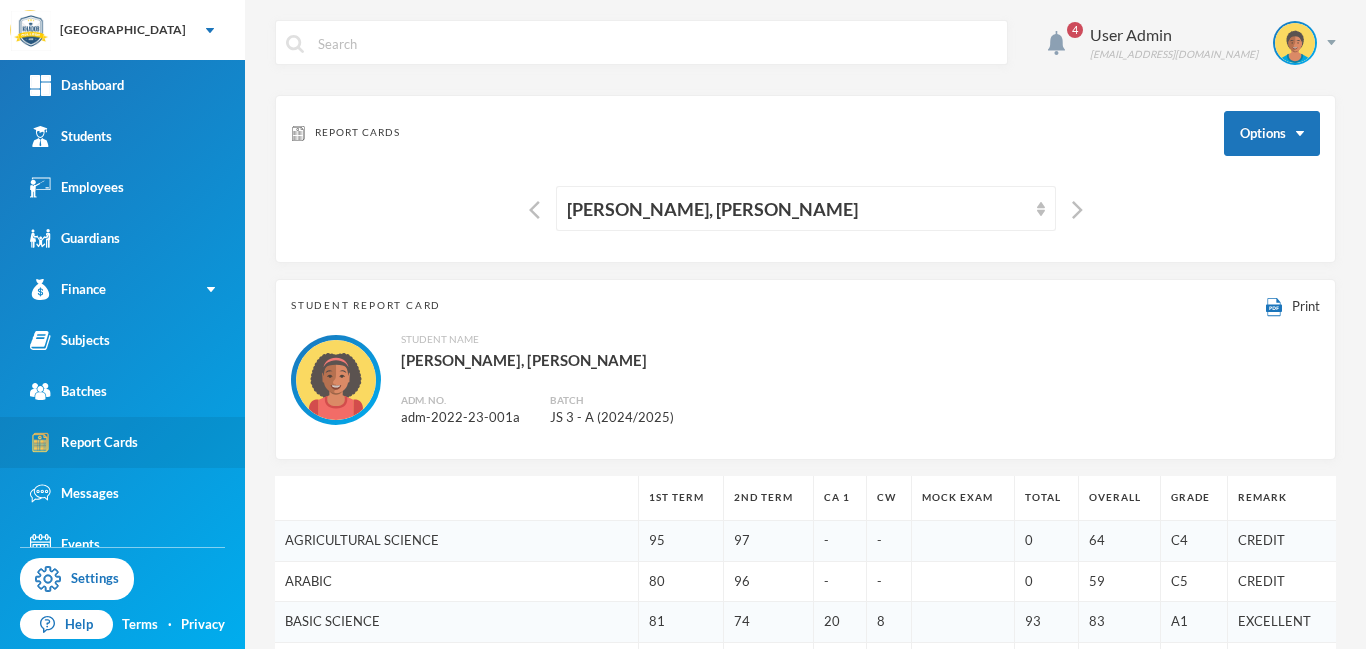 click on "Report Cards" at bounding box center (84, 442) 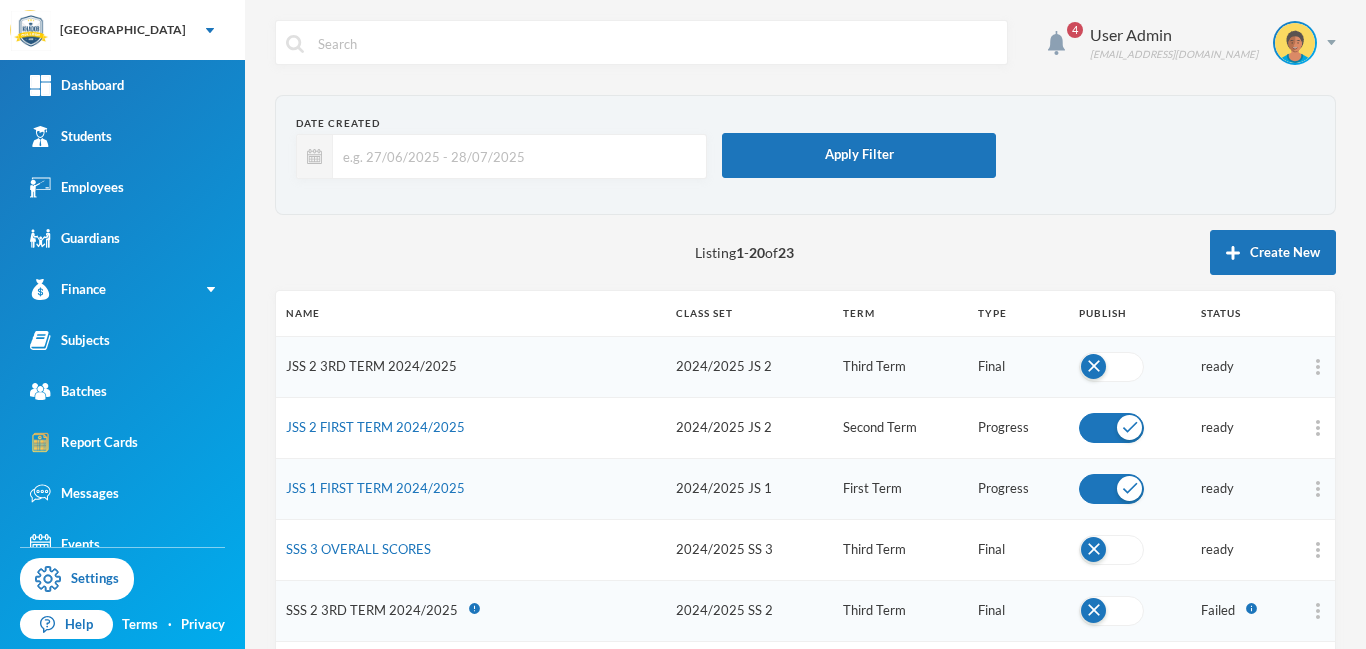click on "JSS 2 3RD TERM 2024/2025" at bounding box center [371, 366] 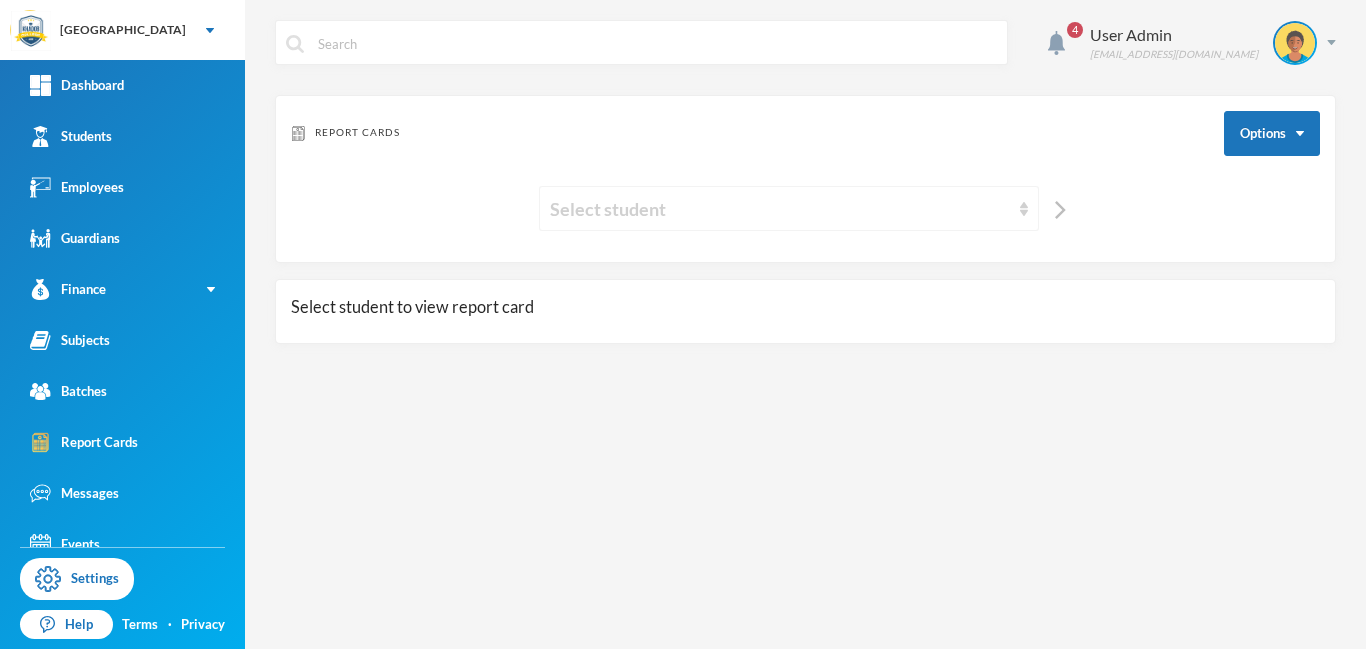 click on "Select student" at bounding box center [780, 209] 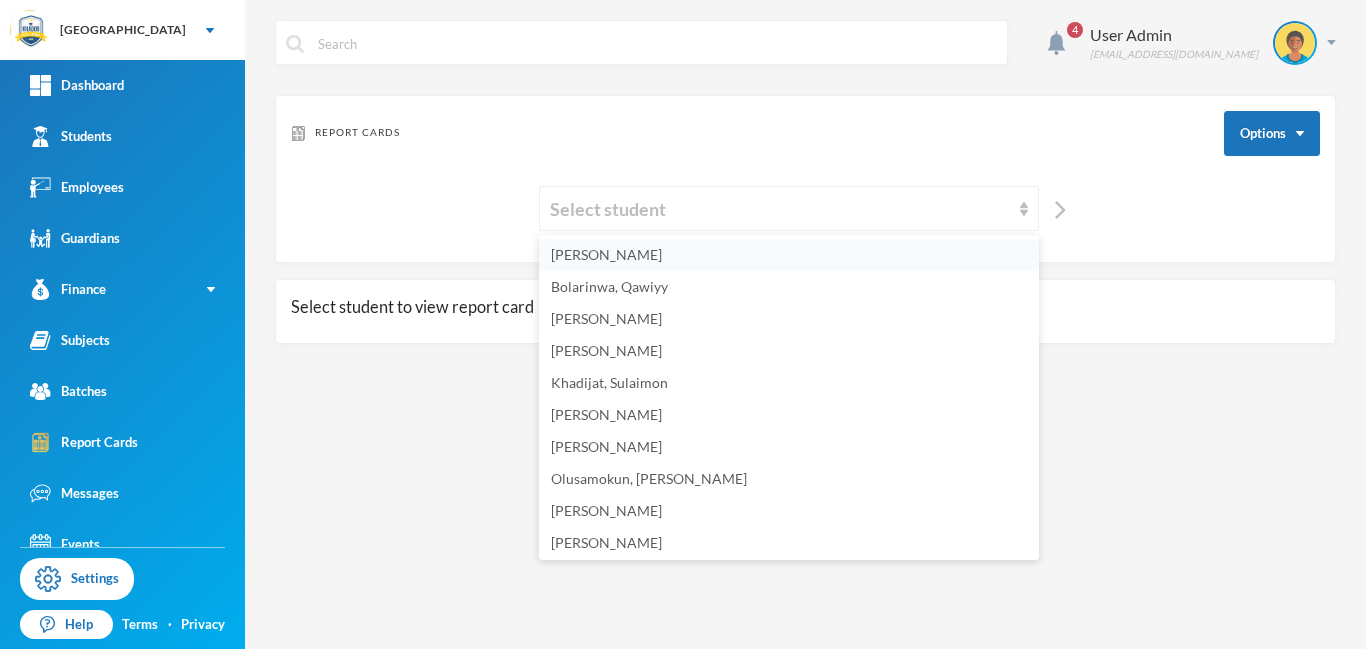 click on "[PERSON_NAME]" at bounding box center (606, 254) 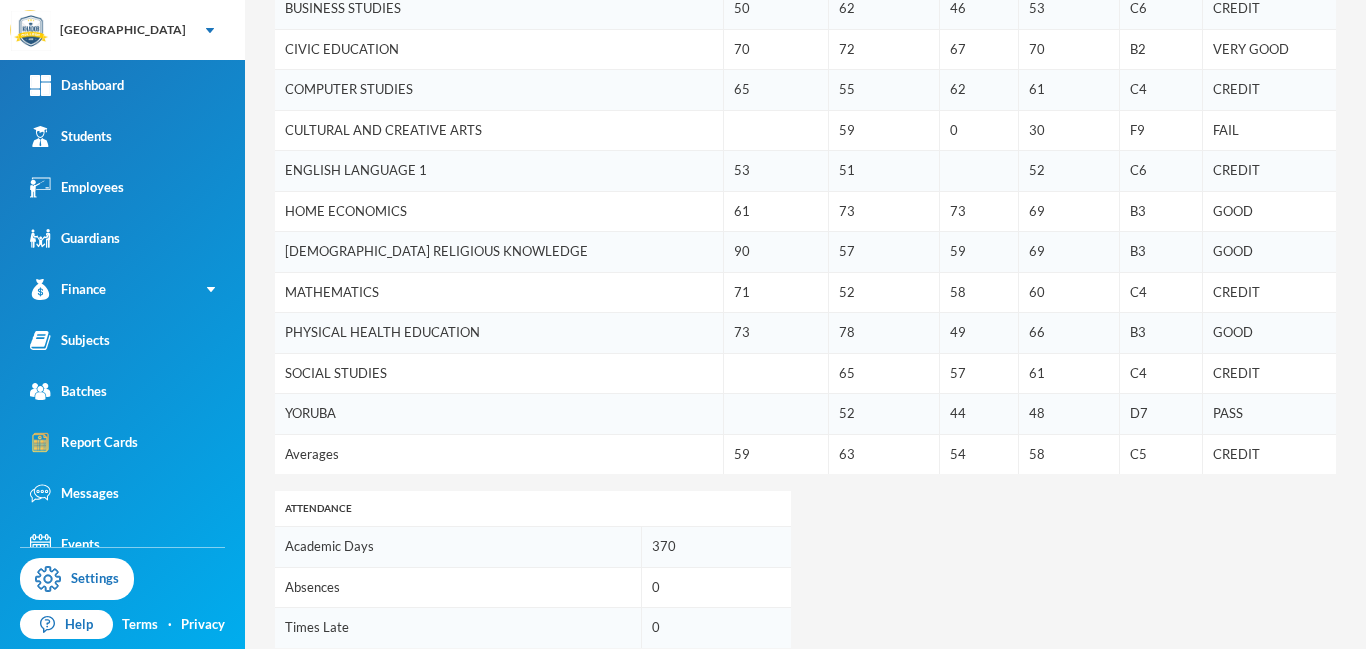scroll, scrollTop: 697, scrollLeft: 0, axis: vertical 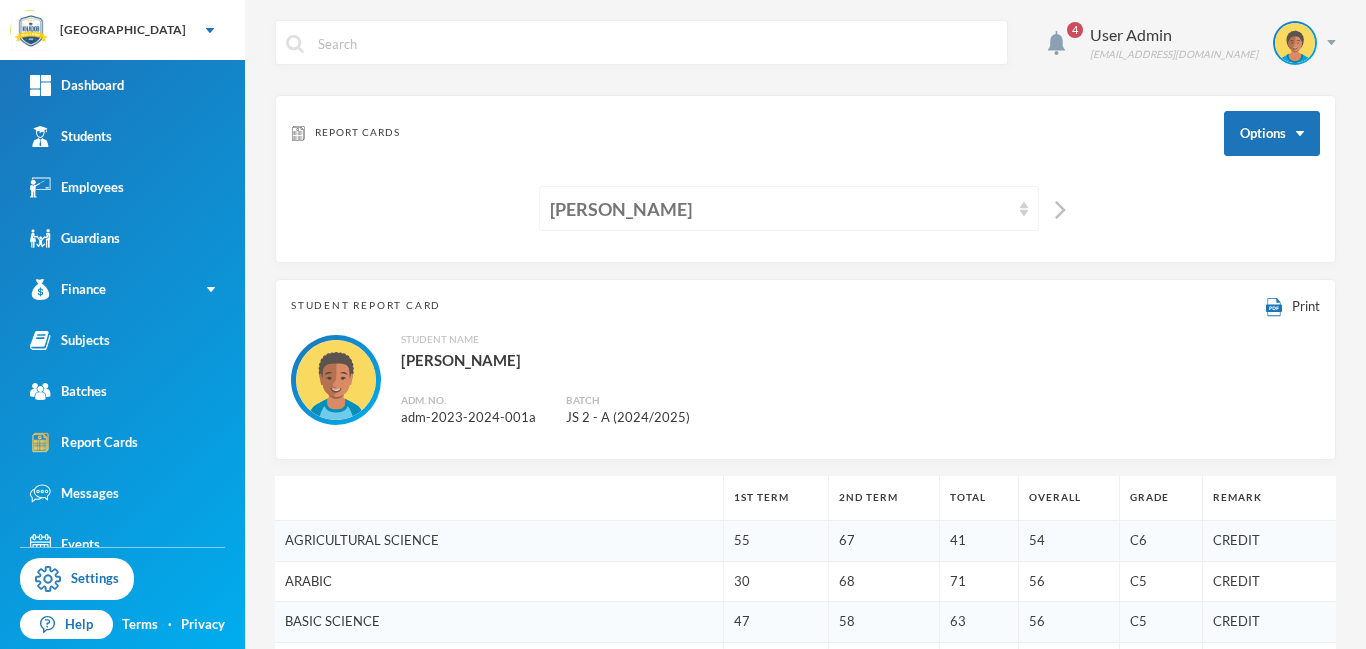 click on "[PERSON_NAME]" at bounding box center (780, 209) 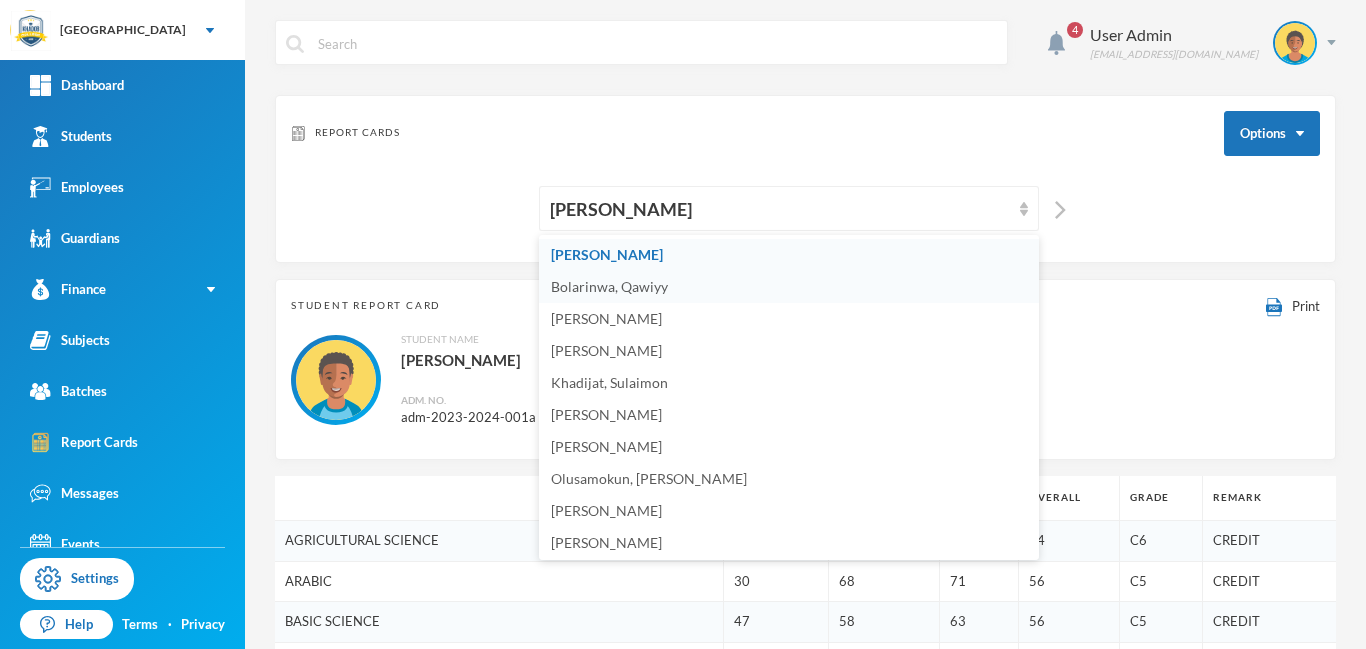click on "Bolarinwa, Qawiyy" at bounding box center [609, 286] 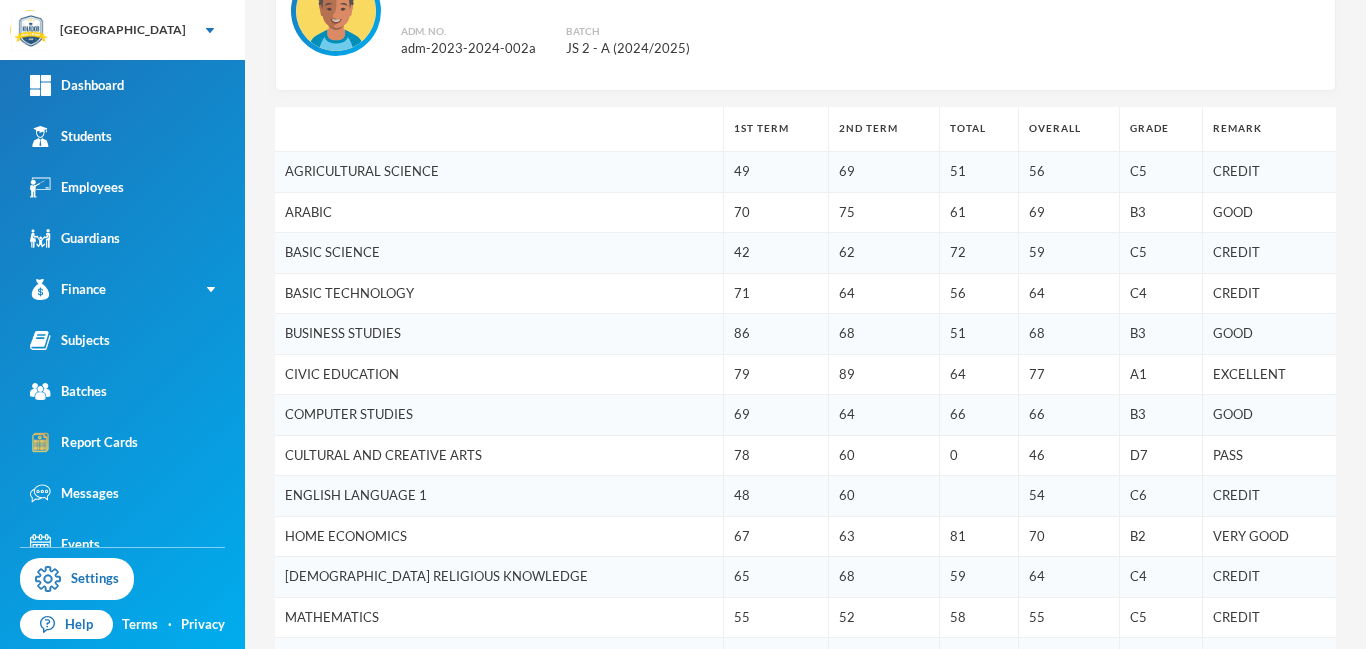 scroll, scrollTop: 291, scrollLeft: 0, axis: vertical 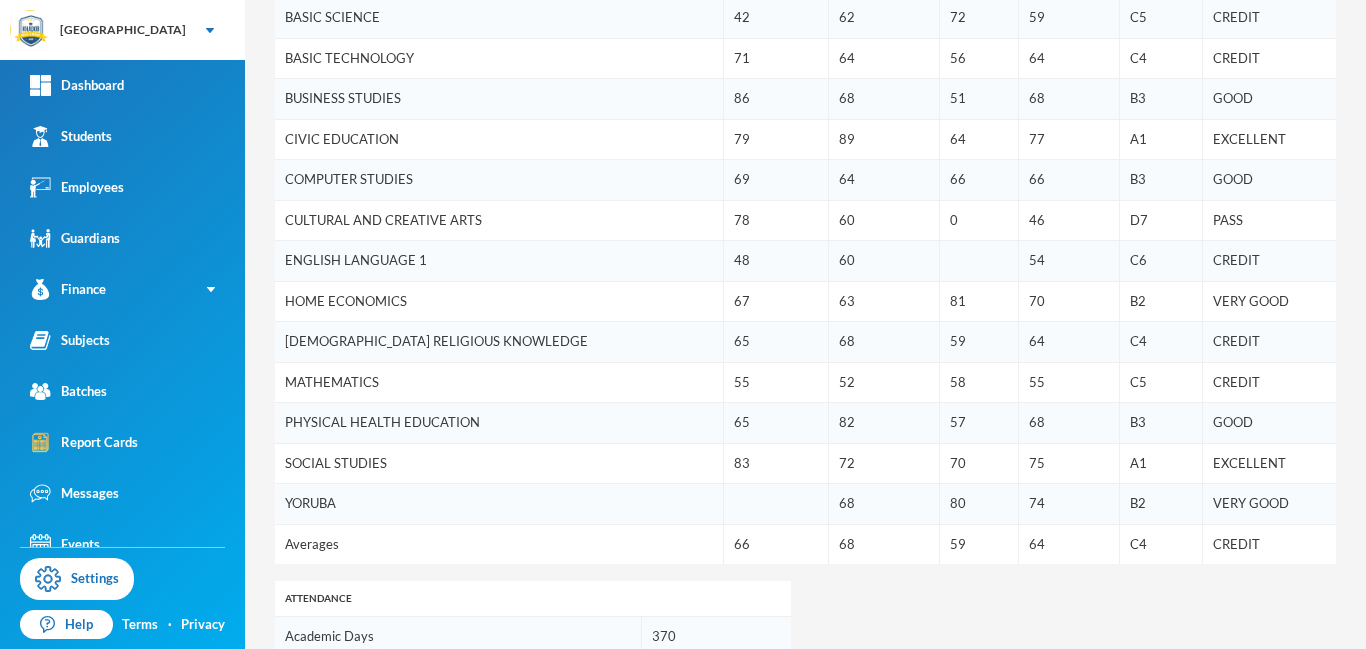 drag, startPoint x: 1365, startPoint y: 236, endPoint x: 1365, endPoint y: 372, distance: 136 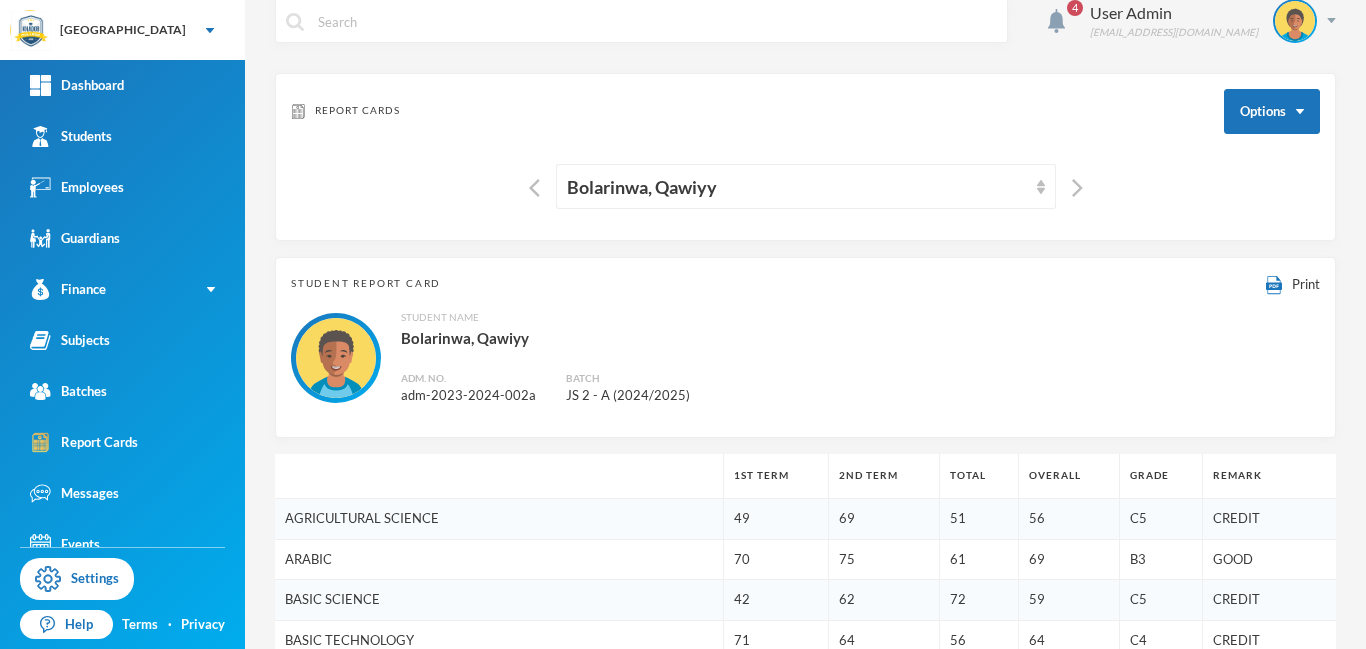 scroll, scrollTop: 13, scrollLeft: 0, axis: vertical 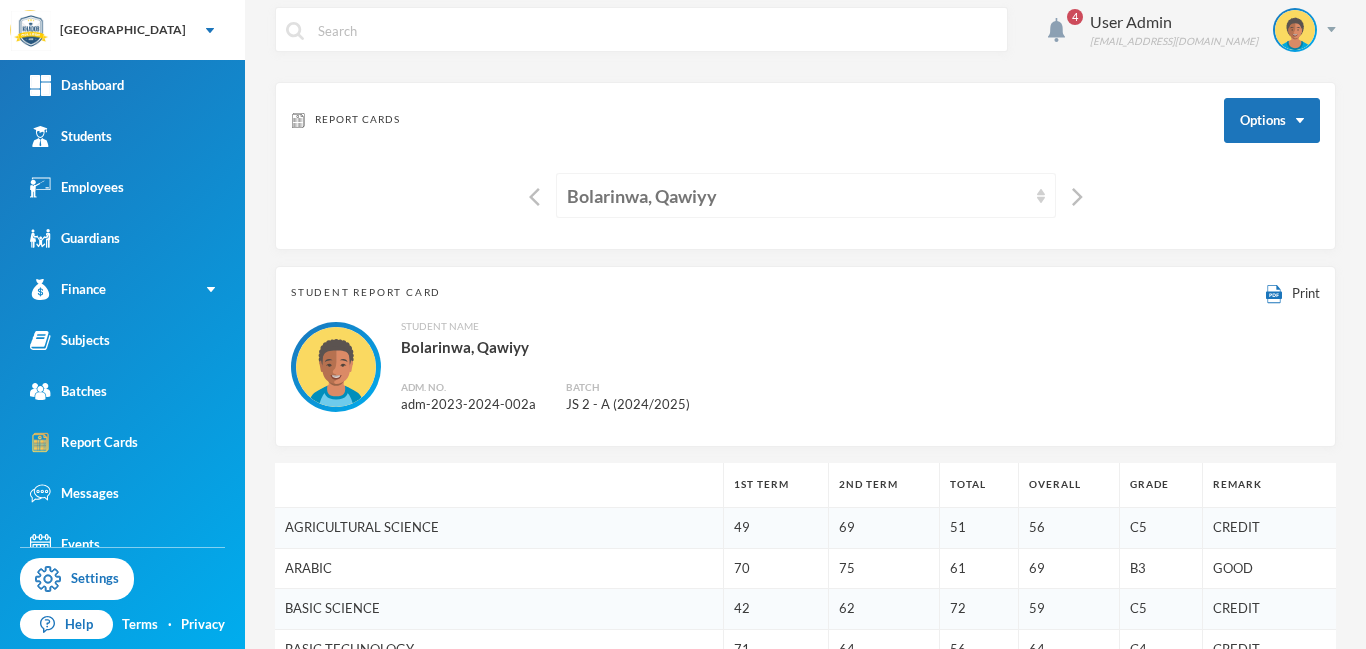 click on "Bolarinwa, Qawiyy" at bounding box center (797, 196) 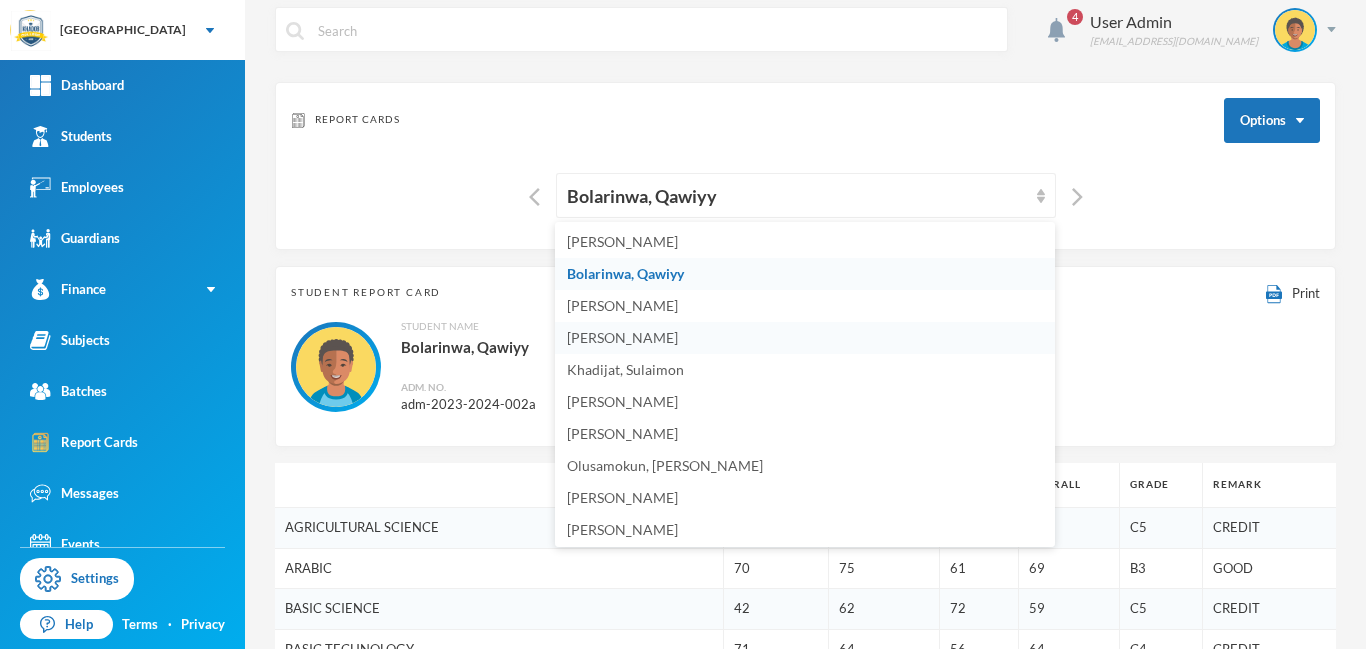 click on "[PERSON_NAME]" at bounding box center (622, 337) 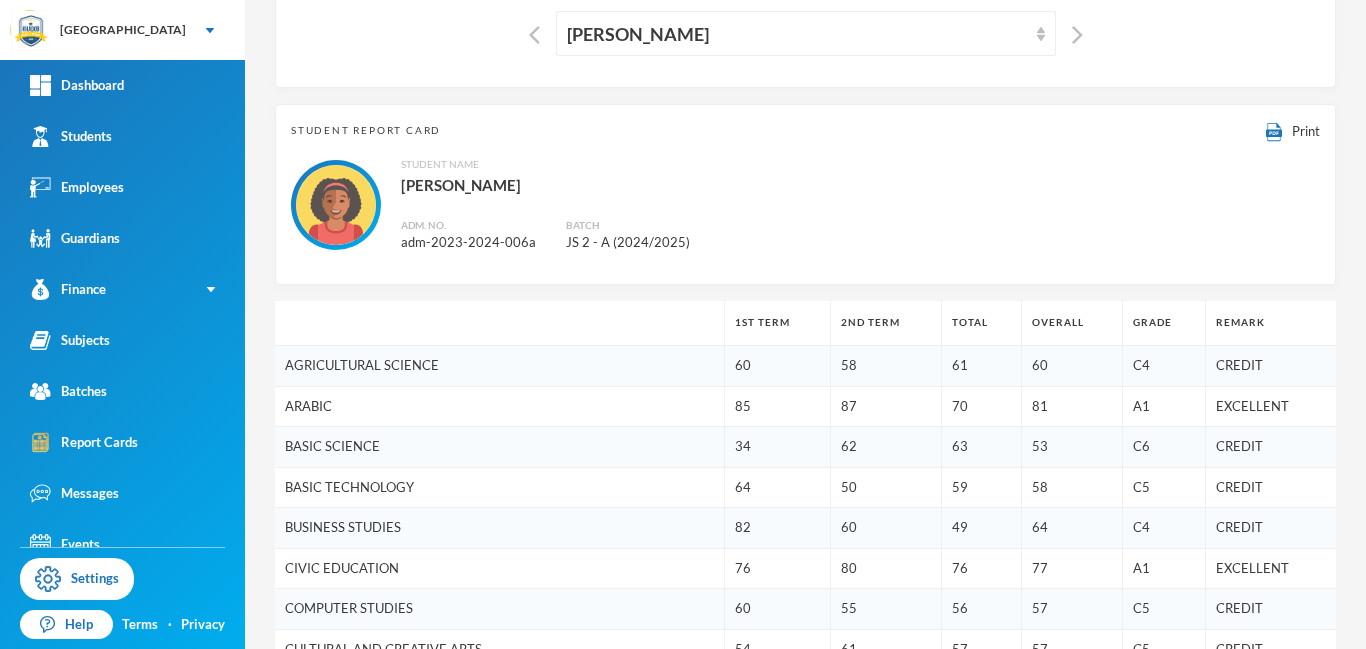 scroll, scrollTop: 0, scrollLeft: 0, axis: both 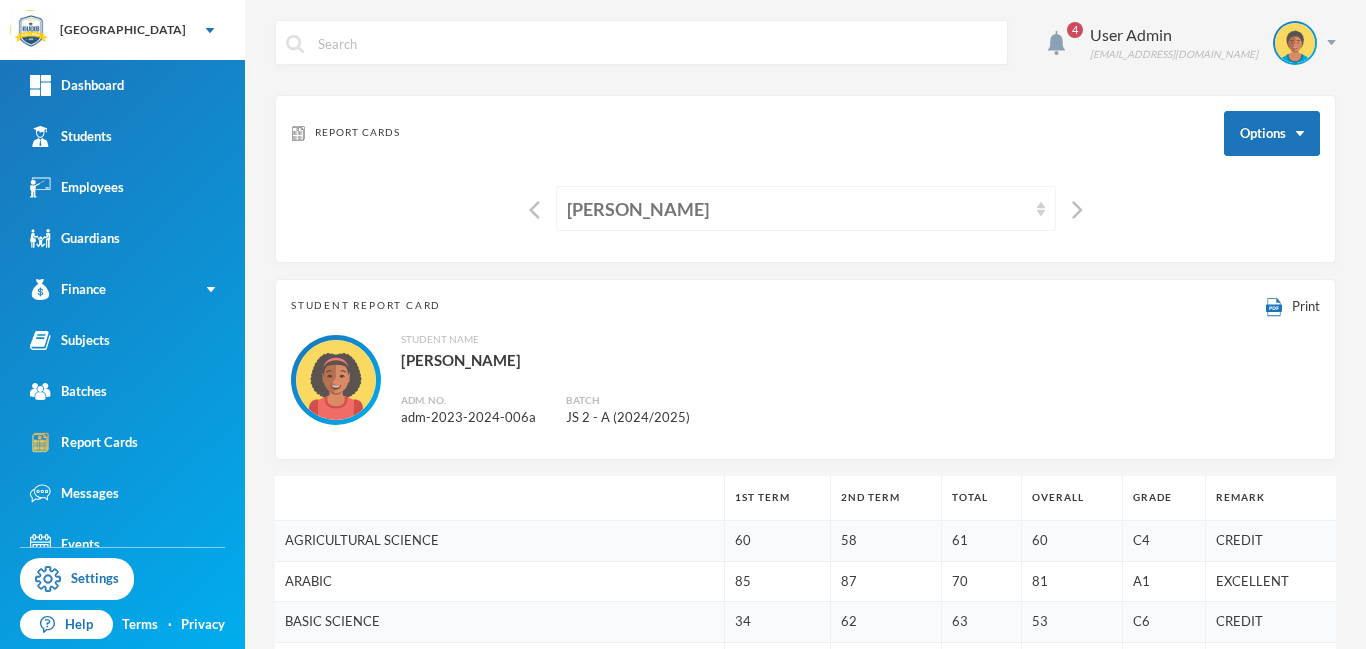click on "[PERSON_NAME]" at bounding box center [797, 209] 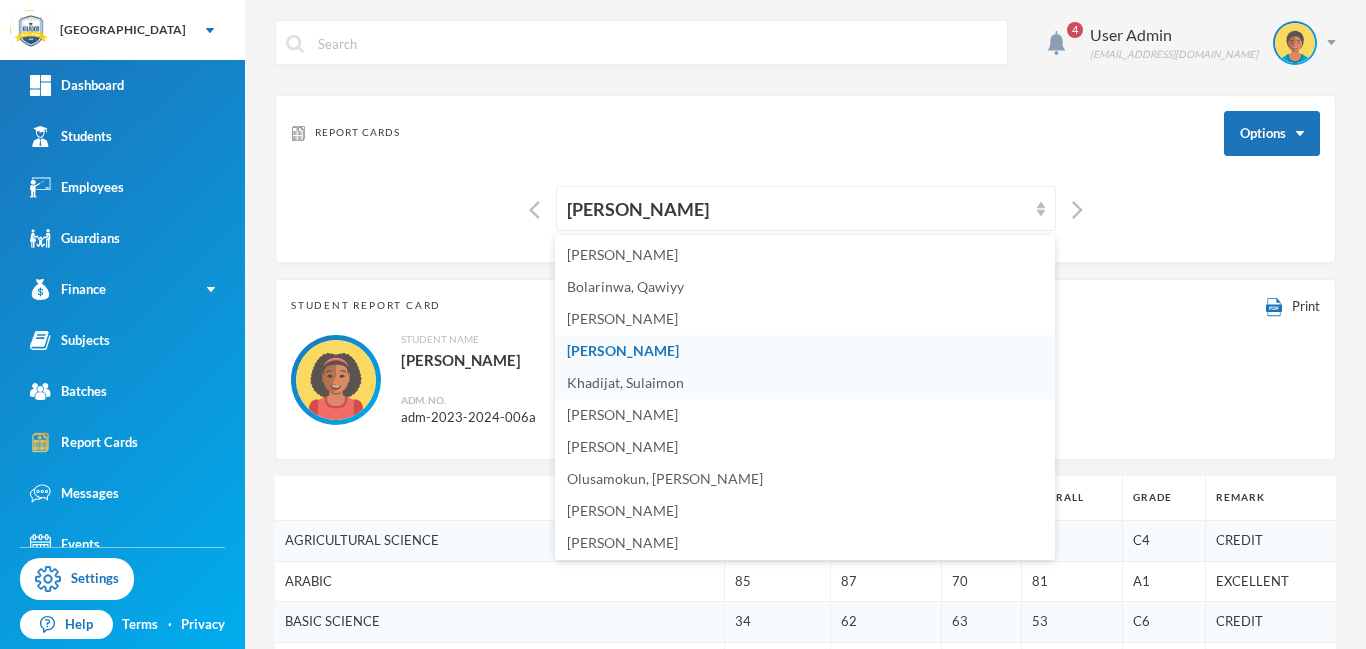 click on "Khadijat, Sulaimon" at bounding box center (625, 382) 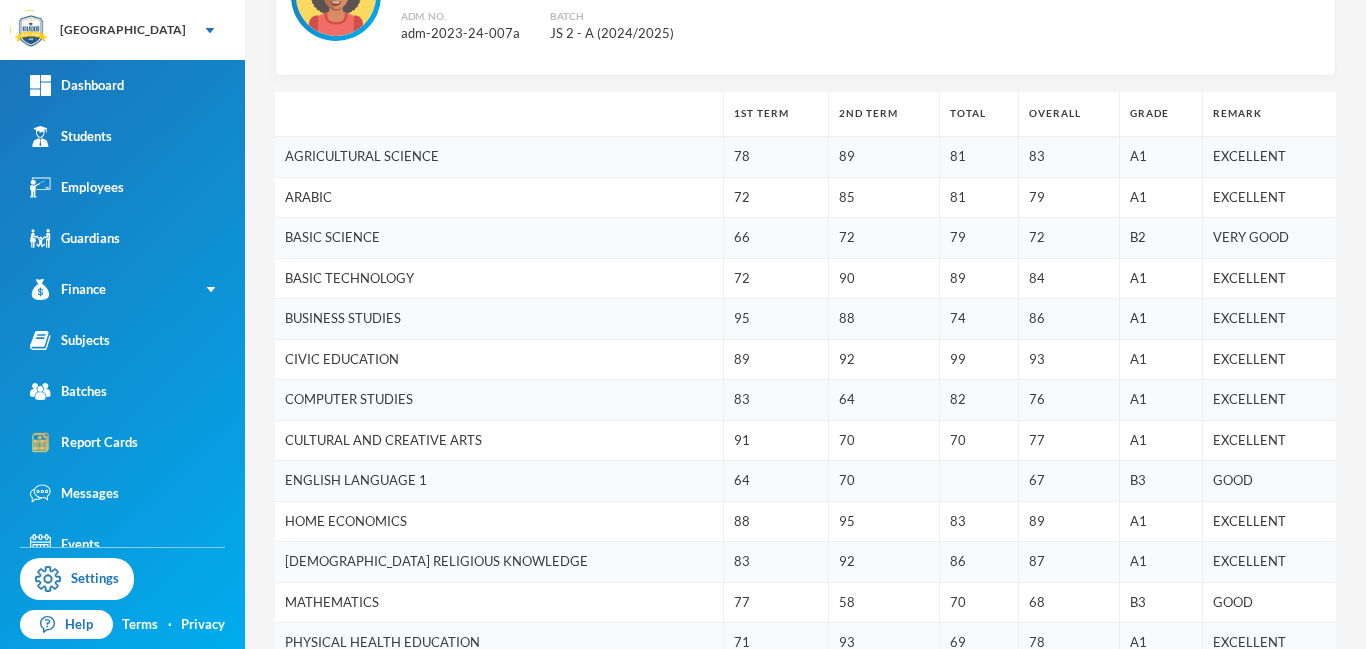 scroll, scrollTop: 379, scrollLeft: 0, axis: vertical 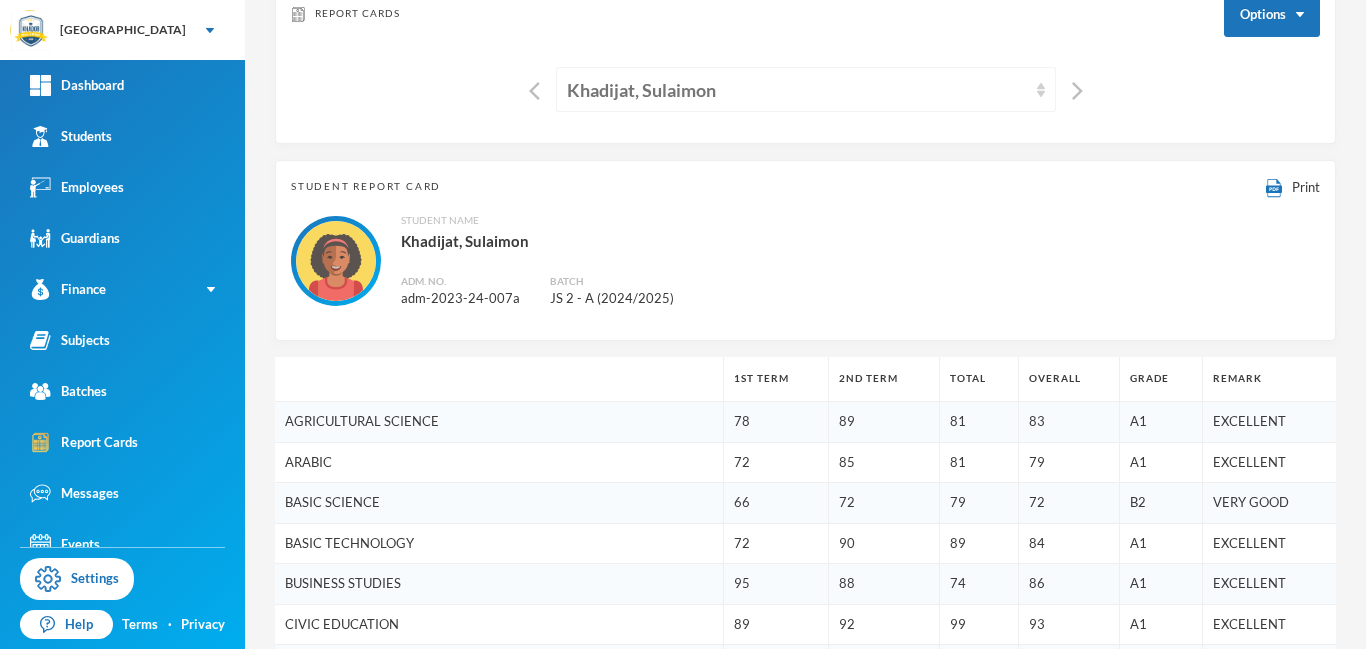 click on "Khadijat, Sulaimon" at bounding box center [797, 90] 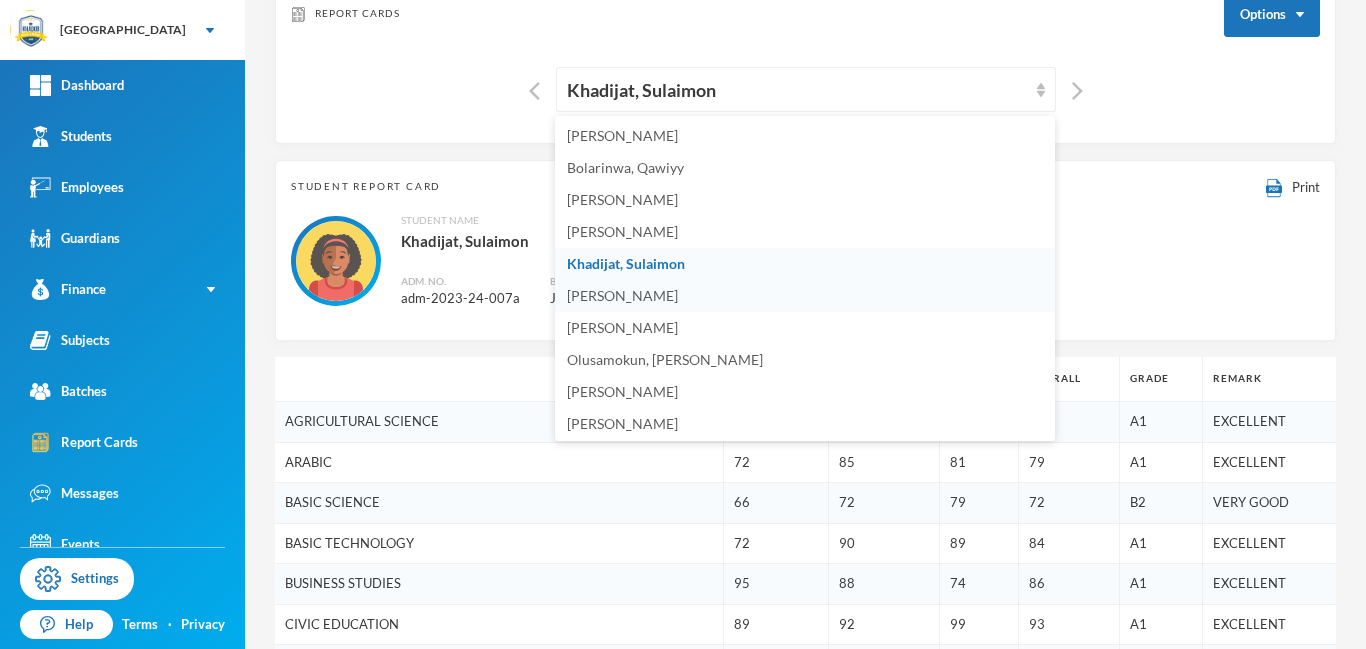click on "[PERSON_NAME]" at bounding box center [622, 295] 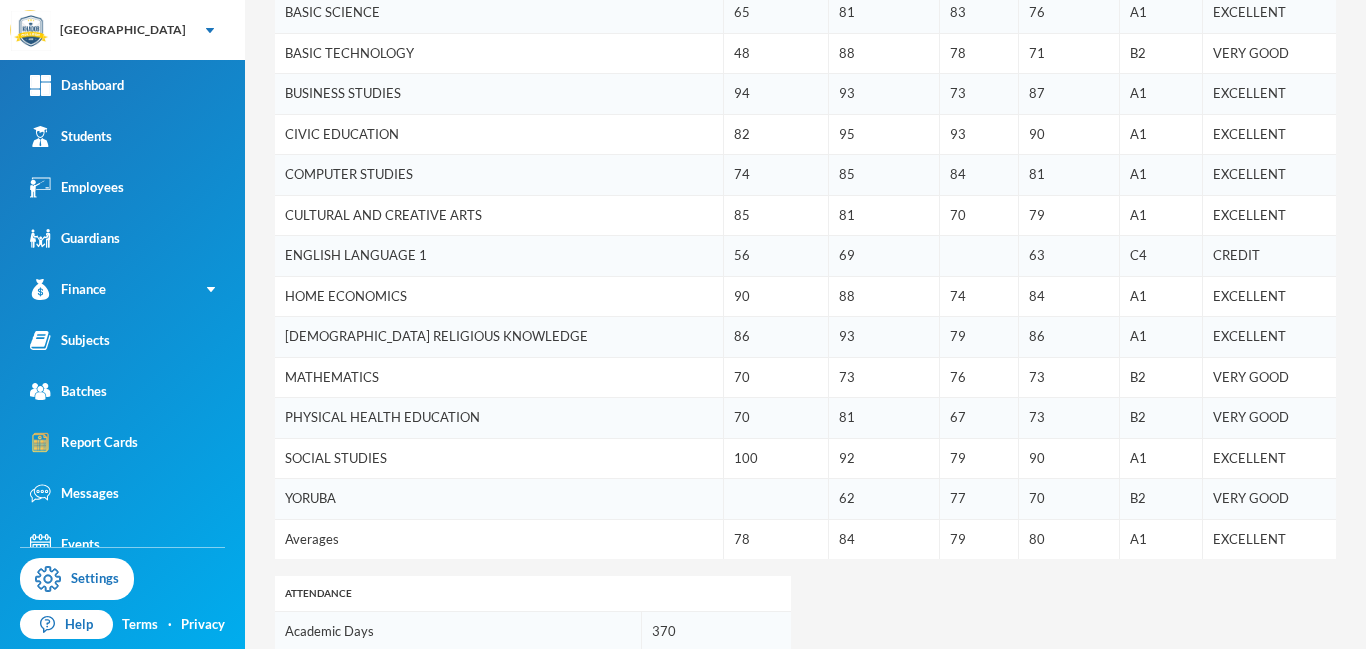 scroll, scrollTop: 602, scrollLeft: 0, axis: vertical 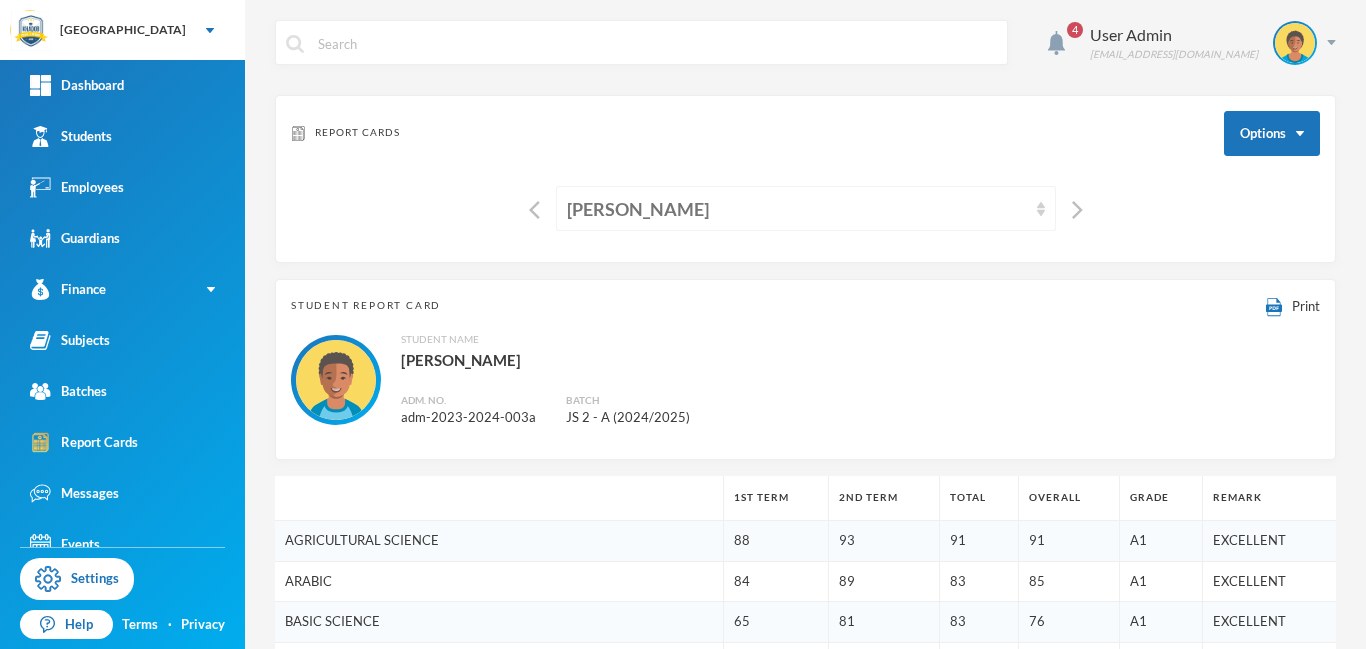 click on "[PERSON_NAME]" at bounding box center (797, 209) 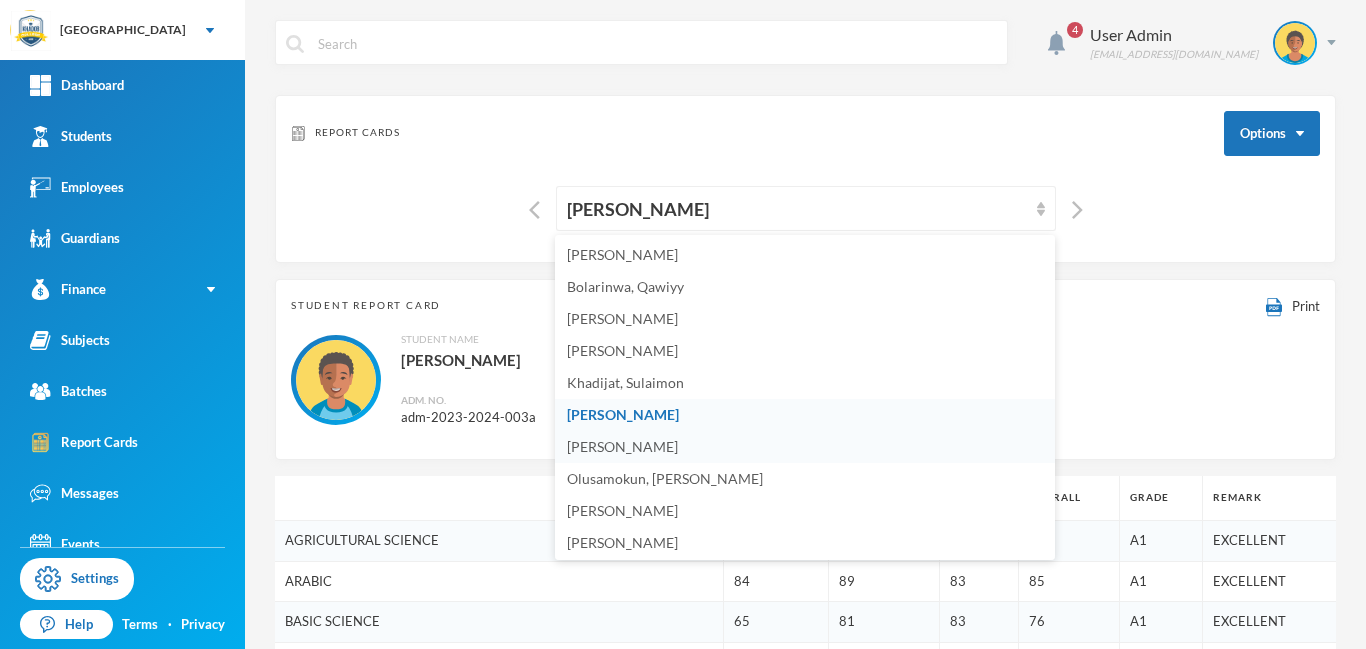 click on "[PERSON_NAME]" at bounding box center (622, 446) 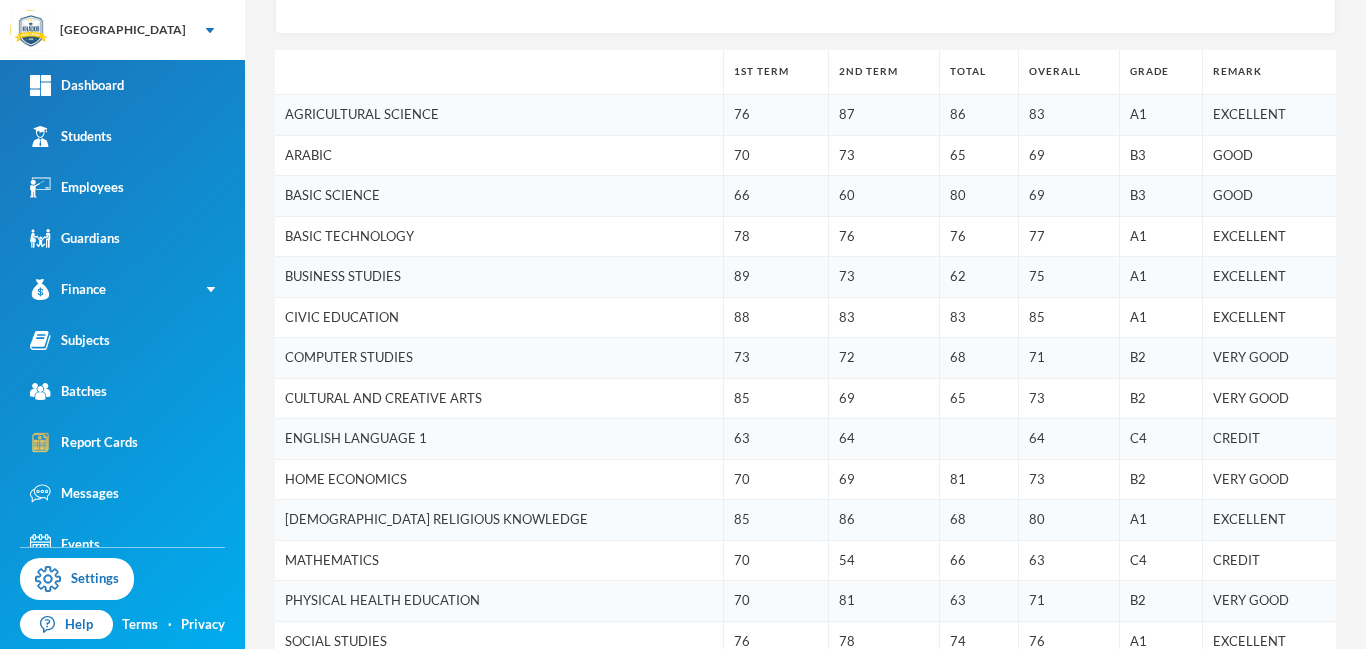scroll, scrollTop: 419, scrollLeft: 0, axis: vertical 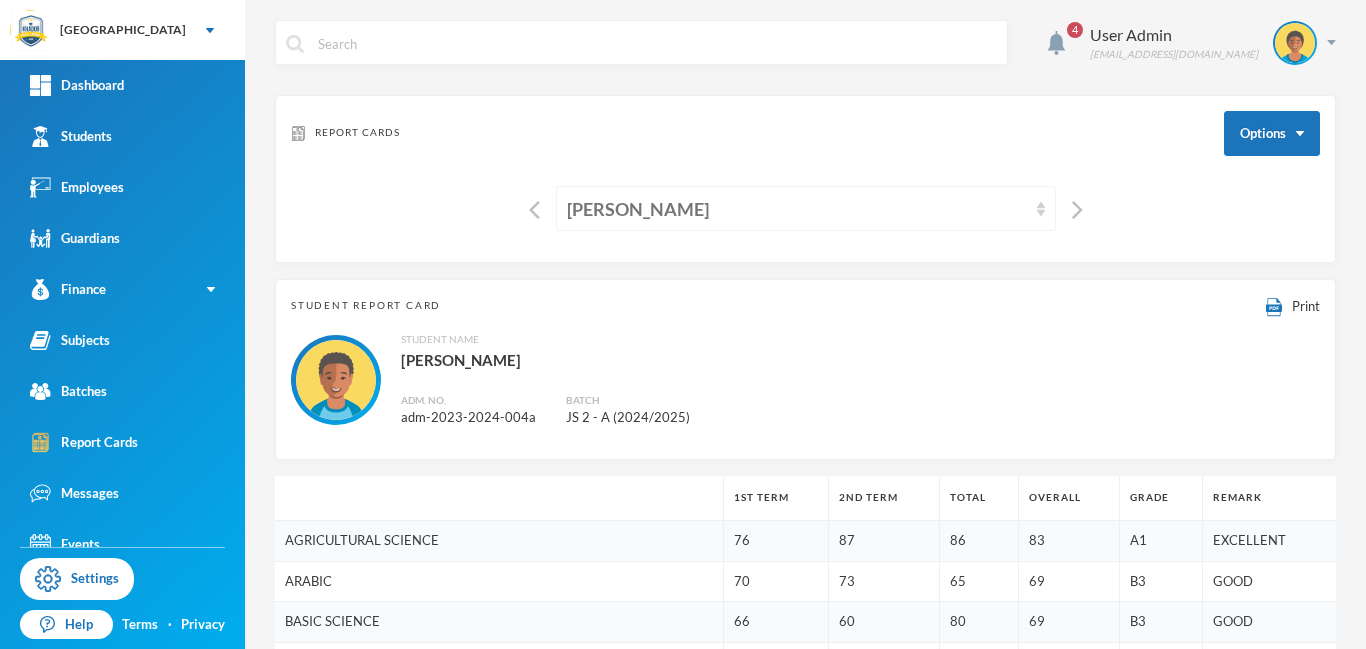 click on "[PERSON_NAME]" at bounding box center (797, 209) 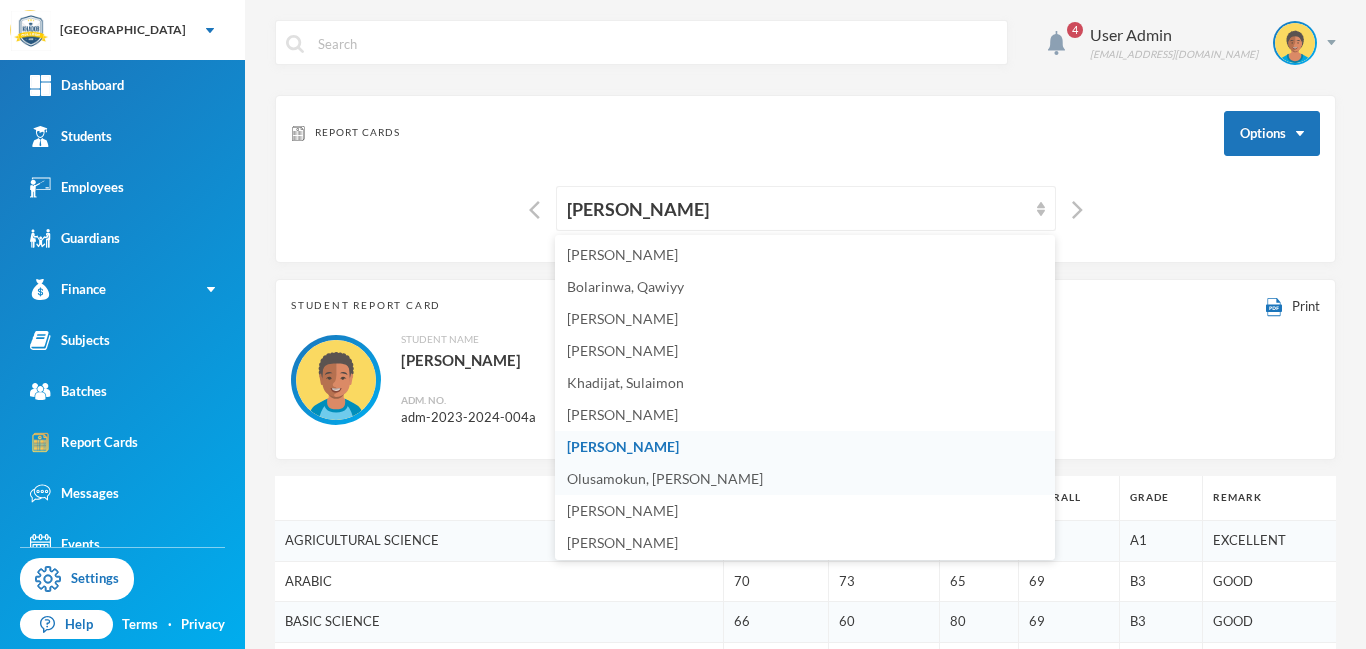 click on "Olusamokun, [PERSON_NAME]" at bounding box center [665, 478] 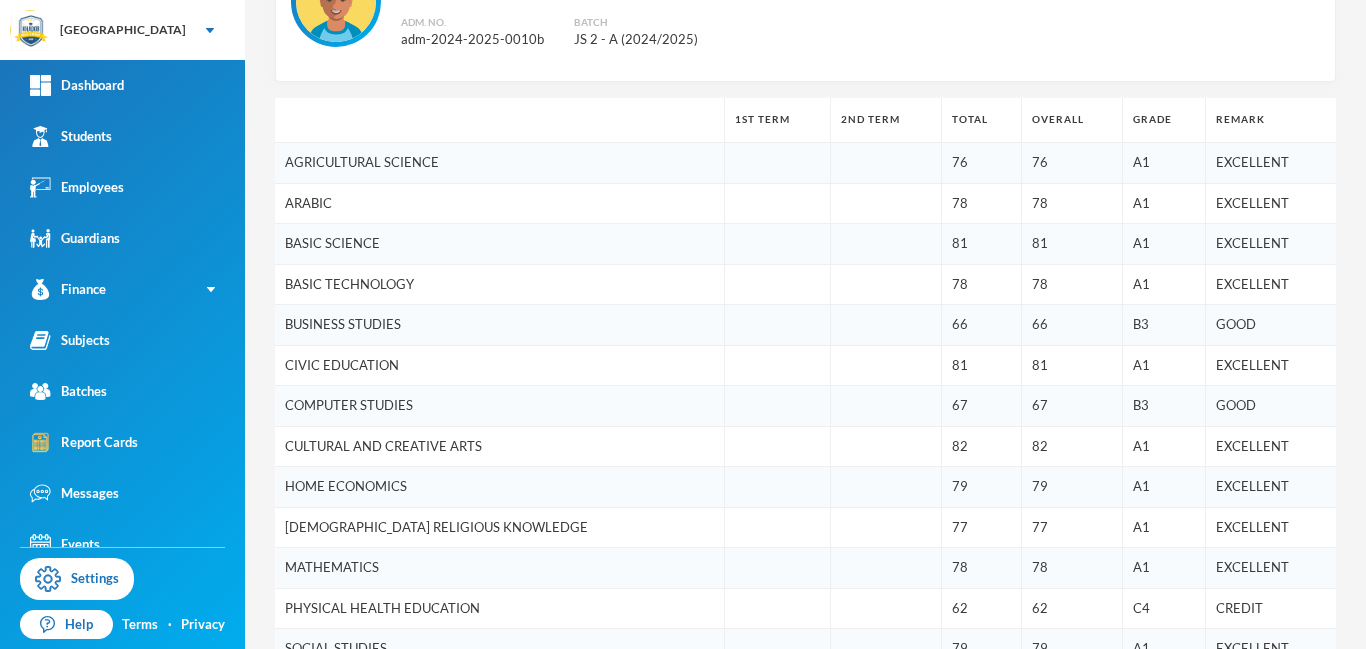 scroll, scrollTop: 0, scrollLeft: 0, axis: both 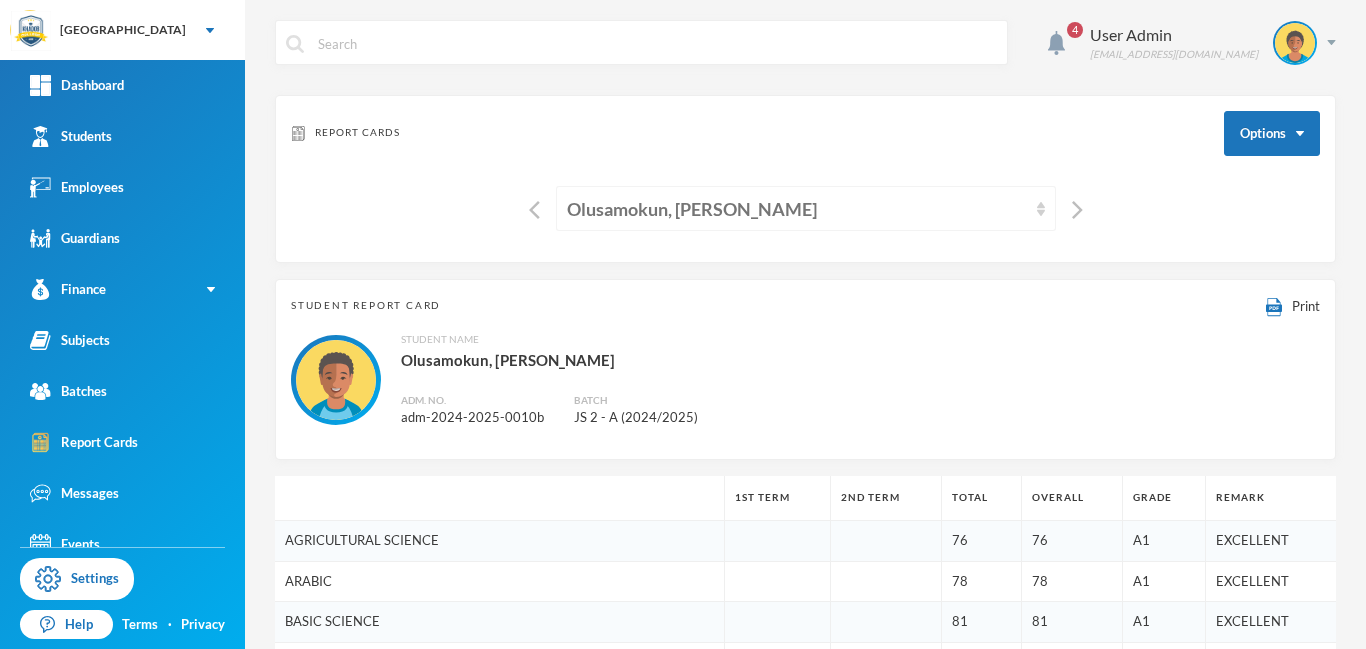 click on "Olusamokun, [PERSON_NAME]" at bounding box center (797, 209) 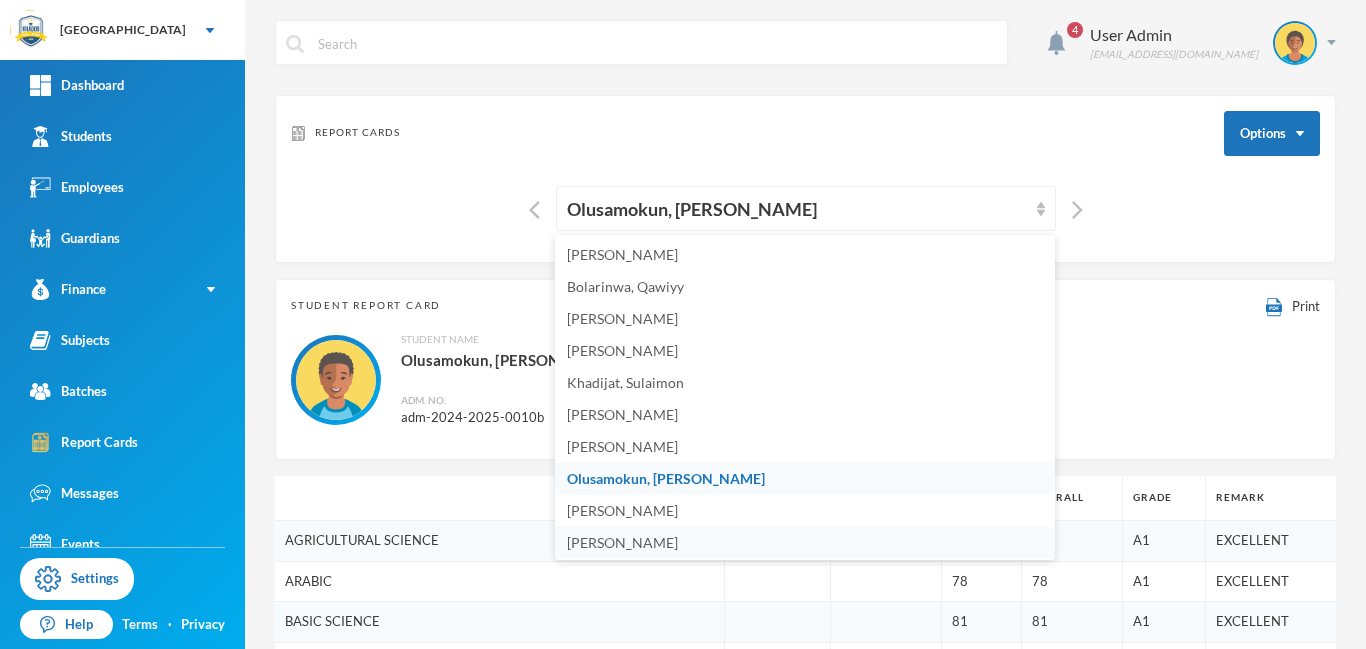 click on "[PERSON_NAME]" at bounding box center (622, 542) 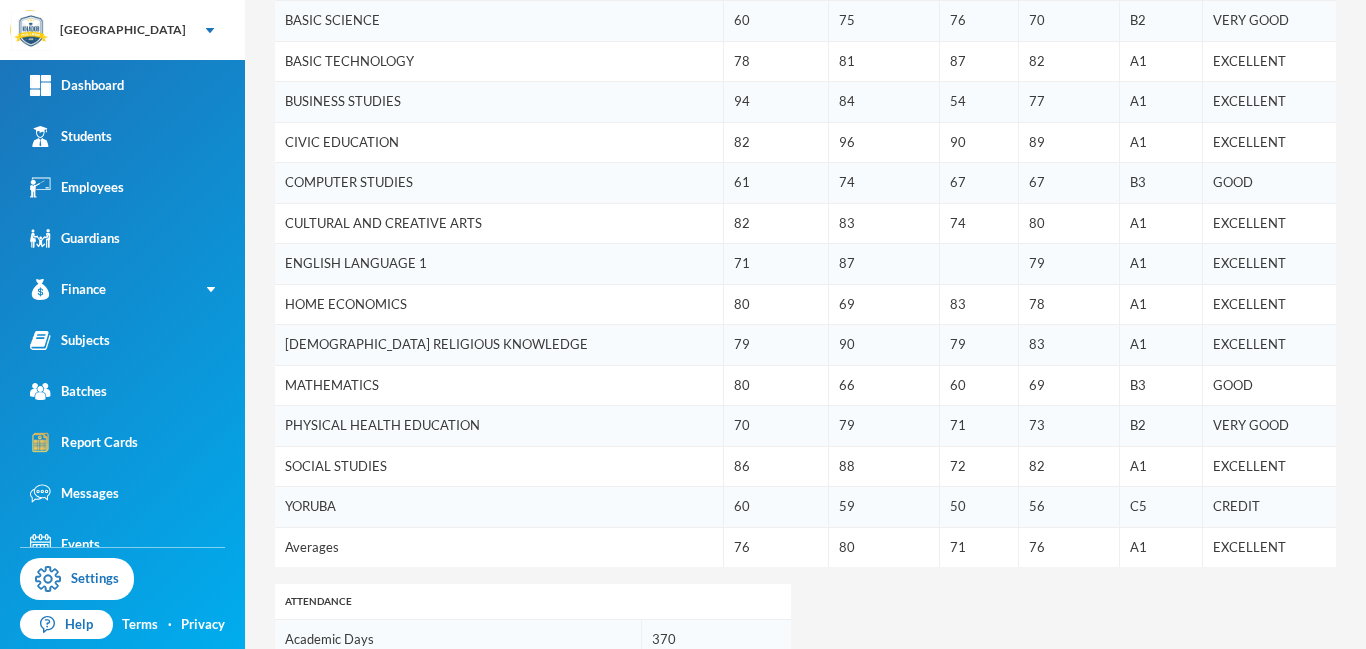 drag, startPoint x: 1365, startPoint y: 94, endPoint x: 1363, endPoint y: 352, distance: 258.00775 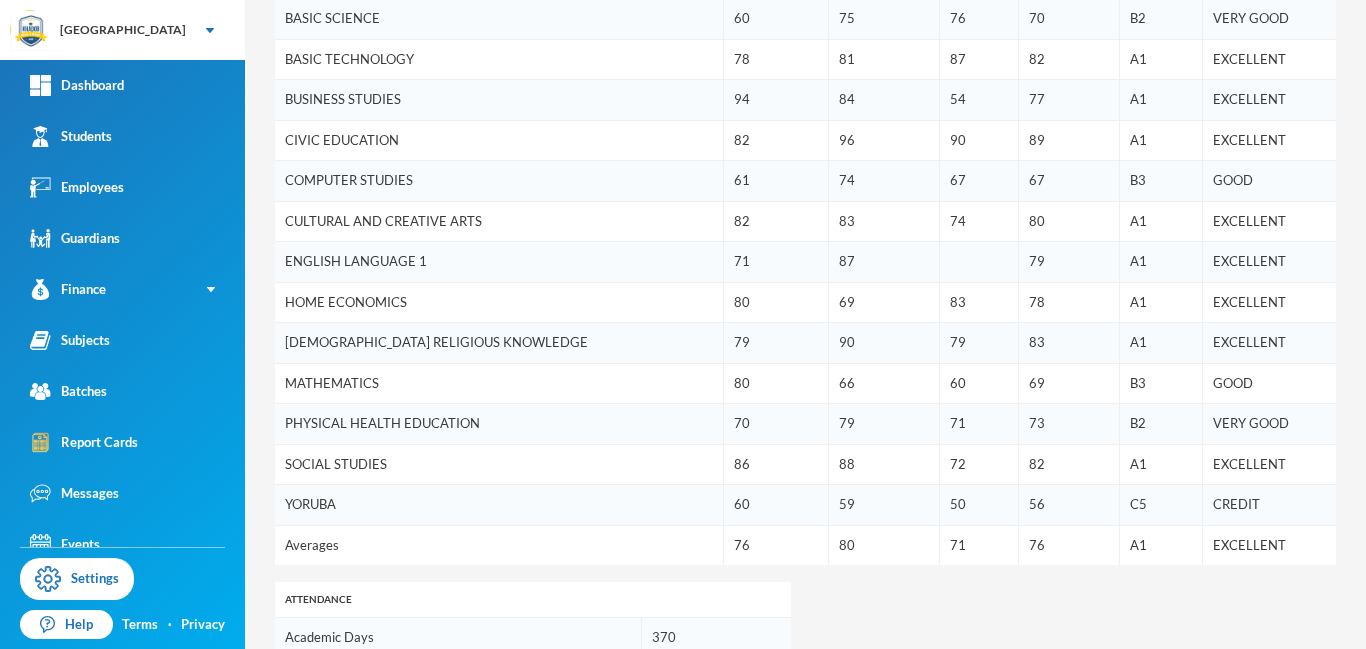 click on "GOOD" at bounding box center [1269, 383] 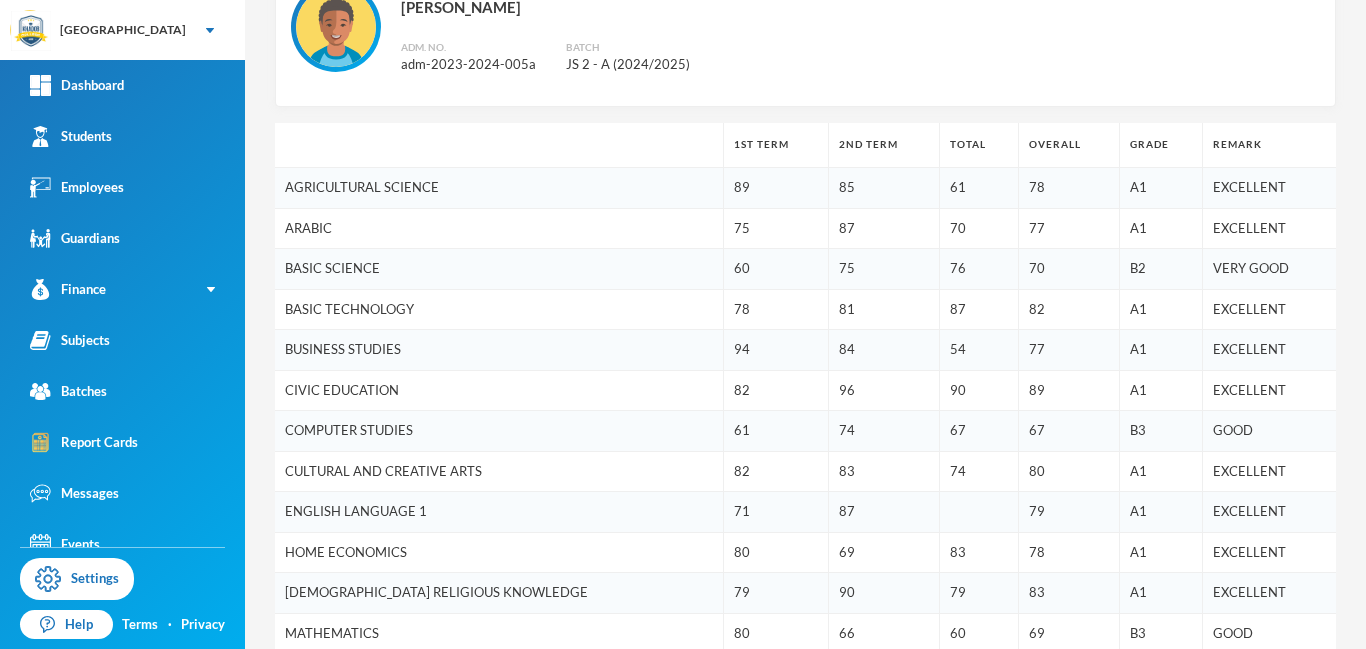 drag, startPoint x: 1365, startPoint y: 435, endPoint x: 1364, endPoint y: 327, distance: 108.00463 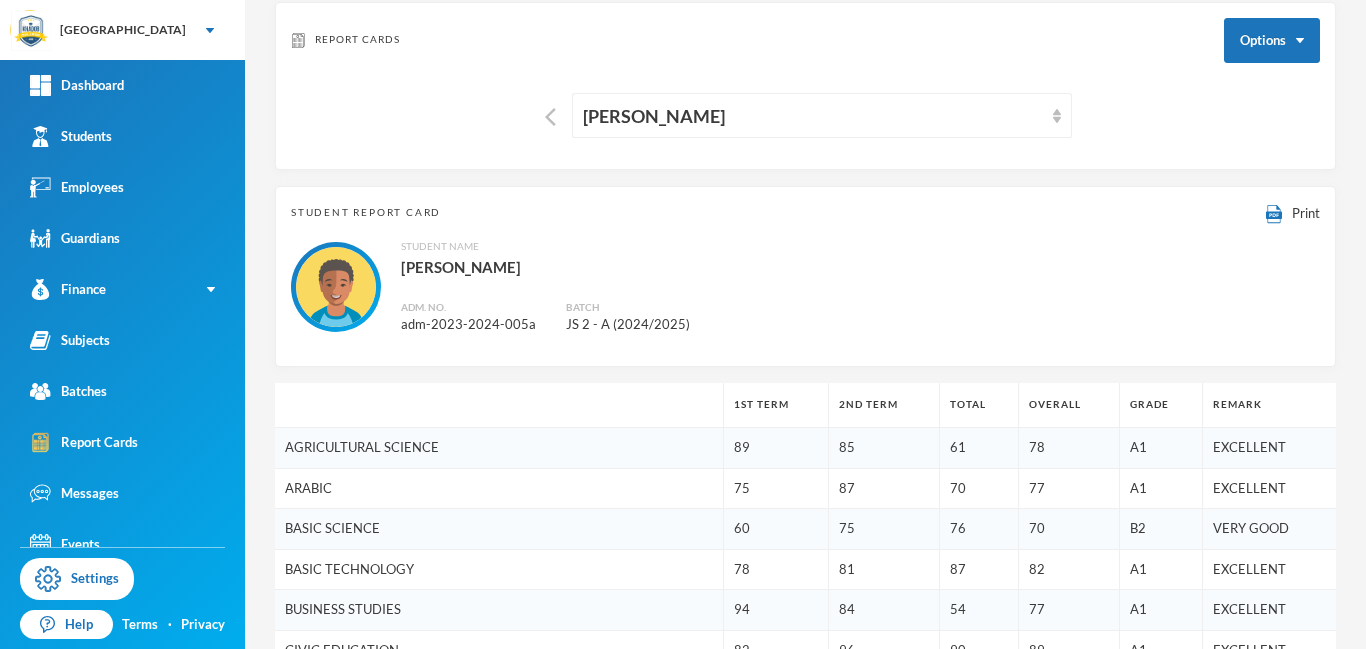 scroll, scrollTop: 50, scrollLeft: 0, axis: vertical 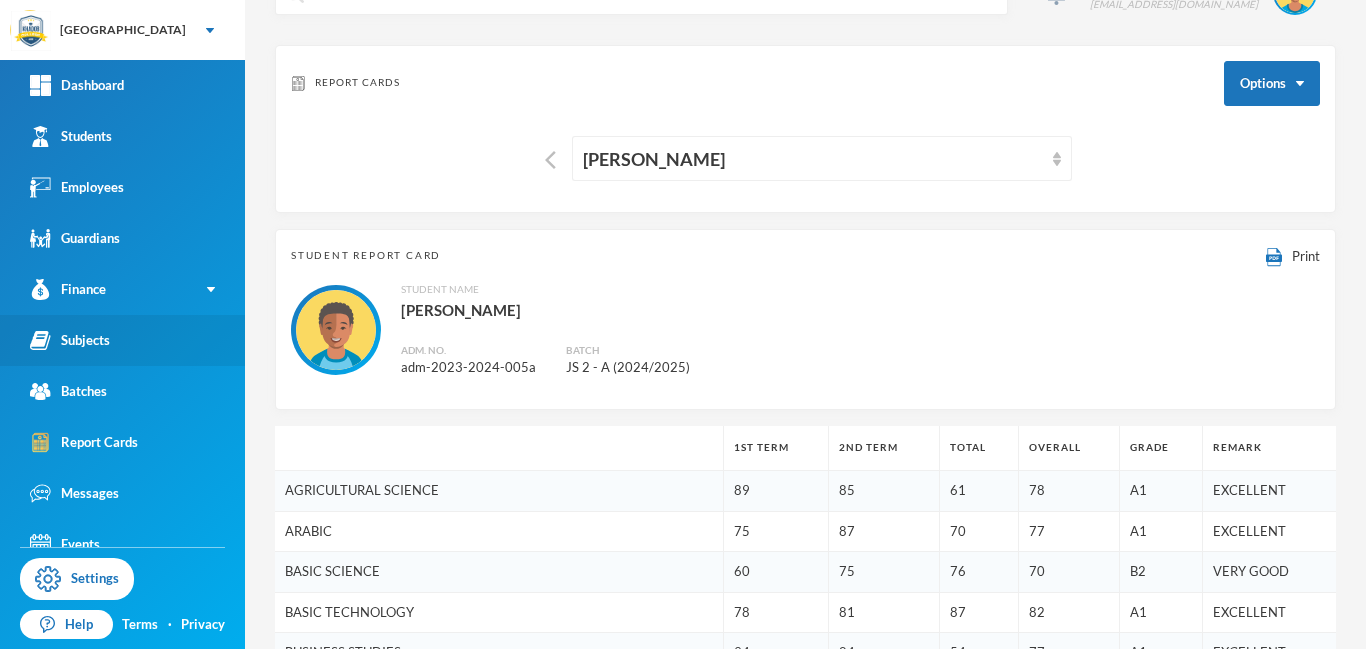 click on "Subjects" at bounding box center (70, 340) 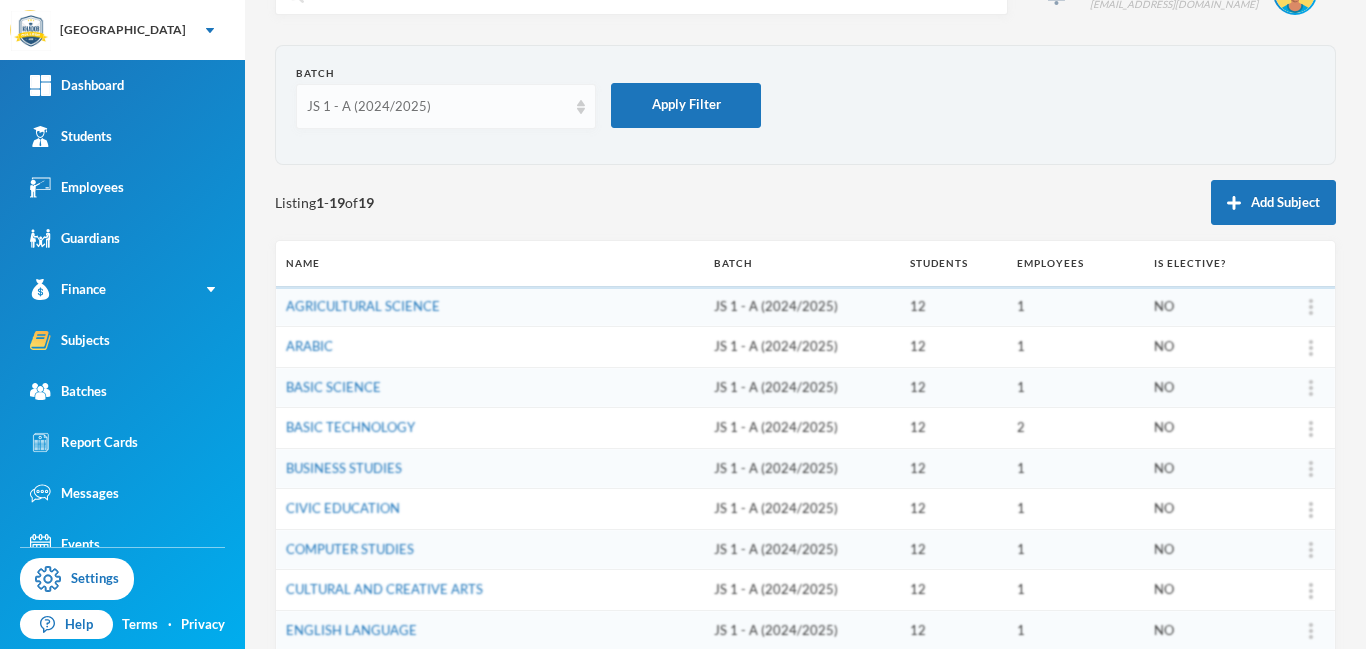 click on "JS 1 - A (2024/2025)" at bounding box center (446, 106) 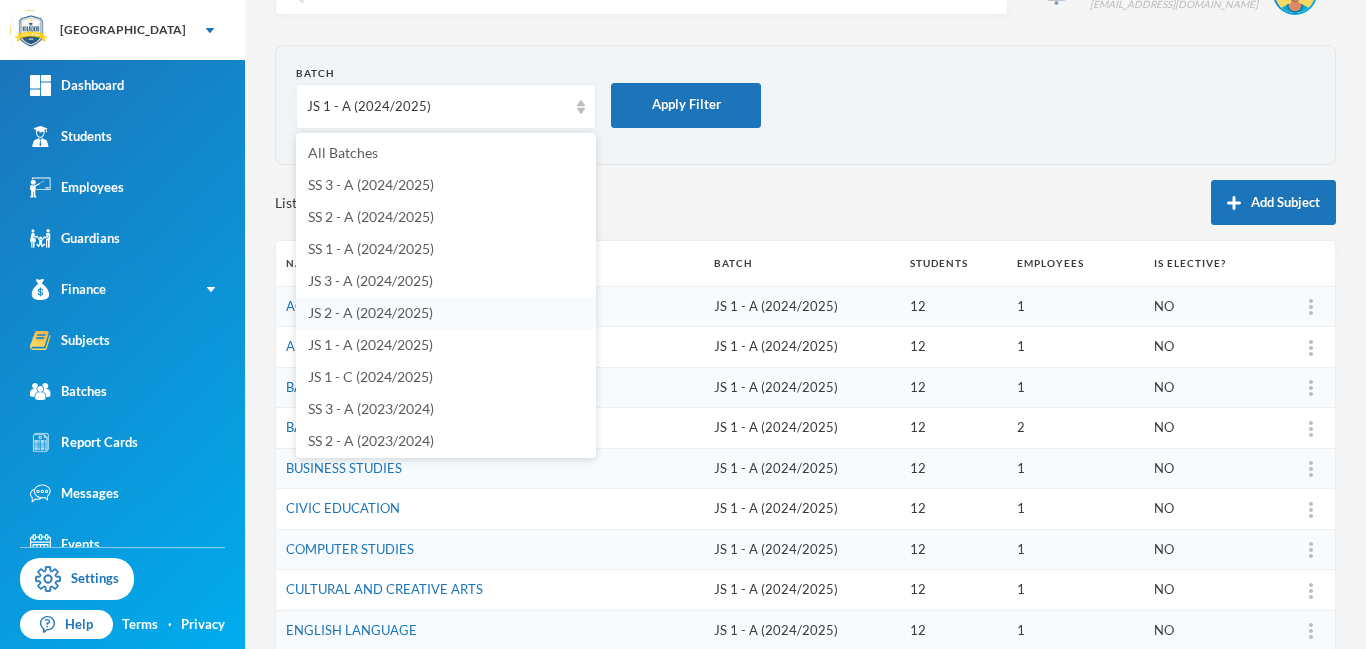 click on "JS 2 - A (2024/2025)" at bounding box center [370, 312] 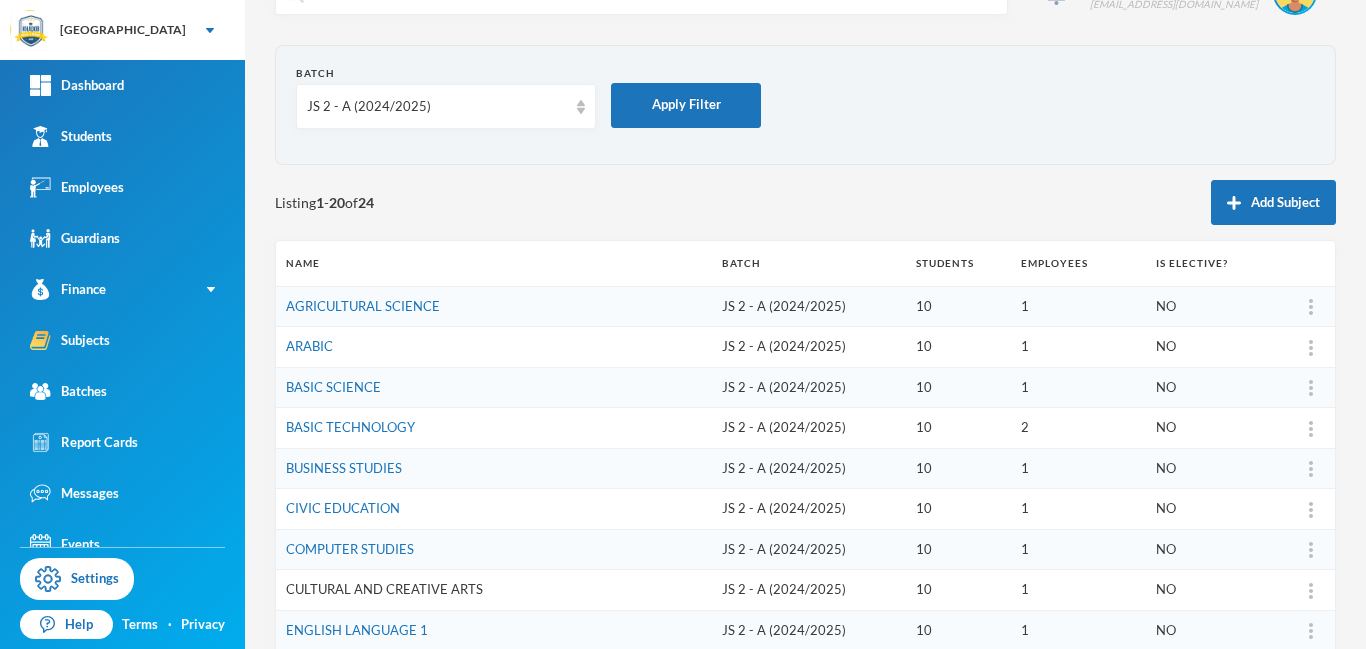 click on "CULTURAL AND CREATIVE ARTS" at bounding box center (384, 589) 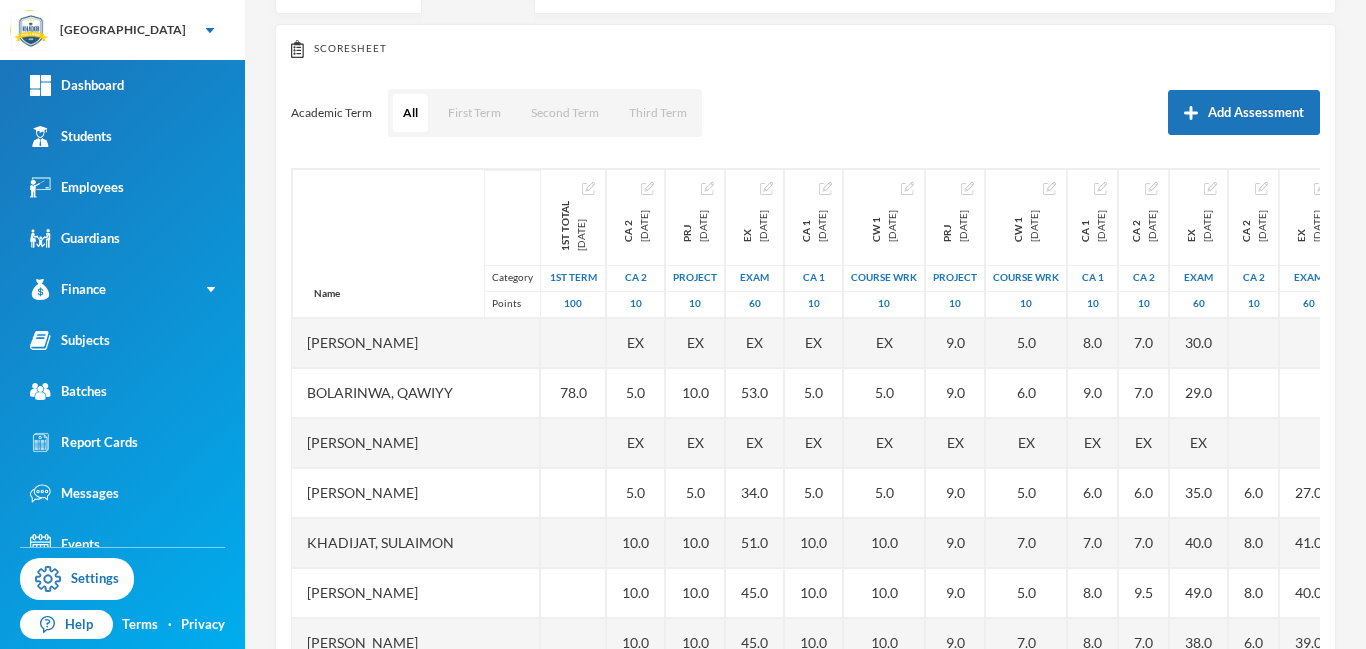 scroll, scrollTop: 263, scrollLeft: 0, axis: vertical 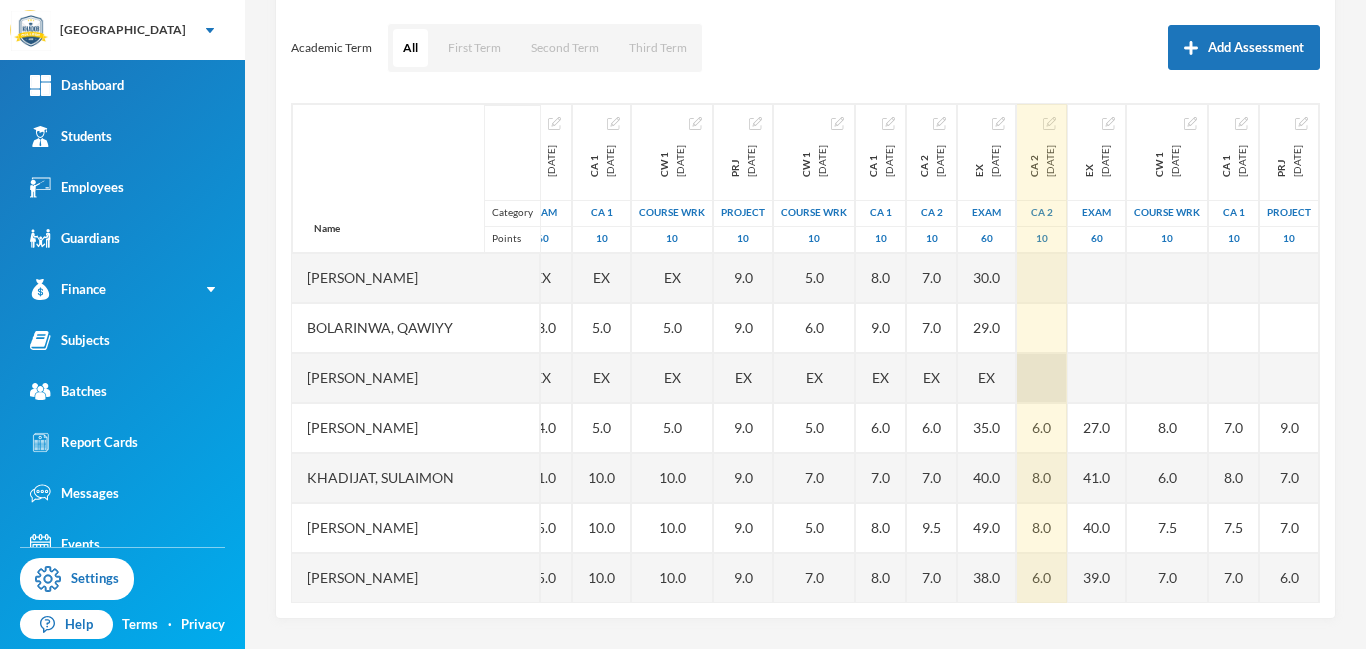 click at bounding box center [1042, 378] 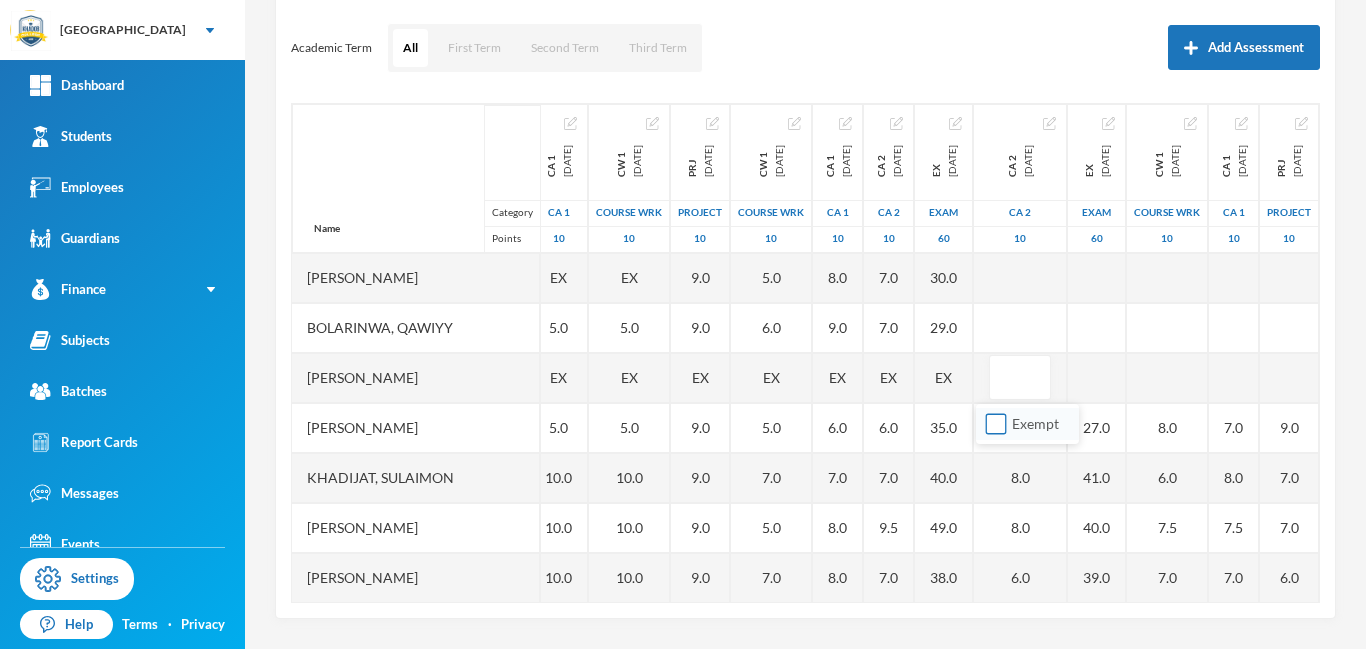click on "Exempt" at bounding box center (996, 424) 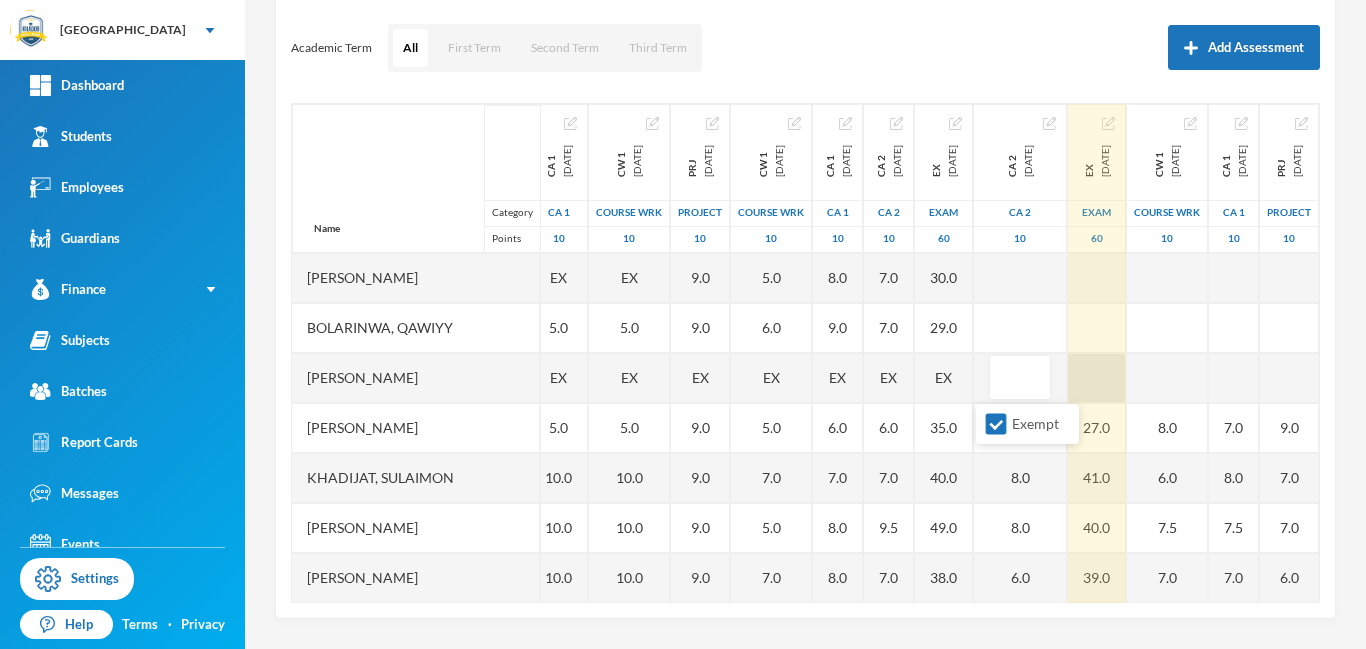 click at bounding box center [1097, 378] 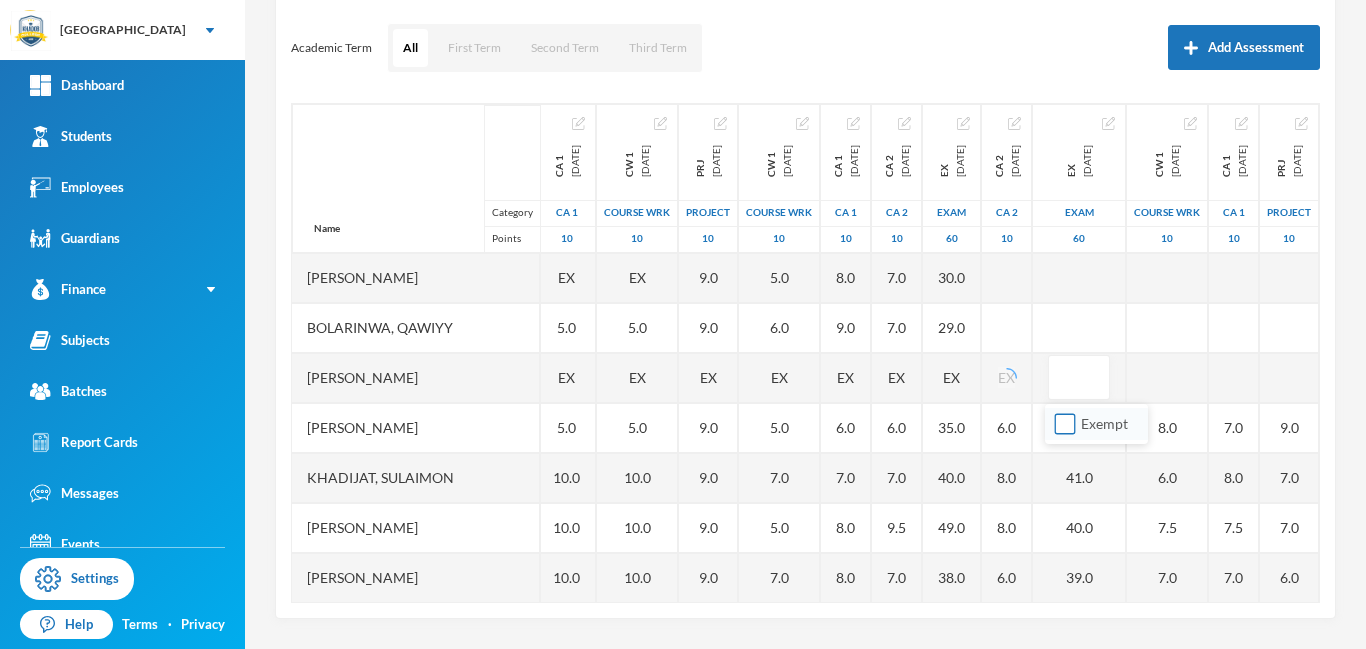 click on "Exempt" at bounding box center (1065, 424) 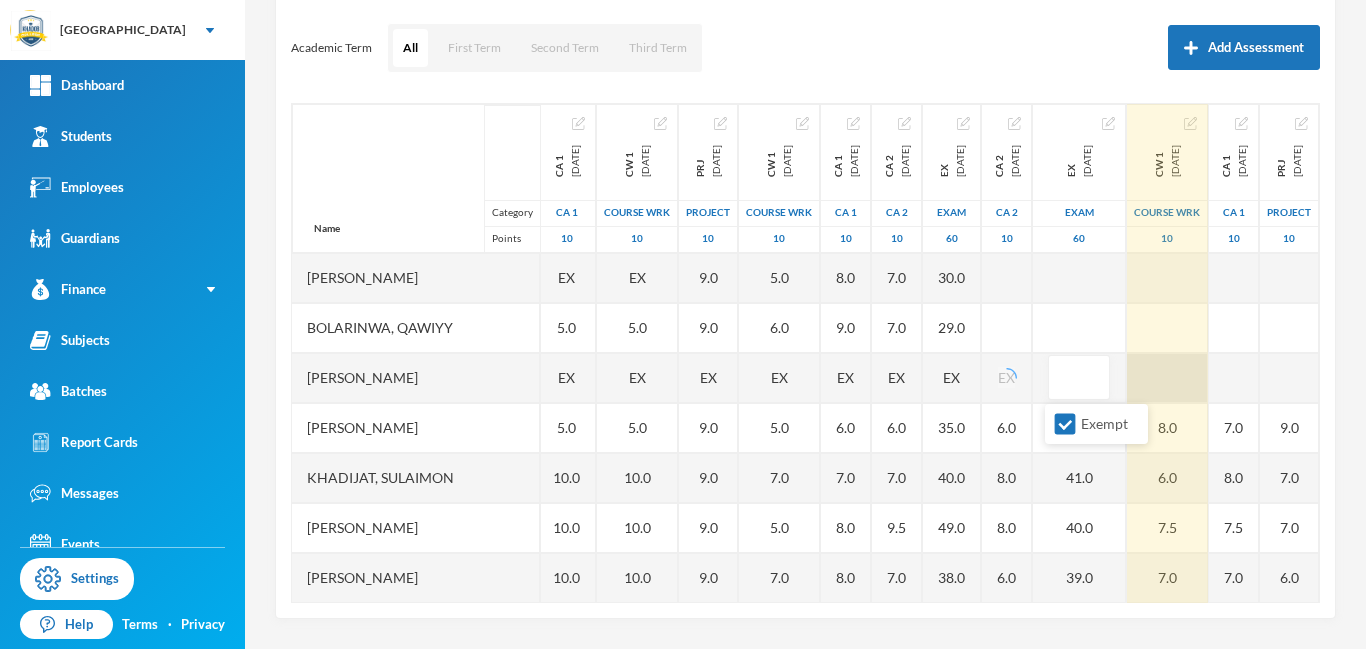 click at bounding box center [1167, 378] 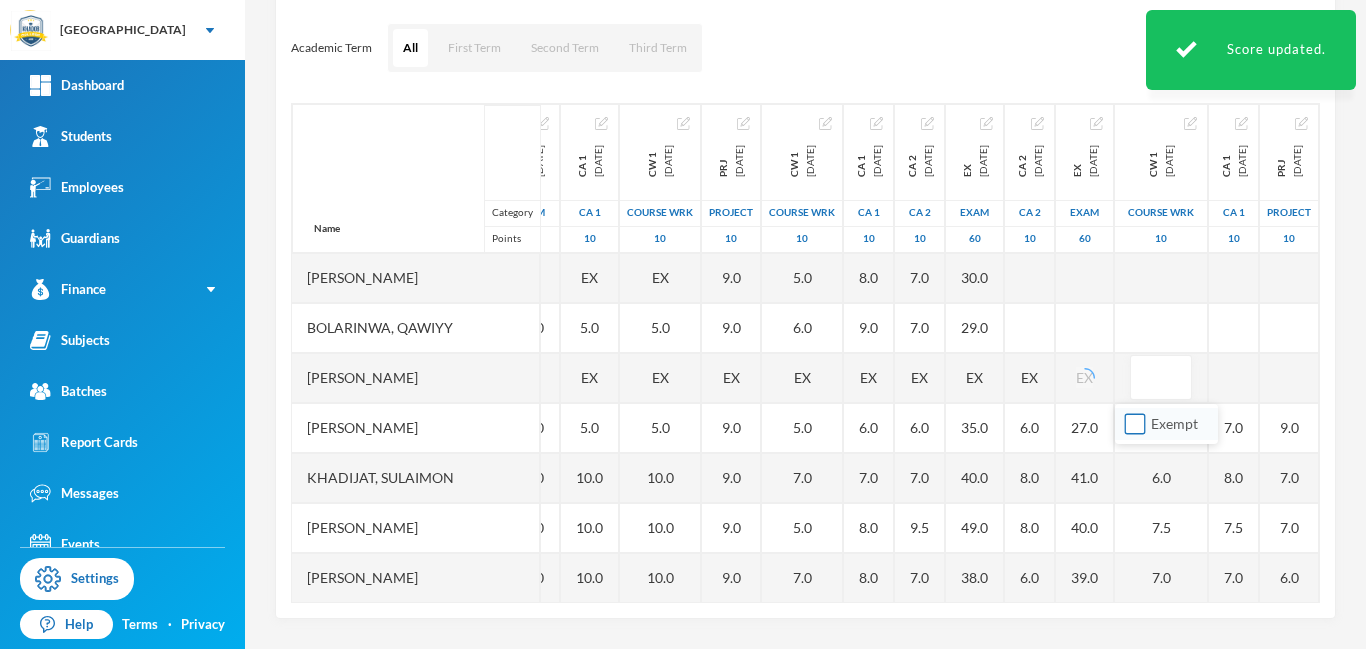 click on "Exempt" at bounding box center [1135, 424] 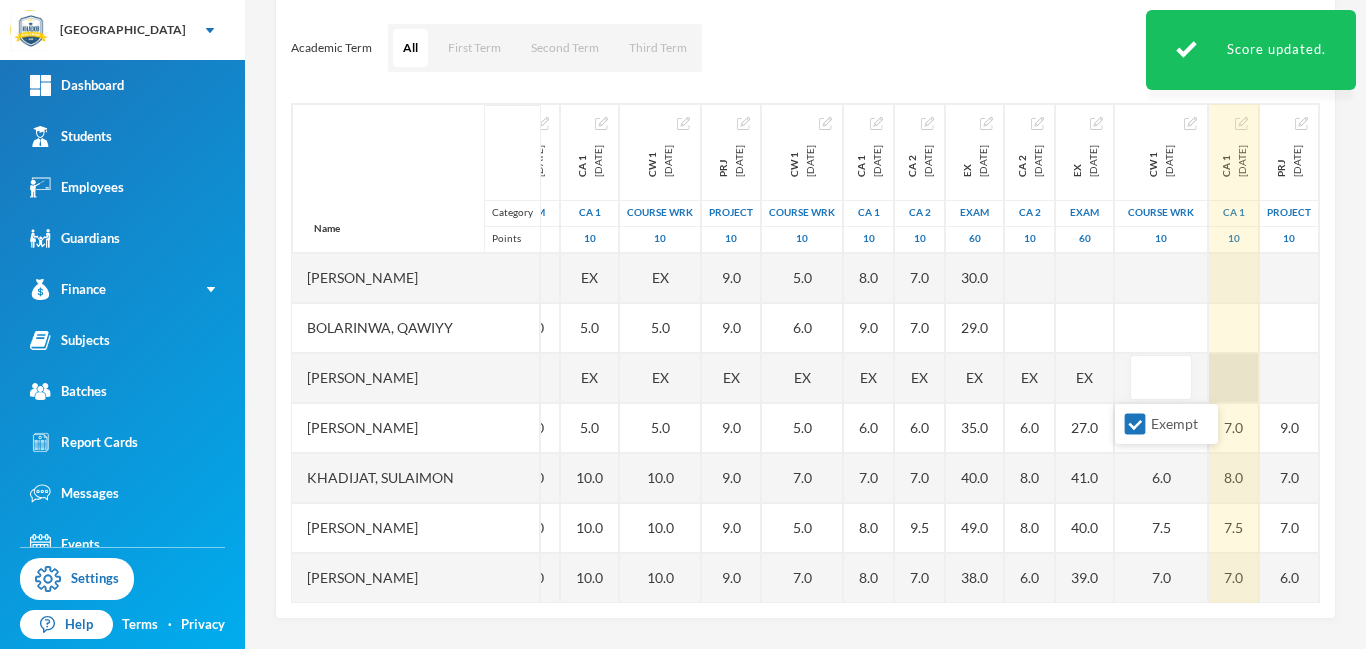 click at bounding box center [1234, 378] 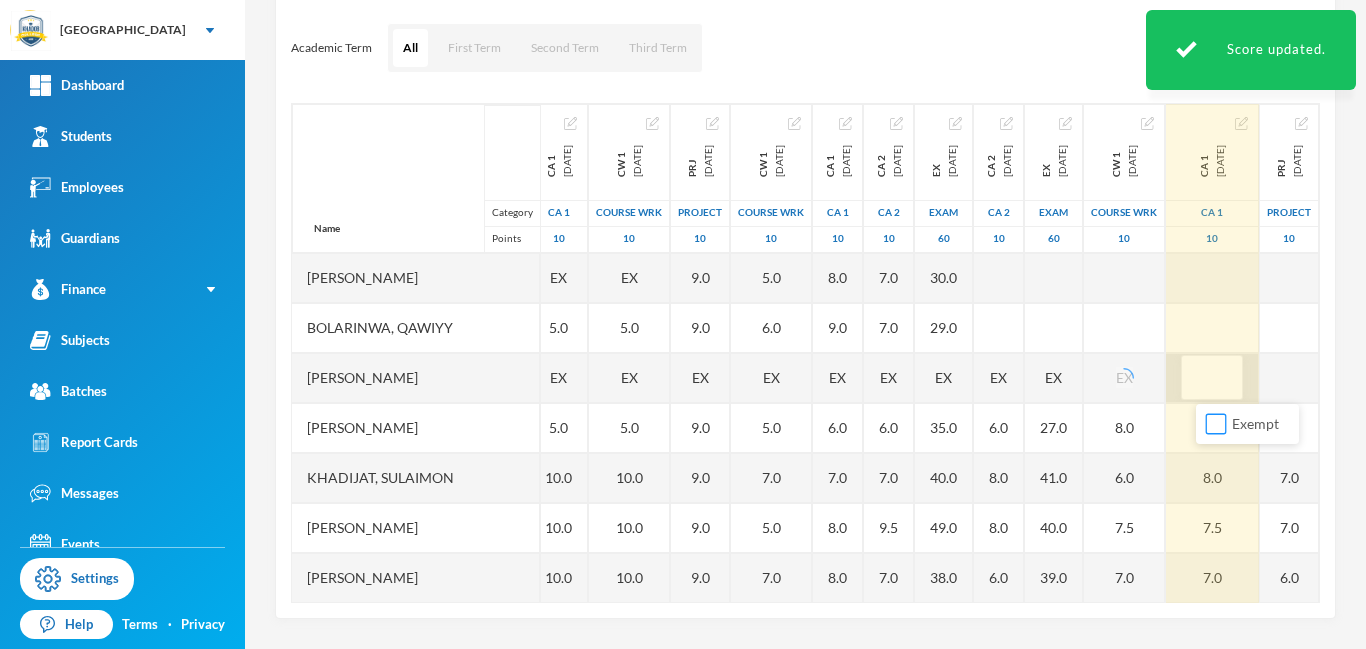 click on "Exempt" at bounding box center [1216, 424] 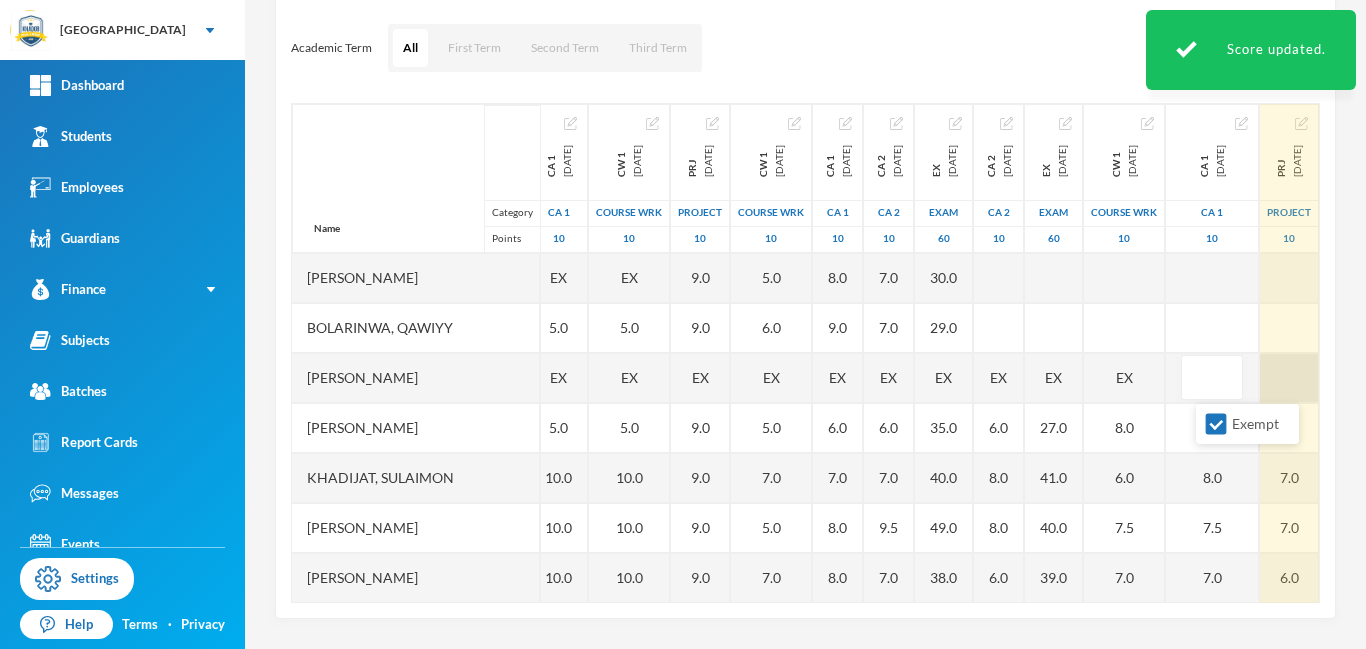 click at bounding box center [1289, 378] 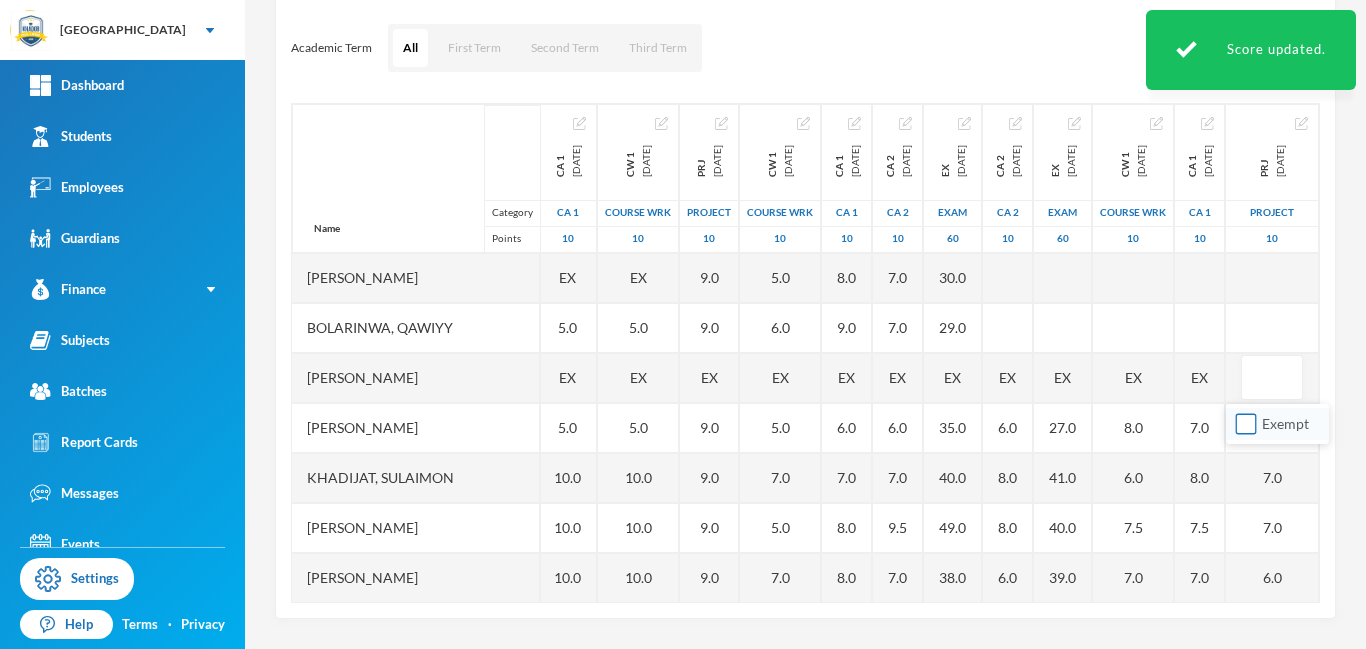 click on "Exempt" at bounding box center [1246, 424] 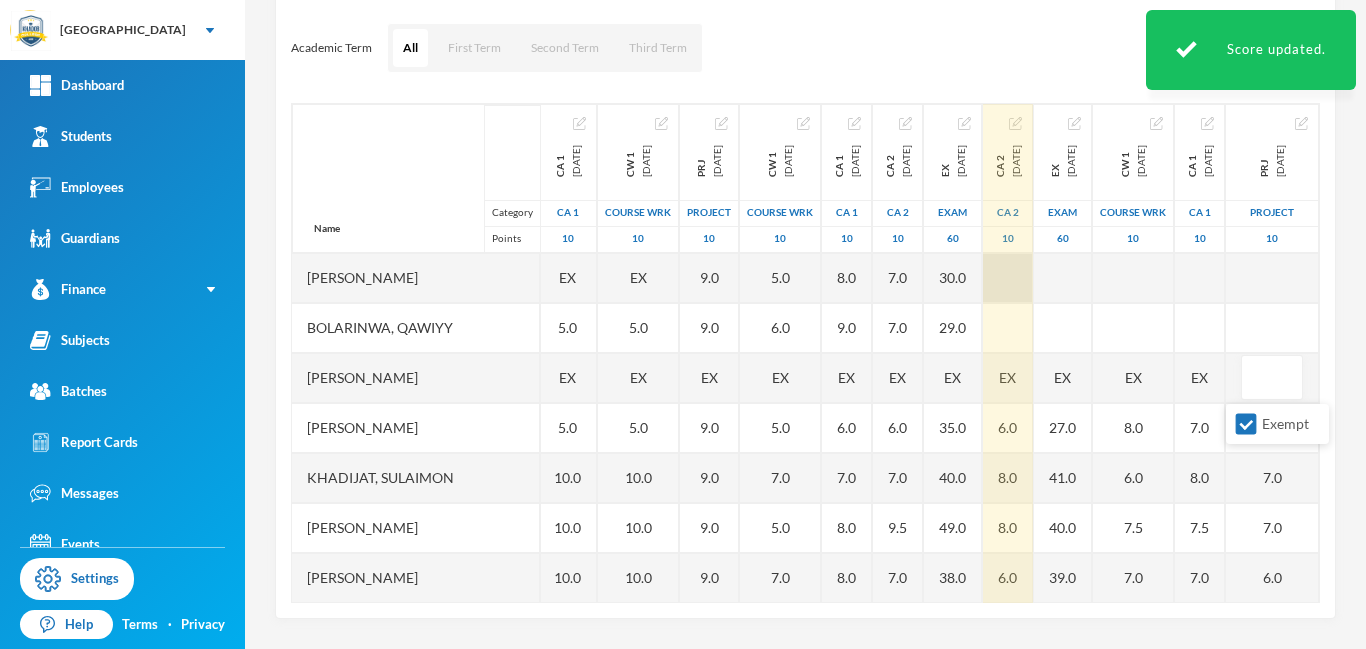 click at bounding box center [1008, 278] 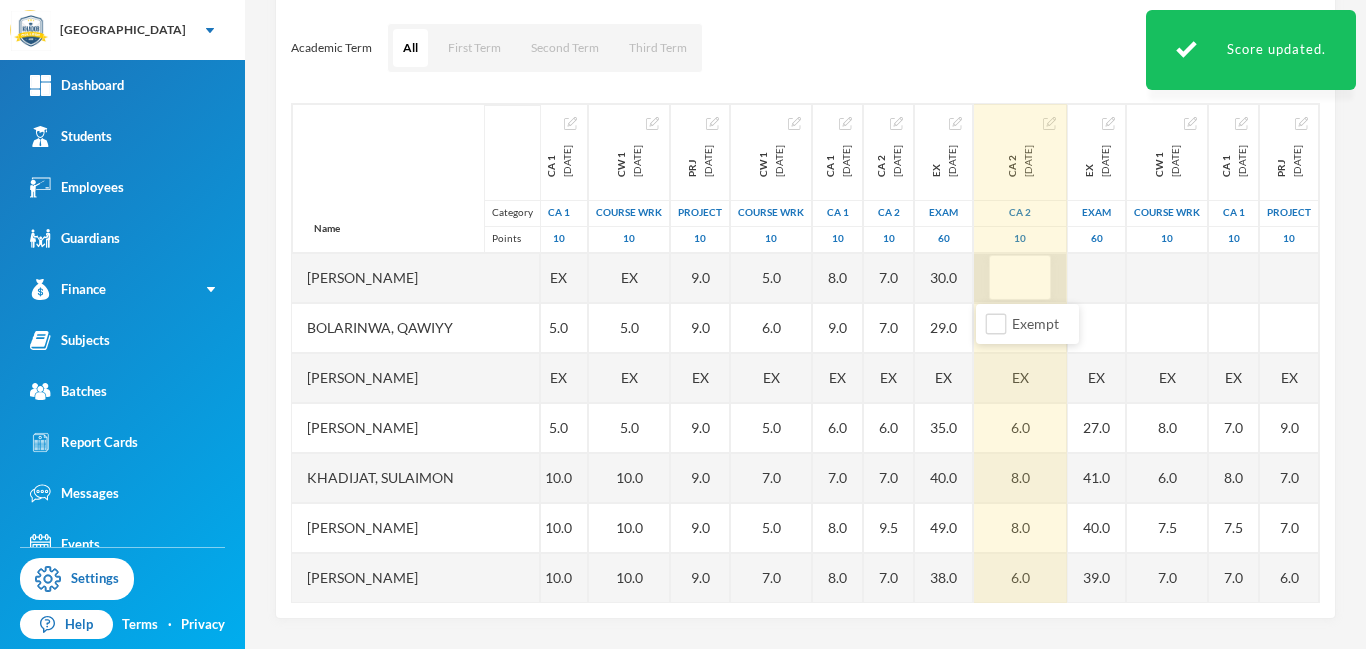 type on "6" 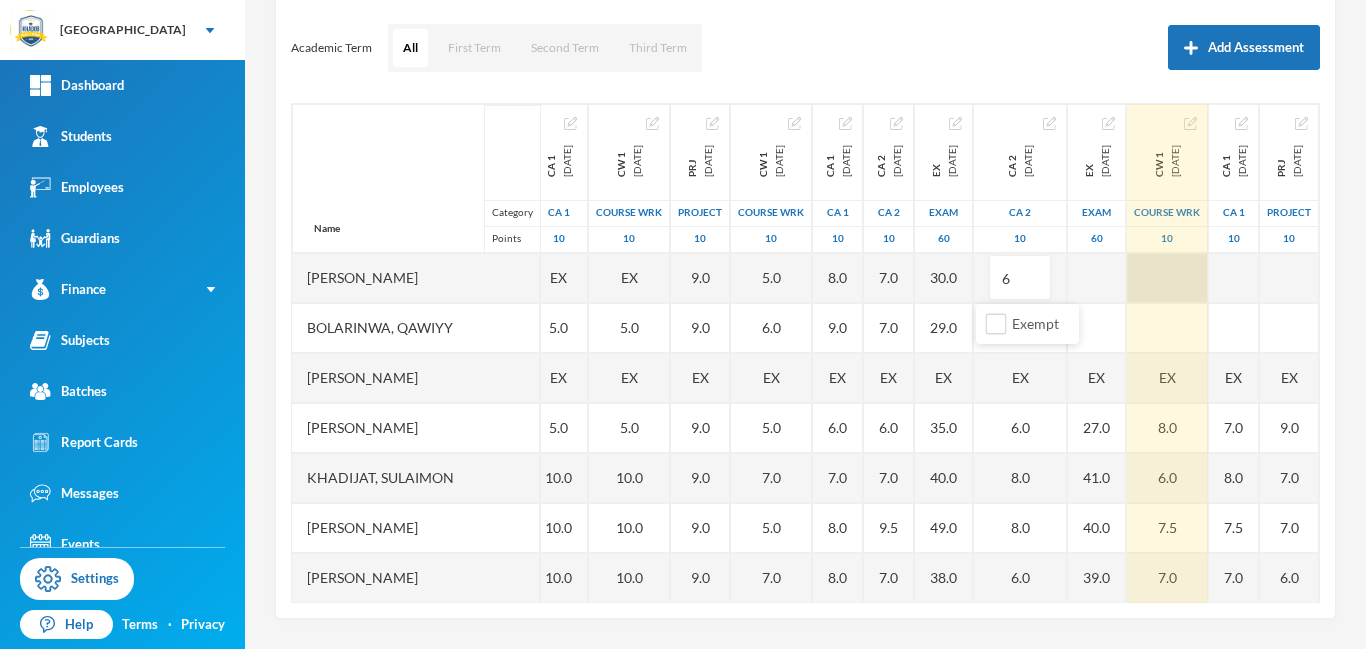 click at bounding box center (1167, 278) 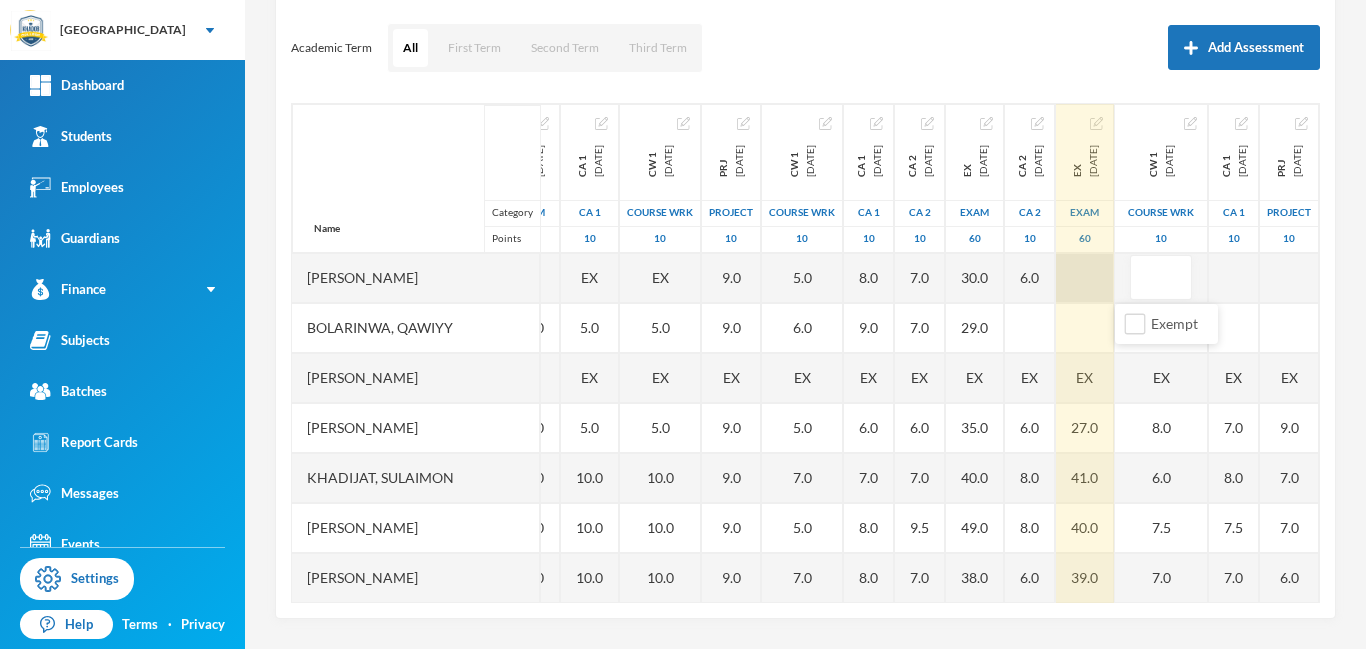 click at bounding box center [1085, 278] 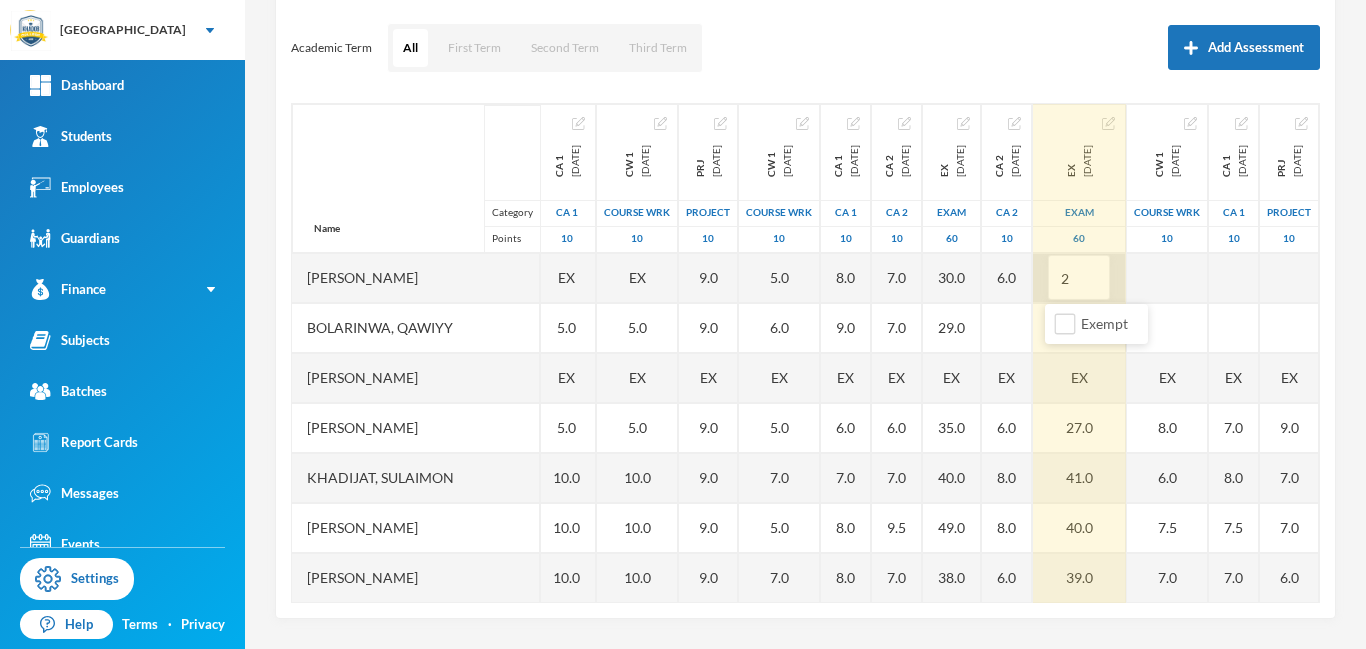 type on "28" 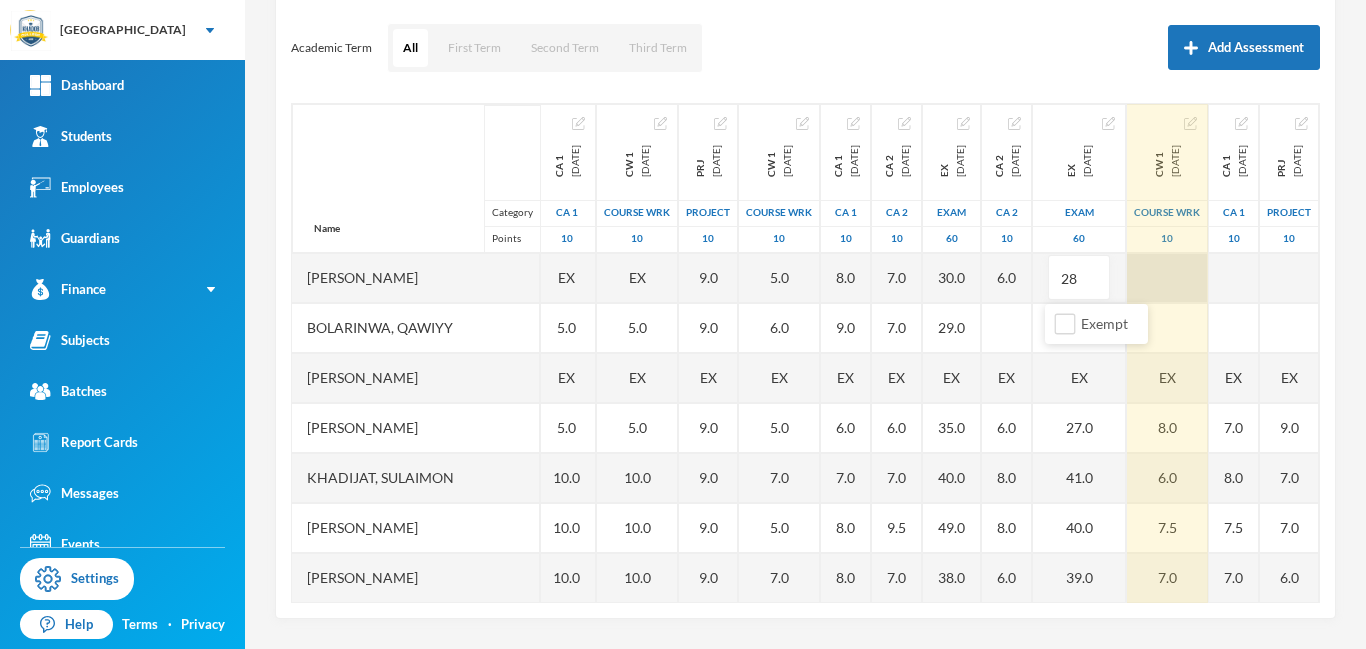 click at bounding box center (1167, 278) 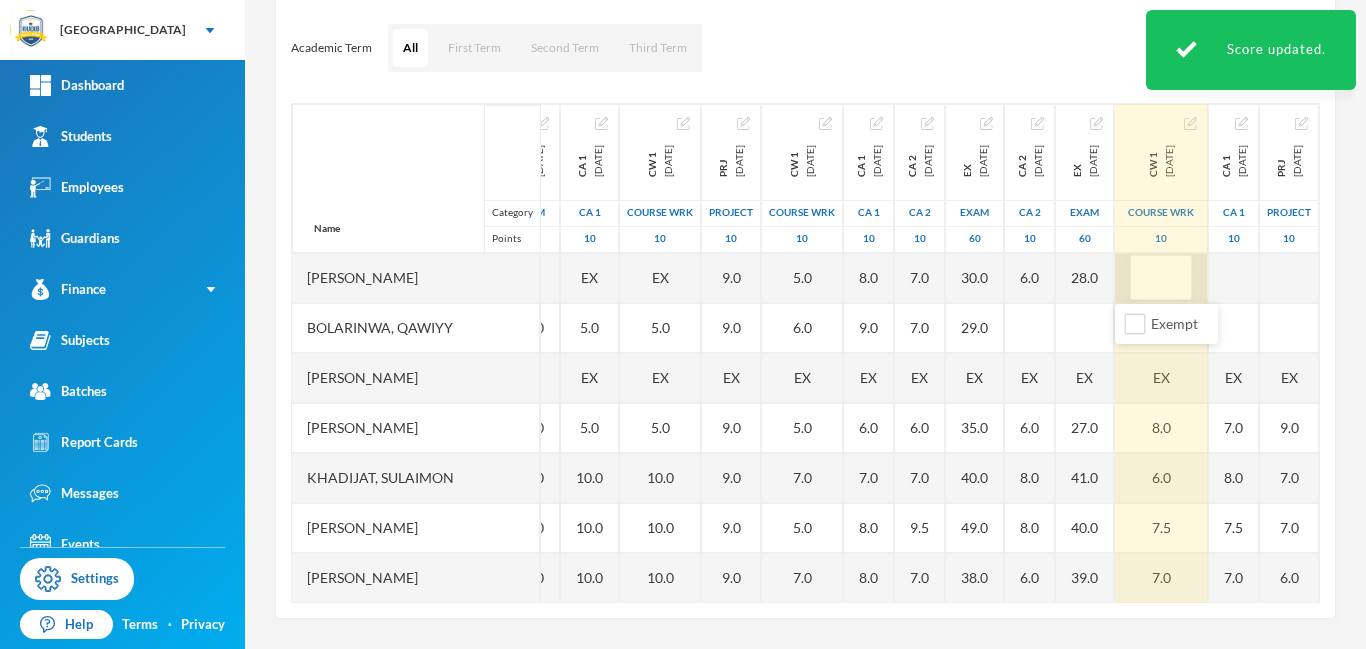 type on "6" 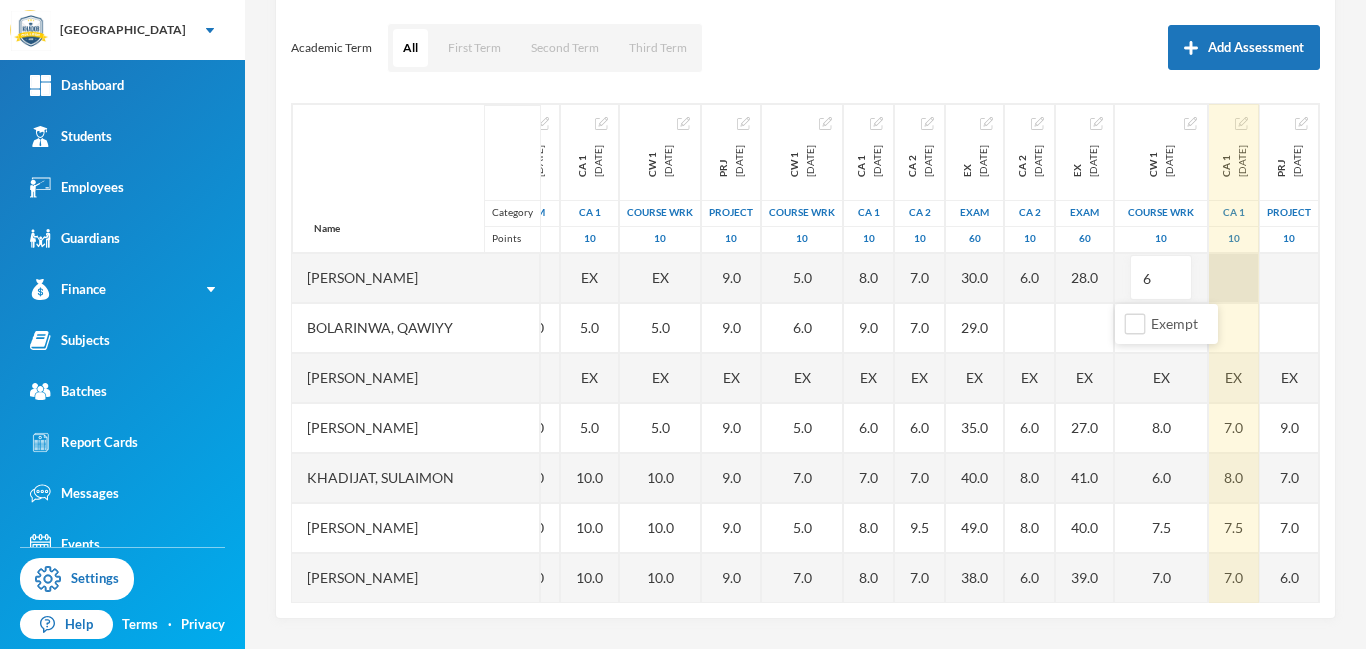 click at bounding box center [1234, 278] 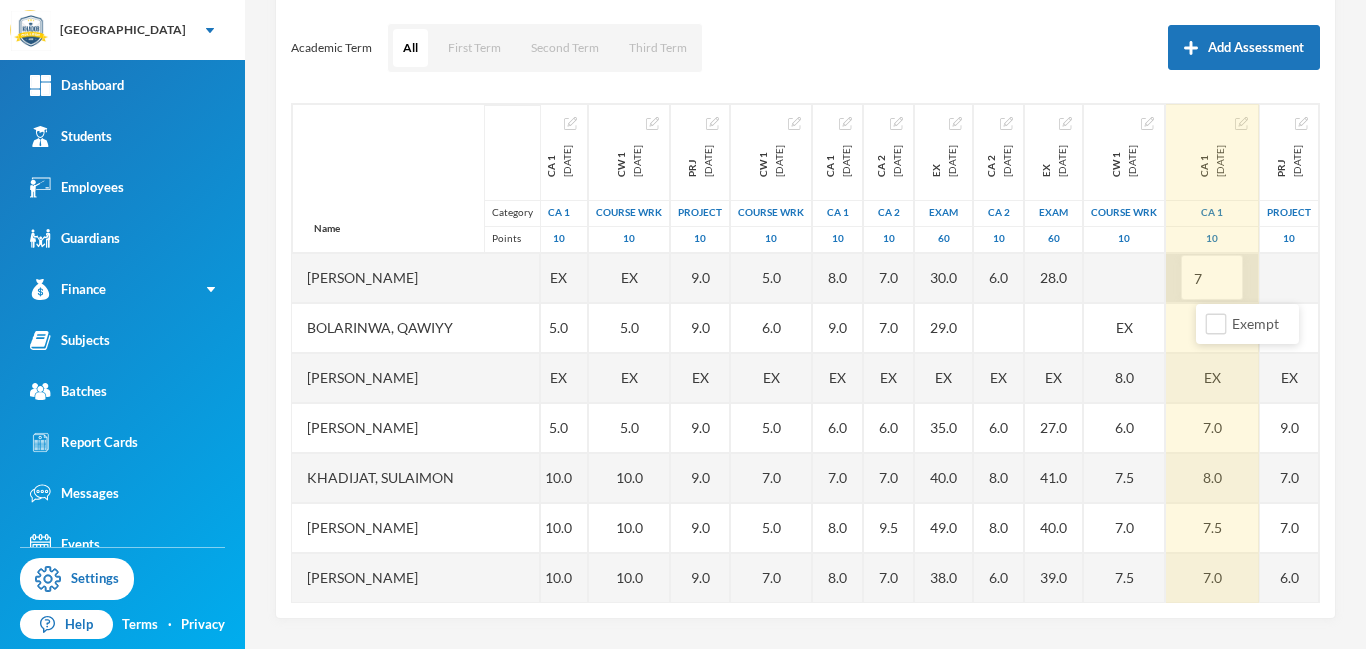 type on "7" 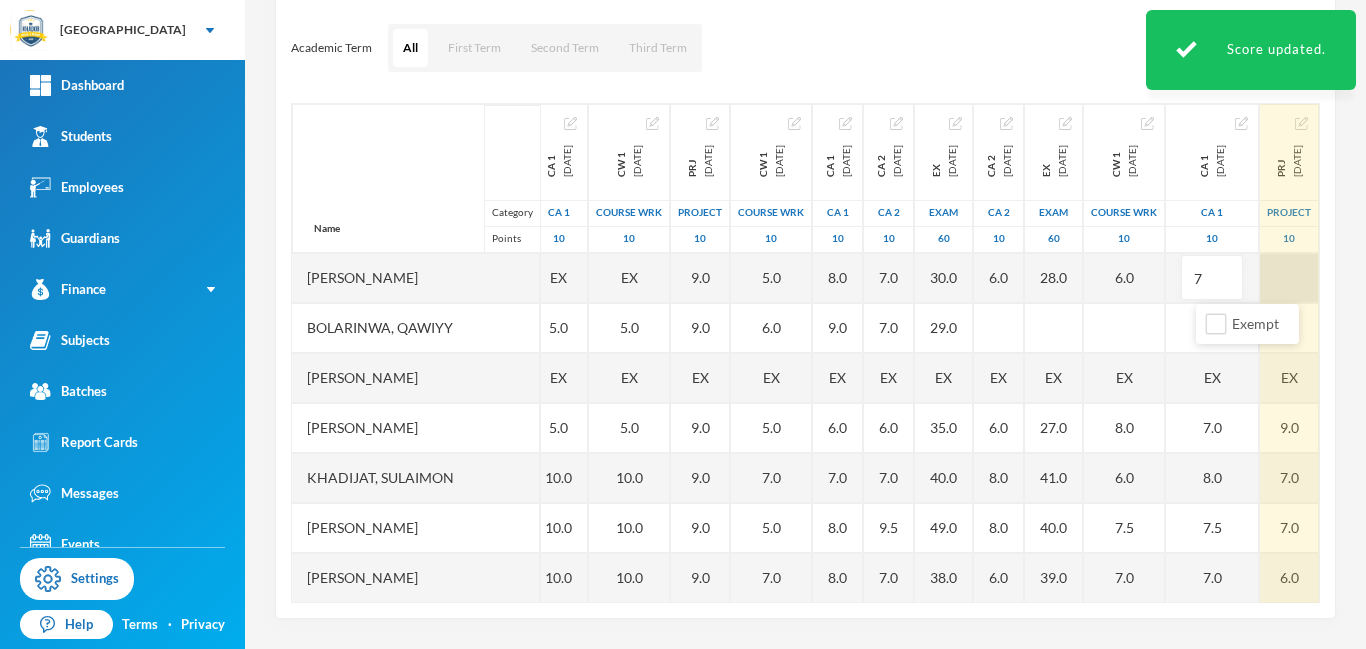click at bounding box center (1289, 278) 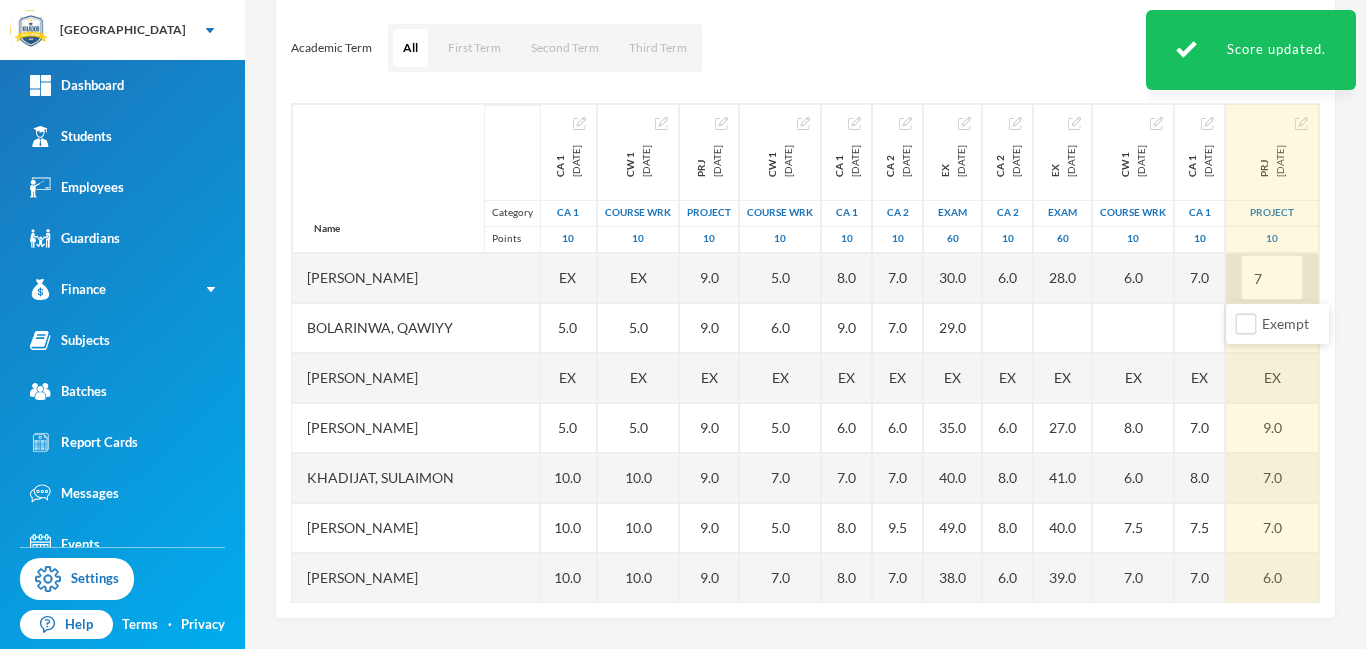 type on "7" 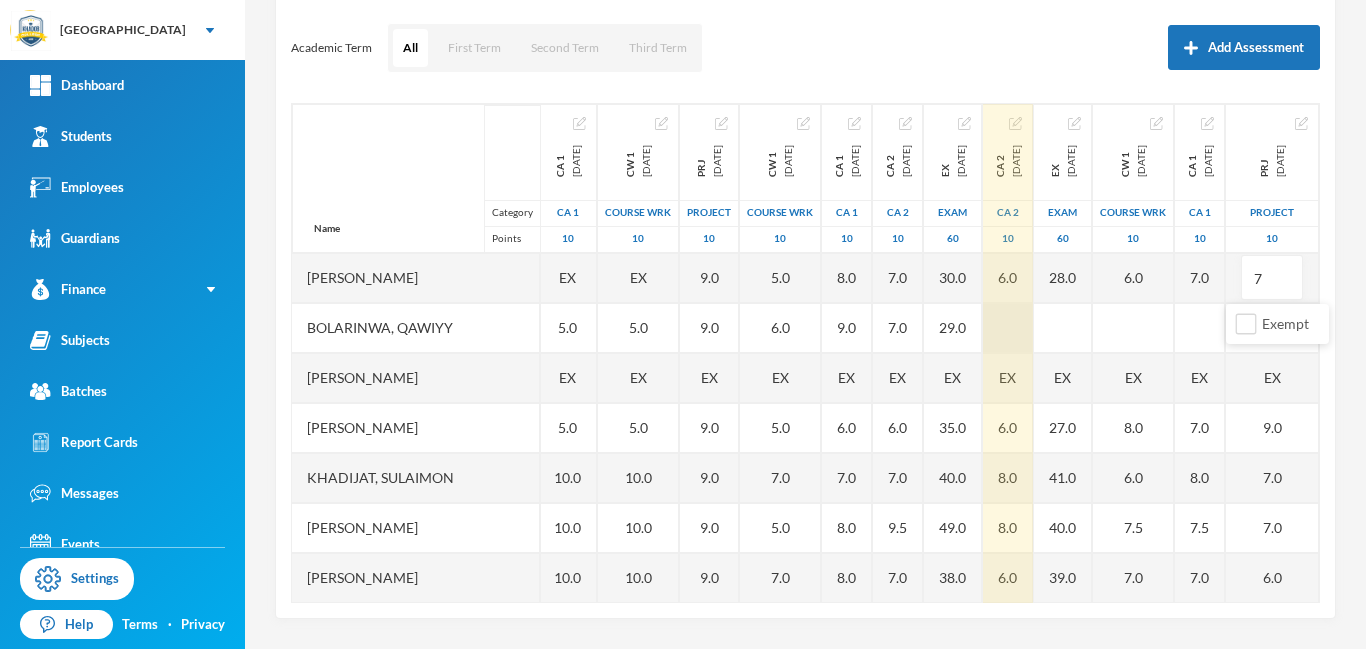 click at bounding box center [1008, 328] 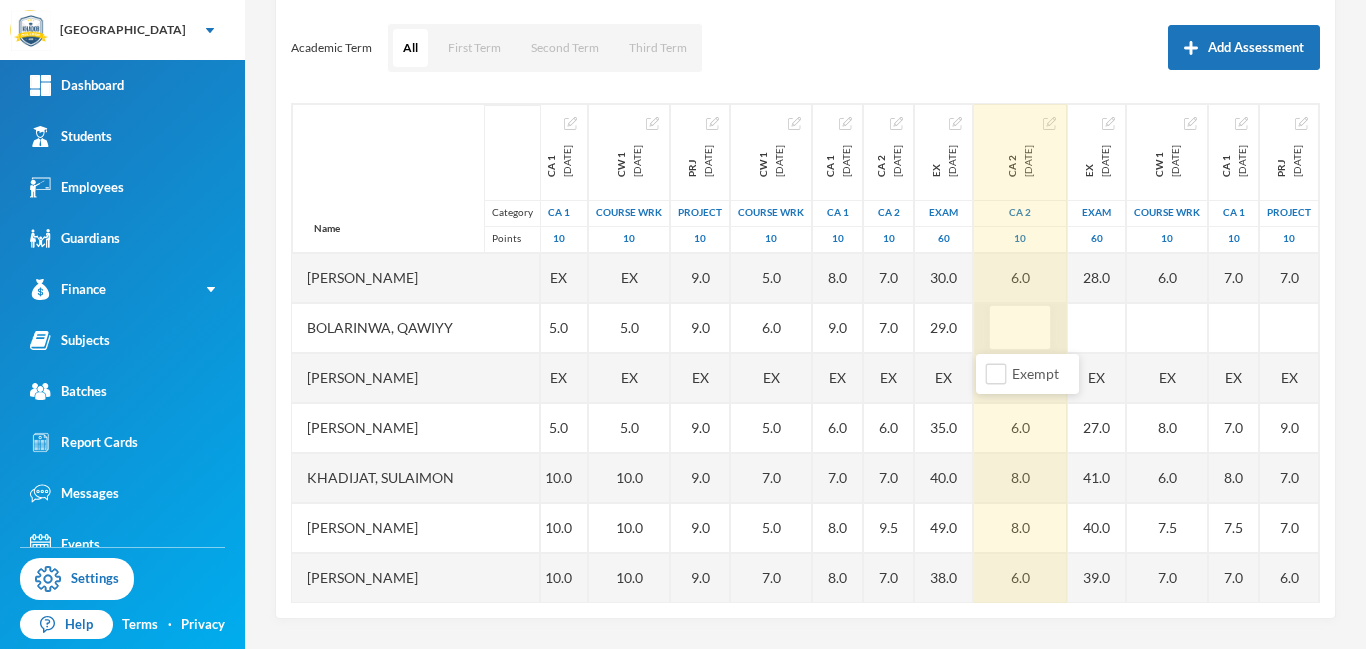 type on "7" 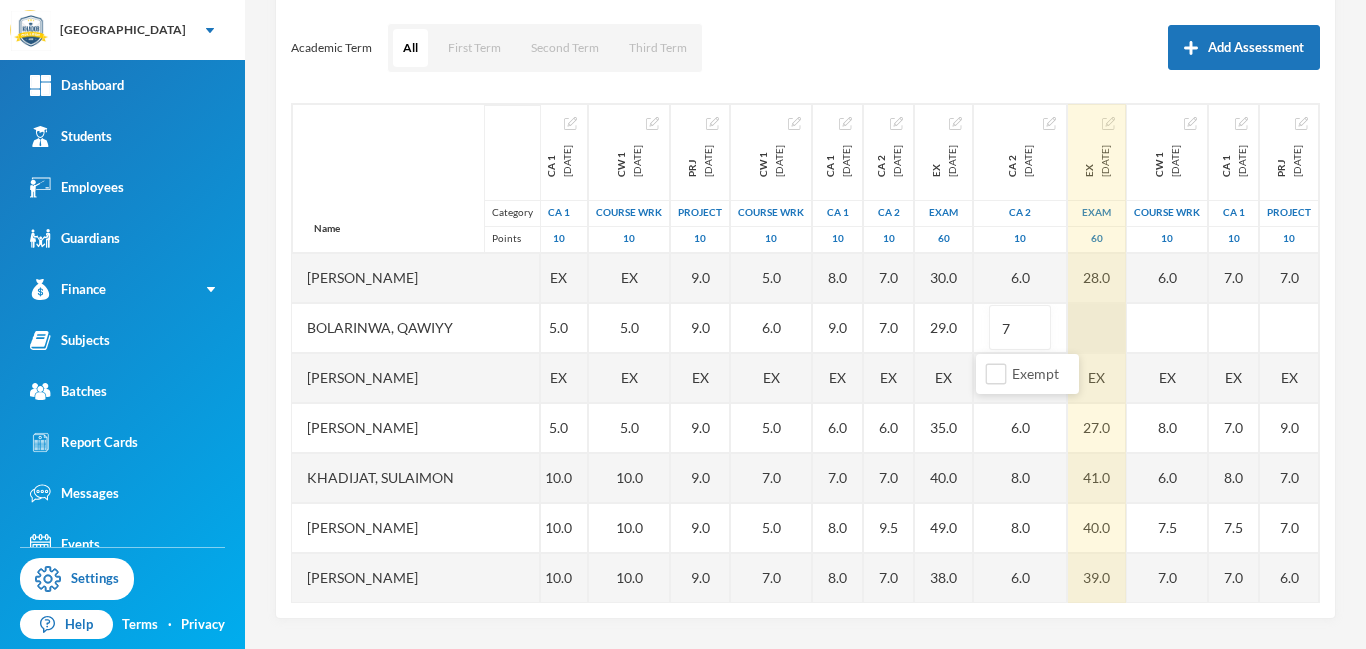 click at bounding box center (1097, 328) 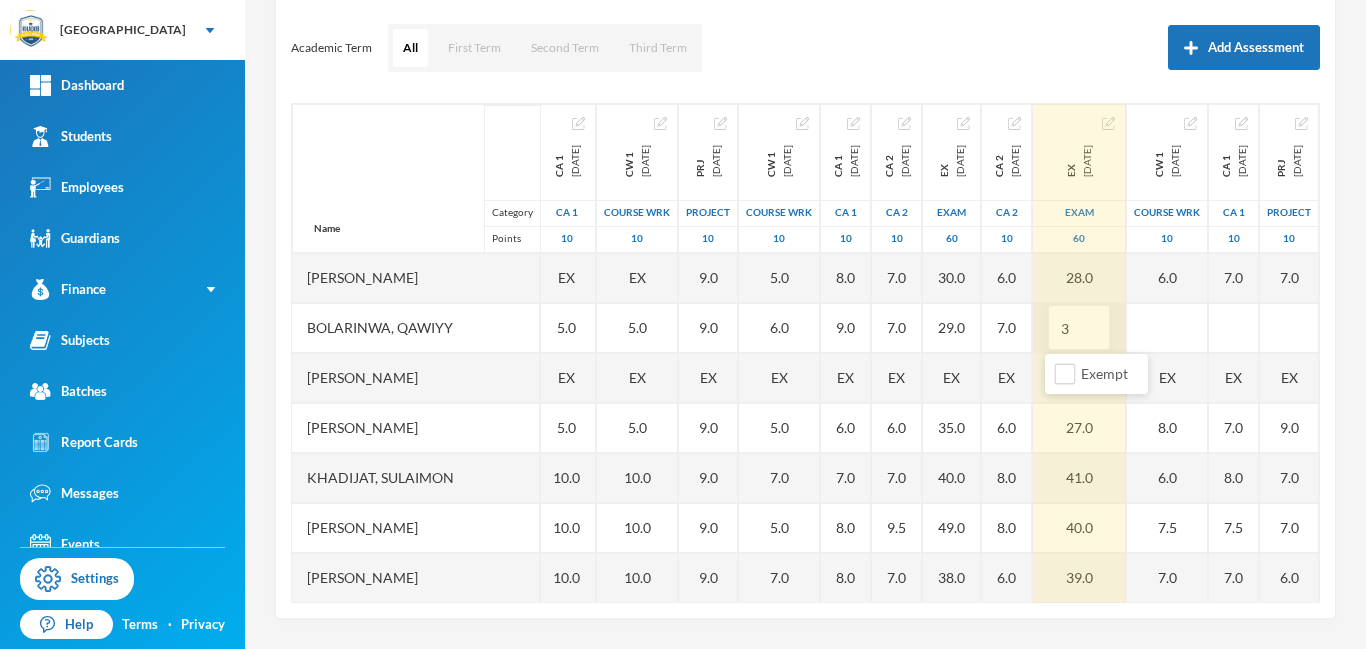 type on "30" 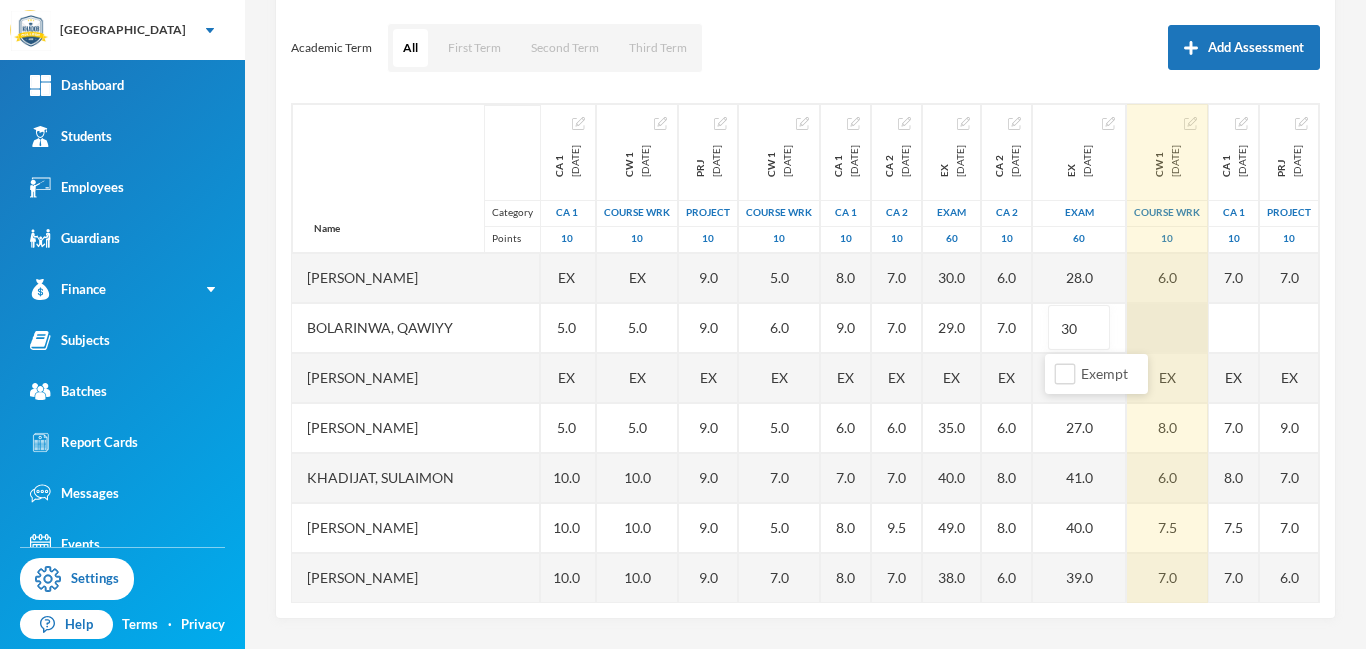 click at bounding box center (1167, 328) 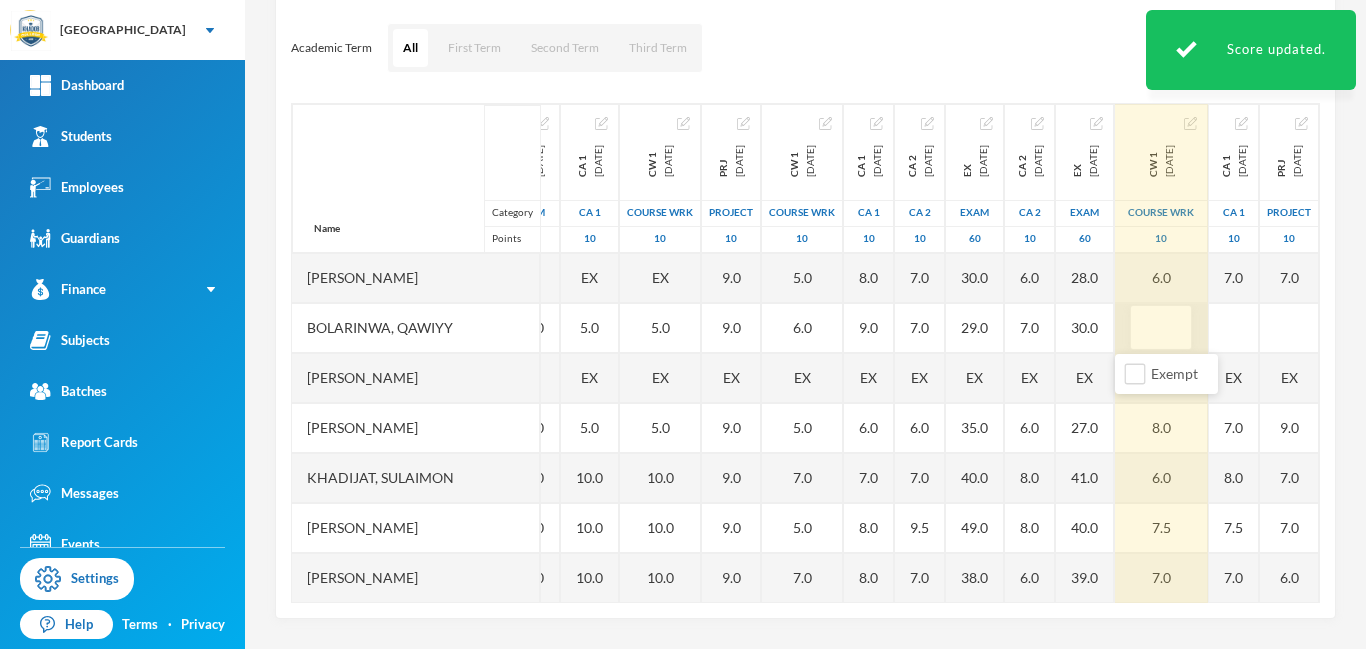 type on "7" 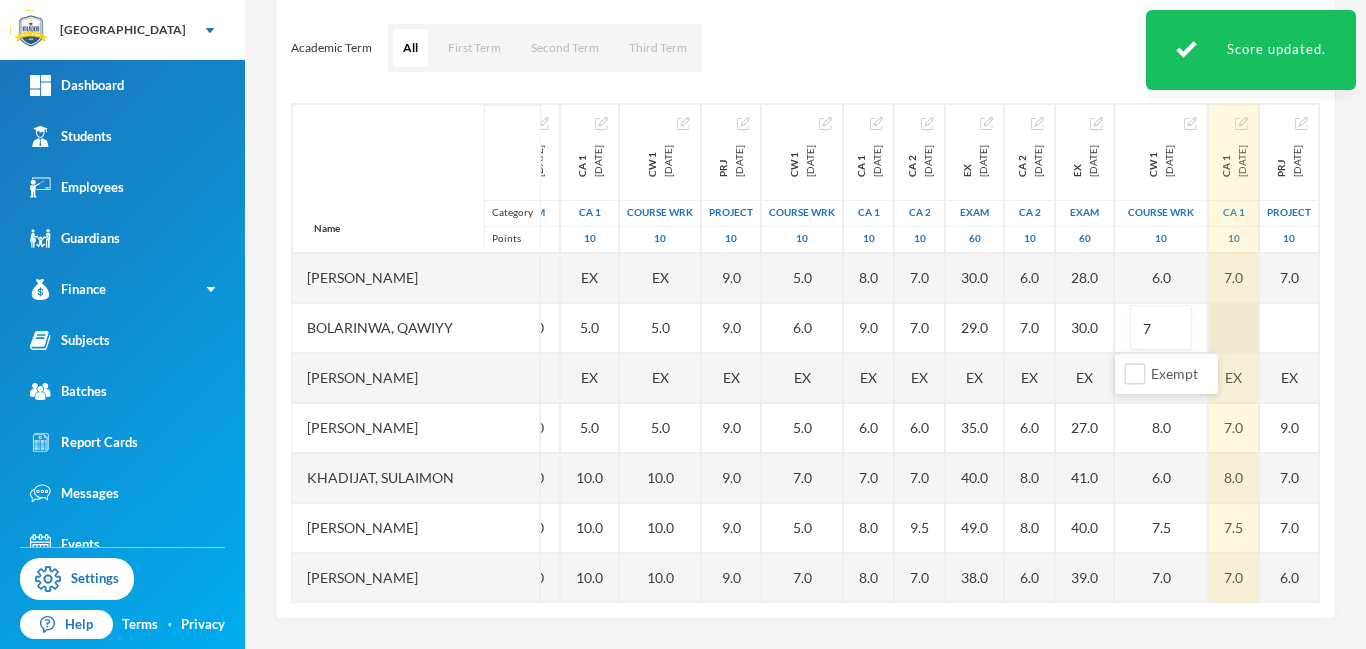 click at bounding box center [1234, 328] 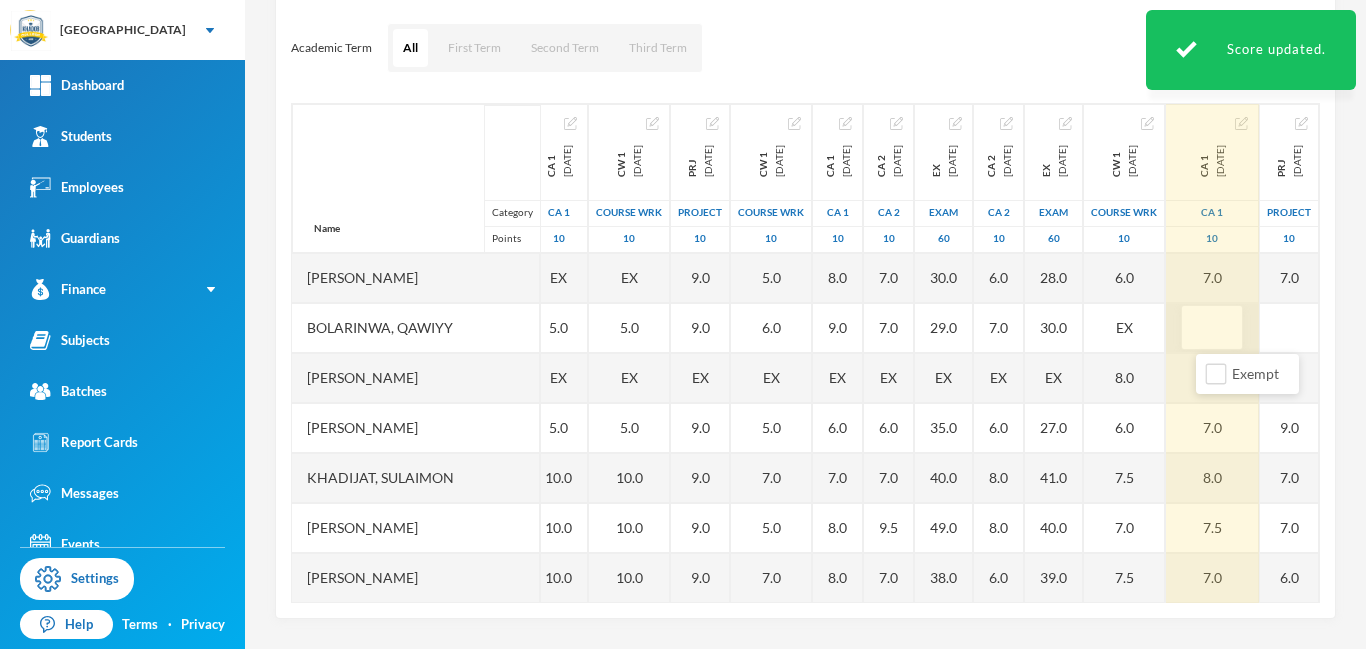 type on "8" 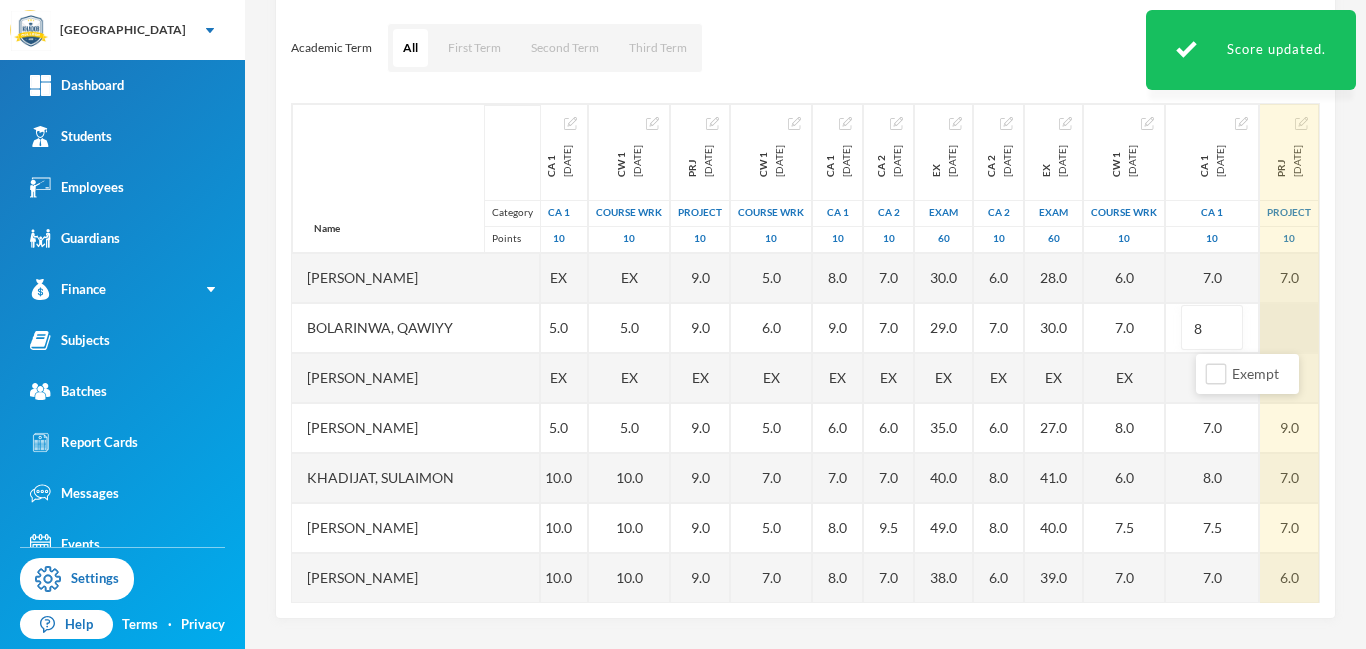 click at bounding box center [1289, 328] 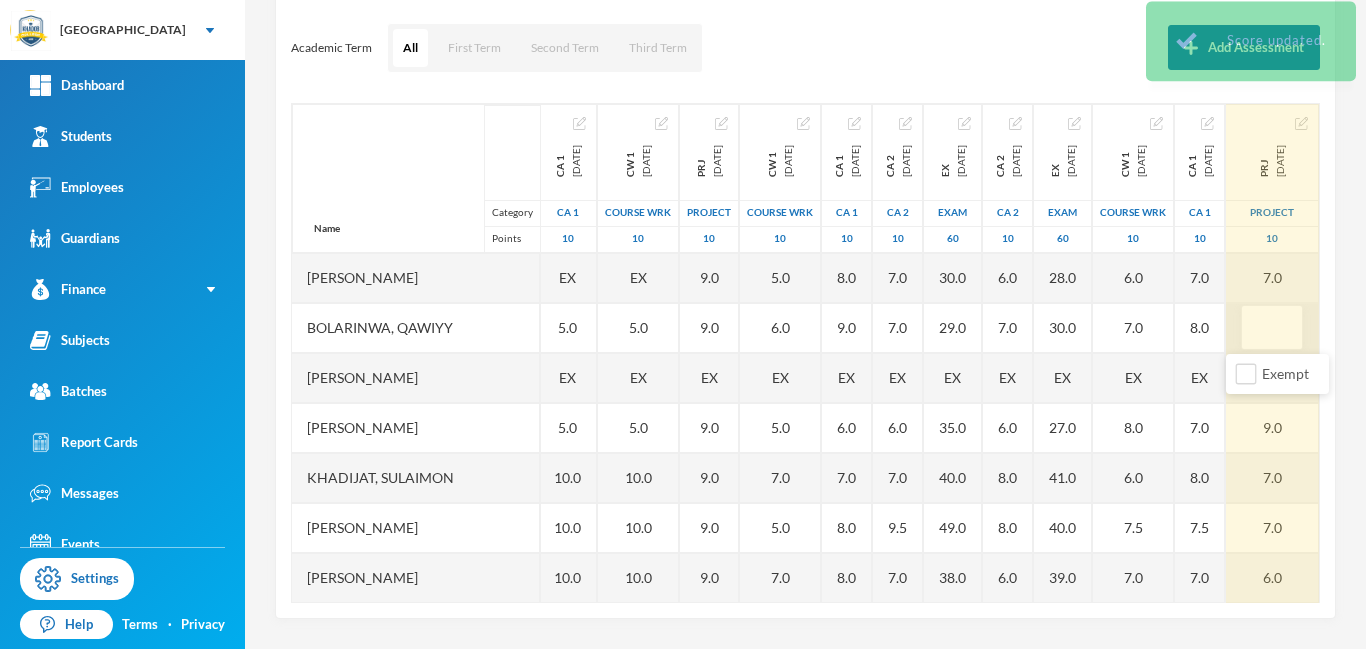 type on "5" 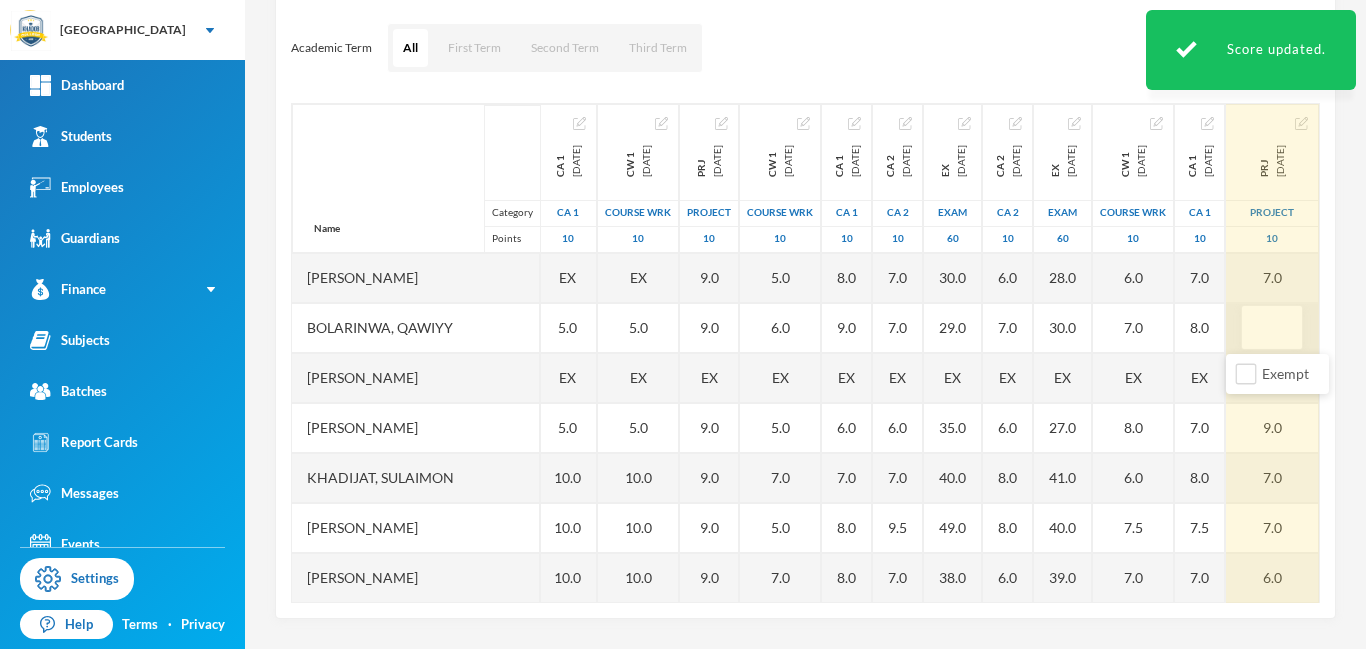 type on "6" 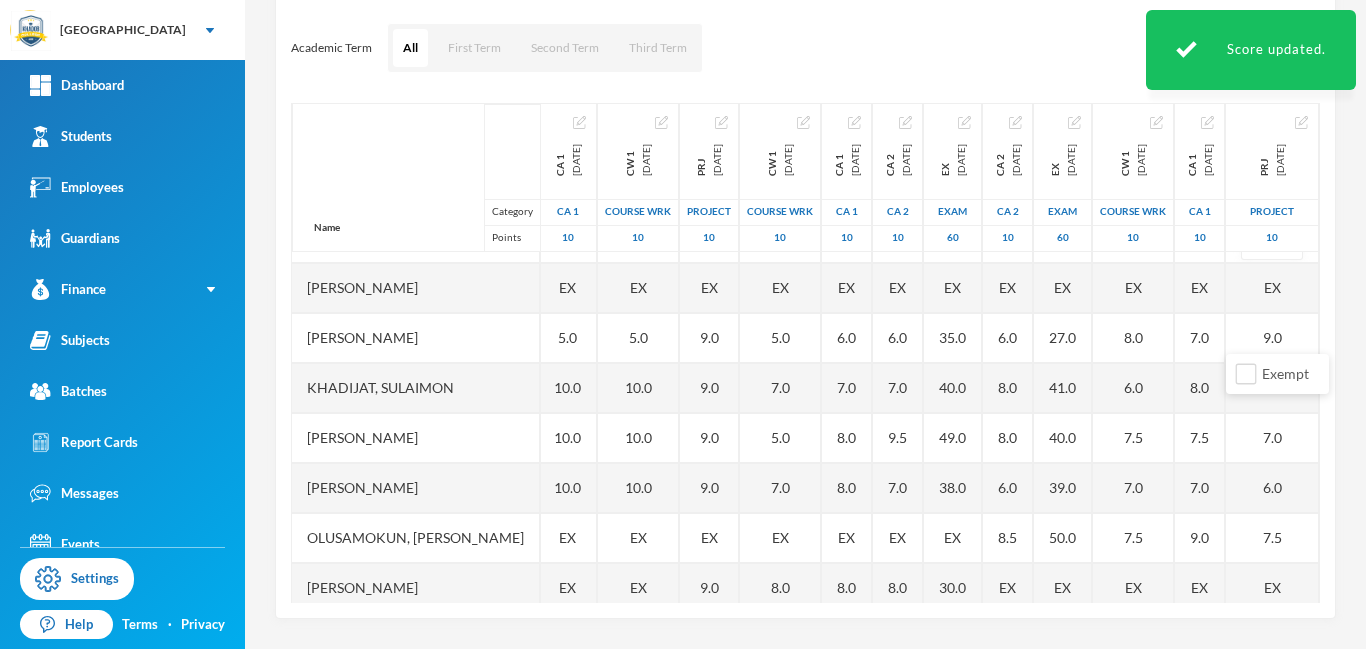 scroll, scrollTop: 151, scrollLeft: 374, axis: both 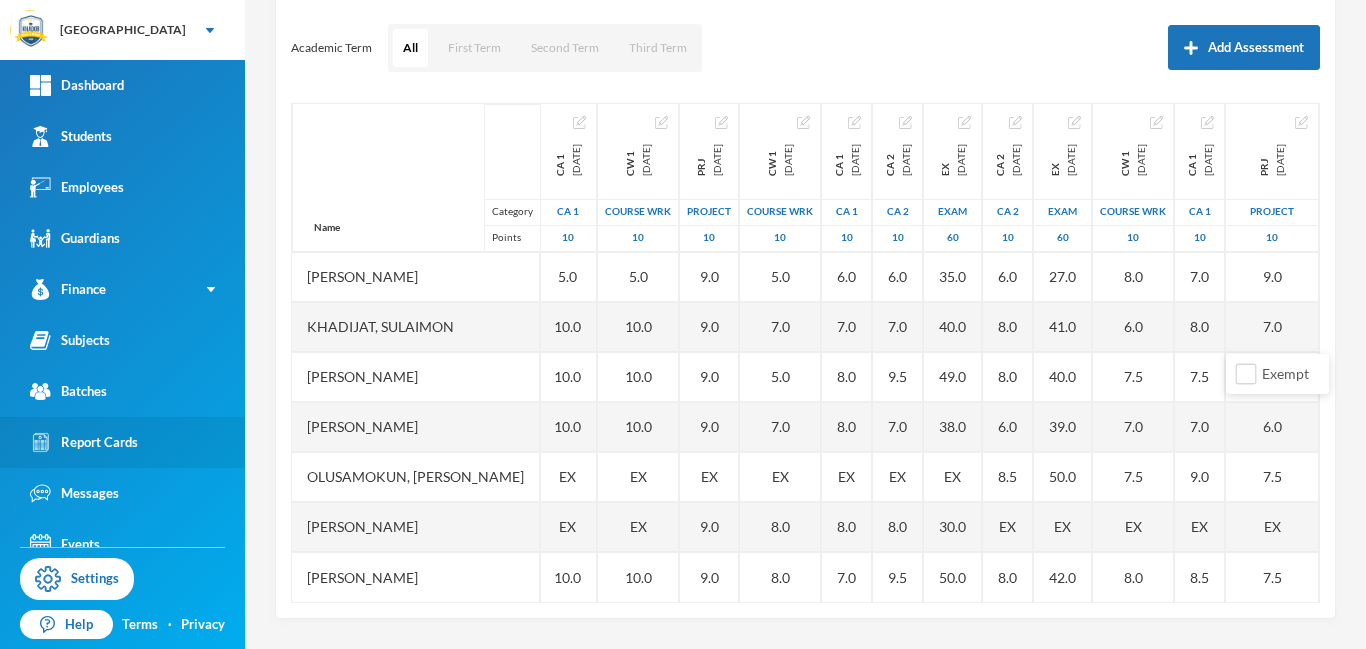 click on "Report Cards" at bounding box center (84, 442) 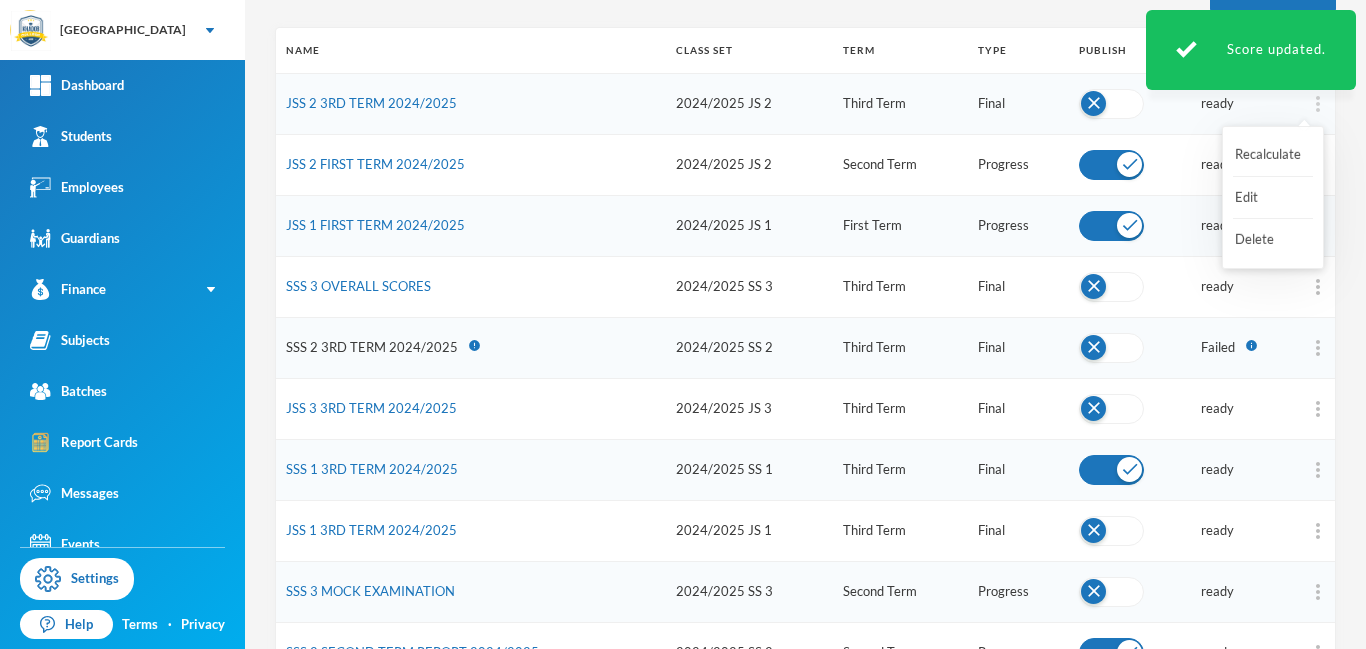click at bounding box center [1318, 104] 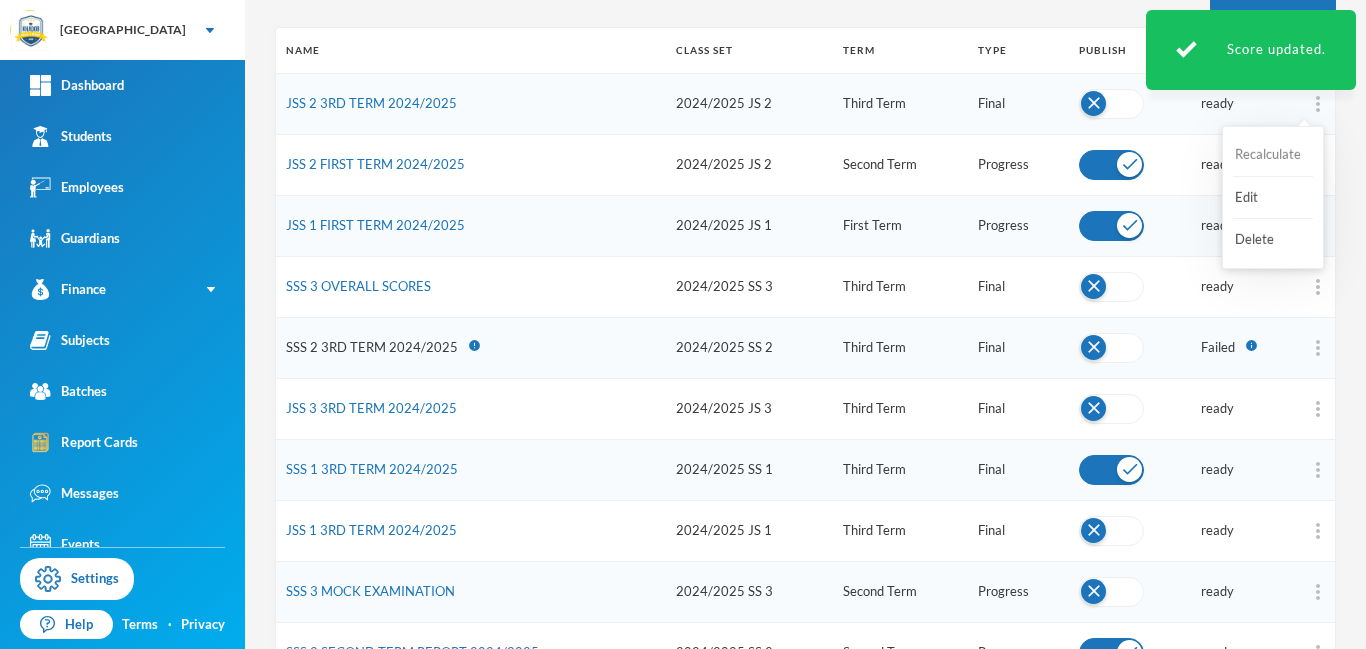 click on "Recalculate" at bounding box center (1273, 155) 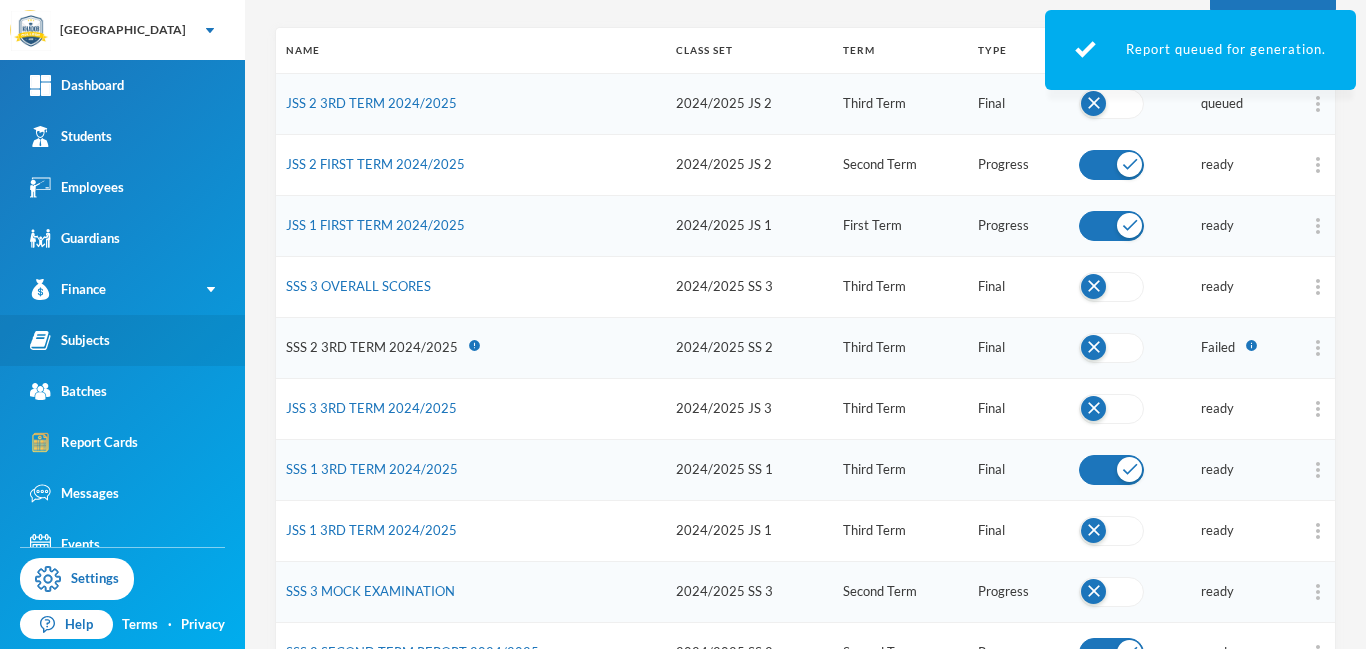 click on "Subjects" at bounding box center (70, 340) 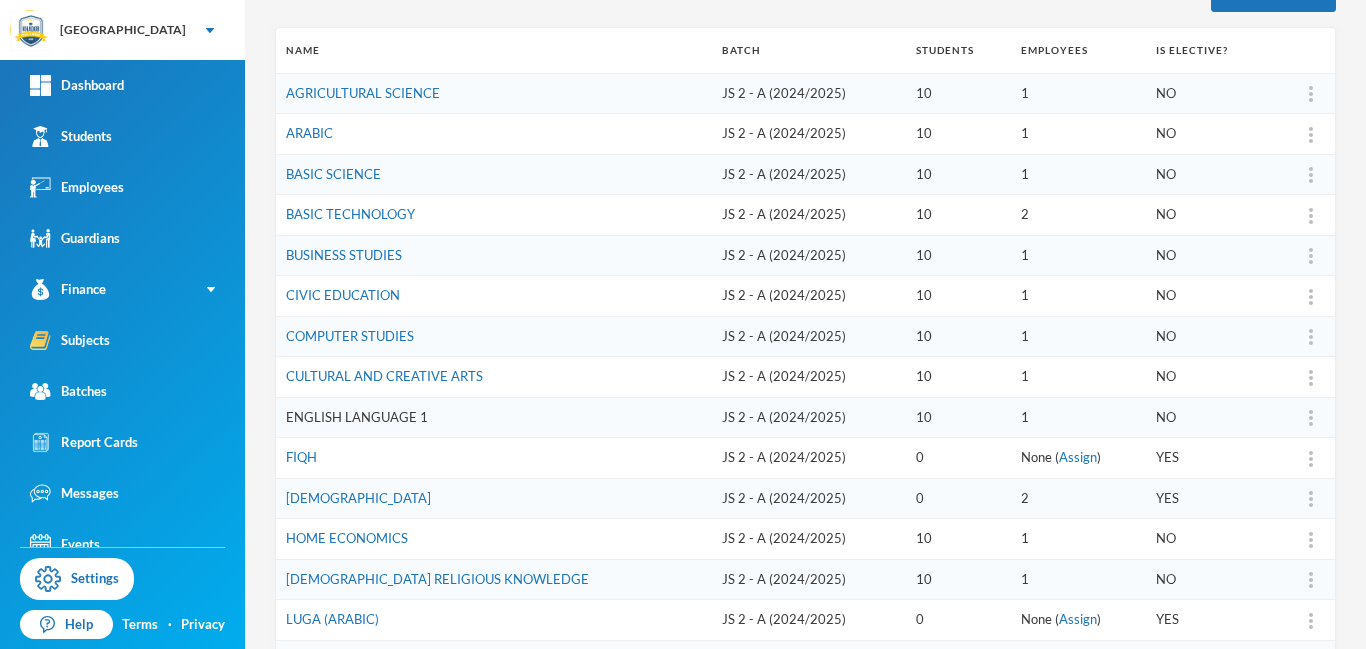 click on "ENGLISH LANGUAGE 1" at bounding box center (357, 417) 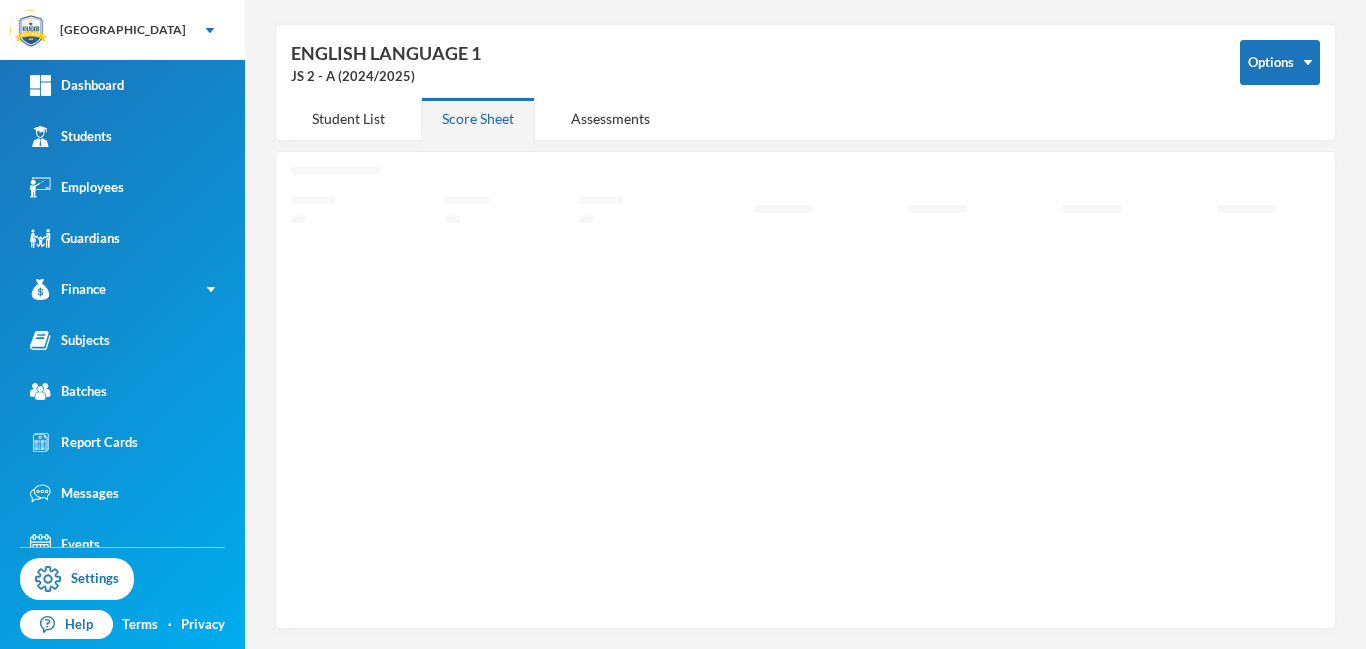 scroll, scrollTop: 71, scrollLeft: 0, axis: vertical 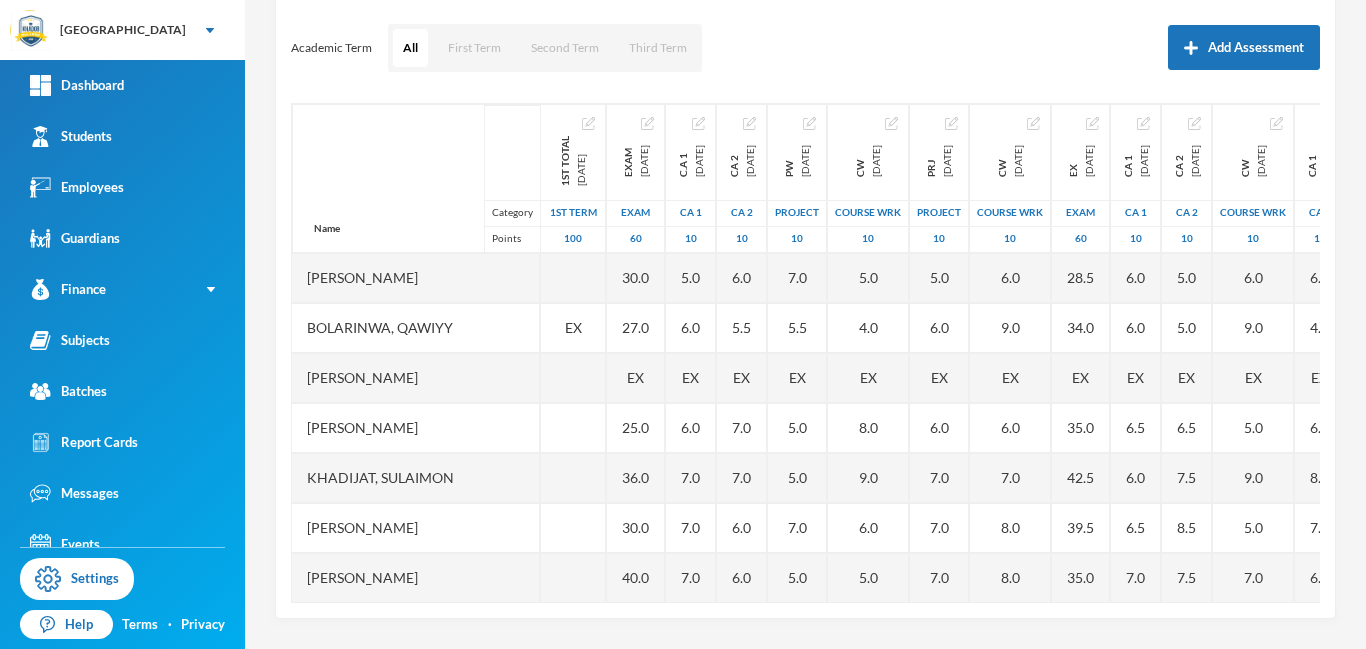 drag, startPoint x: 1365, startPoint y: 176, endPoint x: 1364, endPoint y: 483, distance: 307.00162 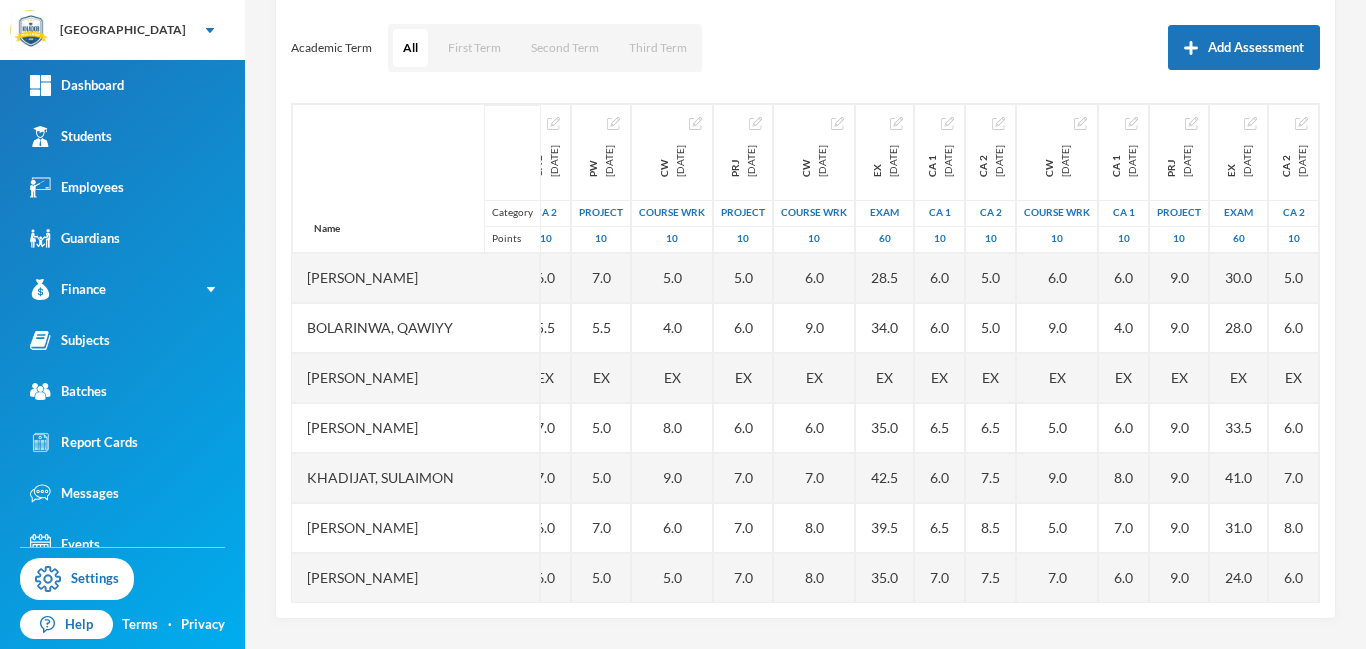 scroll, scrollTop: 0, scrollLeft: 374, axis: horizontal 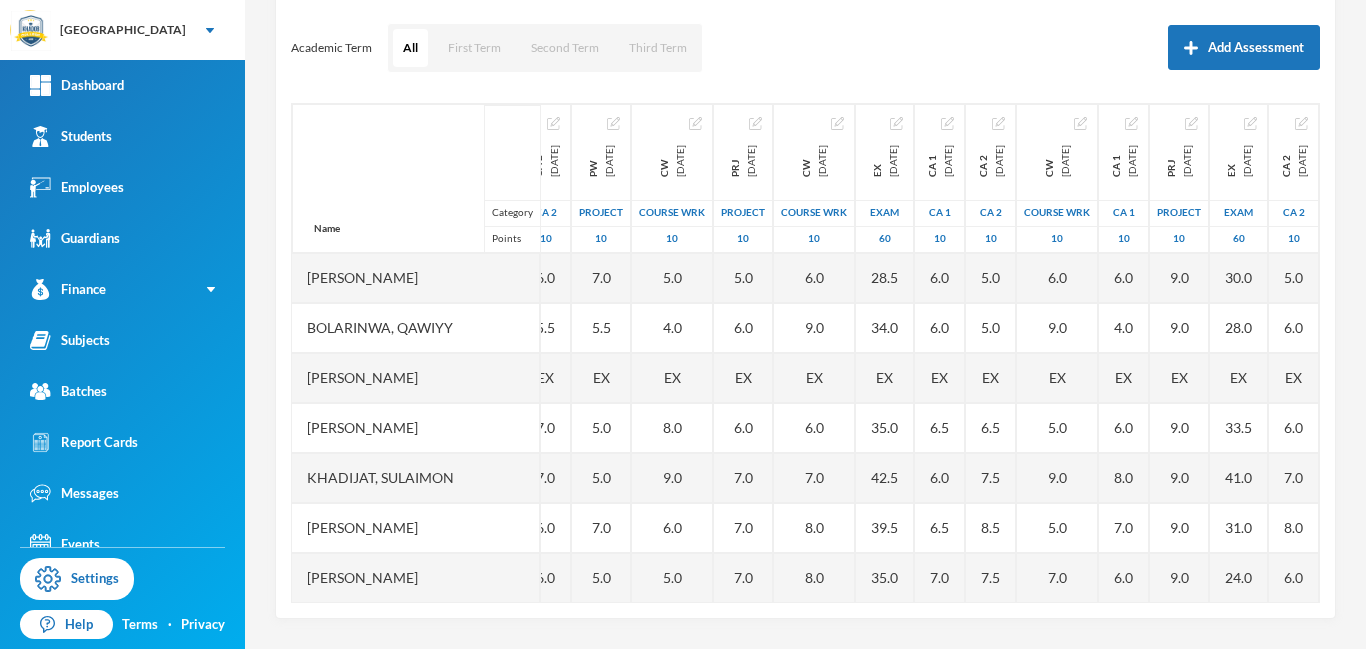drag, startPoint x: 1365, startPoint y: 285, endPoint x: 1364, endPoint y: 345, distance: 60.00833 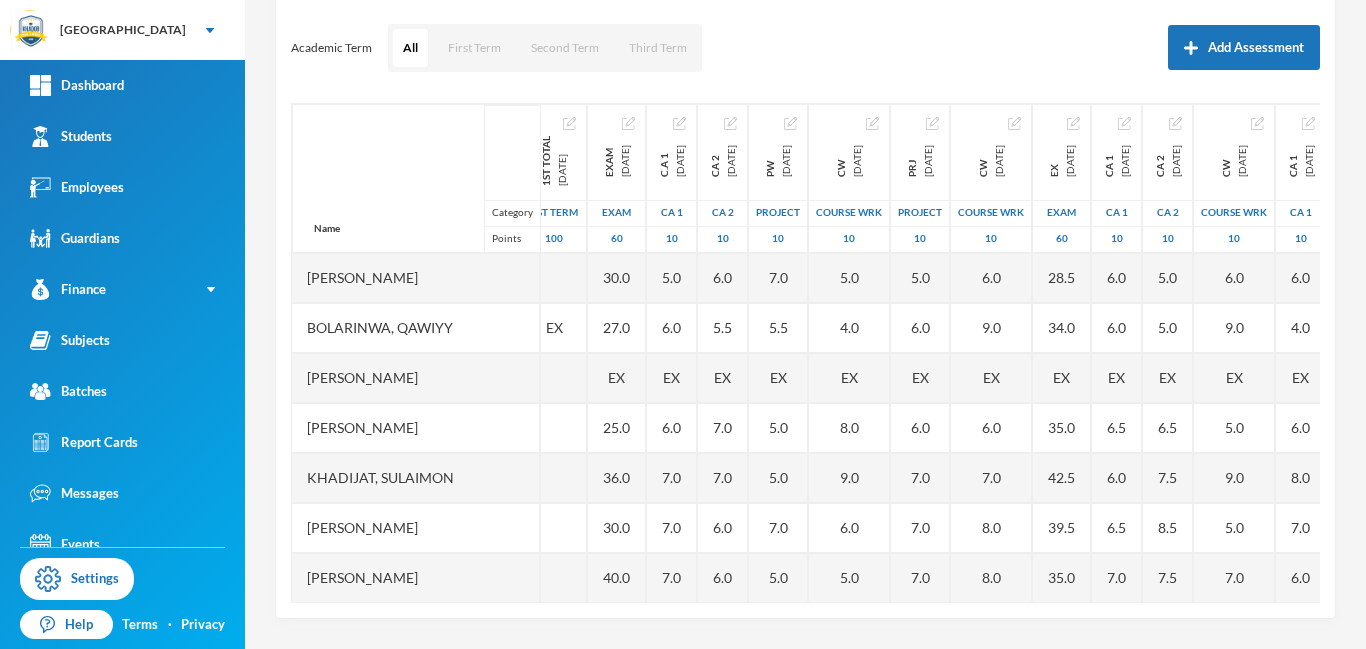 scroll, scrollTop: 0, scrollLeft: 0, axis: both 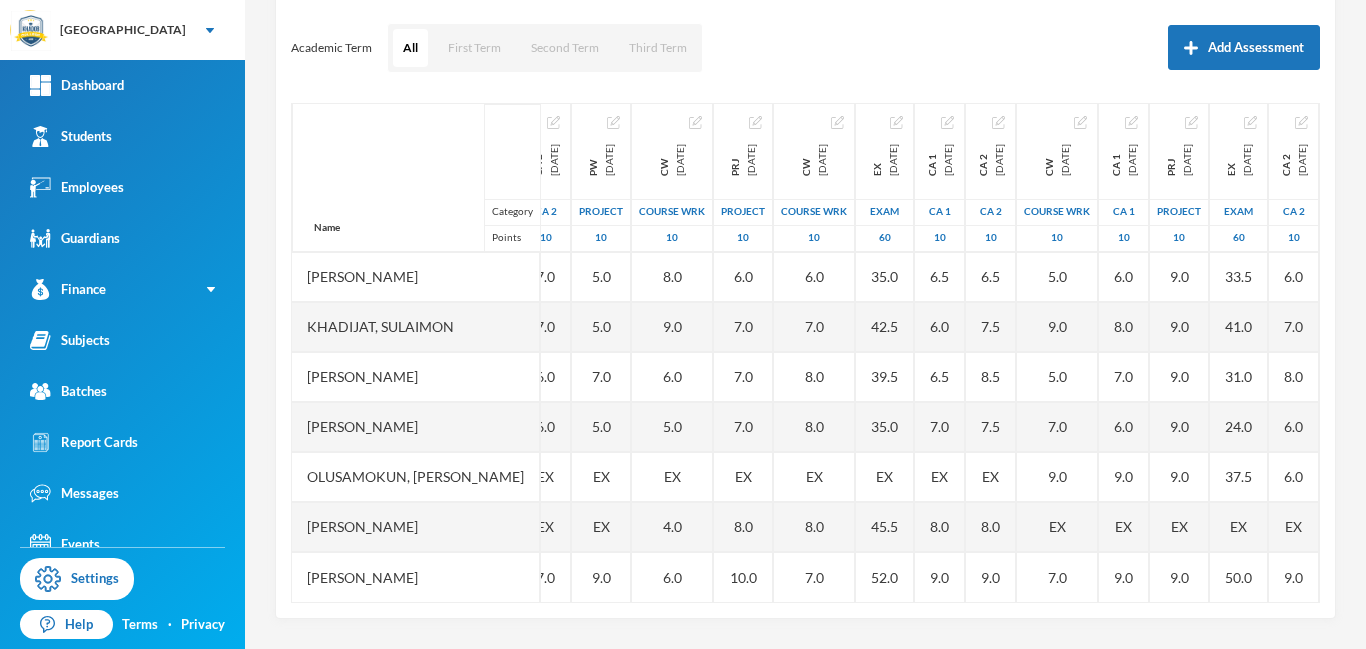 drag, startPoint x: 1318, startPoint y: 395, endPoint x: 1318, endPoint y: 539, distance: 144 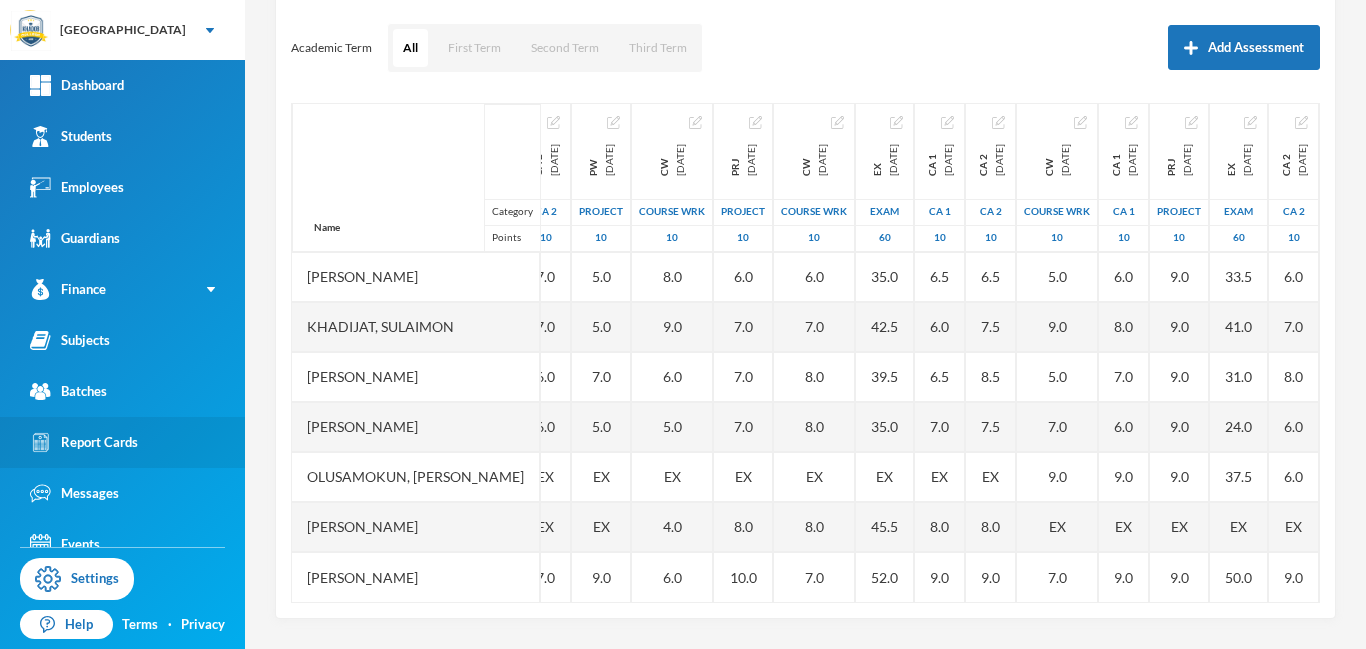 click on "Report Cards" at bounding box center (84, 442) 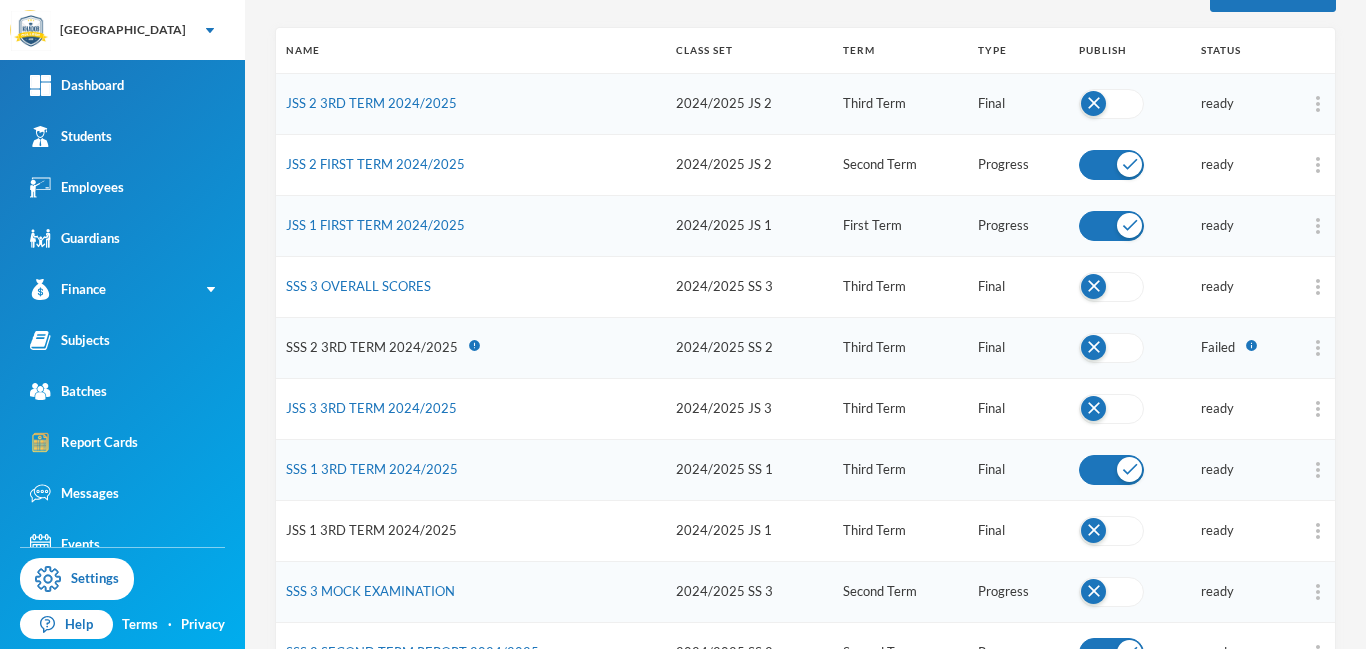 click on "JSS 1 3RD TERM 2024/2025" at bounding box center [371, 530] 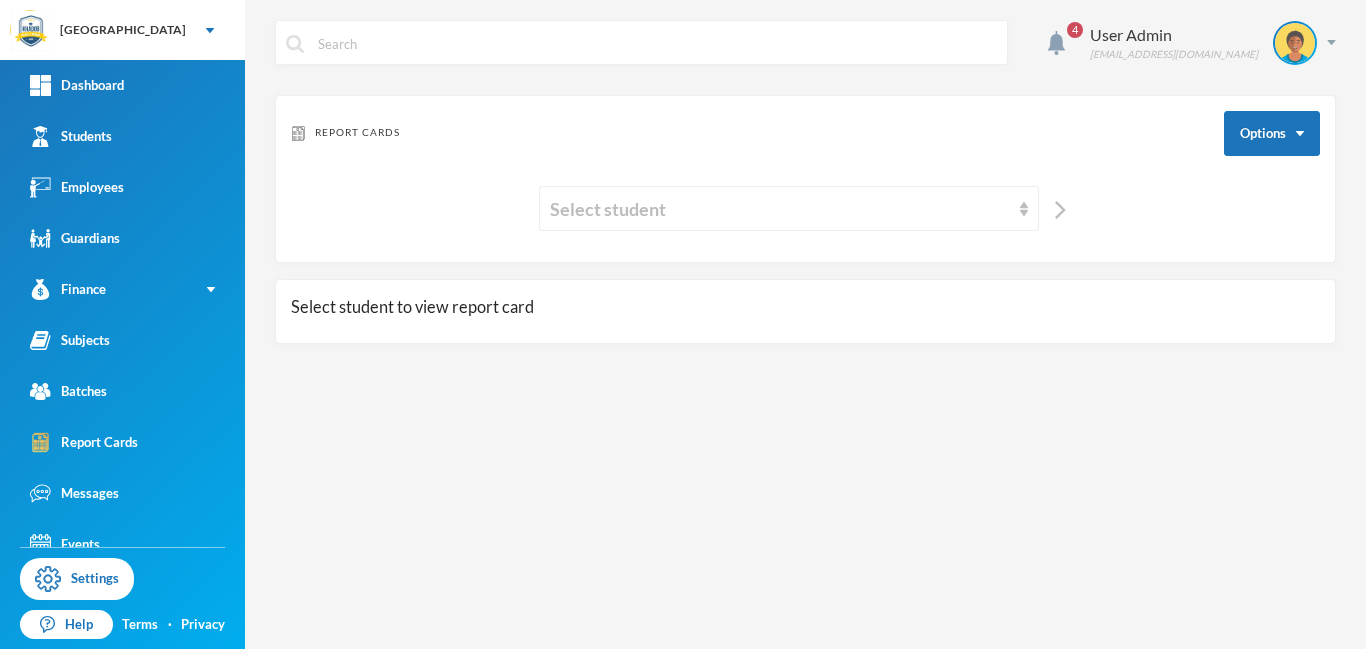 scroll, scrollTop: 0, scrollLeft: 0, axis: both 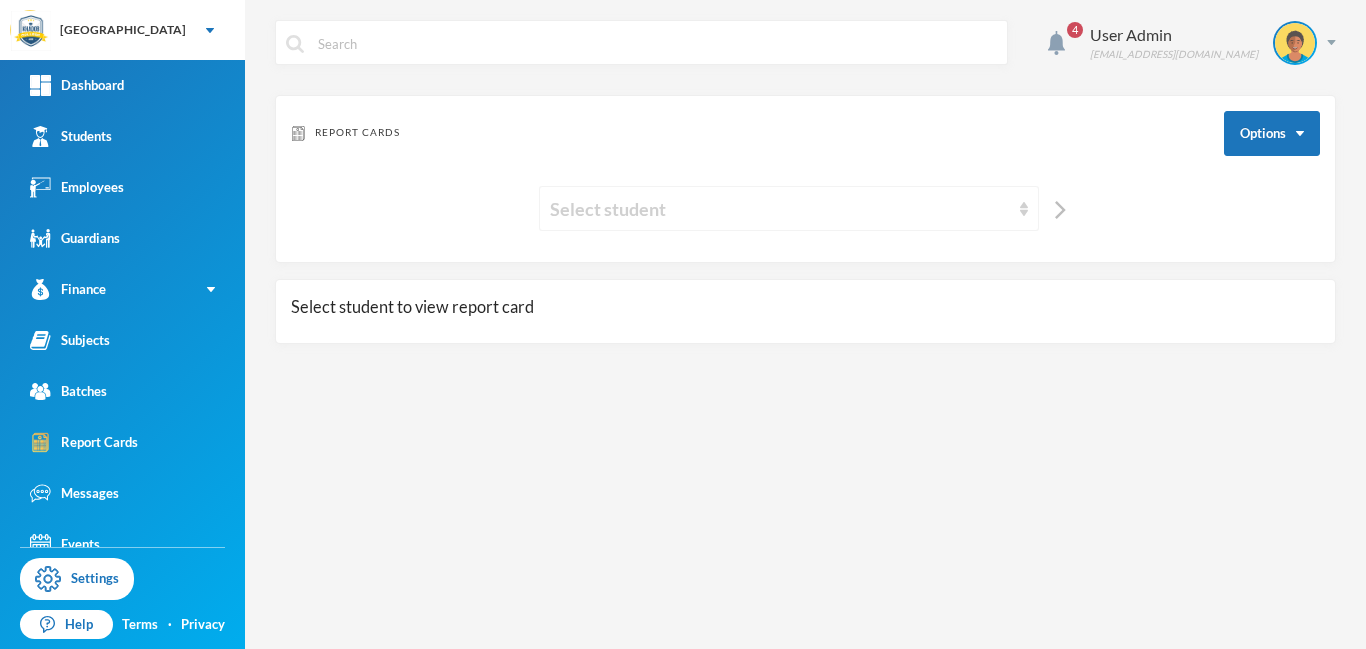 click on "Select student" at bounding box center (780, 209) 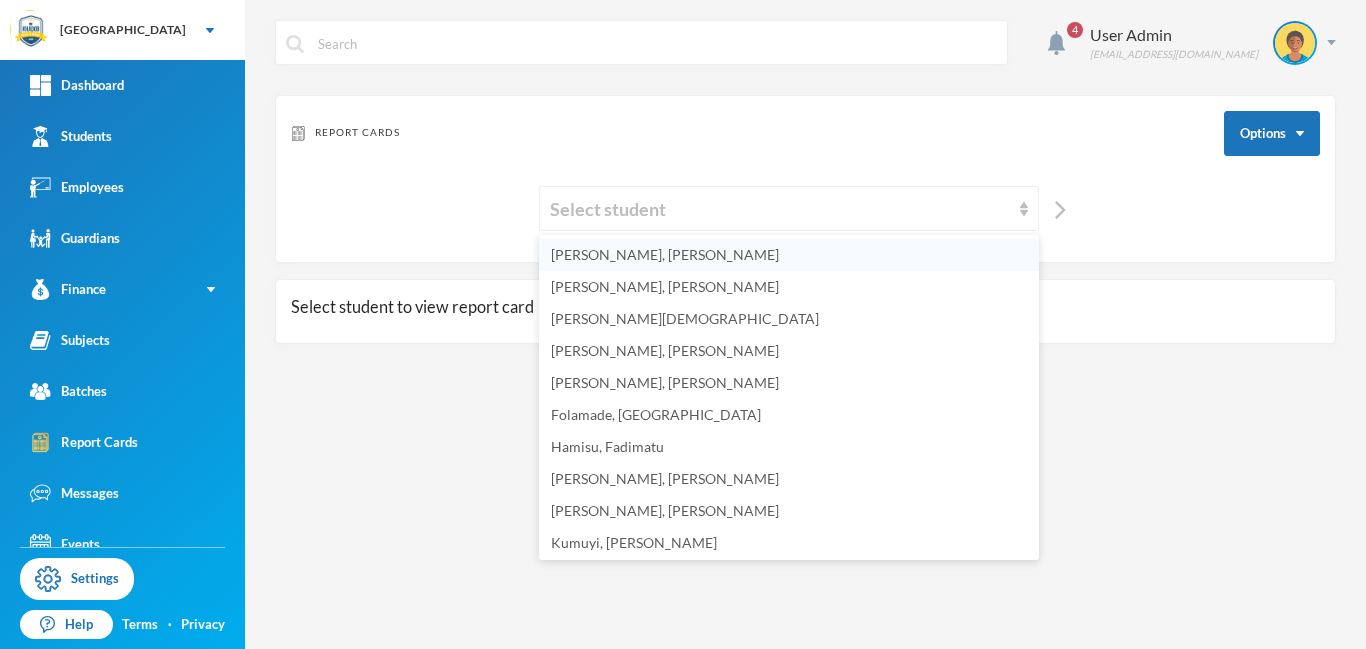click on "[PERSON_NAME], [PERSON_NAME]" at bounding box center (665, 254) 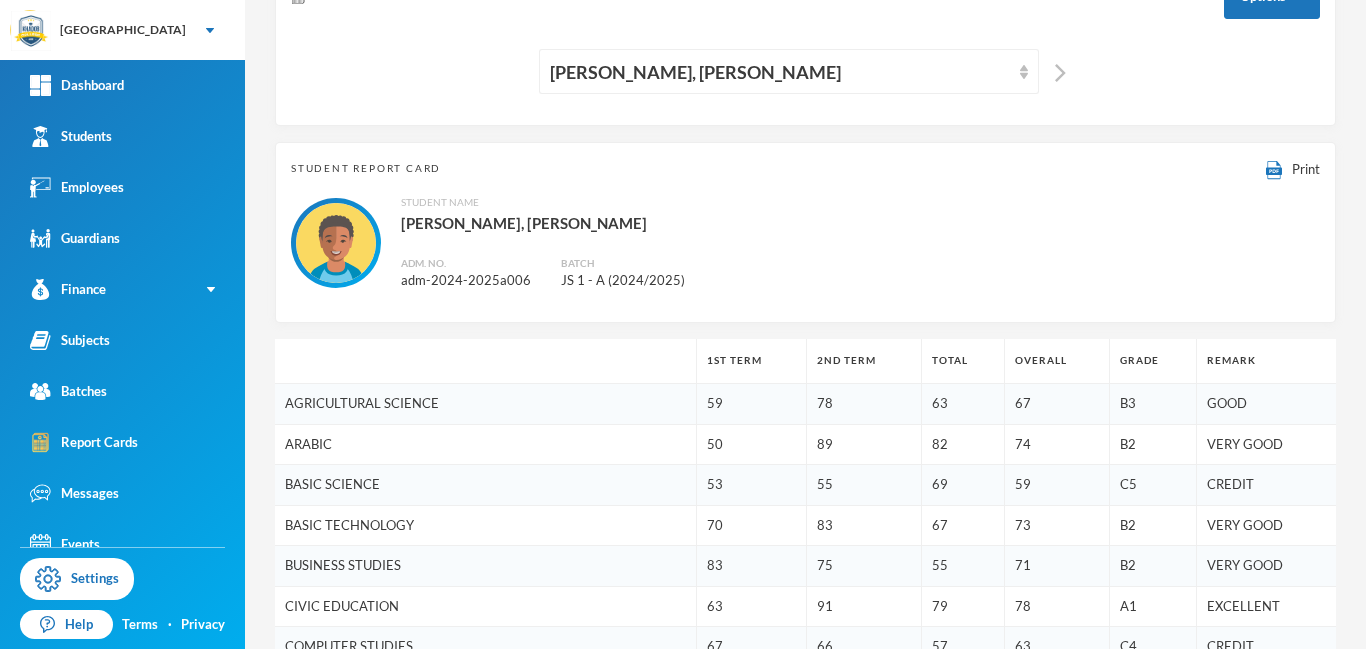 scroll, scrollTop: 15, scrollLeft: 0, axis: vertical 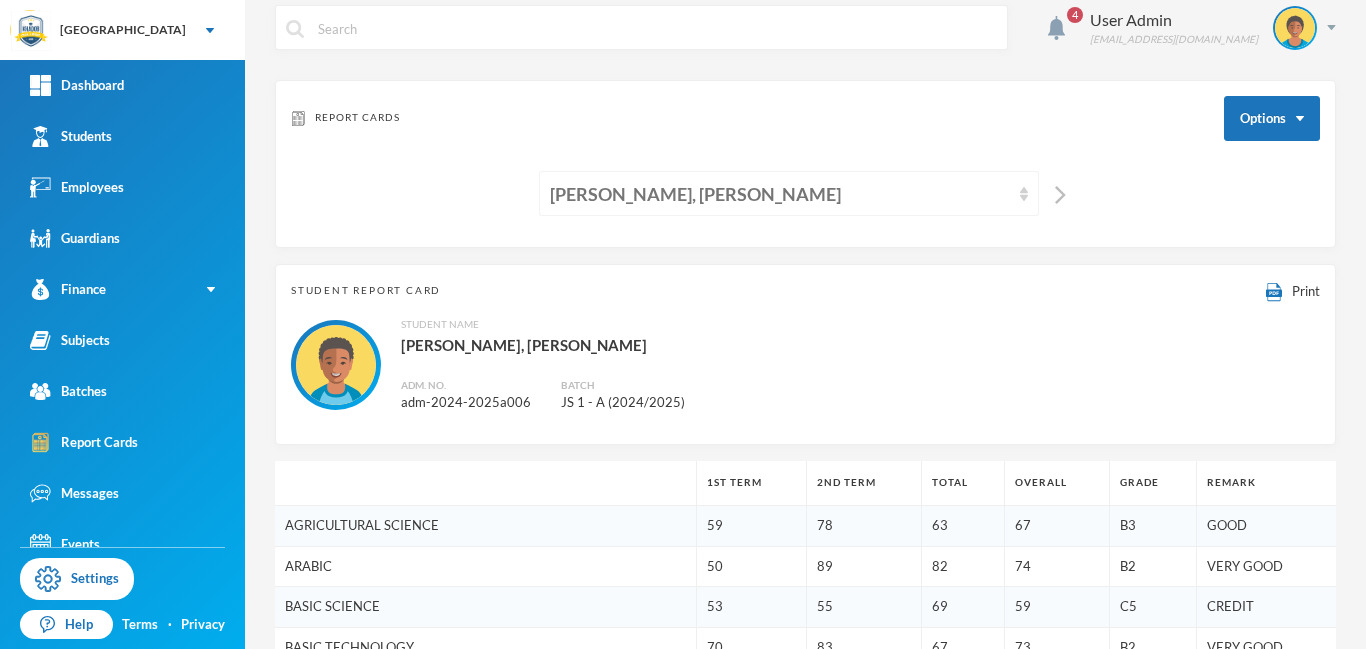 click on "[PERSON_NAME], [PERSON_NAME]" at bounding box center (780, 194) 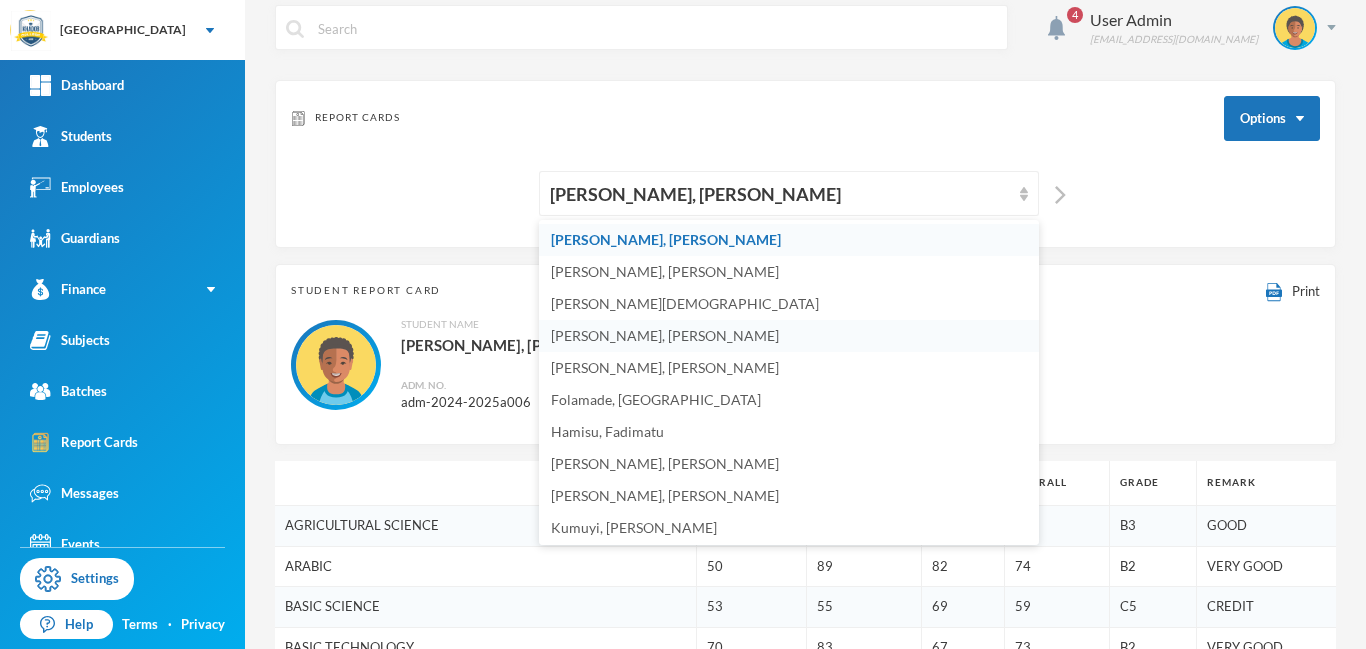 click on "[PERSON_NAME], [PERSON_NAME]" at bounding box center (665, 335) 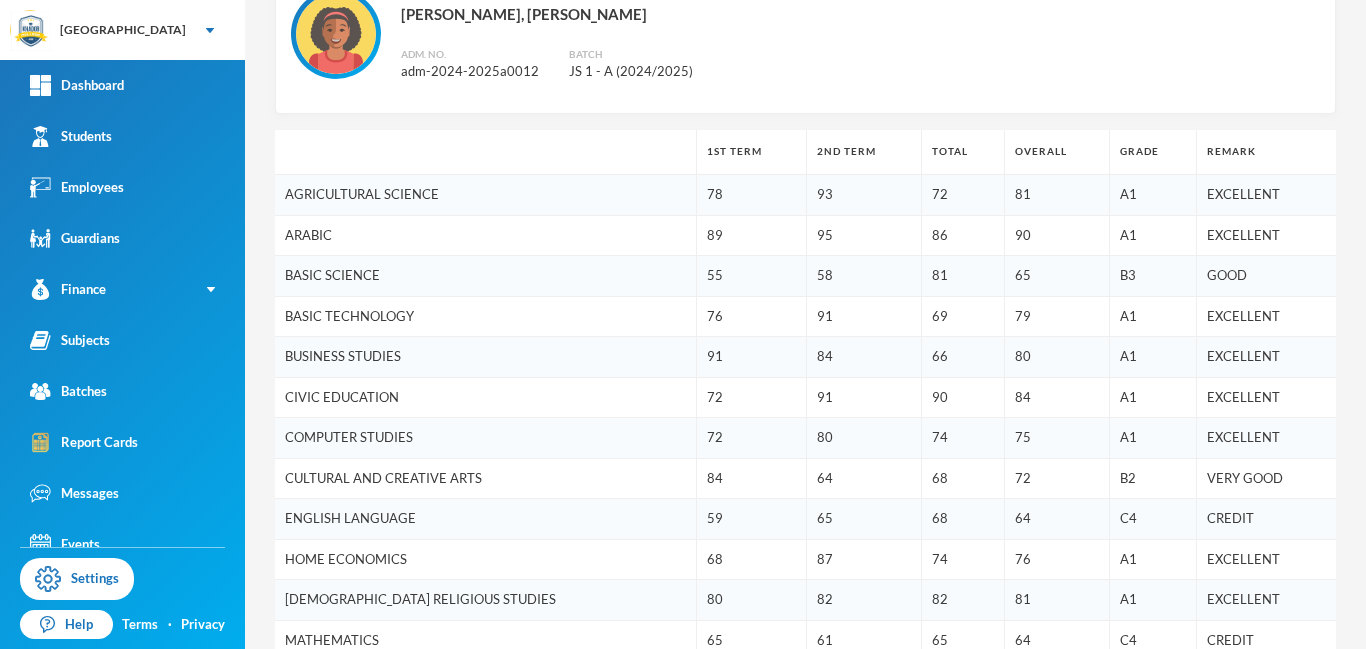 scroll, scrollTop: 262, scrollLeft: 0, axis: vertical 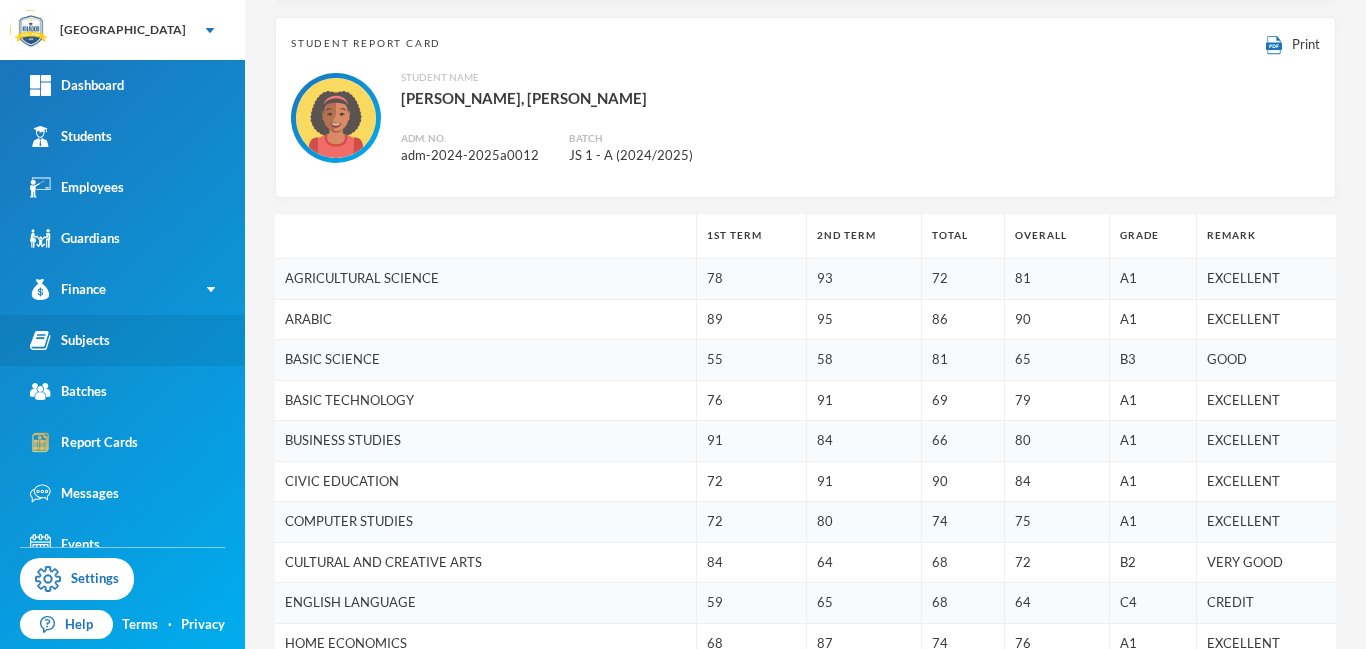 click on "Subjects" at bounding box center (70, 340) 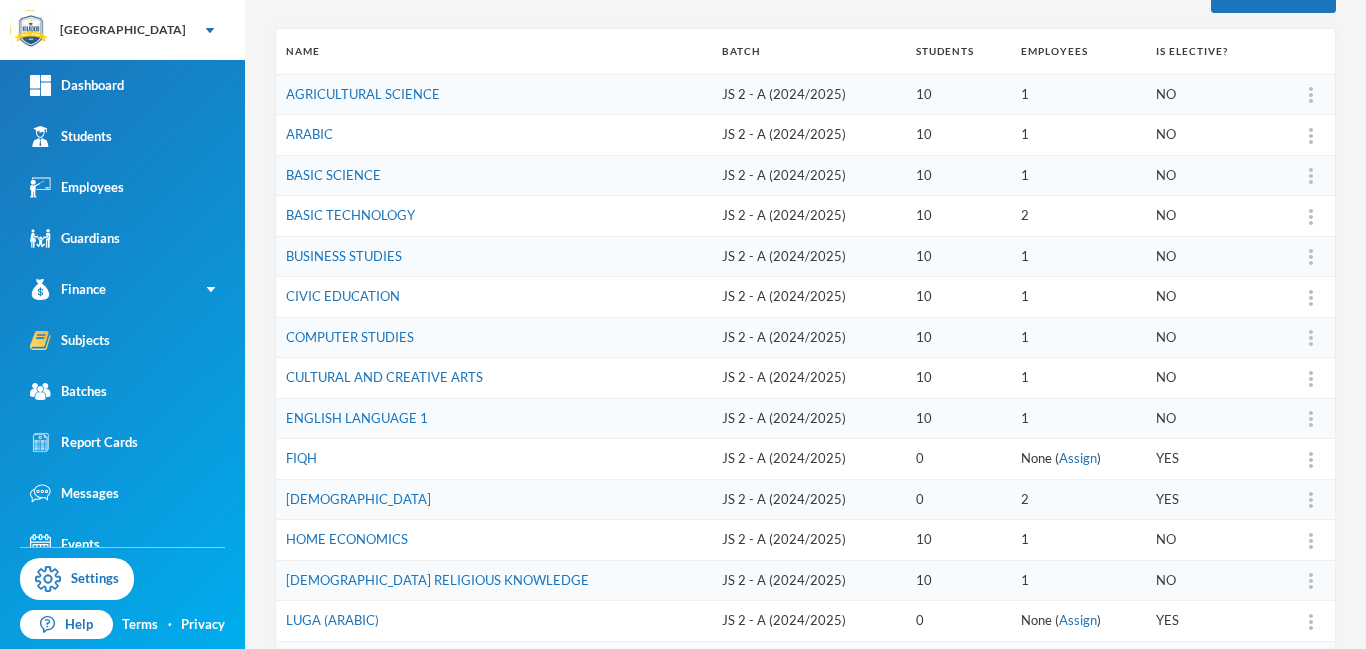 scroll, scrollTop: 621, scrollLeft: 0, axis: vertical 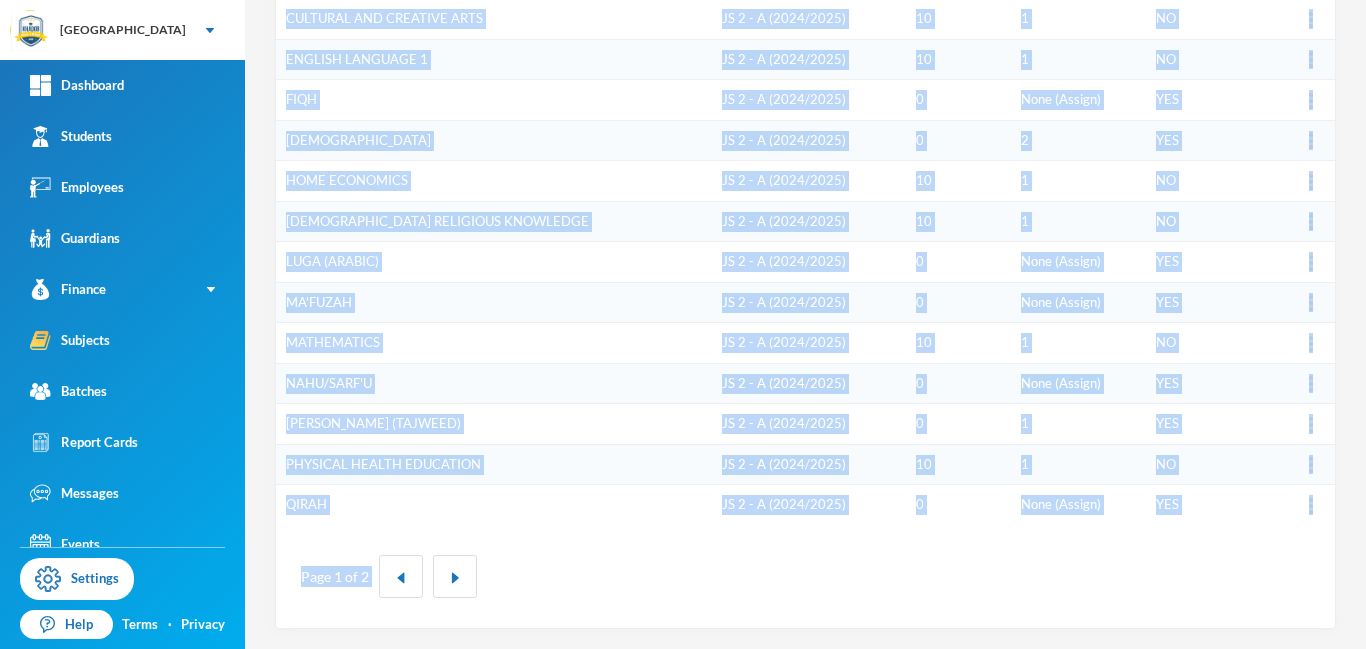 drag, startPoint x: 1364, startPoint y: 301, endPoint x: 1359, endPoint y: 552, distance: 251.04979 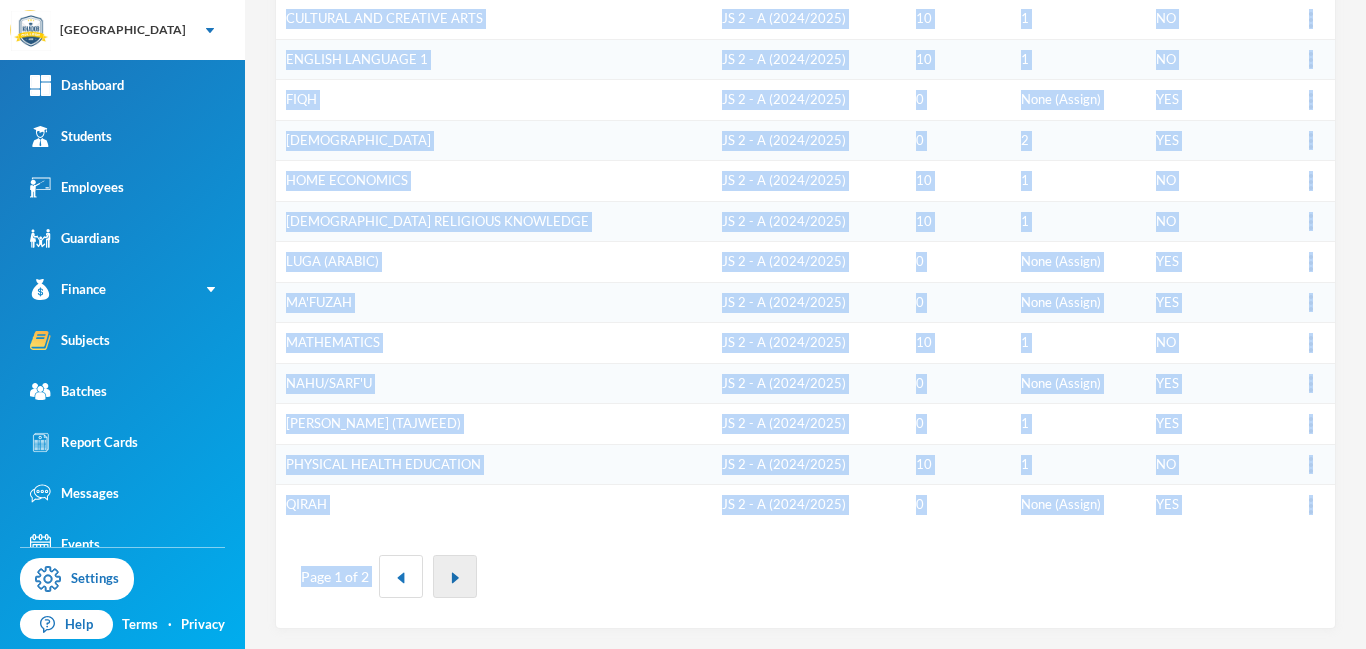 click at bounding box center (455, 578) 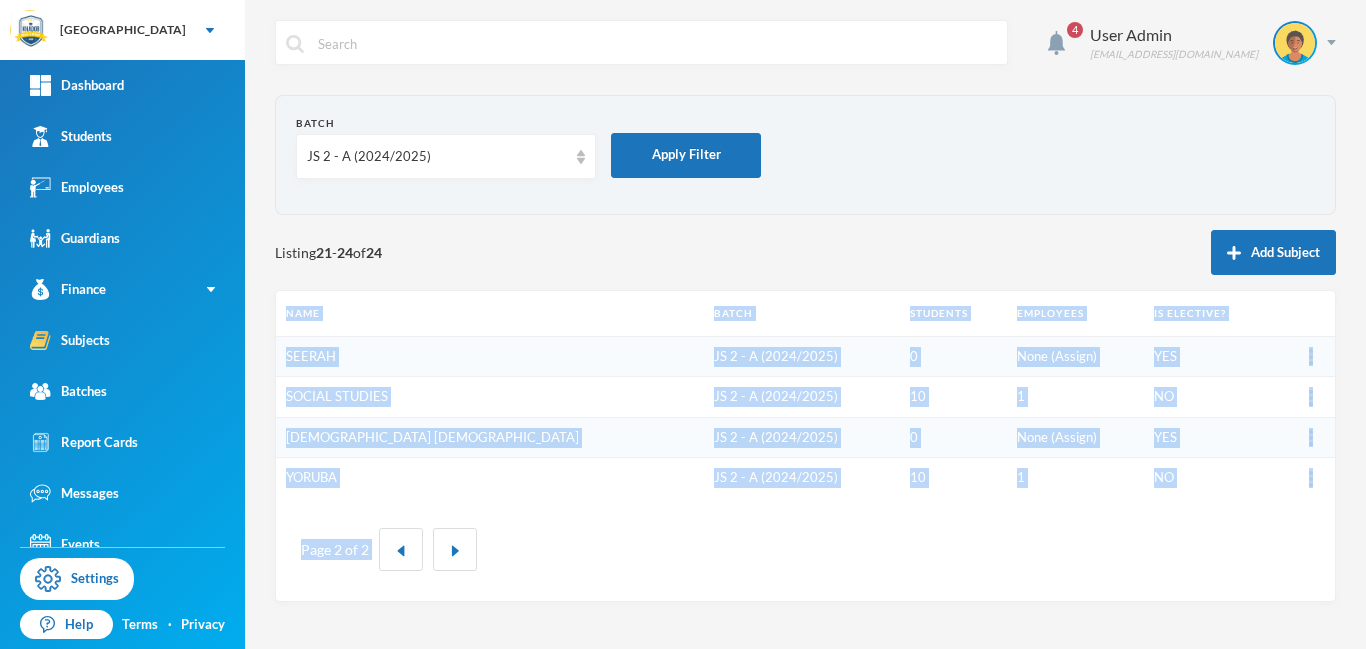 scroll, scrollTop: 0, scrollLeft: 0, axis: both 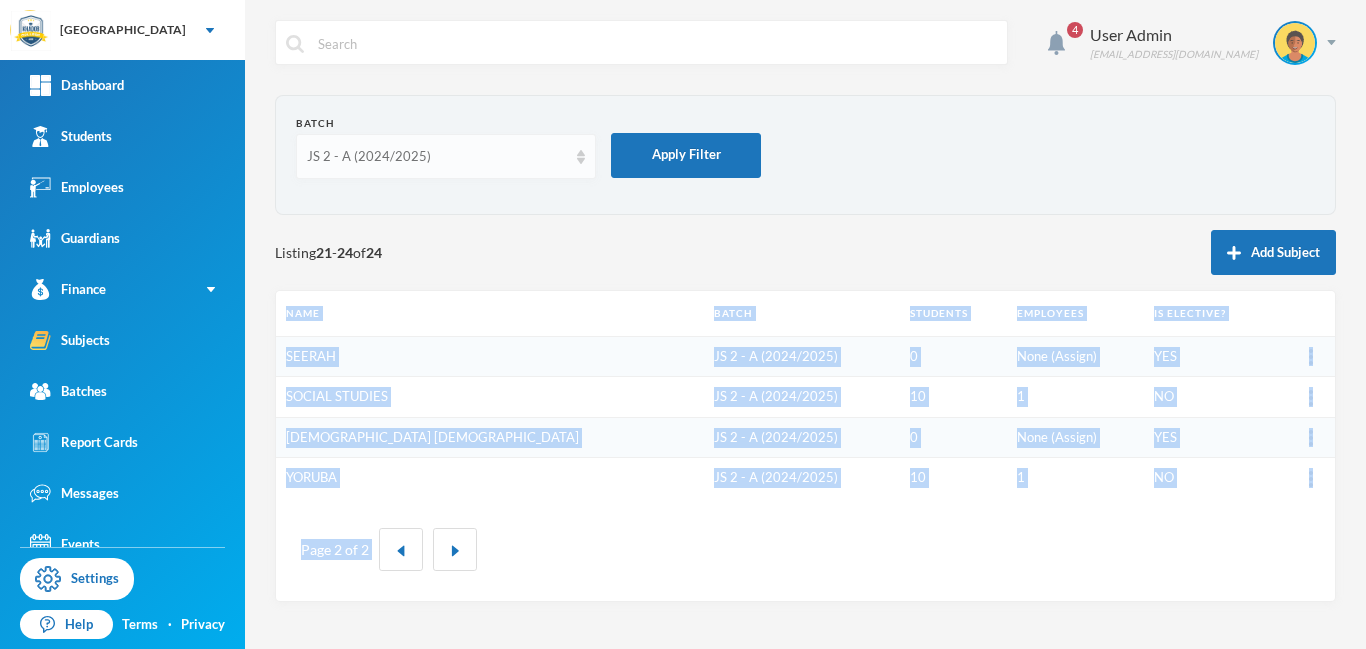 click on "JS 2 - A (2024/2025)" at bounding box center [446, 156] 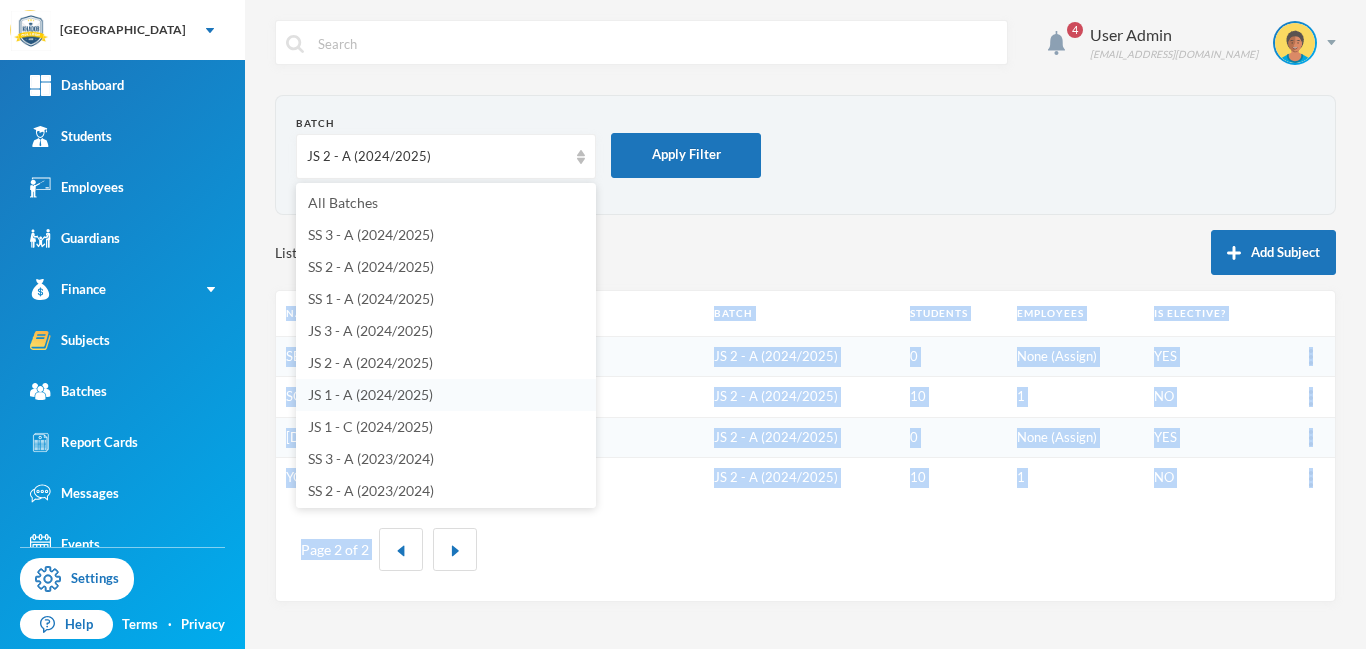 click on "JS 1 - A (2024/2025)" at bounding box center [370, 394] 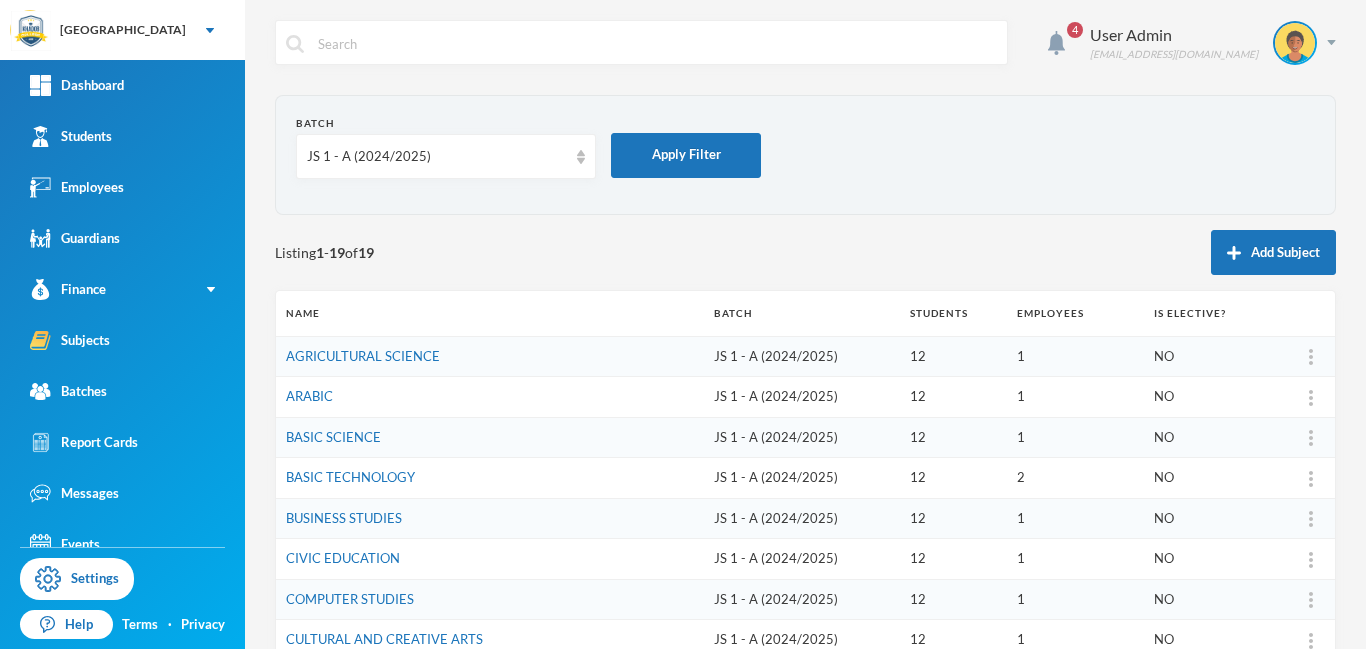 scroll, scrollTop: 580, scrollLeft: 0, axis: vertical 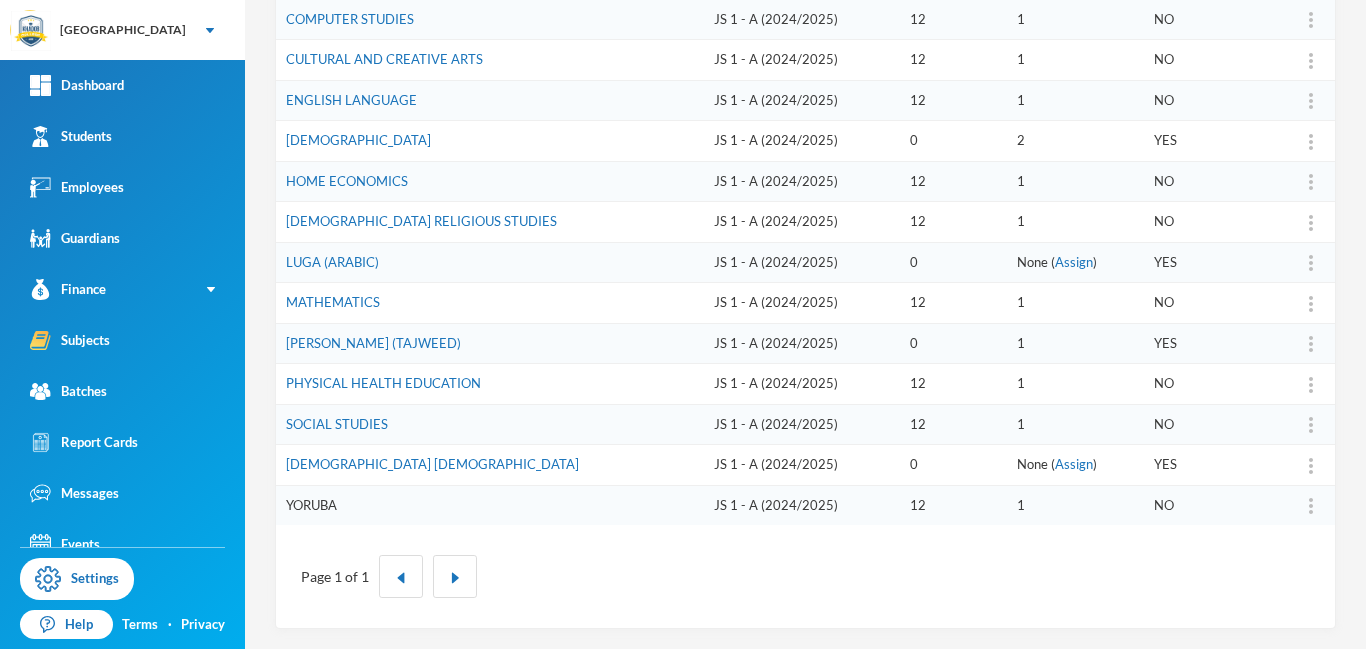 click on "YORUBA" at bounding box center [311, 505] 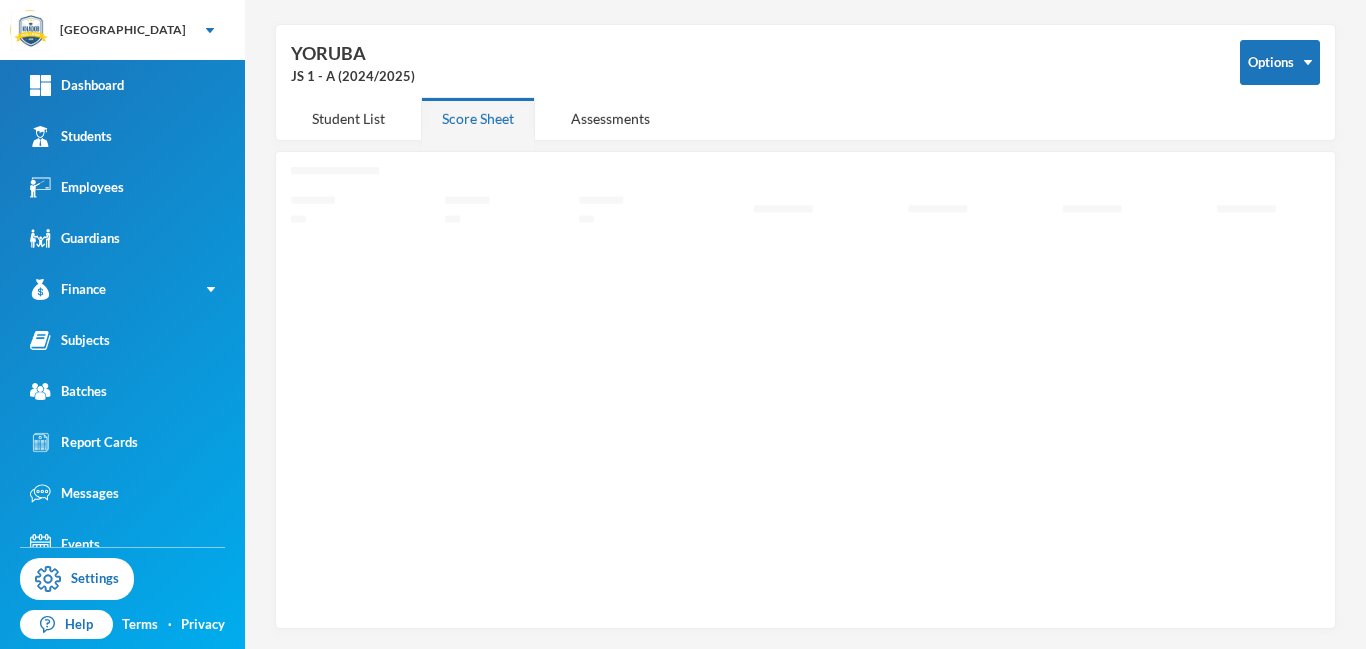scroll, scrollTop: 71, scrollLeft: 0, axis: vertical 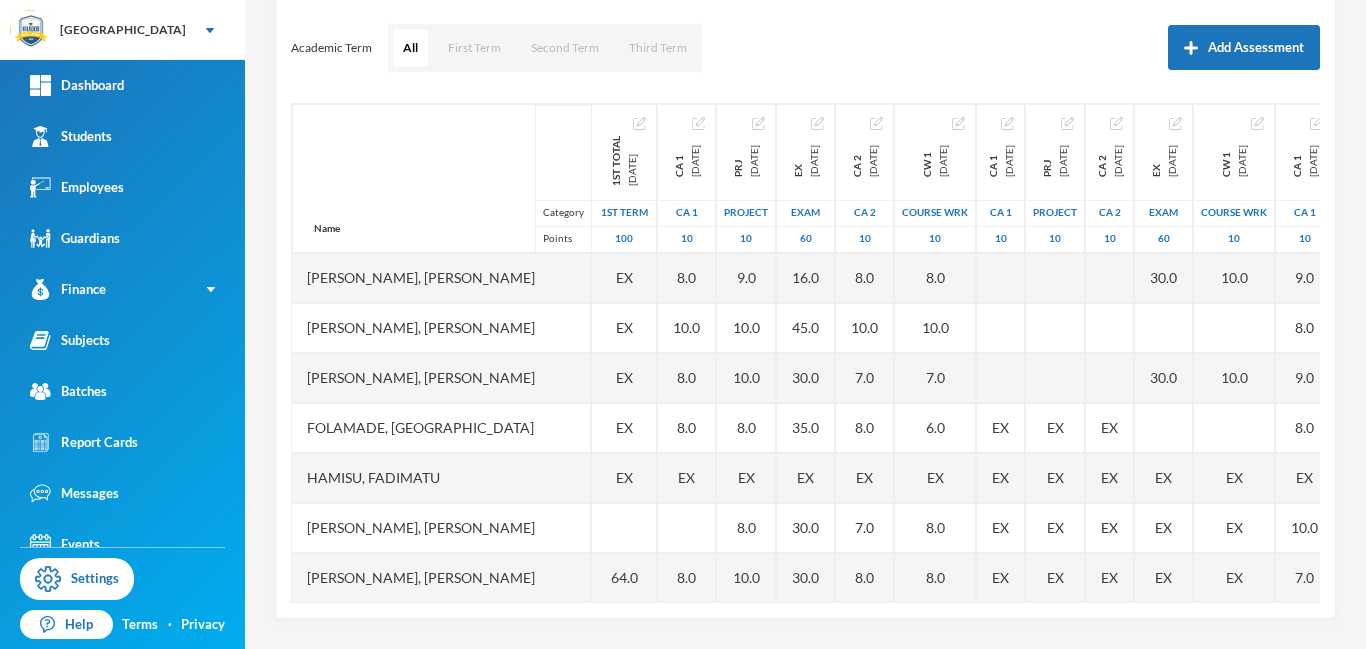 drag, startPoint x: 1365, startPoint y: 183, endPoint x: 1365, endPoint y: 354, distance: 171 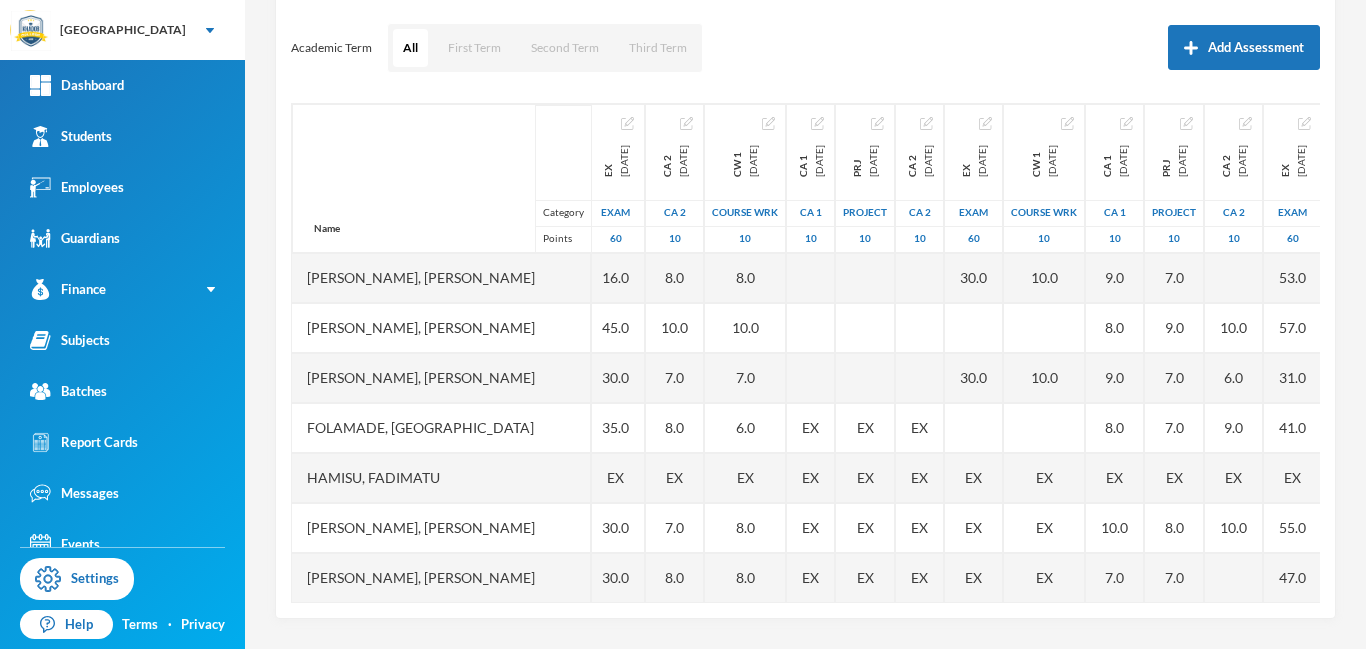 scroll, scrollTop: 0, scrollLeft: 214, axis: horizontal 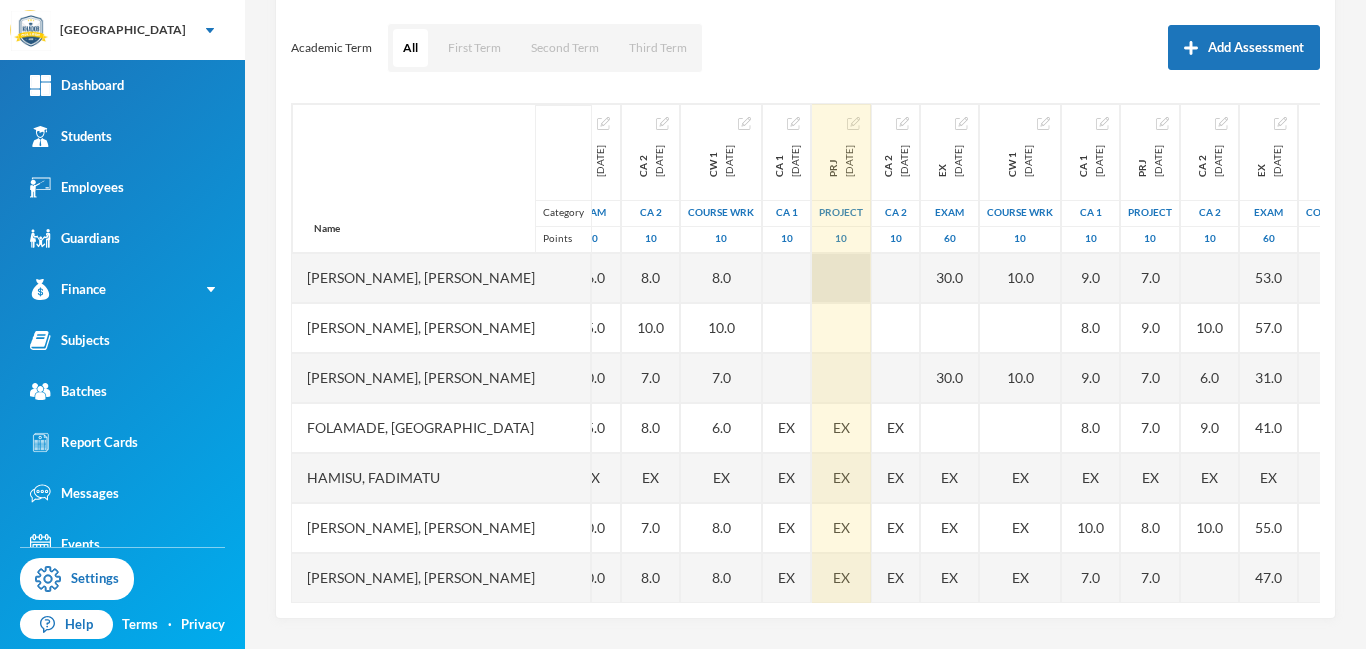 click at bounding box center [841, 278] 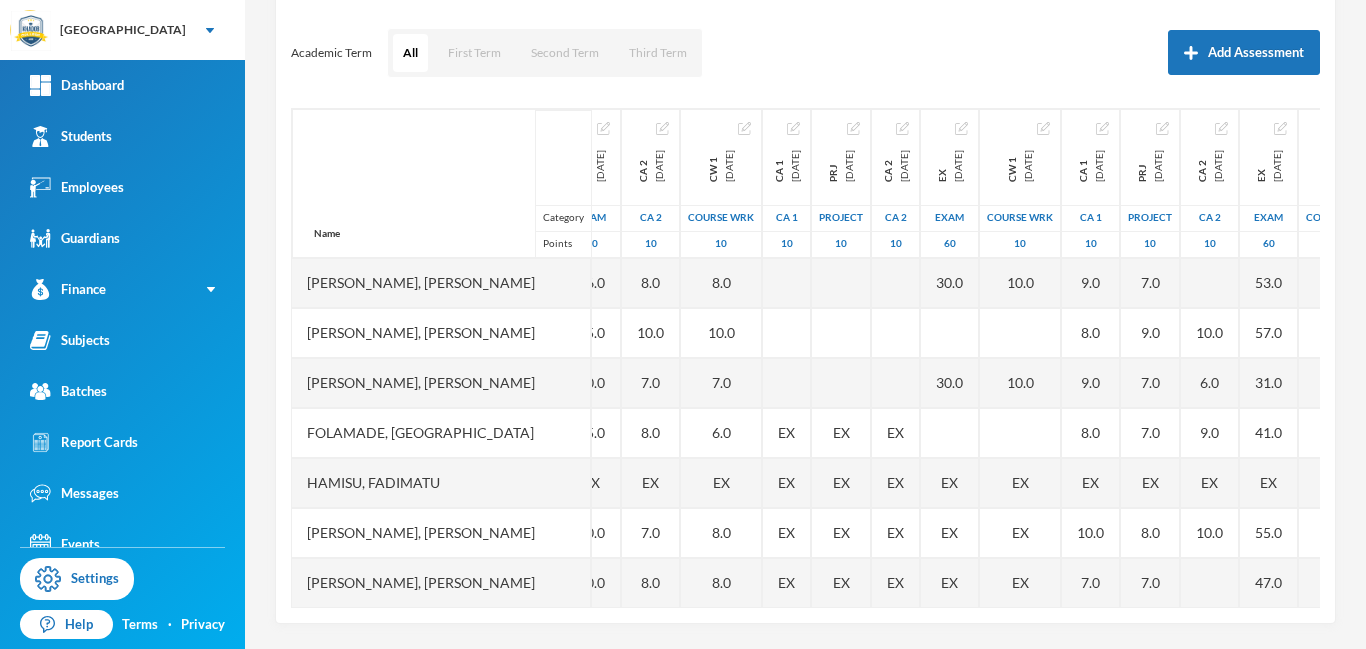 click on "4 User Admin [EMAIL_ADDRESS][DOMAIN_NAME] Options YORUBA JS 1 - A (2024/2025) Student List Score Sheet Assessments  Scoresheet Academic Term All First Term Second Term Third Term Add Assessment Name   Category Points [PERSON_NAME], [PERSON_NAME], [PERSON_NAME], [PERSON_NAME], [PERSON_NAME], [PERSON_NAME], [PERSON_NAME], [PERSON_NAME] Kumuyi, [PERSON_NAME], [PERSON_NAME], [PERSON_NAME], [PERSON_NAME], [PERSON_NAME] 1st Total [DATE] 1st Term 100 EX EX EX EX EX 64.0 37.0 EX 68.0 75.0 CA 1 [DATE] CA 1 10 8.0 10.0 8.0 8.0 EX 8.0 5.0 EX 9.0 10.0 PRJ [DATE] project 10 9.0 10.0 10.0 8.0 EX 8.0 10.0 5.0 EX 9.0 10.0 EX [DATE] Exam 60 16.0 45.0 30.0 35.0 EX 30.0 30.0 17.0 EX 35.0 35.0 CA 2 [DATE] CA 2 10 8.0 10.0 7.0 8.0 EX 7.0 8.0 5.0 EX 8.0 10.0 CW 1 [DATE] COURSE WRK 10 8.0 10.0 7.0 6.0 EX 8.0 8.0 5.0 EX 7.0 10.0 CA 1 [DATE] CA 1 10 EX EX EX EX EX EX EX EX EX PRJ [DATE] project 10 EX EX EX EX EX EX EX EX EX CA 2 [DATE] CA 2 10 EX EX EX EX EX EX EX EX EX EX Exam" at bounding box center (805, 324) 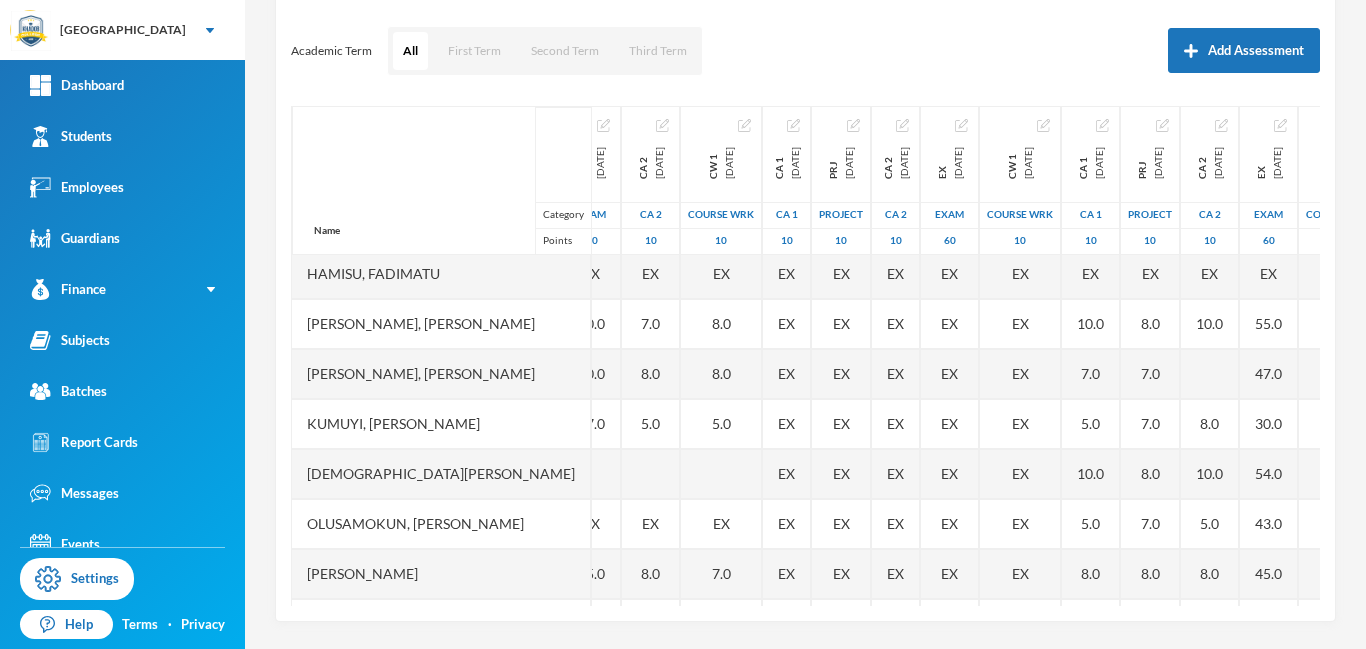 scroll, scrollTop: 251, scrollLeft: 214, axis: both 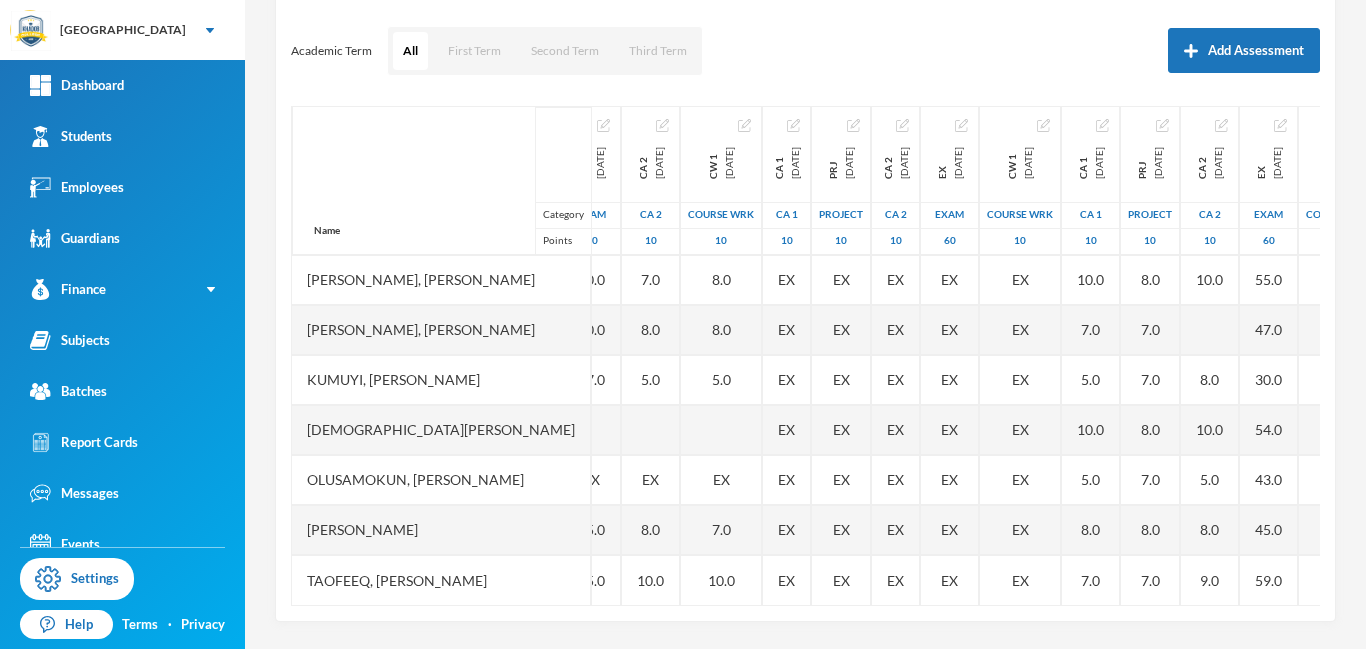 drag, startPoint x: 1318, startPoint y: 362, endPoint x: 1326, endPoint y: 552, distance: 190.16835 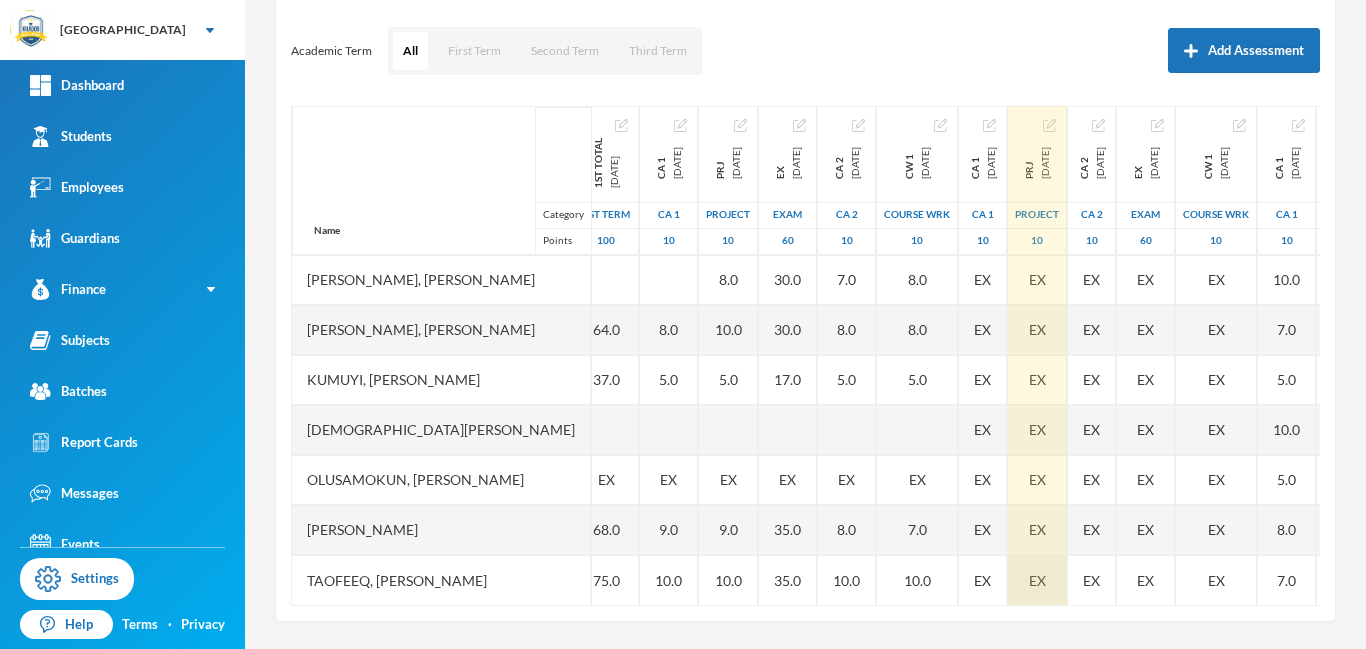 scroll, scrollTop: 251, scrollLeft: 0, axis: vertical 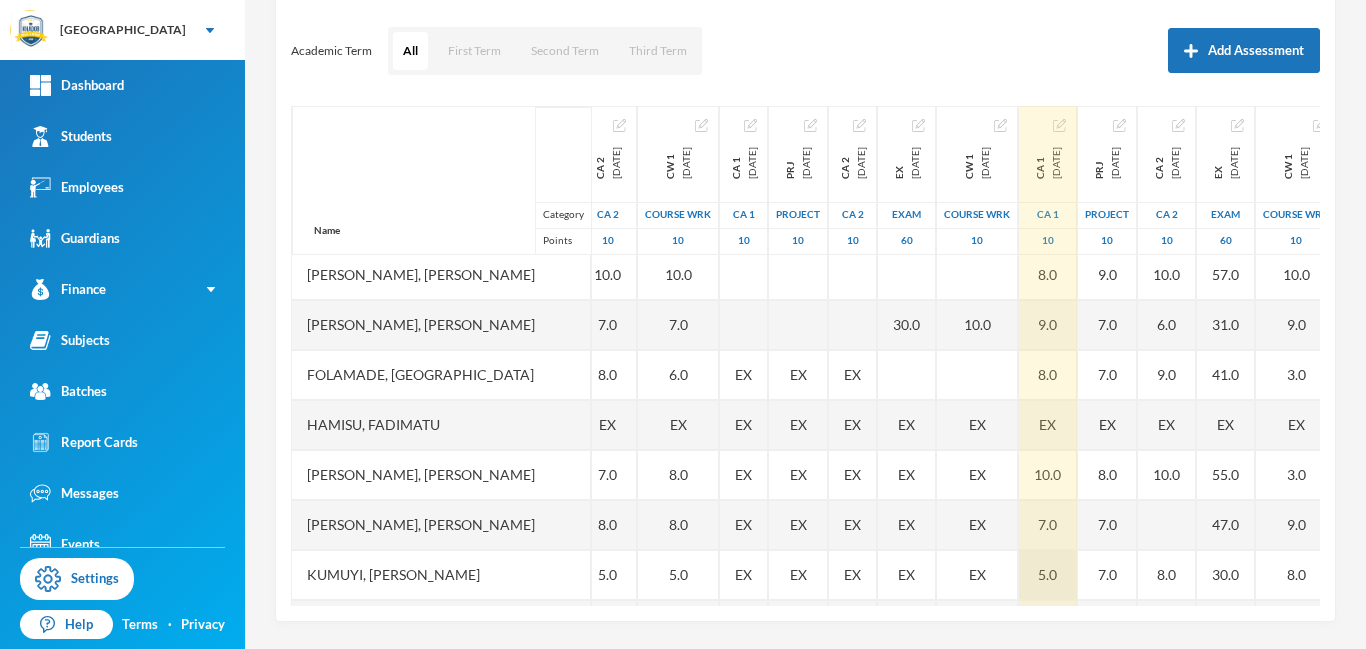 drag, startPoint x: 957, startPoint y: 600, endPoint x: 1143, endPoint y: 592, distance: 186.17197 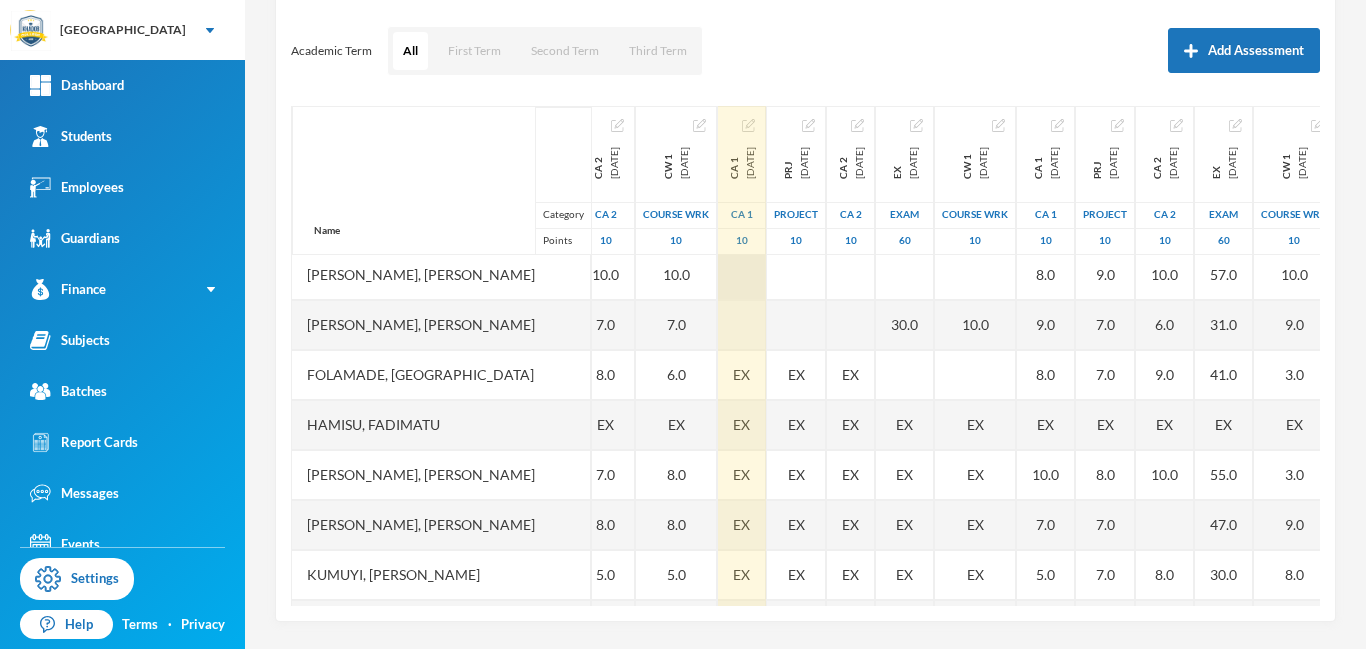 click at bounding box center (742, 275) 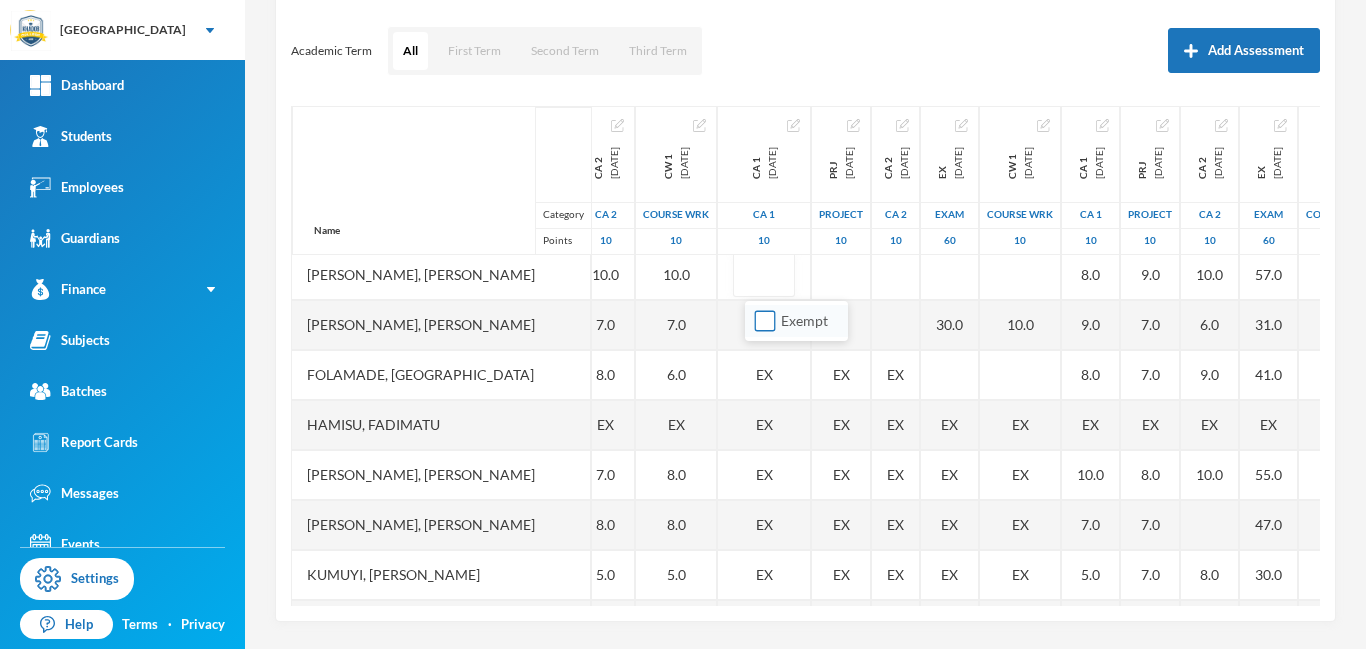 click on "Exempt" at bounding box center [765, 321] 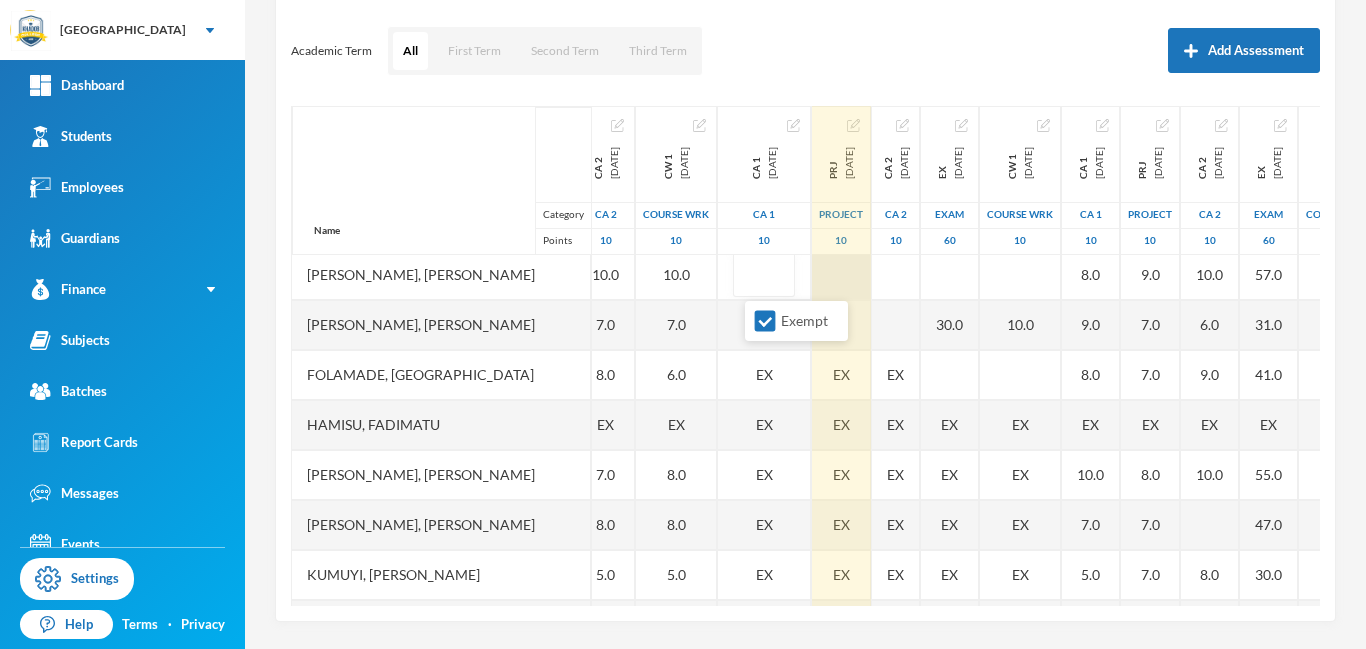 click on "Name   Category Points [PERSON_NAME], [PERSON_NAME], [PERSON_NAME], [PERSON_NAME], [PERSON_NAME], [PERSON_NAME], [PERSON_NAME], [PERSON_NAME], [PERSON_NAME], [PERSON_NAME], [PERSON_NAME], [PERSON_NAME], [PERSON_NAME] 1st Total [DATE] 1st Term 100 EX EX EX EX EX 64.0 37.0 EX 68.0 75.0 CA 1 [DATE] CA 1 10 8.0 10.0 8.0 8.0 EX 8.0 5.0 EX 9.0 10.0 PRJ [DATE] project 10 9.0 10.0 10.0 8.0 EX 8.0 10.0 5.0 EX 9.0 10.0 EX [DATE] Exam 60 16.0 45.0 30.0 35.0 EX 30.0 30.0 17.0 EX 35.0 35.0 CA 2 [DATE] CA 2 10 8.0 10.0 7.0 8.0 EX 7.0 8.0 5.0 EX 8.0 10.0 CW 1 [DATE] COURSE WRK 10 8.0 10.0 7.0 6.0 EX 8.0 8.0 5.0 EX 7.0 10.0 CA 1 [DATE] CA 1 10 EX EX EX EX EX EX EX EX EX PRJ [DATE] project 10 EX EX EX EX EX EX EX EX EX CA 2 [DATE] CA 2 10 EX EX EX EX EX EX EX EX EX EX [DATE] Exam 60 30.0 30.0 EX EX EX EX EX EX EX EX CW 1 [DATE] COURSE WRK 10 10.0 10.0 EX EX EX EX EX EX EX EX CA 1 [DATE] CA 1 10 9.0 8.0 9.0 8.0 EX 10.0 7.0 5.0 10.0 5.0 8.0" at bounding box center [805, 356] 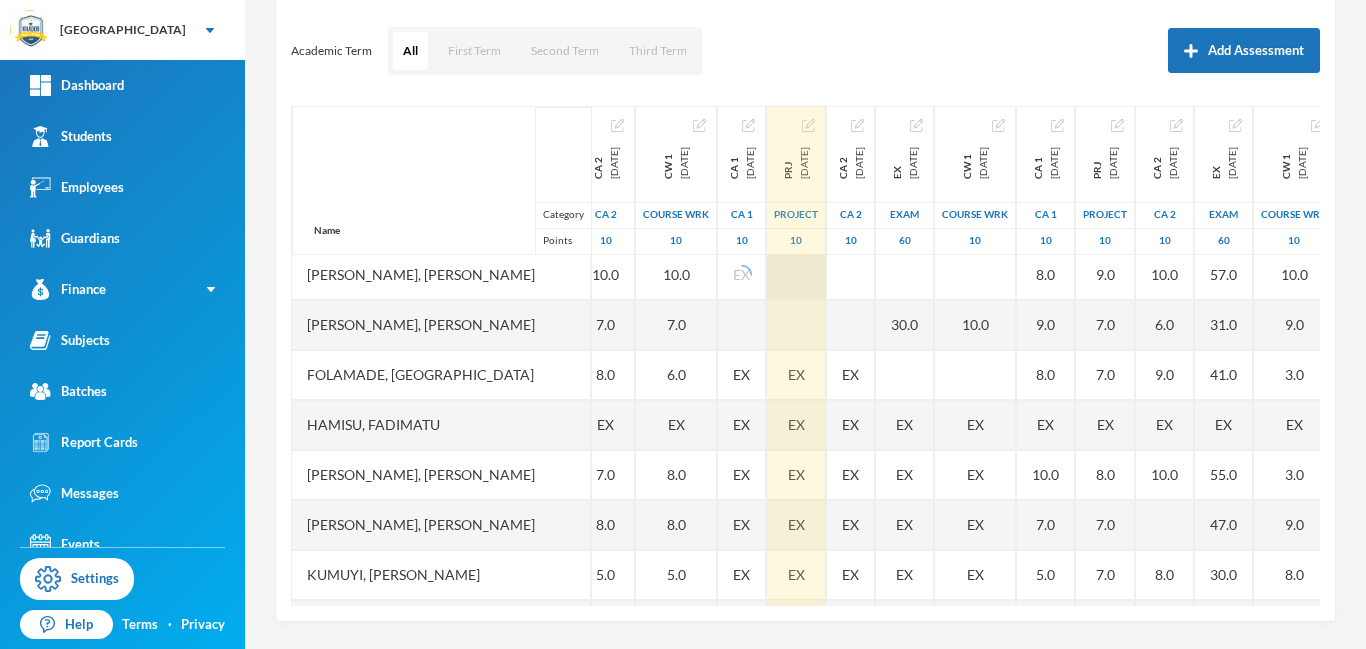 click at bounding box center (796, 275) 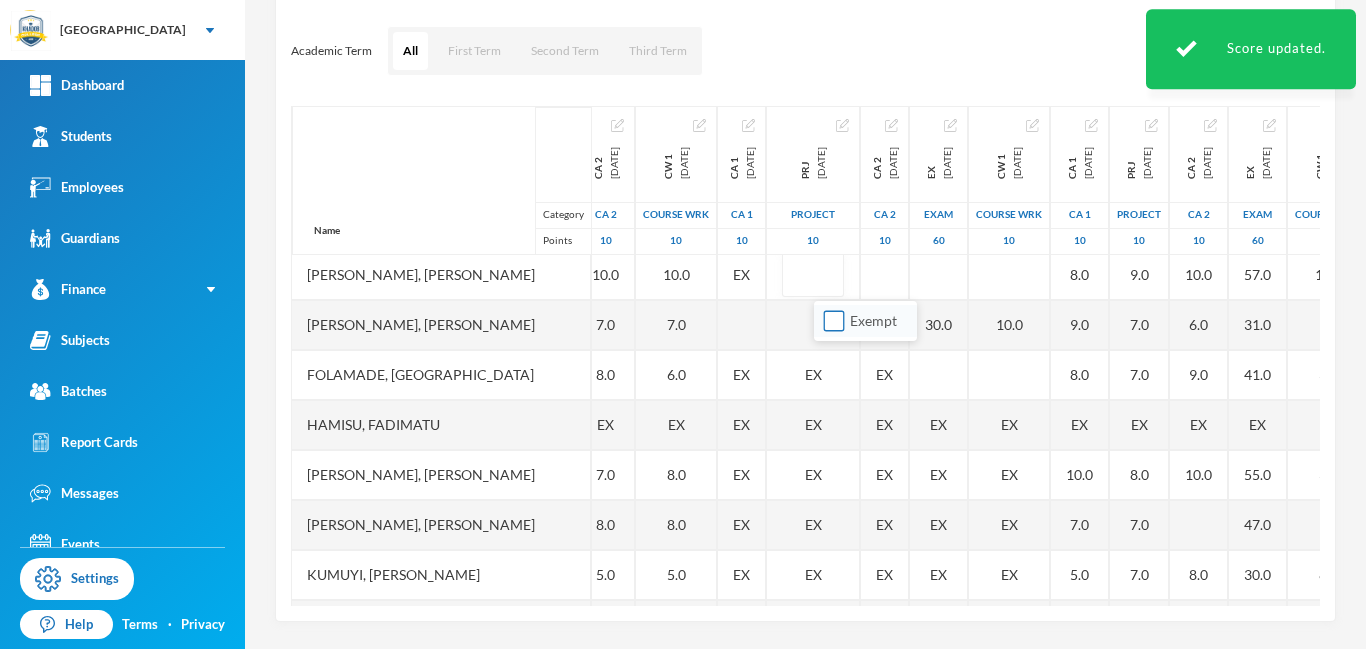 click on "Exempt" at bounding box center (834, 321) 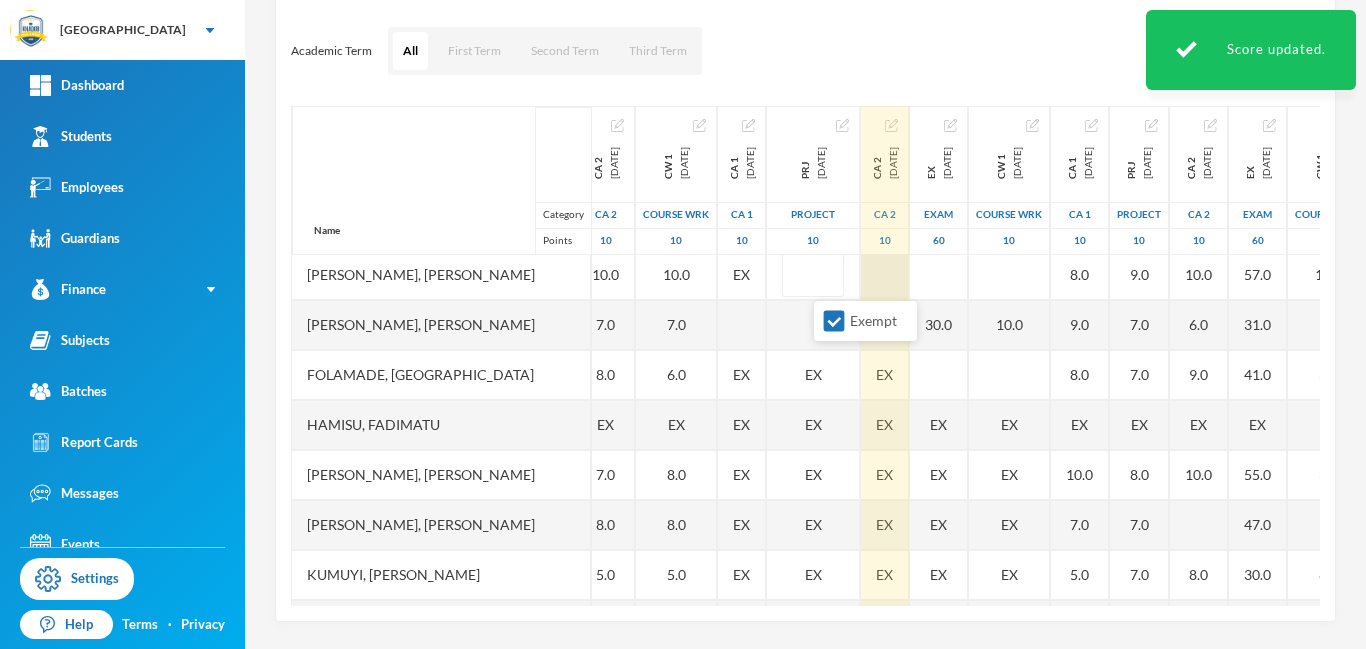 click at bounding box center (885, 275) 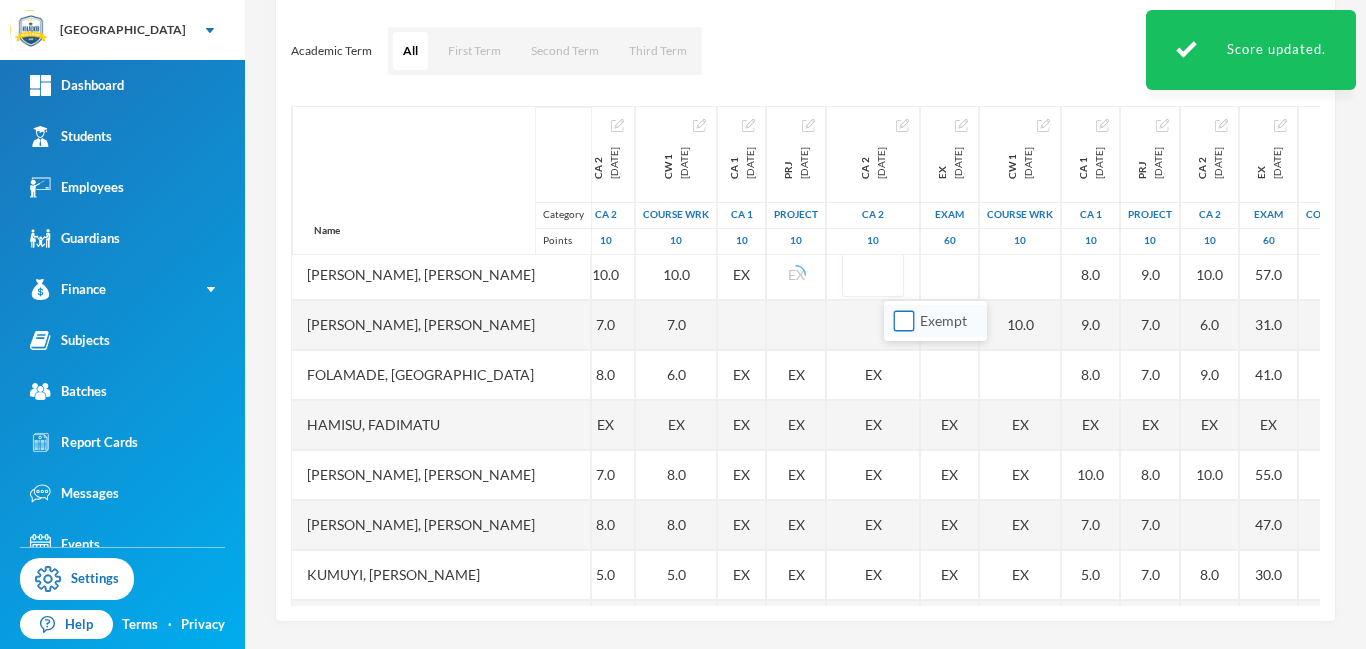 click on "Exempt" at bounding box center (904, 321) 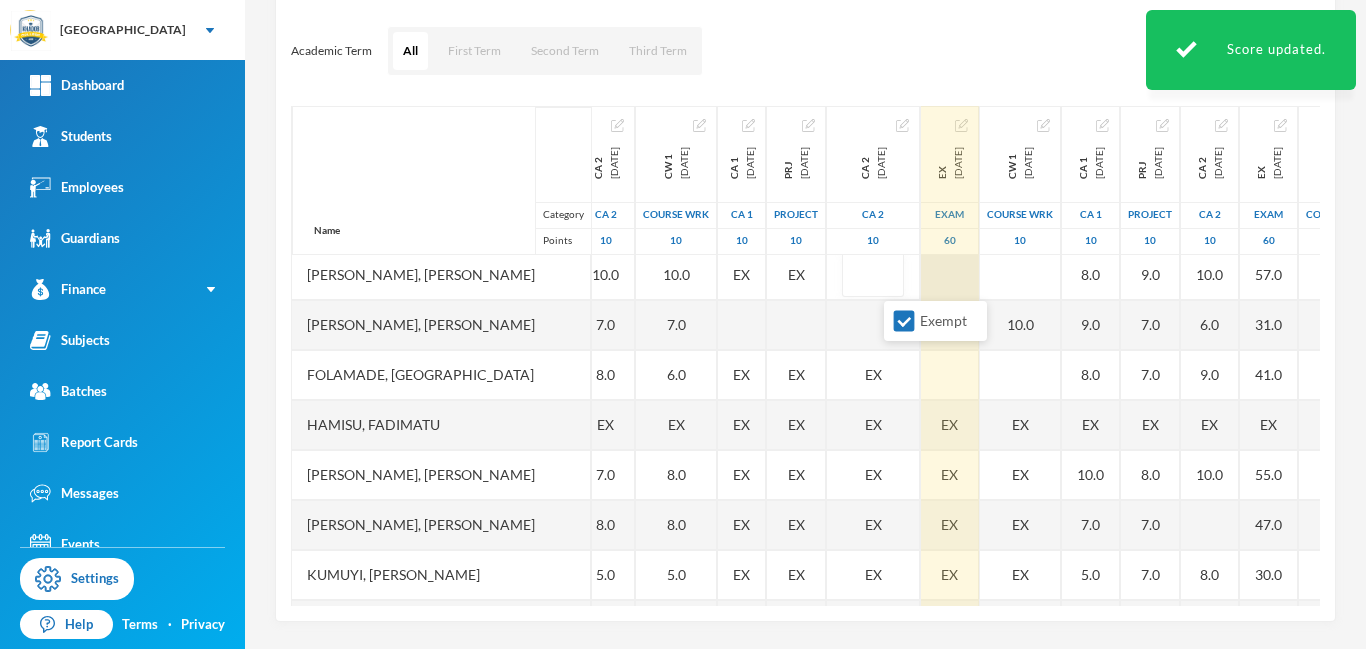 click at bounding box center [950, 275] 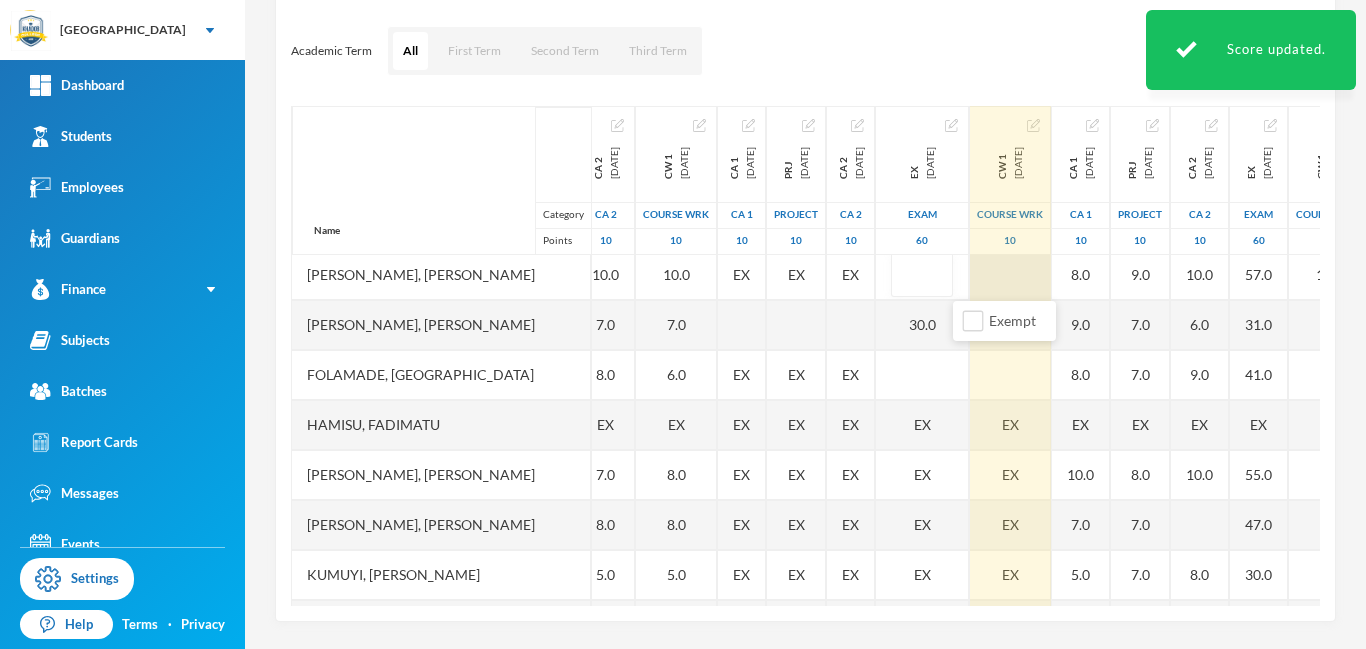 click at bounding box center [1010, 275] 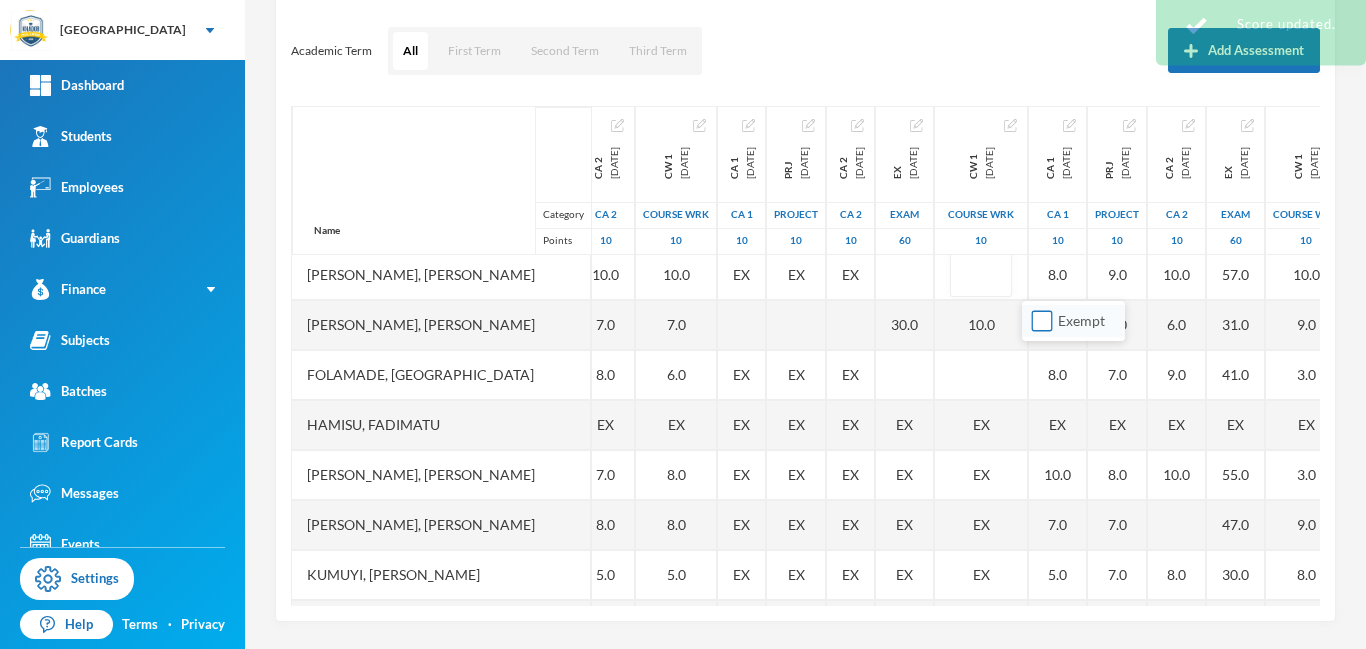 click on "Exempt" at bounding box center (1042, 321) 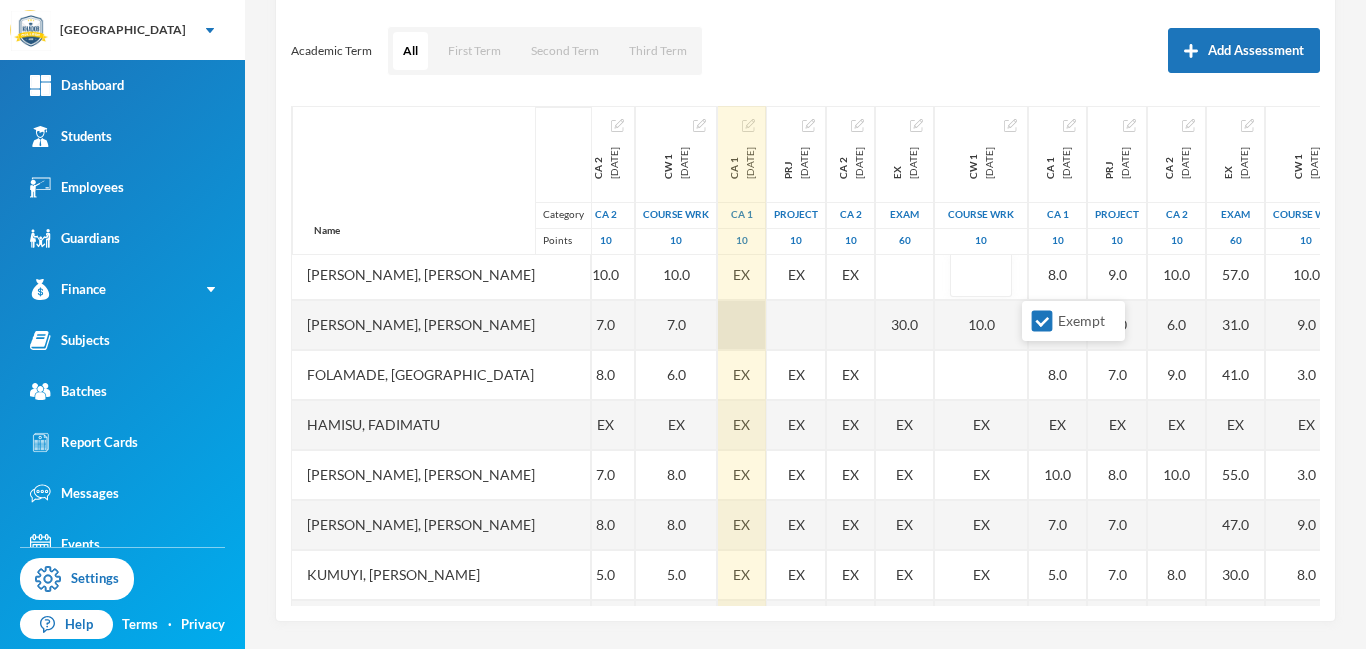 click at bounding box center (742, 325) 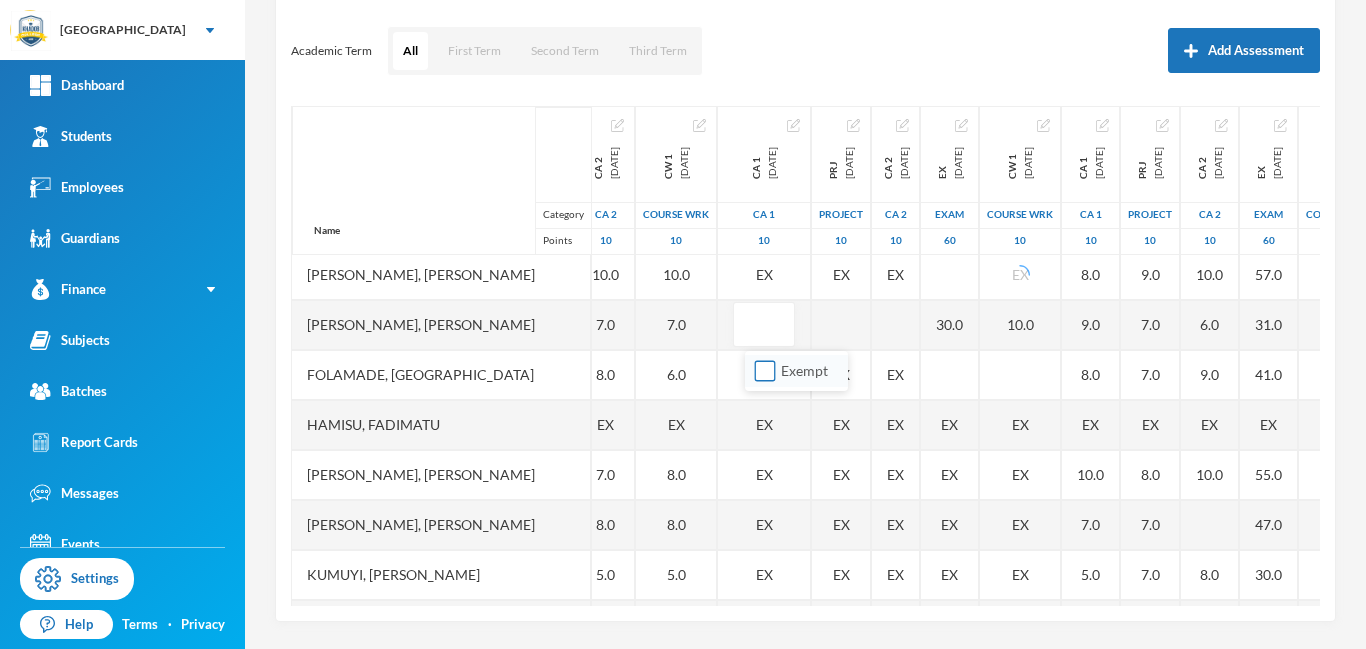 click on "Exempt" at bounding box center (765, 371) 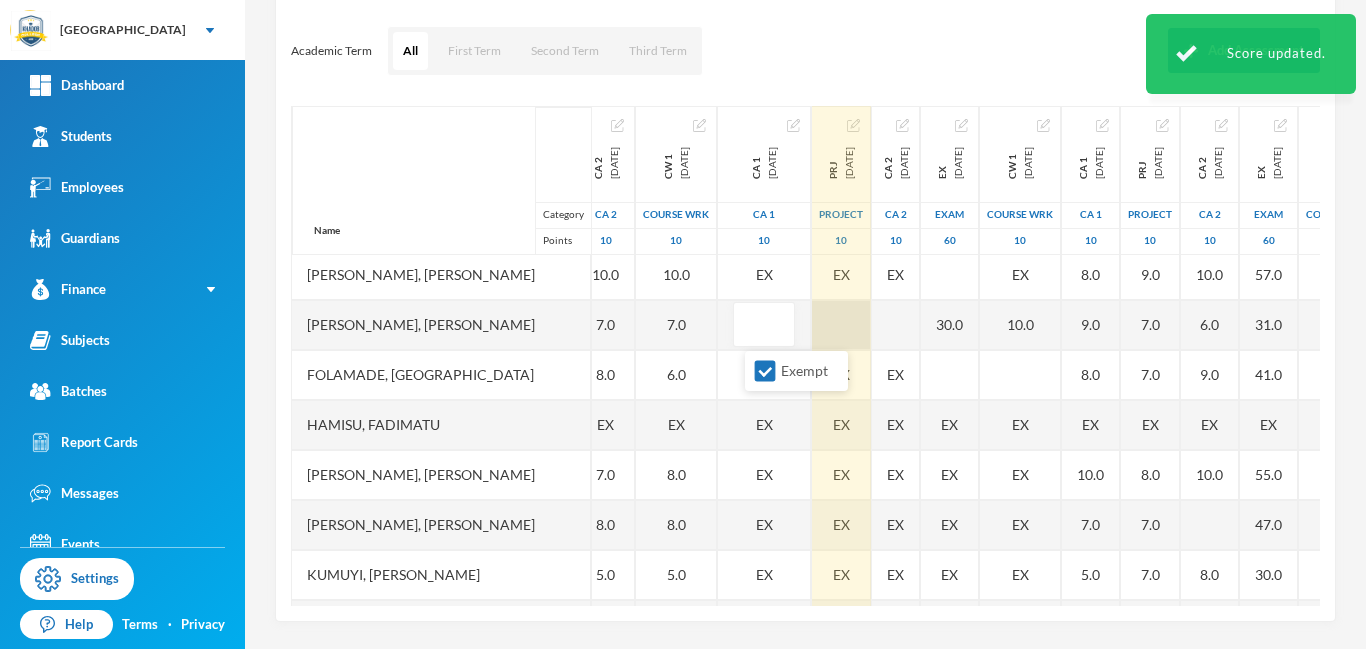 click at bounding box center (841, 325) 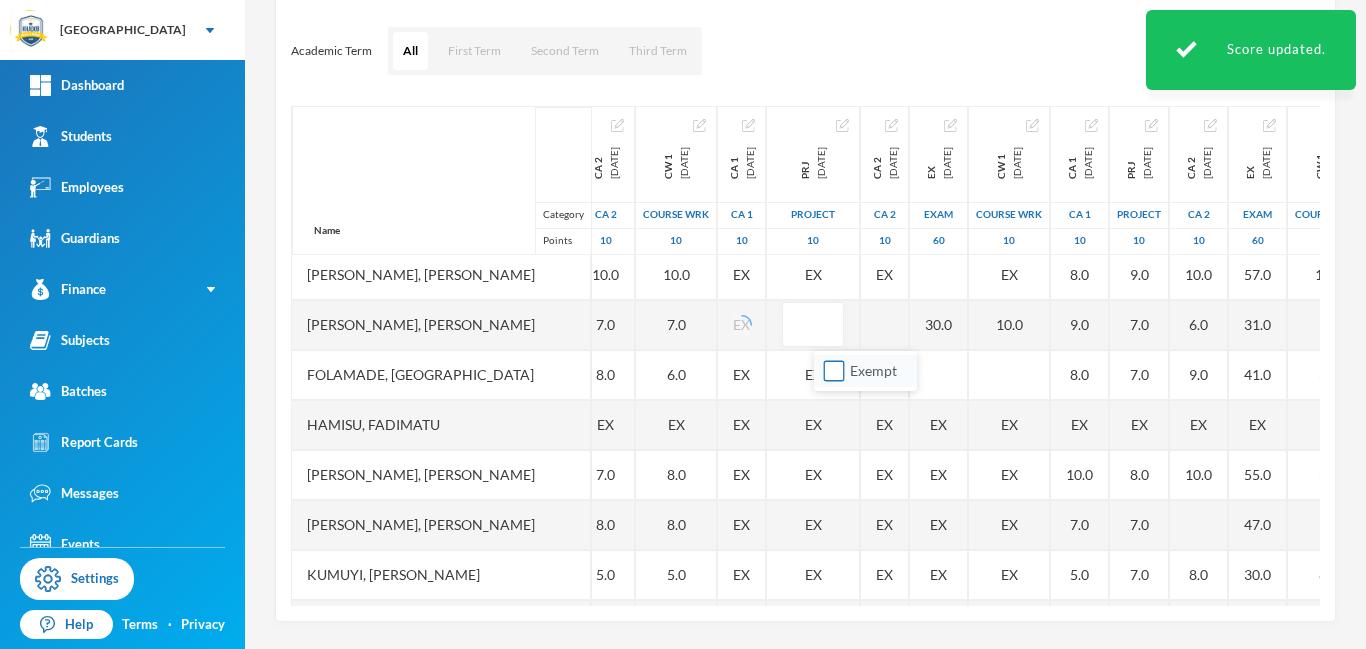click on "Exempt" at bounding box center [834, 371] 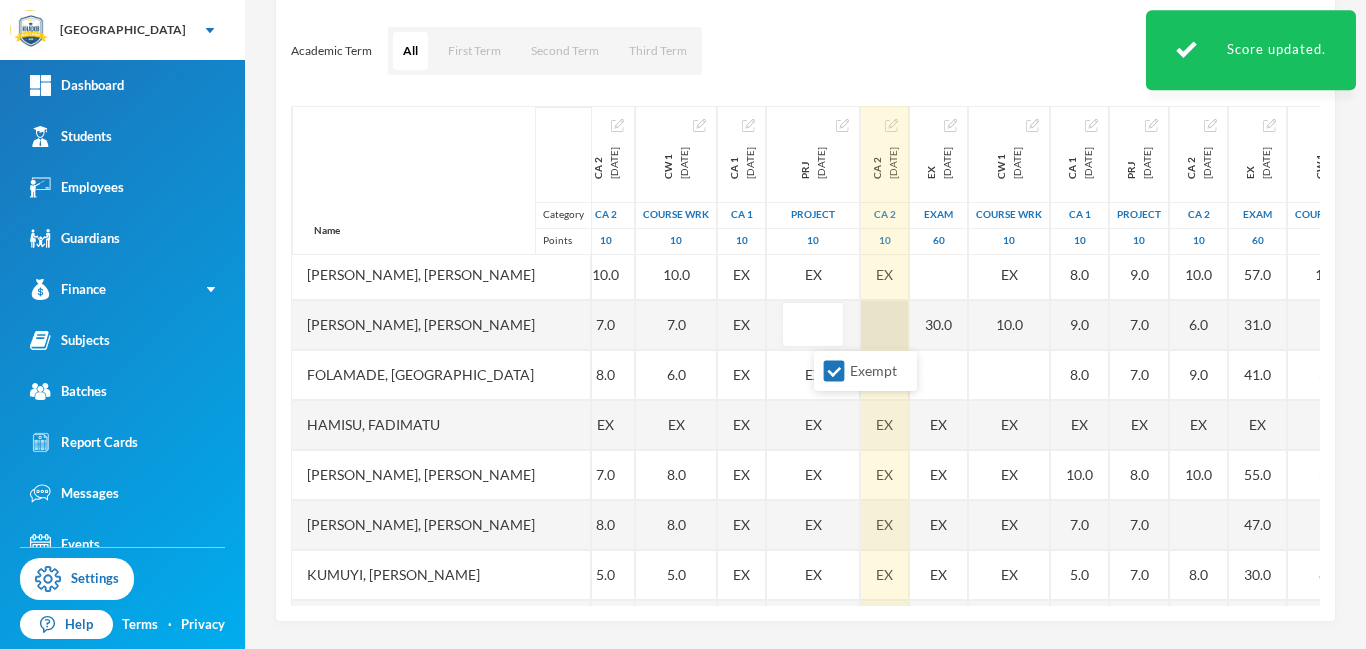 click at bounding box center (885, 325) 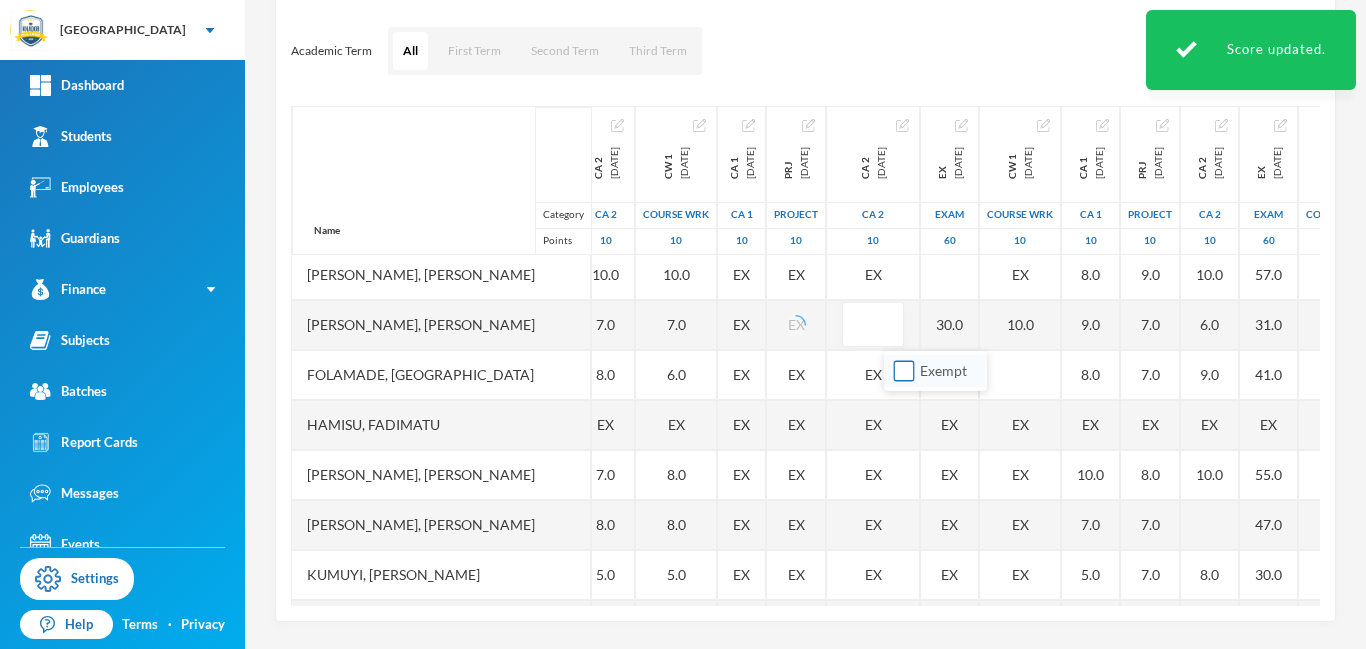 click on "Exempt" at bounding box center (904, 371) 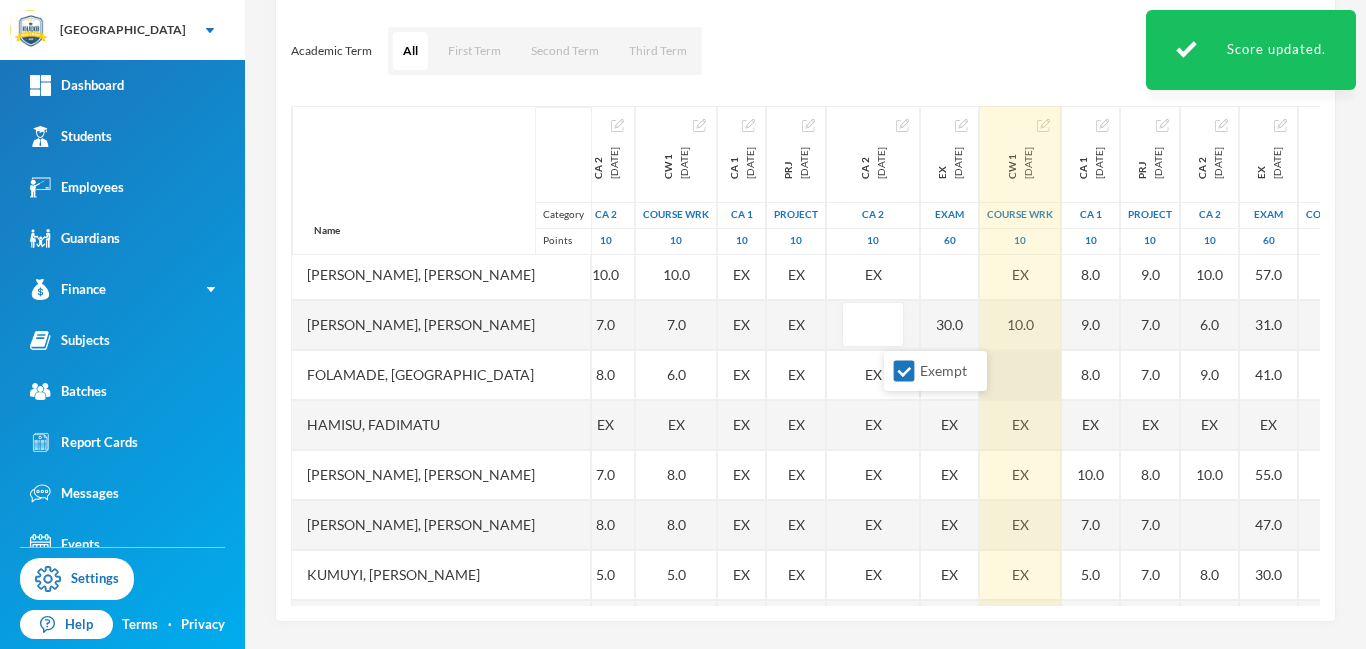 click at bounding box center (1020, 375) 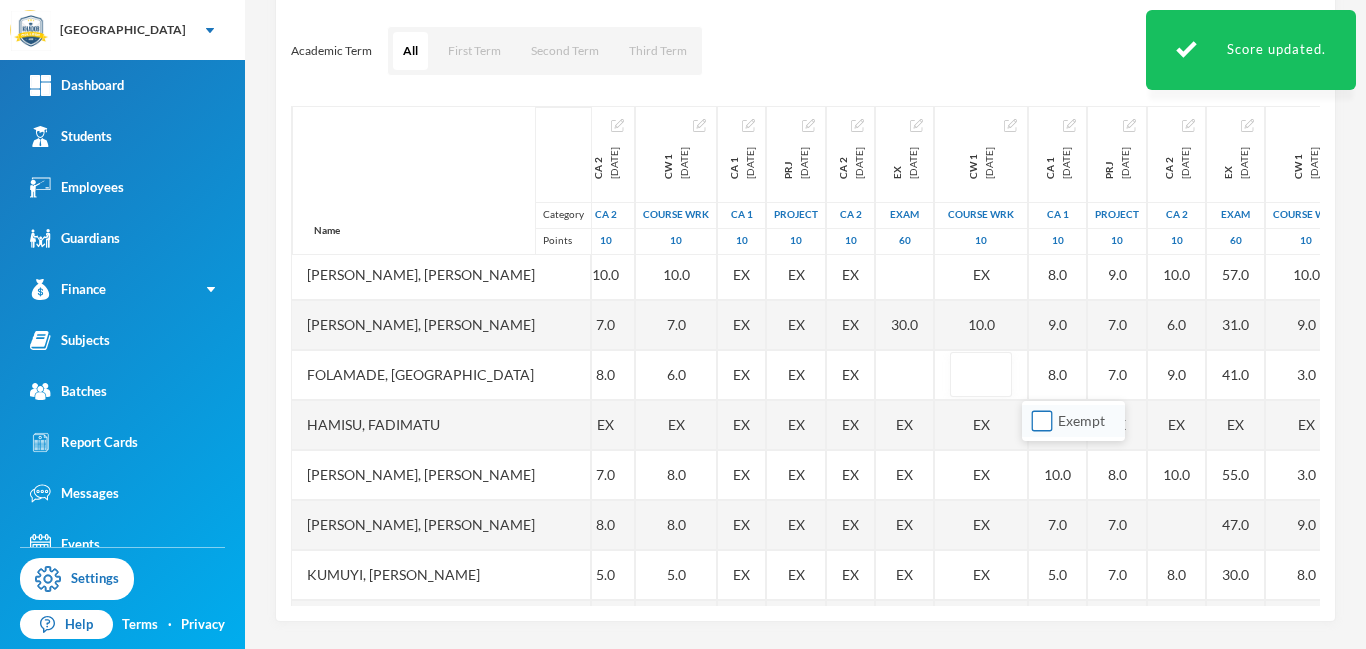 click on "Exempt" at bounding box center [1042, 421] 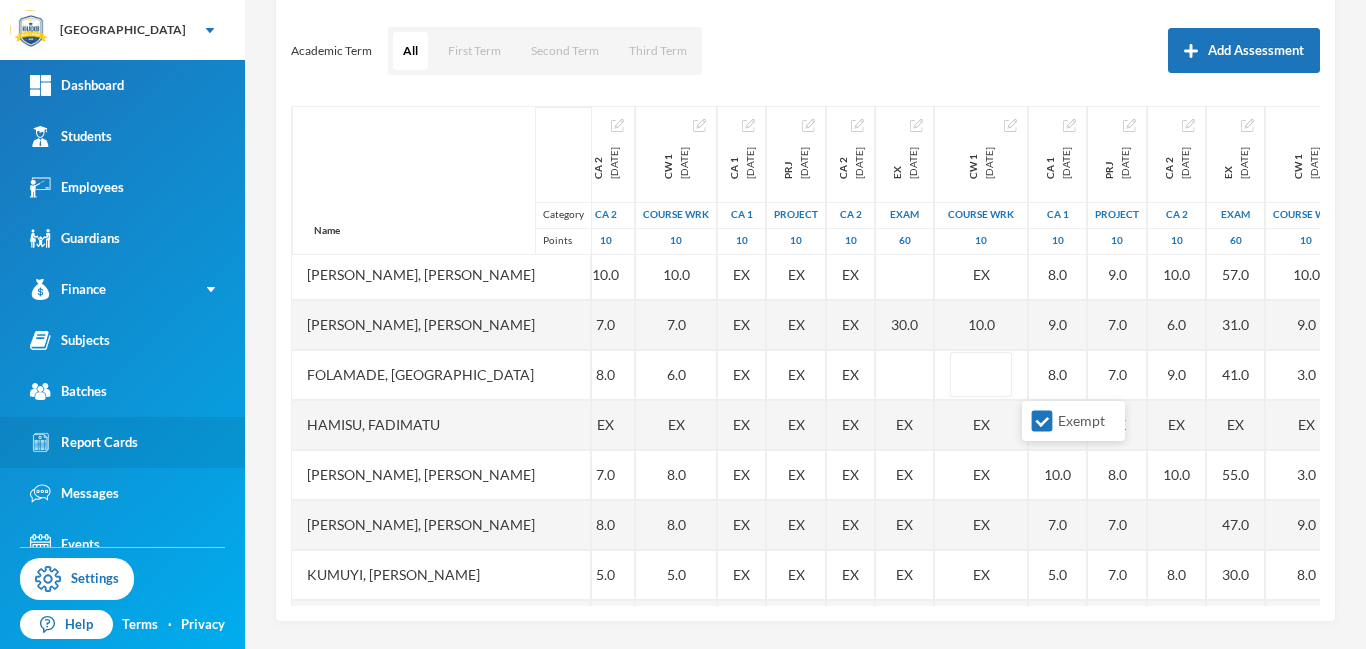 click on "Report Cards" at bounding box center [84, 442] 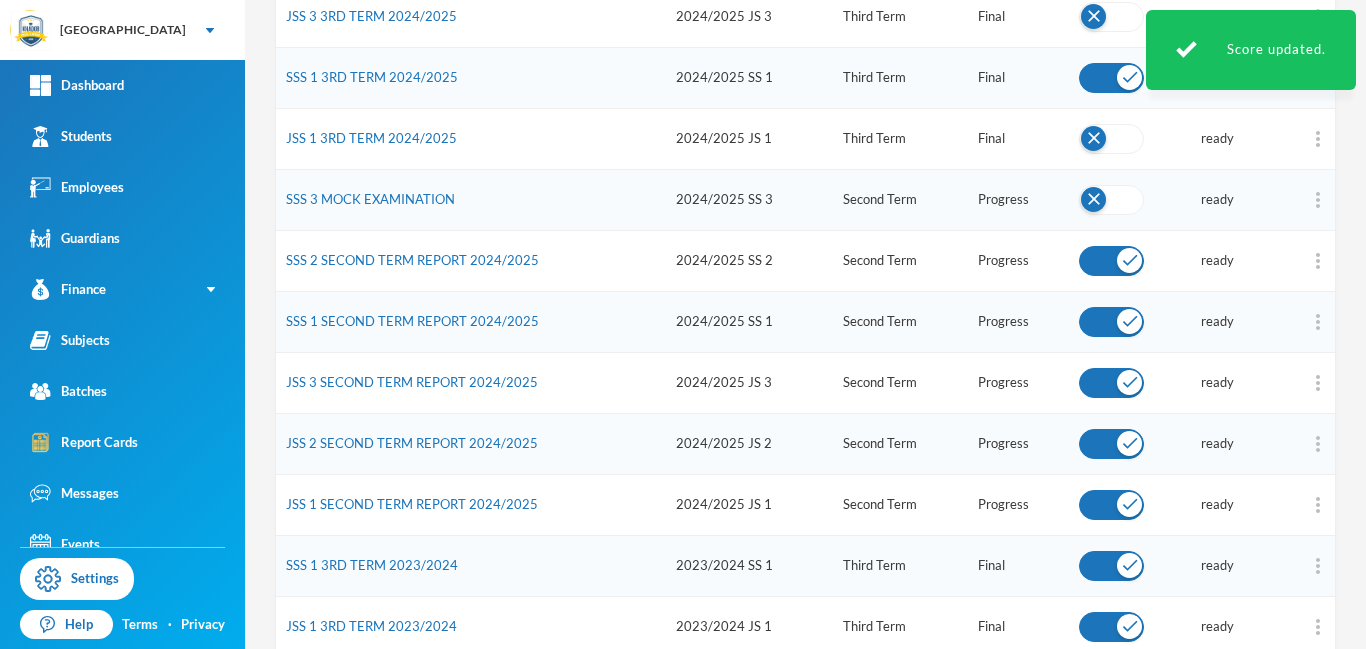 scroll, scrollTop: 666, scrollLeft: 0, axis: vertical 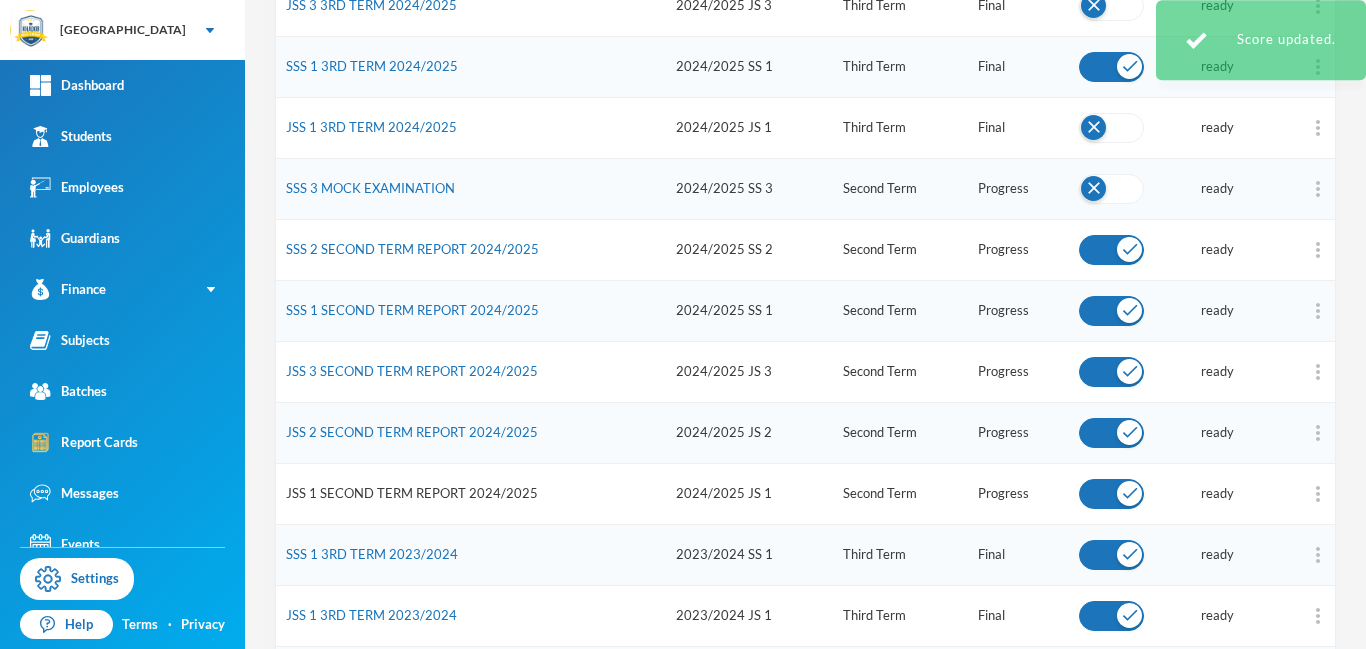 click on "JSS 1 SECOND TERM REPORT 2024/2025" at bounding box center [412, 493] 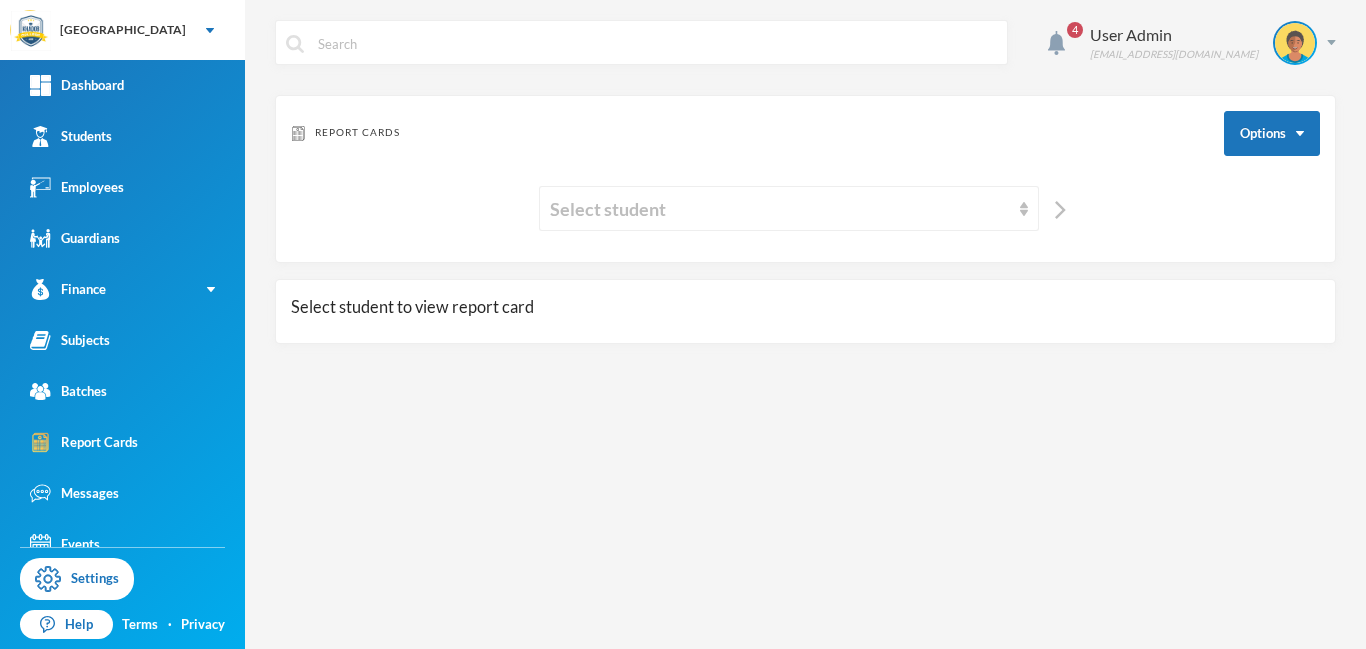 scroll, scrollTop: 0, scrollLeft: 0, axis: both 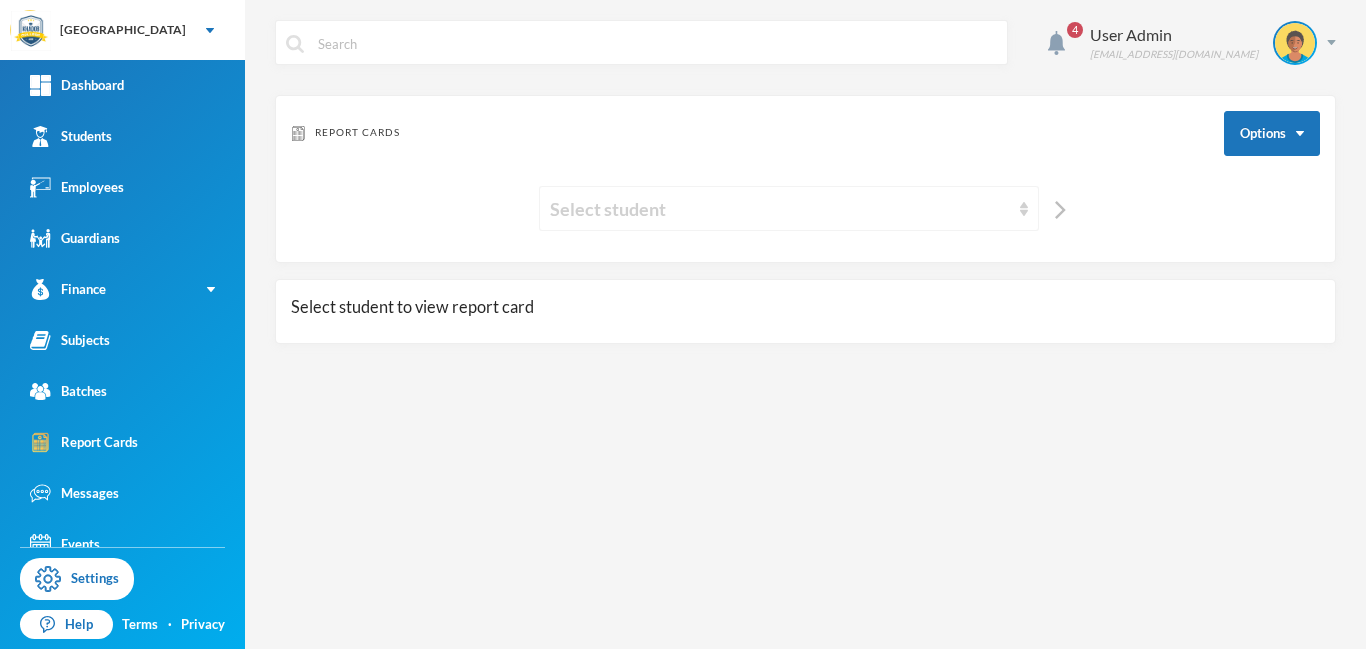 click on "Select student" at bounding box center (780, 209) 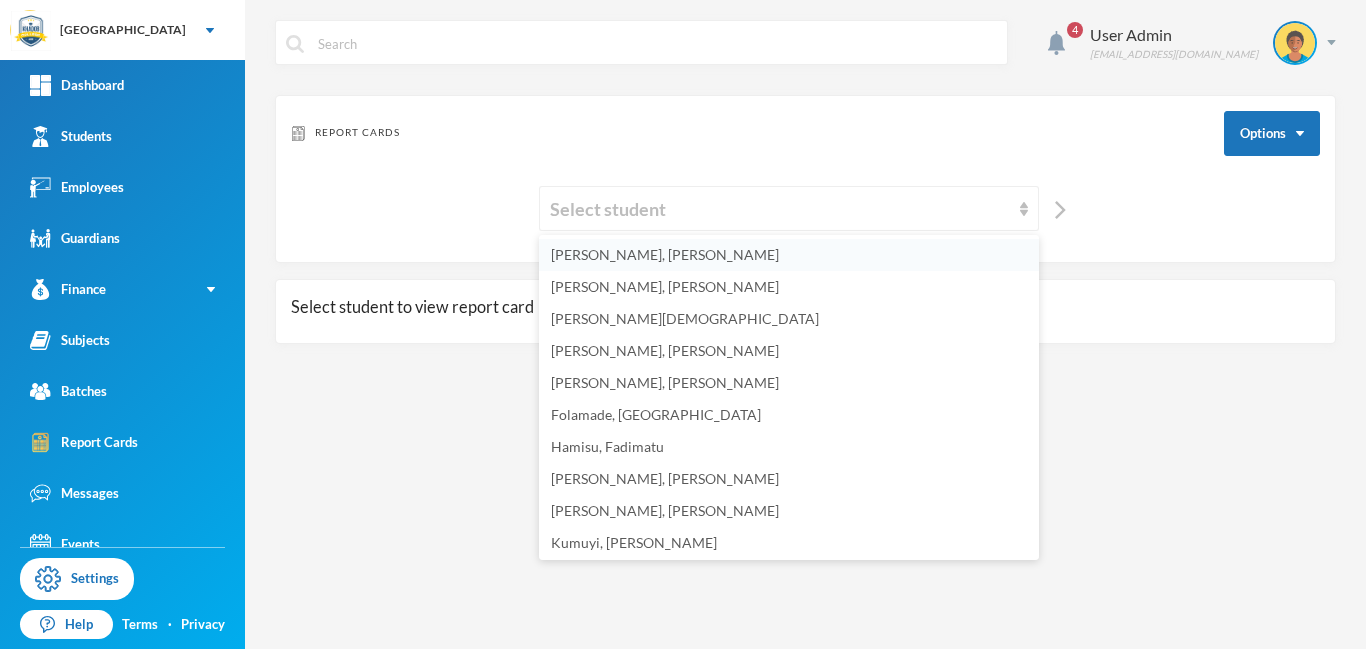 click on "[PERSON_NAME], [PERSON_NAME]" at bounding box center (665, 254) 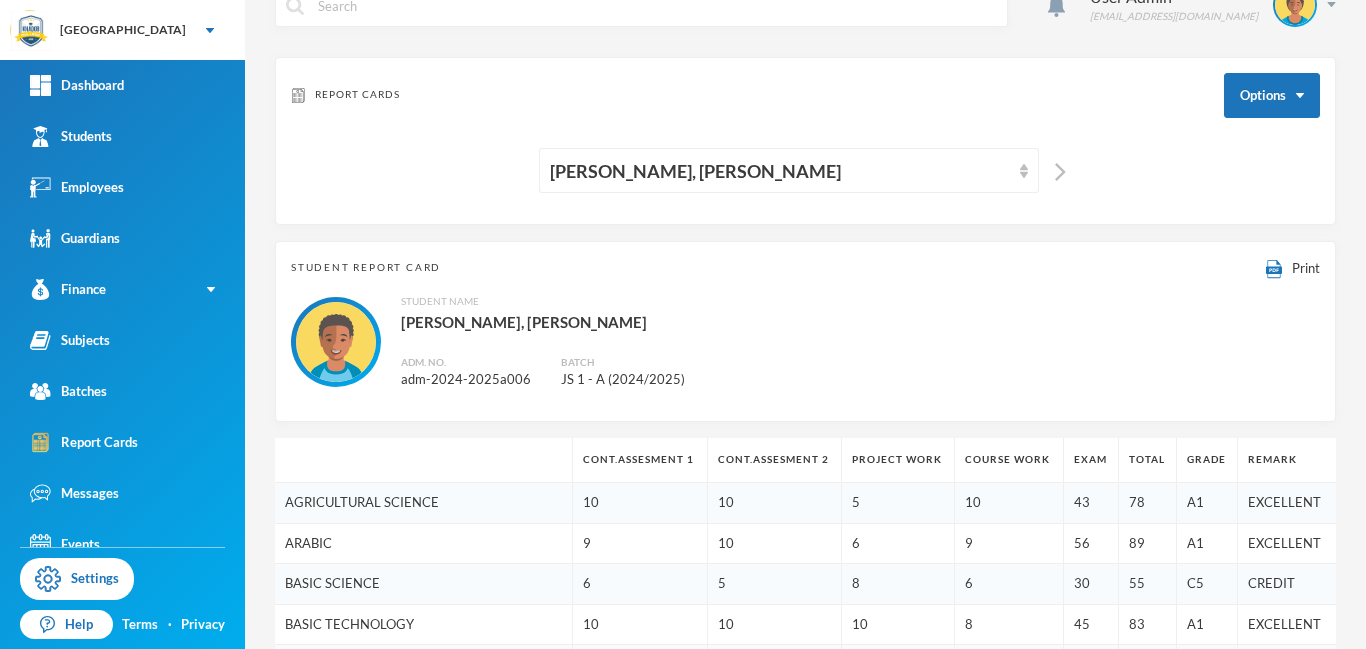 scroll, scrollTop: 0, scrollLeft: 0, axis: both 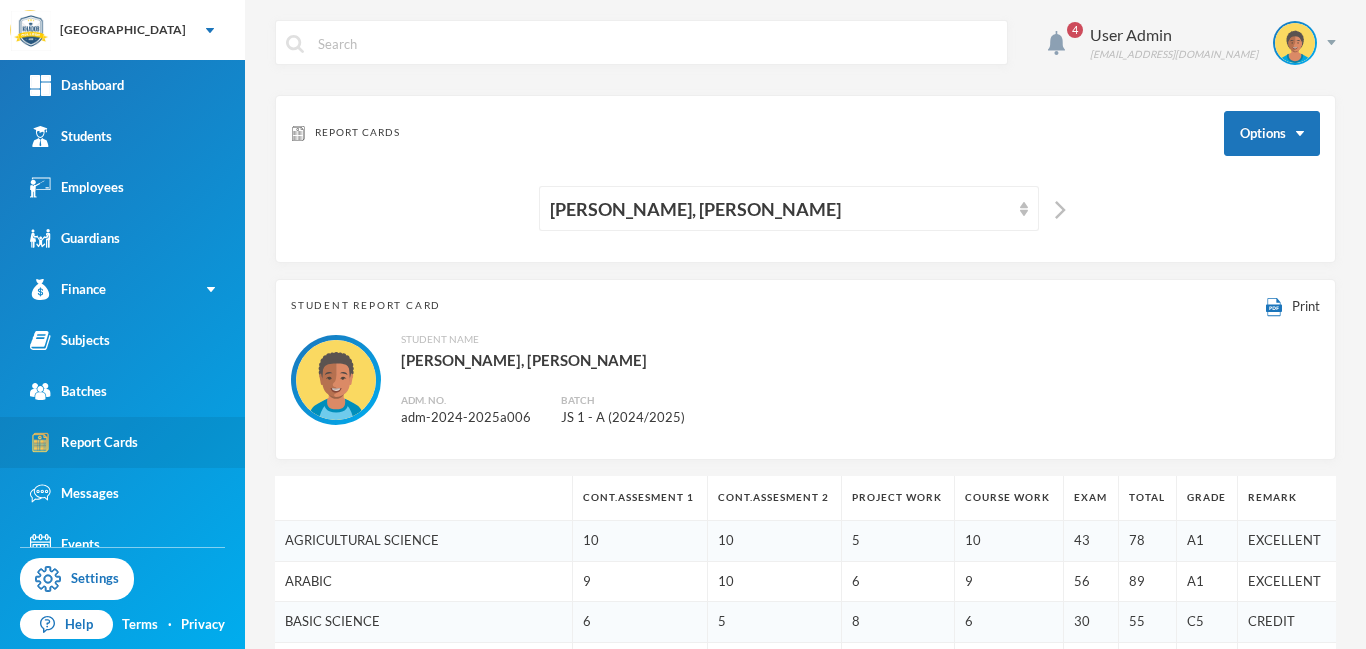 click on "Report Cards" at bounding box center [84, 442] 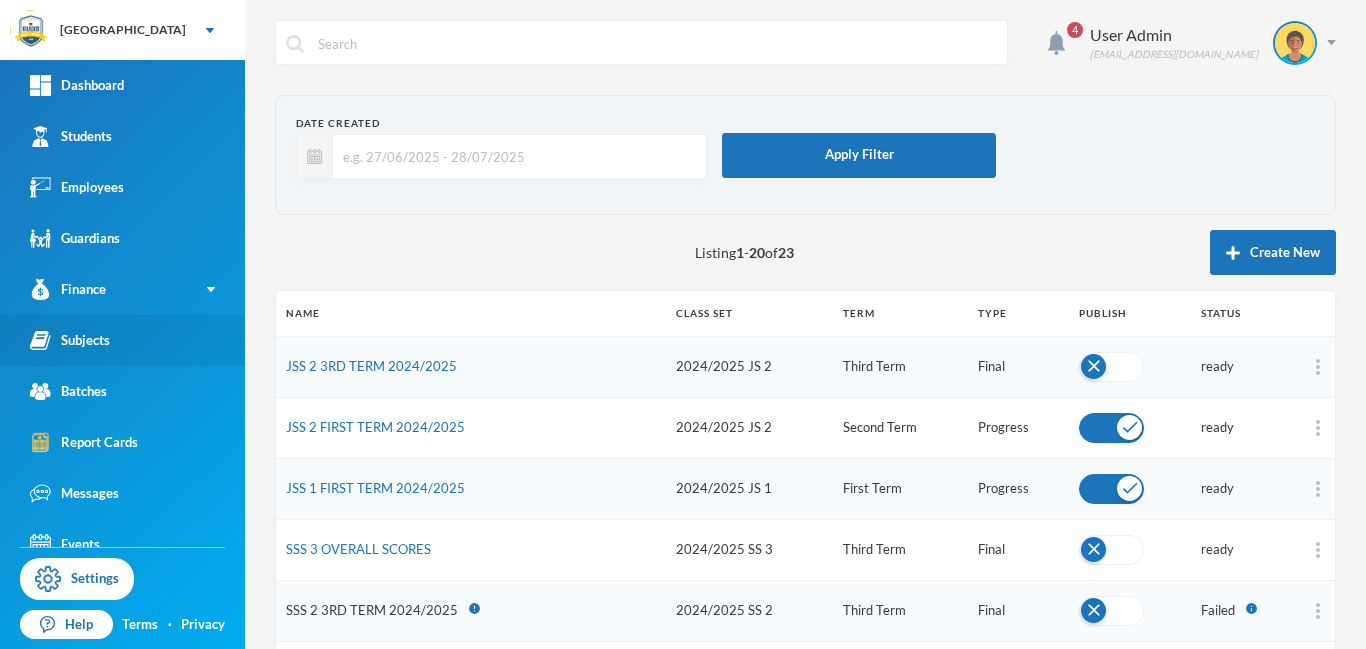 click on "Subjects" at bounding box center (70, 340) 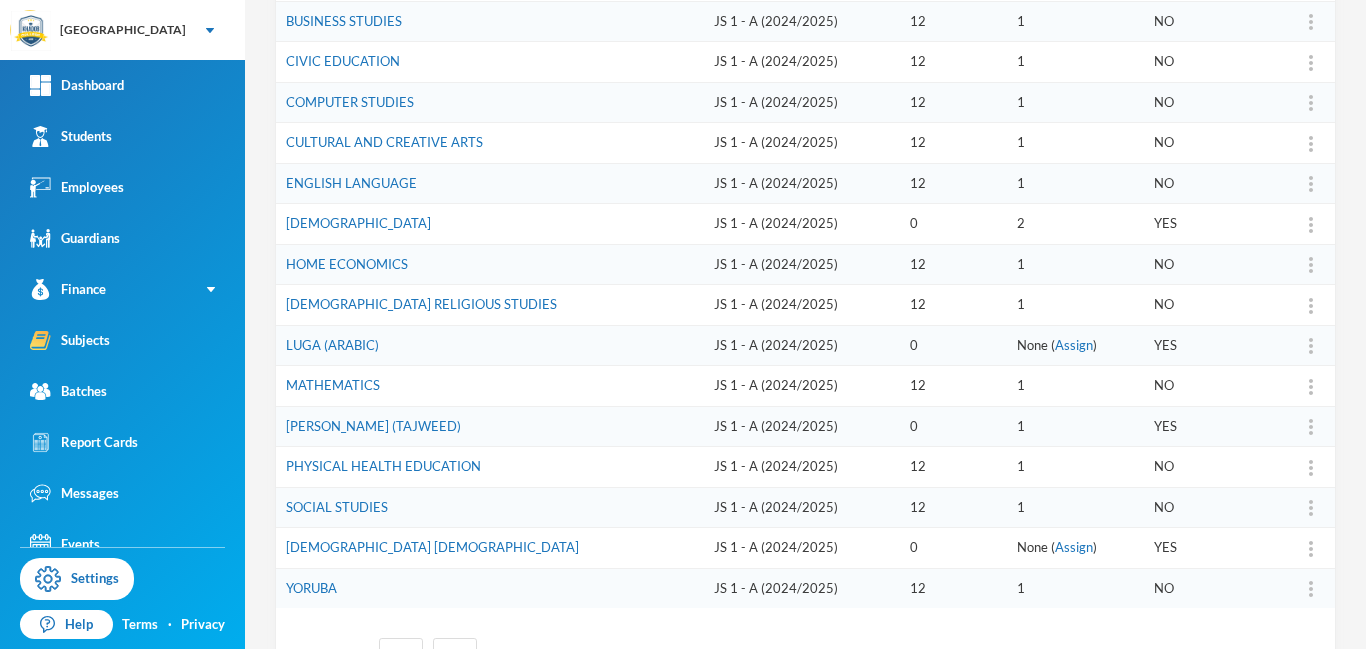 scroll, scrollTop: 580, scrollLeft: 0, axis: vertical 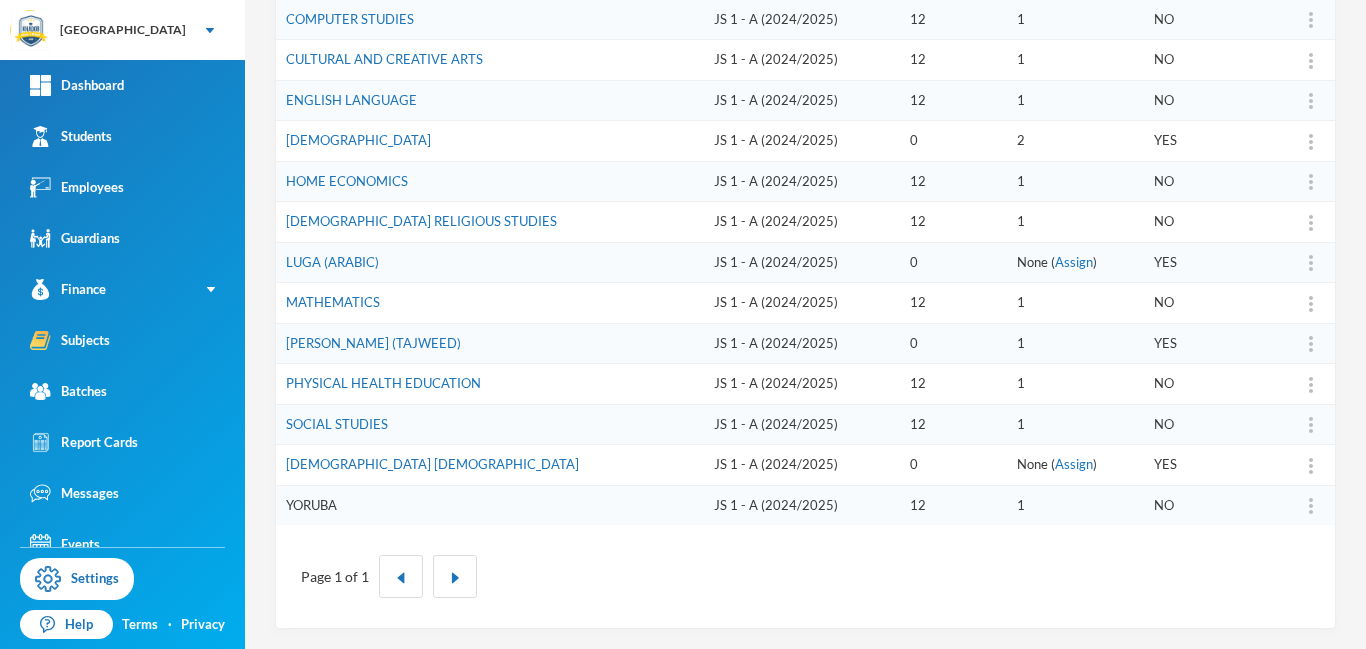 click on "YORUBA" at bounding box center [311, 505] 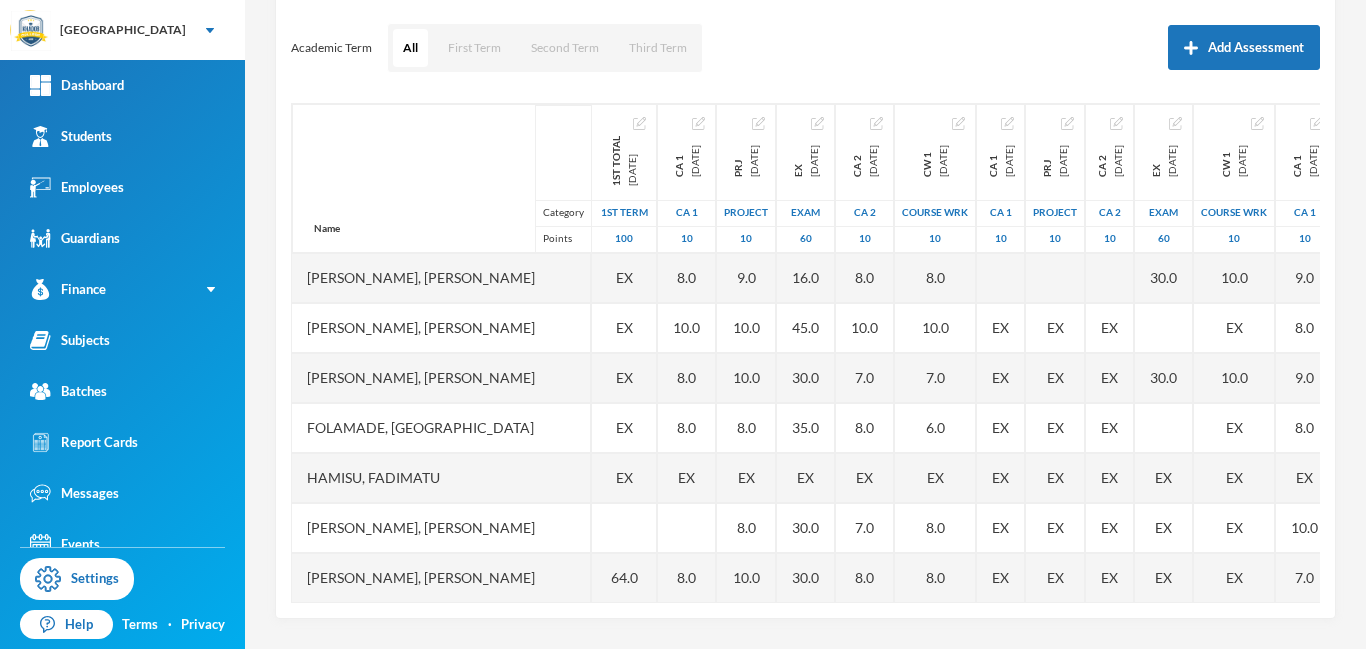 scroll, scrollTop: 263, scrollLeft: 0, axis: vertical 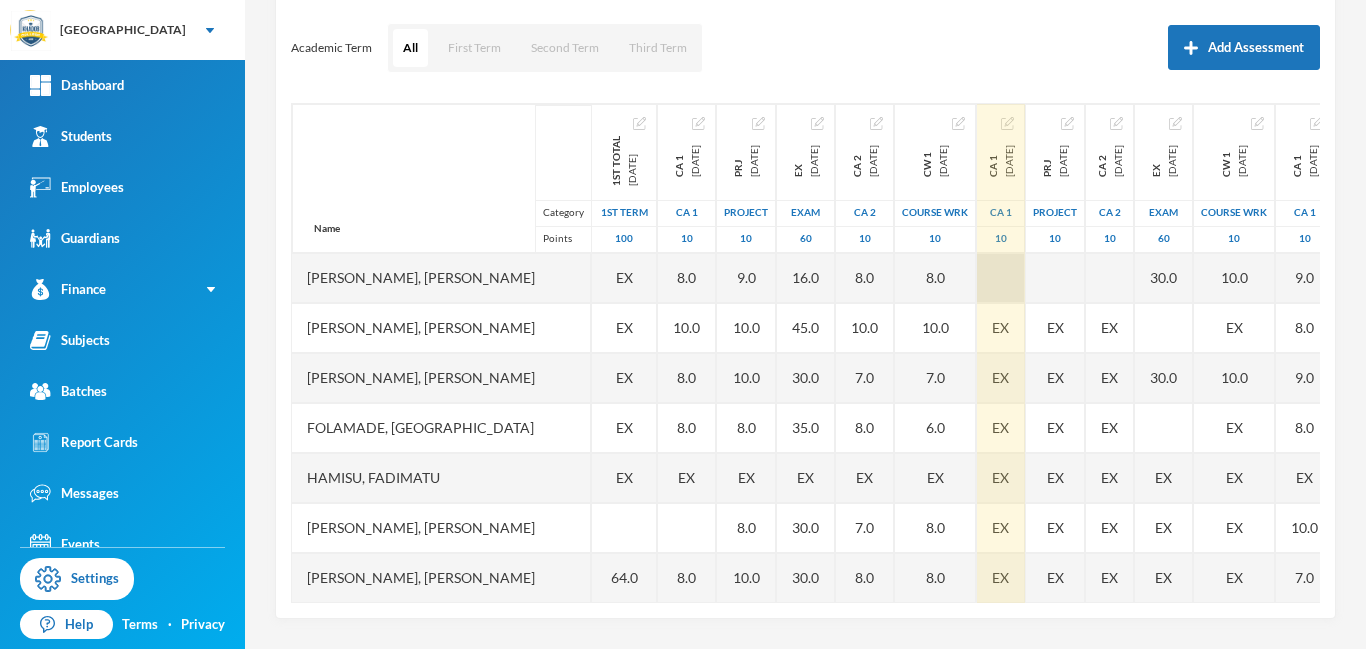 click at bounding box center (1001, 278) 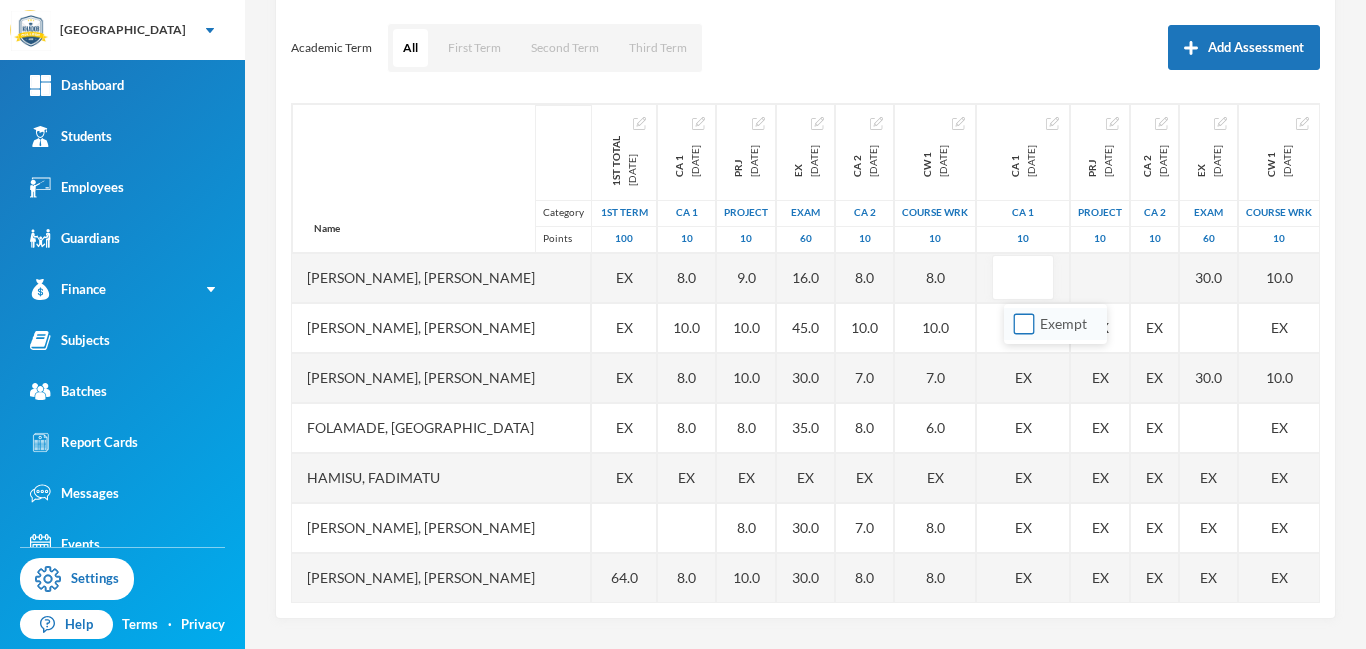 click on "Exempt" at bounding box center (1024, 324) 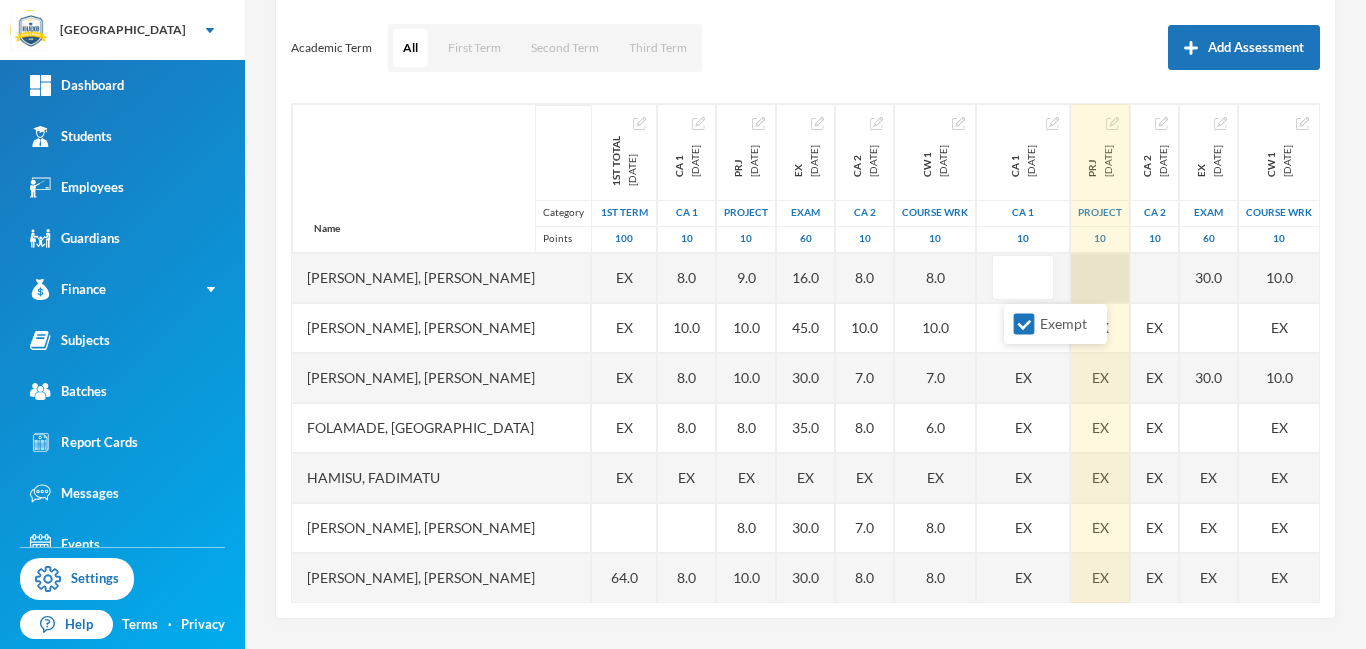 click at bounding box center (1100, 278) 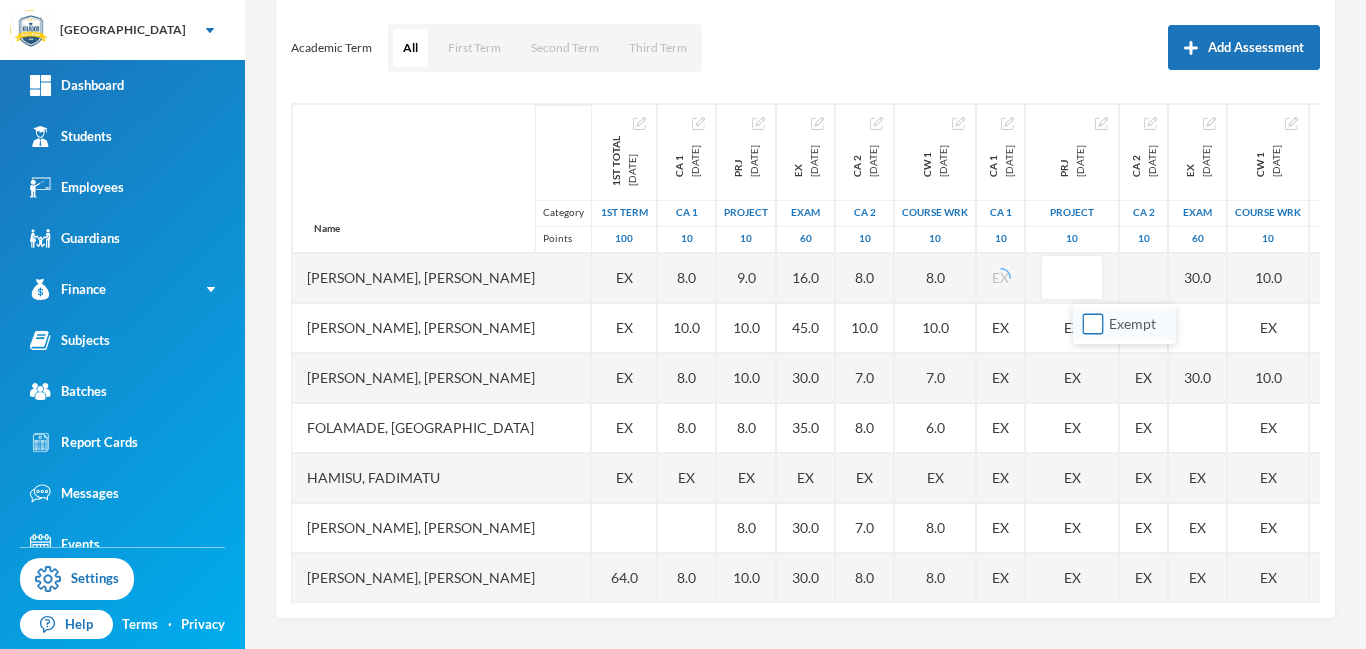 click on "Exempt" at bounding box center [1093, 324] 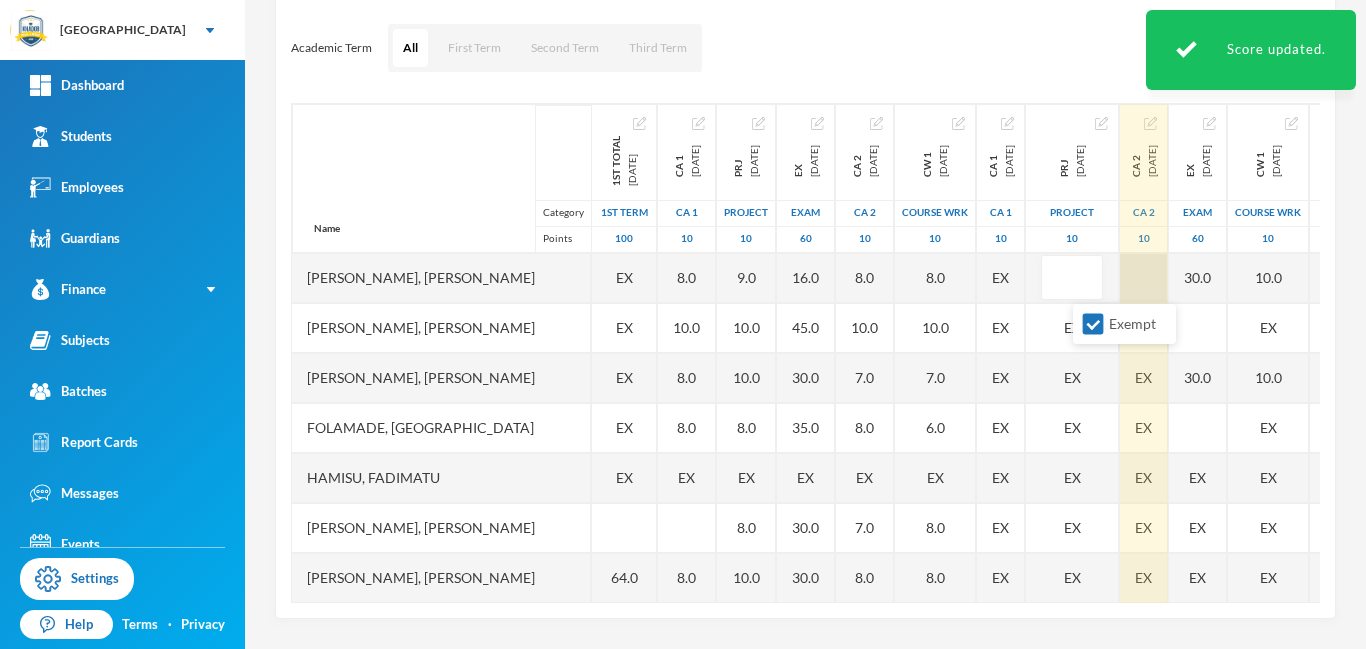click on "Name   Category Points [PERSON_NAME], [PERSON_NAME], [PERSON_NAME], [PERSON_NAME], [PERSON_NAME], [PERSON_NAME], [PERSON_NAME], [PERSON_NAME], [PERSON_NAME], [PERSON_NAME], [PERSON_NAME], [PERSON_NAME], [PERSON_NAME] 1st Total [DATE] 1st Term 100 EX EX EX EX EX 64.0 37.0 EX 68.0 75.0 CA 1 [DATE] CA 1 10 8.0 10.0 8.0 8.0 EX 8.0 5.0 EX 9.0 10.0 PRJ [DATE] project 10 9.0 10.0 10.0 8.0 EX 8.0 10.0 5.0 EX 9.0 10.0 EX [DATE] Exam 60 16.0 45.0 30.0 35.0 EX 30.0 30.0 17.0 EX 35.0 35.0 CA 2 [DATE] CA 2 10 8.0 10.0 7.0 8.0 EX 7.0 8.0 5.0 EX 8.0 10.0 CW 1 [DATE] COURSE WRK 10 8.0 10.0 7.0 6.0 EX 8.0 8.0 5.0 EX 7.0 10.0 CA 1 [DATE] CA 1 10 EX EX EX EX EX EX EX EX EX EX EX EX PRJ [DATE] project 10 EX EX EX EX EX EX EX EX EX EX EX CA 2 [DATE] CA 2 10 EX EX EX EX EX EX EX EX EX EX EX EX [DATE] Exam 60 30.0 30.0 EX EX EX EX EX EX EX EX CW 1 [DATE] COURSE WRK 10 10.0 EX 10.0 EX EX EX EX EX EX EX EX EX CA 1 [DATE] CA 1 10 9.0 8.0 9.0 8.0 EX" at bounding box center [805, 353] 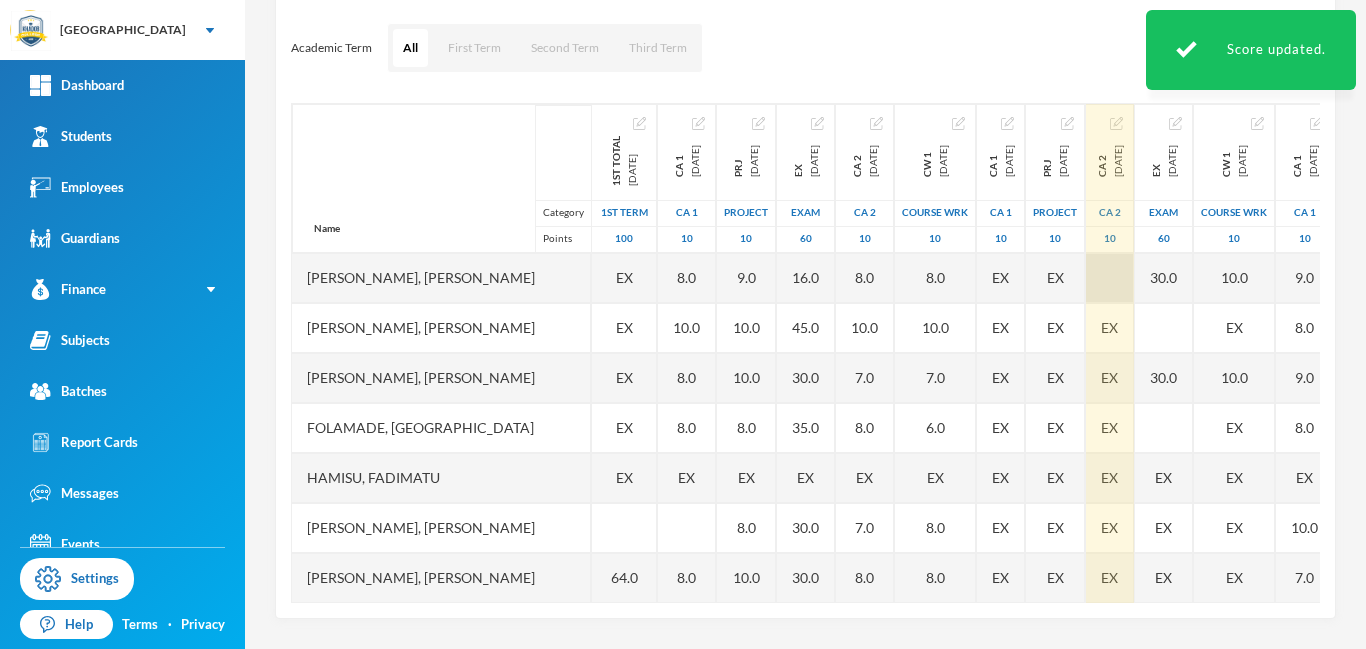 click at bounding box center (1110, 278) 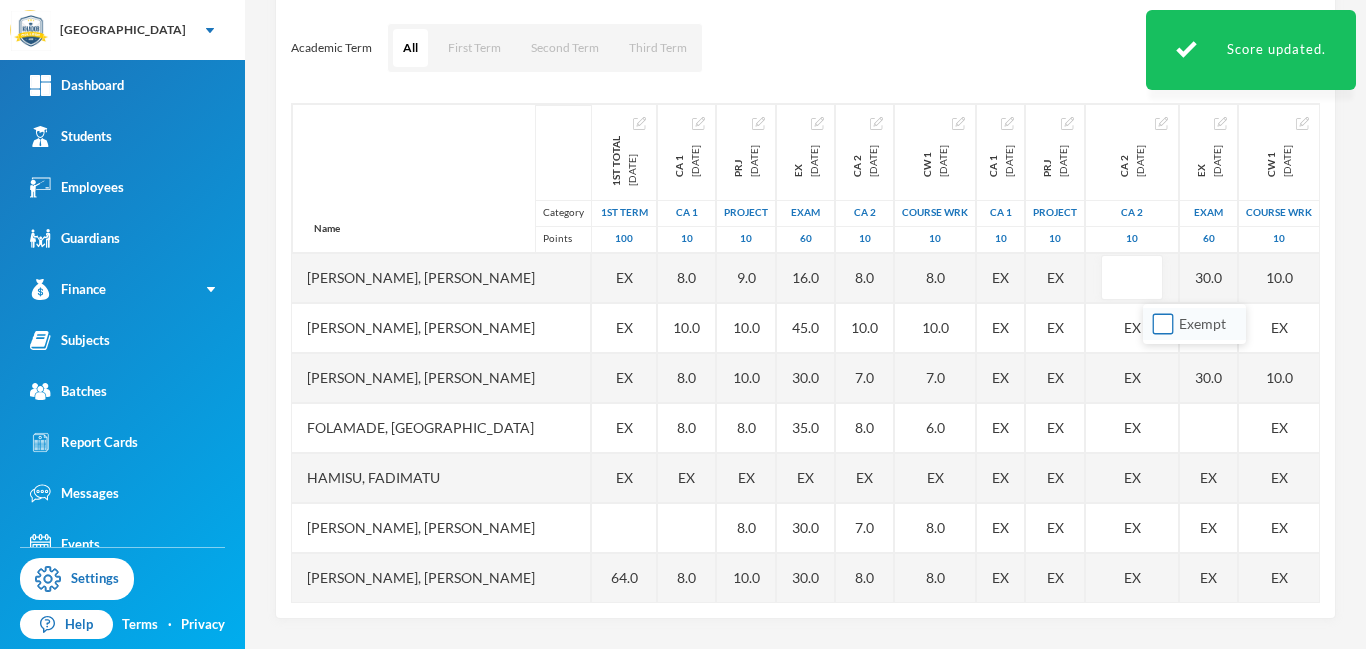 click on "Exempt" at bounding box center [1163, 324] 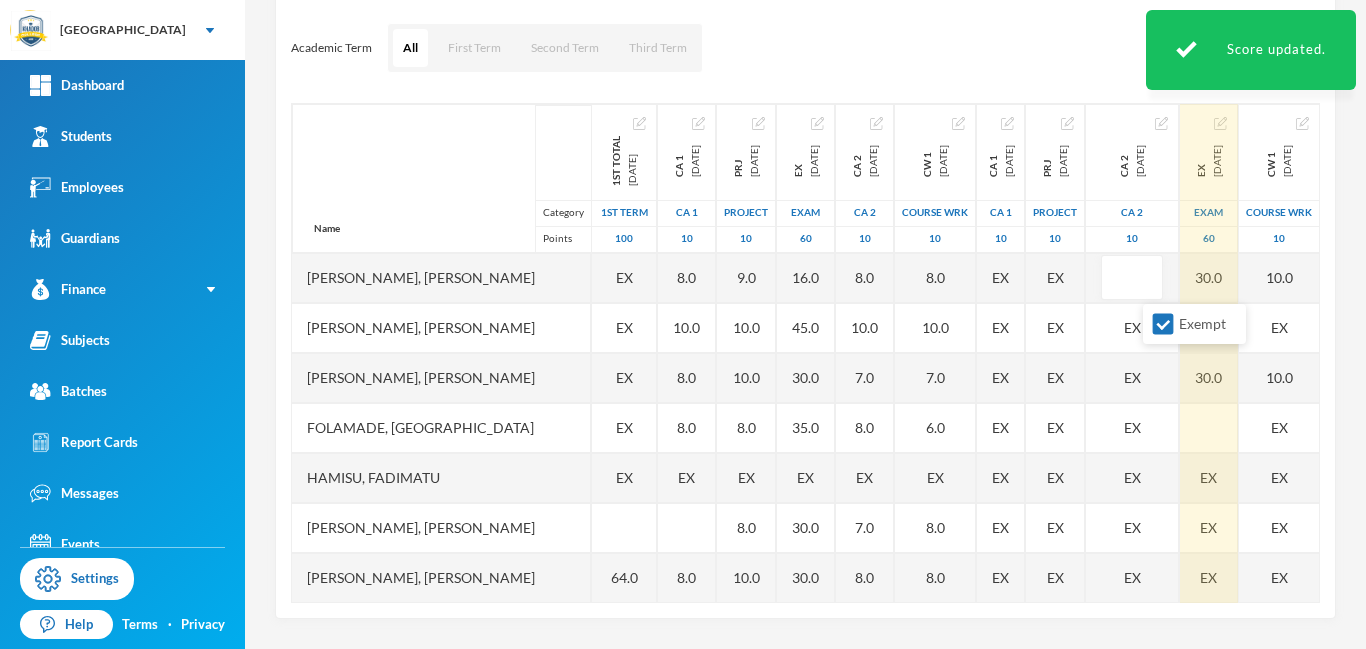 click on "Name   Category Points [PERSON_NAME], [PERSON_NAME], [PERSON_NAME], [PERSON_NAME], [PERSON_NAME], [PERSON_NAME], [PERSON_NAME], [PERSON_NAME], [PERSON_NAME], [PERSON_NAME], [PERSON_NAME], [PERSON_NAME], [PERSON_NAME] 1st Total [DATE] 1st Term 100 EX EX EX EX EX 64.0 37.0 EX 68.0 75.0 CA 1 [DATE] CA 1 10 8.0 10.0 8.0 8.0 EX 8.0 5.0 EX 9.0 10.0 PRJ [DATE] project 10 9.0 10.0 10.0 8.0 EX 8.0 10.0 5.0 EX 9.0 10.0 EX [DATE] Exam 60 16.0 45.0 30.0 35.0 EX 30.0 30.0 17.0 EX 35.0 35.0 CA 2 [DATE] CA 2 10 8.0 10.0 7.0 8.0 EX 7.0 8.0 5.0 EX 8.0 10.0 CW 1 [DATE] COURSE WRK 10 8.0 10.0 7.0 6.0 EX 8.0 8.0 5.0 EX 7.0 10.0 CA 1 [DATE] CA 1 10 EX EX EX EX EX EX EX EX EX EX EX EX PRJ [DATE] project 10 EX EX EX EX EX EX EX EX EX EX EX EX CA 2 [DATE] CA 2 10 EX EX EX EX EX EX EX EX EX EX EX EX [DATE] Exam 60 30.0 30.0 EX EX EX EX EX EX EX EX CW 1 [DATE] COURSE WRK 10 10.0 EX 10.0 EX EX EX EX EX EX EX EX EX CA 1 [DATE] CA 1 10 9.0 8.0 9.0 8.0" at bounding box center (805, 353) 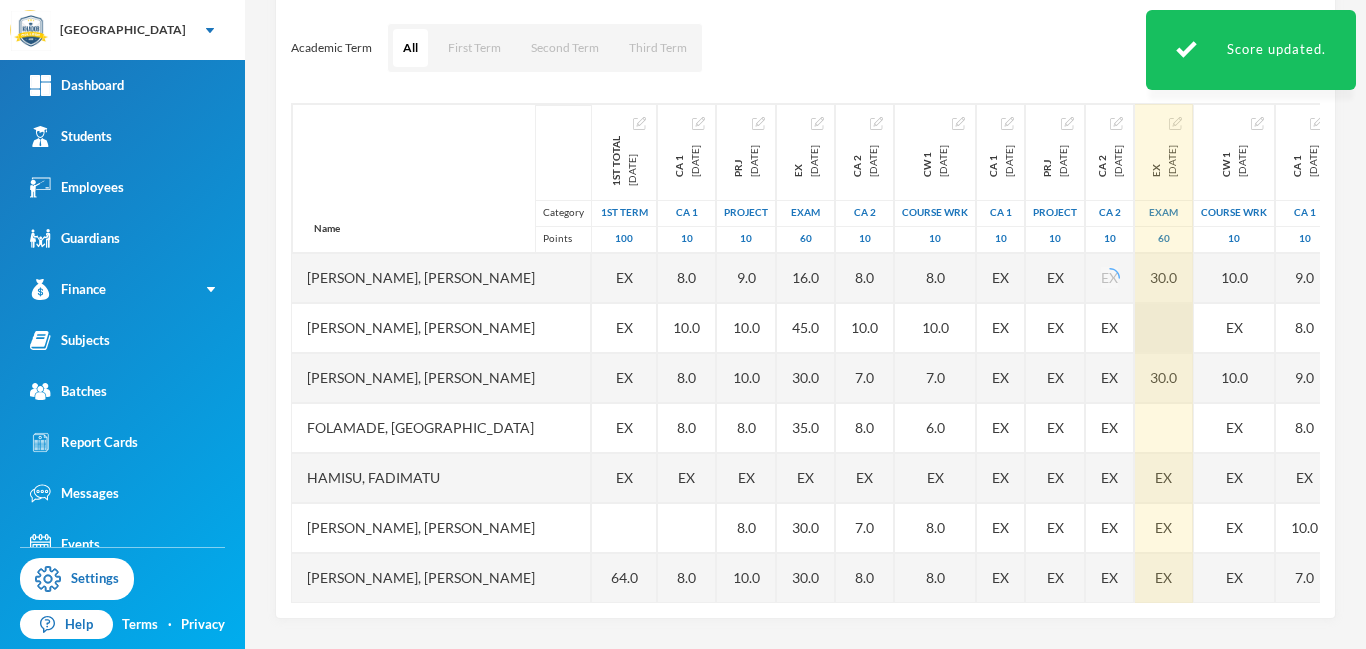click at bounding box center (1164, 328) 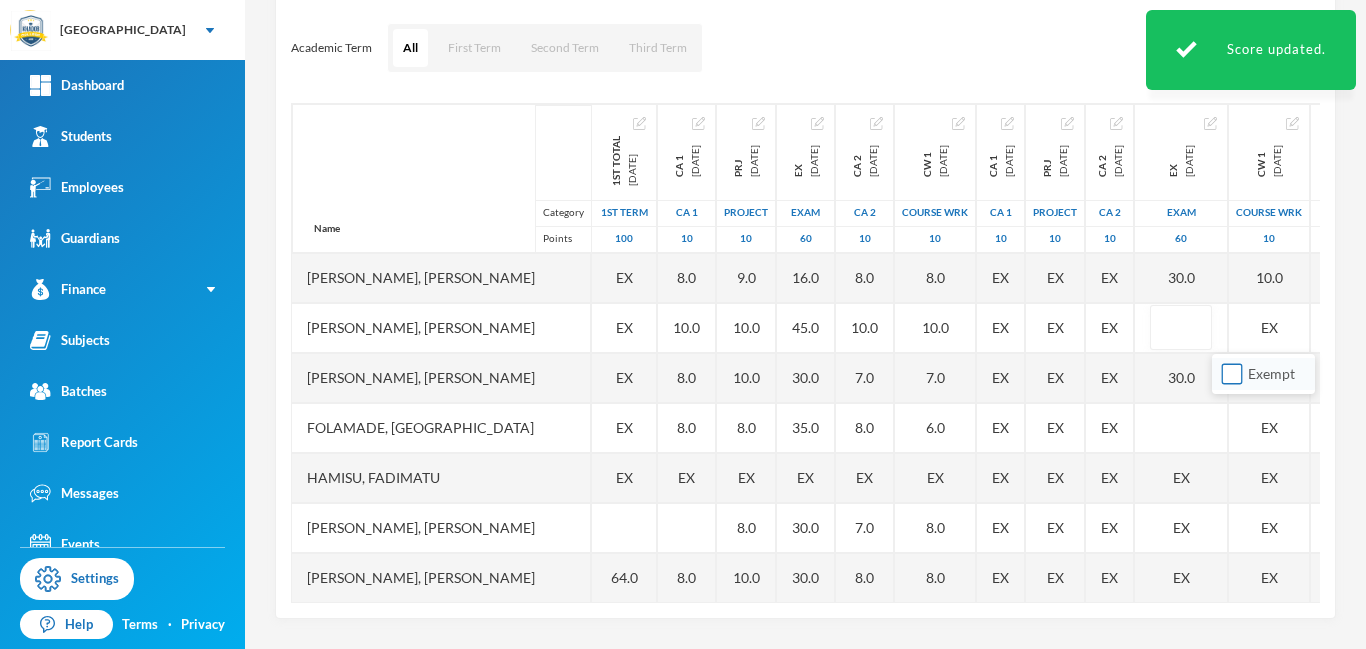 click on "Exempt" at bounding box center (1232, 374) 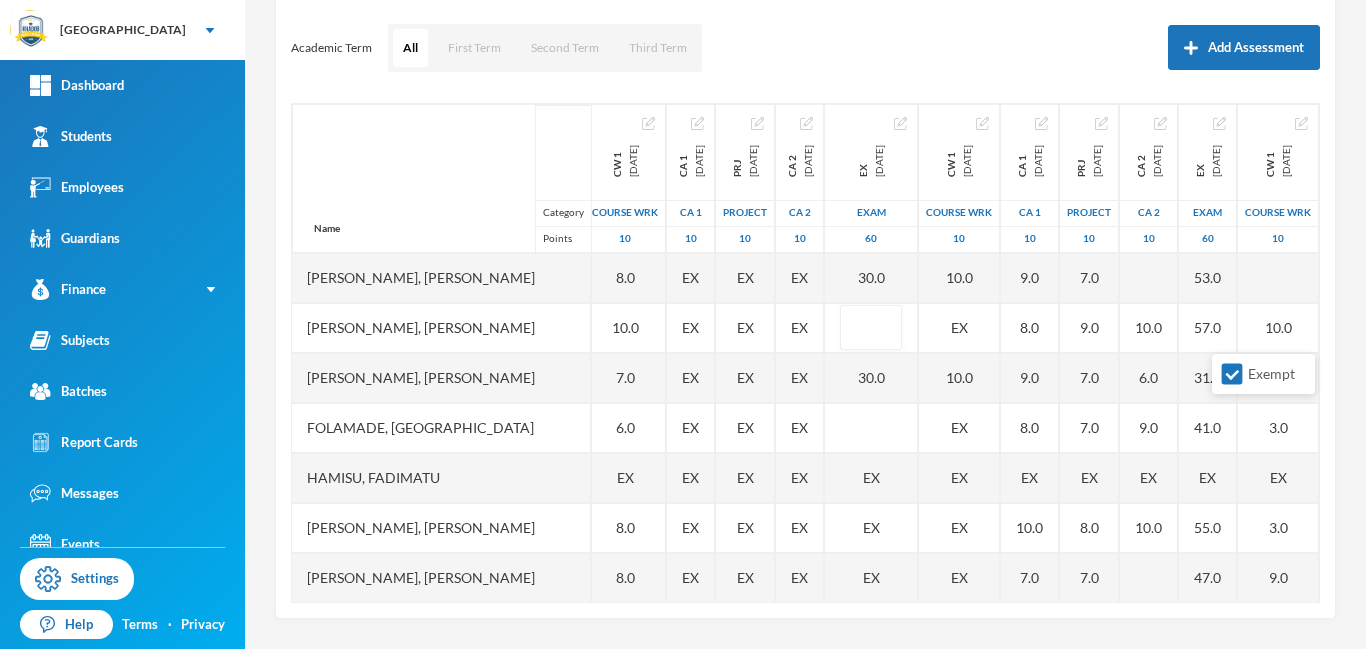 scroll, scrollTop: 0, scrollLeft: 412, axis: horizontal 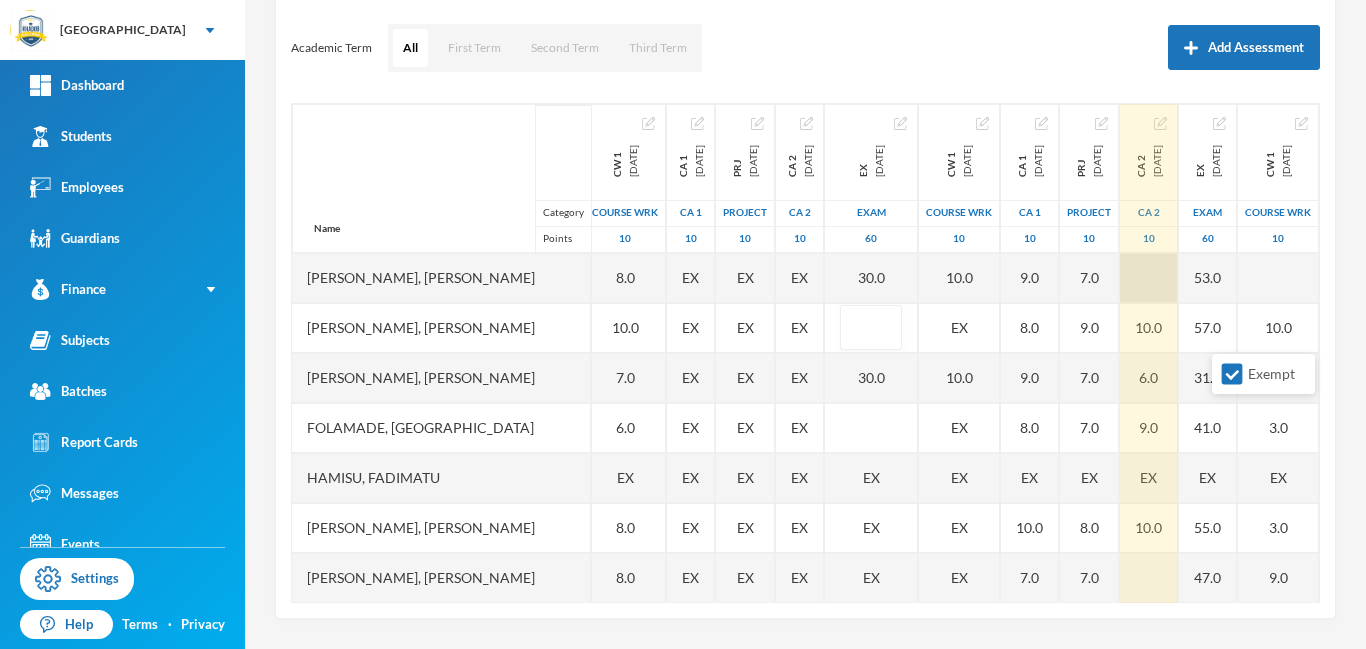 click at bounding box center (1149, 278) 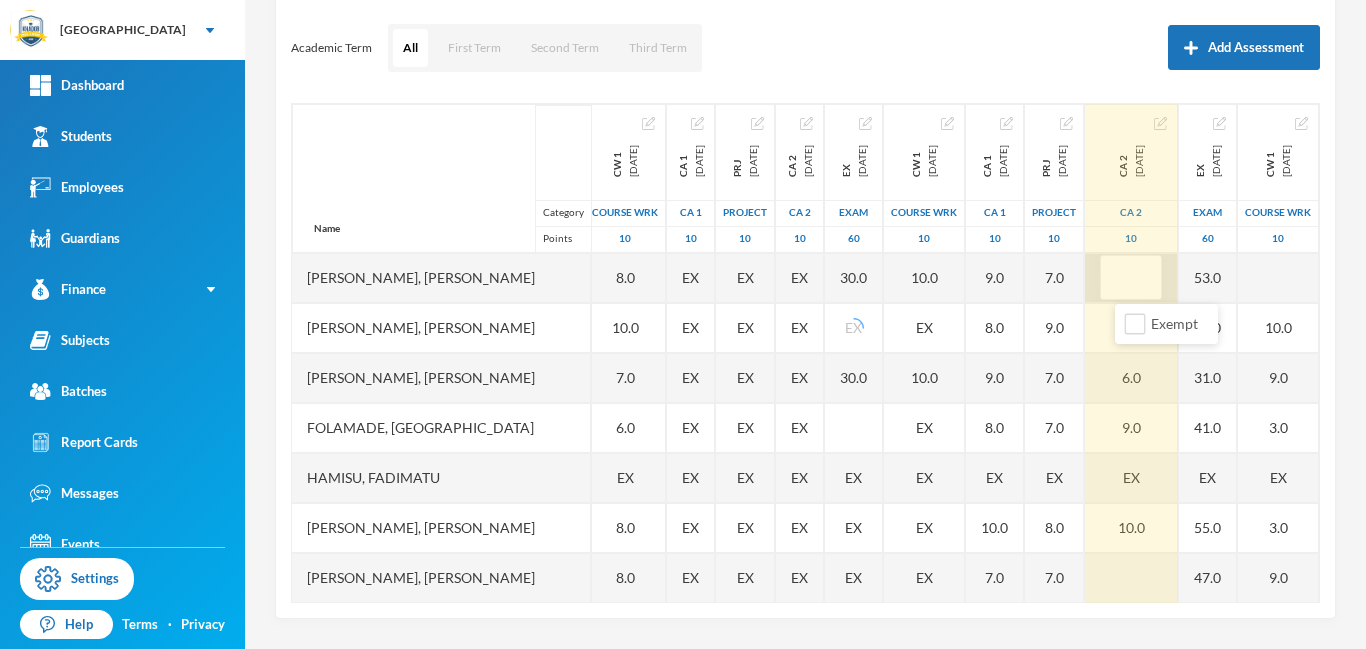scroll, scrollTop: 0, scrollLeft: 387, axis: horizontal 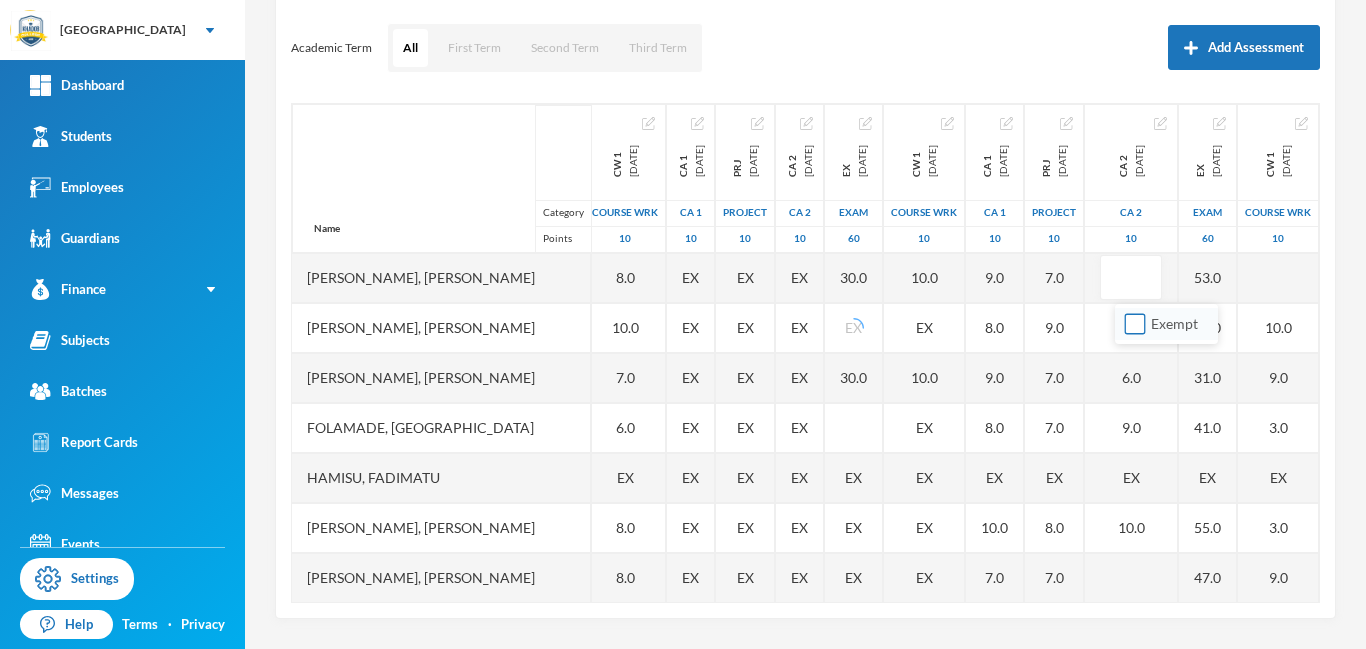 click on "Exempt" at bounding box center [1135, 324] 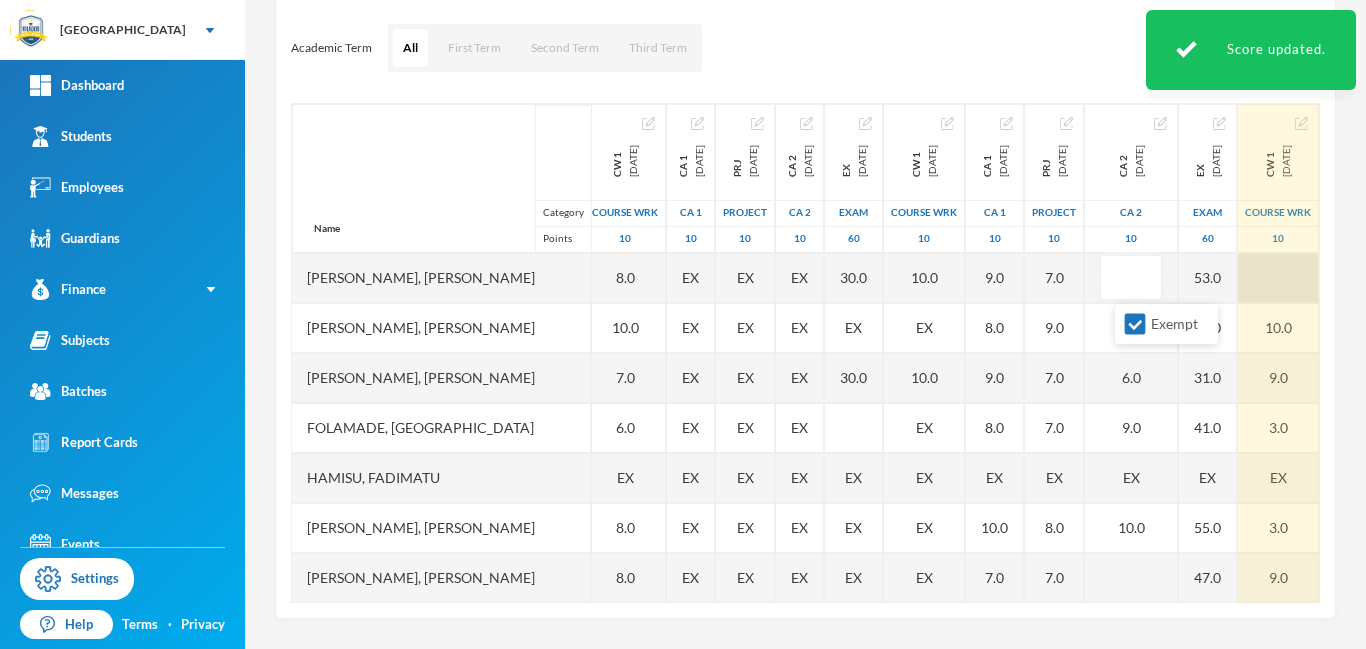 click at bounding box center [1278, 278] 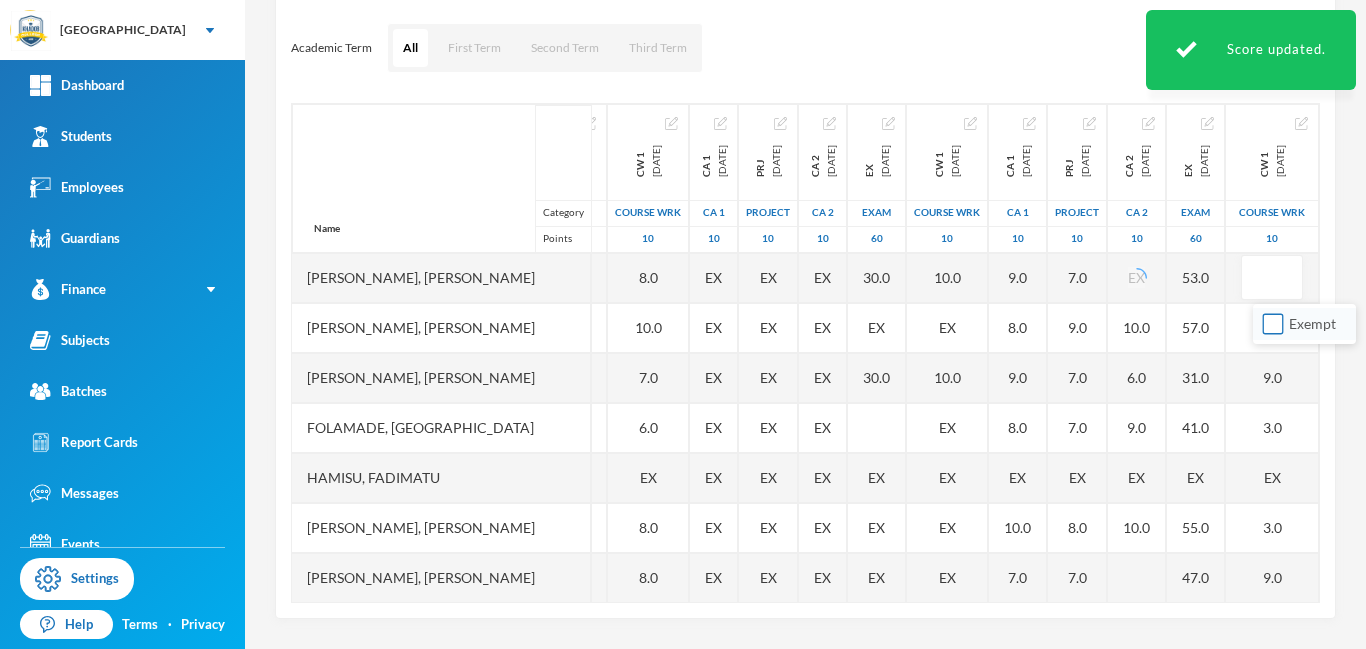 click on "Exempt" at bounding box center (1273, 324) 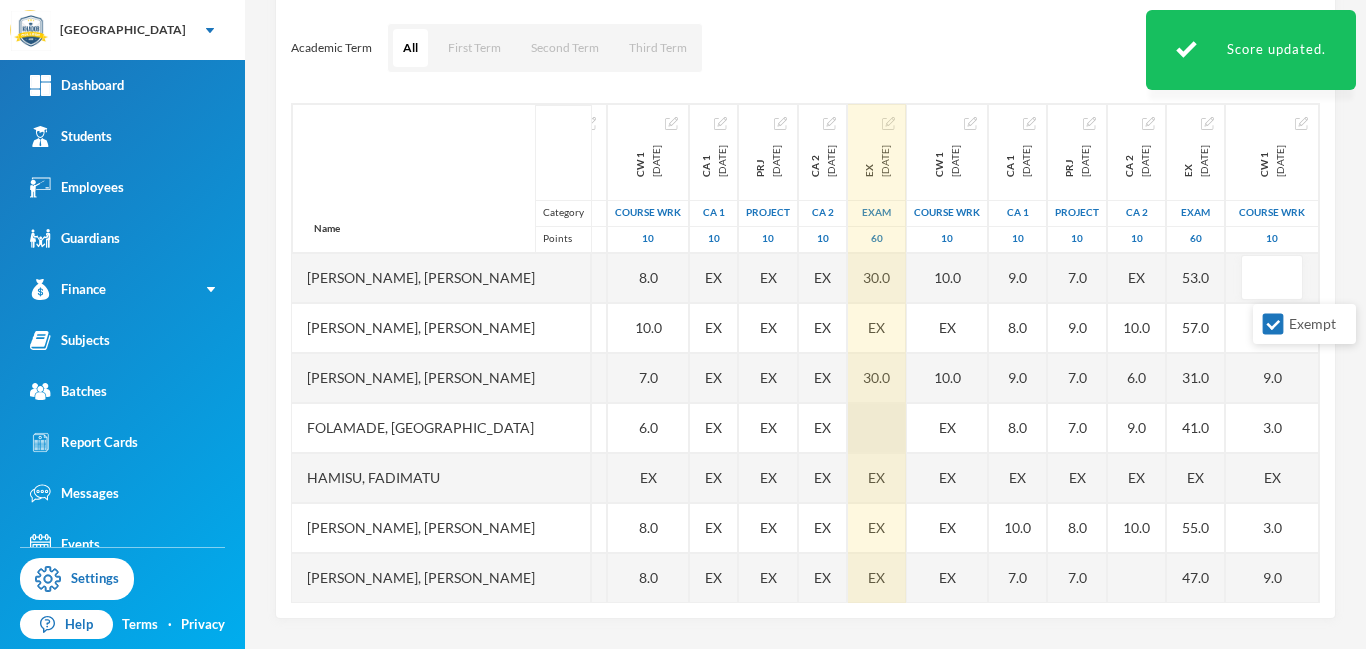 click at bounding box center [877, 428] 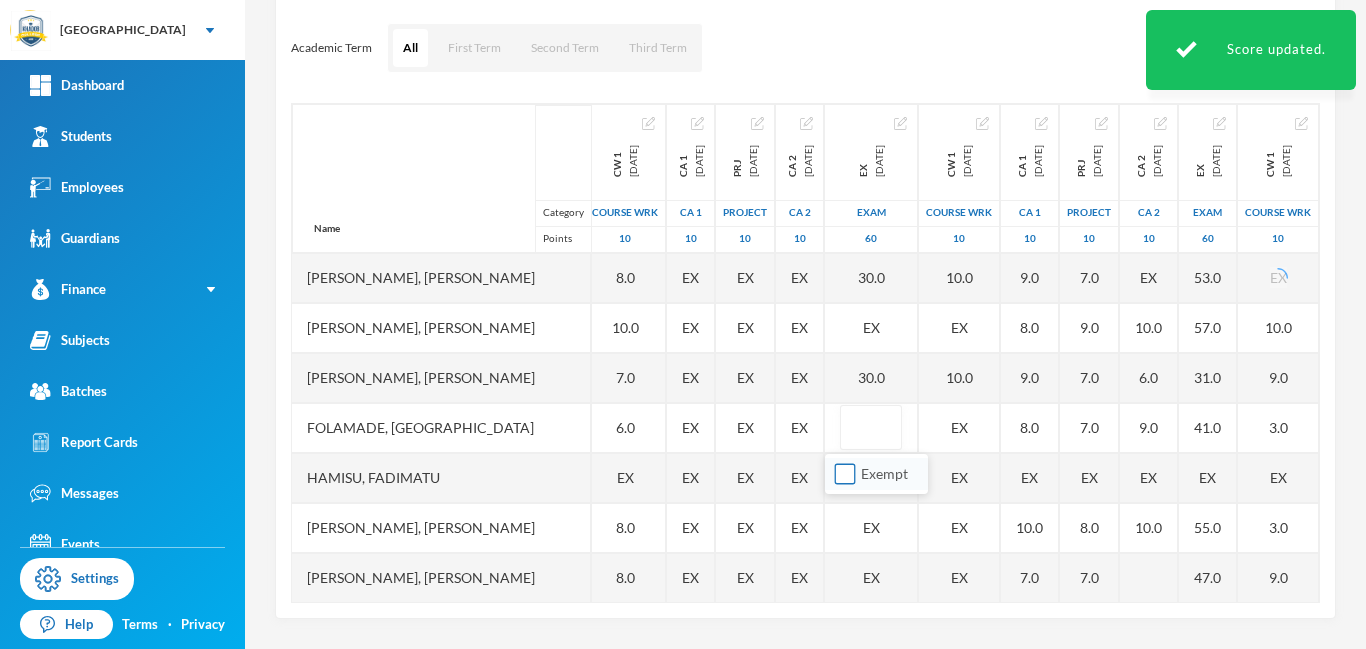 click on "Exempt" at bounding box center [845, 474] 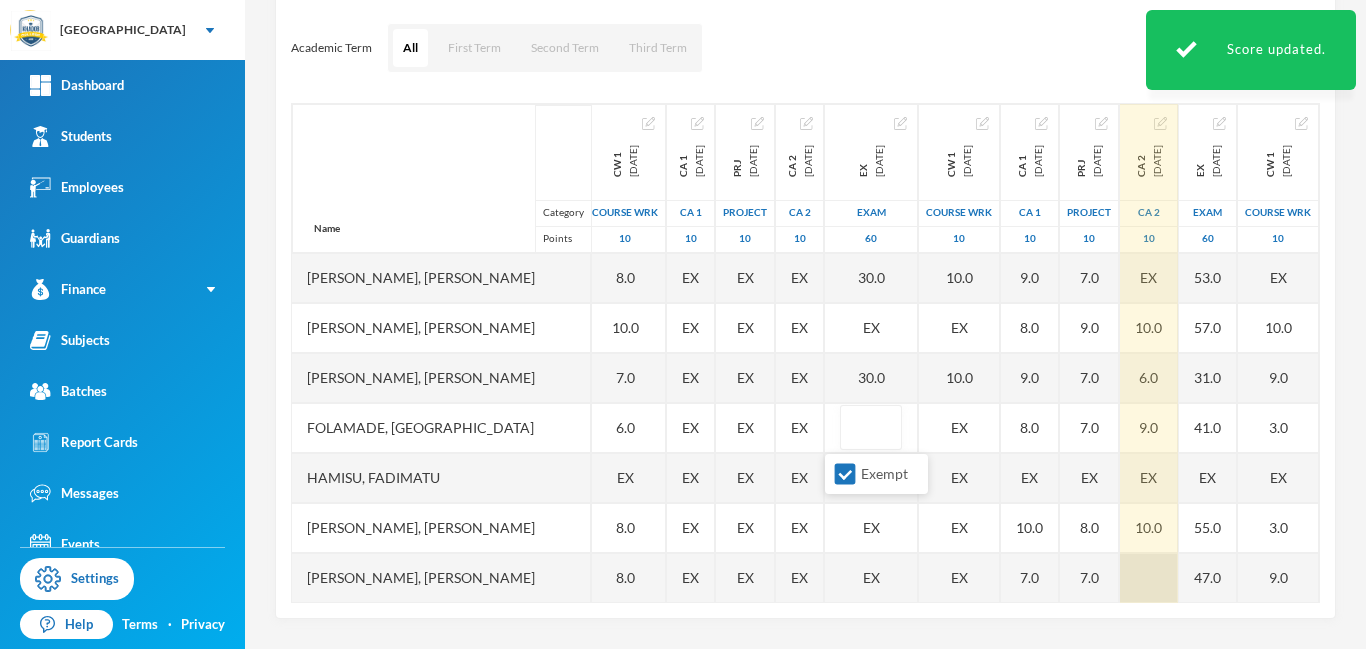 click at bounding box center [1149, 578] 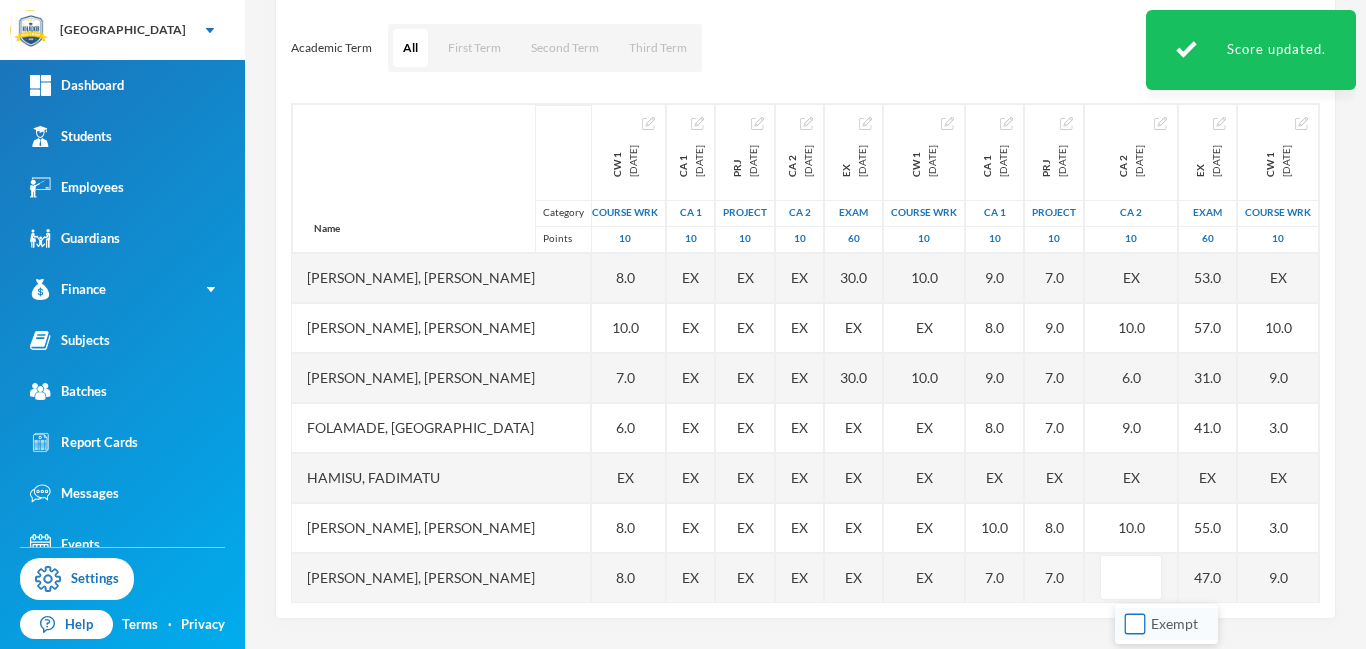 click on "Exempt" at bounding box center (1135, 624) 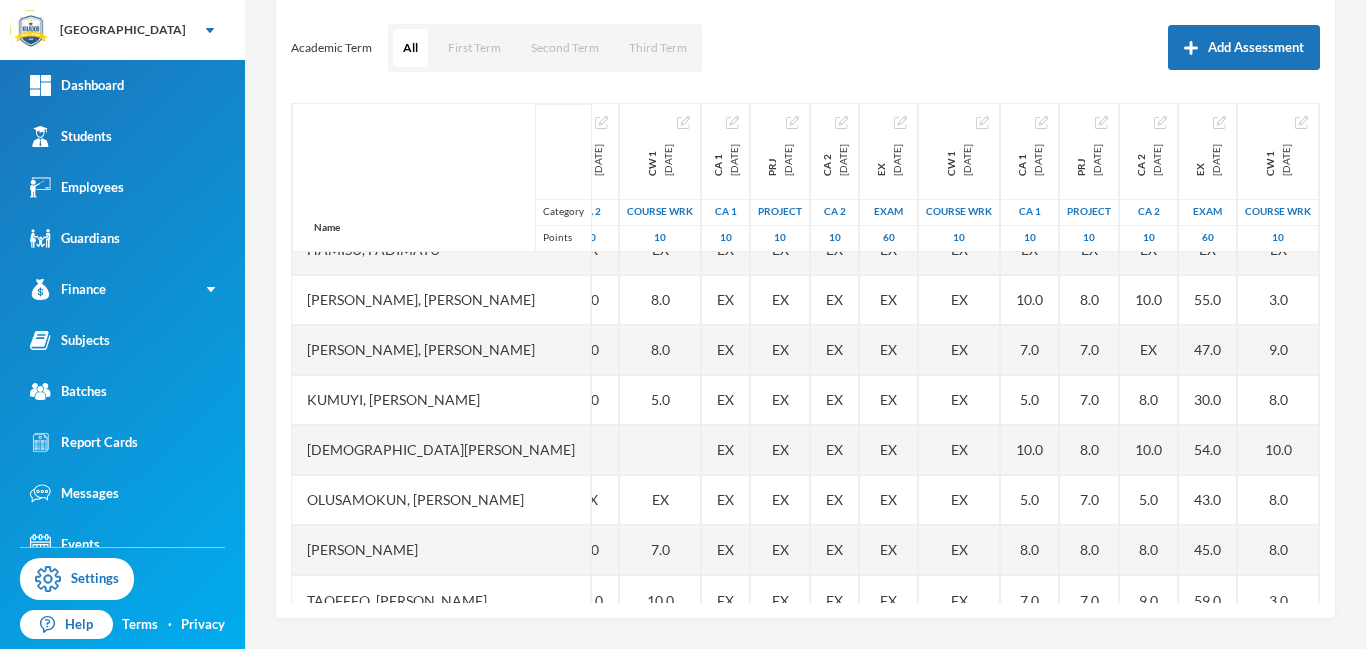 scroll, scrollTop: 251, scrollLeft: 387, axis: both 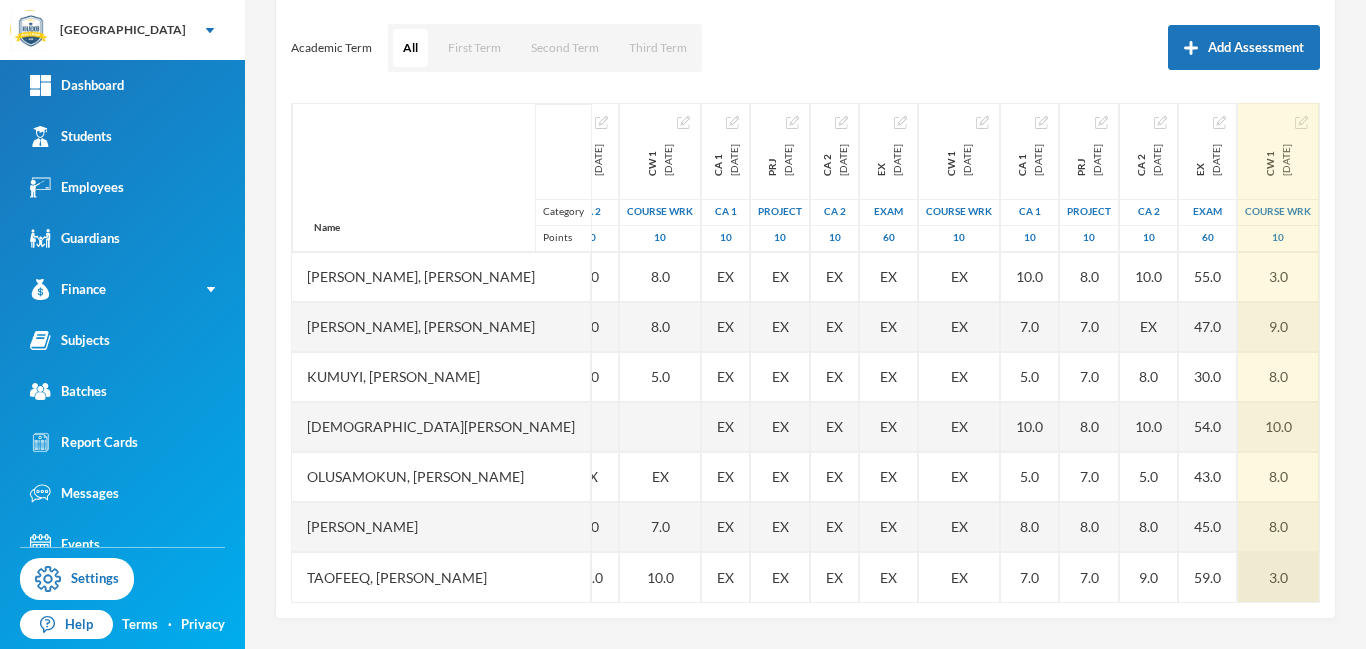drag, startPoint x: 1315, startPoint y: 395, endPoint x: 1309, endPoint y: 596, distance: 201.08954 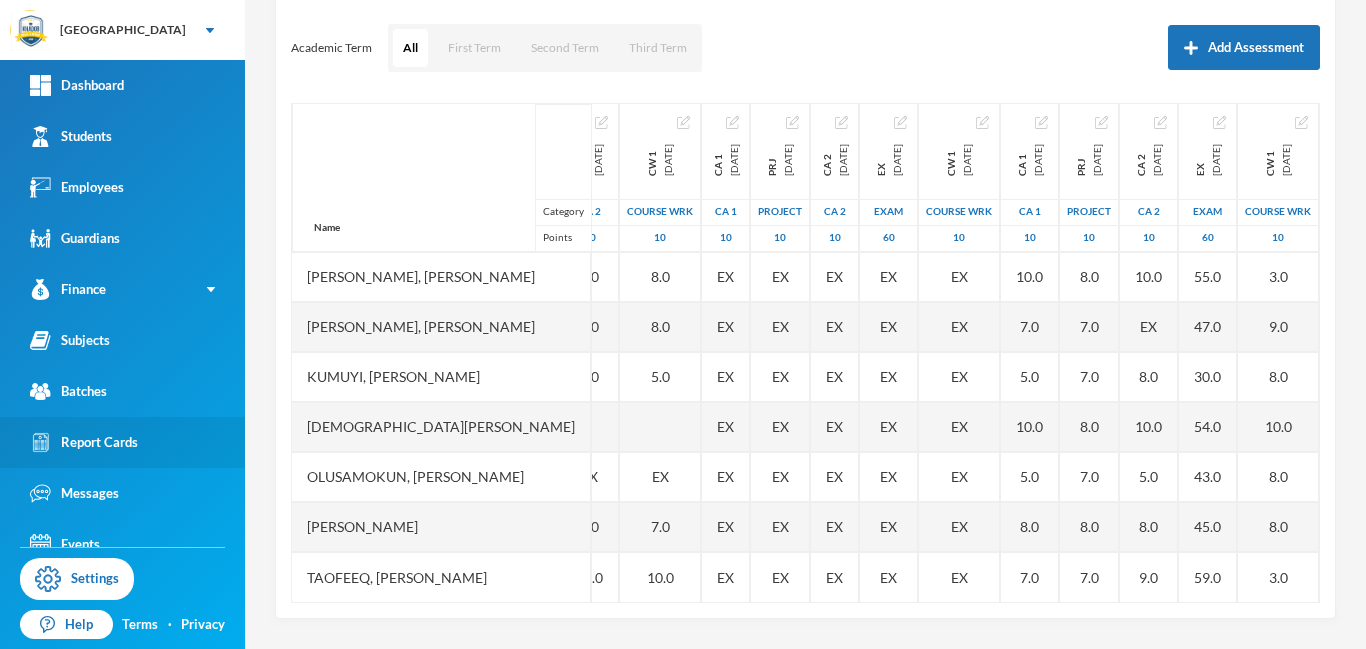click on "Report Cards" at bounding box center [84, 442] 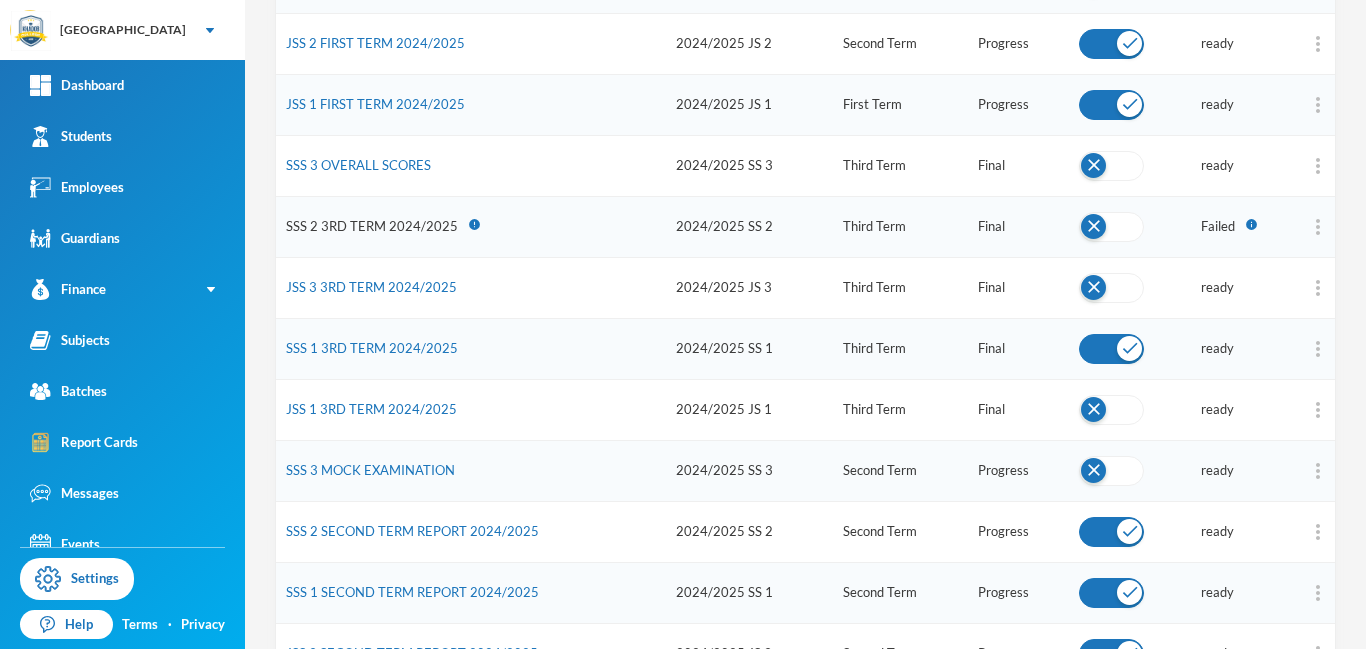 scroll, scrollTop: 386, scrollLeft: 0, axis: vertical 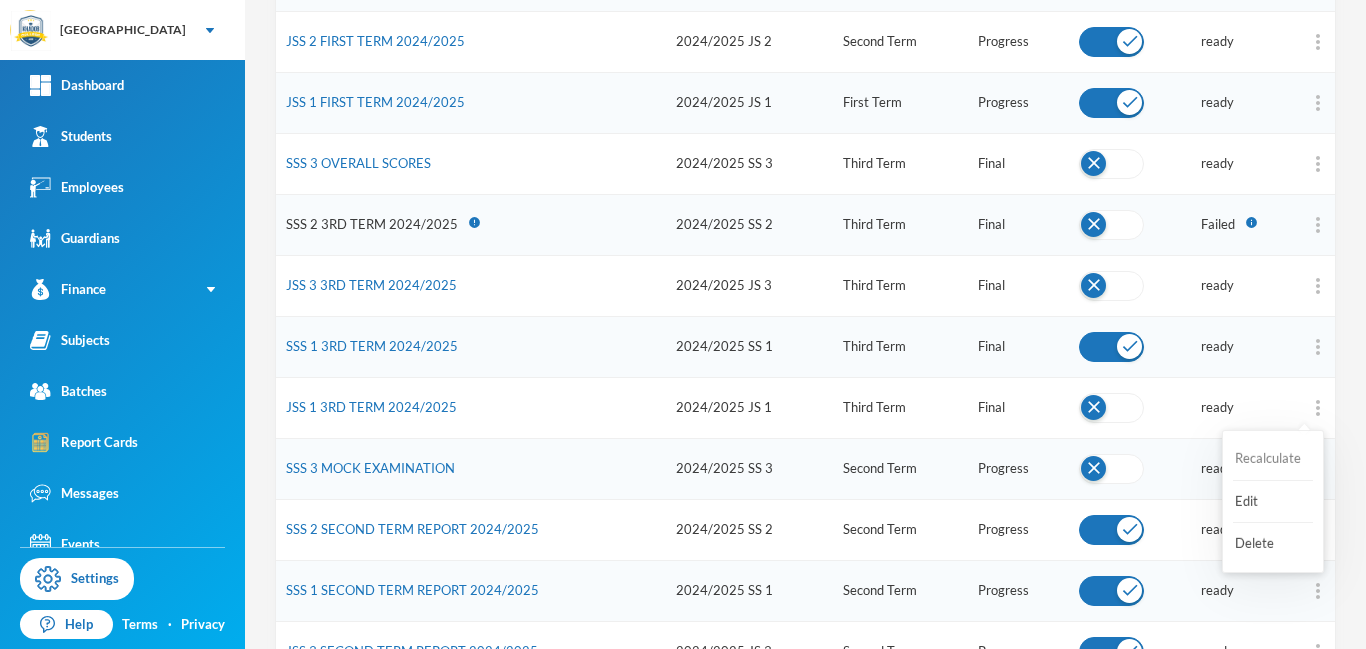 click on "Recalculate" at bounding box center (1273, 459) 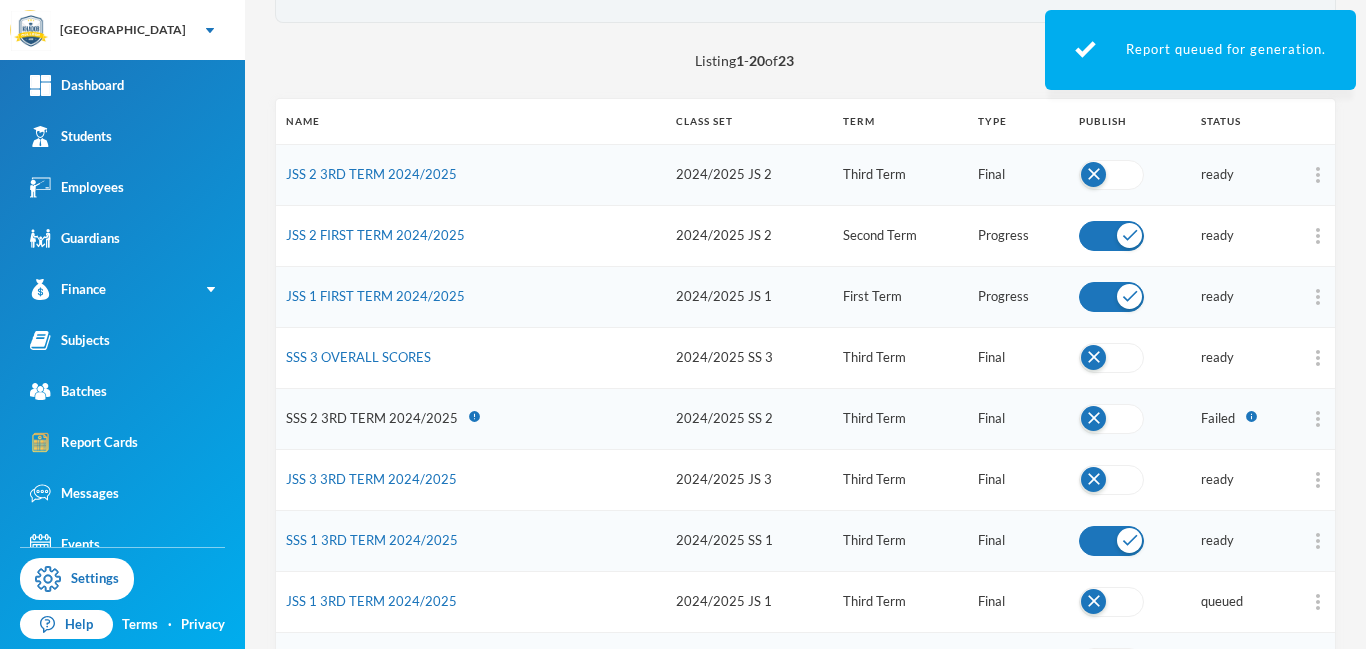 scroll, scrollTop: 129, scrollLeft: 0, axis: vertical 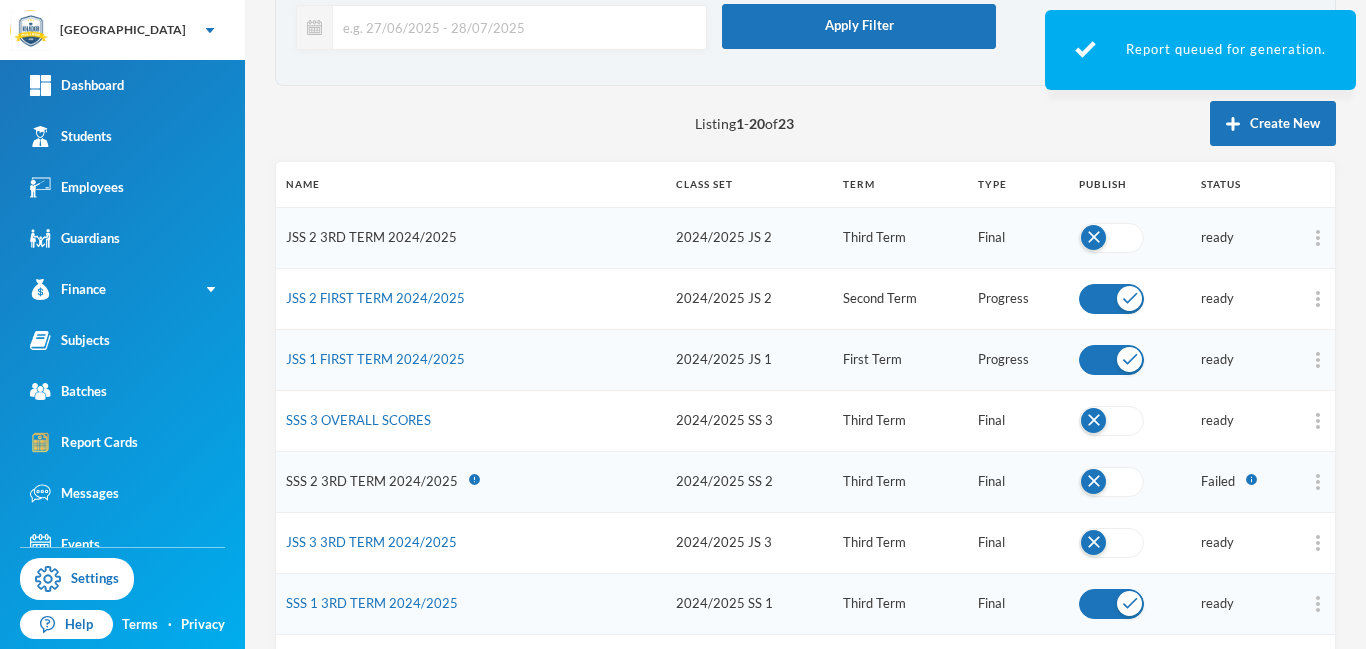 click on "JSS 2 3RD TERM 2024/2025" at bounding box center (371, 237) 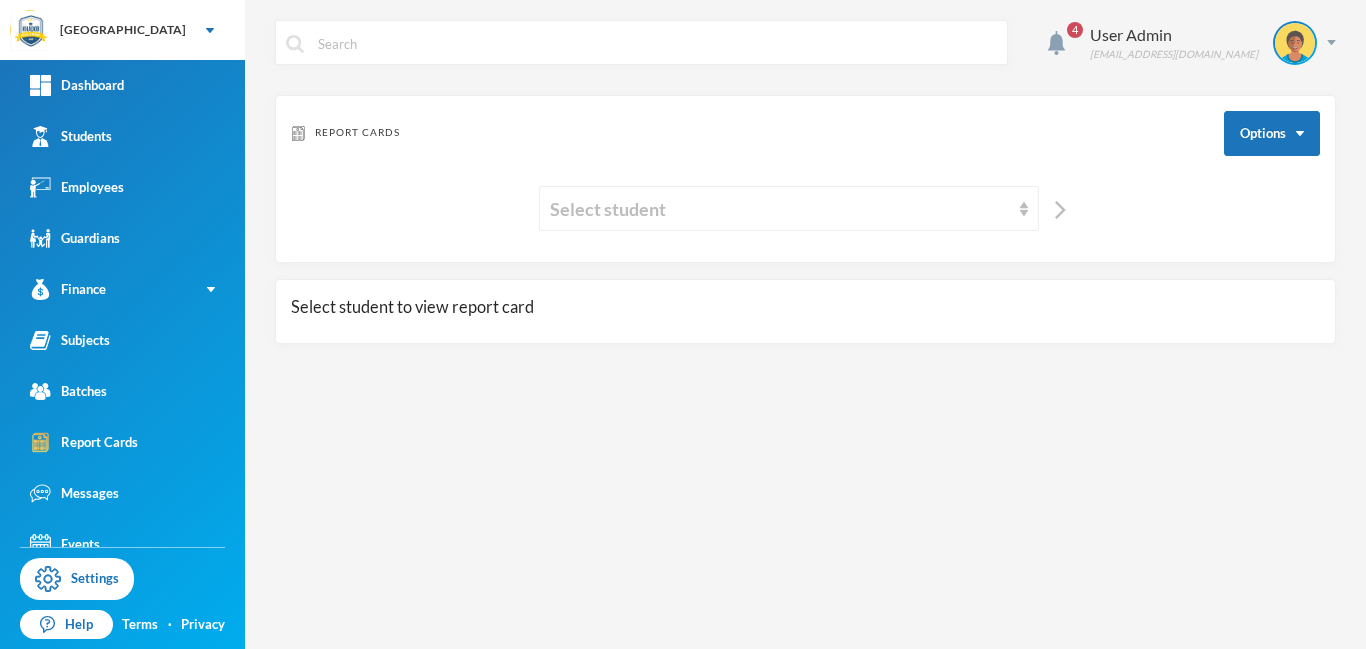 scroll, scrollTop: 0, scrollLeft: 0, axis: both 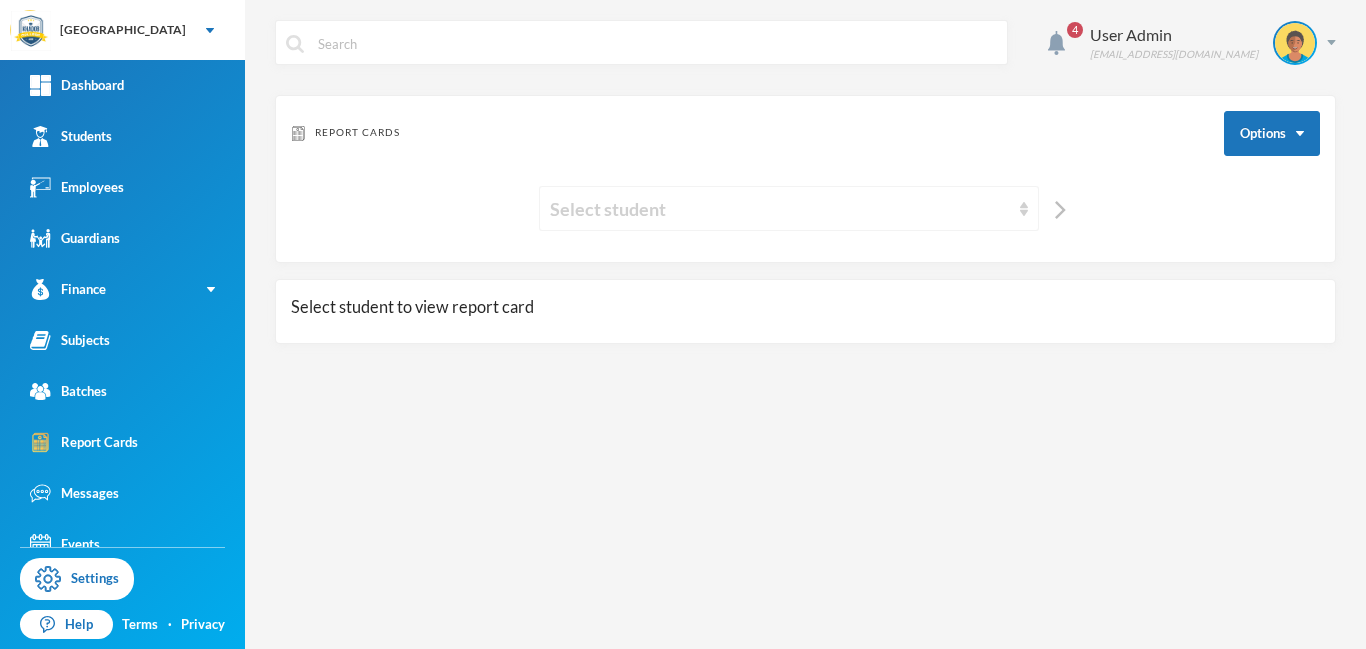click on "Select student" at bounding box center [780, 209] 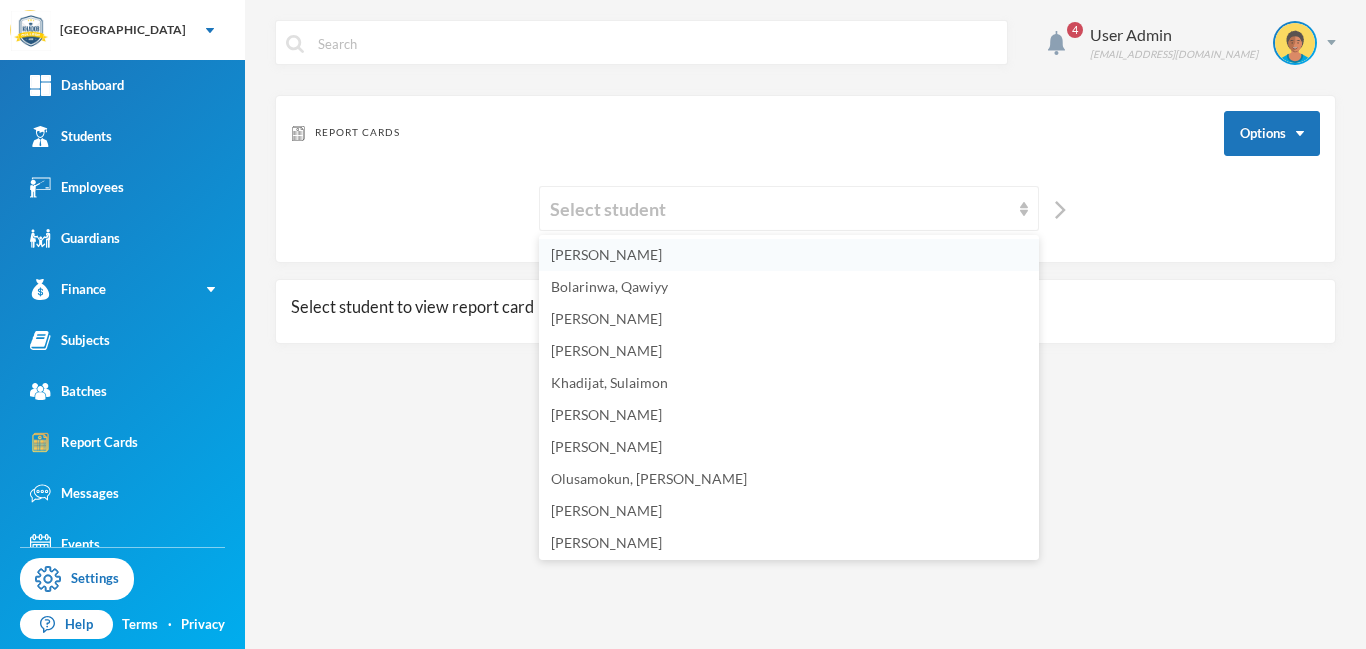 click on "[PERSON_NAME]" at bounding box center [789, 255] 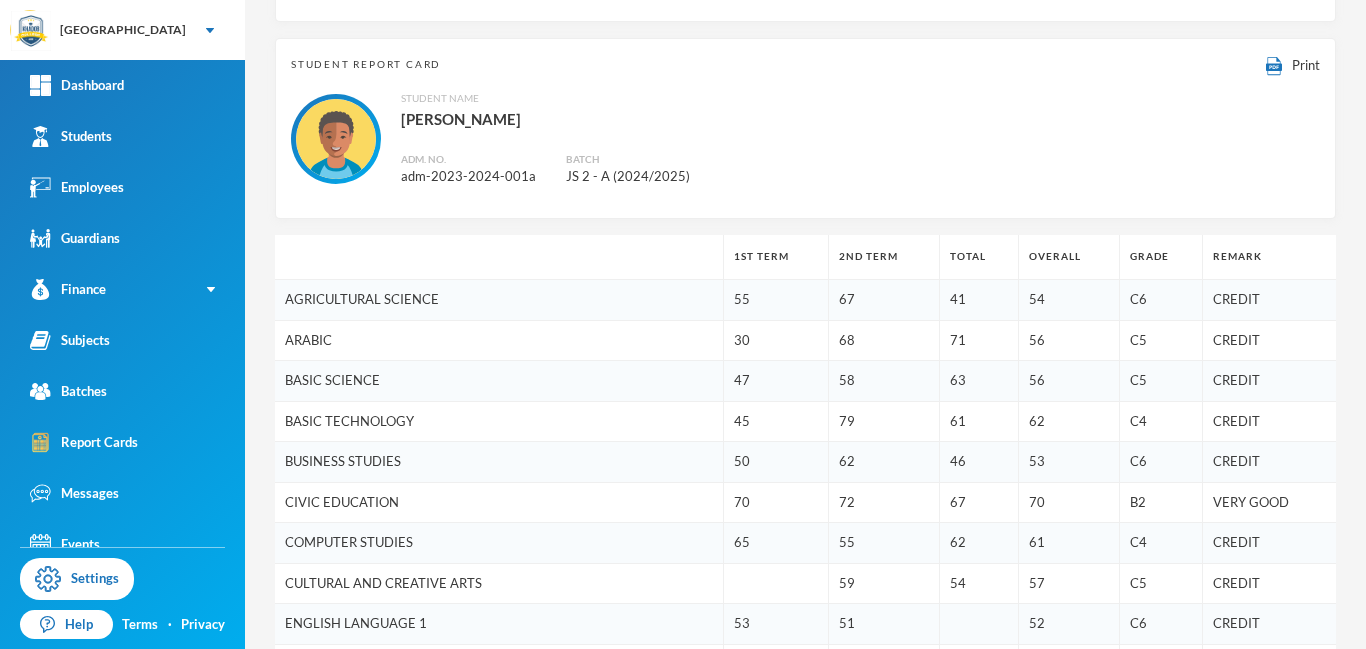 scroll, scrollTop: 237, scrollLeft: 0, axis: vertical 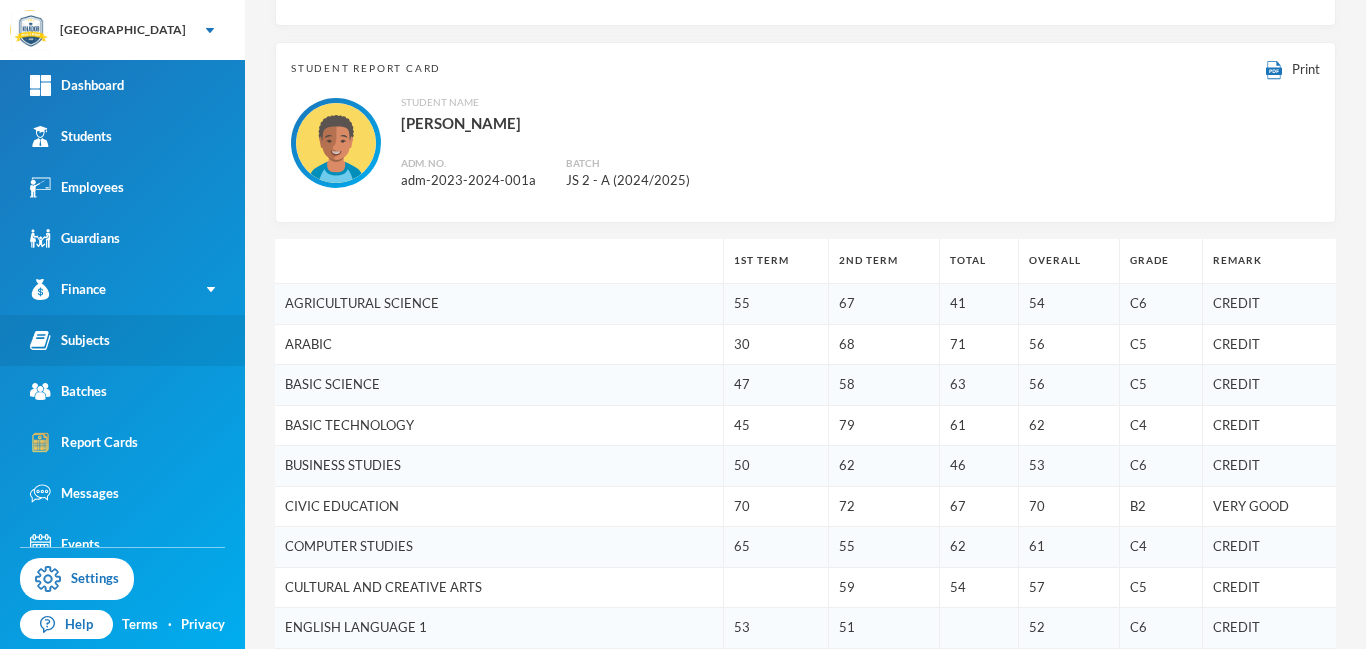 click on "Subjects" at bounding box center [70, 340] 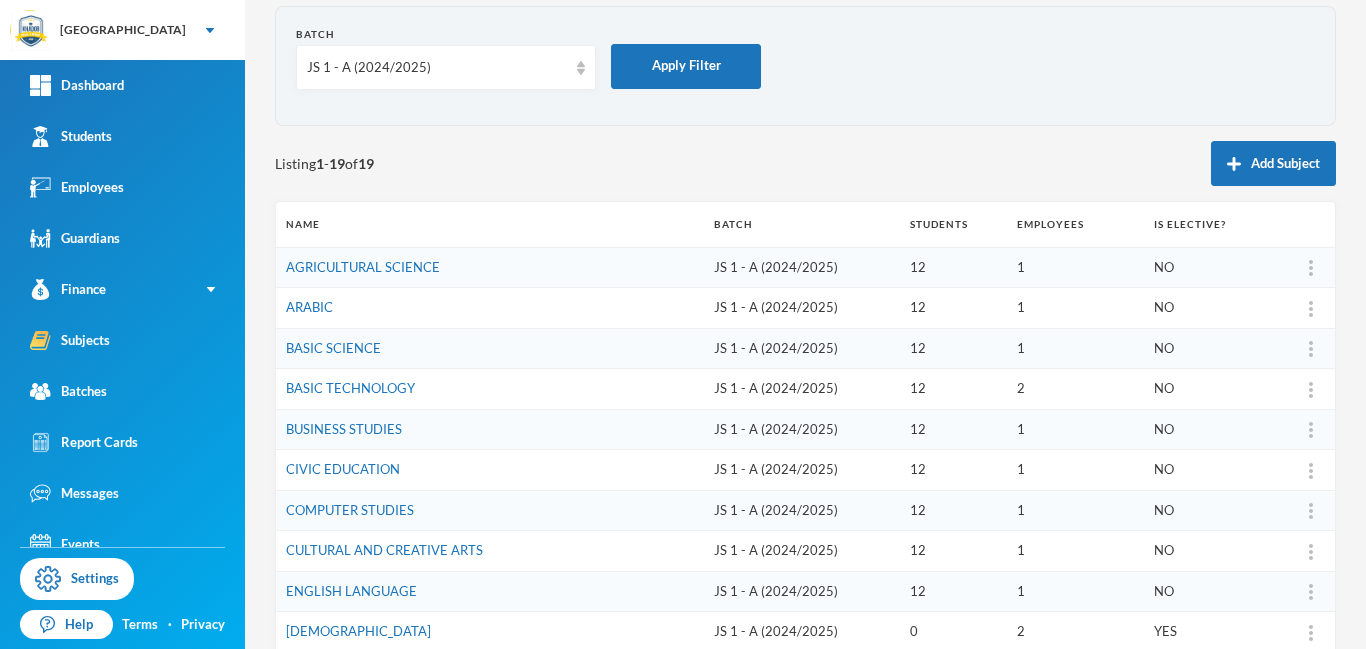 scroll, scrollTop: 0, scrollLeft: 0, axis: both 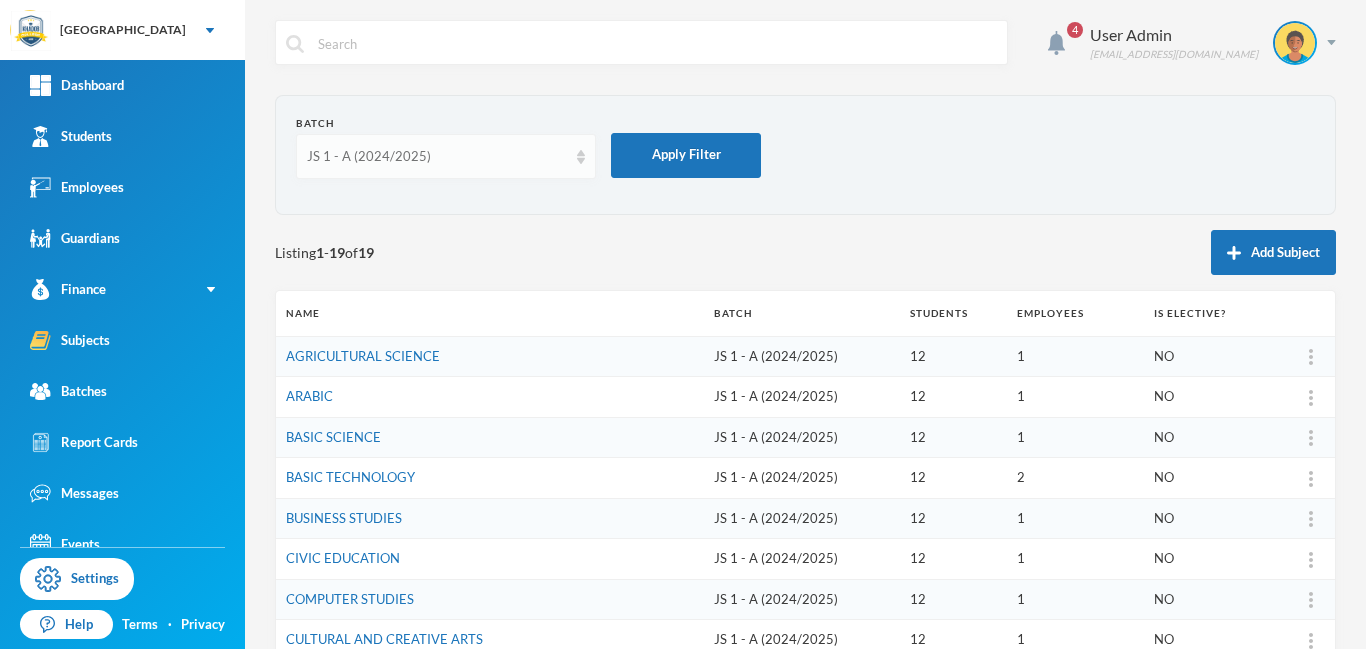 click on "JS 1 - A (2024/2025)" at bounding box center [446, 156] 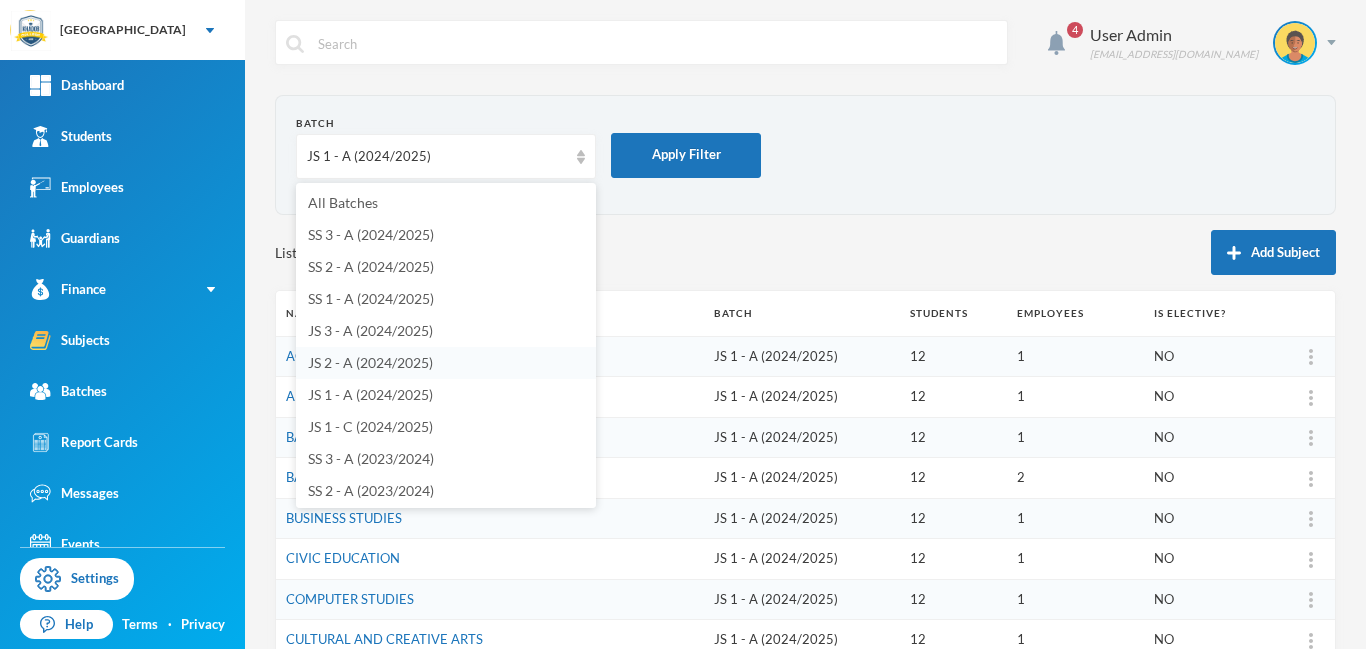 click on "JS 2 - A (2024/2025)" at bounding box center (370, 362) 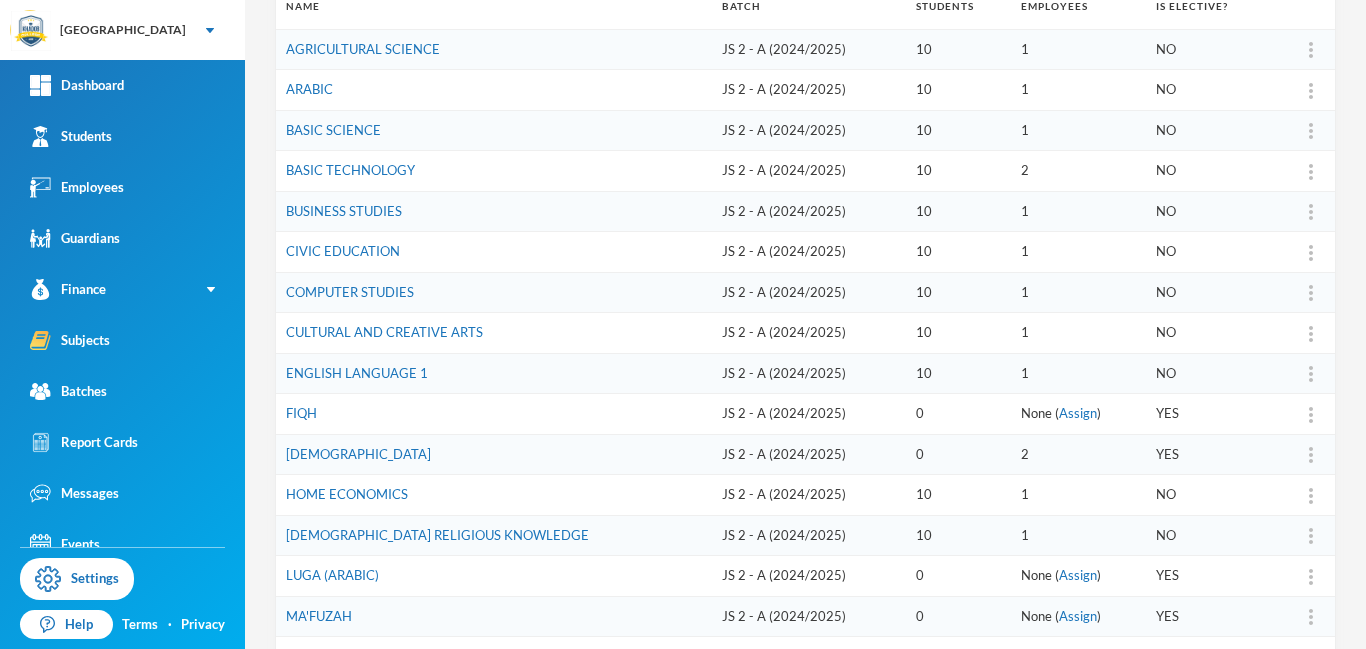 scroll, scrollTop: 319, scrollLeft: 0, axis: vertical 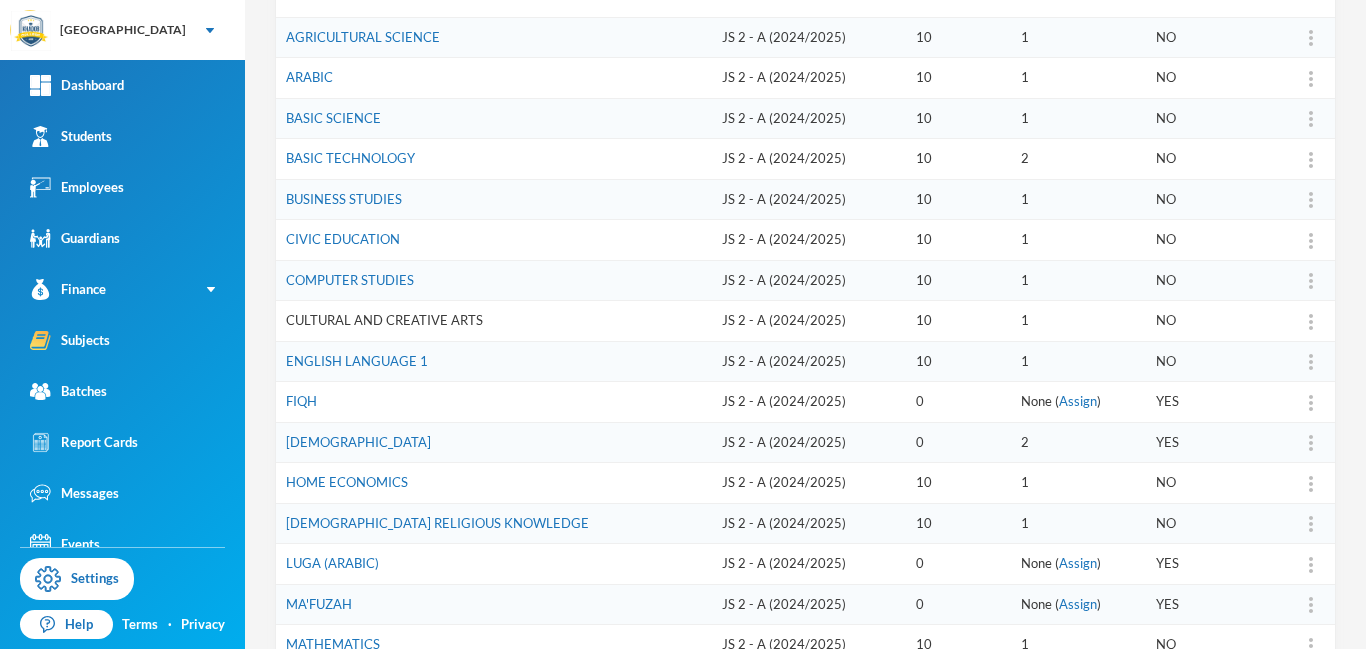 click on "CULTURAL AND CREATIVE ARTS" at bounding box center [384, 320] 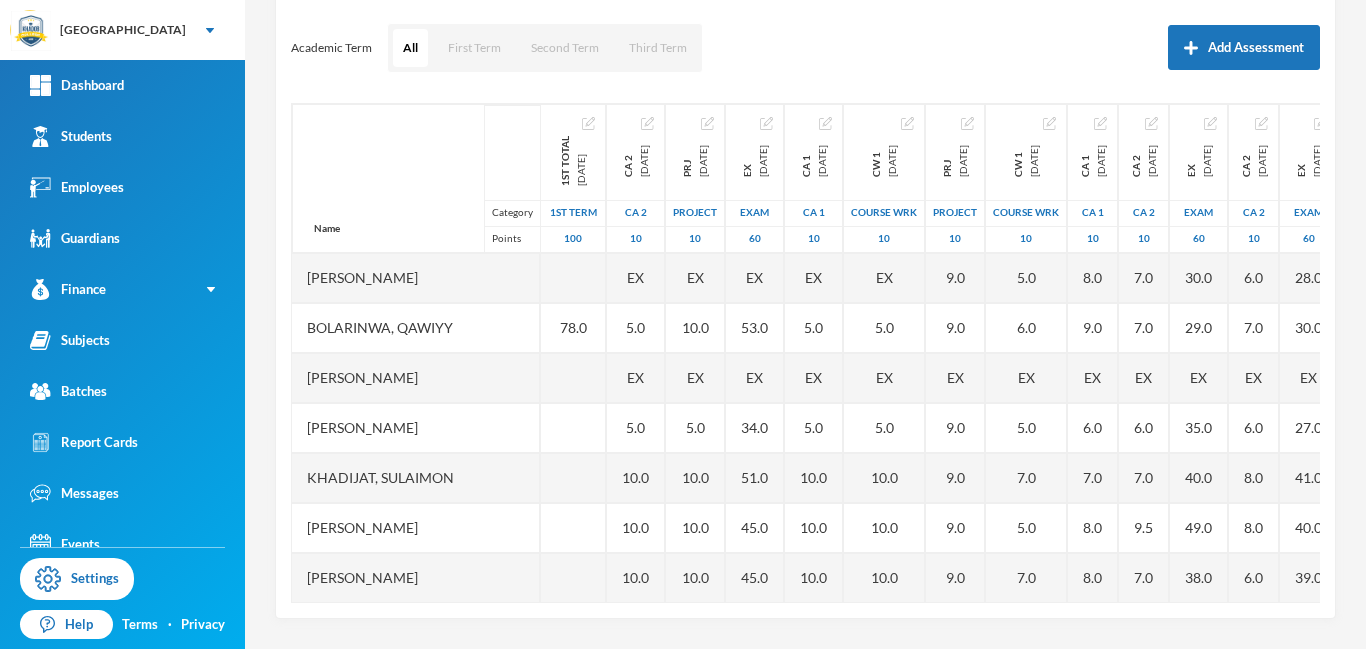 scroll, scrollTop: 263, scrollLeft: 0, axis: vertical 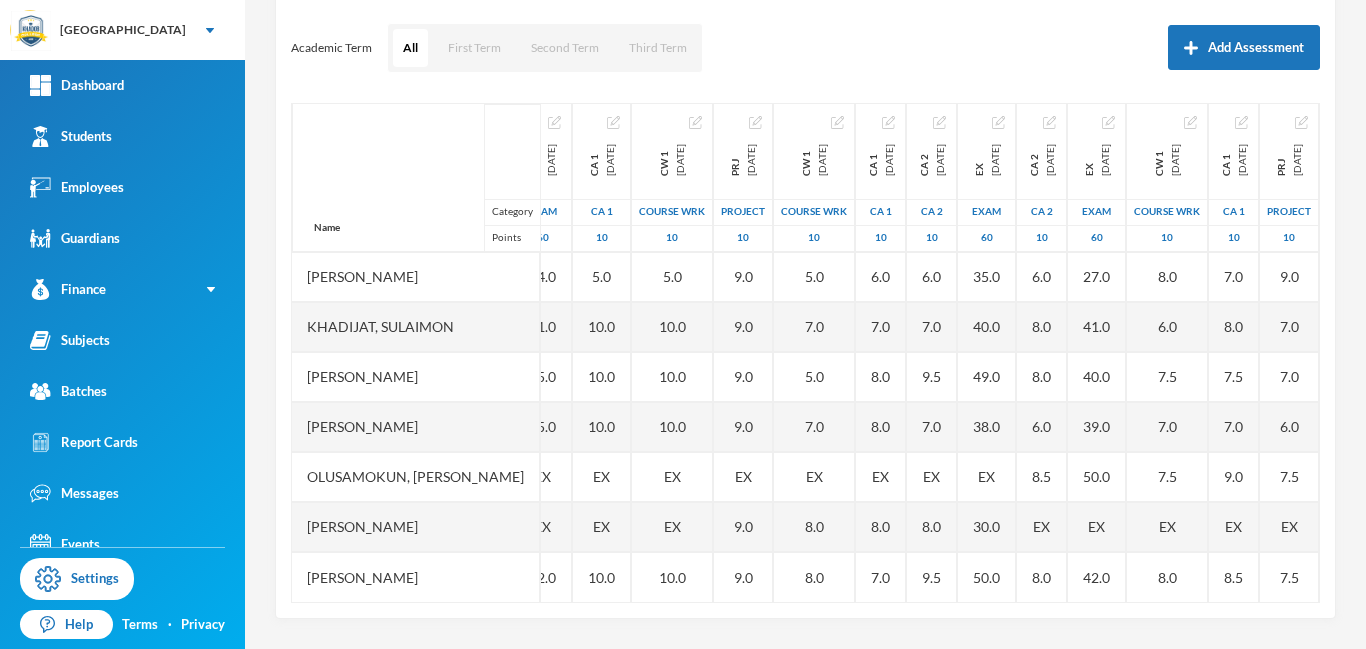 drag, startPoint x: 1317, startPoint y: 296, endPoint x: 1314, endPoint y: 494, distance: 198.02272 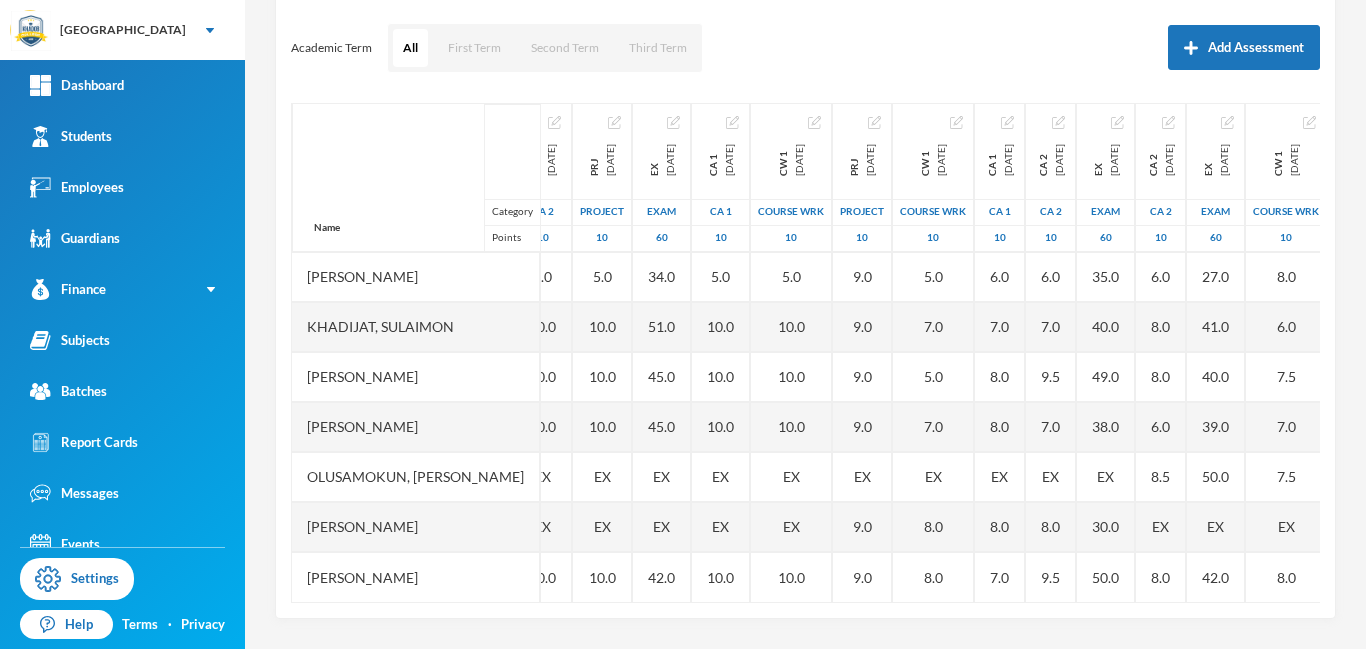scroll, scrollTop: 151, scrollLeft: 0, axis: vertical 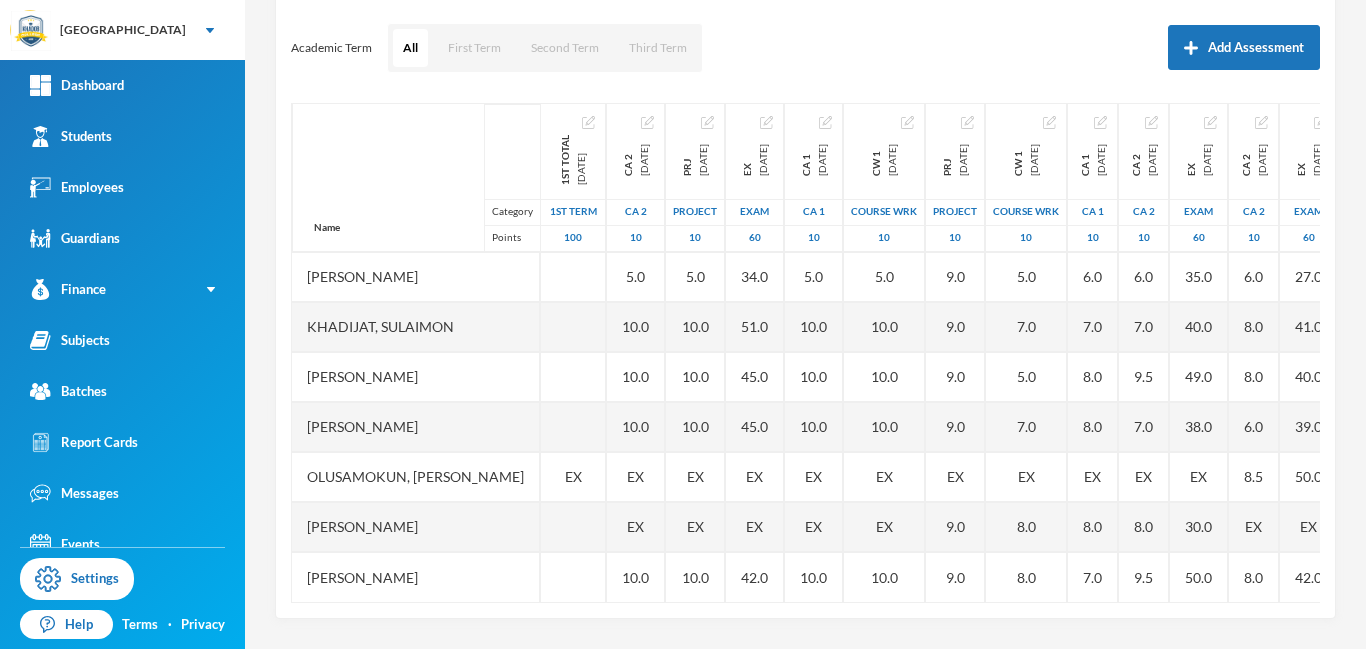 drag, startPoint x: 433, startPoint y: 599, endPoint x: 355, endPoint y: 611, distance: 78.91768 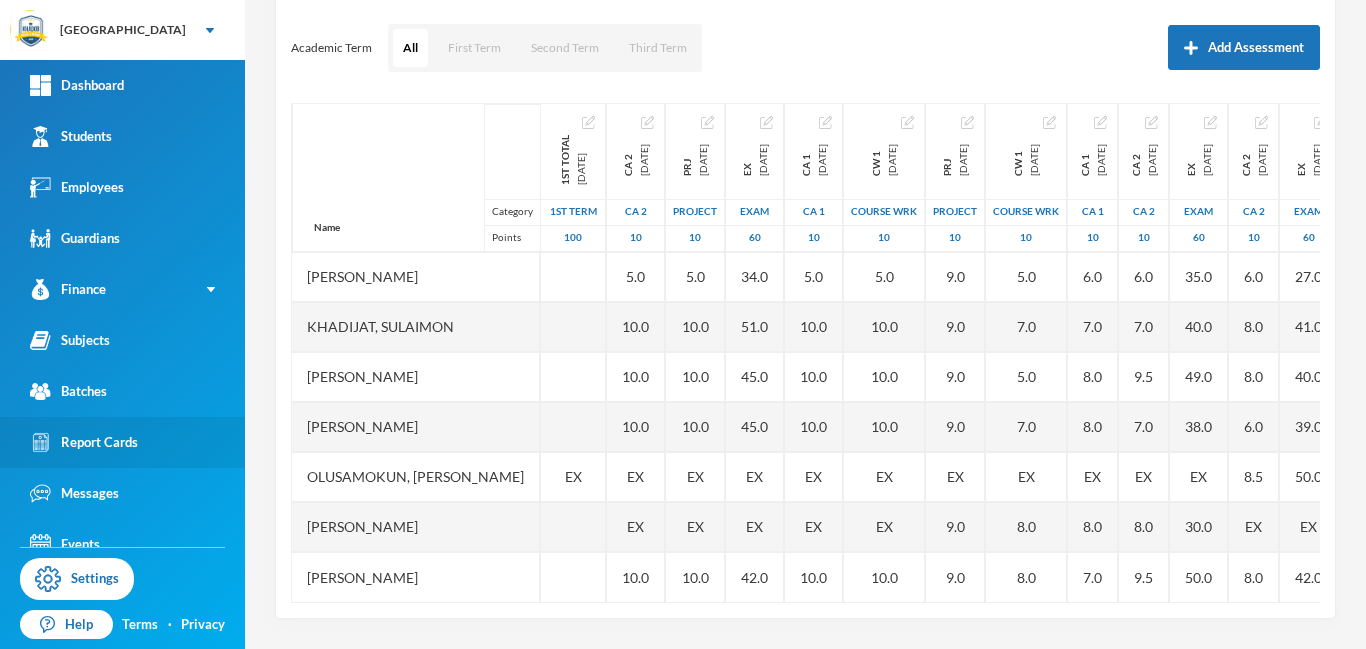 click on "Report Cards" at bounding box center (84, 442) 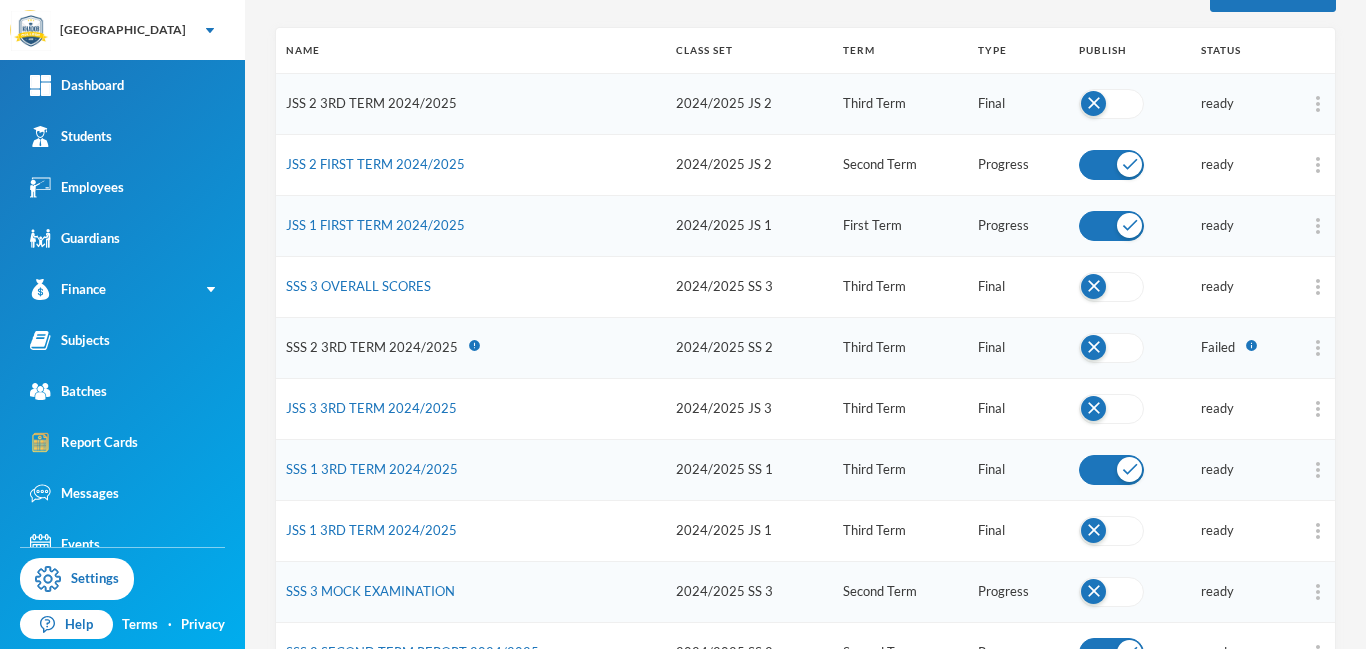 click on "JSS 2 3RD TERM 2024/2025" at bounding box center [371, 103] 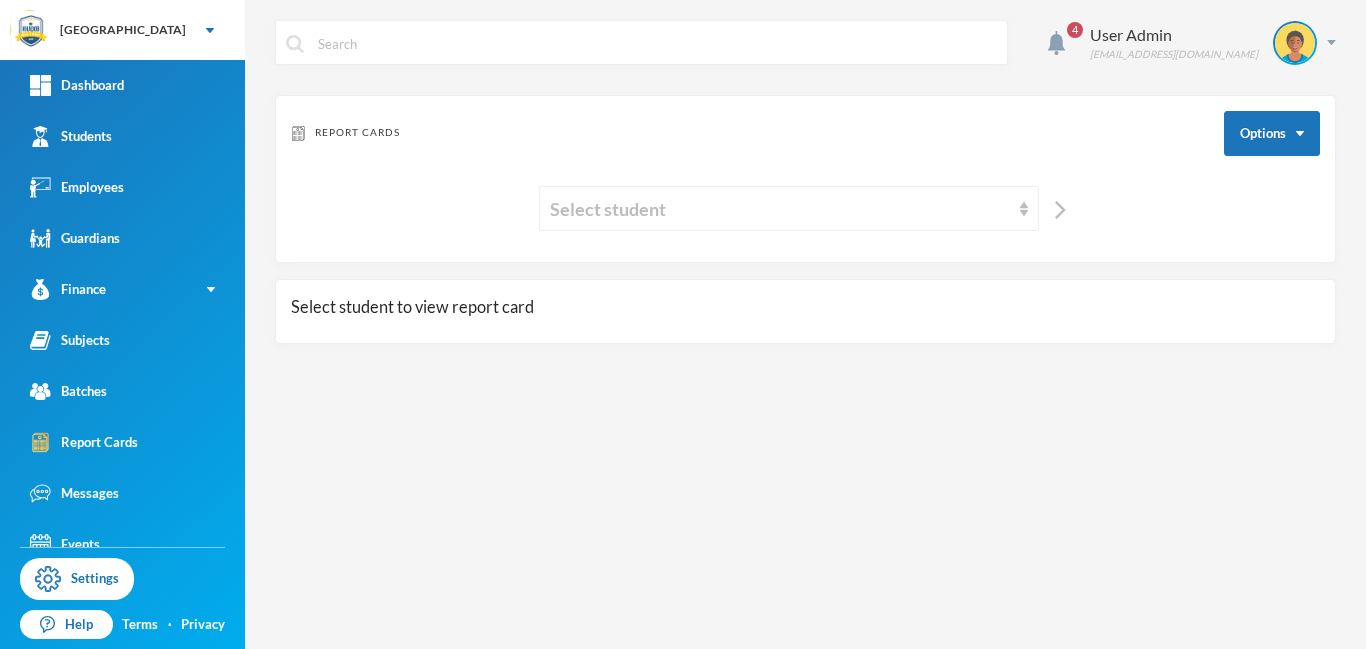 scroll, scrollTop: 0, scrollLeft: 0, axis: both 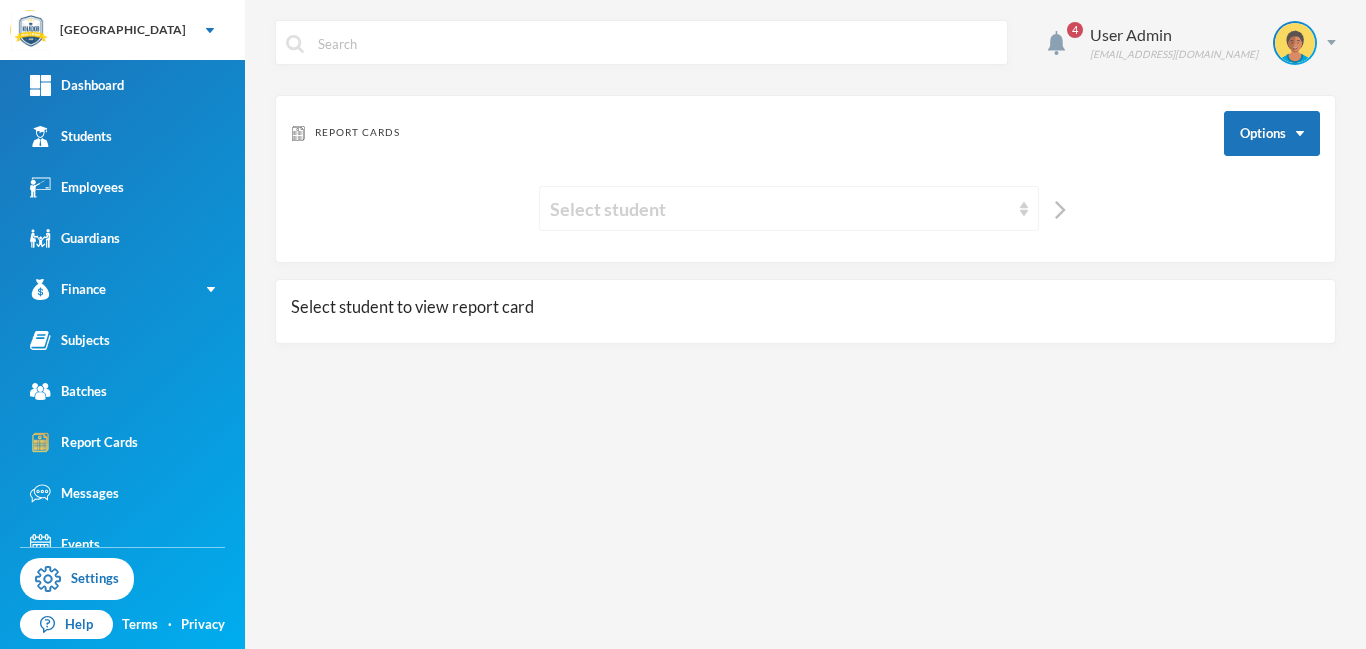 click on "Select student" at bounding box center [780, 209] 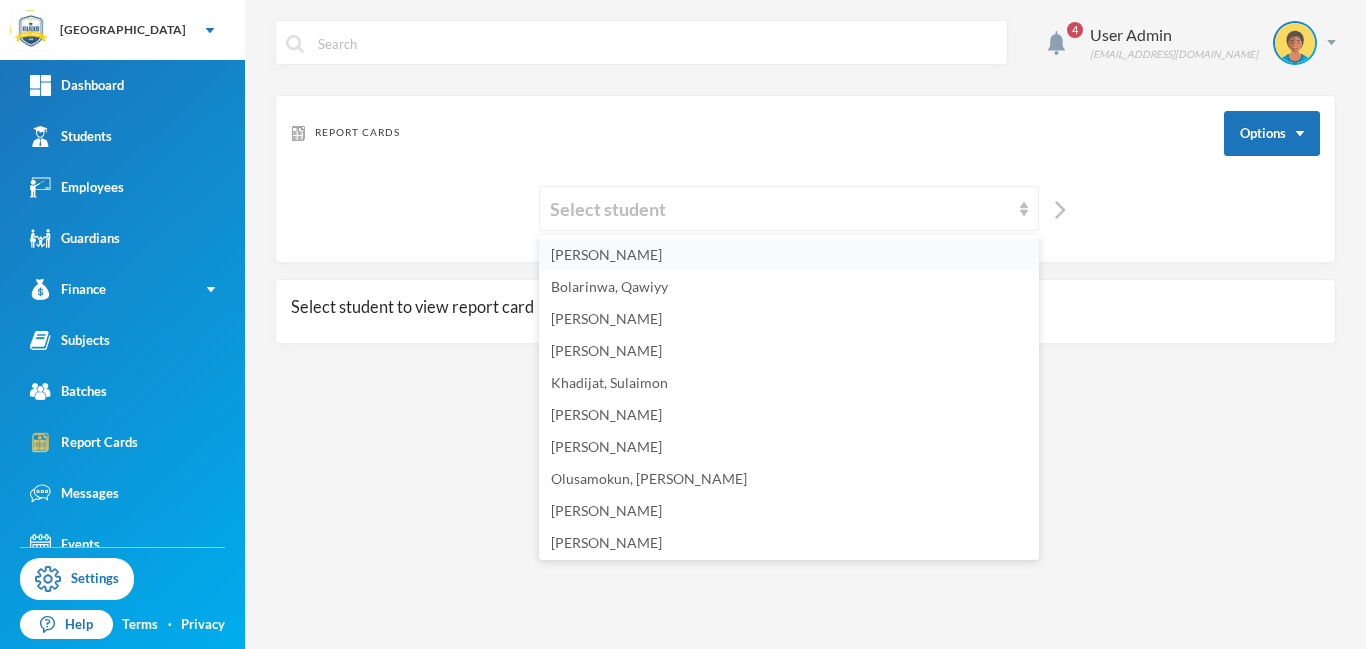 click on "[PERSON_NAME]" at bounding box center [789, 255] 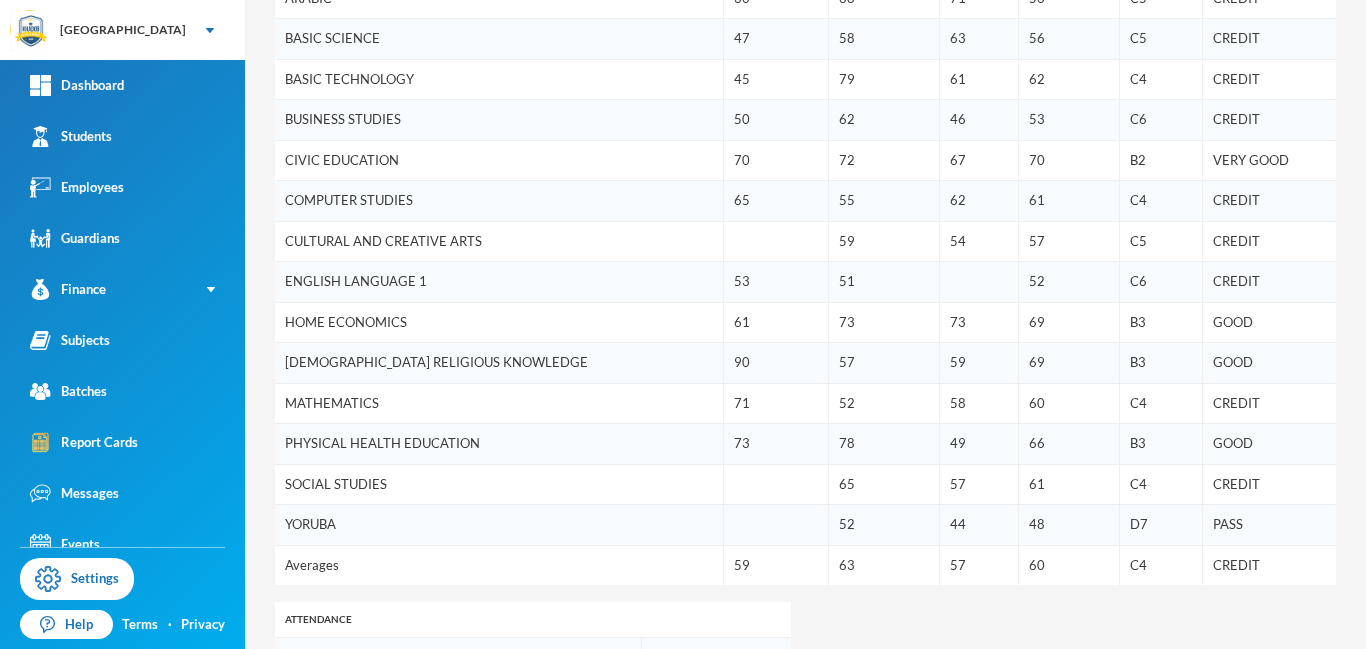 scroll, scrollTop: 581, scrollLeft: 0, axis: vertical 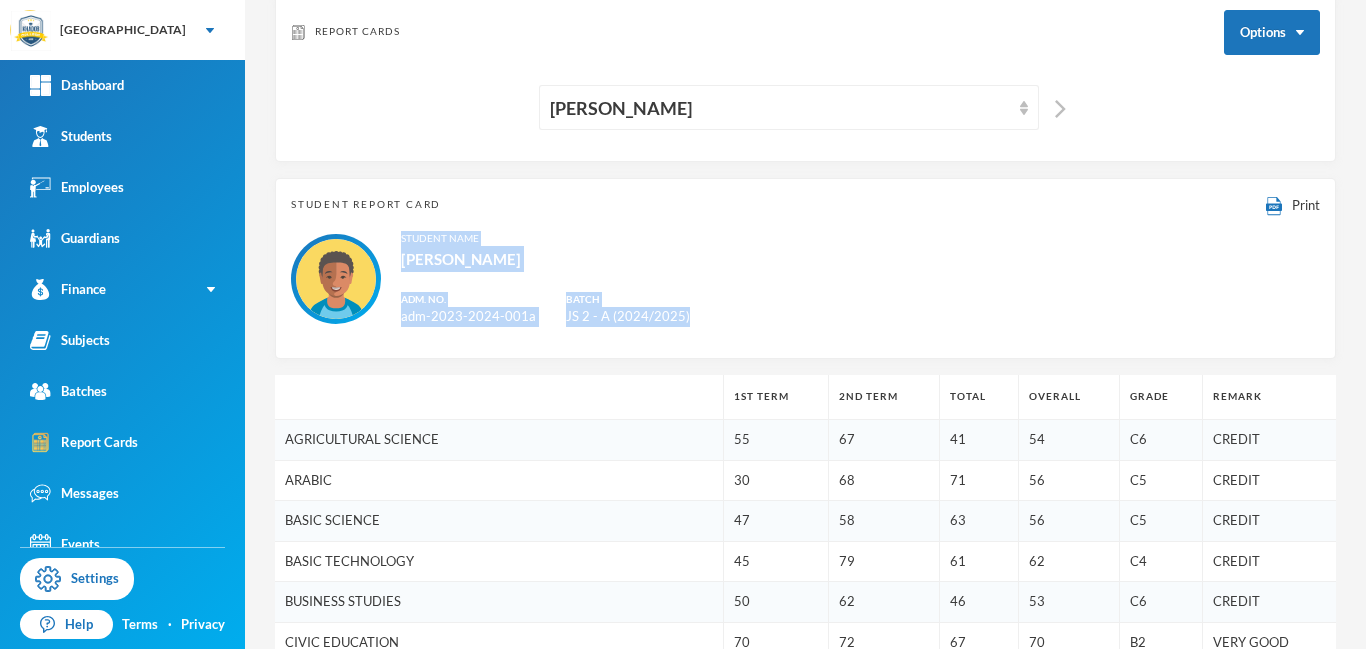 drag, startPoint x: 1365, startPoint y: 424, endPoint x: 1364, endPoint y: 225, distance: 199.00252 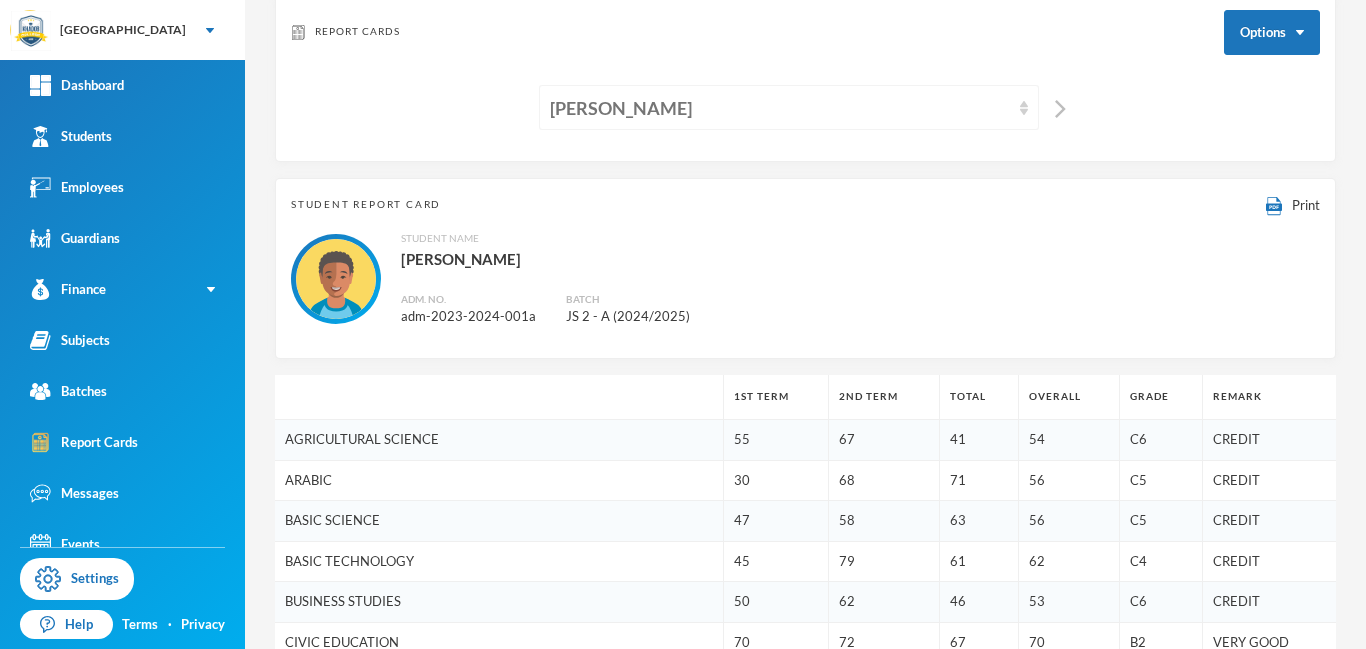 click on "[PERSON_NAME]" at bounding box center [789, 107] 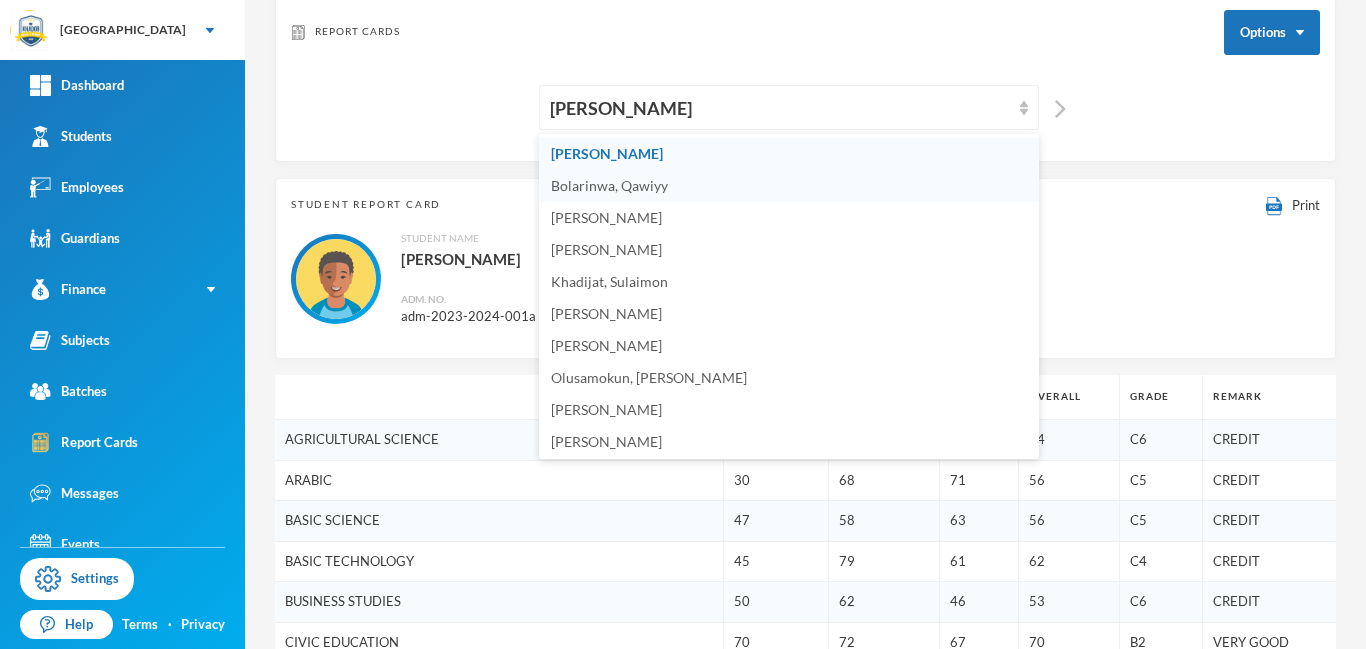 click on "Bolarinwa, Qawiyy" at bounding box center (789, 186) 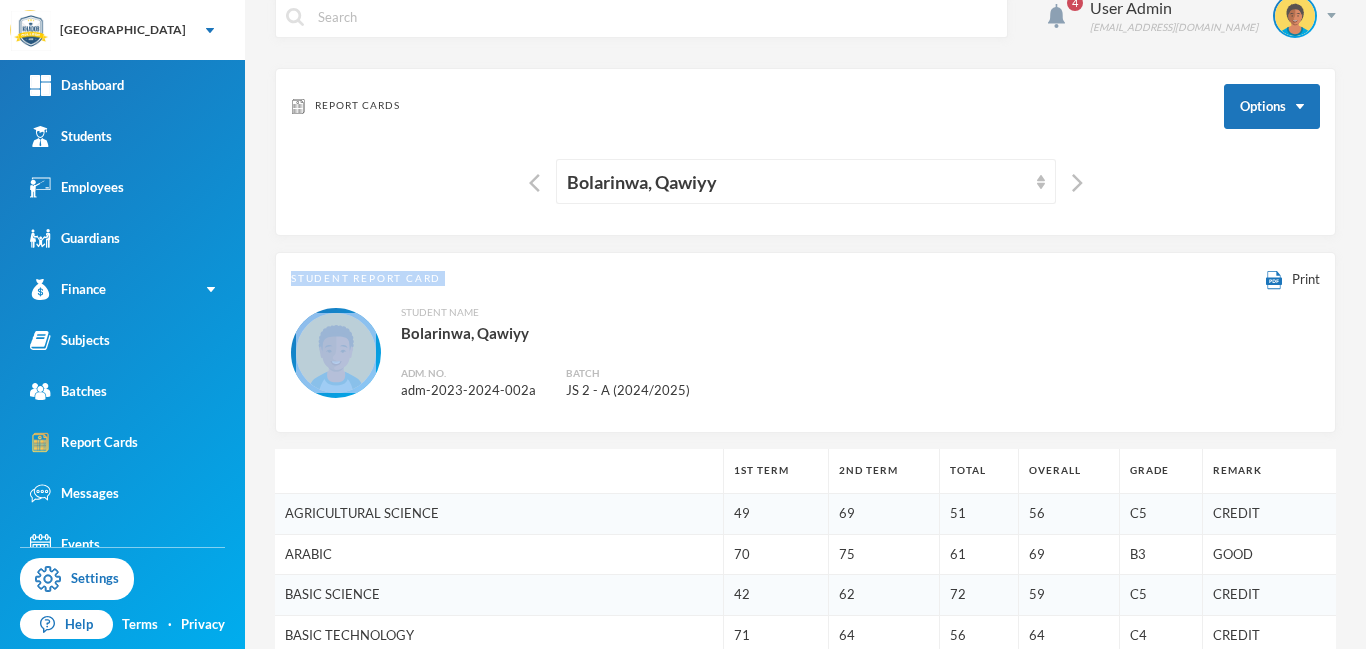 scroll, scrollTop: 0, scrollLeft: 0, axis: both 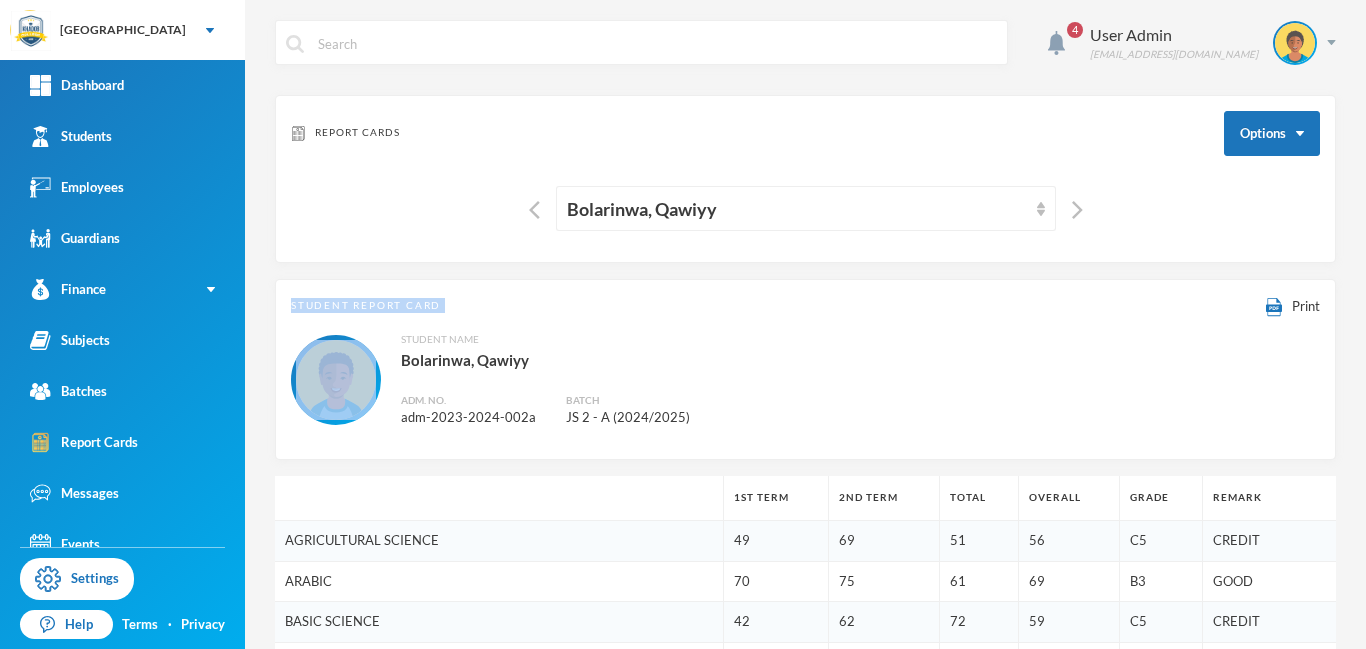 drag, startPoint x: 1365, startPoint y: 175, endPoint x: 1365, endPoint y: 127, distance: 48 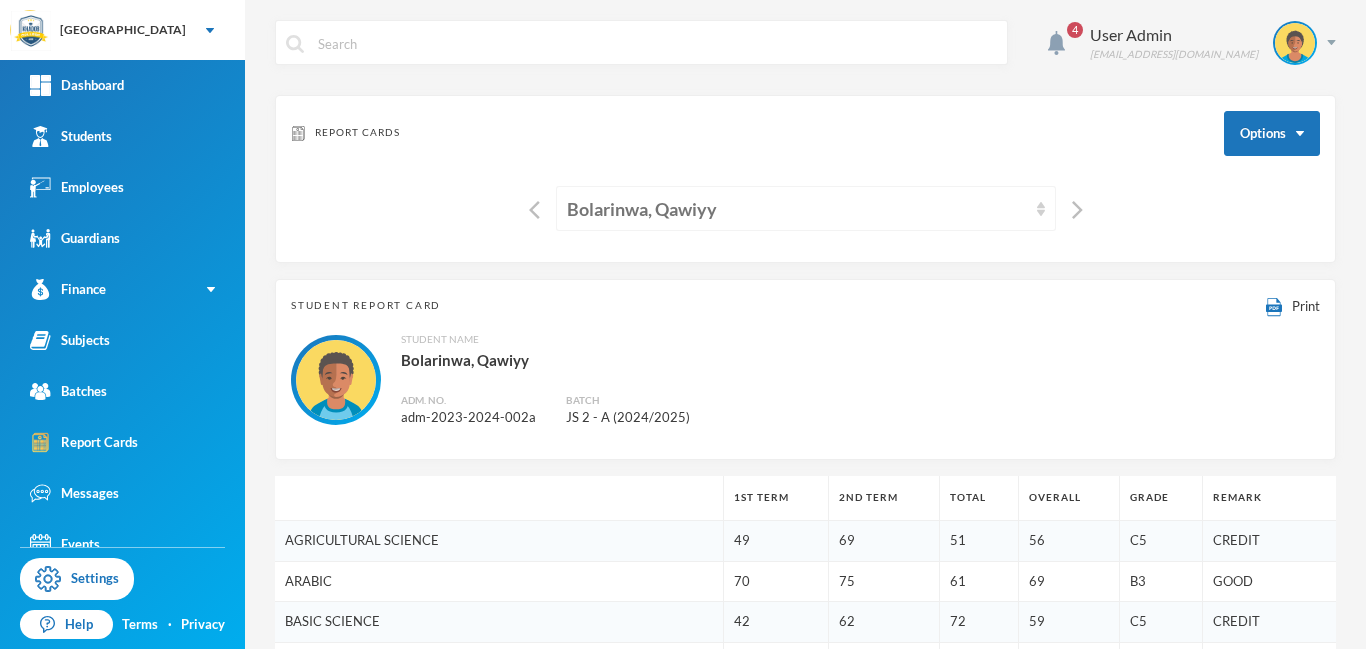 click on "Bolarinwa, Qawiyy" at bounding box center (806, 208) 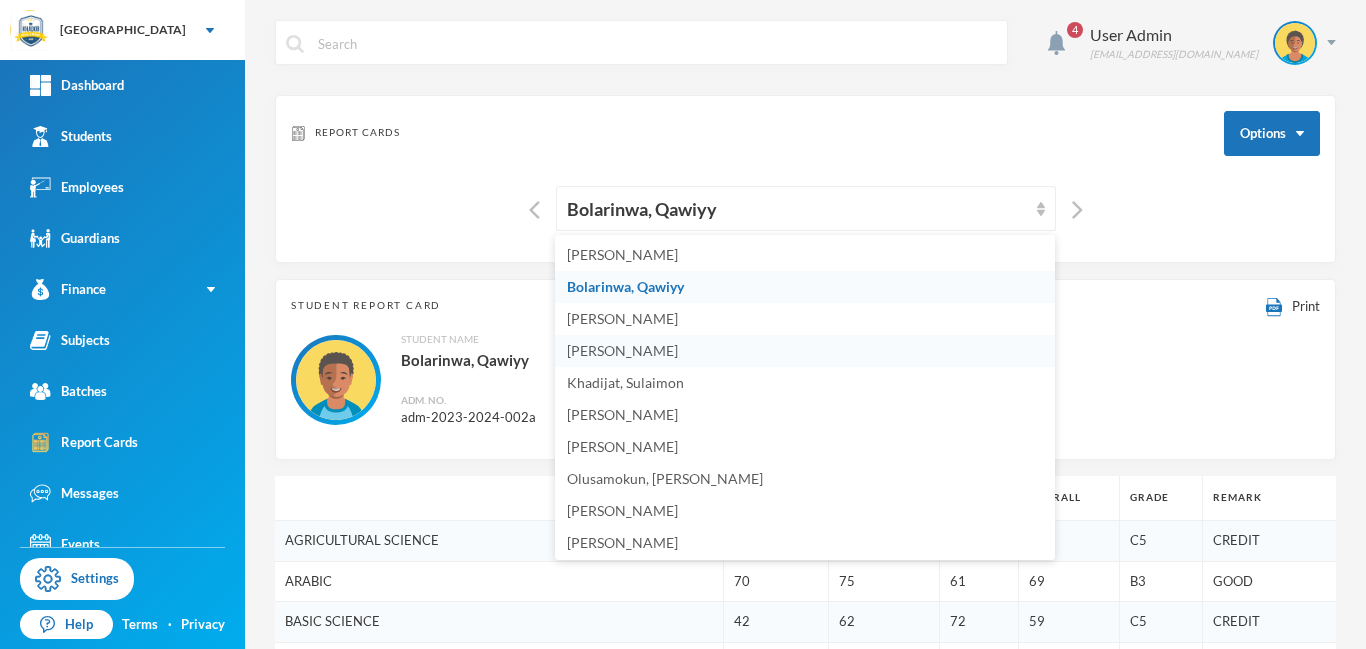 click on "[PERSON_NAME]" at bounding box center (622, 350) 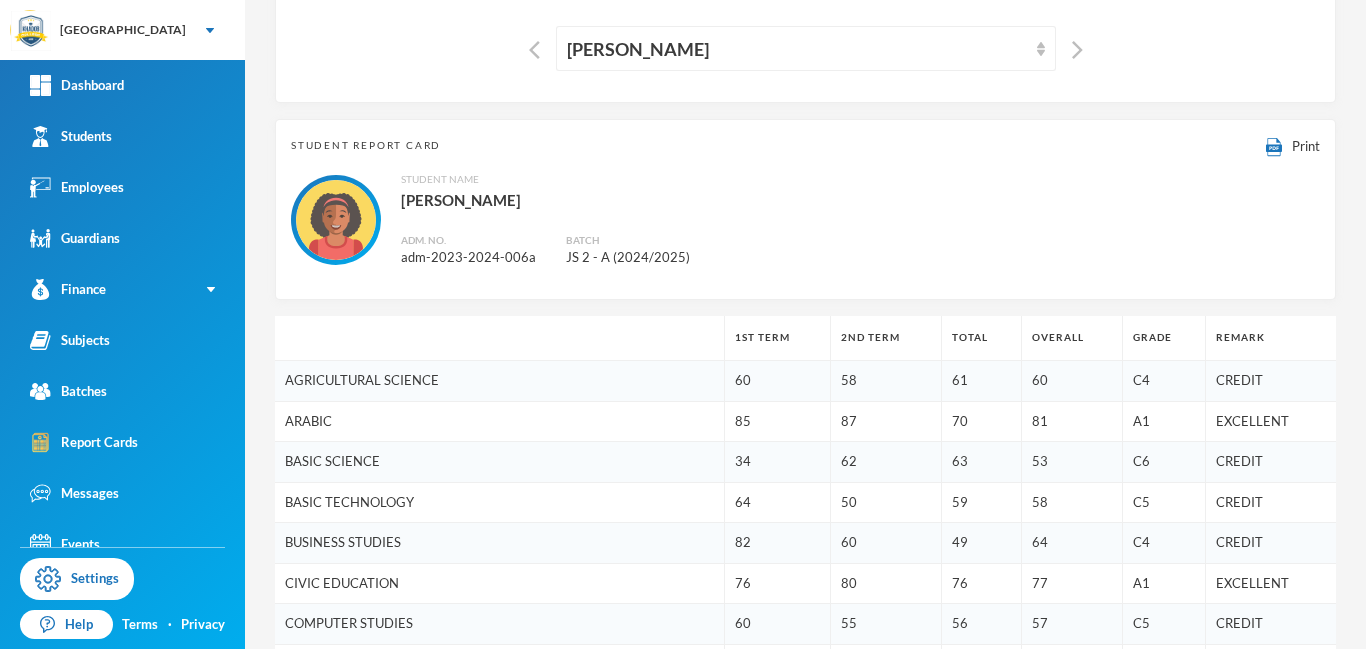scroll, scrollTop: 155, scrollLeft: 0, axis: vertical 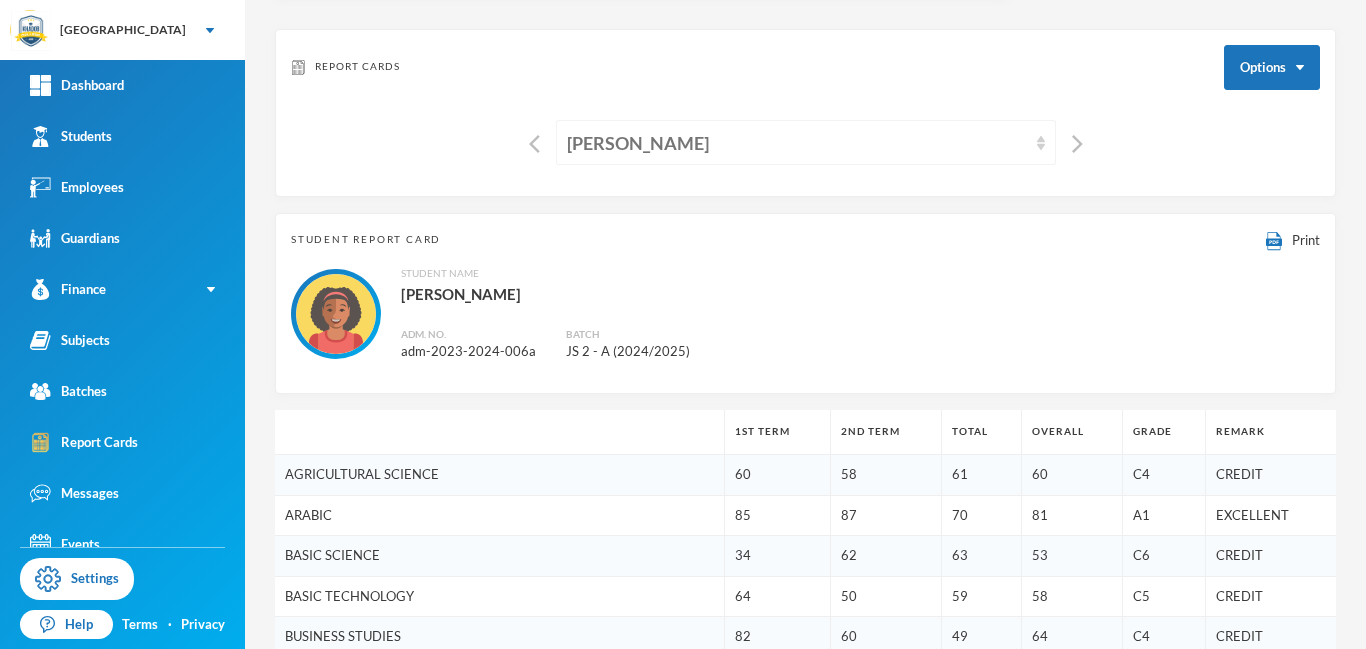 click on "[PERSON_NAME]" at bounding box center (797, 143) 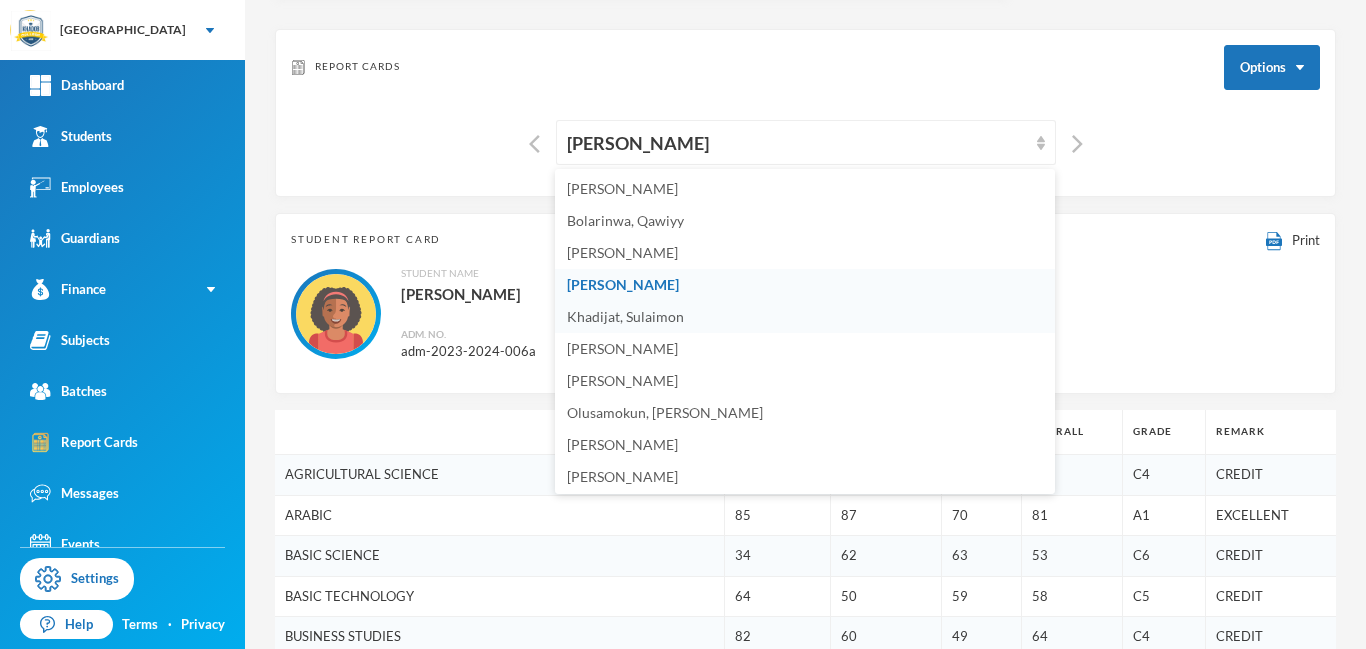 click on "Khadijat, Sulaimon" at bounding box center (625, 316) 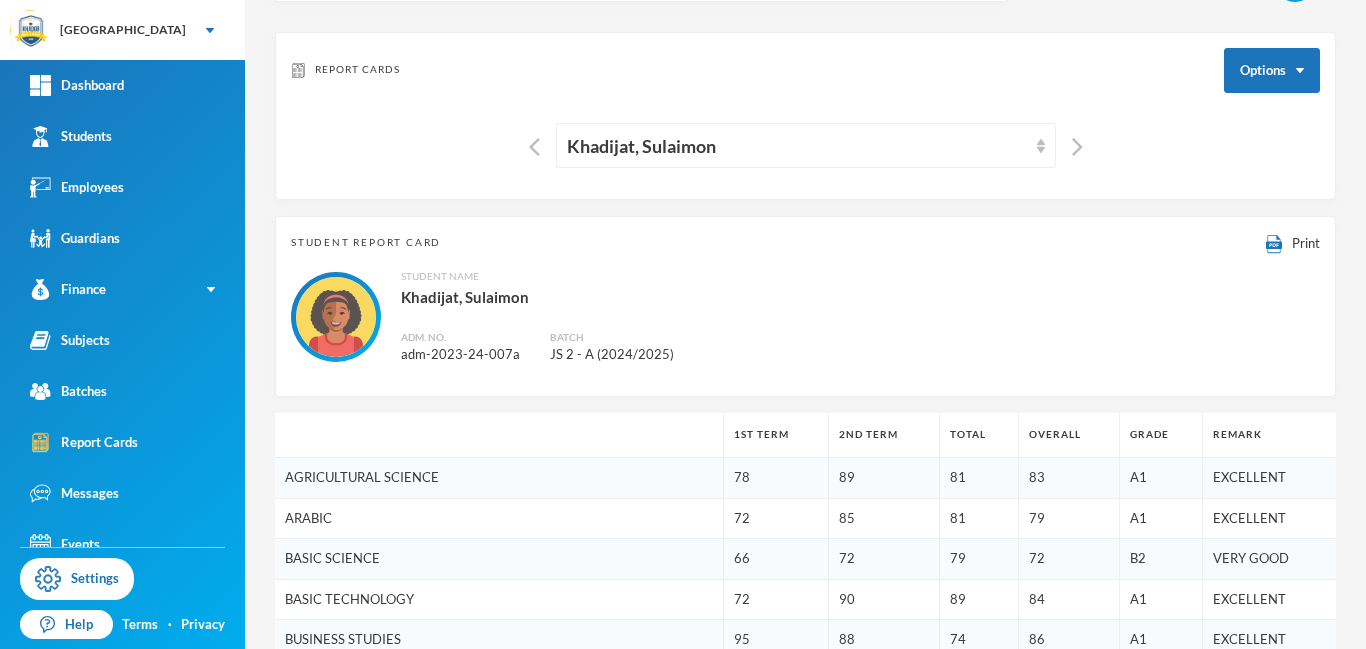 scroll, scrollTop: 0, scrollLeft: 0, axis: both 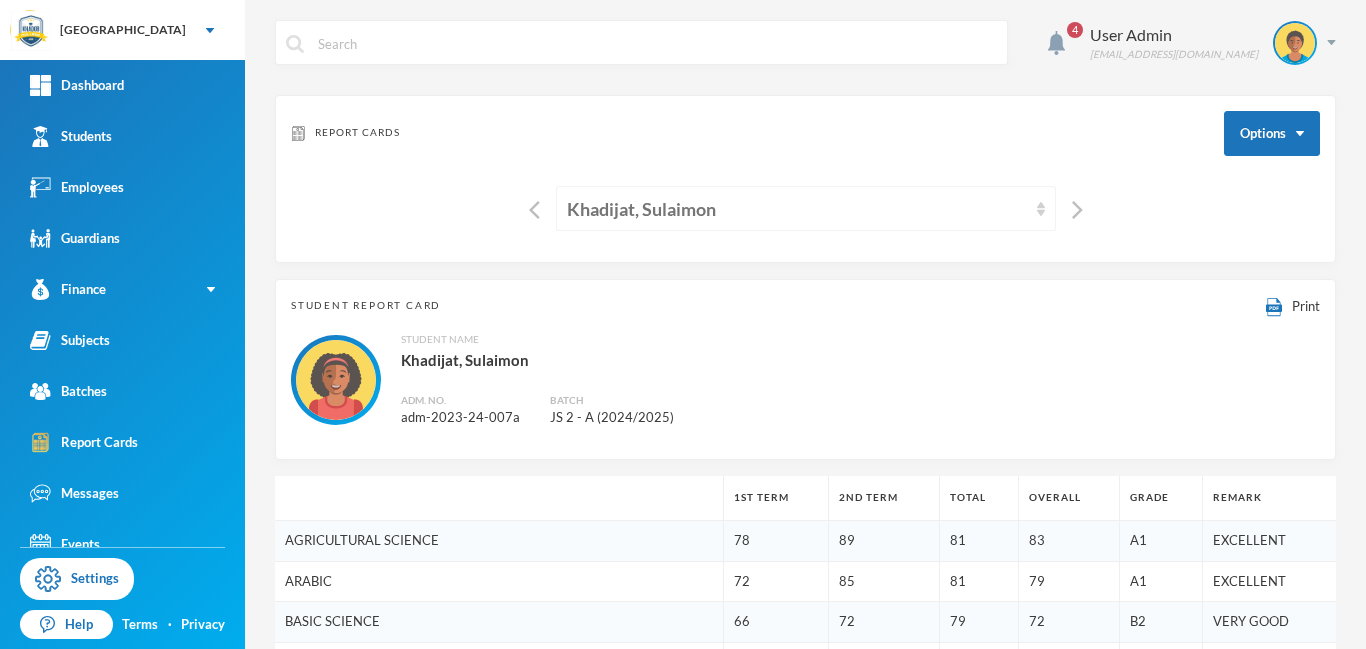 click on "Khadijat, Sulaimon" at bounding box center (797, 209) 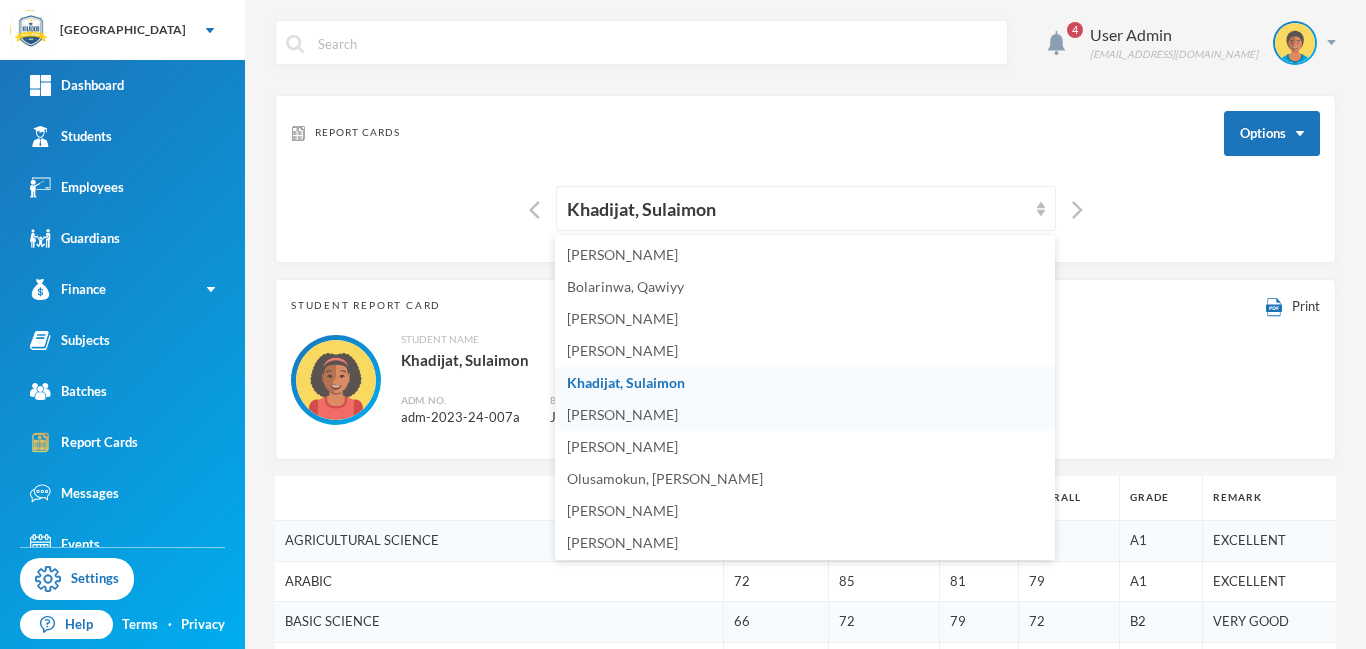 click on "[PERSON_NAME]" at bounding box center [622, 414] 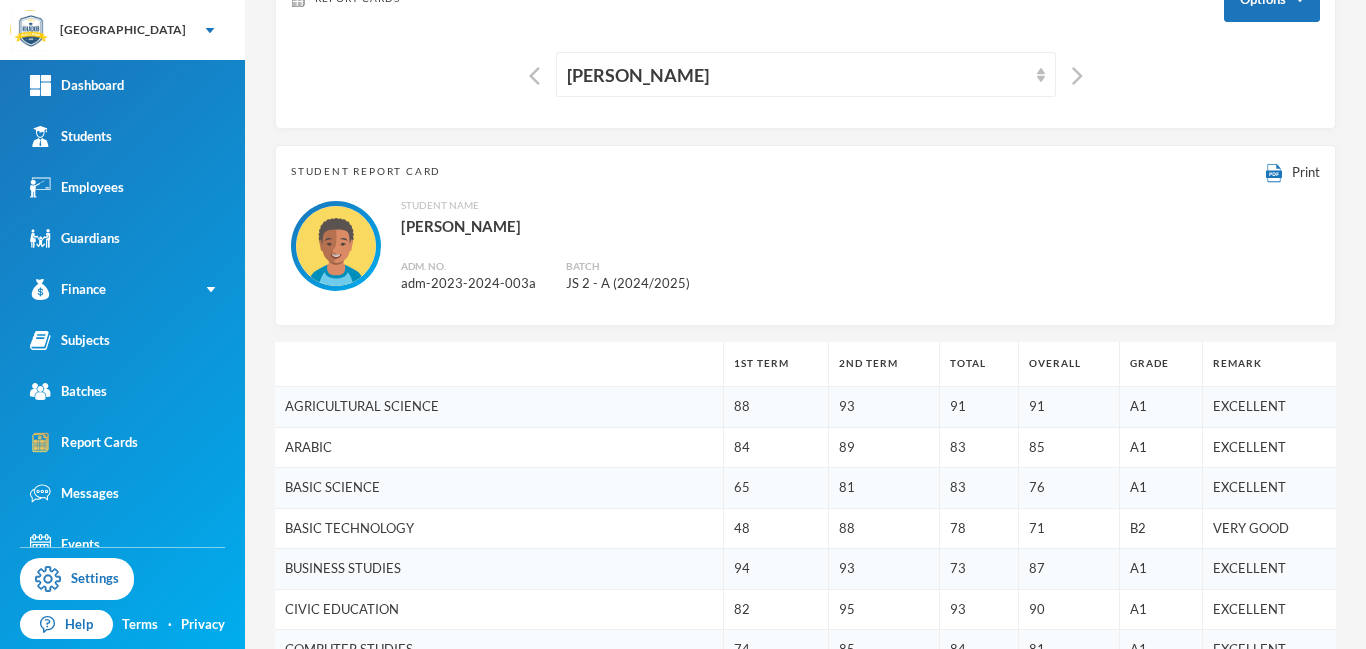 scroll, scrollTop: 0, scrollLeft: 0, axis: both 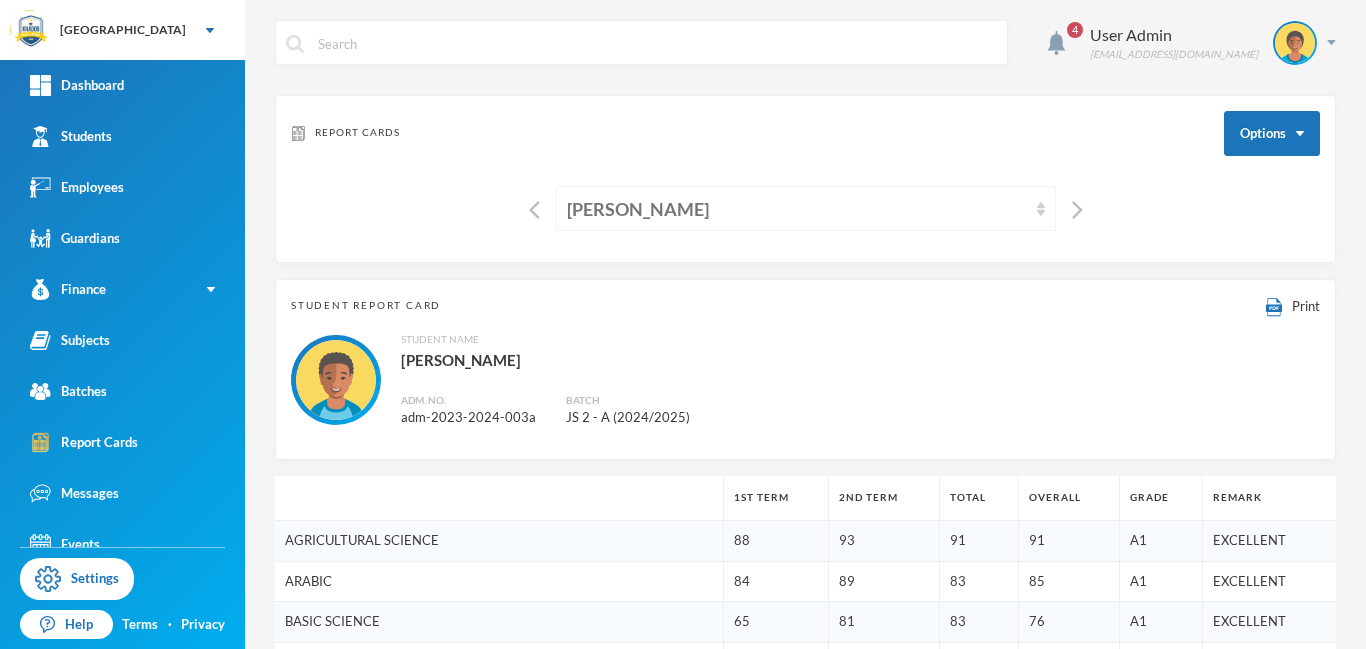 click on "[PERSON_NAME]" at bounding box center [797, 209] 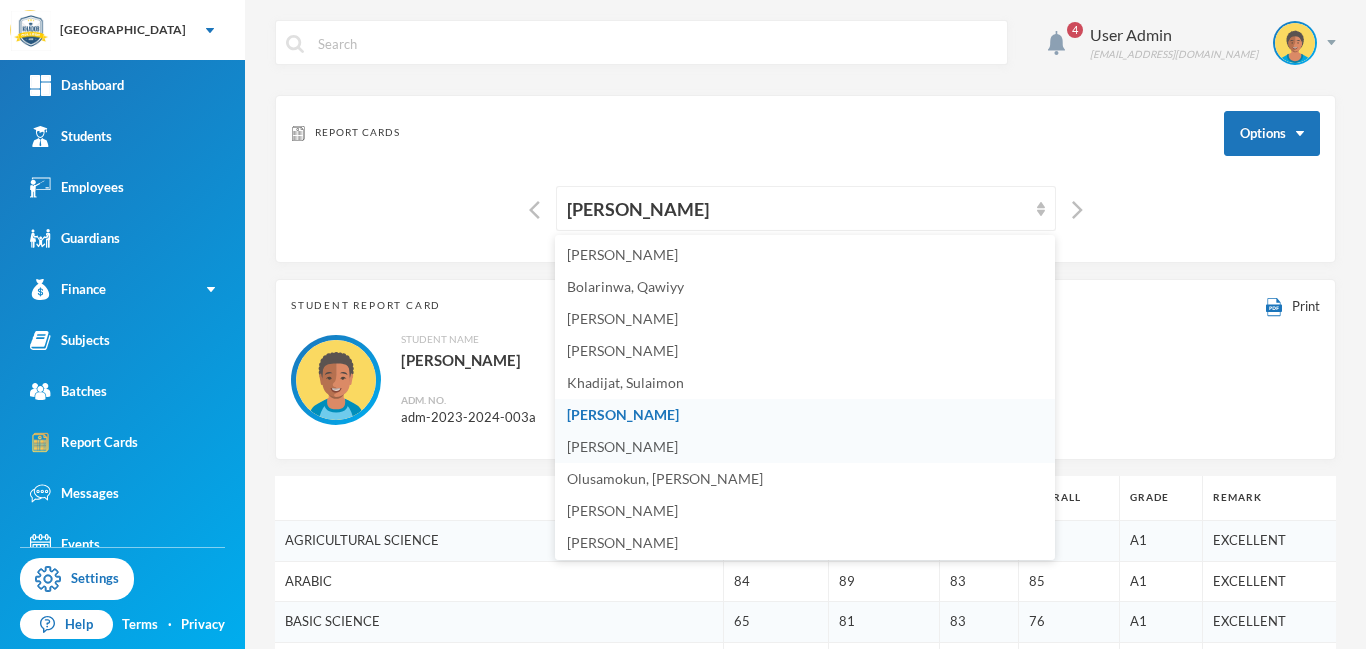 click on "[PERSON_NAME]" at bounding box center (622, 446) 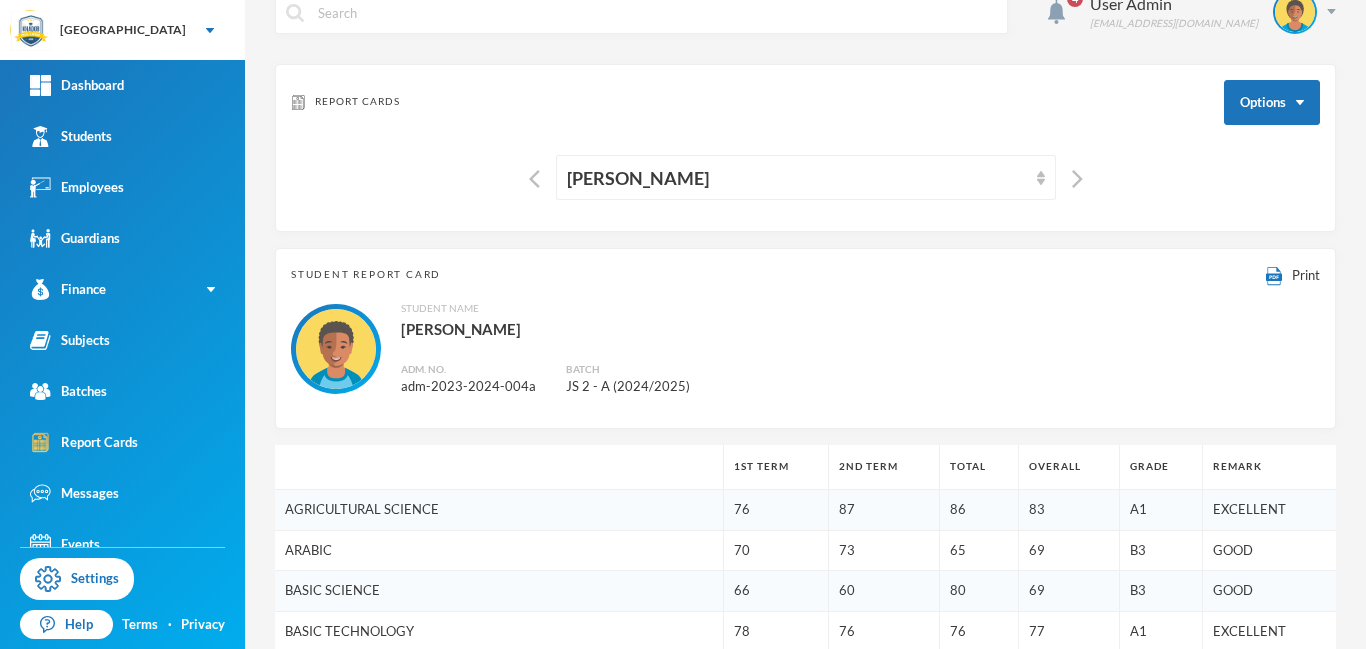 scroll, scrollTop: 0, scrollLeft: 0, axis: both 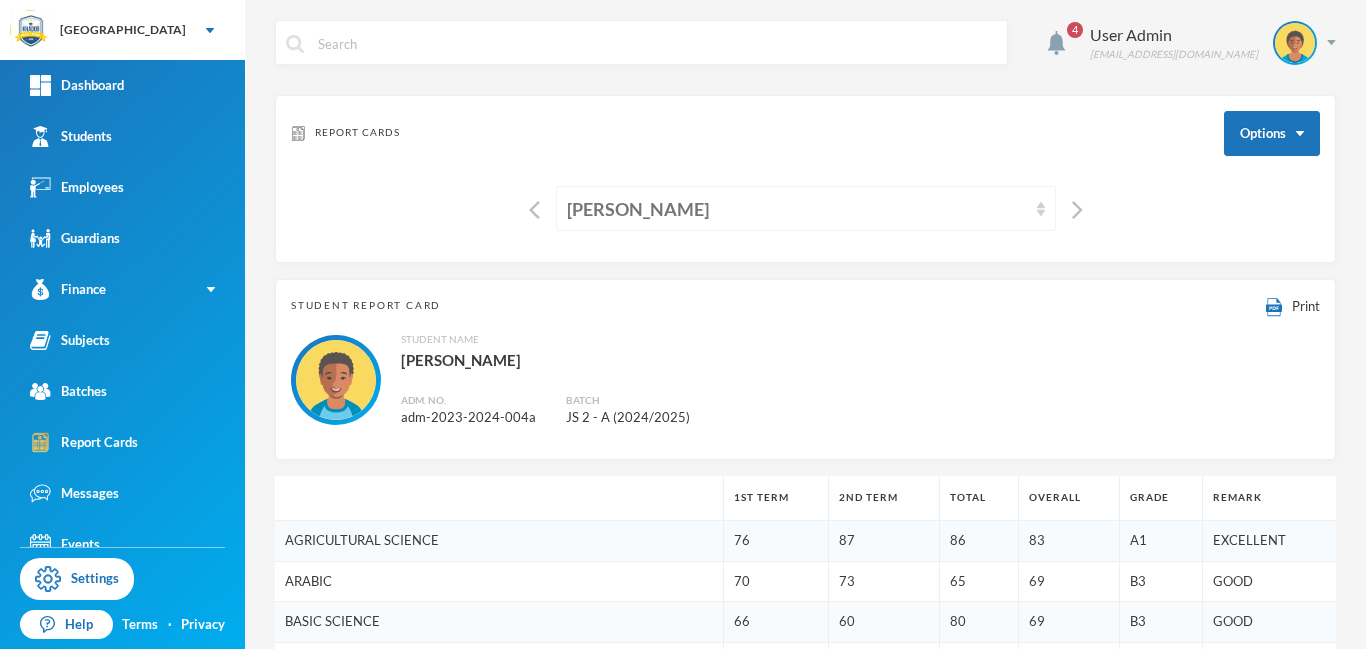 click on "[PERSON_NAME]" at bounding box center (797, 209) 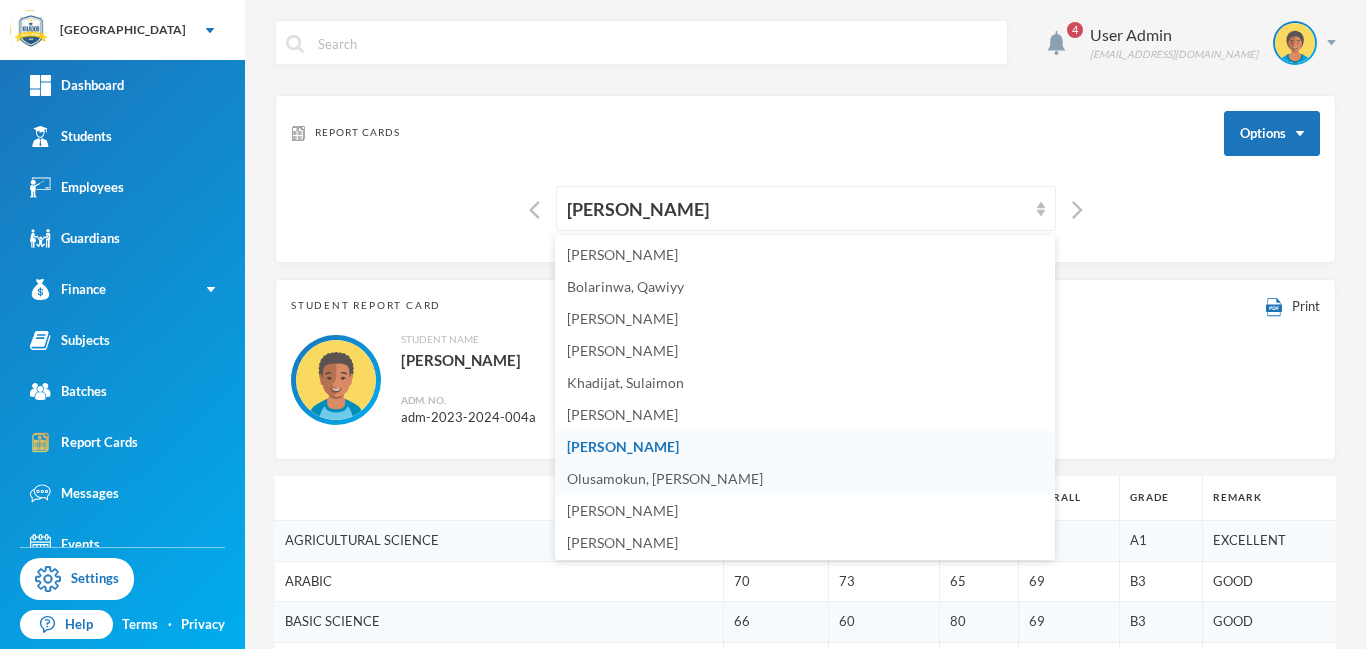 click on "Olusamokun, [PERSON_NAME]" at bounding box center [805, 479] 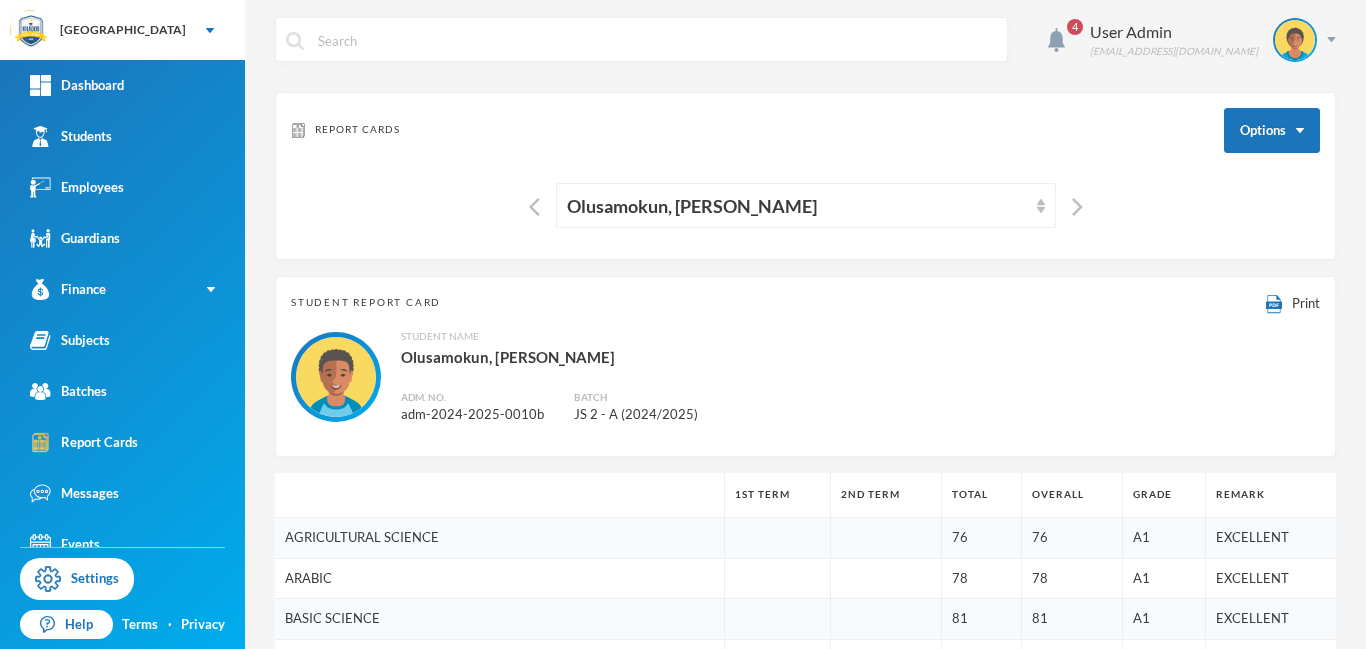 scroll, scrollTop: 0, scrollLeft: 0, axis: both 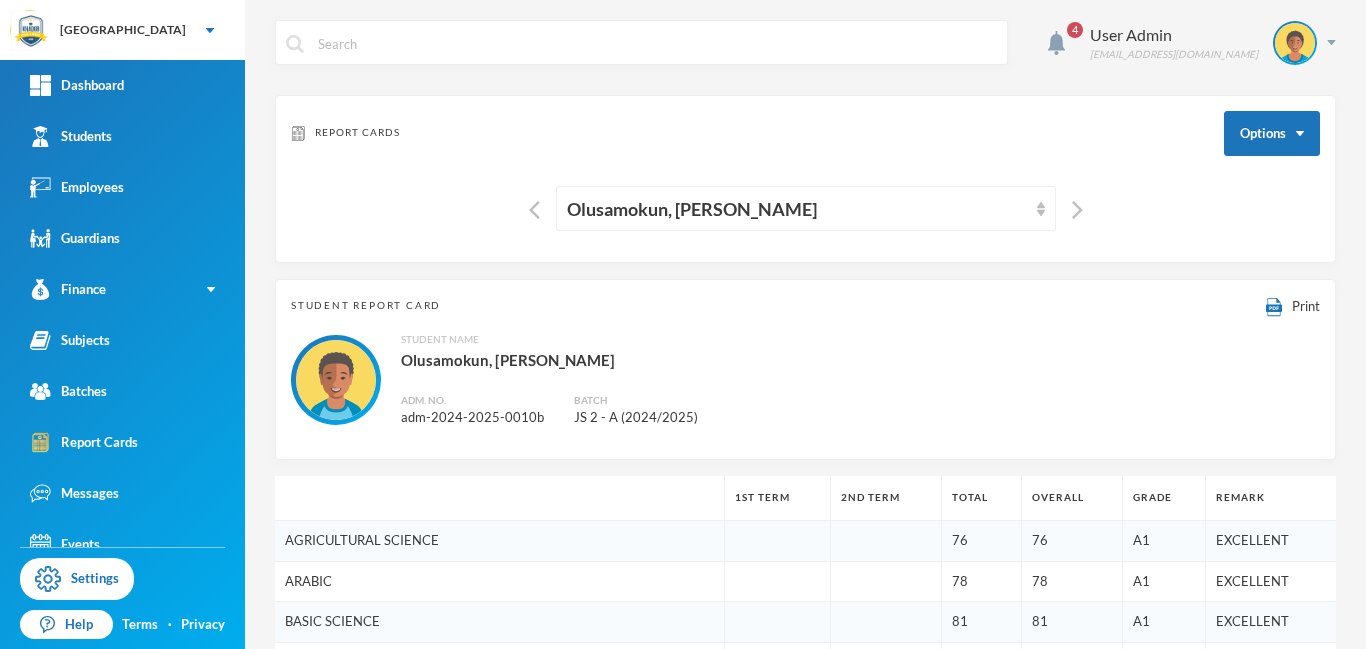 drag, startPoint x: 1365, startPoint y: 215, endPoint x: 1365, endPoint y: 196, distance: 19 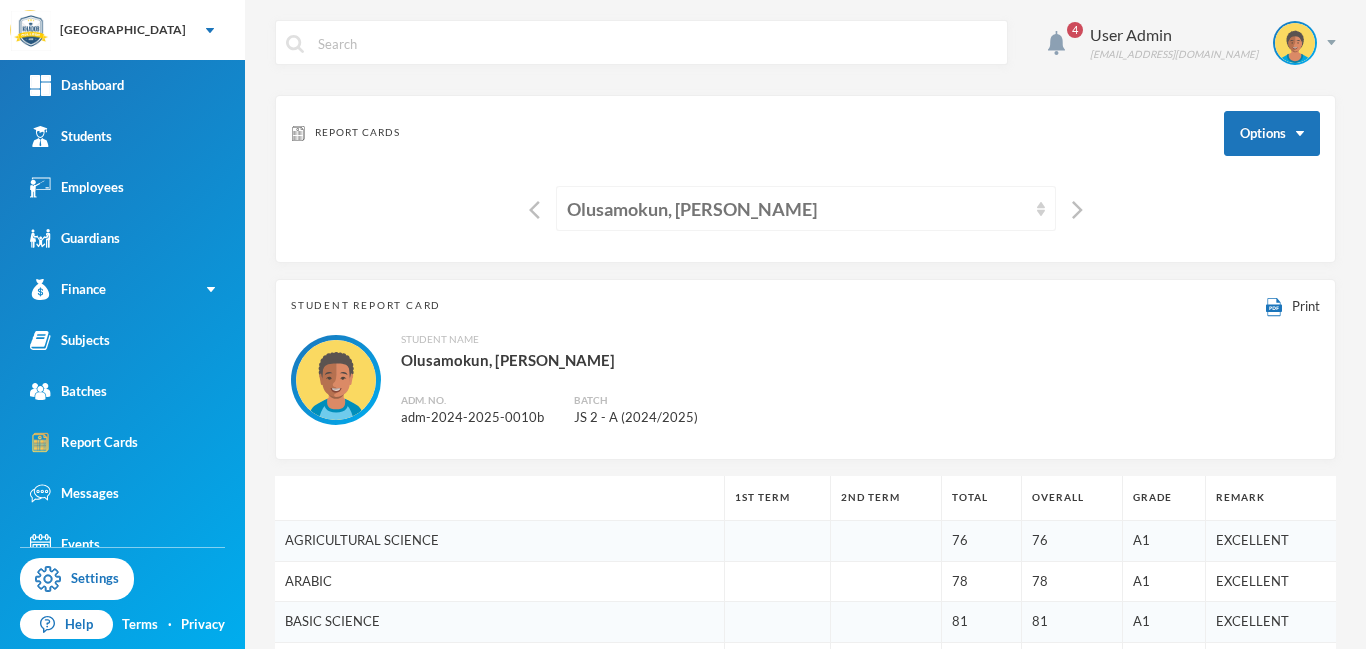 click on "Olusamokun, [PERSON_NAME]" at bounding box center (797, 209) 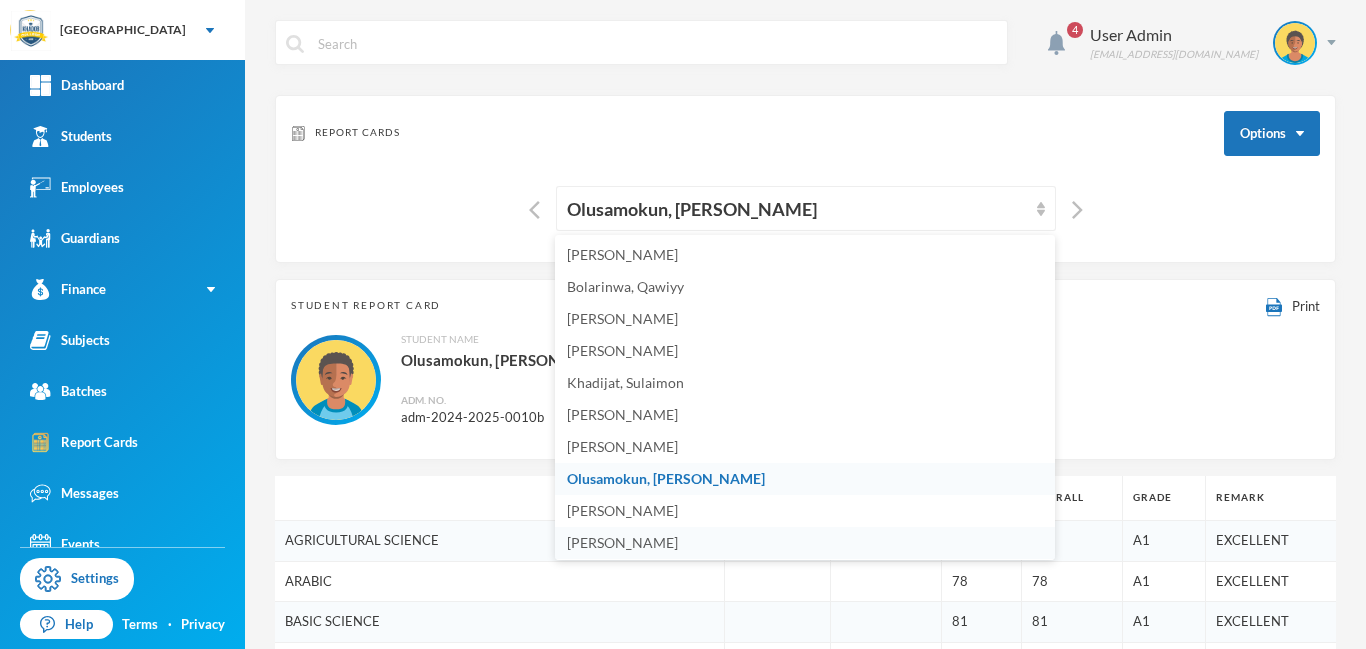 click on "[PERSON_NAME]" at bounding box center (805, 543) 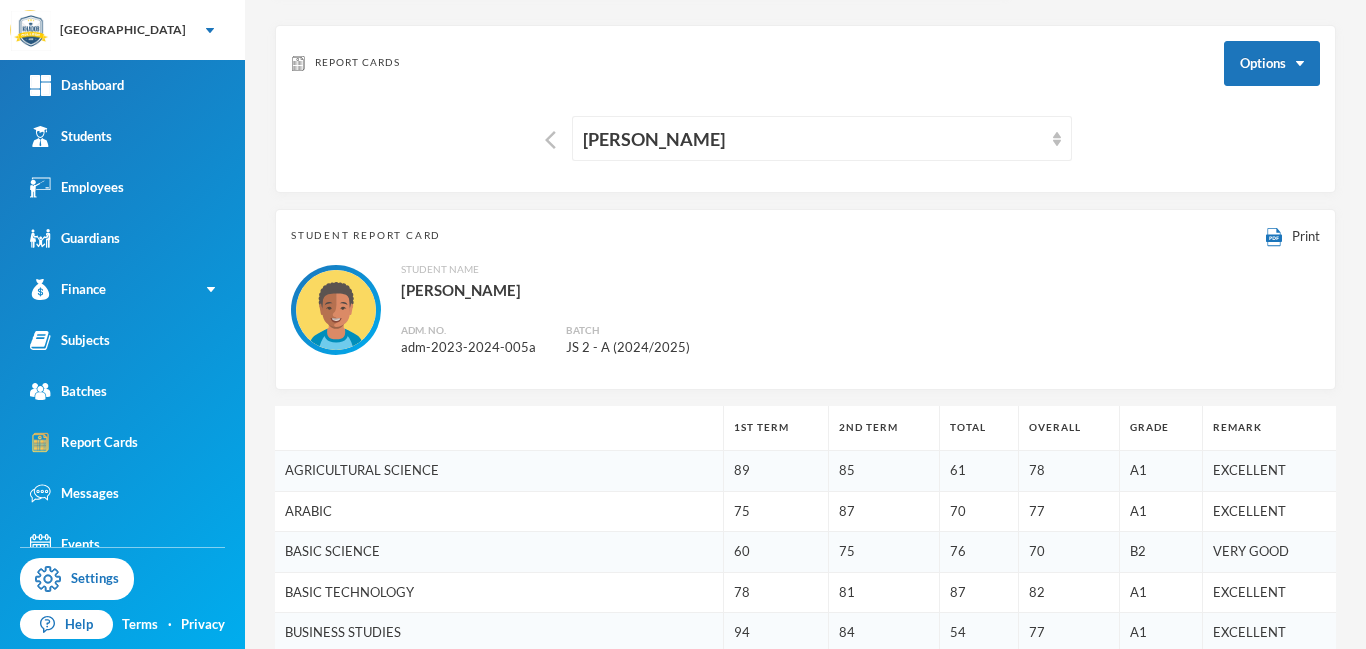 scroll, scrollTop: 72, scrollLeft: 0, axis: vertical 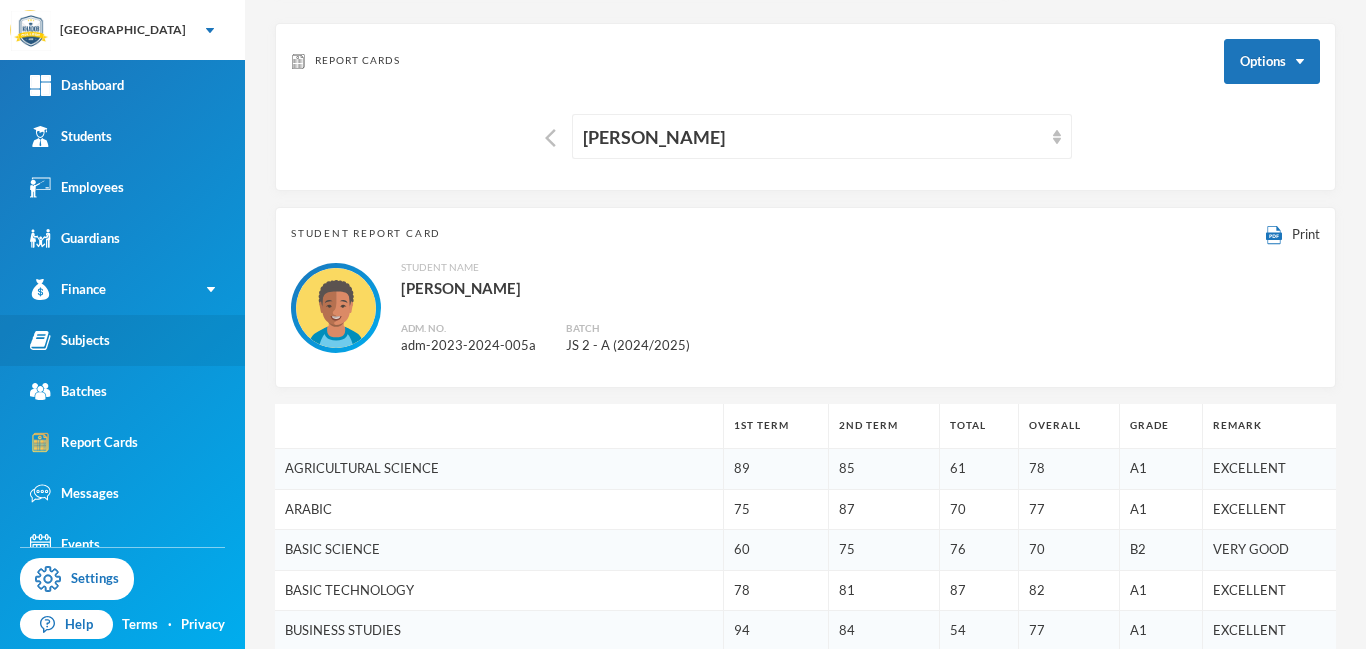 click on "Subjects" at bounding box center [70, 340] 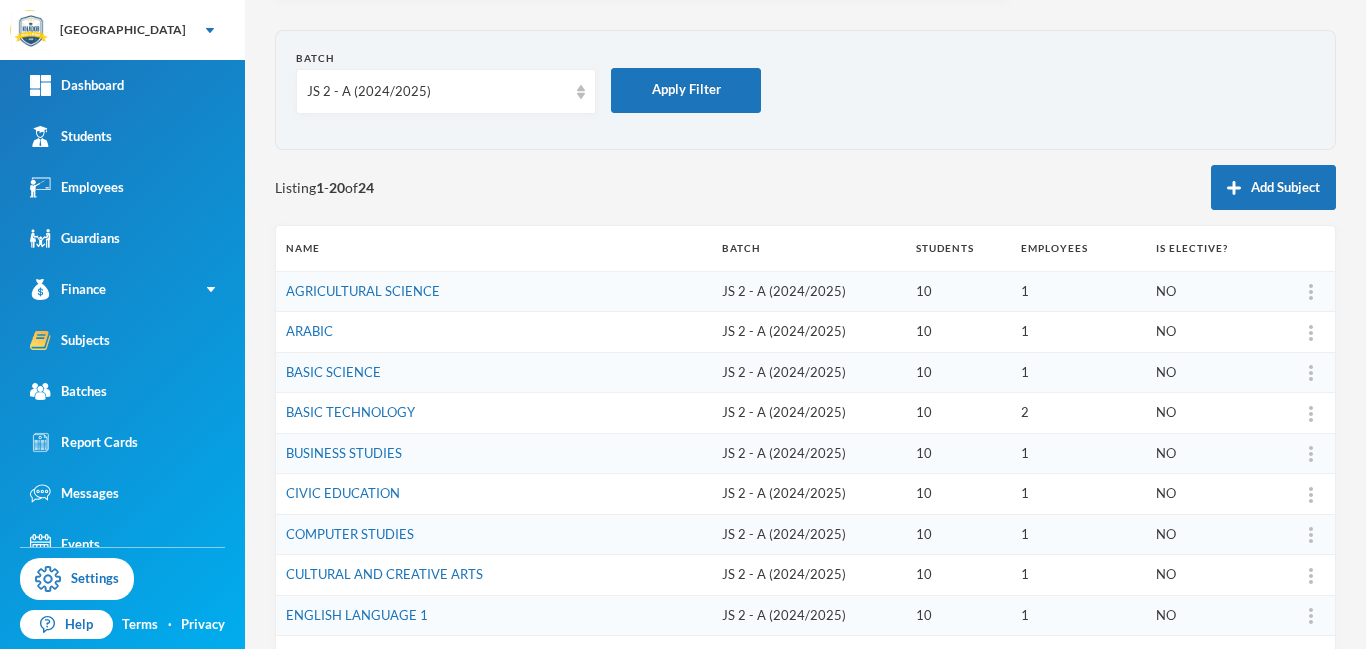 scroll, scrollTop: 0, scrollLeft: 0, axis: both 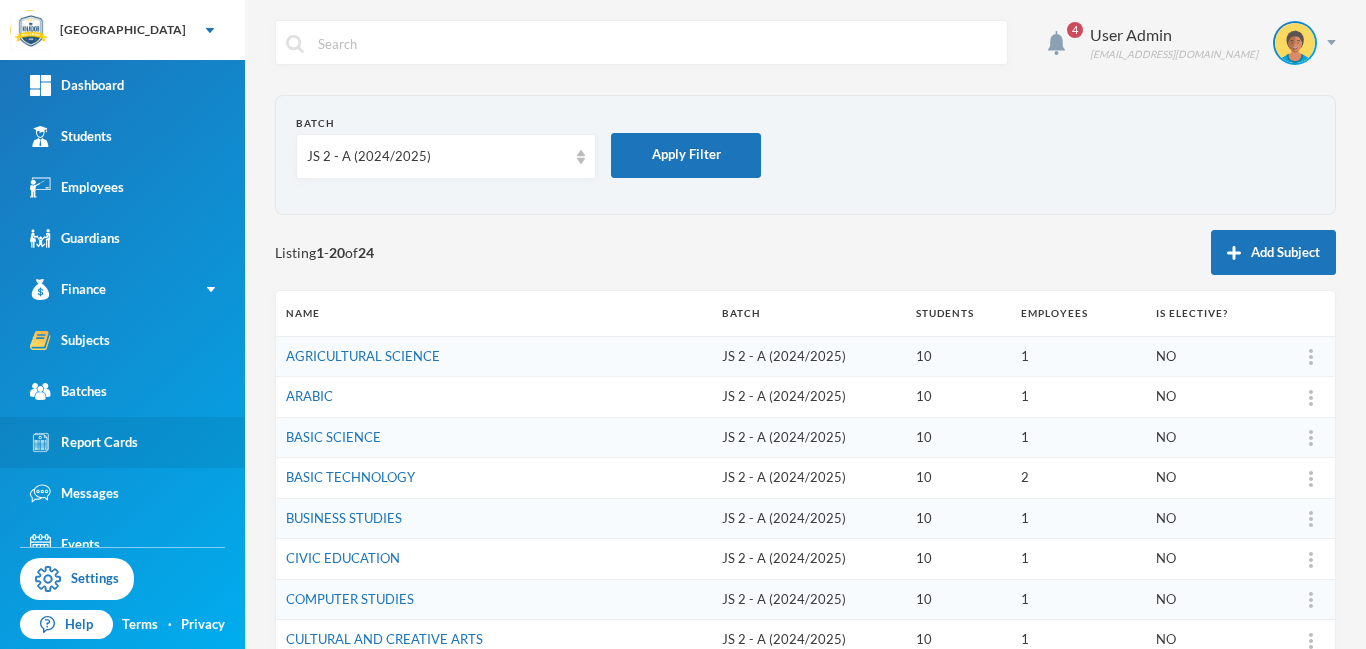 click on "Report Cards" at bounding box center (84, 442) 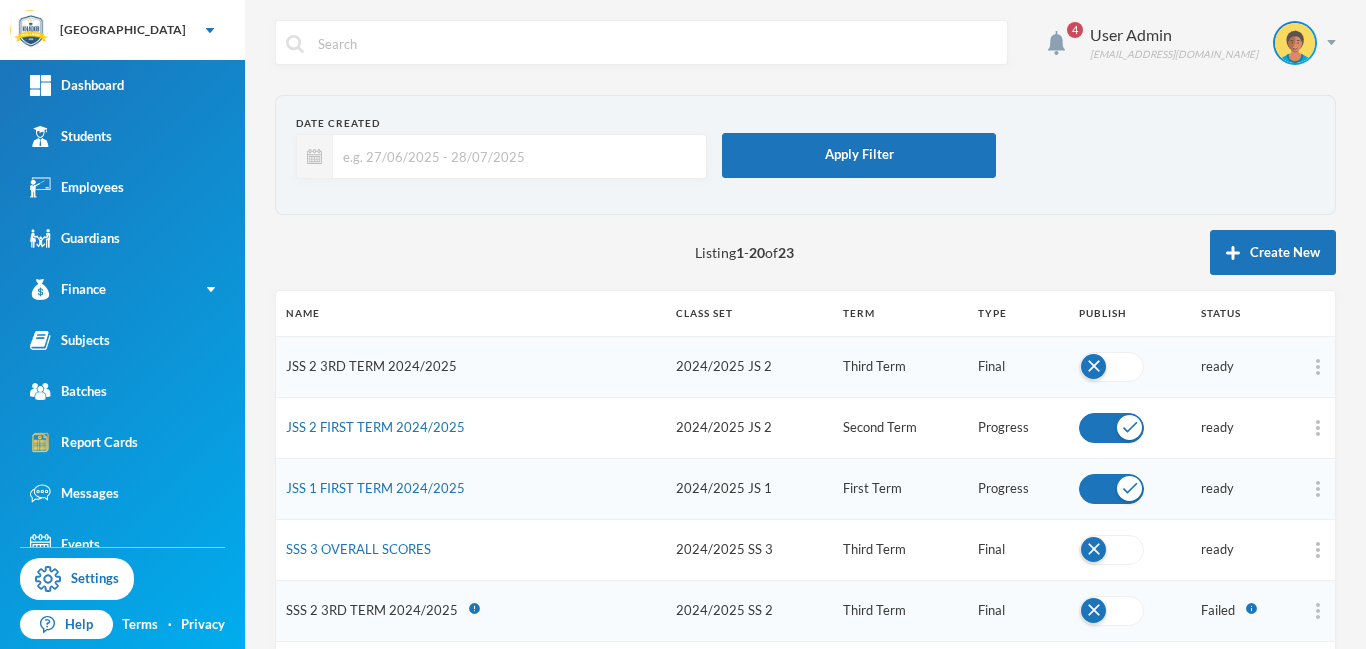 click on "JSS 2 3RD TERM 2024/2025" at bounding box center [371, 366] 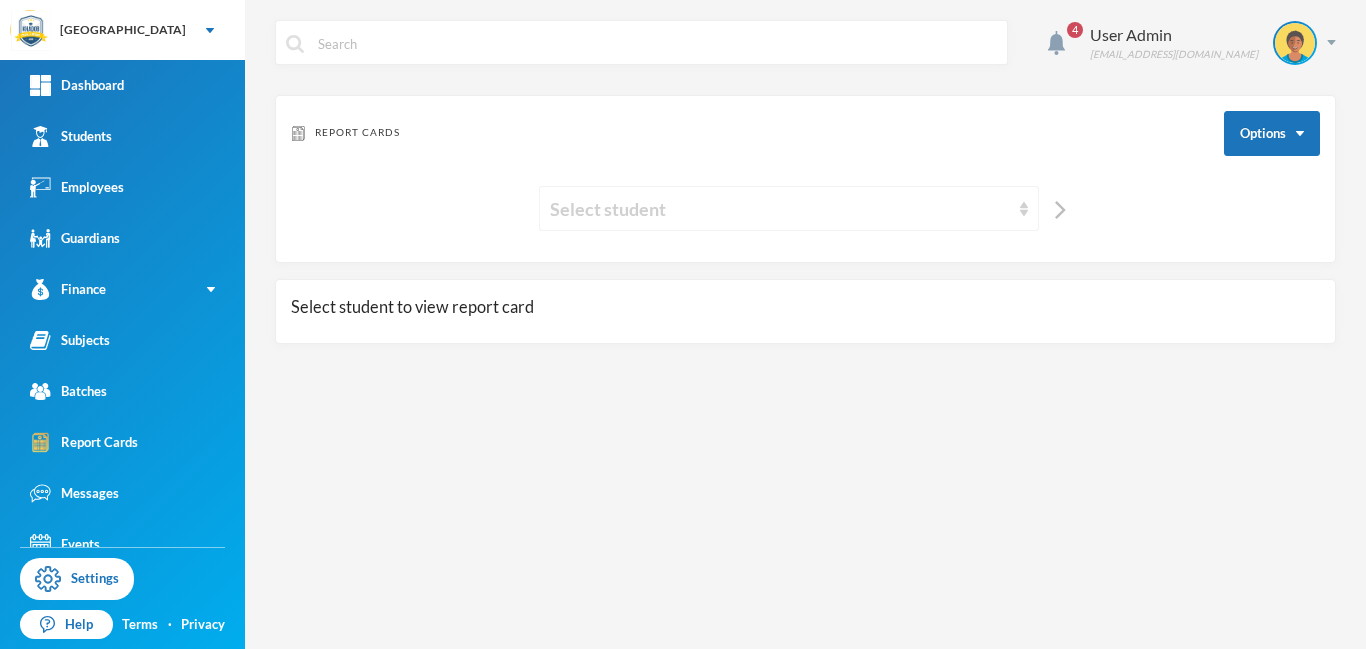 click on "Select student" at bounding box center (780, 209) 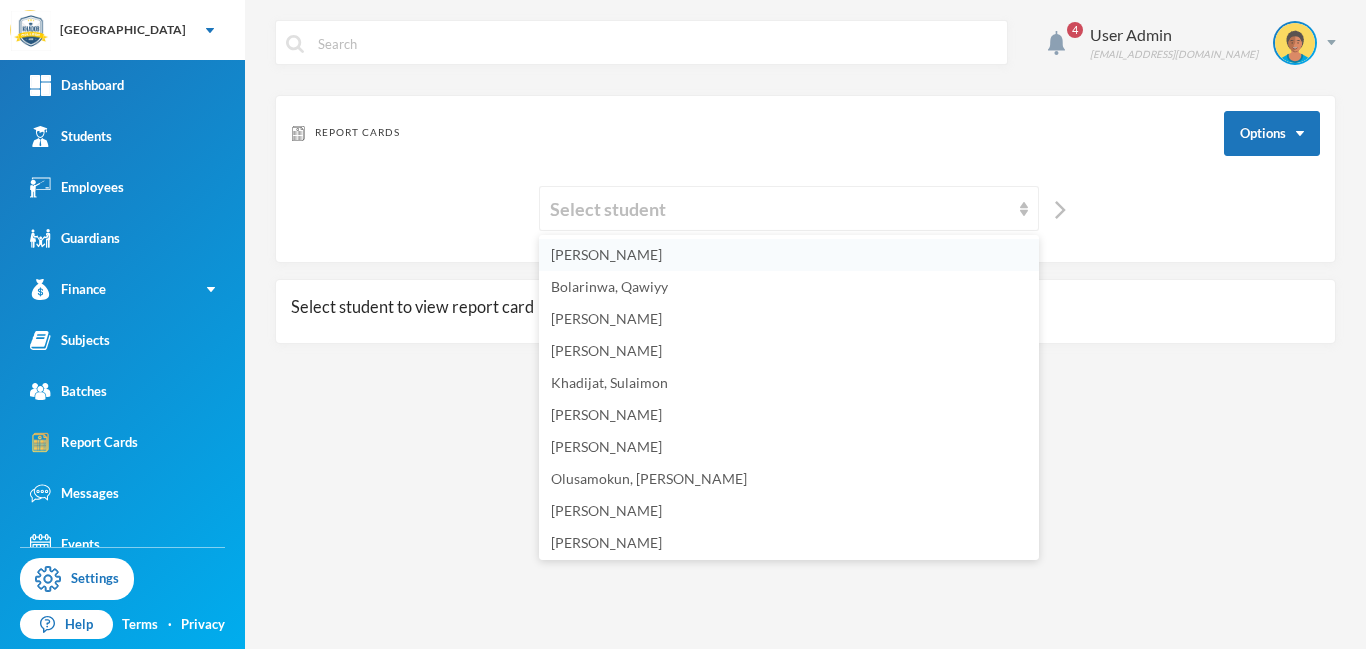 click on "[PERSON_NAME]" at bounding box center [606, 254] 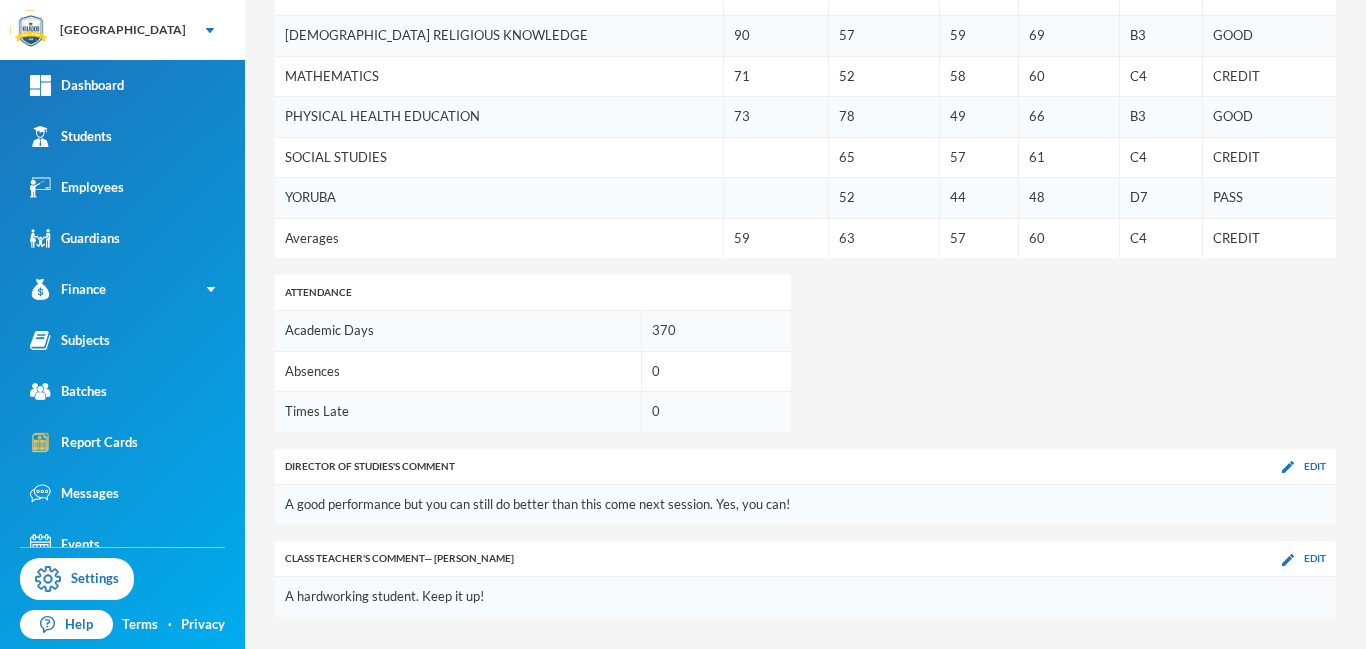 scroll, scrollTop: 914, scrollLeft: 0, axis: vertical 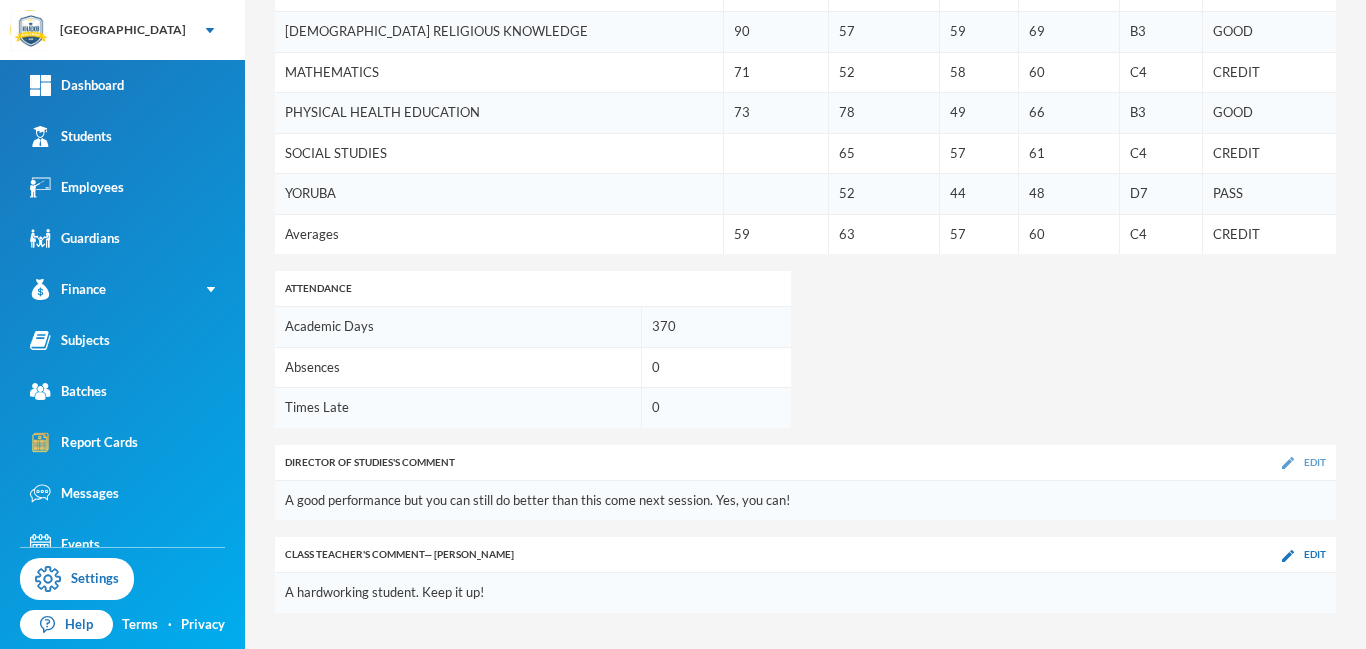 click at bounding box center (1288, 463) 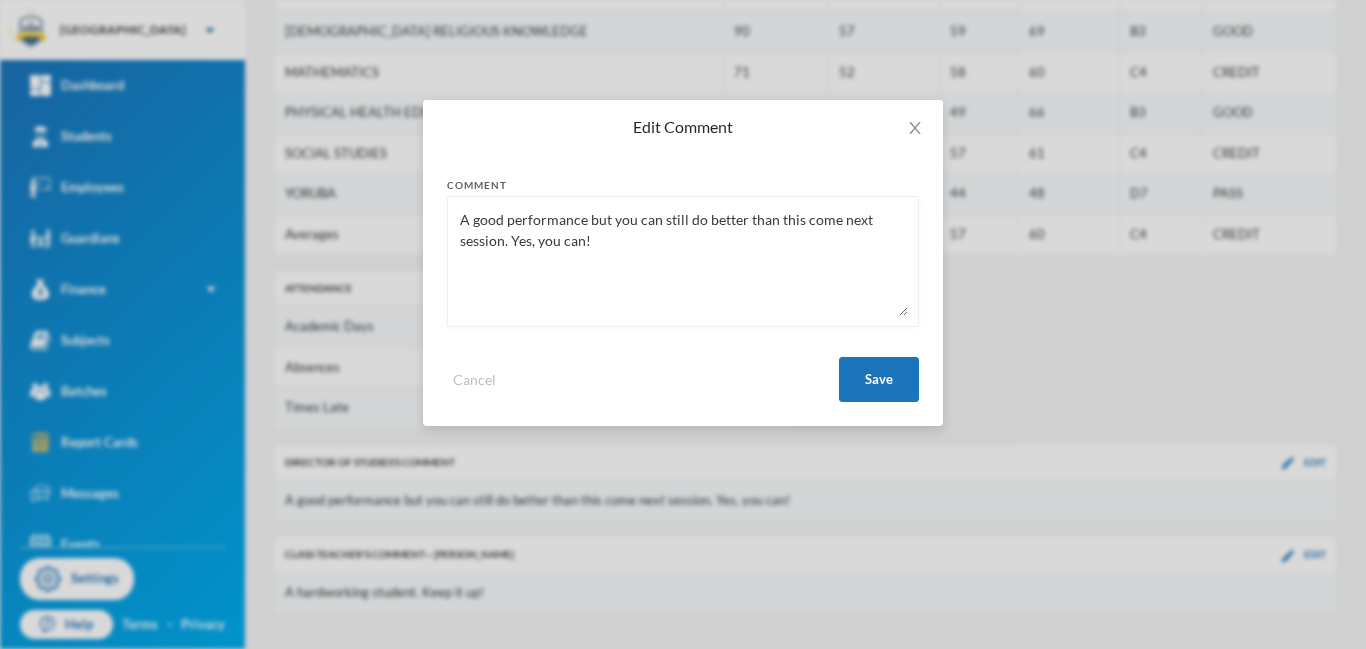 click on "A good performance but you can still do better than this come next session. Yes, you can!" at bounding box center (683, 261) 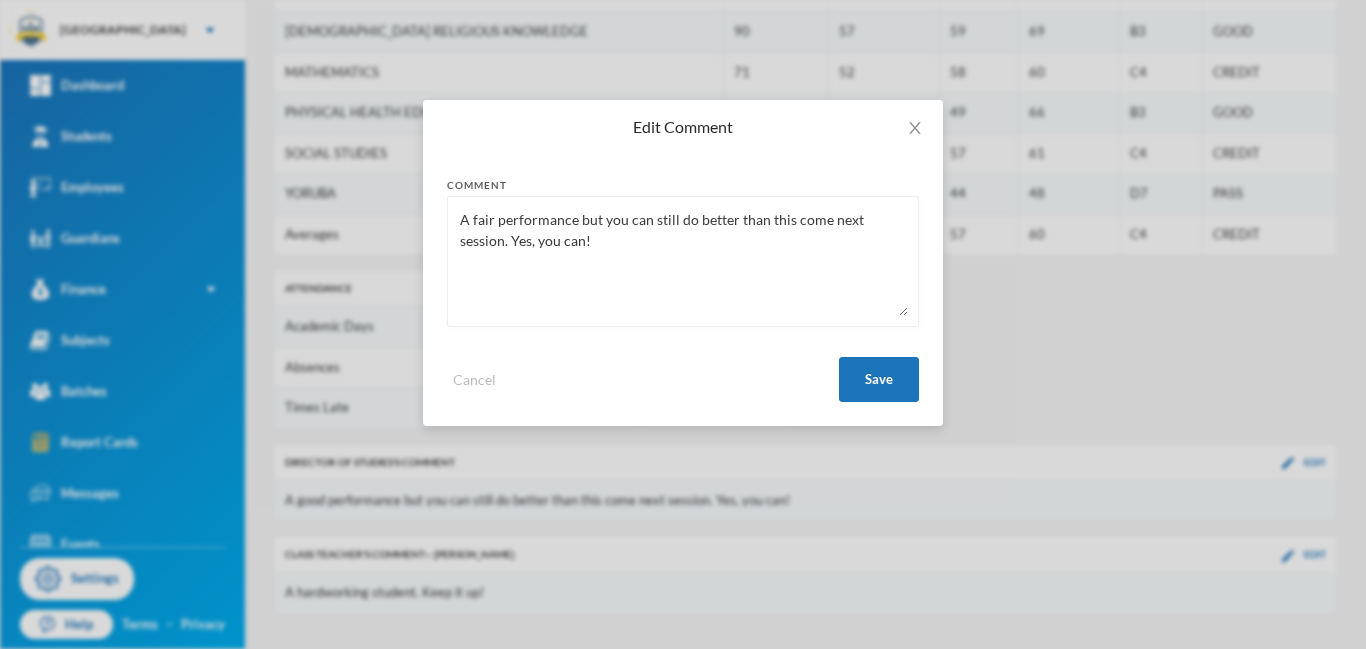 click on "A fair performance but you can still do better than this come next session. Yes, you can!" at bounding box center (683, 261) 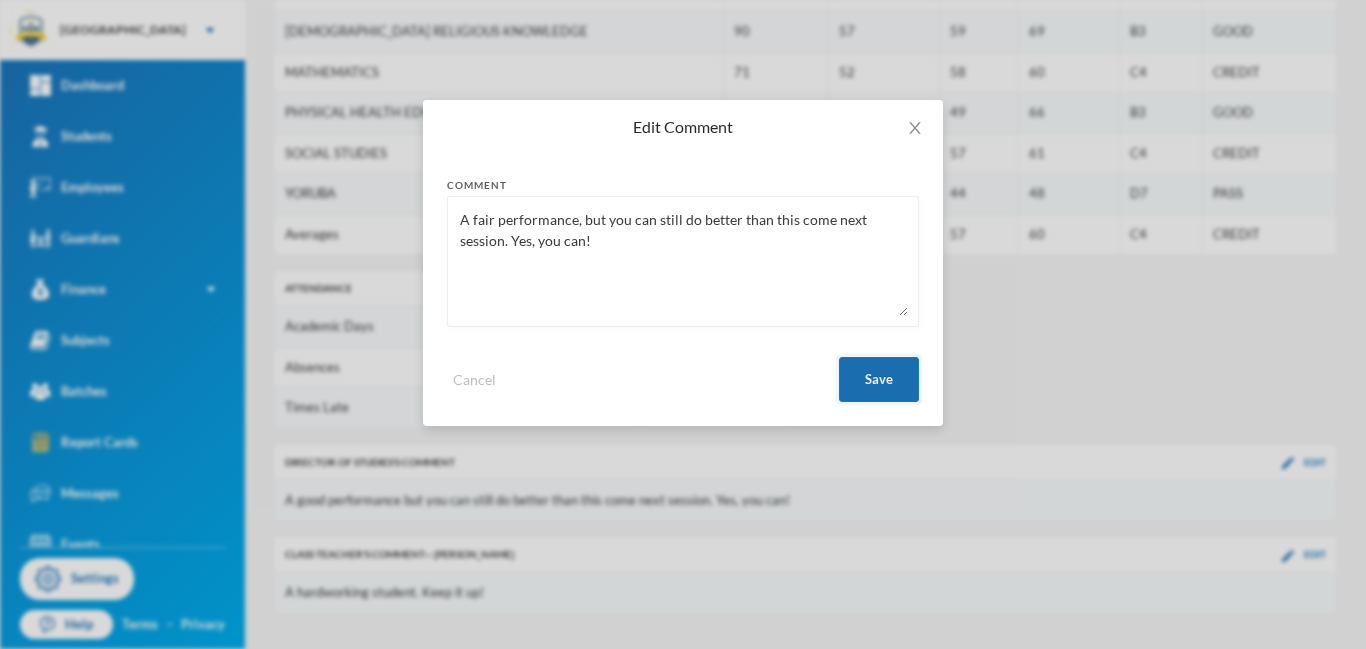 type on "A fair performance, but you can still do better than this come next session. Yes, you can!" 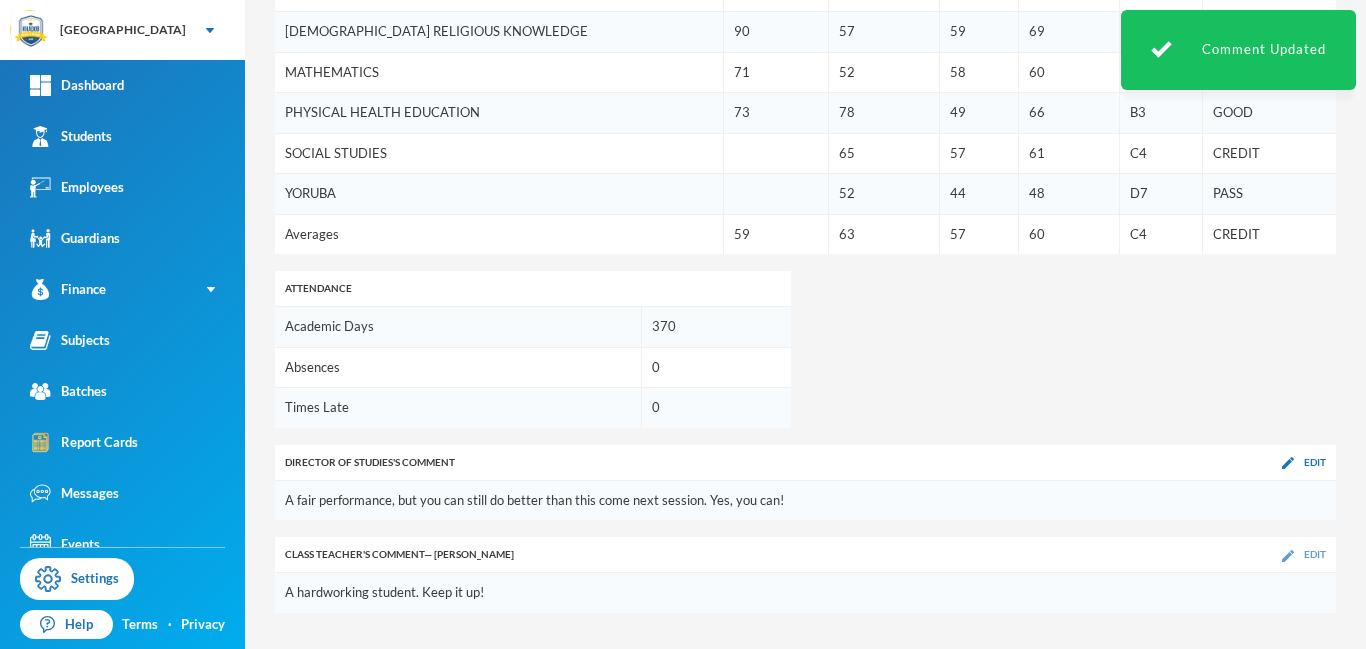 click at bounding box center (1288, 556) 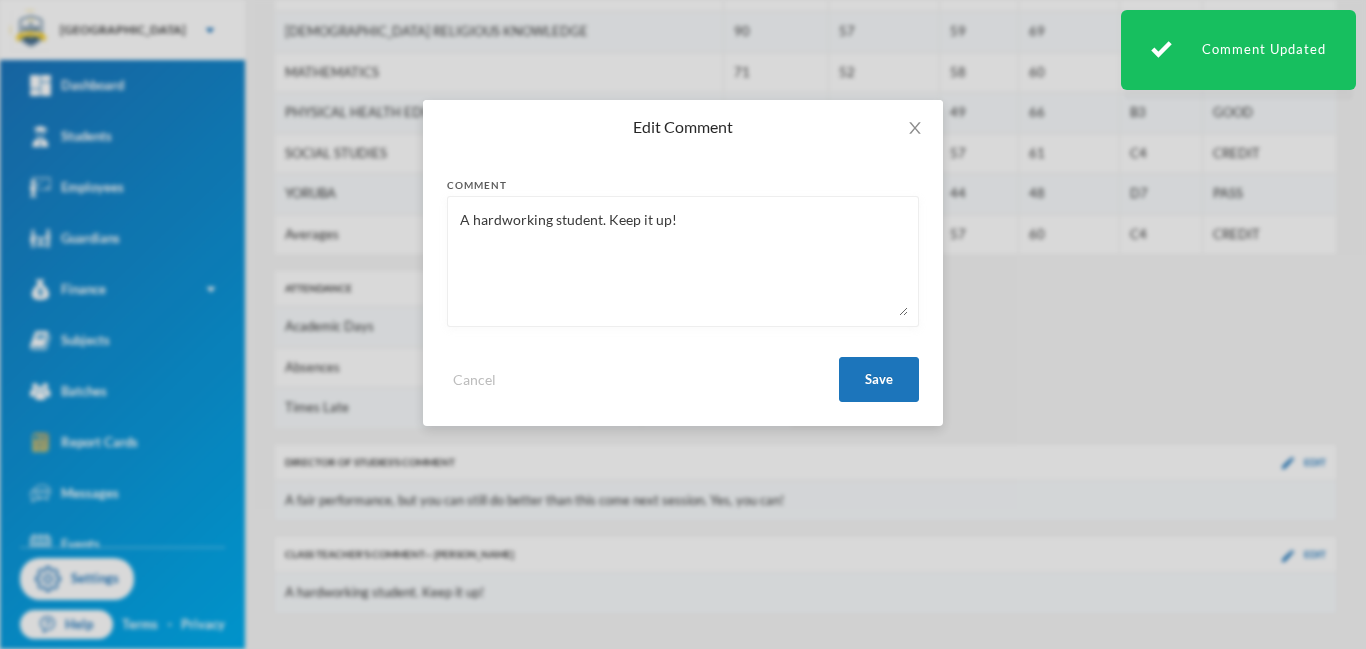 click on "A hardworking student. Keep it up!" at bounding box center (683, 261) 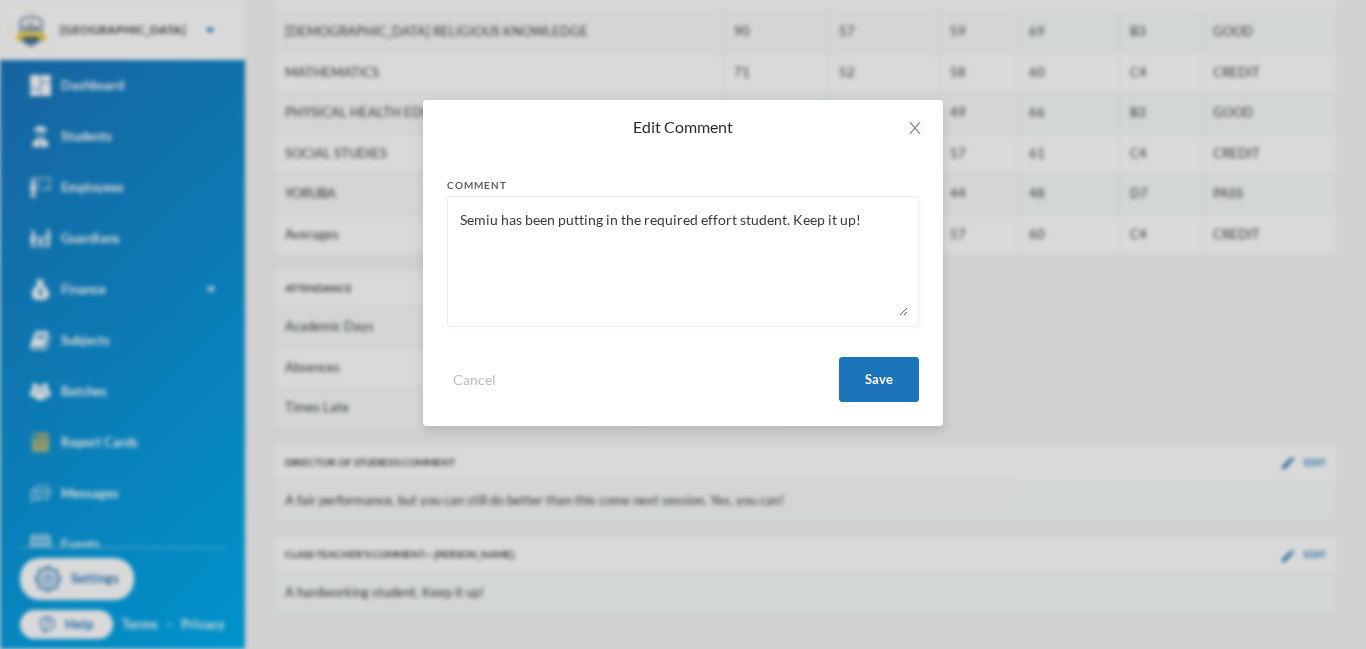 click on "Semiu has been putting in the required effort student. Keep it up!" at bounding box center [683, 261] 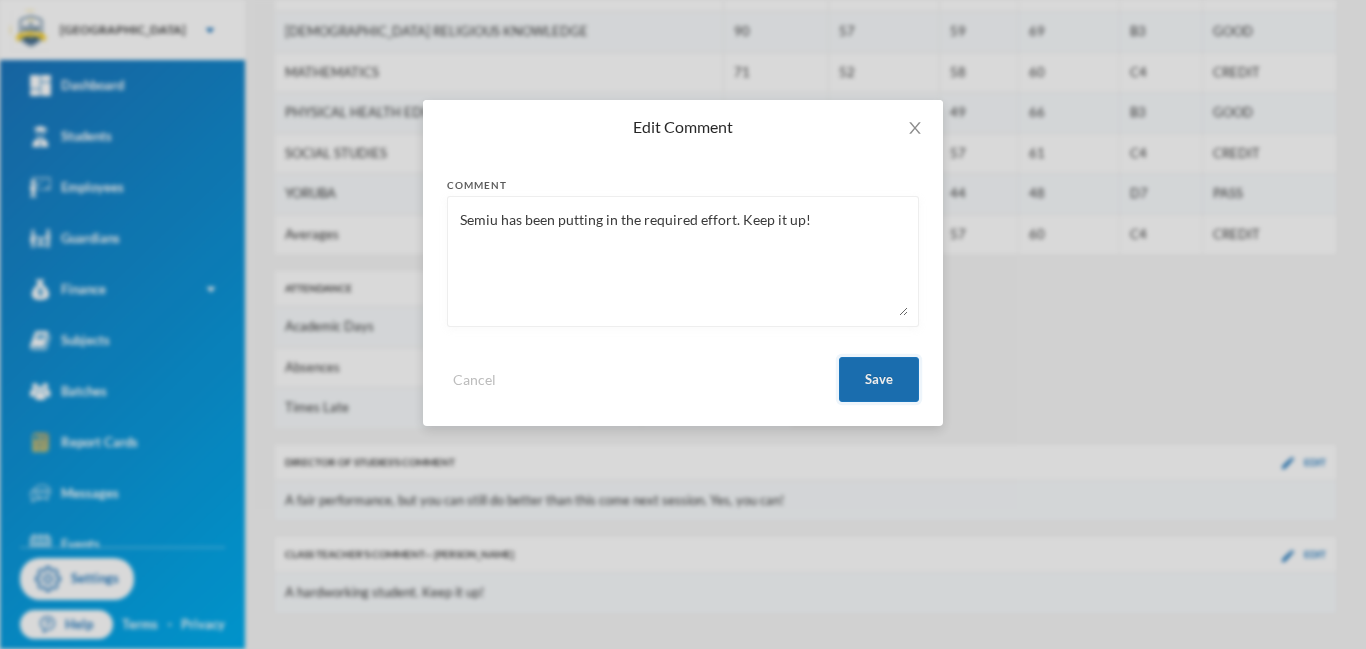 type on "Semiu has been putting in the required effort. Keep it up!" 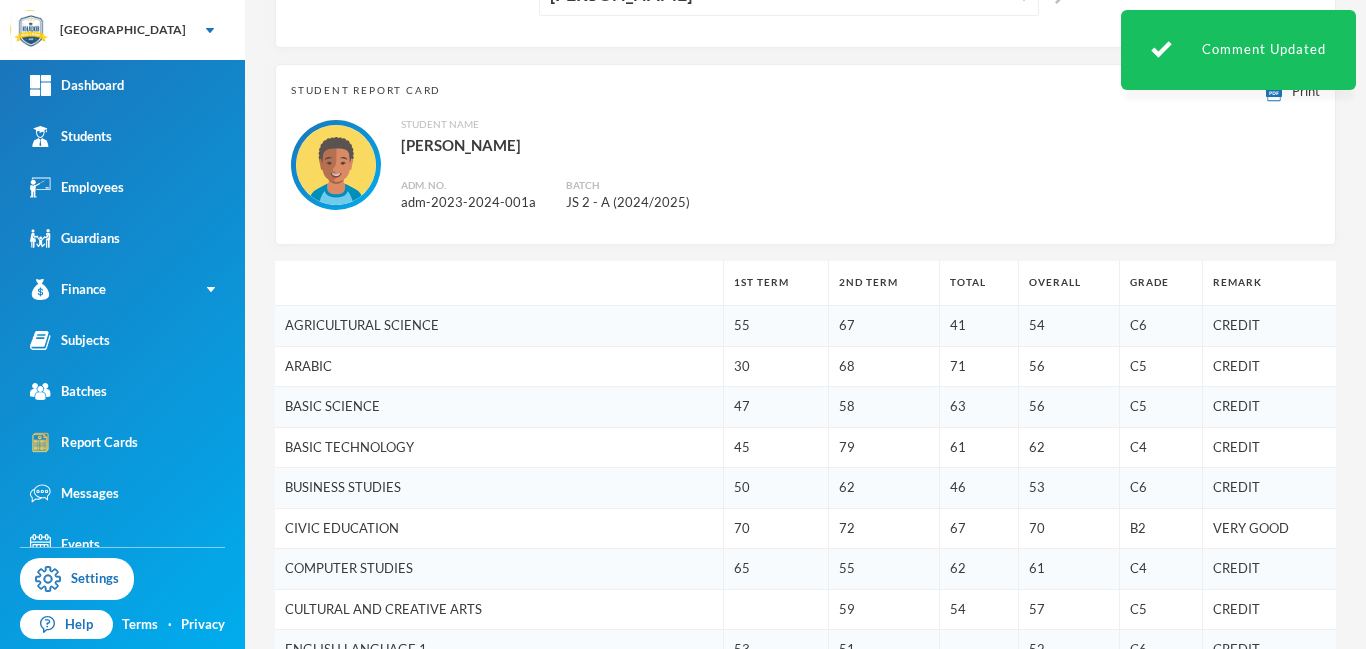 scroll, scrollTop: 133, scrollLeft: 0, axis: vertical 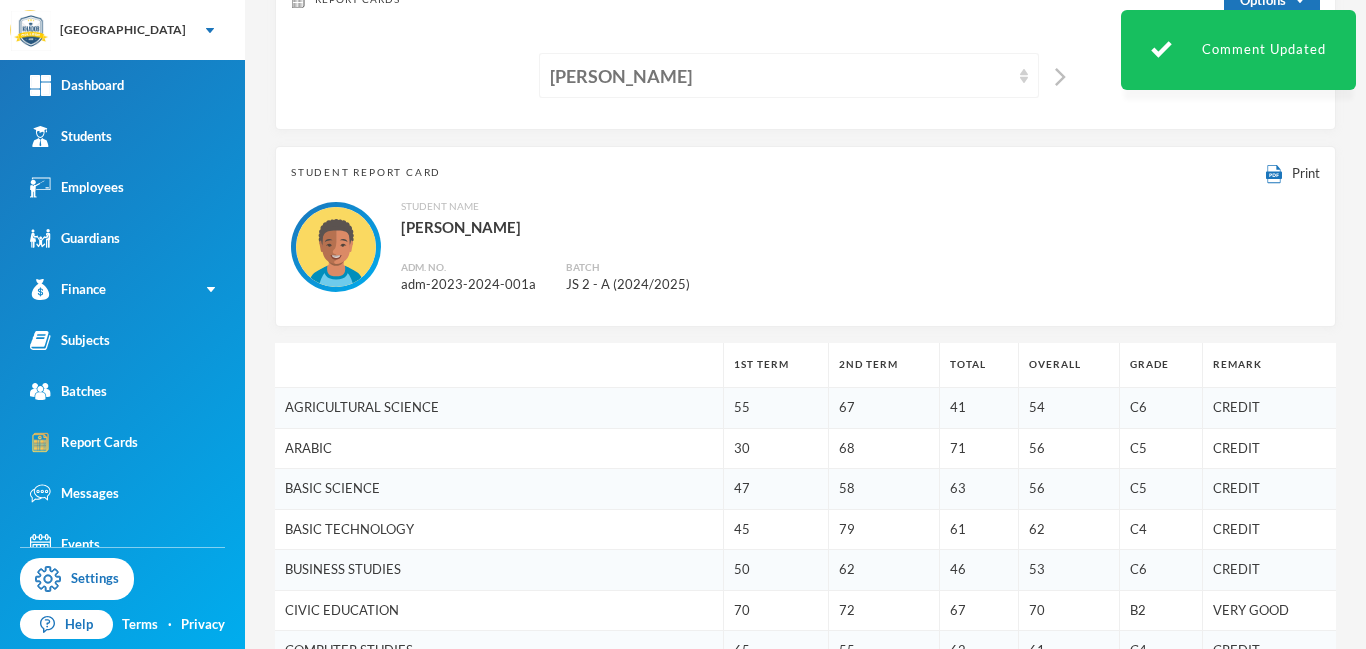 click on "[PERSON_NAME]" at bounding box center [780, 76] 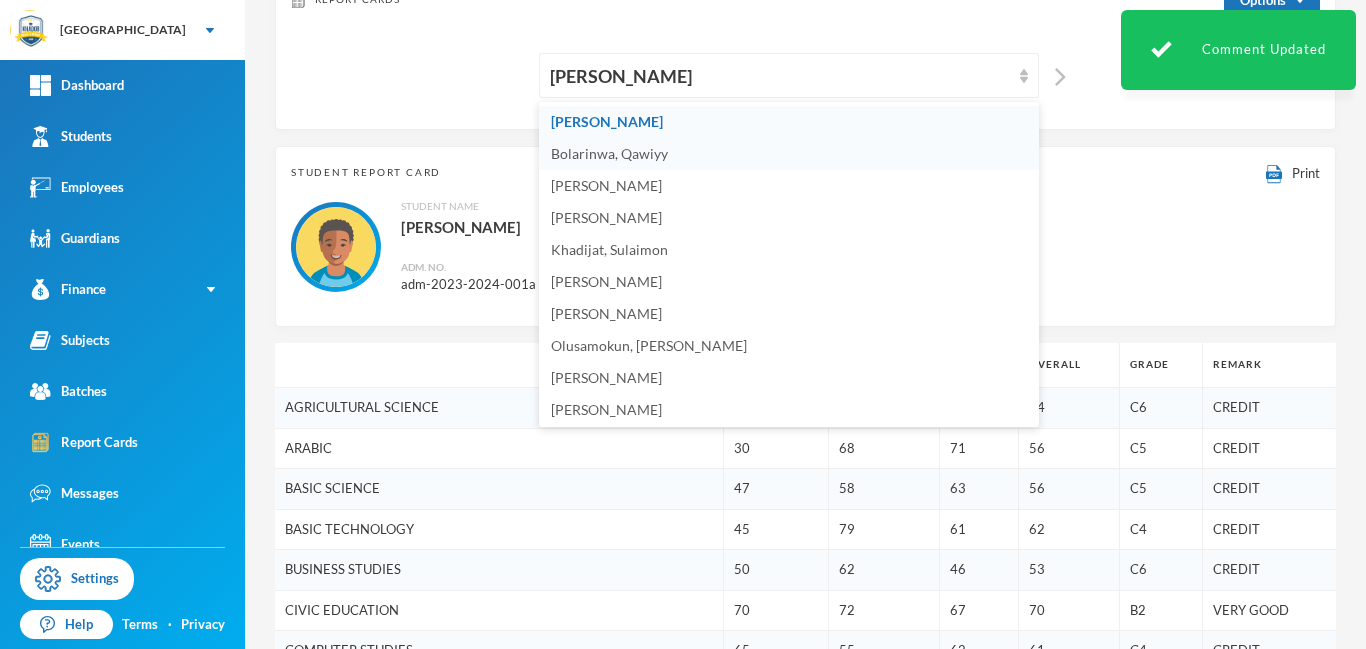 click on "Bolarinwa, Qawiyy" at bounding box center (609, 153) 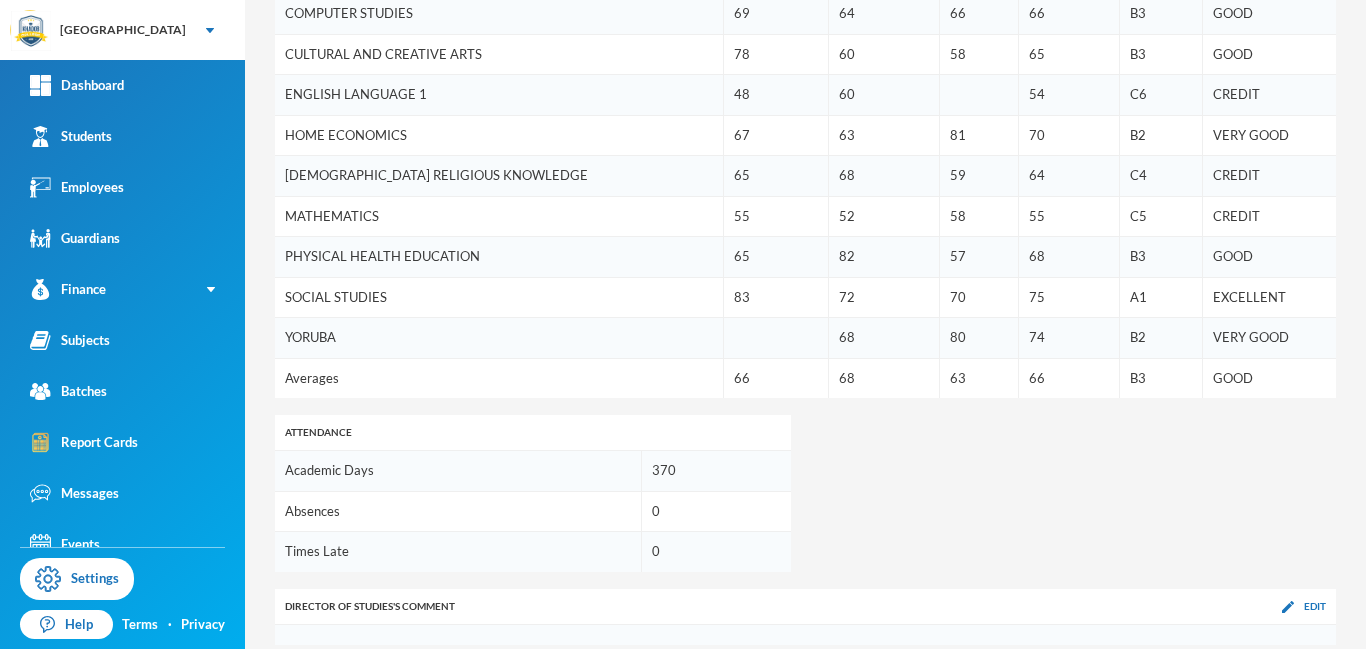 scroll, scrollTop: 875, scrollLeft: 0, axis: vertical 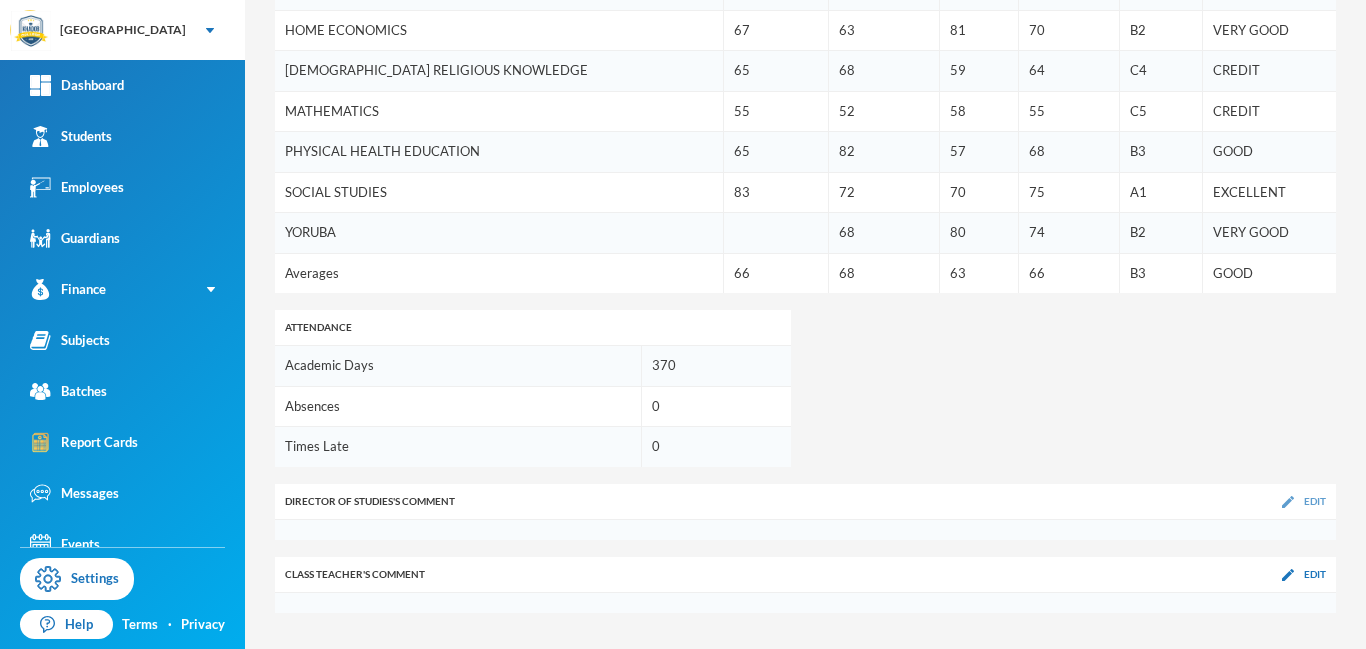 click at bounding box center [1288, 502] 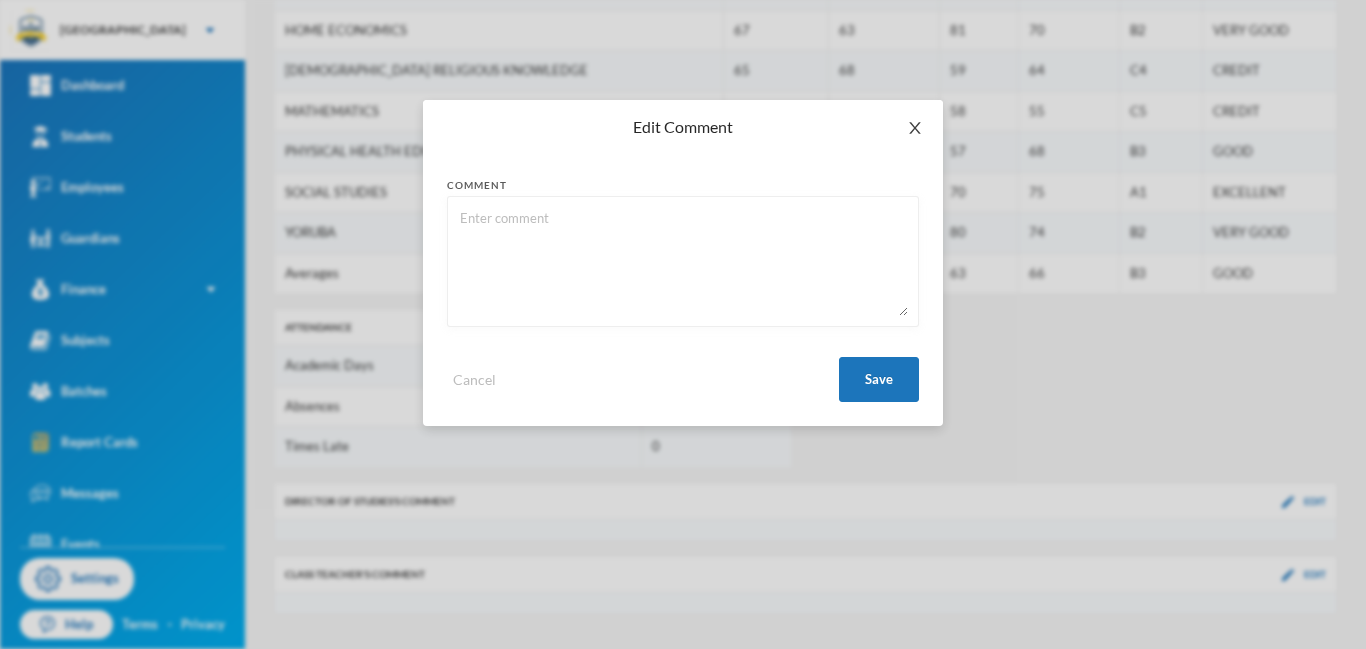 click 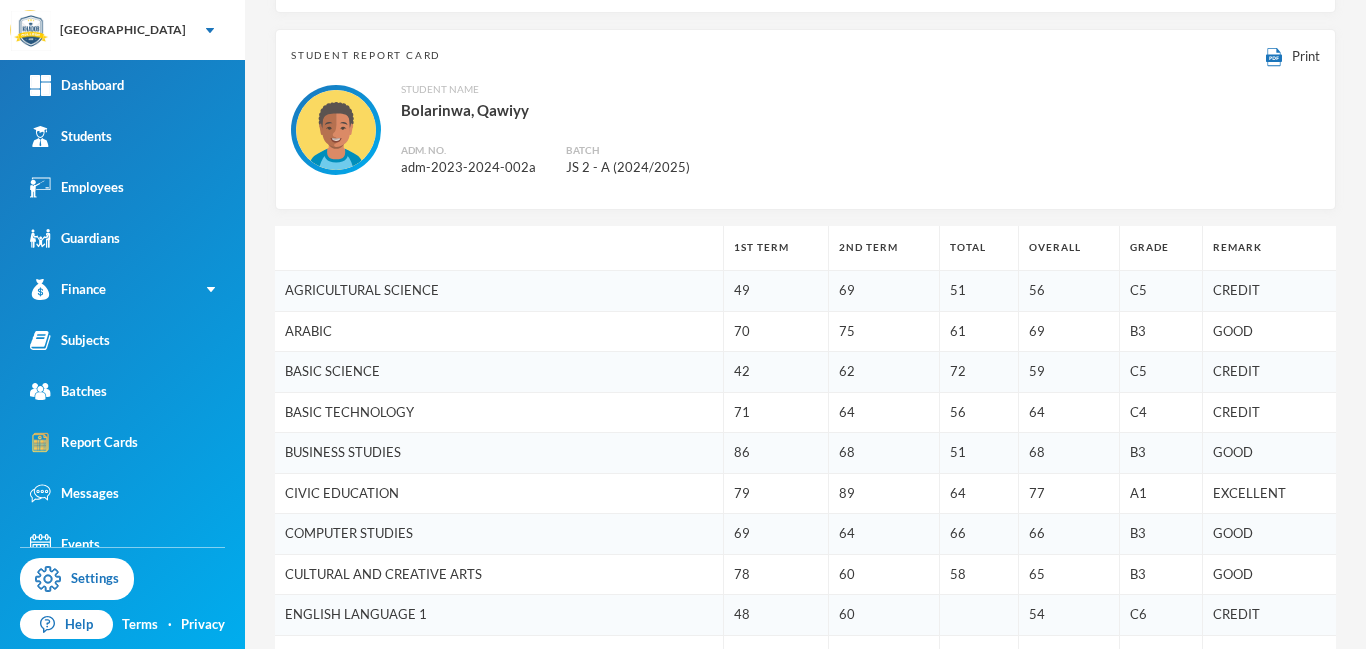 scroll, scrollTop: 0, scrollLeft: 0, axis: both 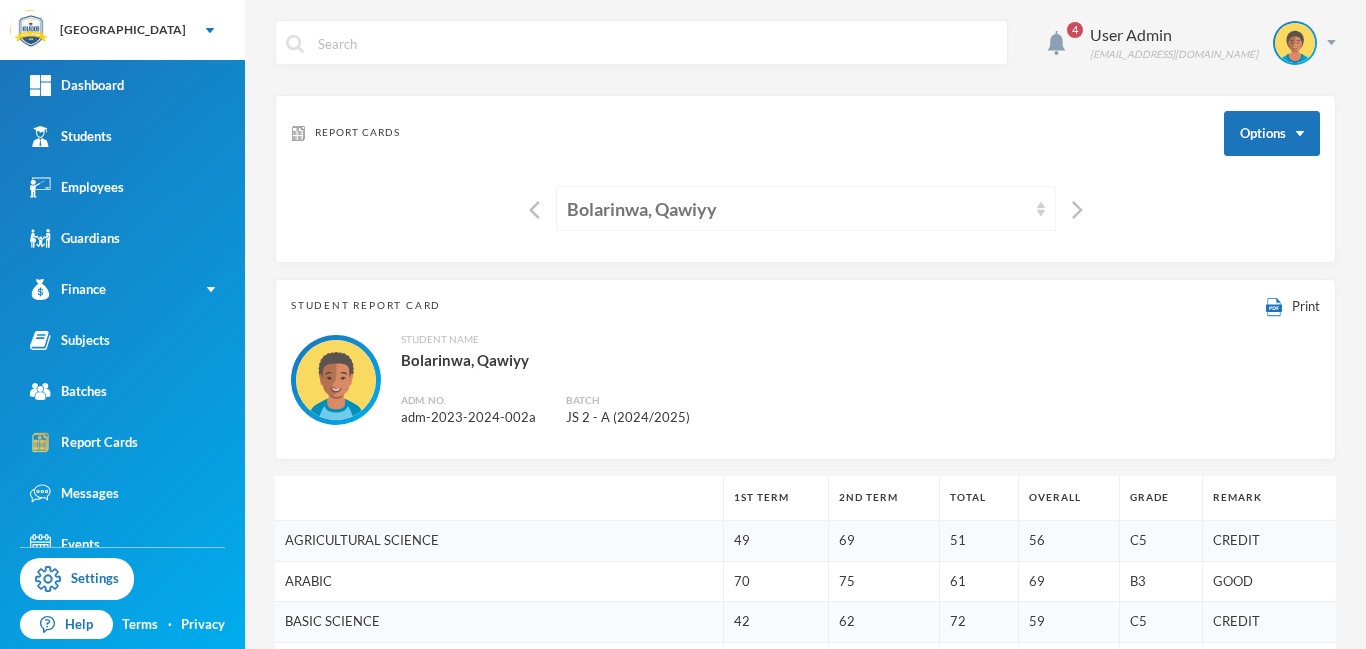 click on "Bolarinwa, Qawiyy" at bounding box center (797, 209) 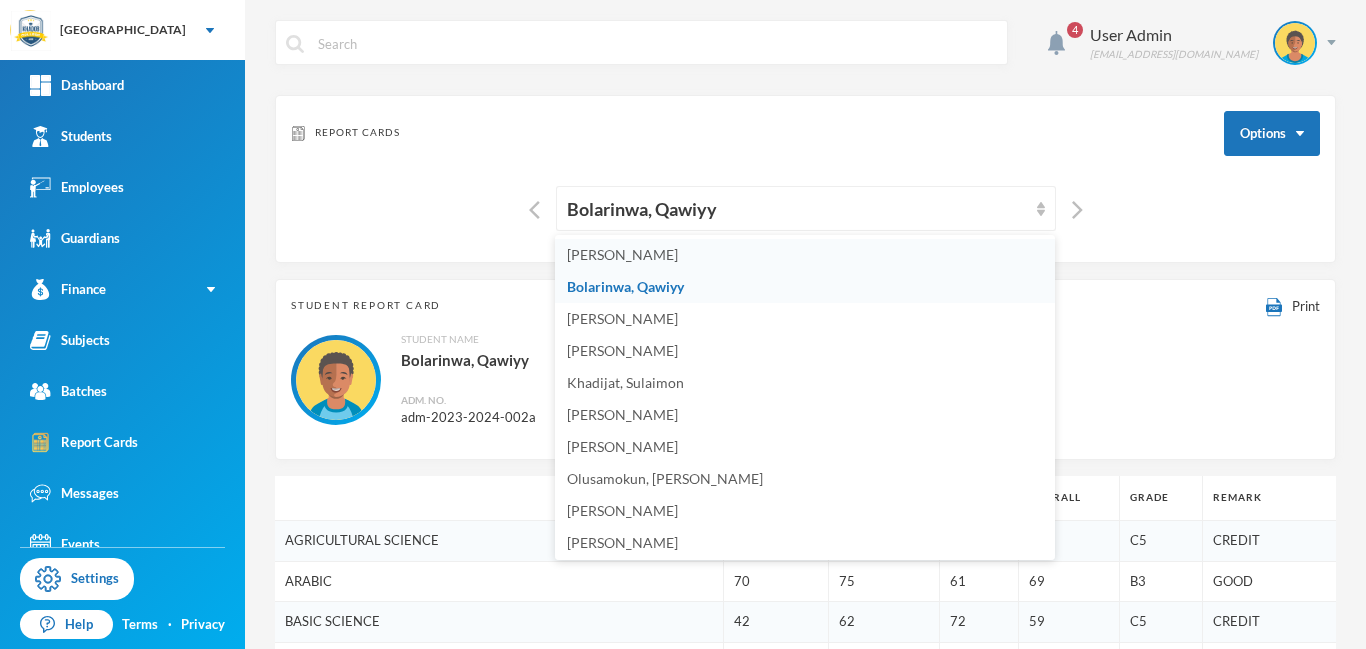 click on "[PERSON_NAME]" at bounding box center (622, 254) 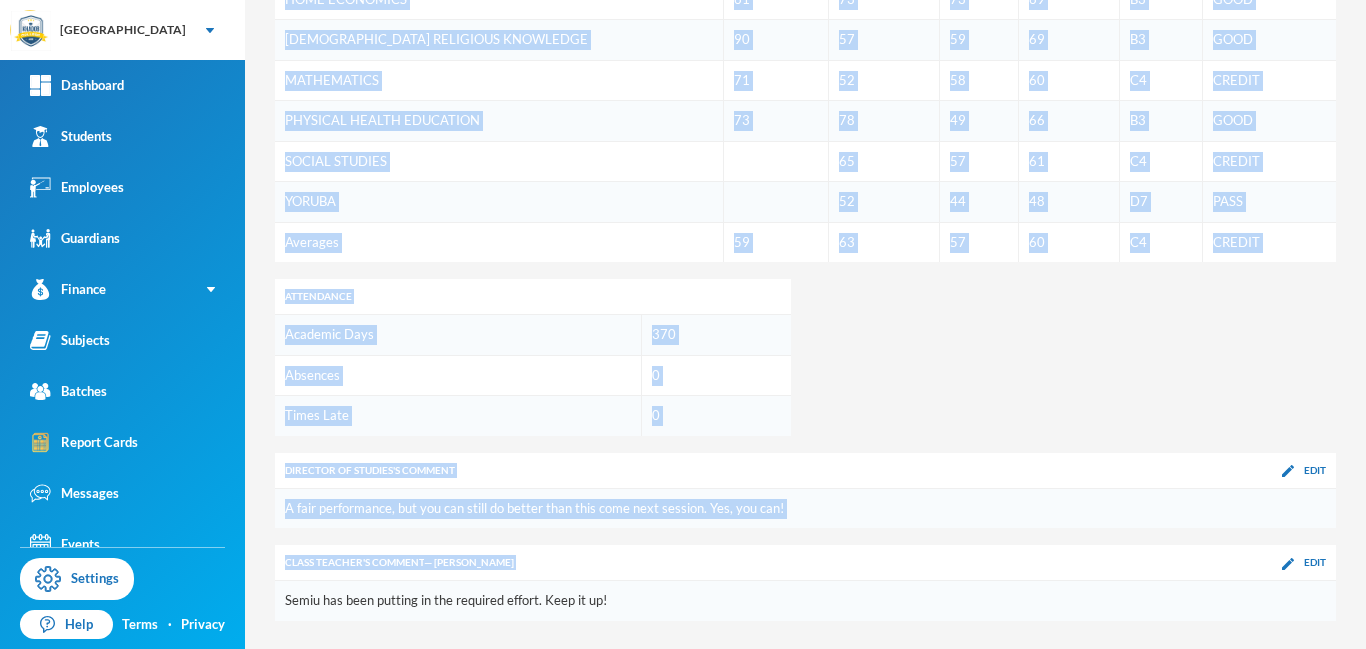 drag, startPoint x: 1365, startPoint y: 211, endPoint x: 1365, endPoint y: 589, distance: 378 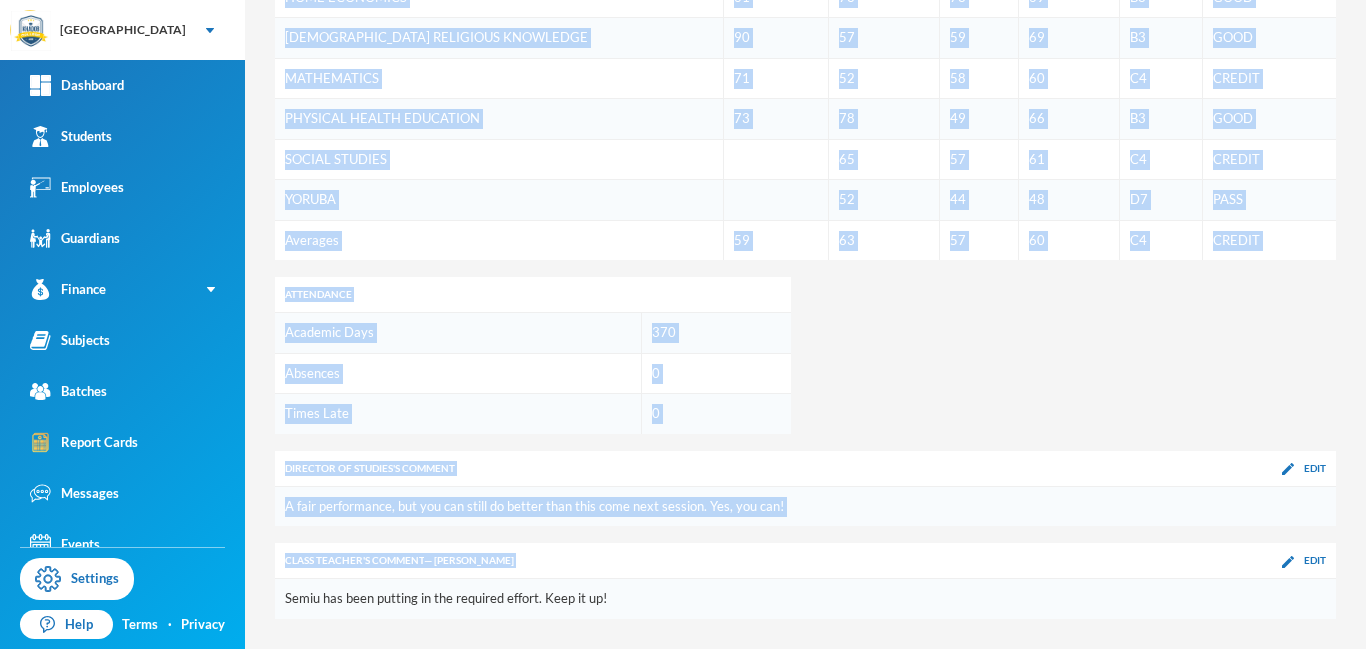 click on "1st Term 2nd Term Total Overall Grade Remark AGRICULTURAL SCIENCE 55 67 41 54 C6 CREDIT ARABIC 30 68 71 56 C5 CREDIT BASIC SCIENCE 47 58 63 56 C5 CREDIT BASIC TECHNOLOGY 45 79 61 62 C4 CREDIT BUSINESS STUDIES 50 62 46 53 C6 CREDIT CIVIC EDUCATION 70 72 67 70 B2 VERY GOOD COMPUTER STUDIES 65 55 62 61 C4 CREDIT CULTURAL AND CREATIVE ARTS 59 54 57 C5 CREDIT ENGLISH LANGUAGE 1 53 51 52 C6 CREDIT HOME ECONOMICS 61 73 73 69 B3 GOOD [DEMOGRAPHIC_DATA] RELIGIOUS KNOWLEDGE 90 57 59 69 B3 GOOD MATHEMATICS 71 52 58 60 C4 CREDIT PHYSICAL HEALTH EDUCATION 73 78 49 66 B3 GOOD SOCIAL STUDIES 65 57 61 C4 CREDIT YORUBA 52 44 48 D7 PASS Averages 59 63 57 60 C4 CREDIT Attendance Academic Days 370 Absences 0 Times Late 0 Director of Studies 's Comment   Edit A fair performance, but you can still do better than this come next session. Yes, you can! Class Teacher 's Comment   — [PERSON_NAME] Edit [PERSON_NAME] has been putting in the required effort. Keep it up!" at bounding box center (805, 93) 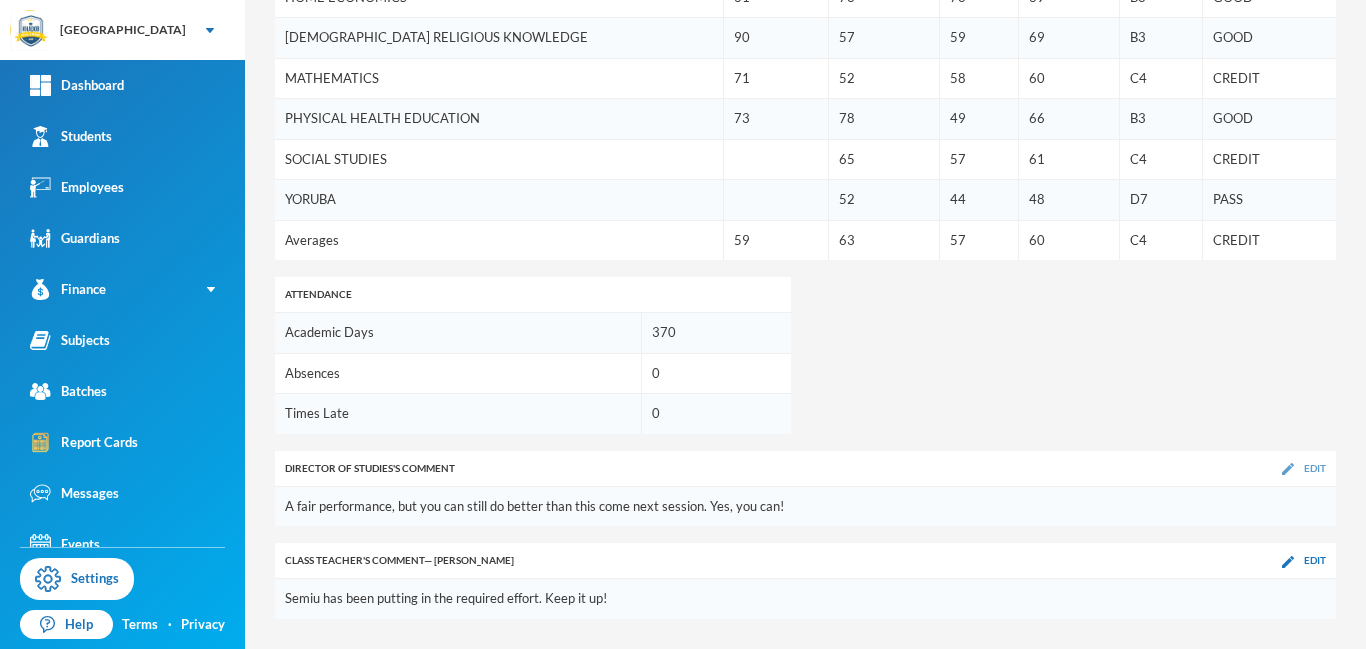 click at bounding box center [1288, 469] 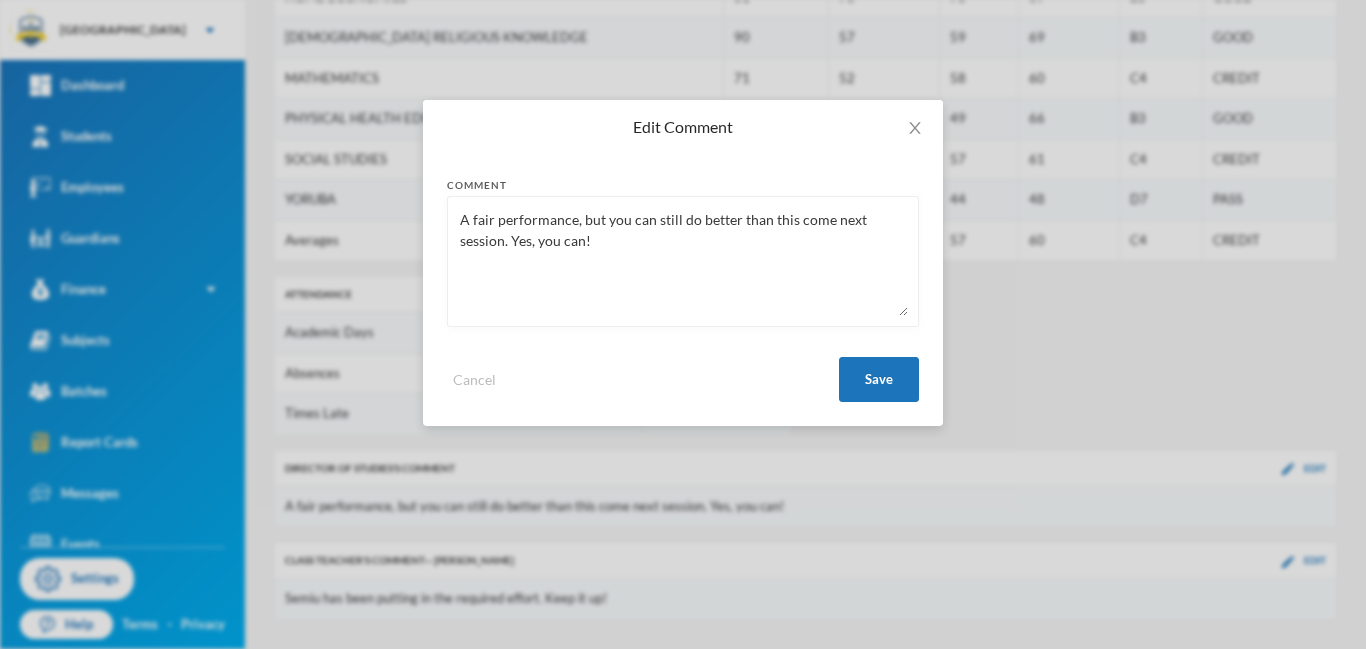 drag, startPoint x: 598, startPoint y: 249, endPoint x: 454, endPoint y: 221, distance: 146.69696 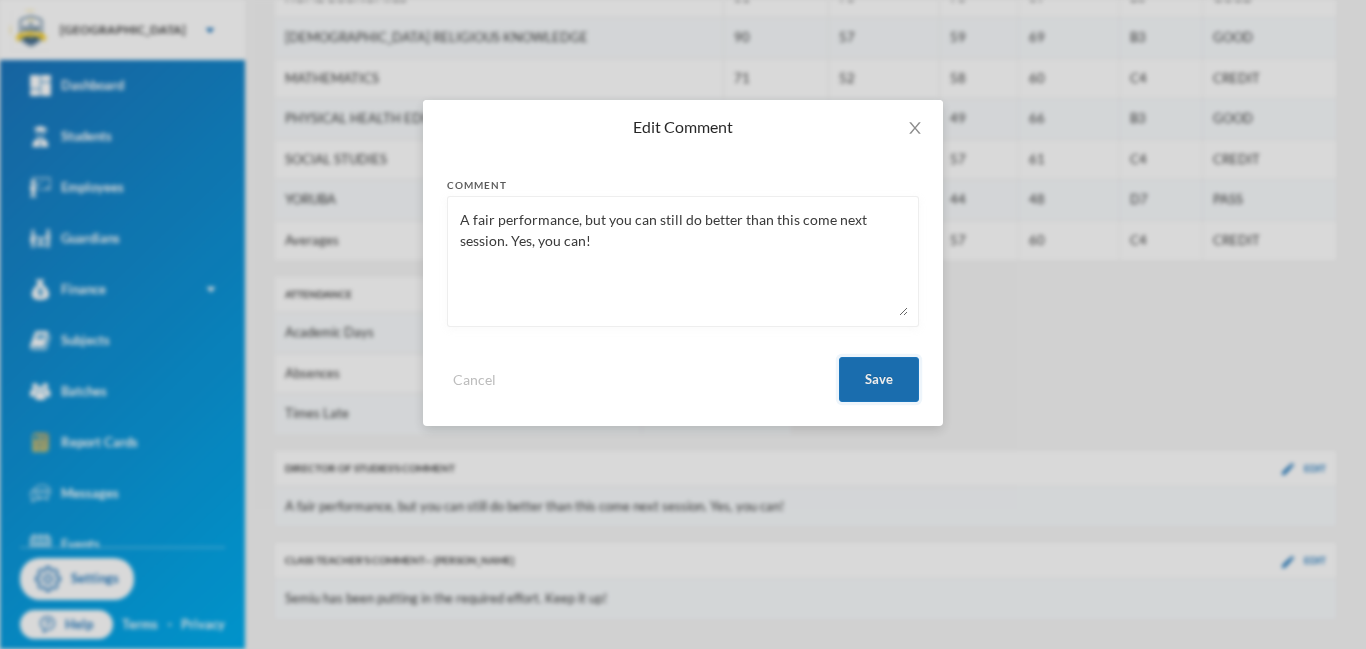 click on "Save" at bounding box center (879, 379) 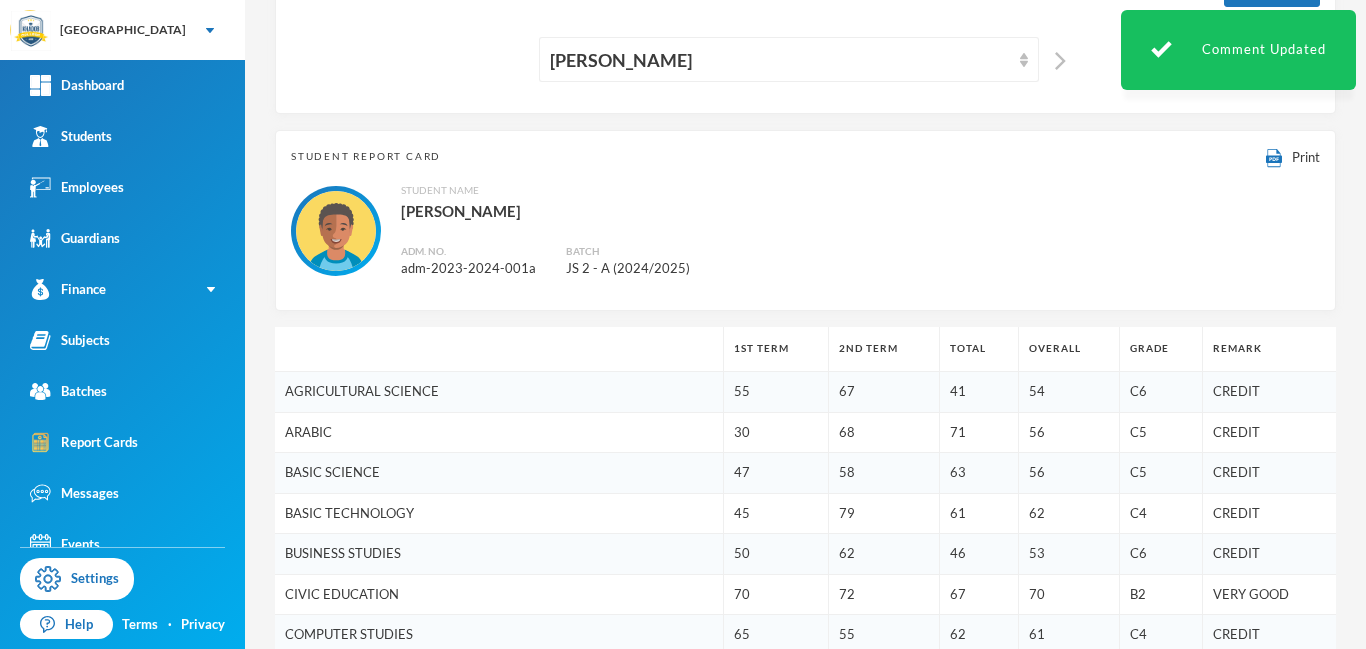 scroll, scrollTop: 0, scrollLeft: 0, axis: both 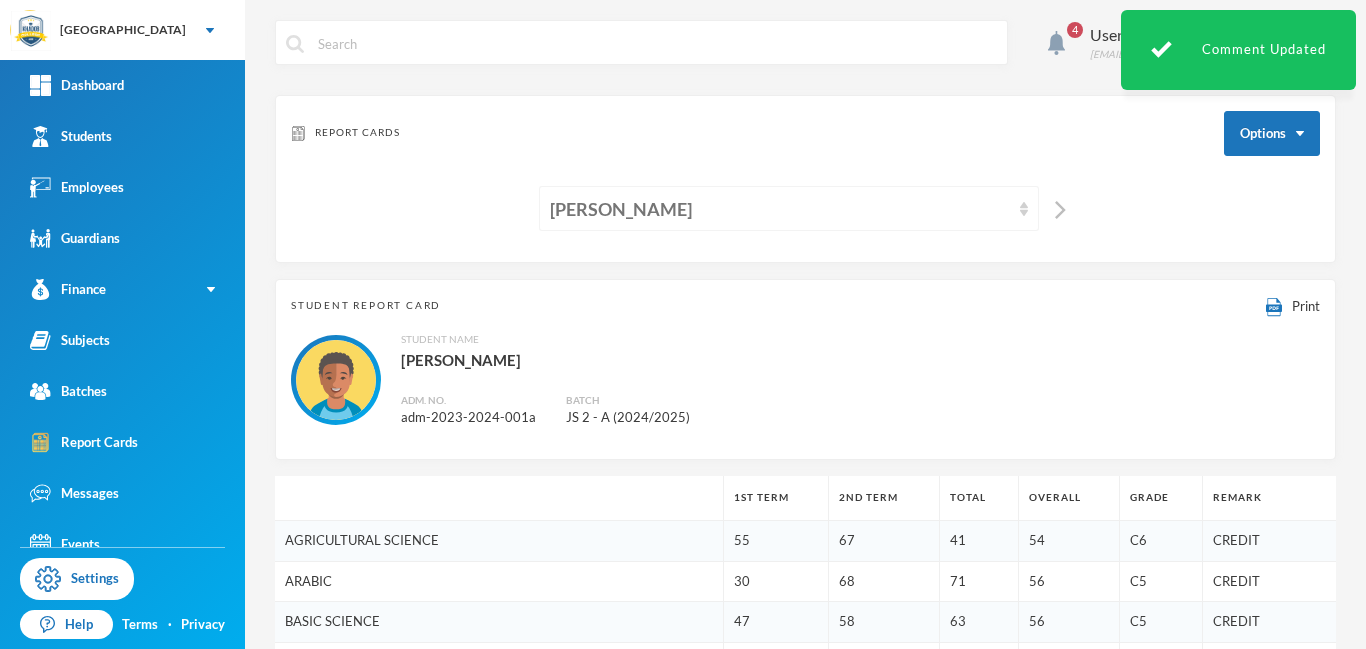 click on "[PERSON_NAME]" at bounding box center [780, 209] 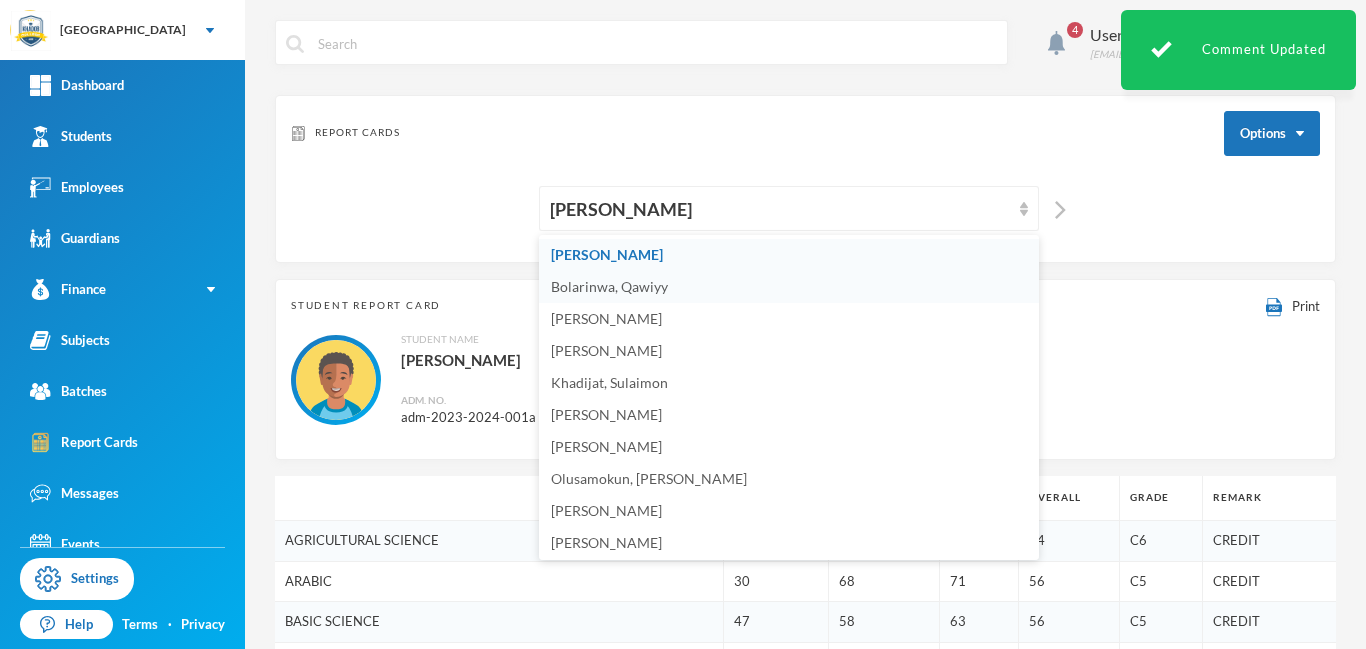 click on "Bolarinwa, Qawiyy" at bounding box center (609, 286) 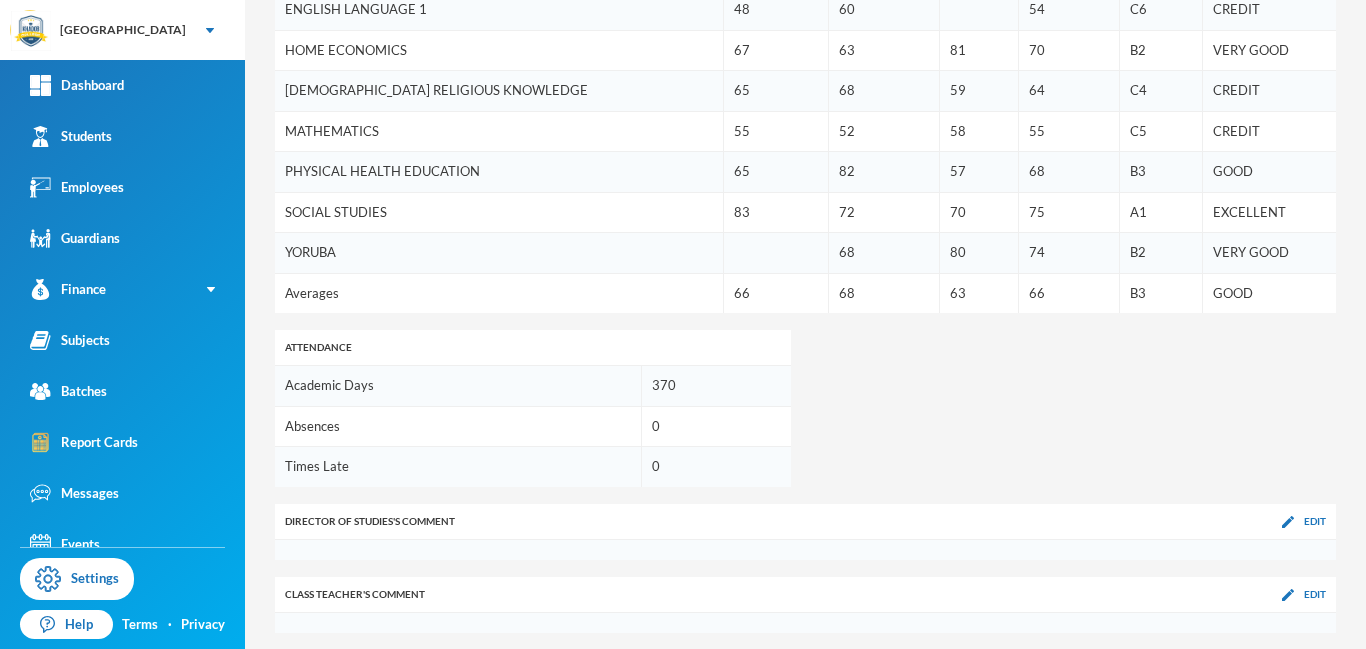 scroll, scrollTop: 875, scrollLeft: 0, axis: vertical 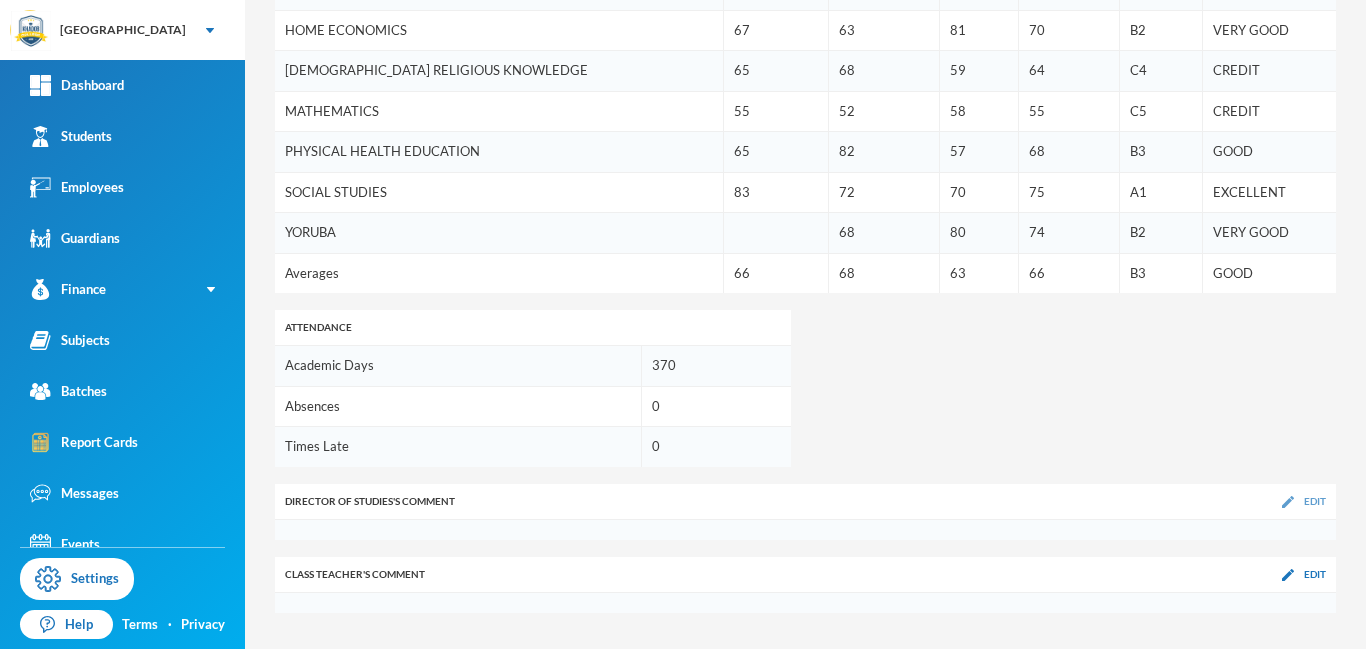 click at bounding box center [1288, 502] 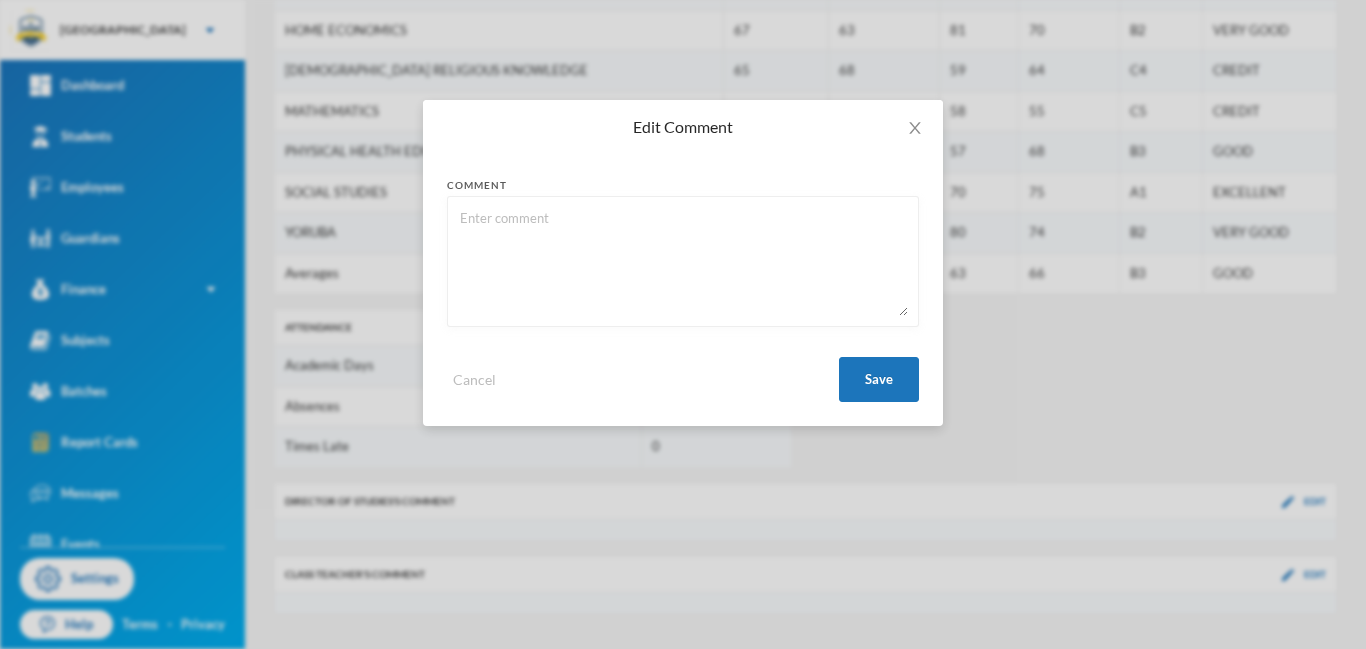 click at bounding box center (683, 261) 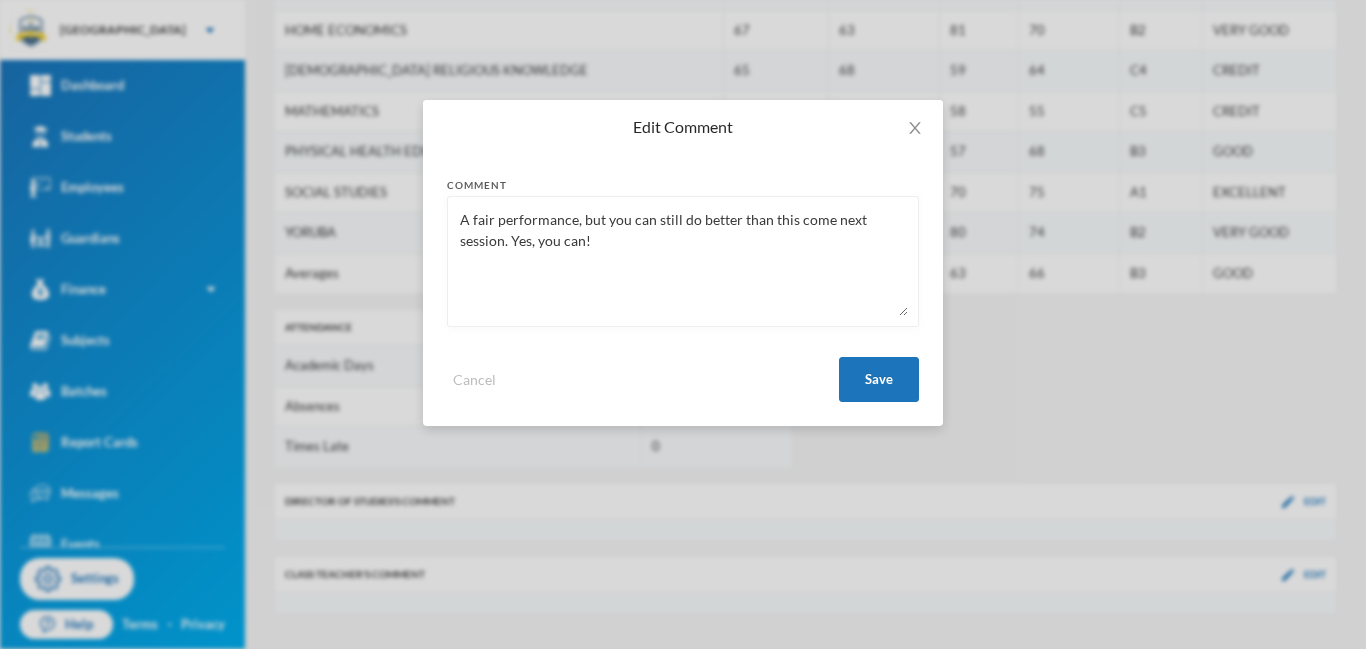 click on "A fair performance, but you can still do better than this come next session. Yes, you can!" at bounding box center (683, 261) 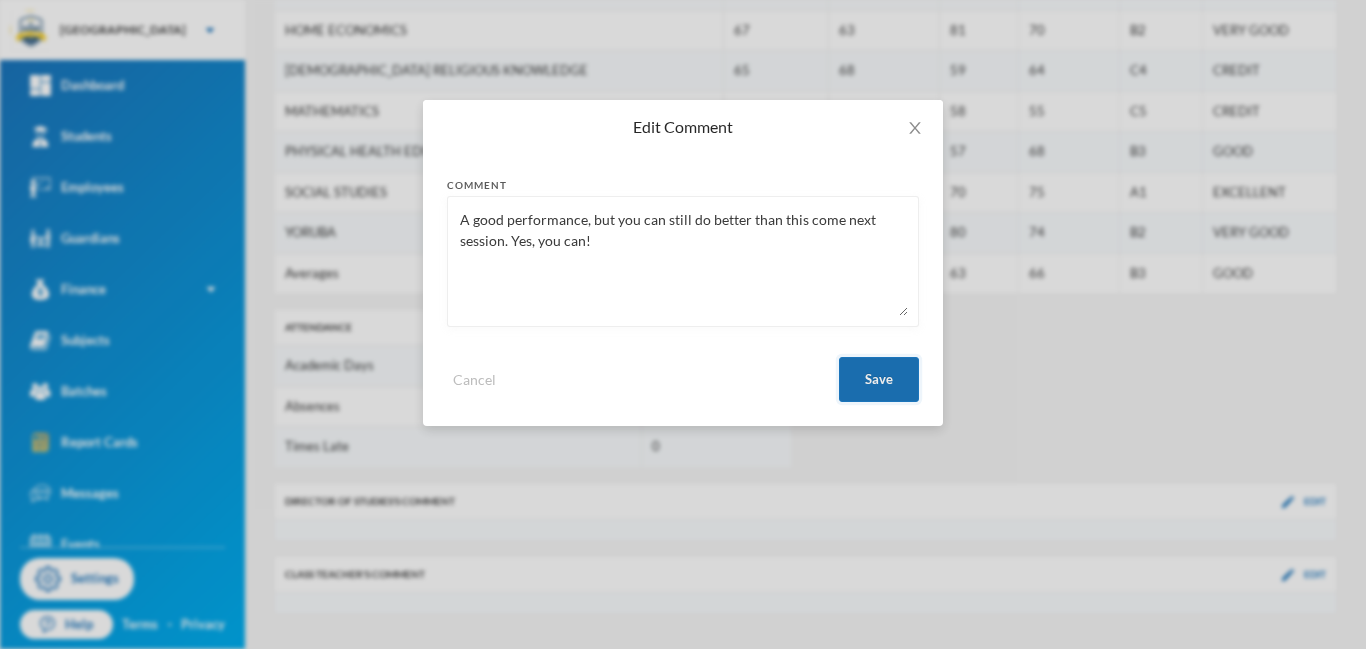 type on "A good performance, but you can still do better than this come next session. Yes, you can!" 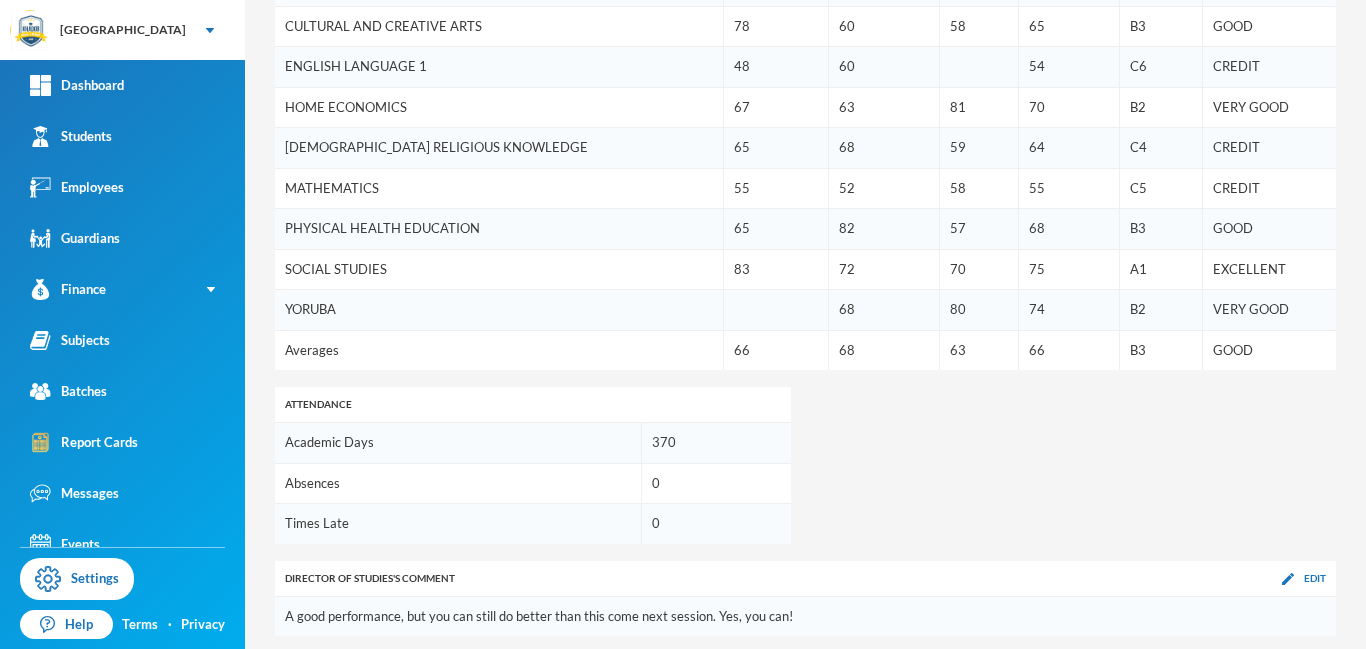 scroll, scrollTop: 894, scrollLeft: 0, axis: vertical 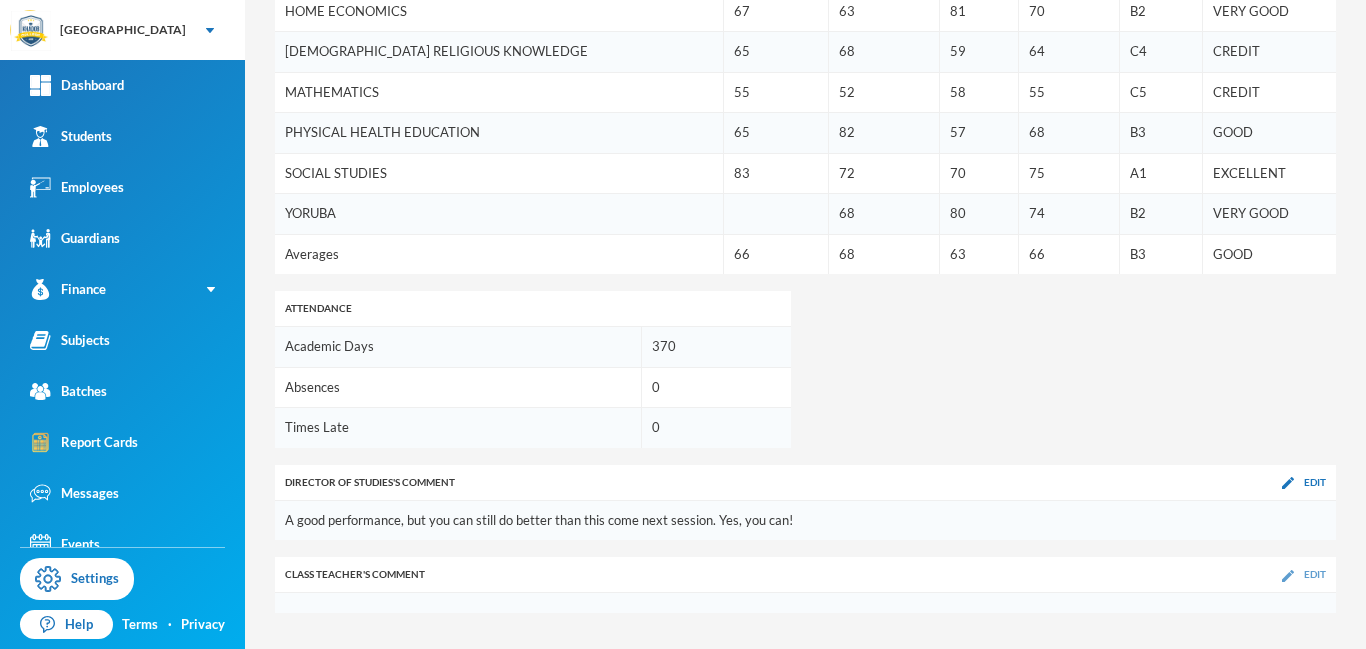 click at bounding box center [1288, 576] 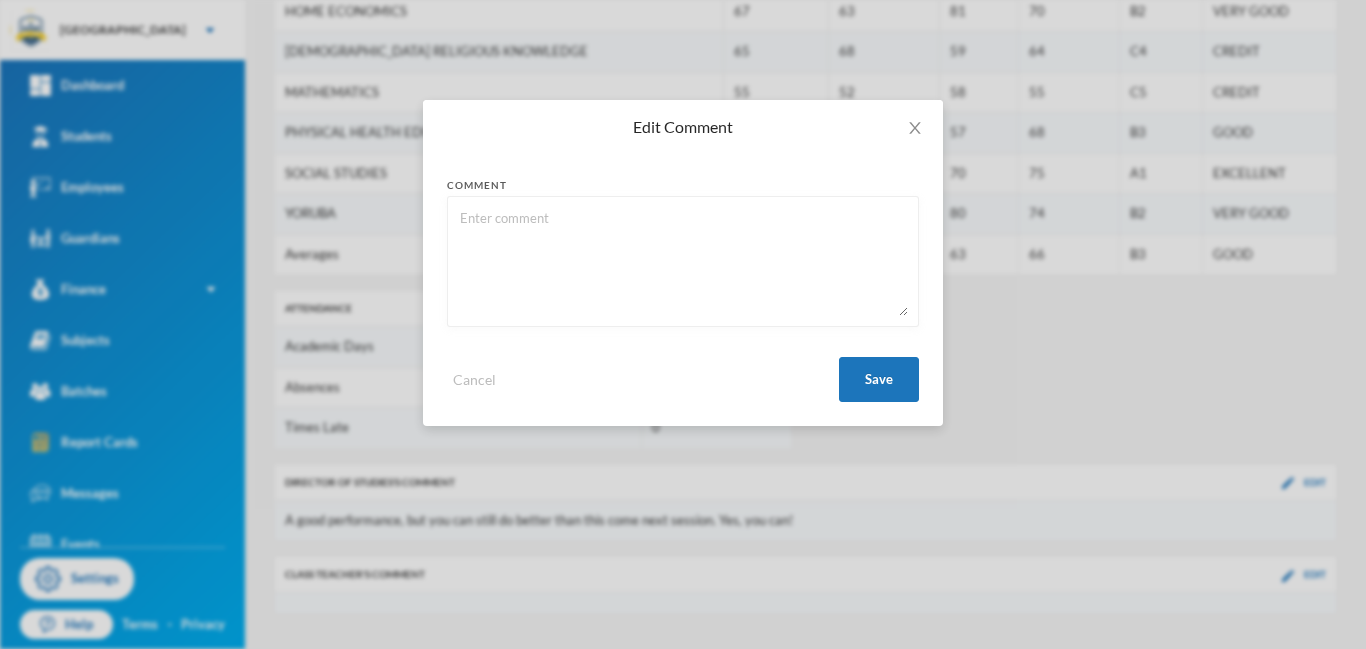 click at bounding box center (683, 261) 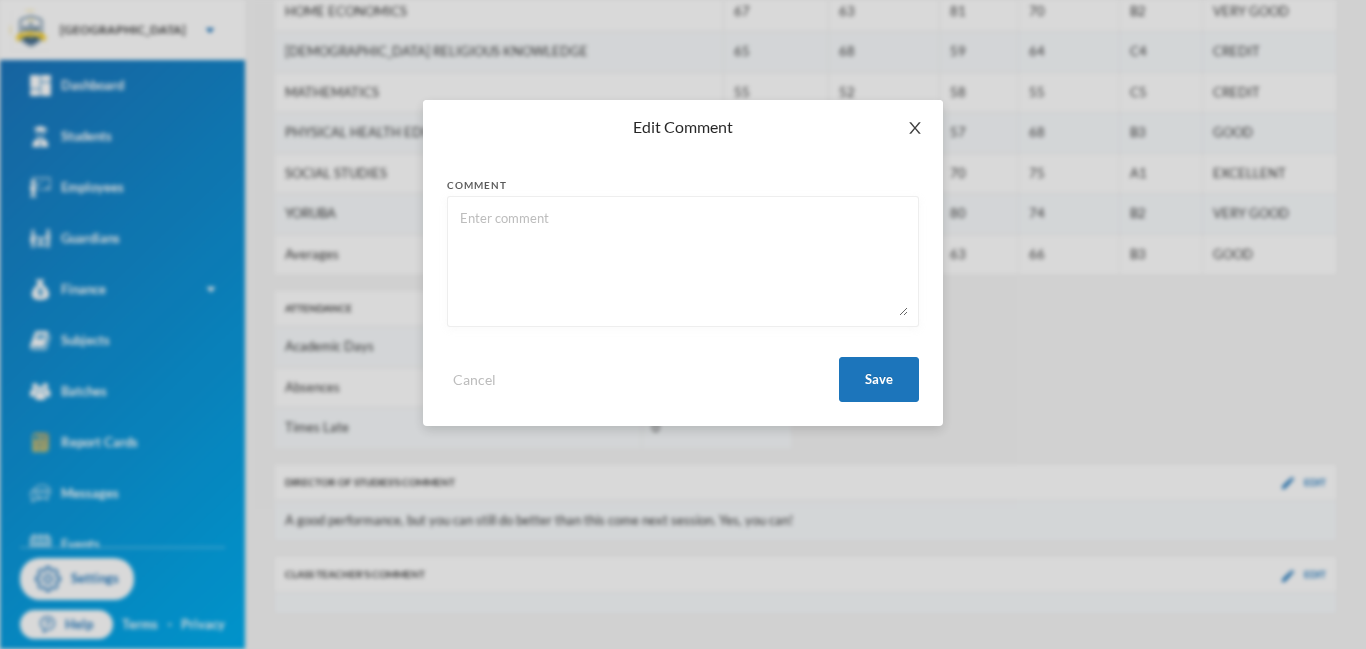click 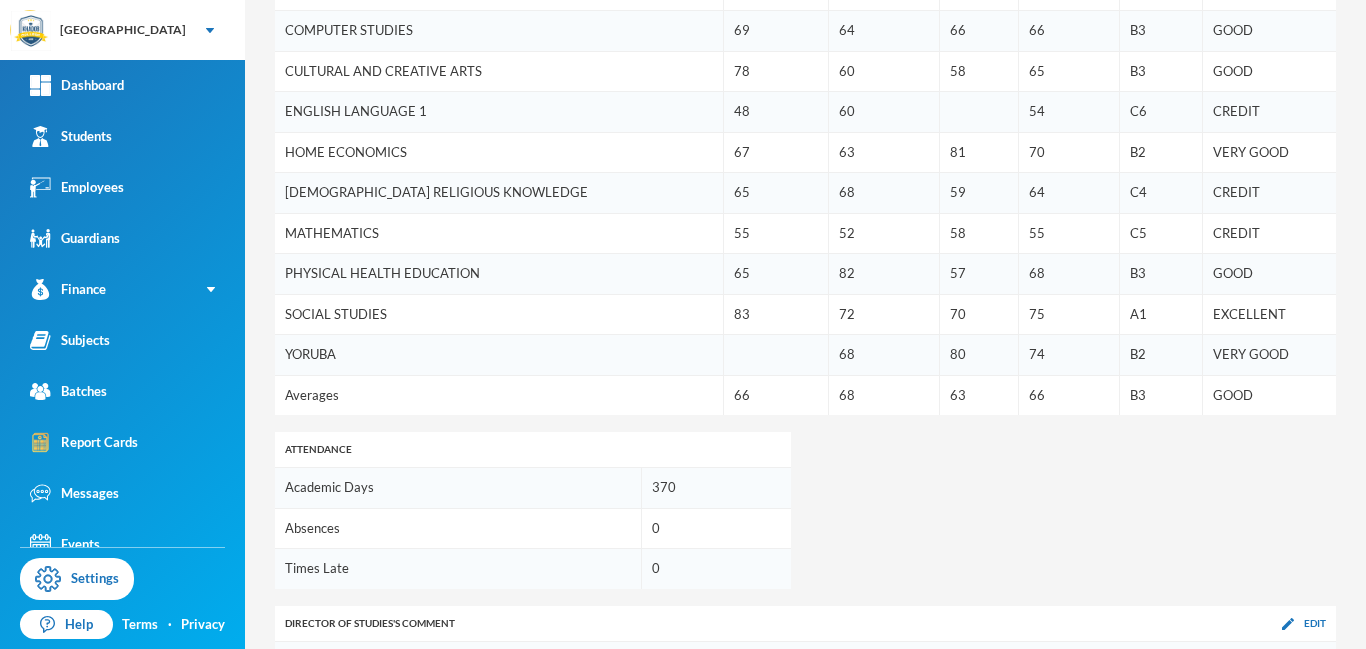 scroll, scrollTop: 894, scrollLeft: 0, axis: vertical 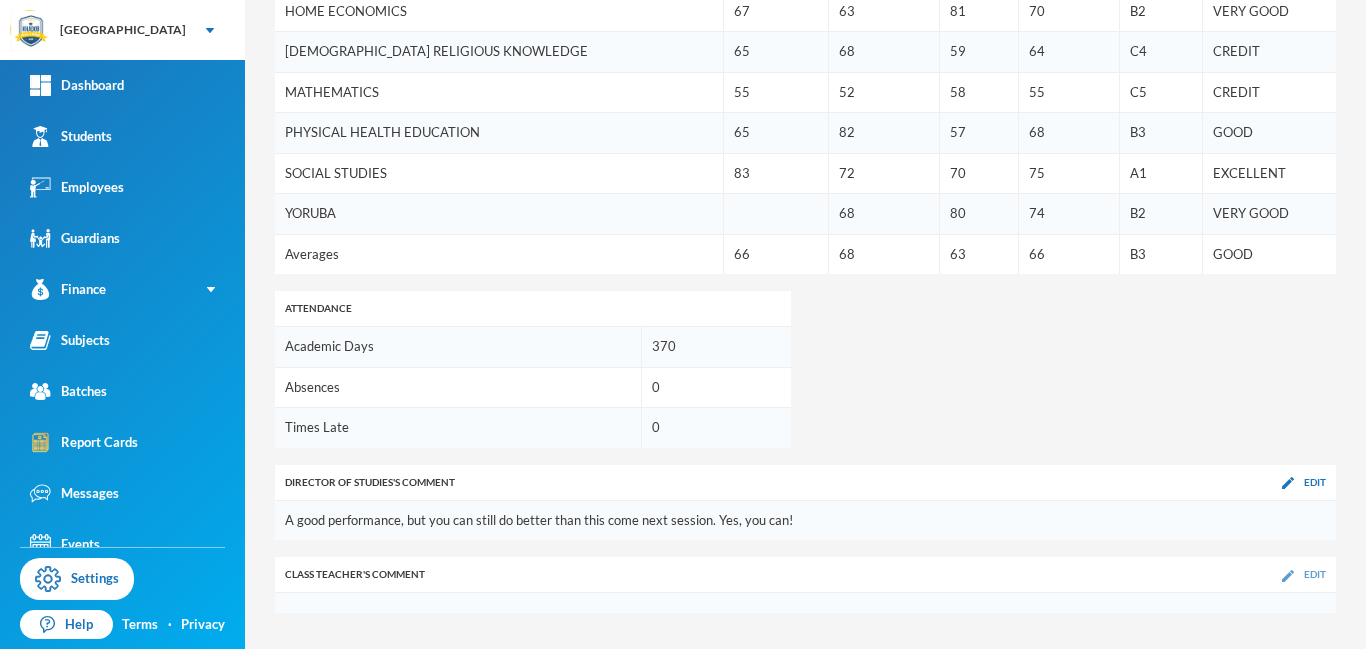 click at bounding box center [1288, 576] 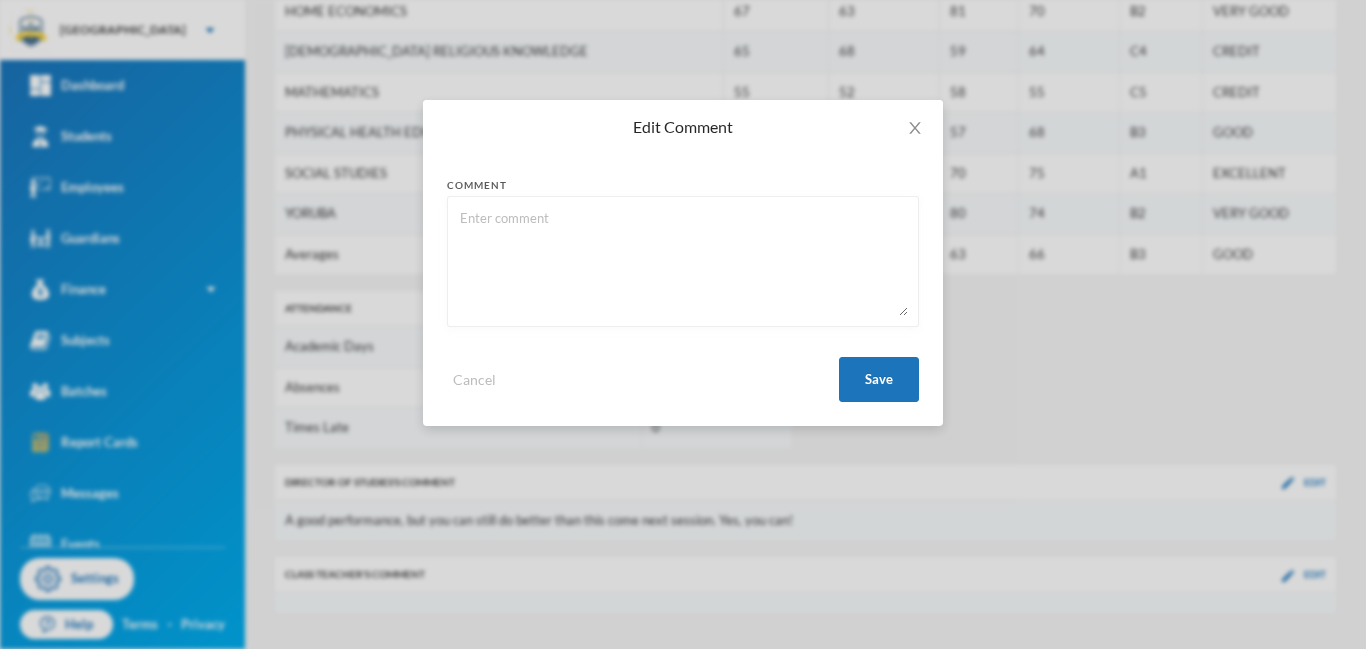 click at bounding box center (683, 261) 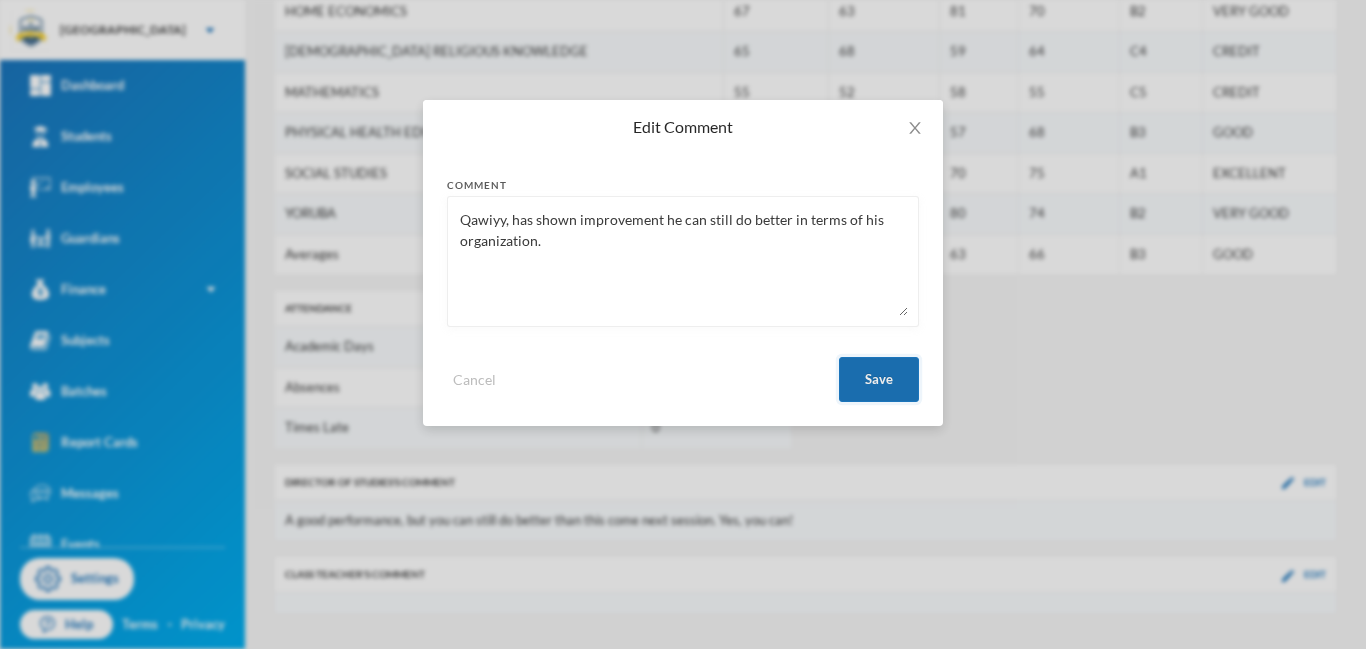 type on "Qawiyy, has shown improvement he can still do better in terms of his organization." 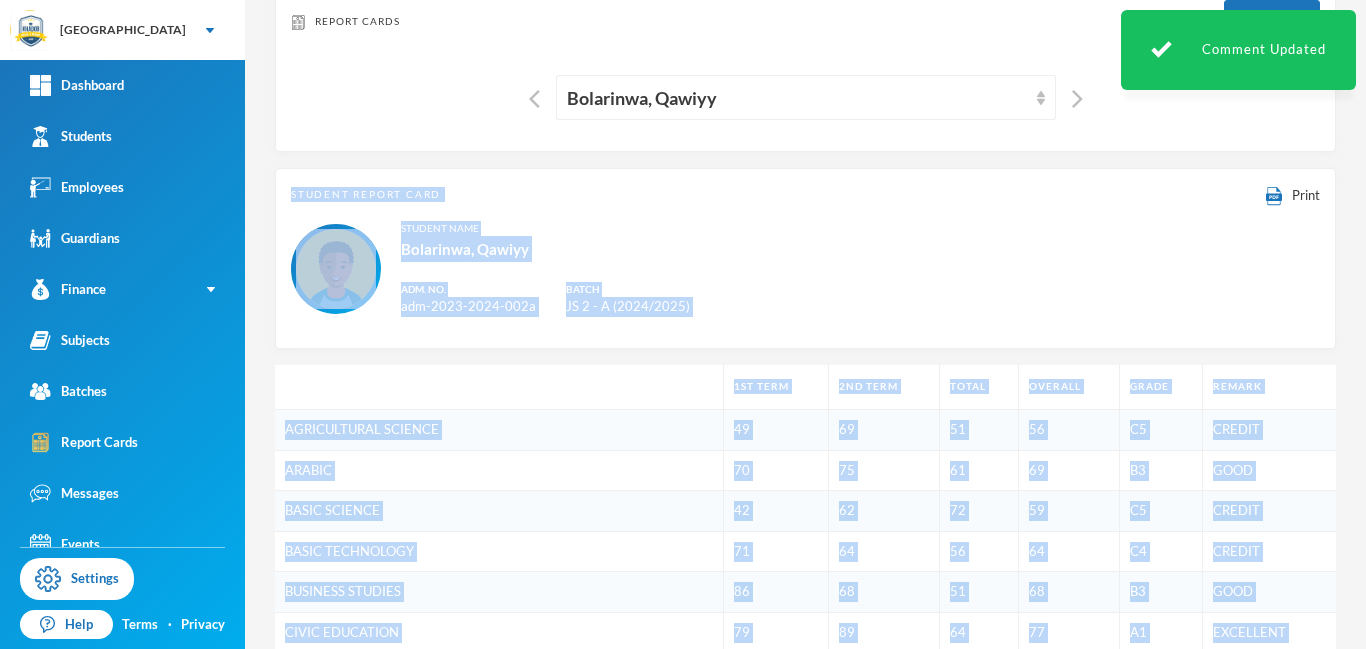 scroll, scrollTop: 0, scrollLeft: 0, axis: both 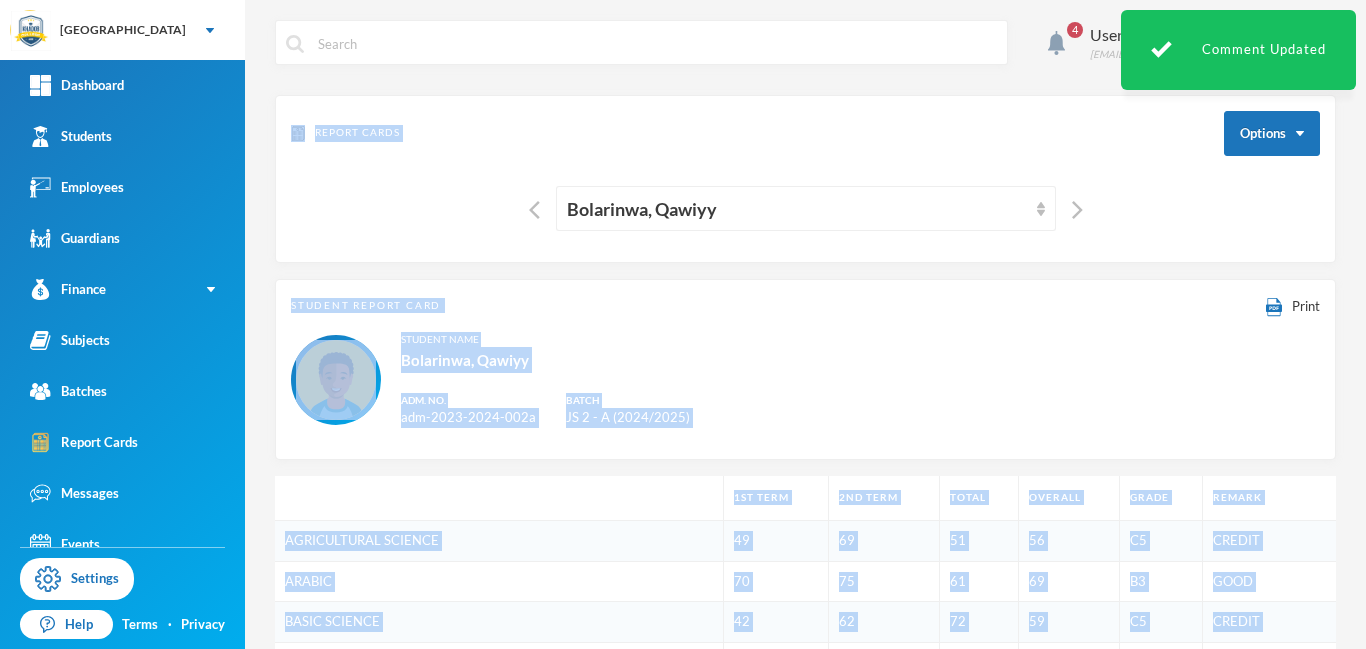 drag, startPoint x: 1365, startPoint y: 462, endPoint x: 1365, endPoint y: 76, distance: 386 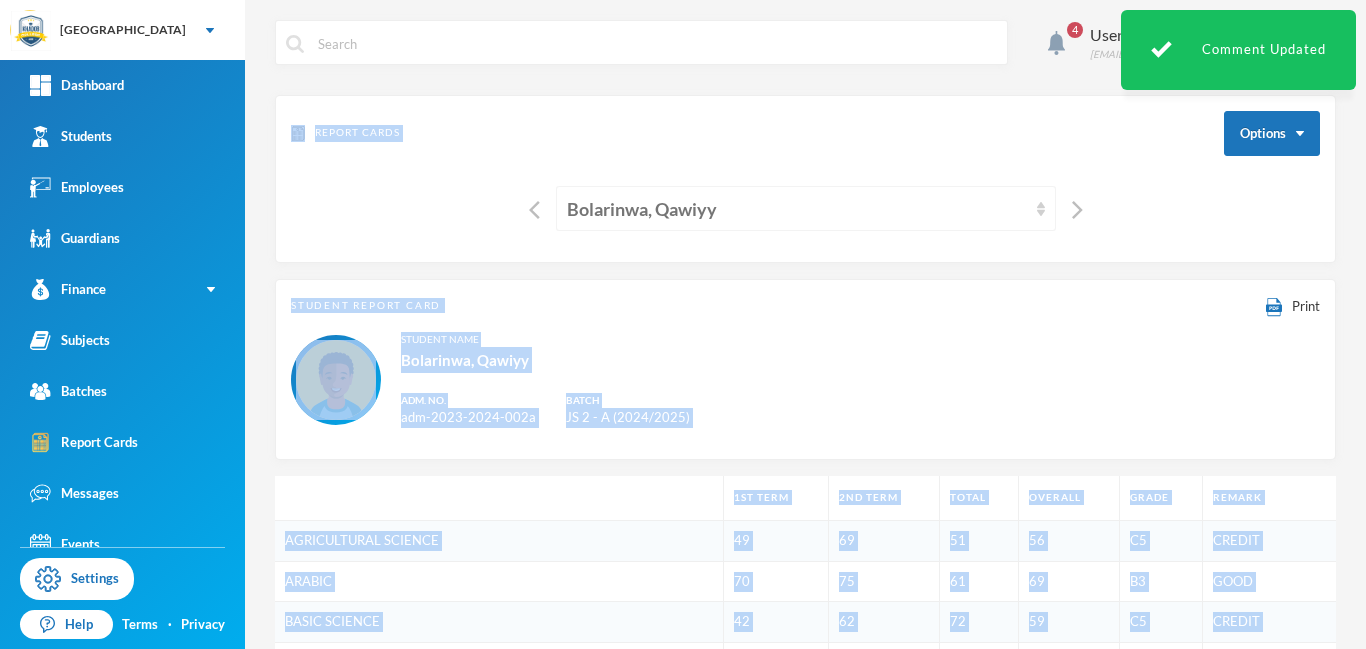 click on "Bolarinwa, Qawiyy" at bounding box center [797, 209] 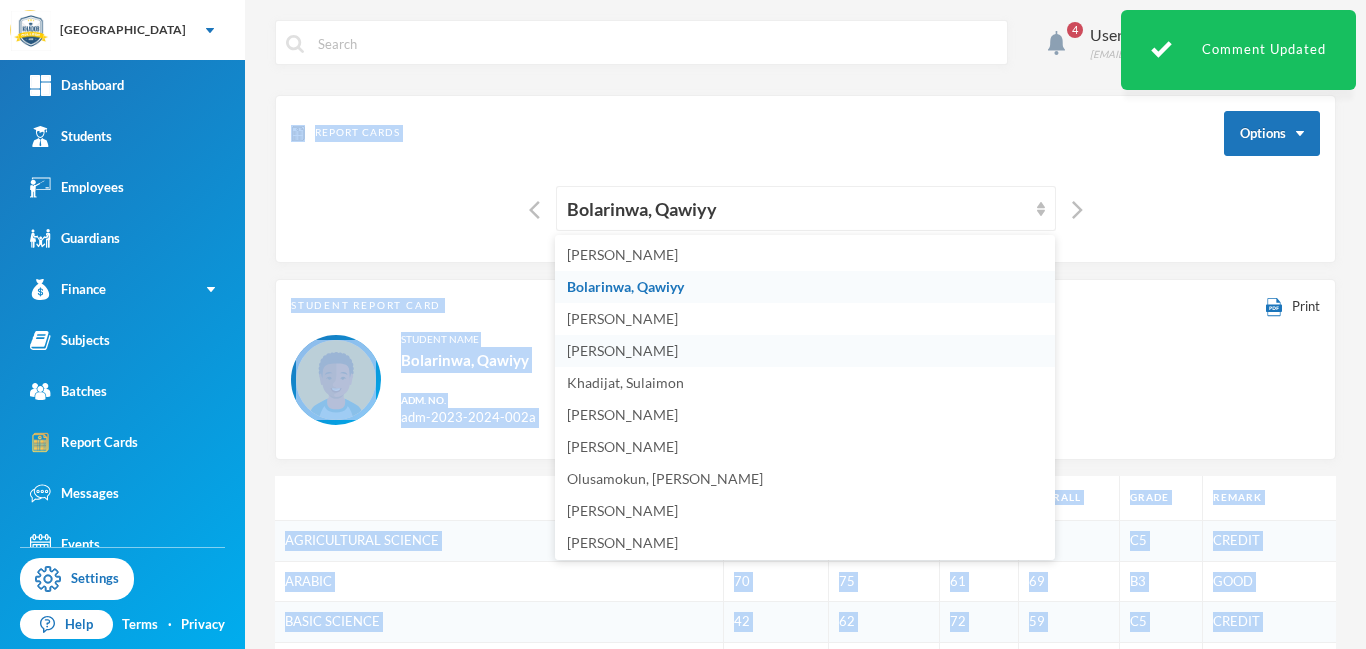 click on "[PERSON_NAME]" at bounding box center [622, 350] 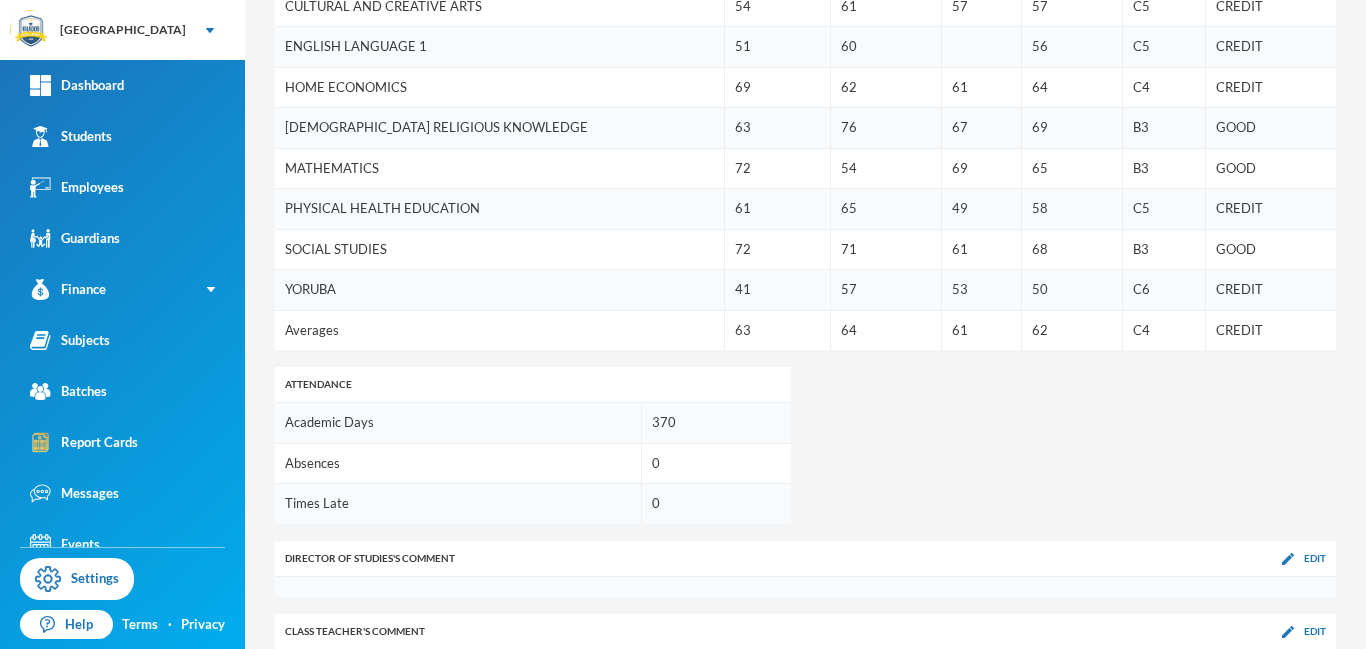 scroll, scrollTop: 875, scrollLeft: 0, axis: vertical 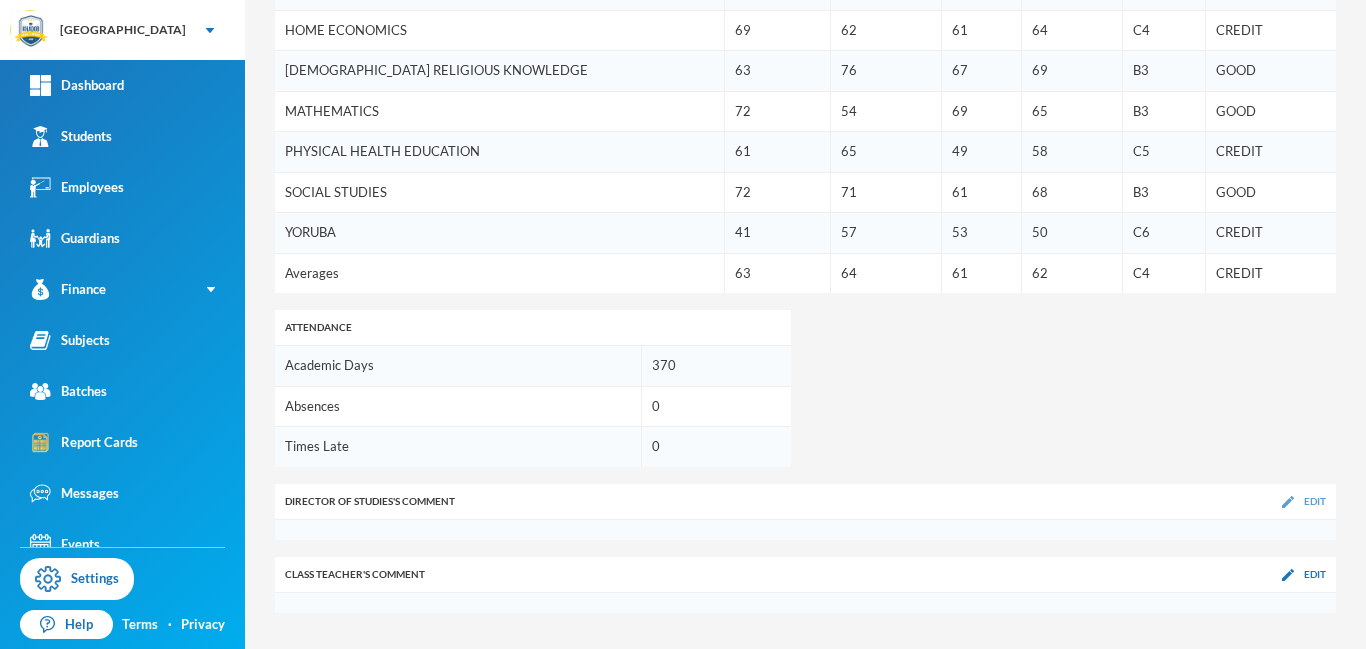 click at bounding box center (1288, 502) 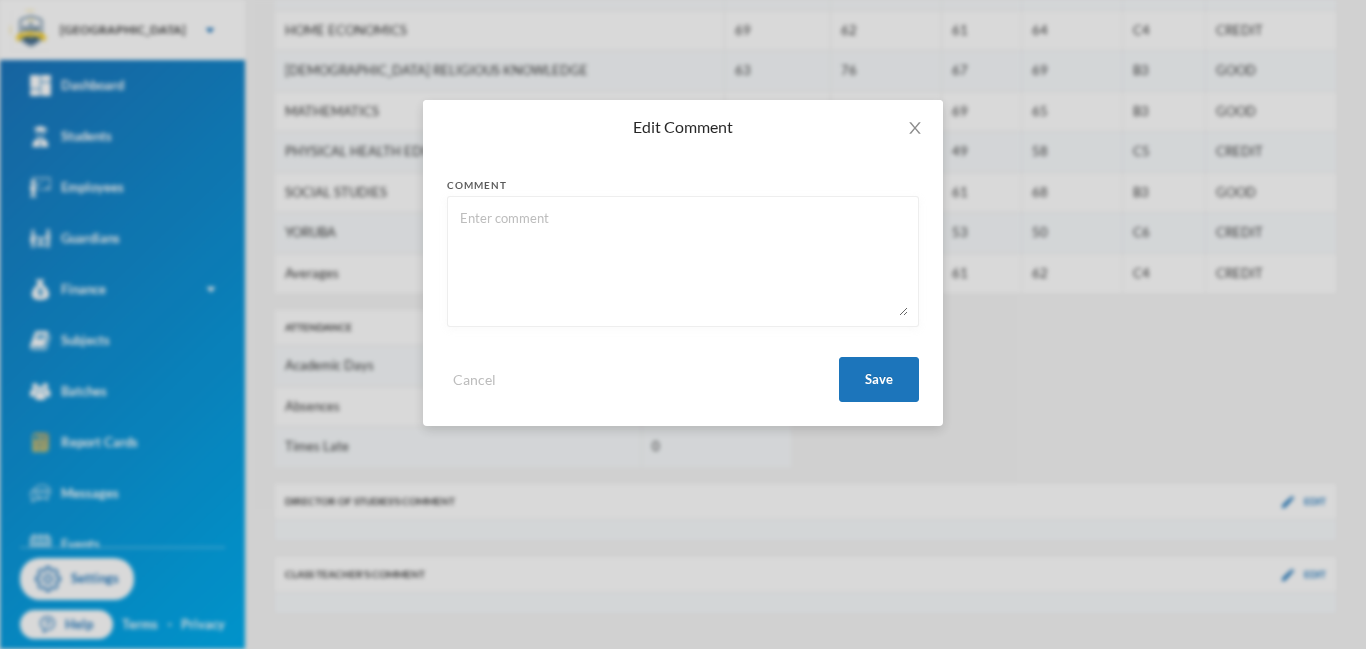click at bounding box center (683, 261) 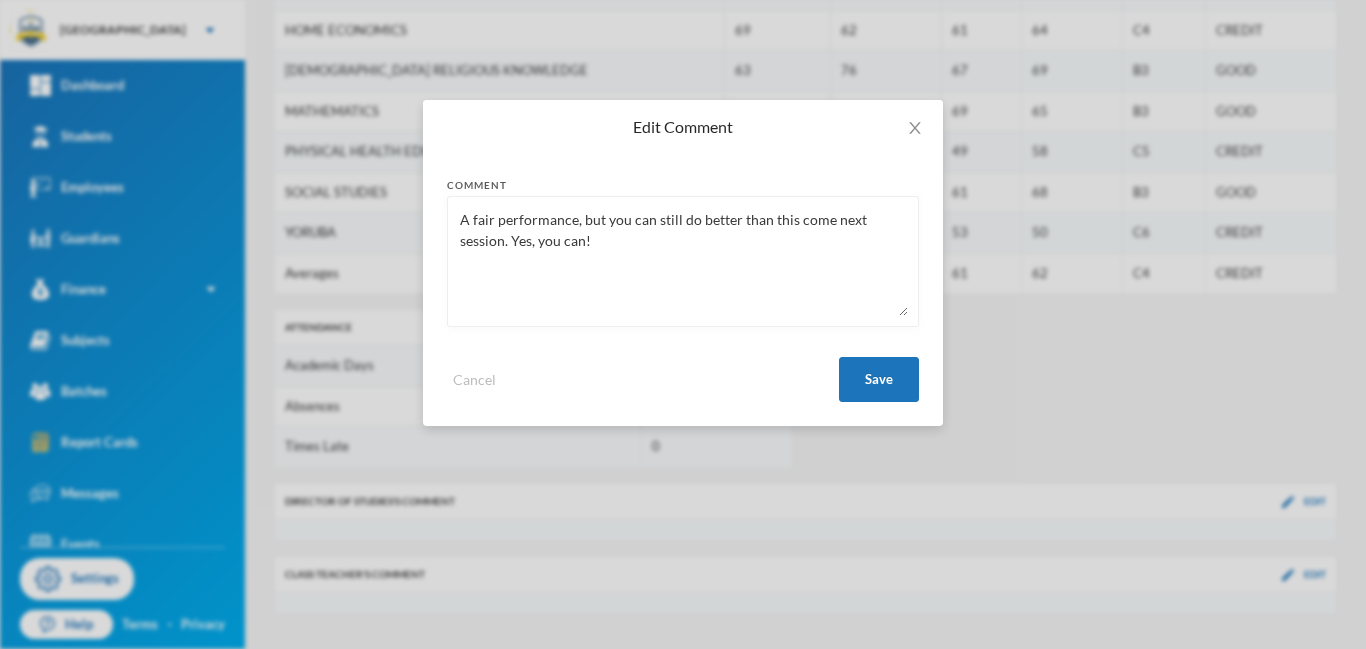 drag, startPoint x: 799, startPoint y: 221, endPoint x: 584, endPoint y: 219, distance: 215.00931 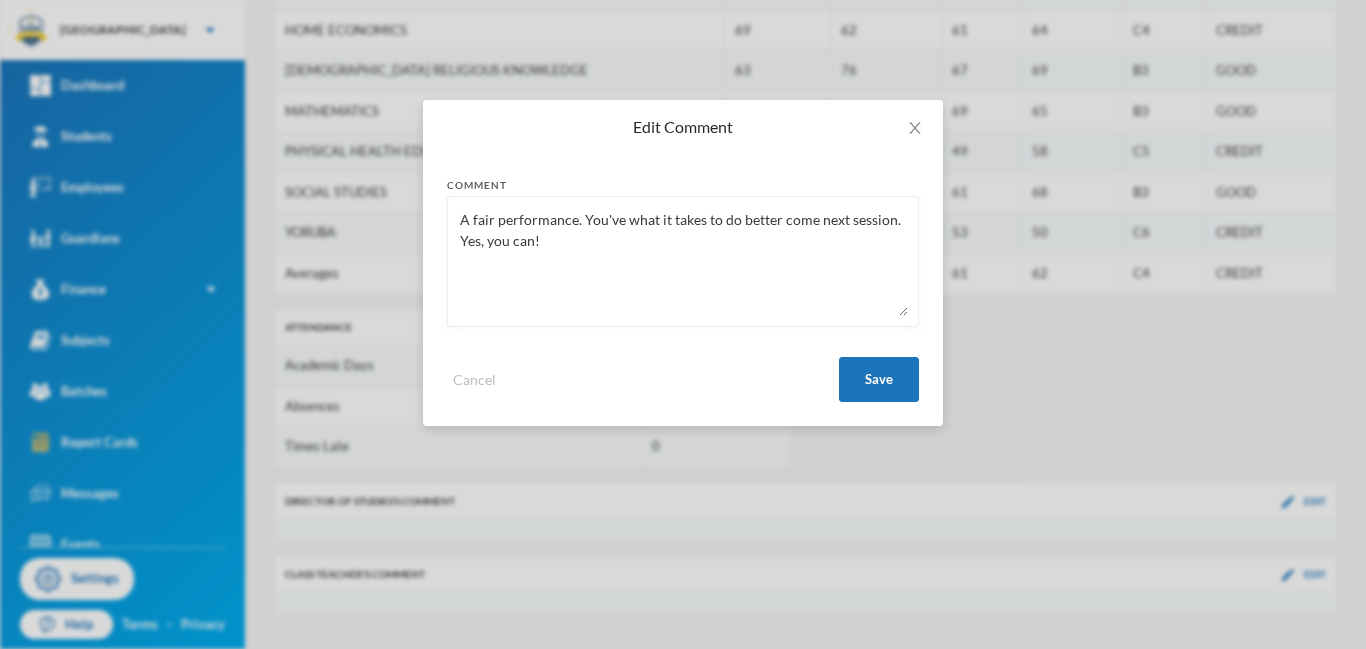 click on "A fair performance. You've what it takes to do better come next session. Yes, you can!" at bounding box center (683, 261) 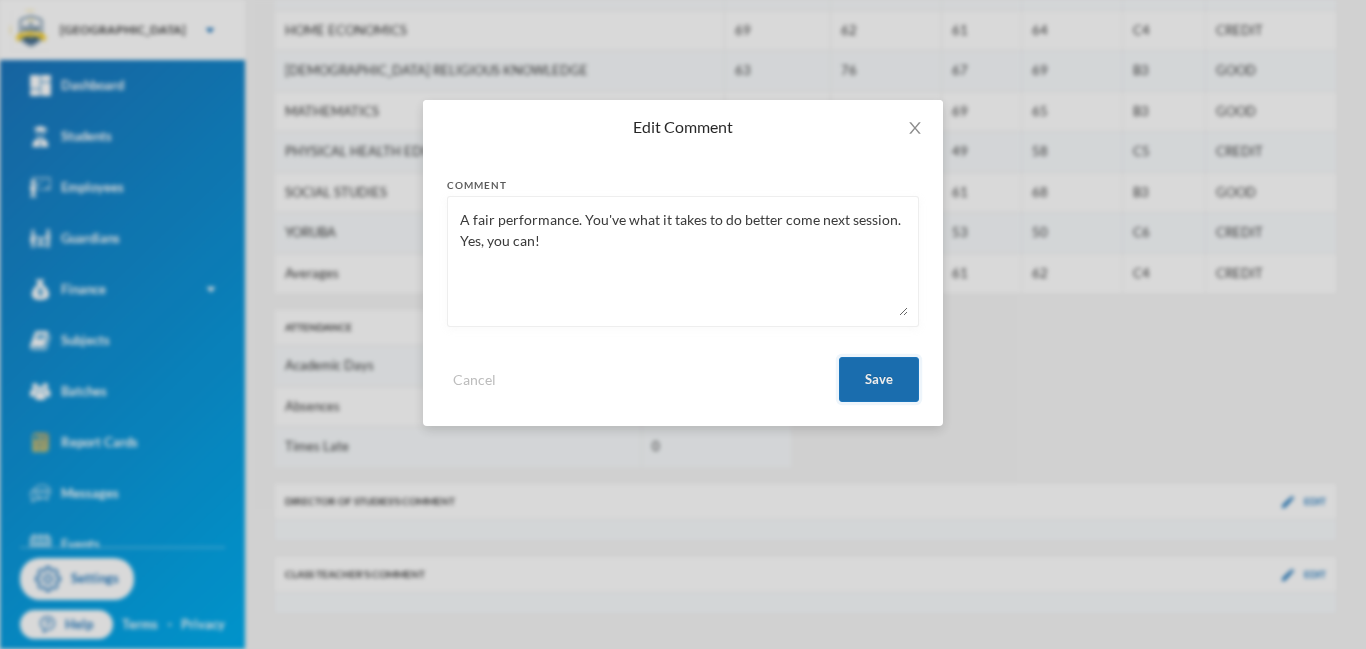 type on "A fair performance. You've what it takes to do better come next session. Yes, you can!" 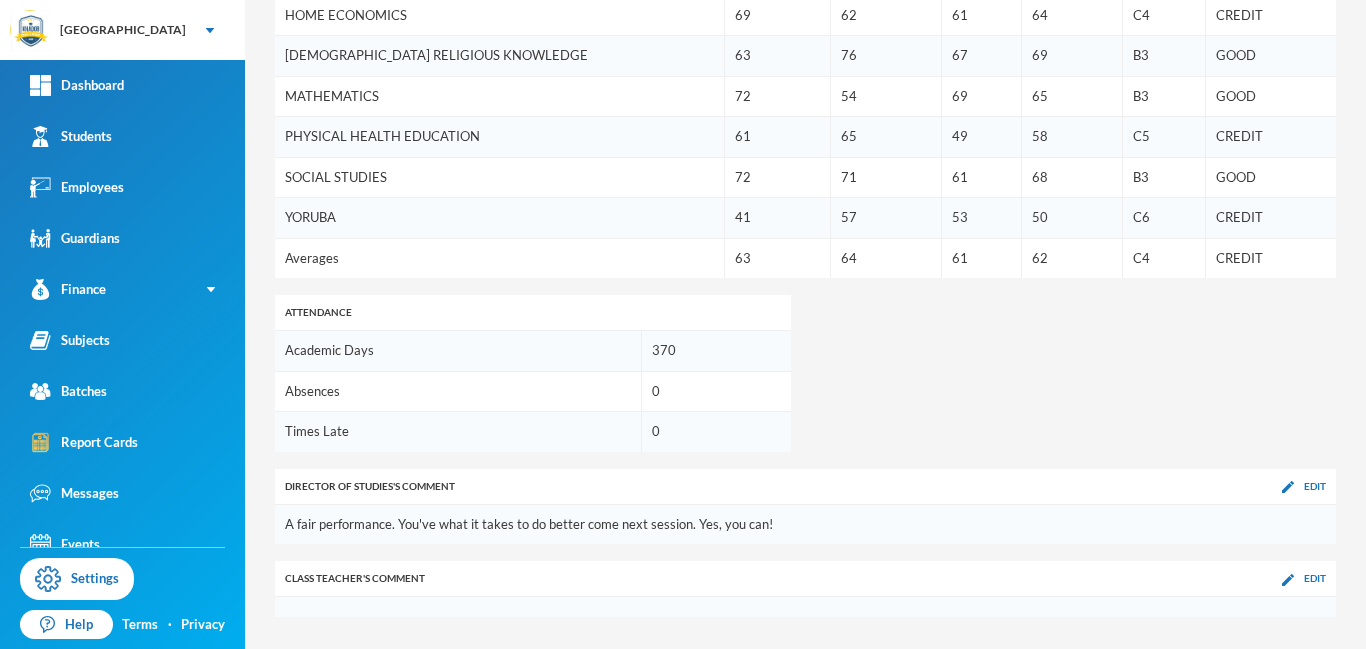 scroll, scrollTop: 894, scrollLeft: 0, axis: vertical 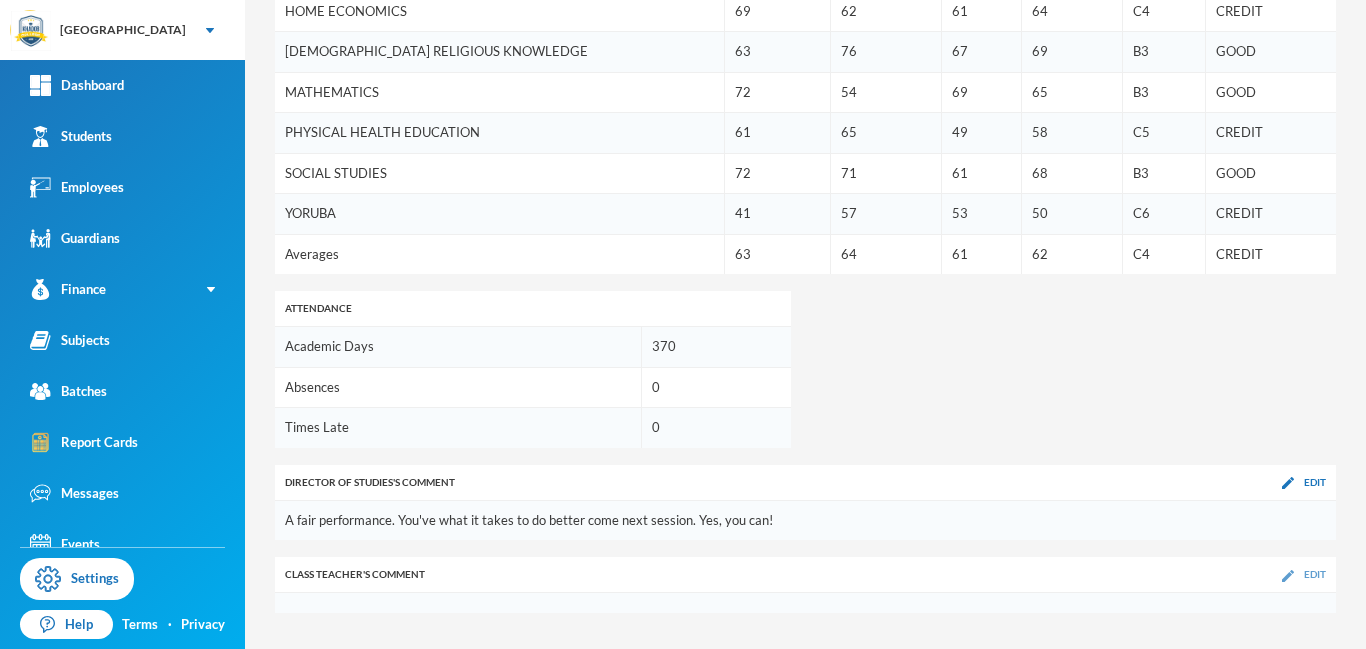 click at bounding box center (1288, 576) 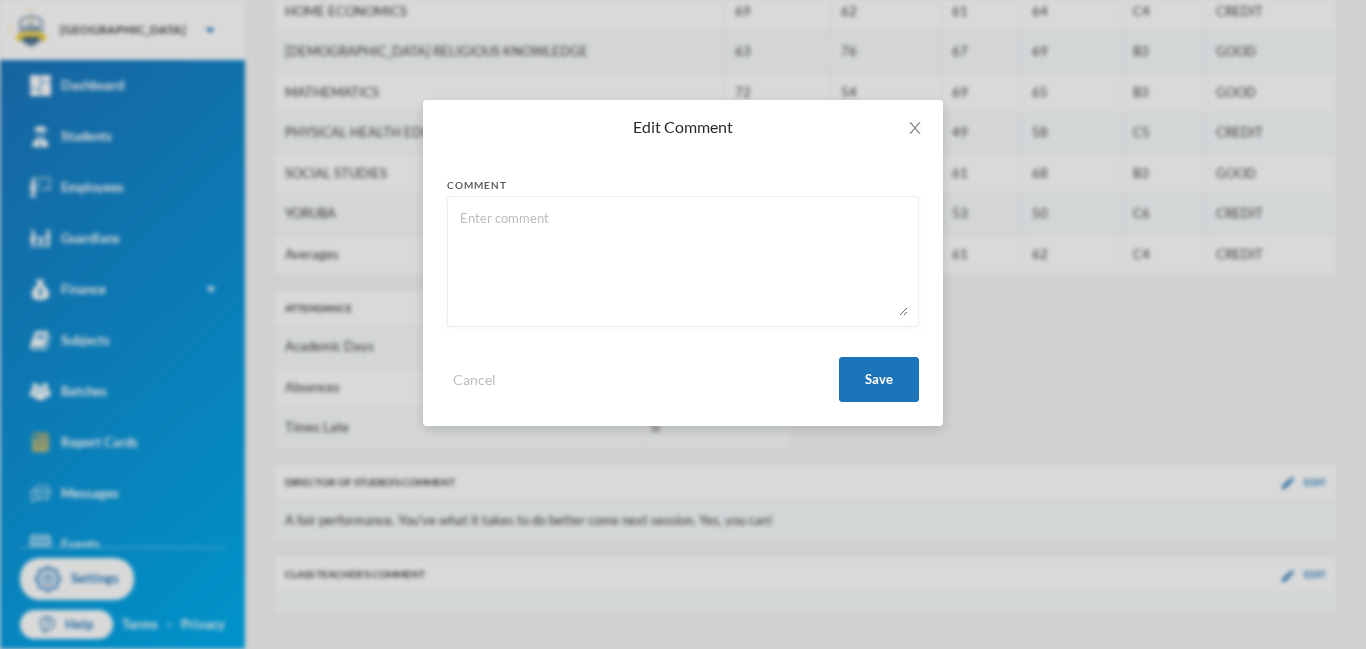 click at bounding box center [683, 261] 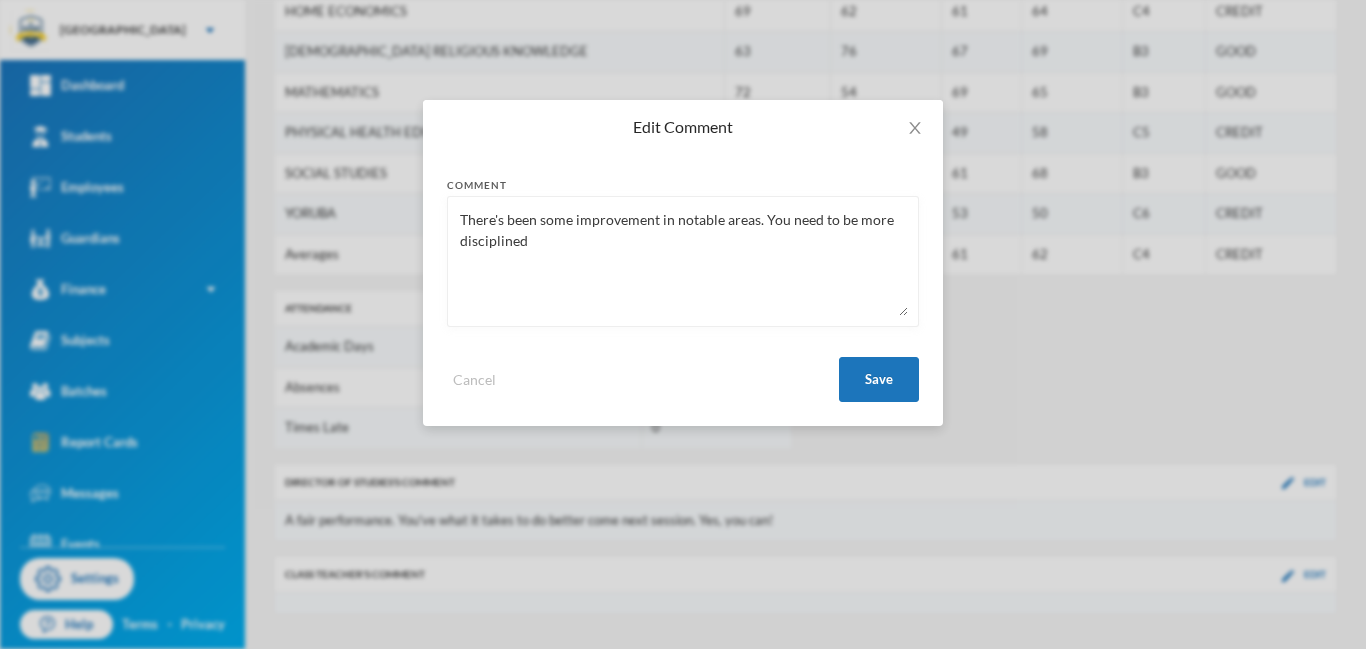 click on "There's been some improvement in notable areas. You need to be more disciplined" at bounding box center (683, 261) 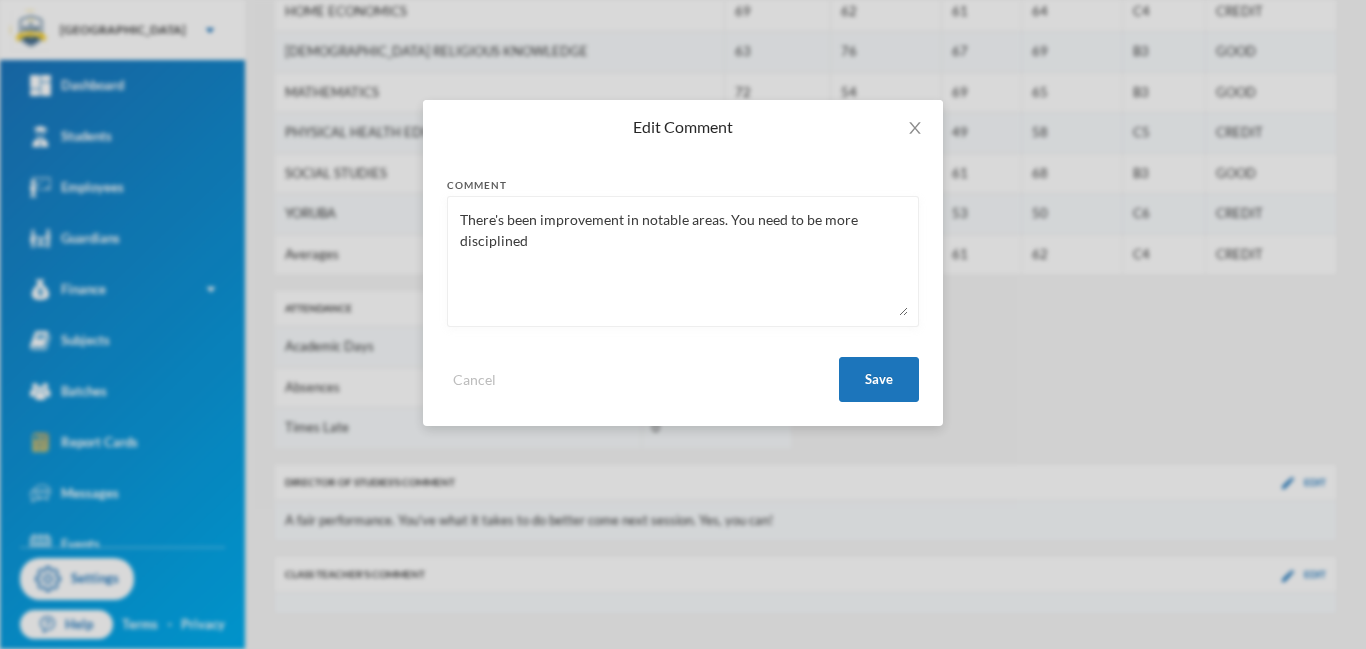 click on "There's been improvement in notable areas. You need to be more disciplined" at bounding box center [683, 261] 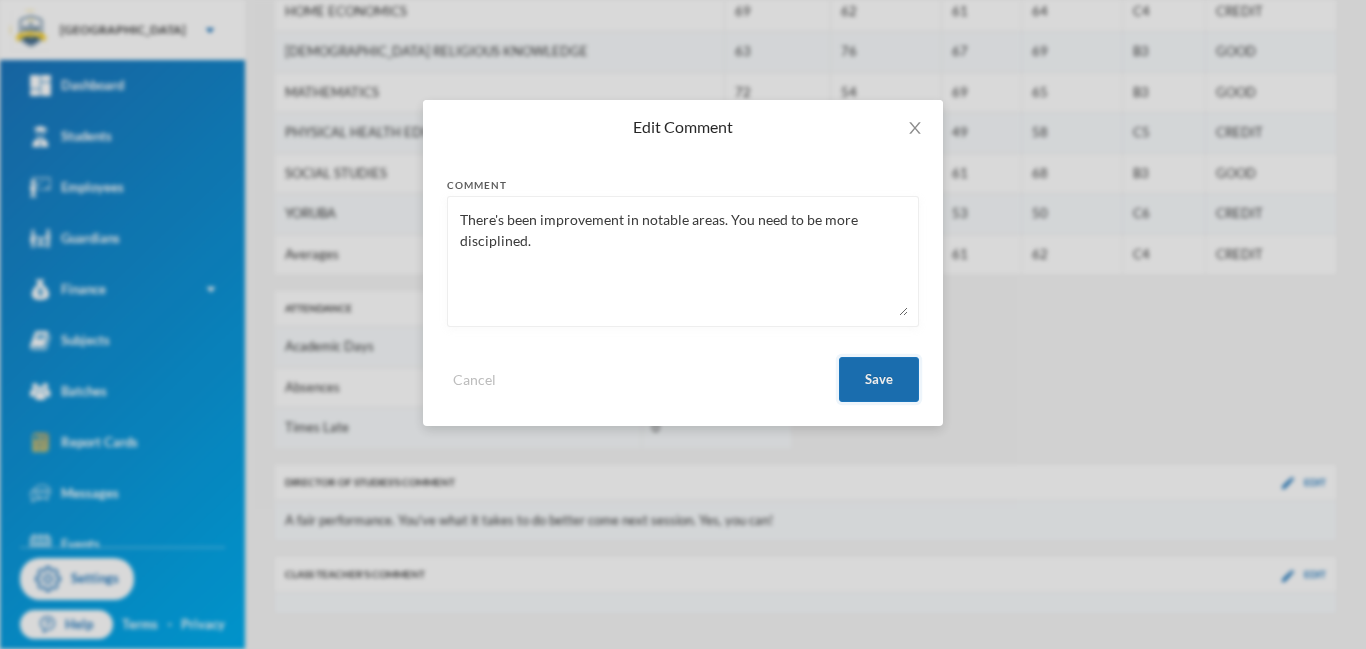 type on "There's been improvement in notable areas. You need to be more disciplined." 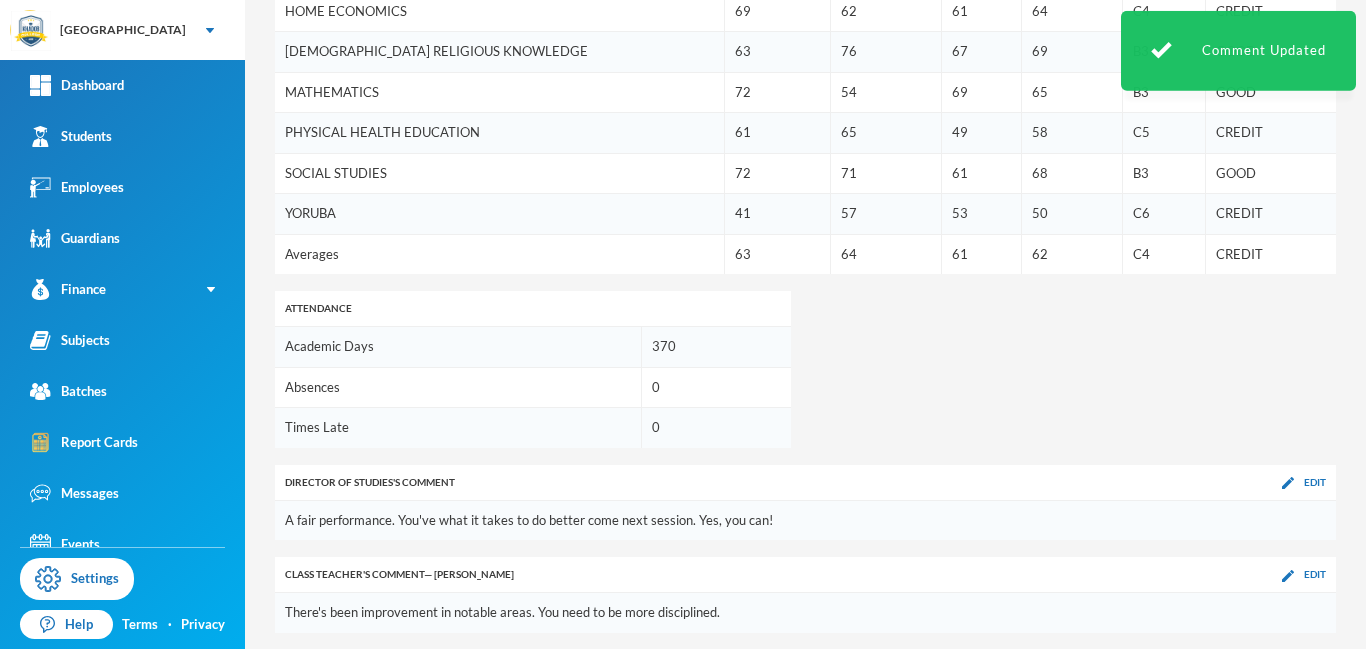 click on "1st Term 2nd Term Total Overall Grade Remark AGRICULTURAL SCIENCE 60 58 61 60 C4 CREDIT ARABIC 85 87 70 81 A1 EXCELLENT BASIC SCIENCE 34 62 63 53 C6 CREDIT BASIC TECHNOLOGY 64 50 59 58 C5 CREDIT BUSINESS STUDIES 82 60 49 64 C4 CREDIT CIVIC EDUCATION 76 80 76 77 A1 EXCELLENT COMPUTER STUDIES 60 55 56 57 C5 CREDIT CULTURAL AND CREATIVE ARTS 54 61 57 57 C5 CREDIT ENGLISH LANGUAGE 1 51 60 56 C5 CREDIT HOME ECONOMICS 69 62 61 64 C4 CREDIT [DEMOGRAPHIC_DATA] RELIGIOUS KNOWLEDGE 63 76 67 69 B3 GOOD MATHEMATICS 72 54 69 65 B3 GOOD PHYSICAL HEALTH EDUCATION 61 65 49 58 C5 CREDIT SOCIAL STUDIES 72 71 61 68 B3 GOOD YORUBA 41 57 53 50 C6 CREDIT Averages 63 64 61 62 C4 CREDIT Attendance Academic Days 370 Absences 0 Times Late 0 Director of Studies 's Comment   Edit A fair performance. You've what it takes to do better come next session. Yes, you can! Class Teacher 's Comment   — [PERSON_NAME] Edit There's been improvement in notable areas. You need to be more disciplined." at bounding box center [805, 107] 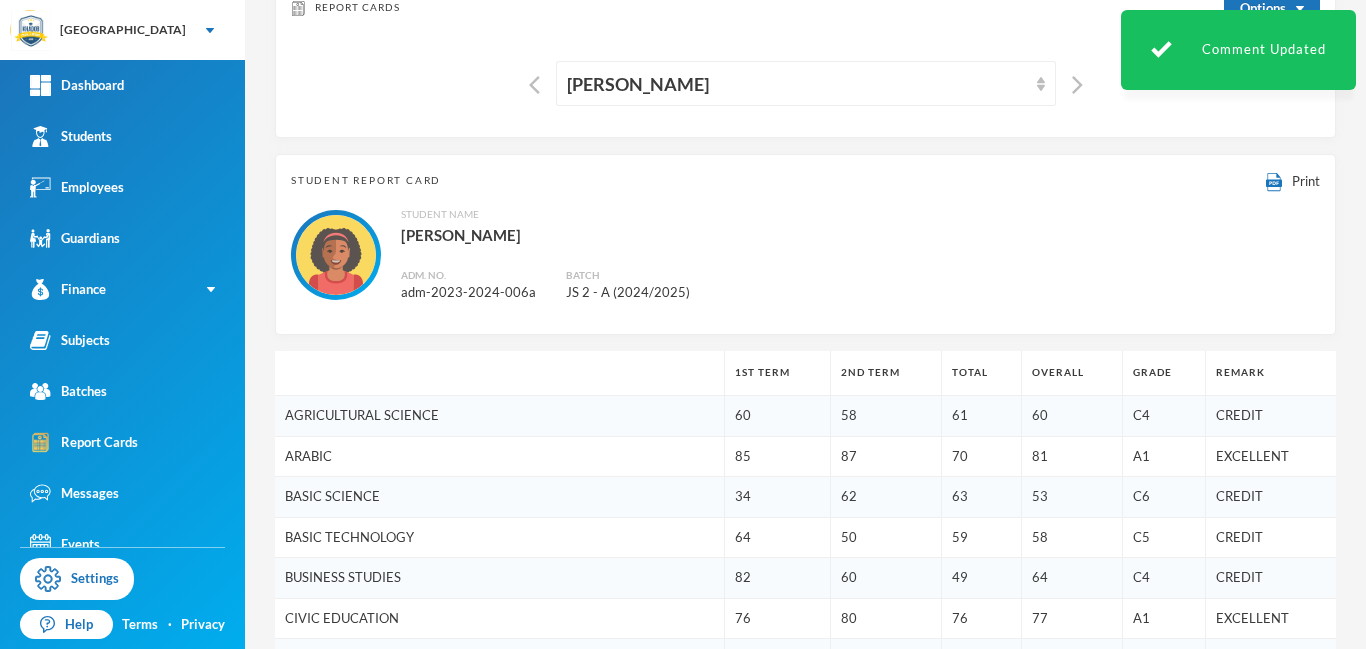 scroll, scrollTop: 113, scrollLeft: 0, axis: vertical 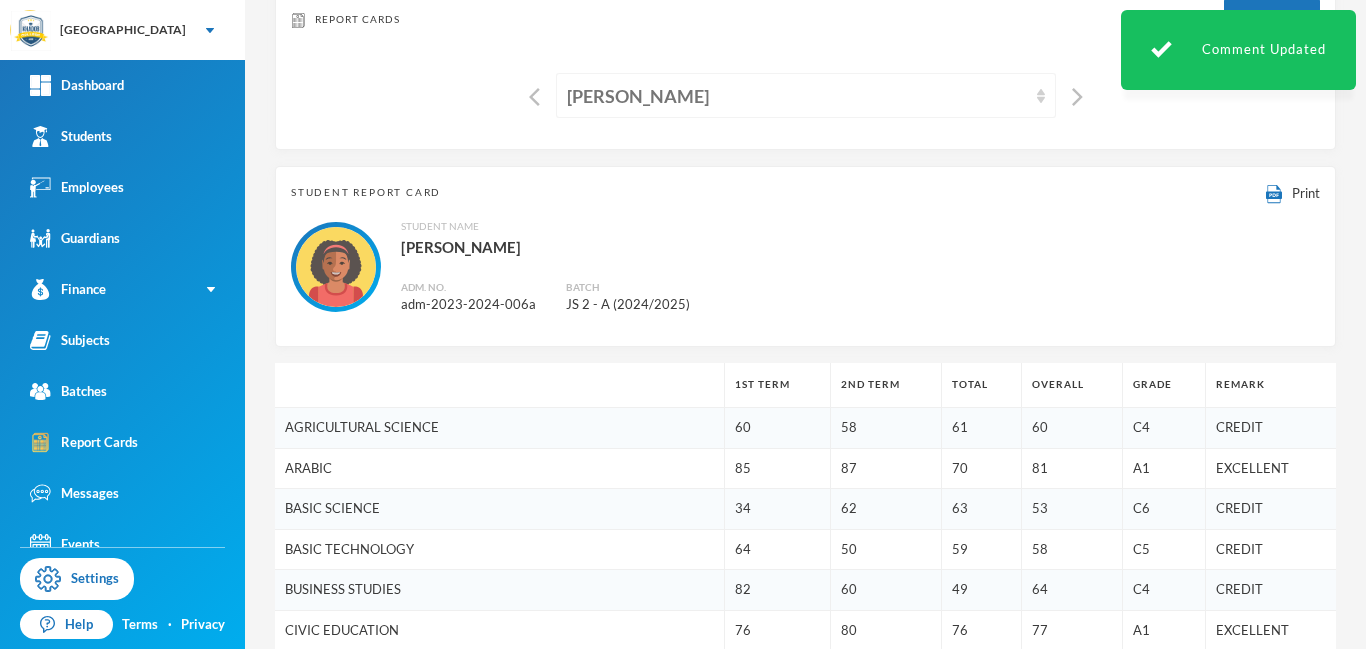 click on "[PERSON_NAME]" at bounding box center [797, 96] 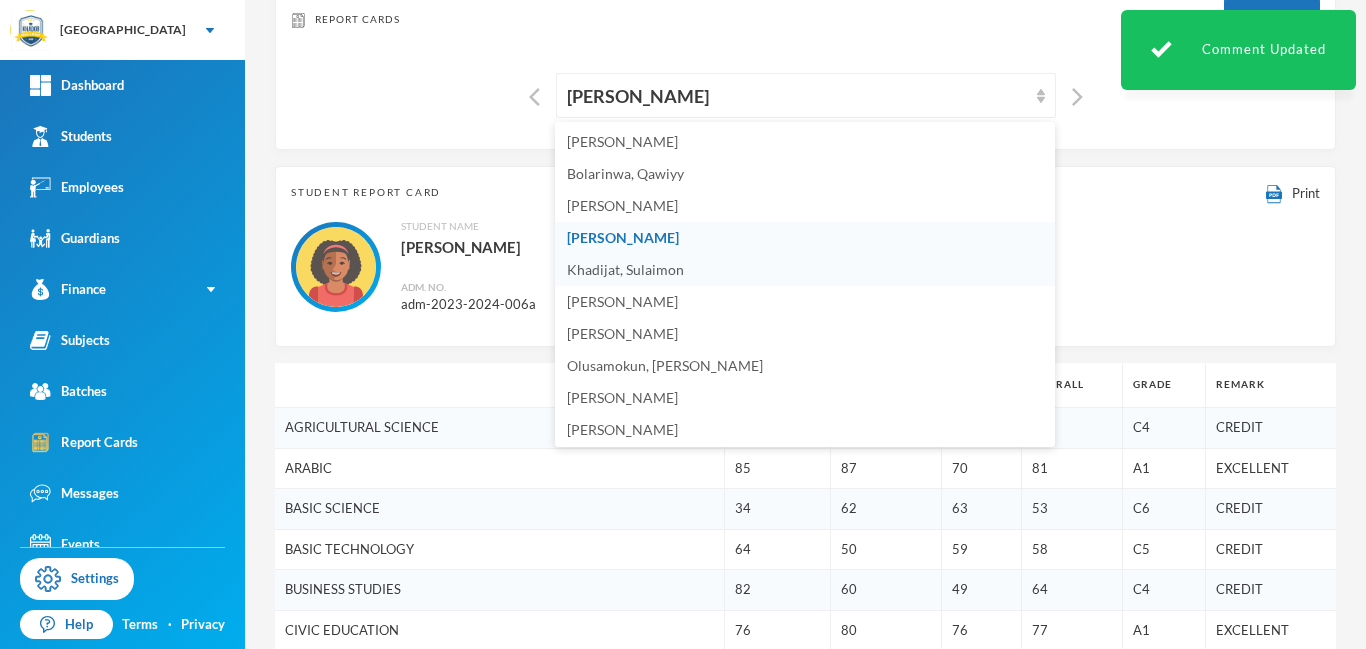 click on "Khadijat, Sulaimon" at bounding box center [625, 269] 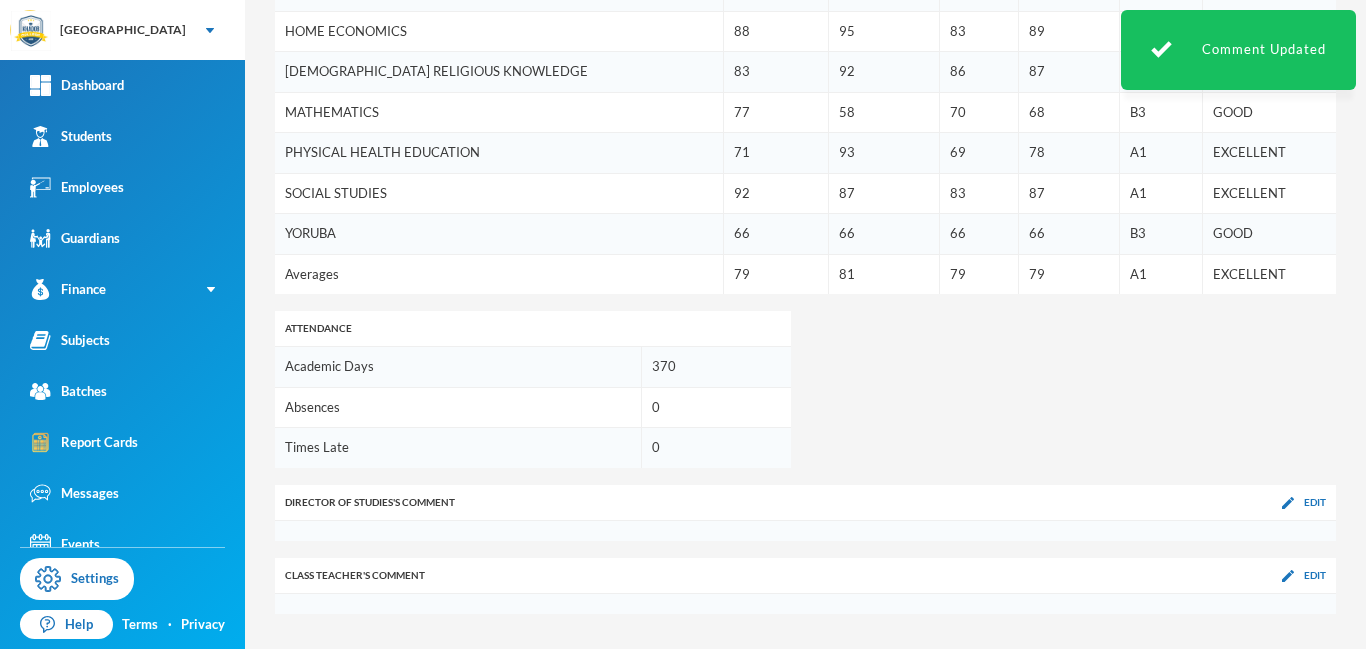 scroll, scrollTop: 875, scrollLeft: 0, axis: vertical 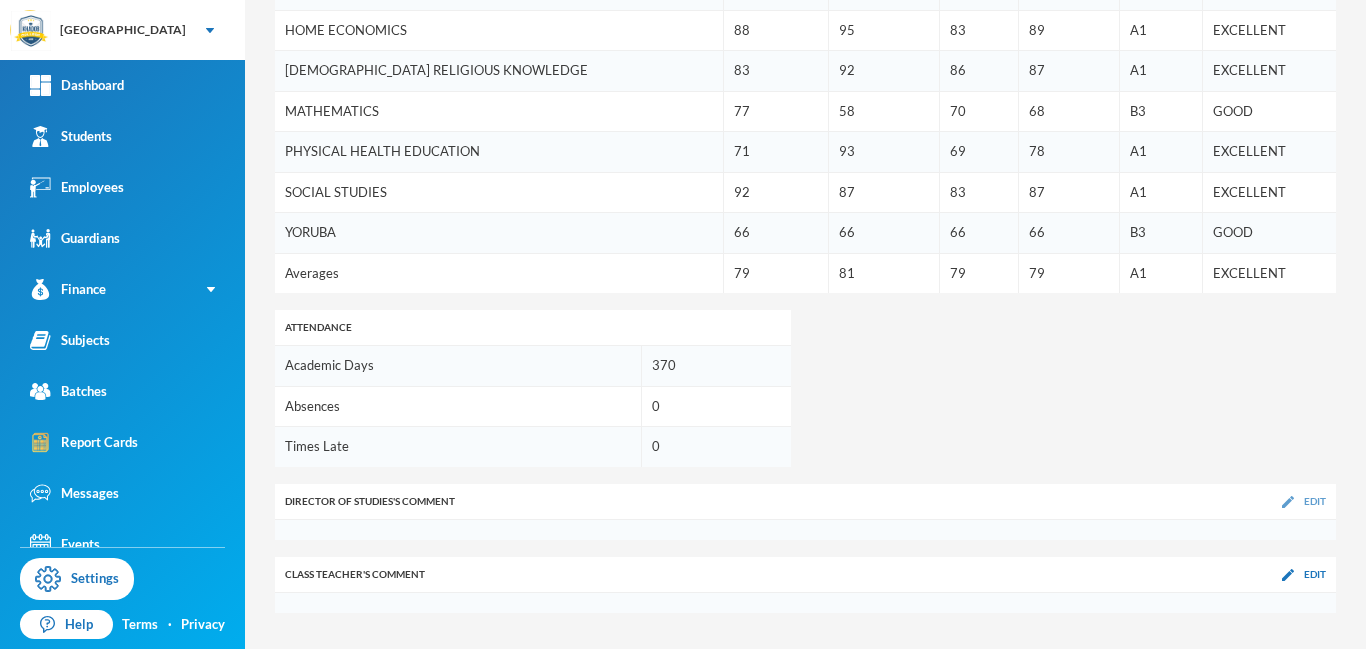 click at bounding box center [1288, 502] 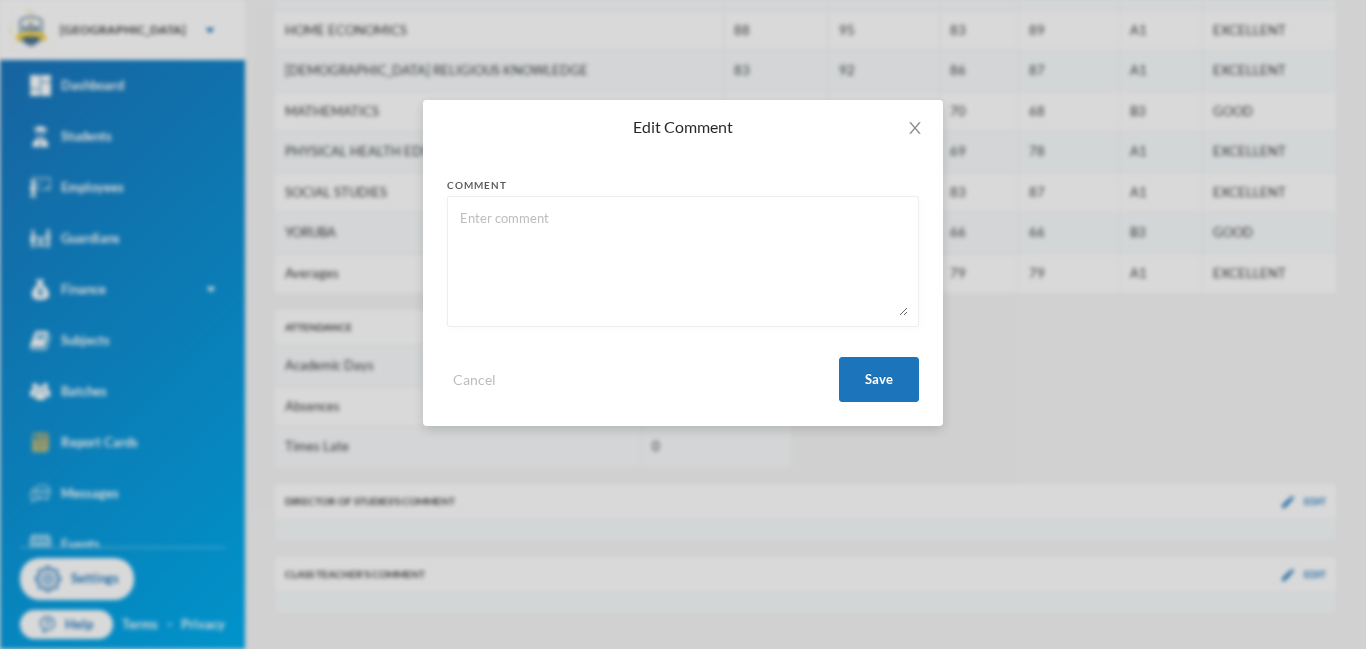click at bounding box center [683, 261] 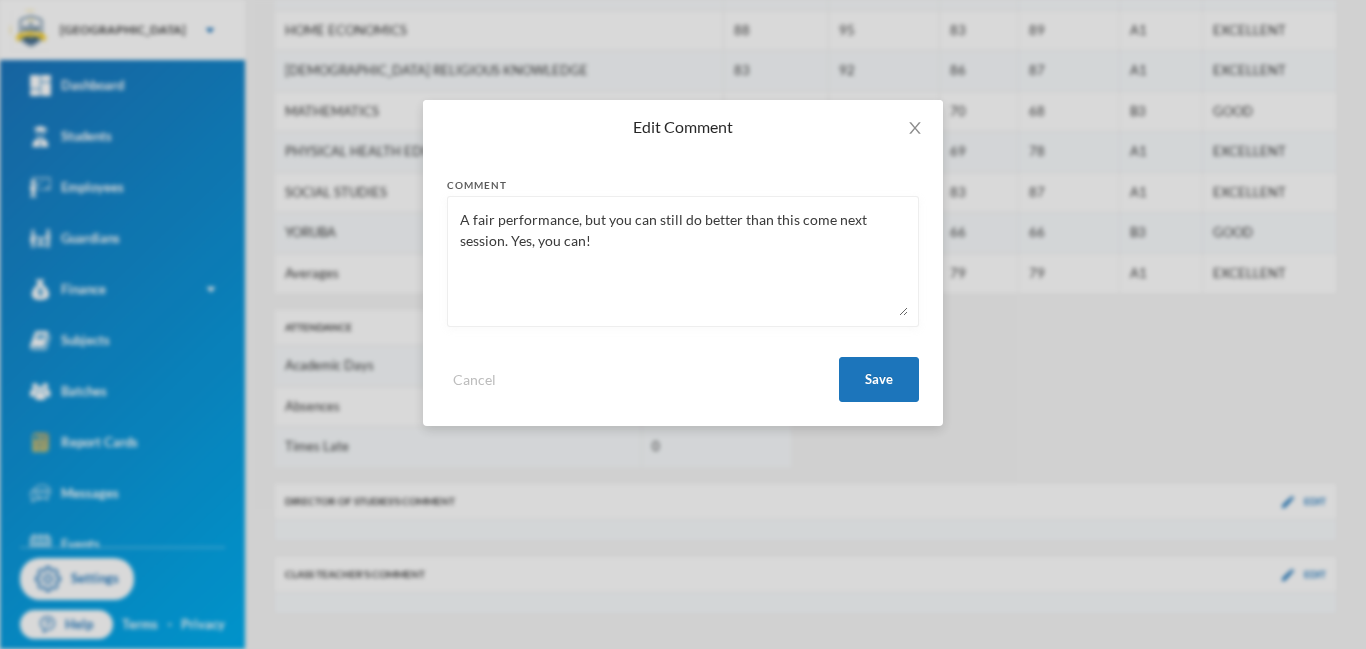 click on "A fair performance, but you can still do better than this come next session. Yes, you can!" at bounding box center (683, 261) 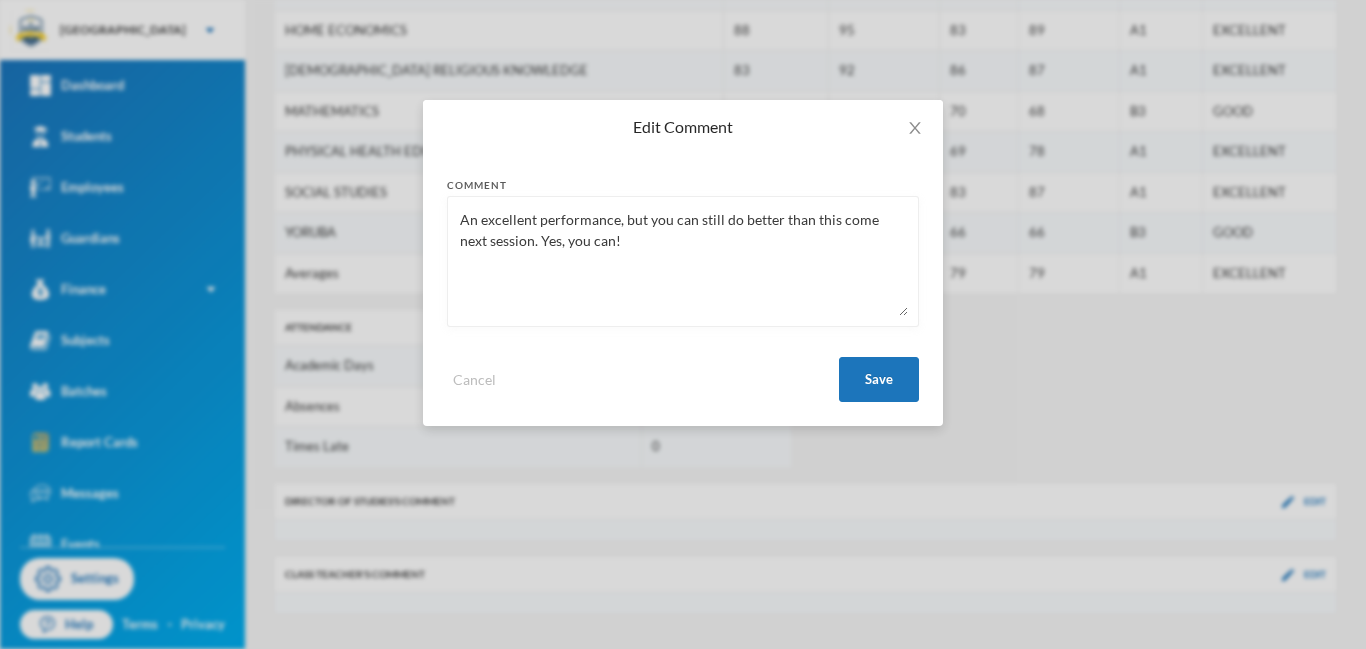 click on "An excellent performance, but you can still do better than this come next session. Yes, you can!" at bounding box center [683, 261] 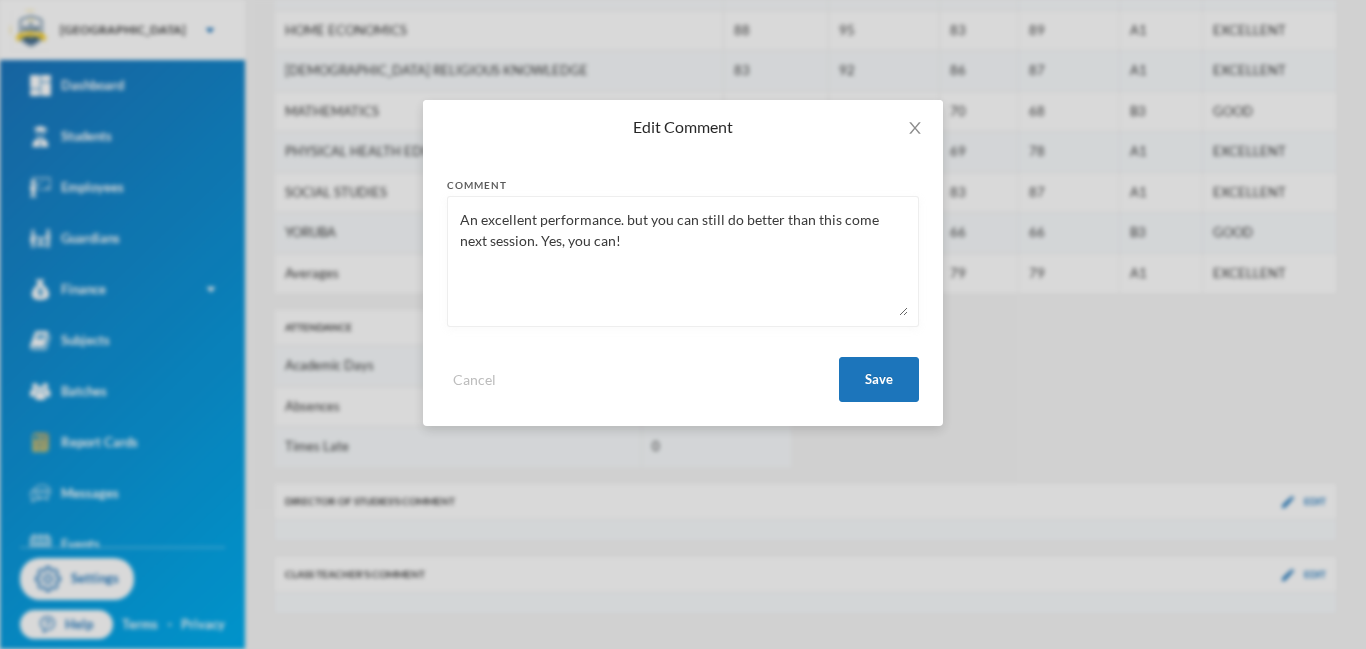 drag, startPoint x: 833, startPoint y: 224, endPoint x: 624, endPoint y: 220, distance: 209.03827 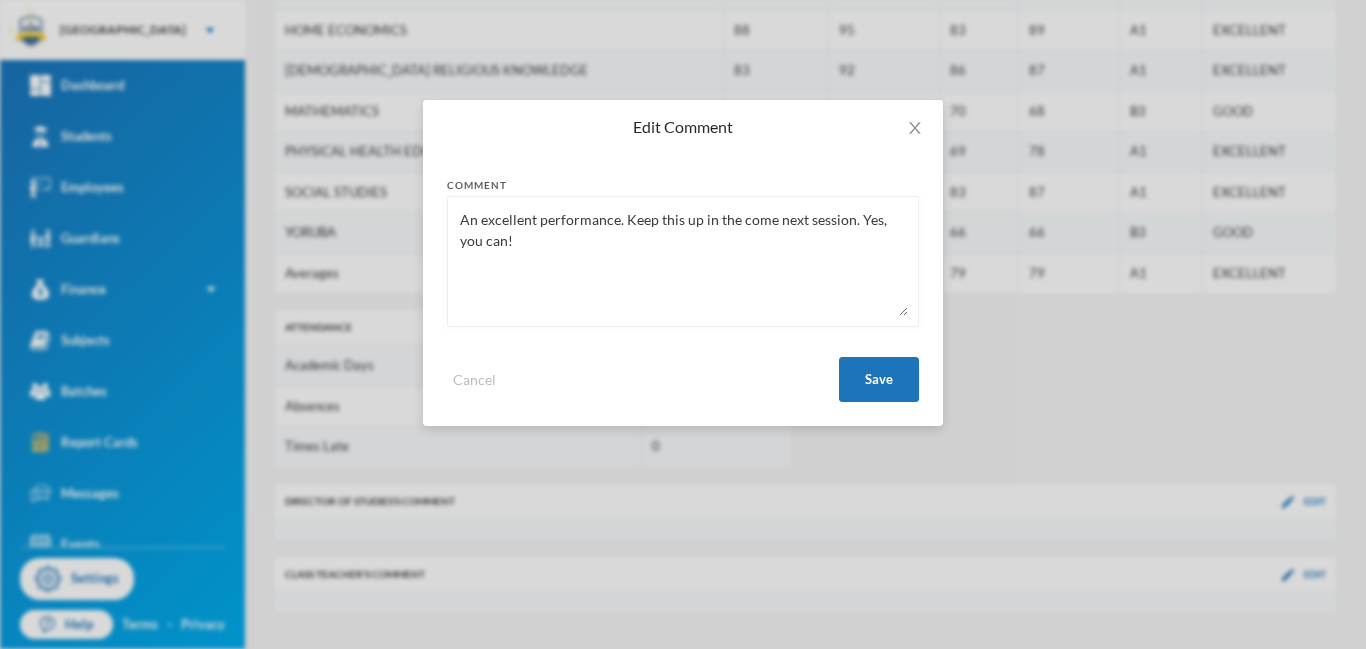 click on "An excellent performance. Keep this up in the come next session. Yes, you can!" at bounding box center (683, 261) 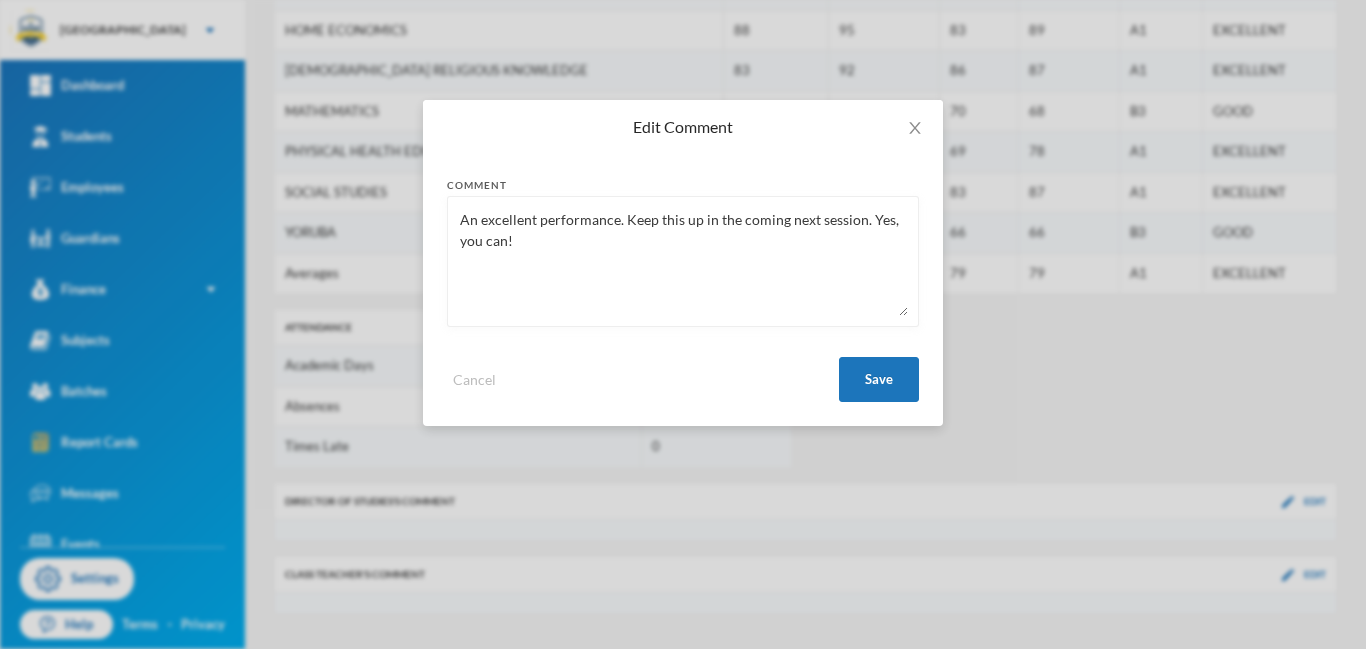 click on "An excellent performance. Keep this up in the coming next session. Yes, you can!" at bounding box center (683, 261) 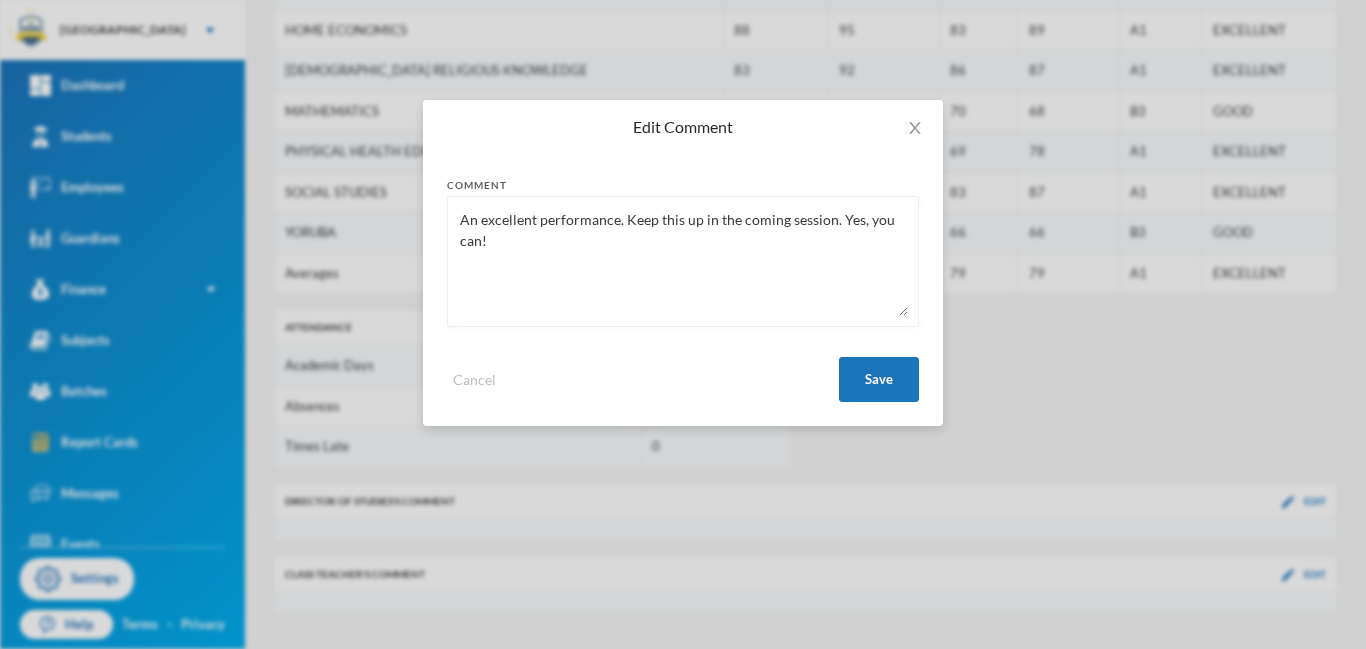 click on "An excellent performance. Keep this up in the coming session. Yes, you can!" at bounding box center [683, 261] 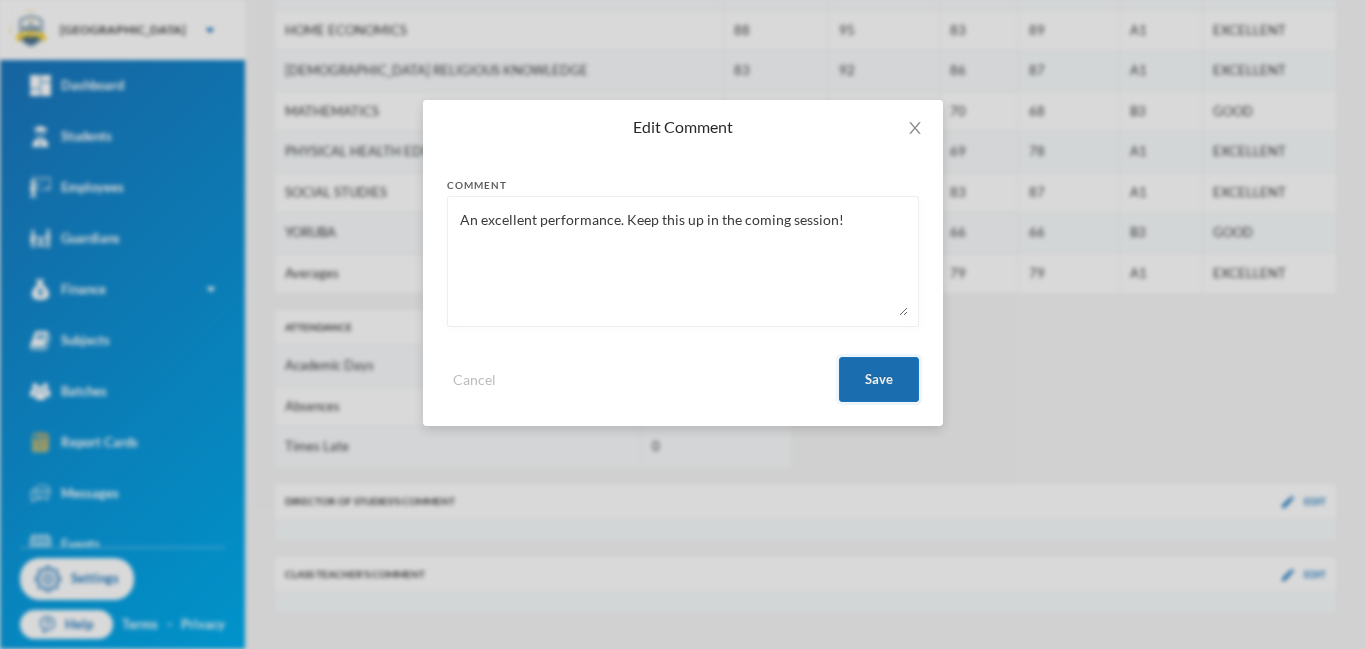 type on "An excellent performance. Keep this up in the coming session!" 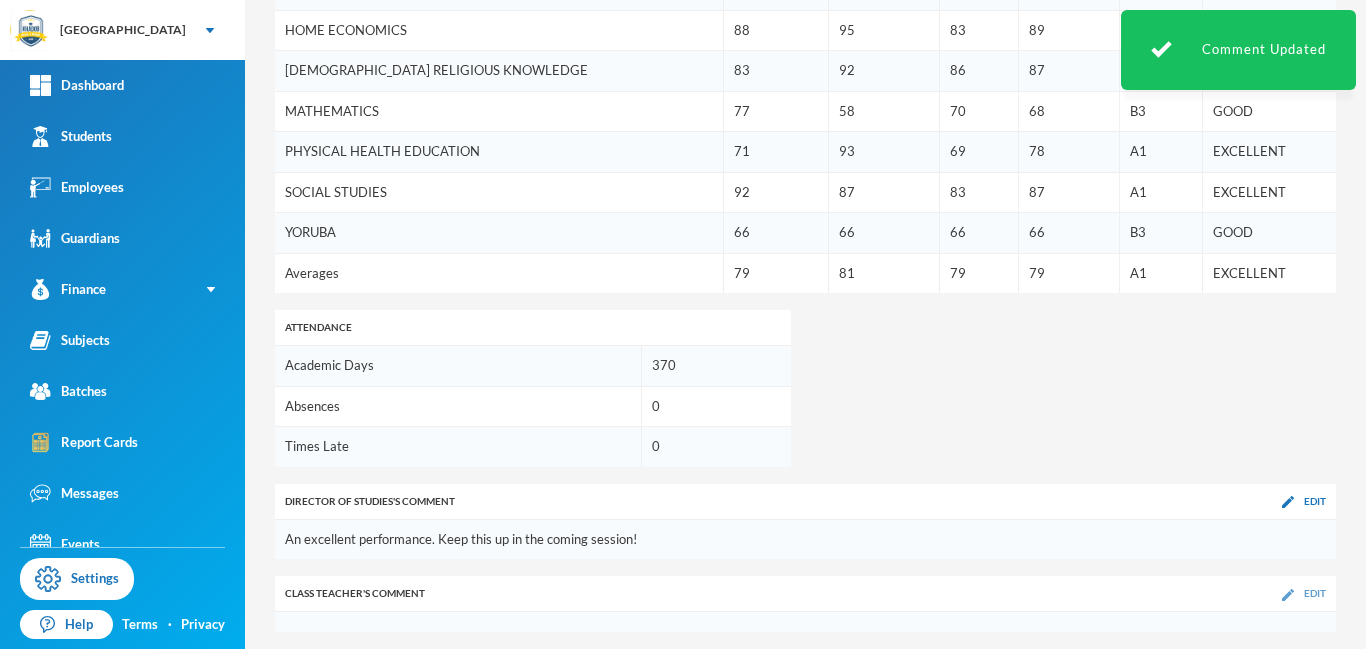 click on "Edit" at bounding box center [1304, 593] 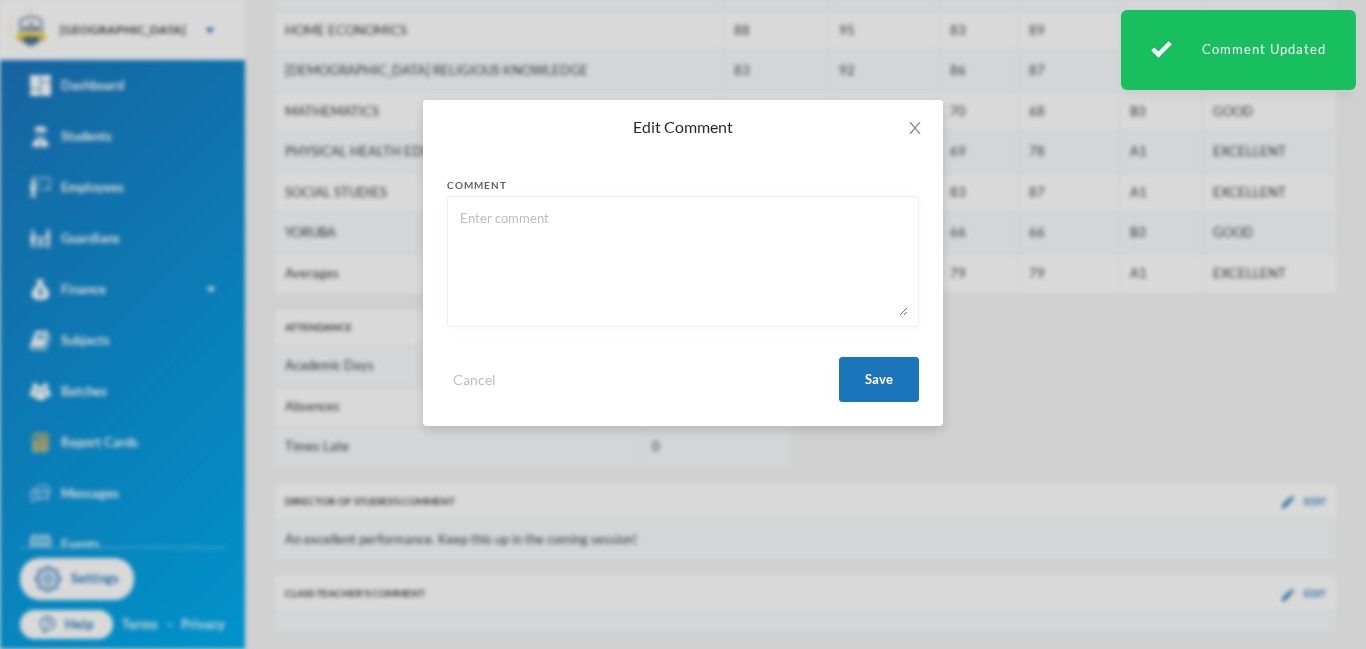 click at bounding box center (683, 261) 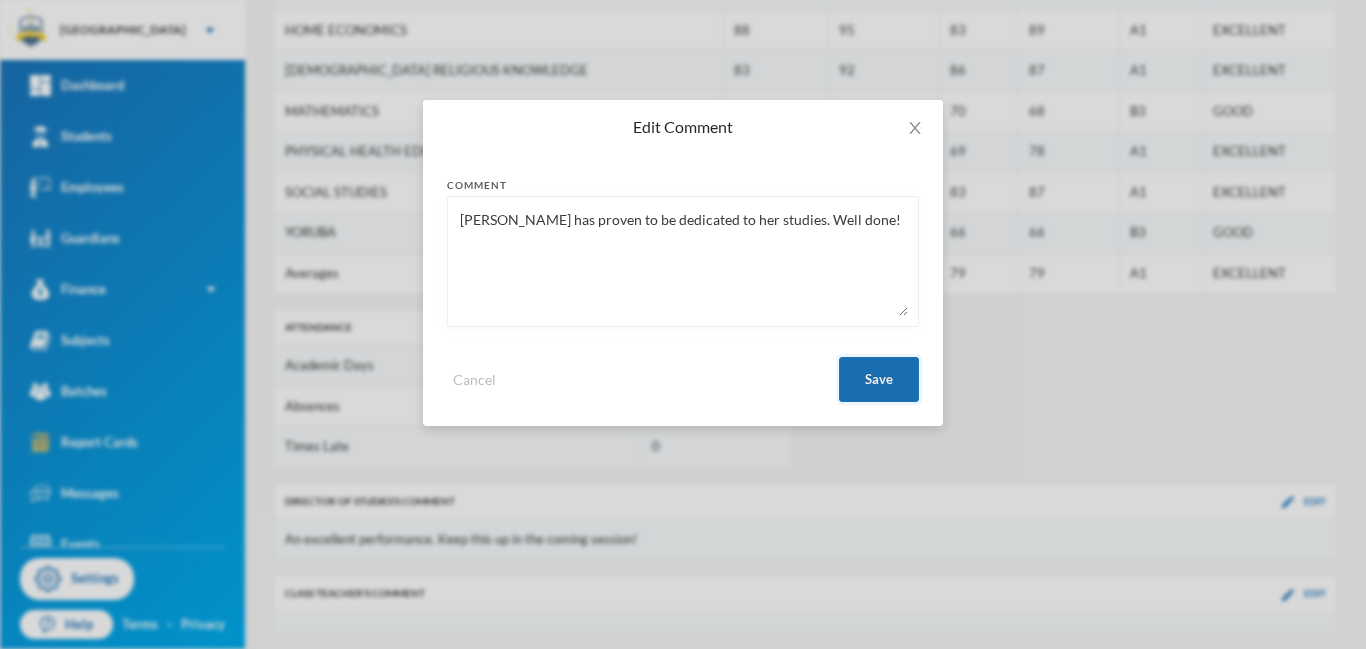 type on "[PERSON_NAME] has proven to be dedicated to her studies. Well done!" 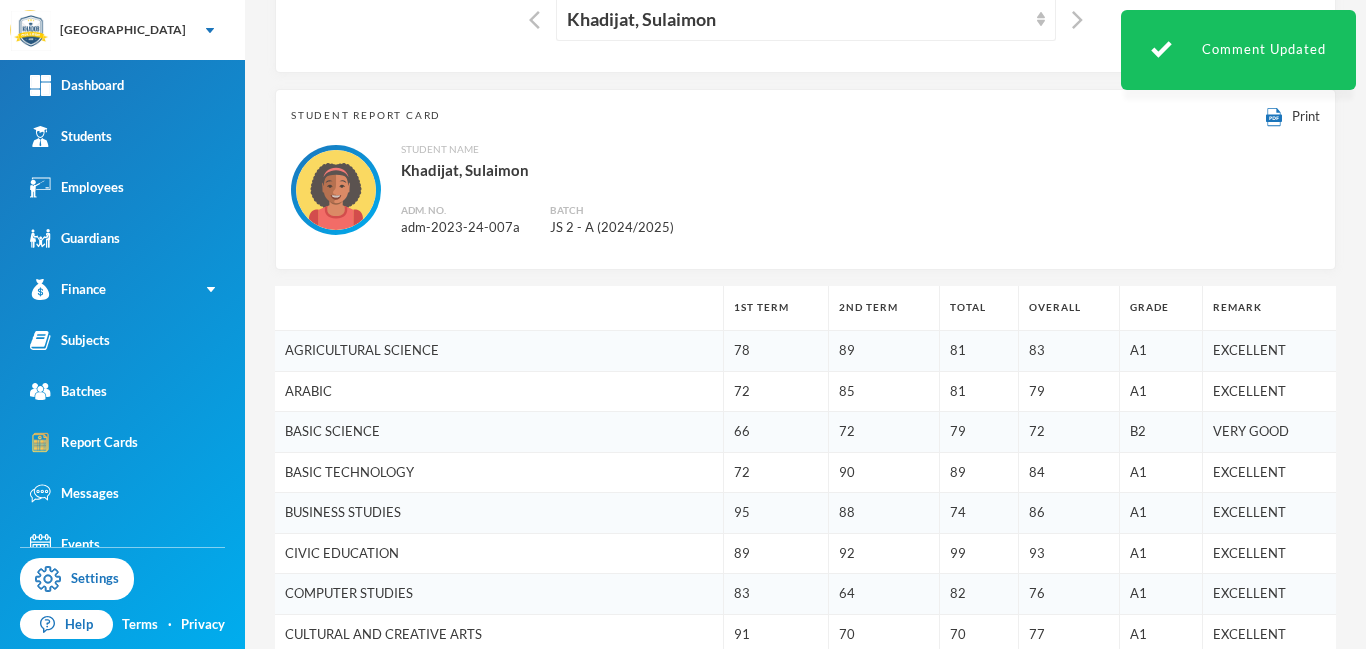 scroll, scrollTop: 38, scrollLeft: 0, axis: vertical 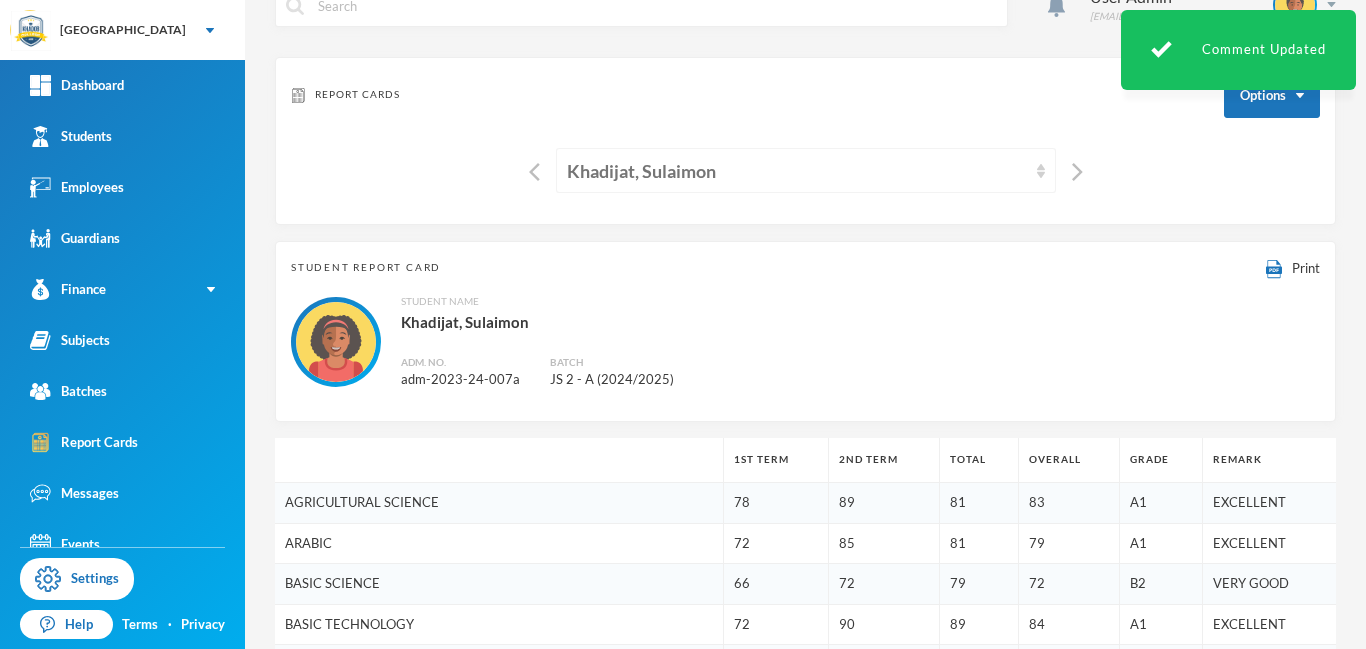 click on "Khadijat, Sulaimon" at bounding box center [797, 171] 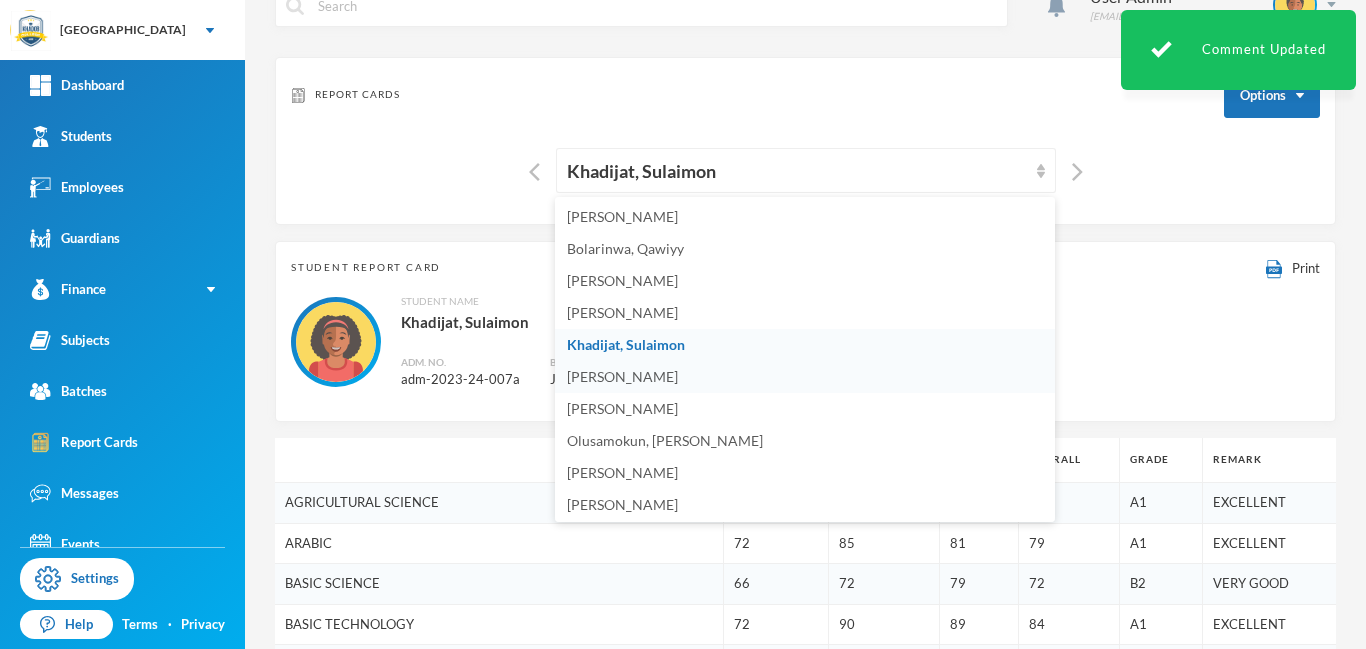 click on "[PERSON_NAME]" at bounding box center [622, 376] 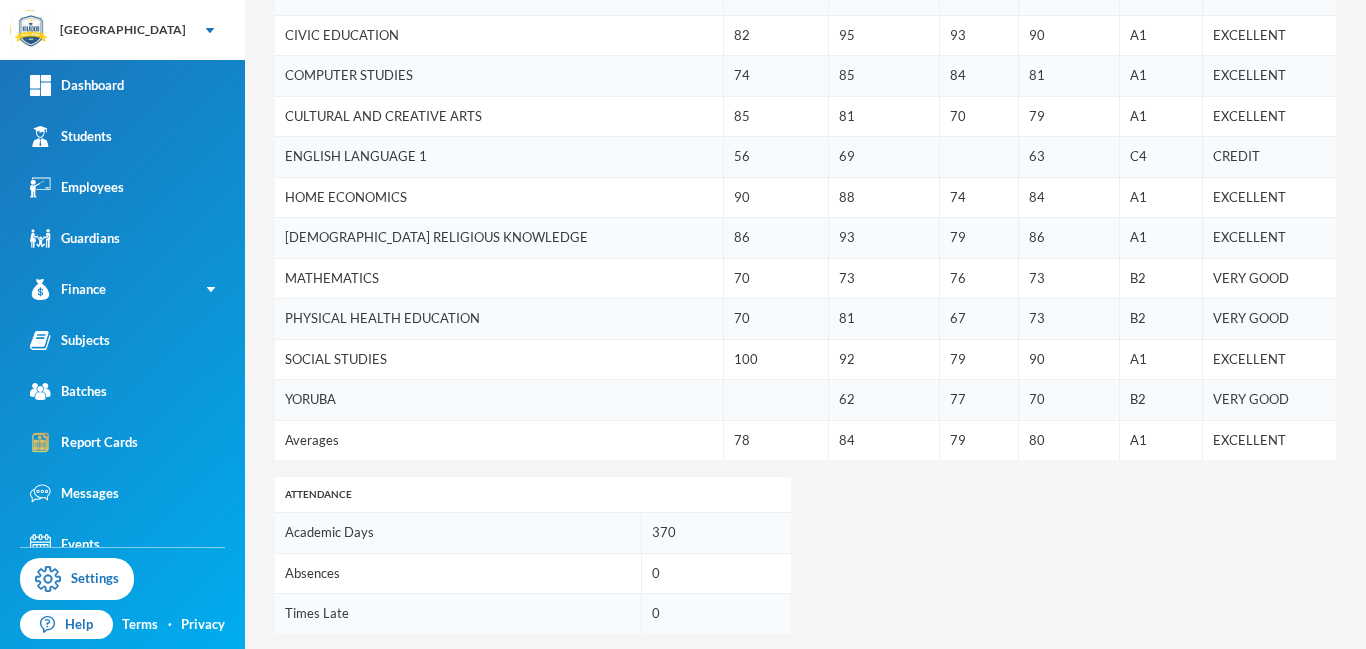 scroll, scrollTop: 875, scrollLeft: 0, axis: vertical 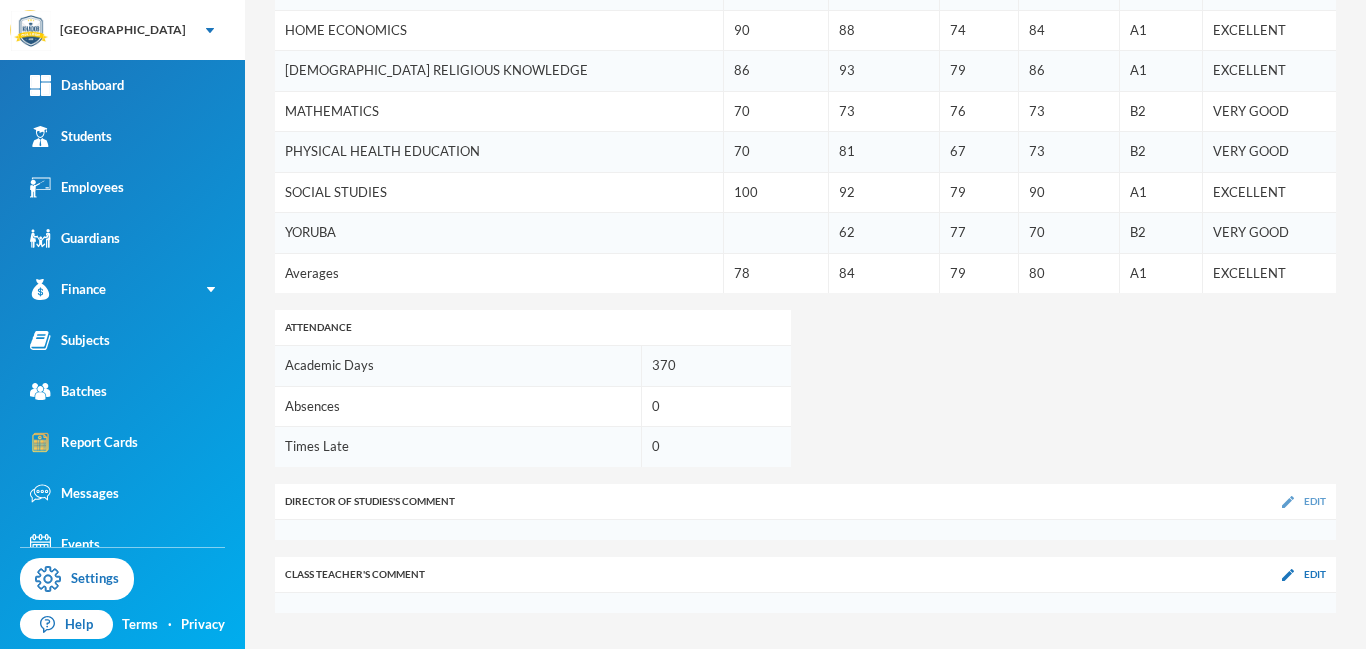 click at bounding box center (1288, 502) 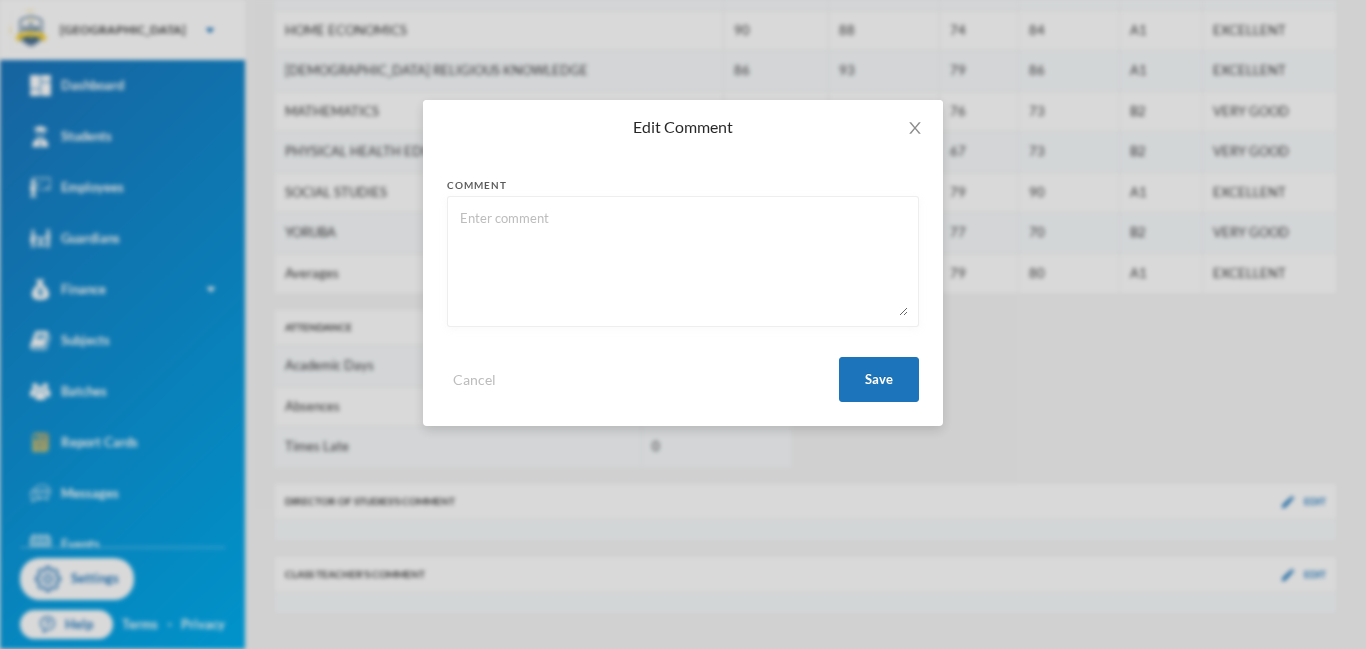 click at bounding box center (683, 261) 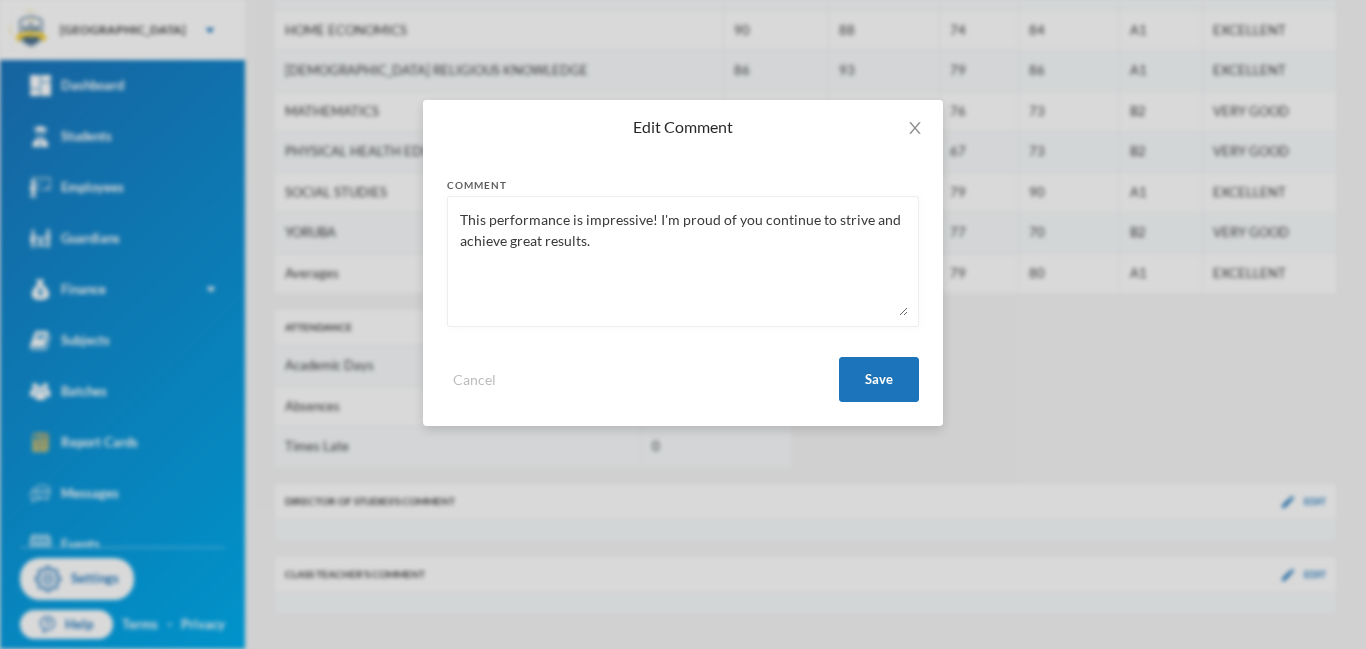 click on "This performance is impressive! I'm proud of you continue to strive and achieve great results." at bounding box center [683, 261] 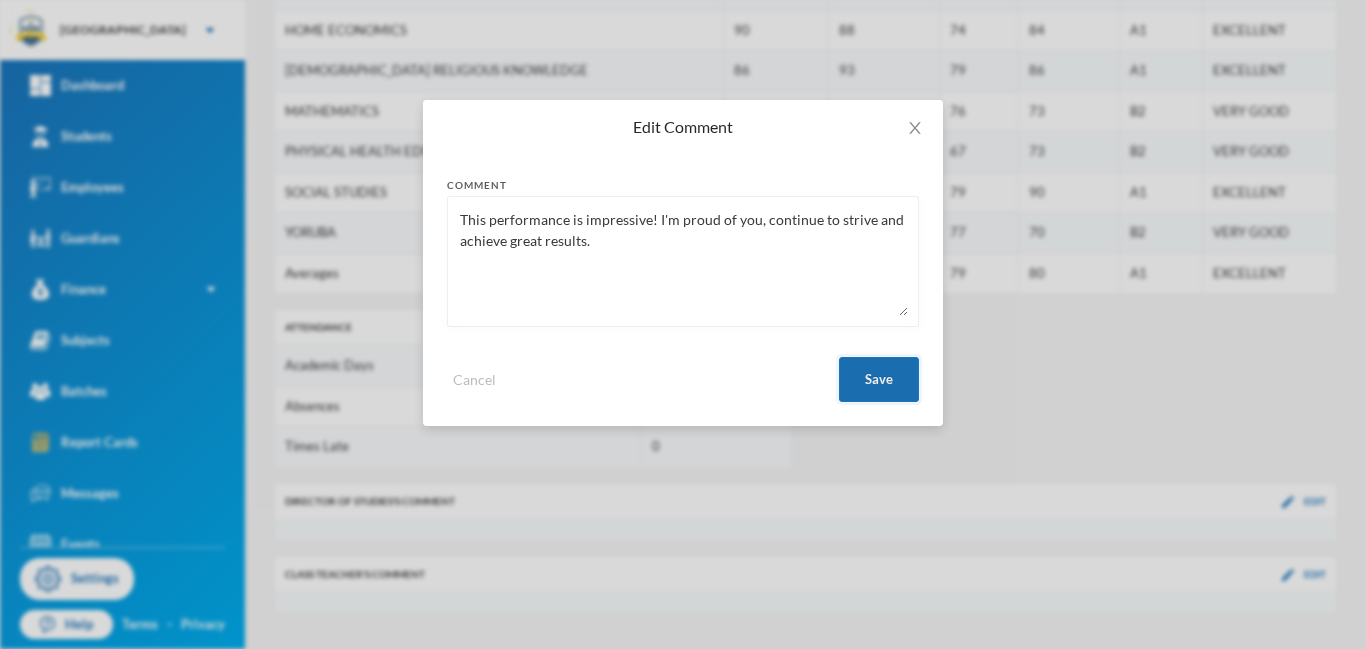 type on "This performance is impressive! I'm proud of you, continue to strive and achieve great results." 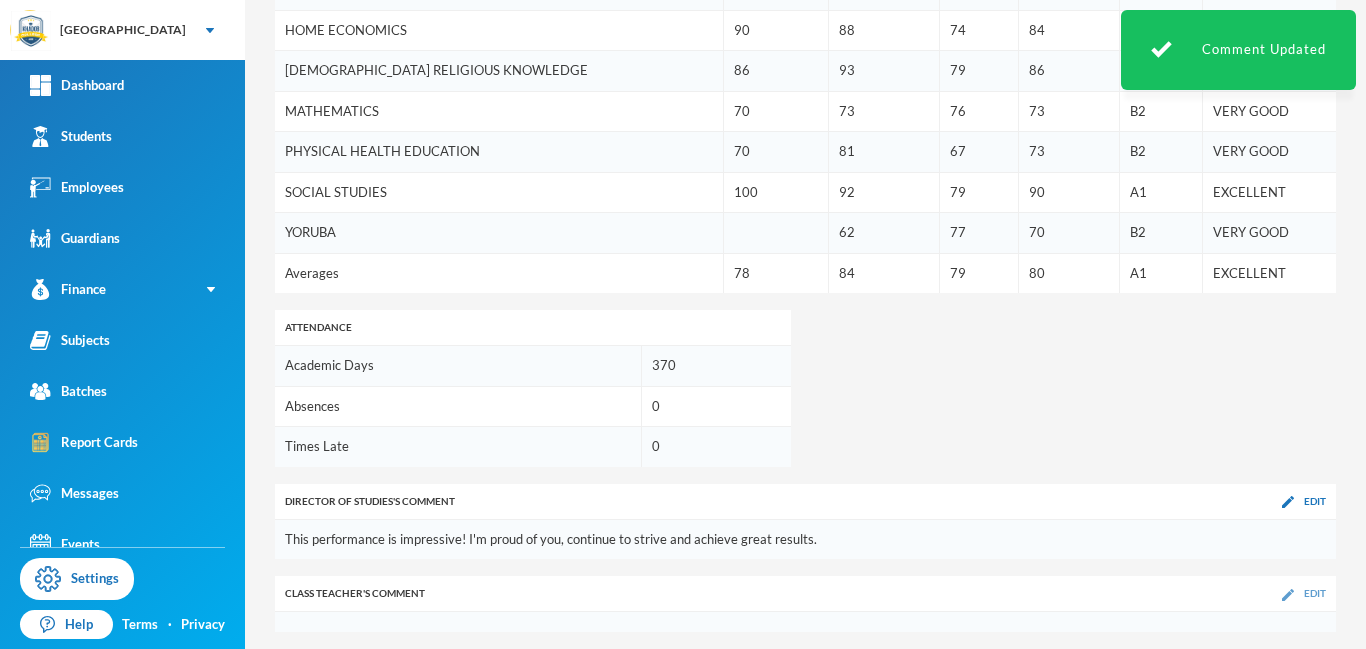 click at bounding box center (1288, 595) 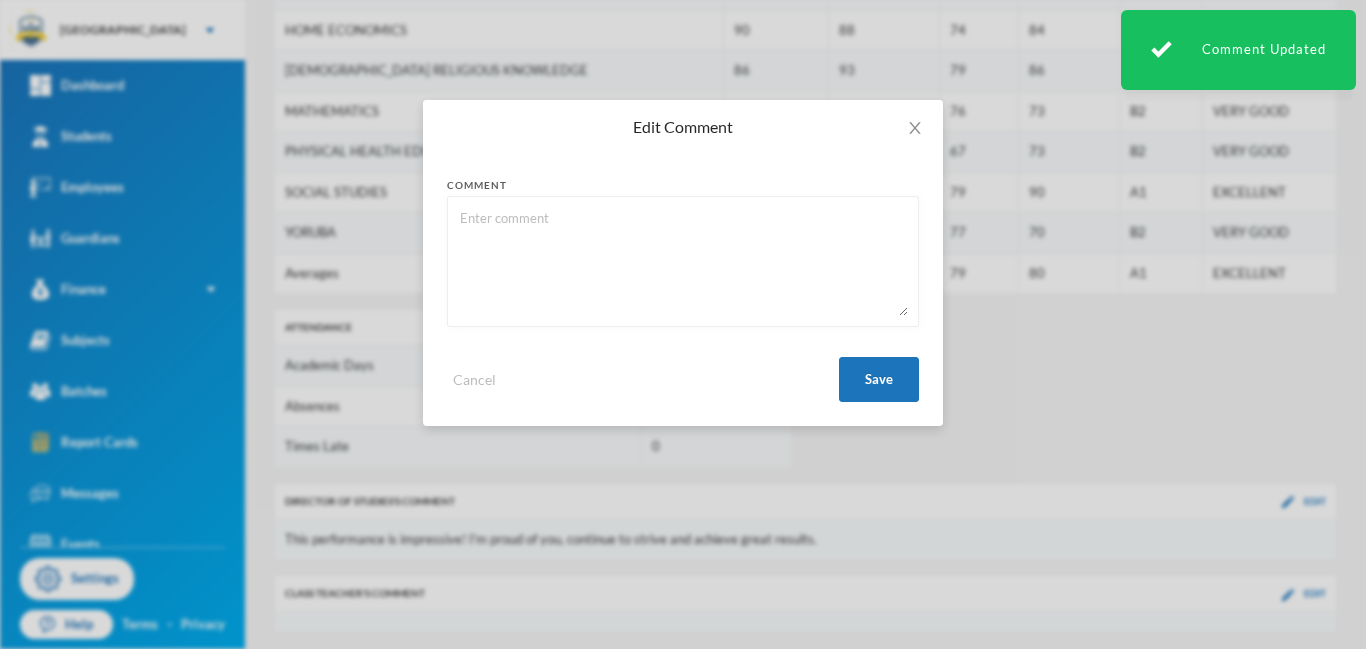 click at bounding box center (683, 261) 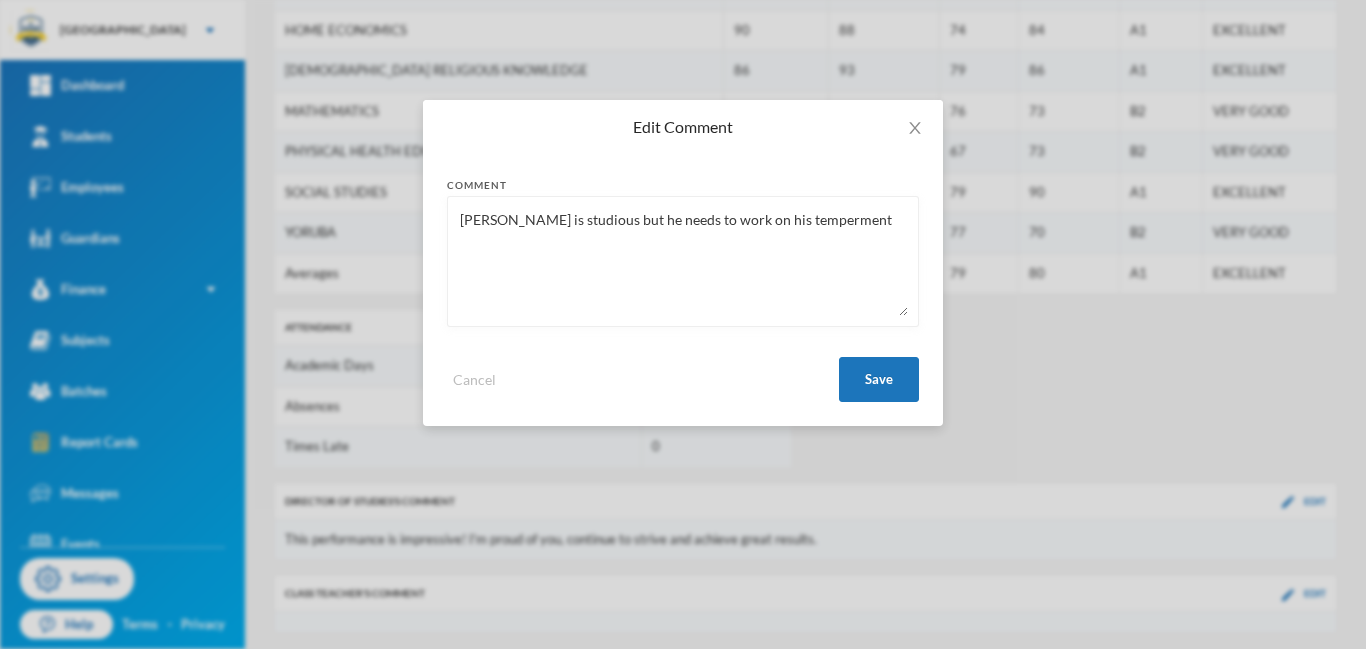 click on "[PERSON_NAME] is studious but he needs to work on his temperment" at bounding box center (683, 261) 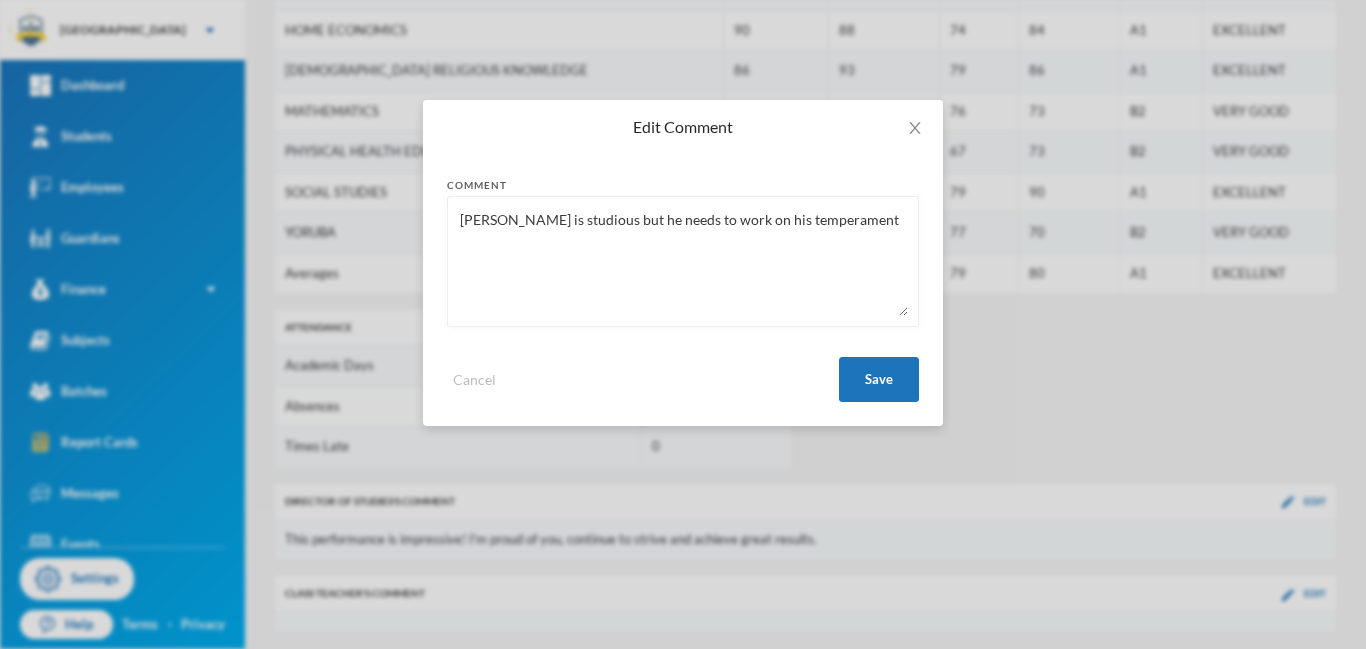 click on "[PERSON_NAME] is studious but he needs to work on his temperament" at bounding box center [683, 261] 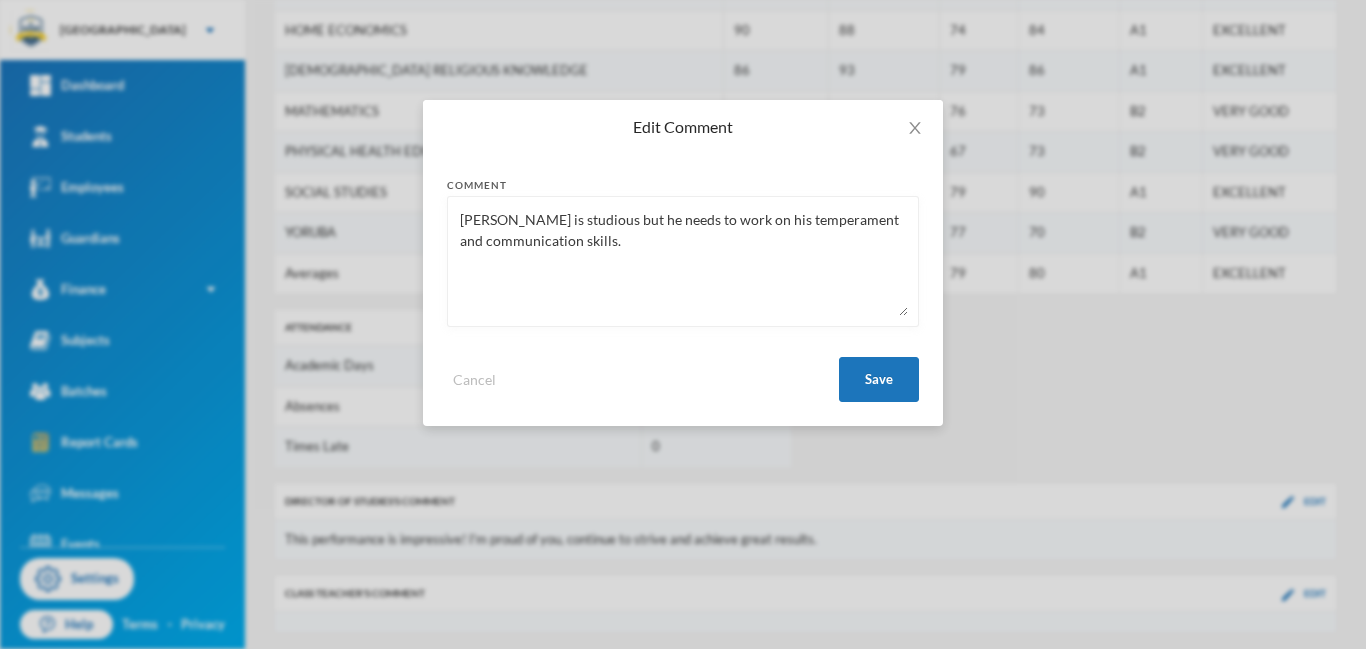 click on "[PERSON_NAME] is studious but he needs to work on his temperament and communication skills." at bounding box center [683, 261] 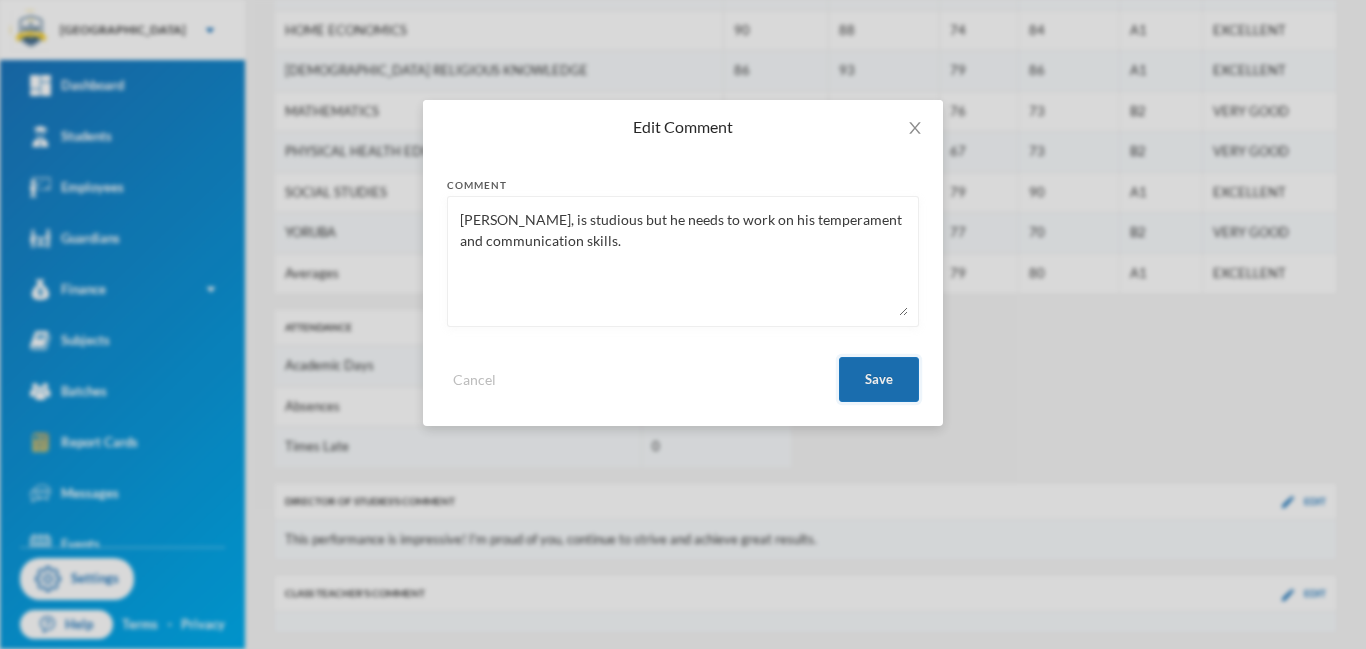 type on "[PERSON_NAME], is studious but he needs to work on his temperament and communication skills." 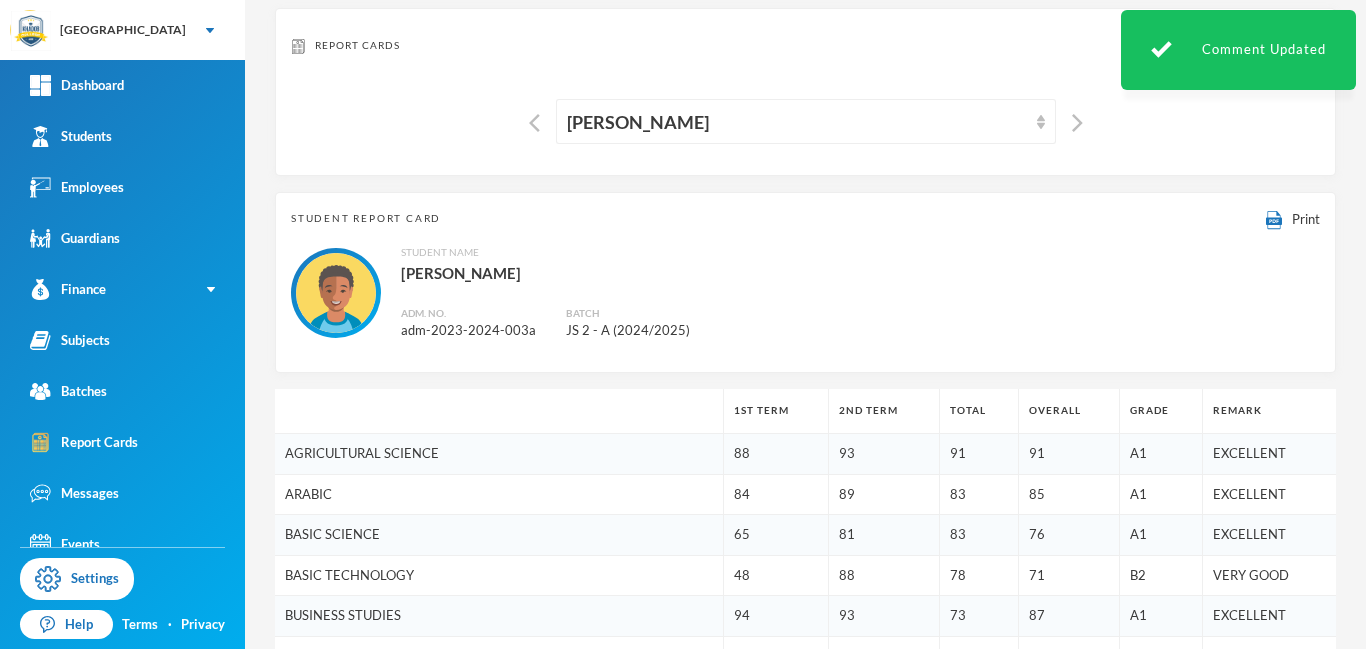 scroll, scrollTop: 84, scrollLeft: 0, axis: vertical 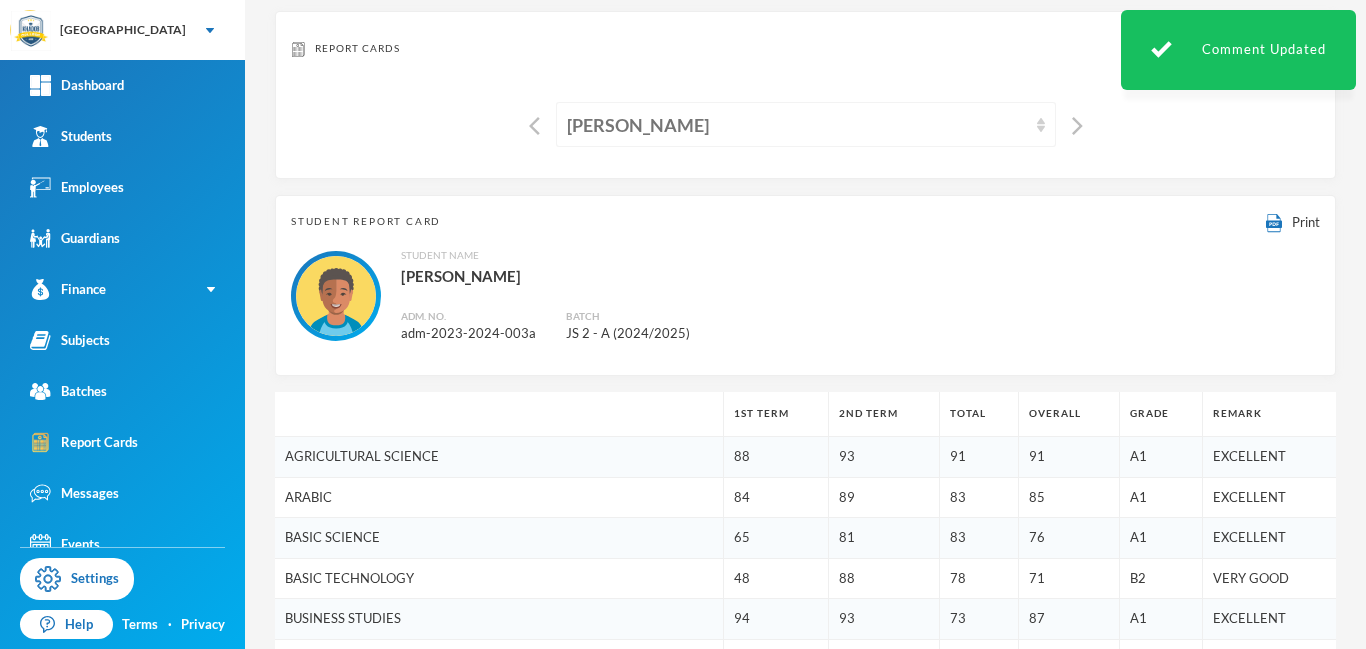 click on "[PERSON_NAME]" at bounding box center [797, 125] 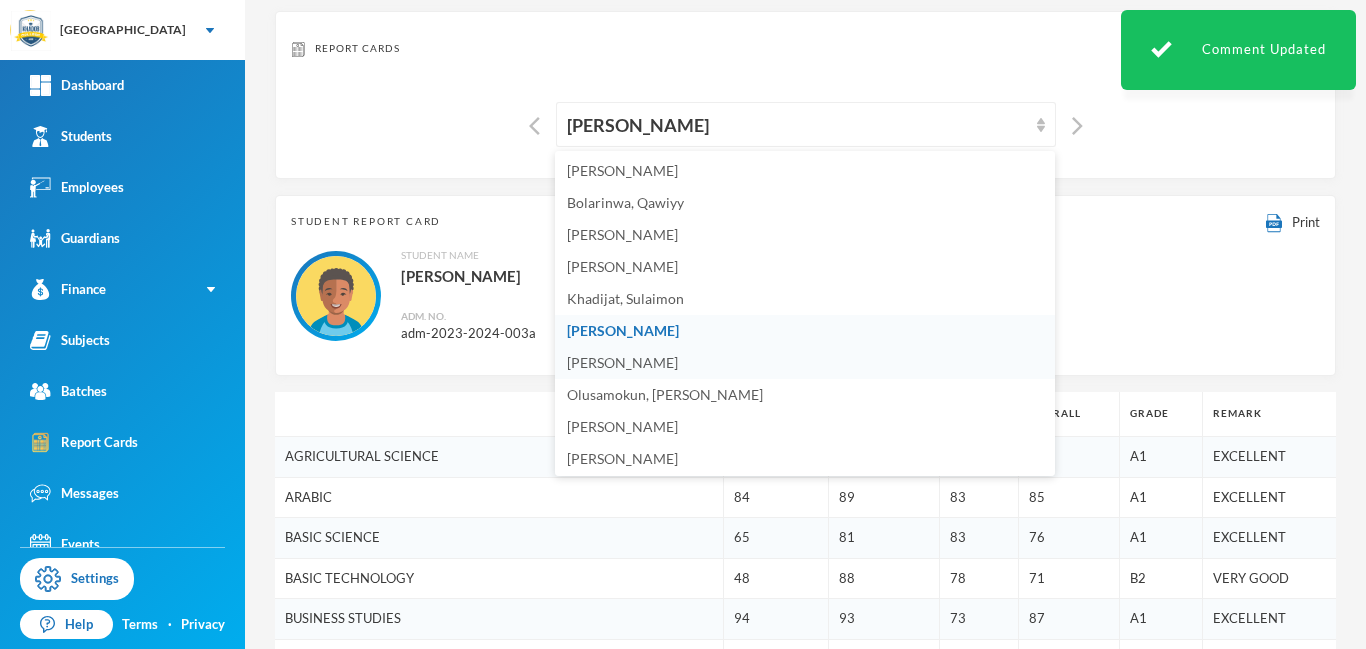 click on "[PERSON_NAME]" at bounding box center [622, 362] 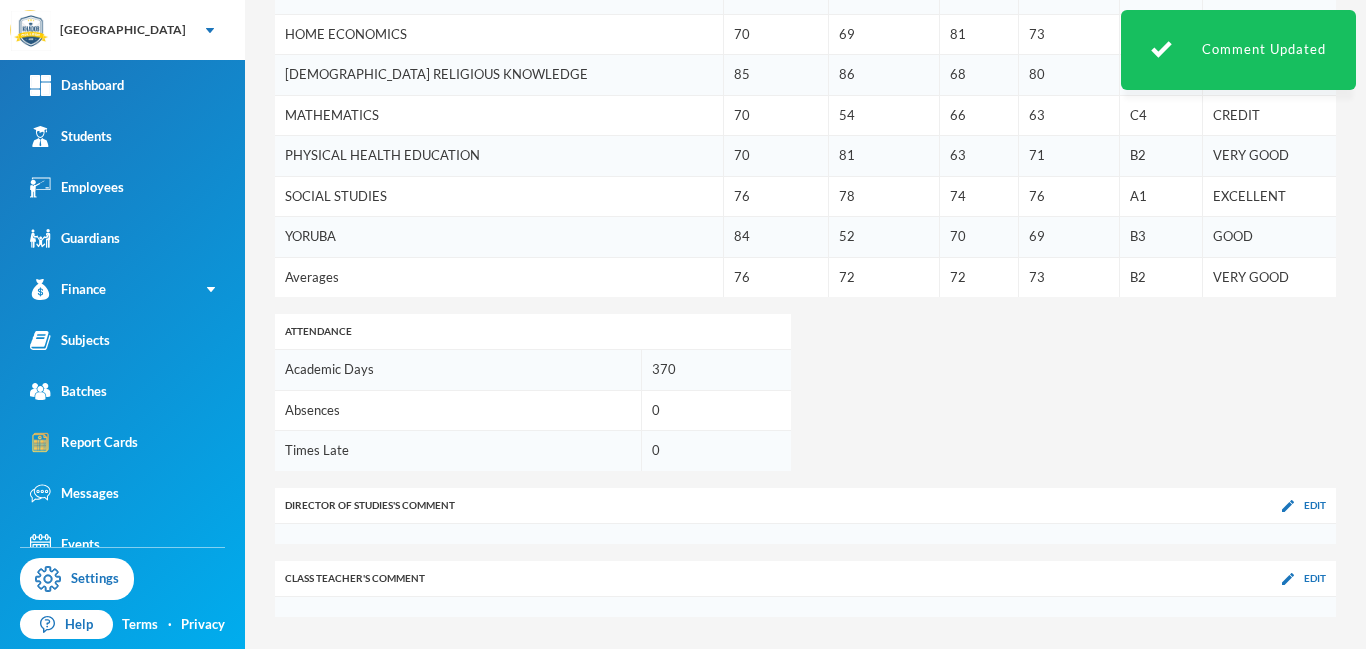 scroll, scrollTop: 875, scrollLeft: 0, axis: vertical 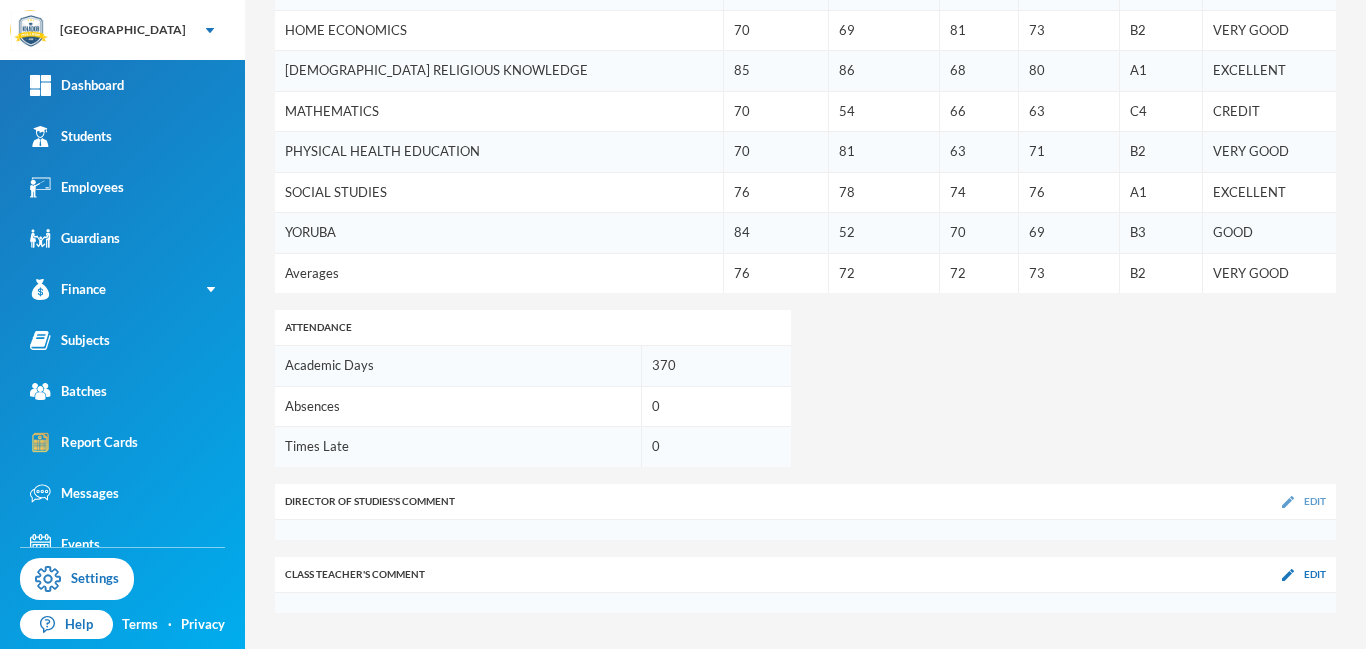 click at bounding box center (1288, 502) 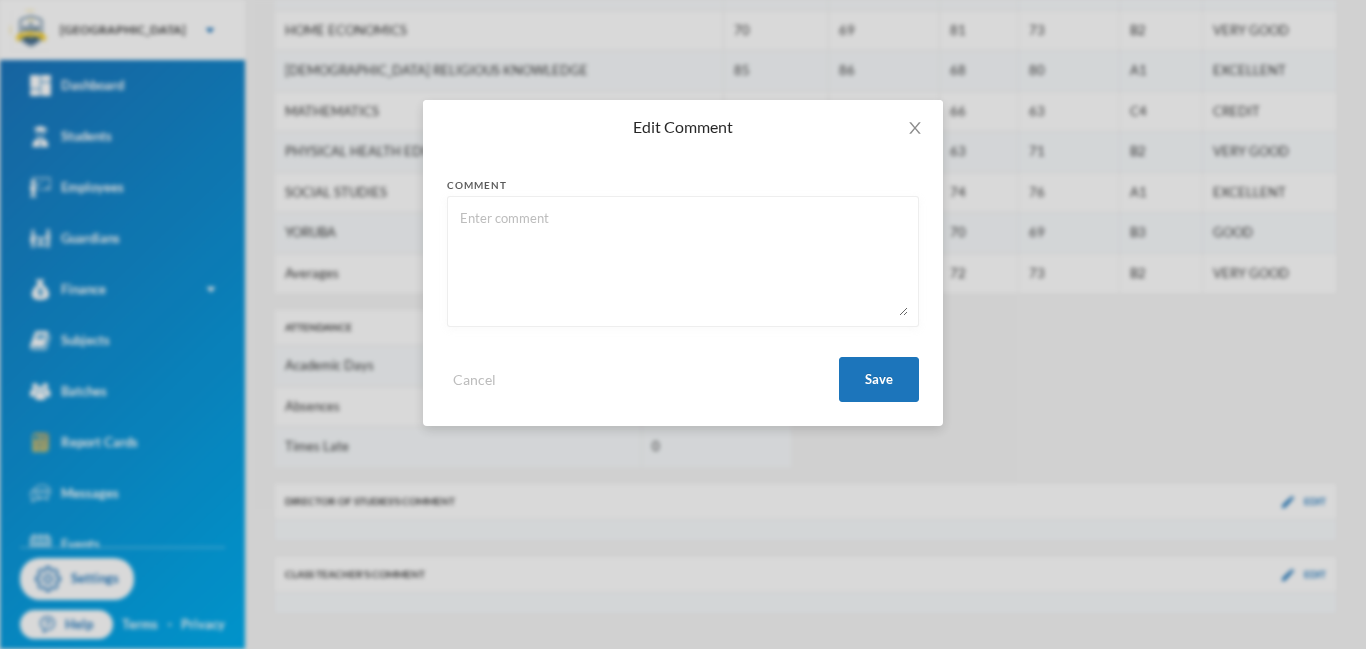 click at bounding box center [683, 261] 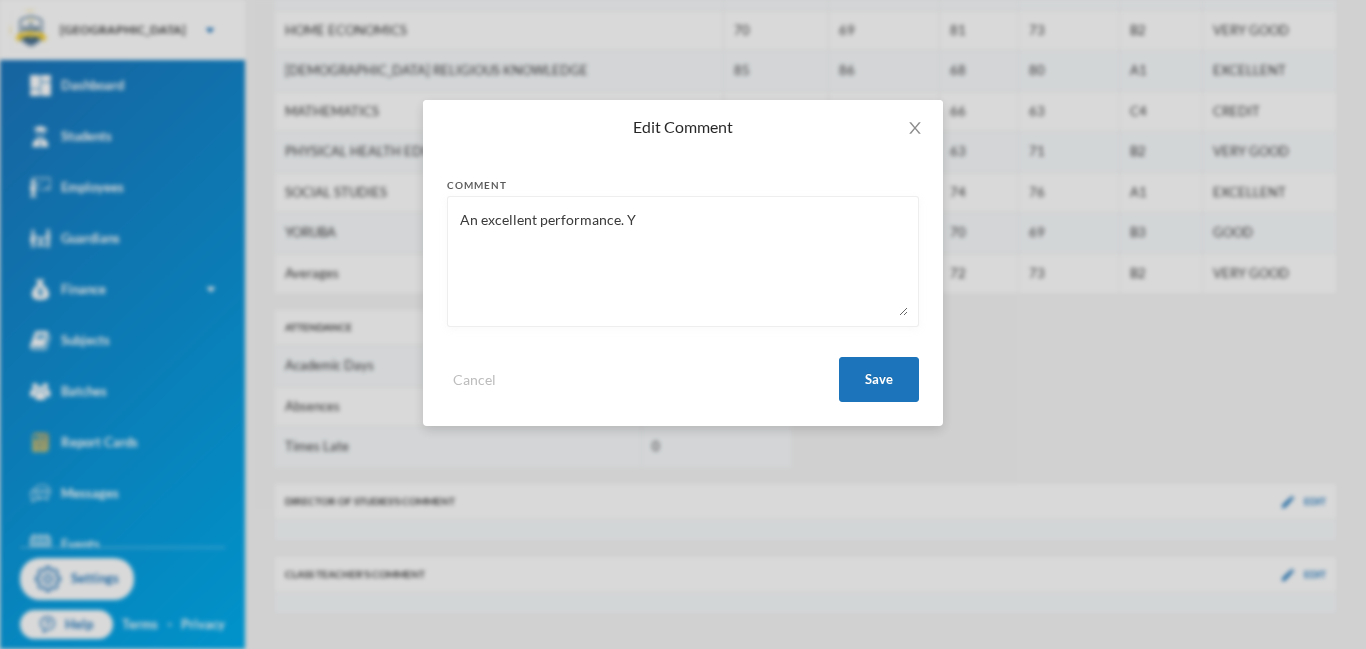 click on "An excellent performance. Y" at bounding box center (683, 261) 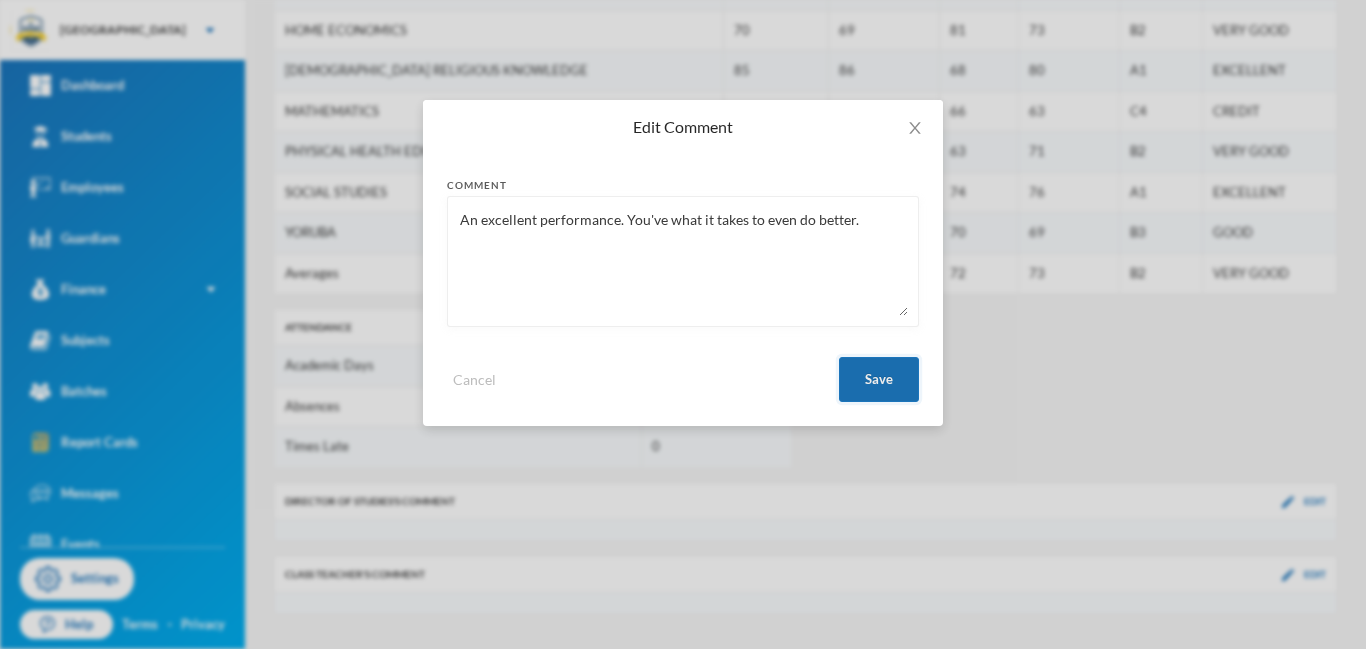 type on "An excellent performance. You've what it takes to even do better." 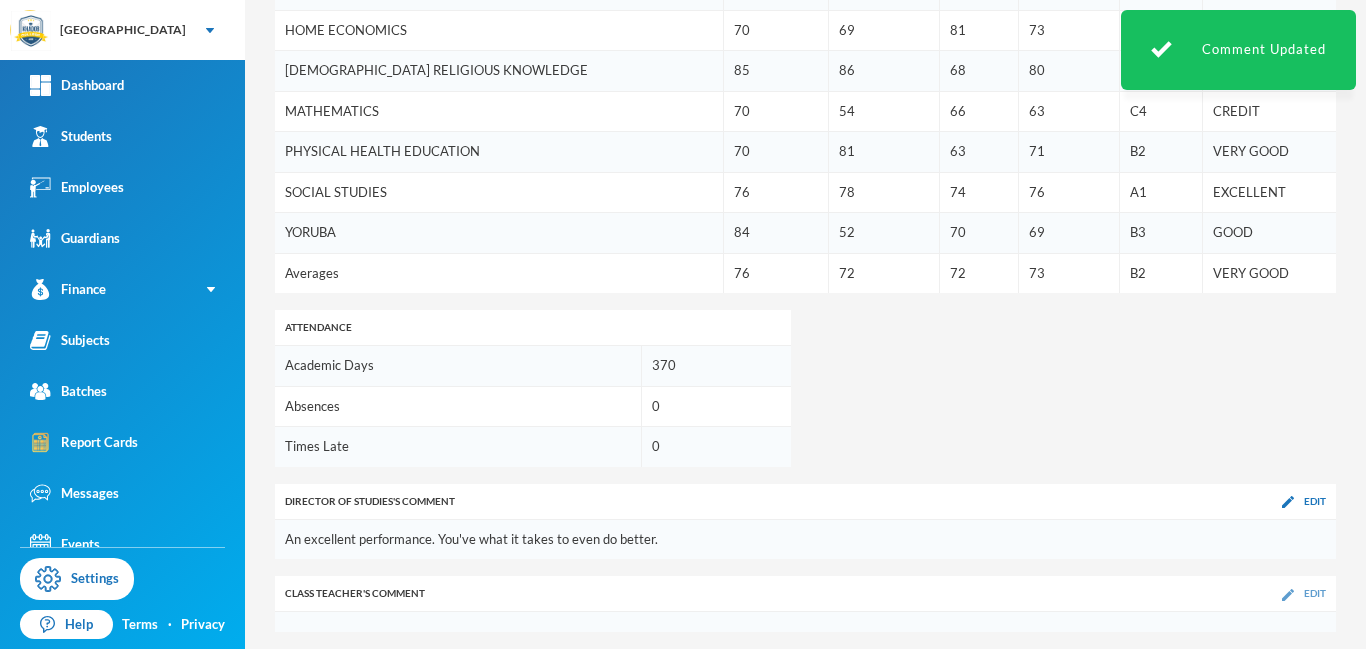 click at bounding box center [1288, 595] 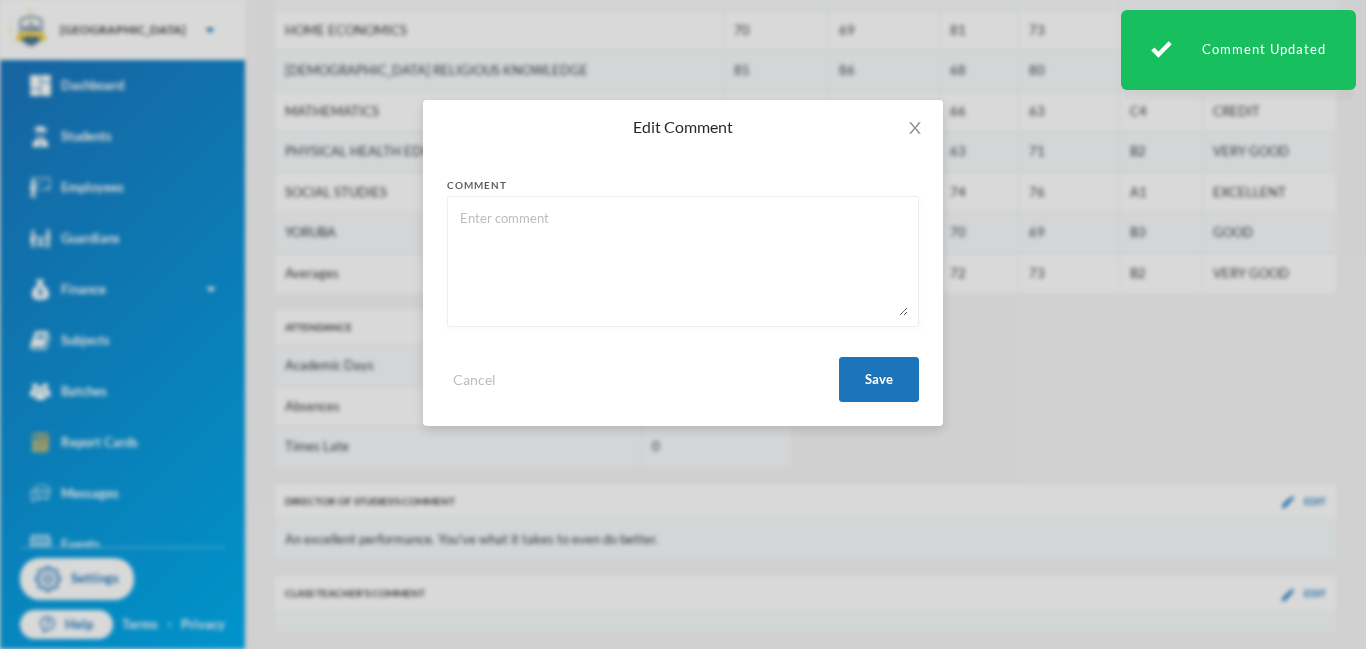 click at bounding box center (683, 261) 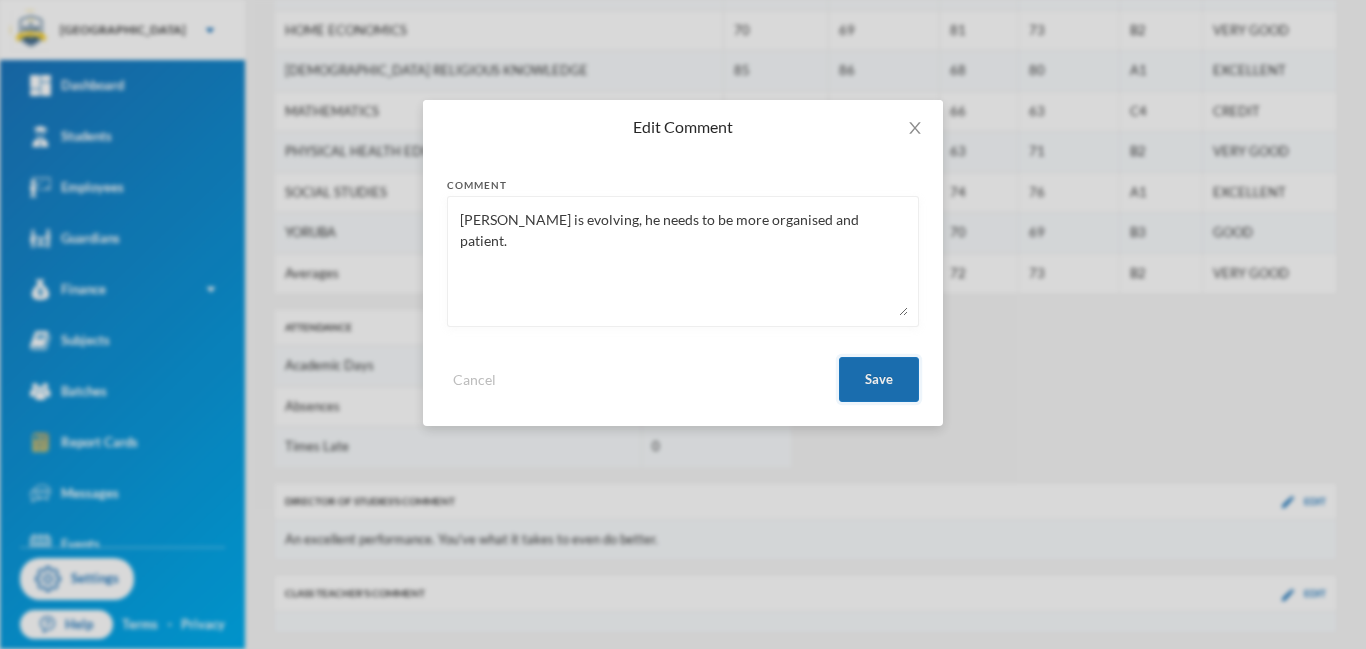 type on "[PERSON_NAME] is evolving, he needs to be more organised and patient." 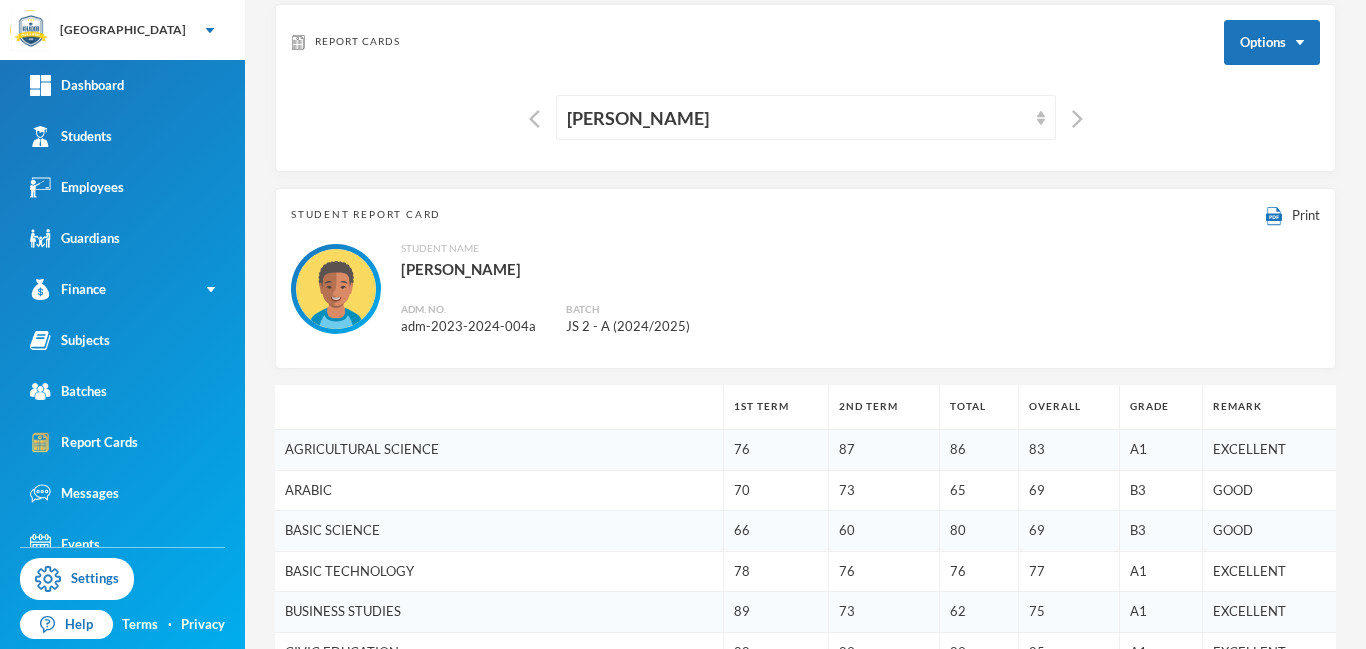 scroll, scrollTop: 4, scrollLeft: 0, axis: vertical 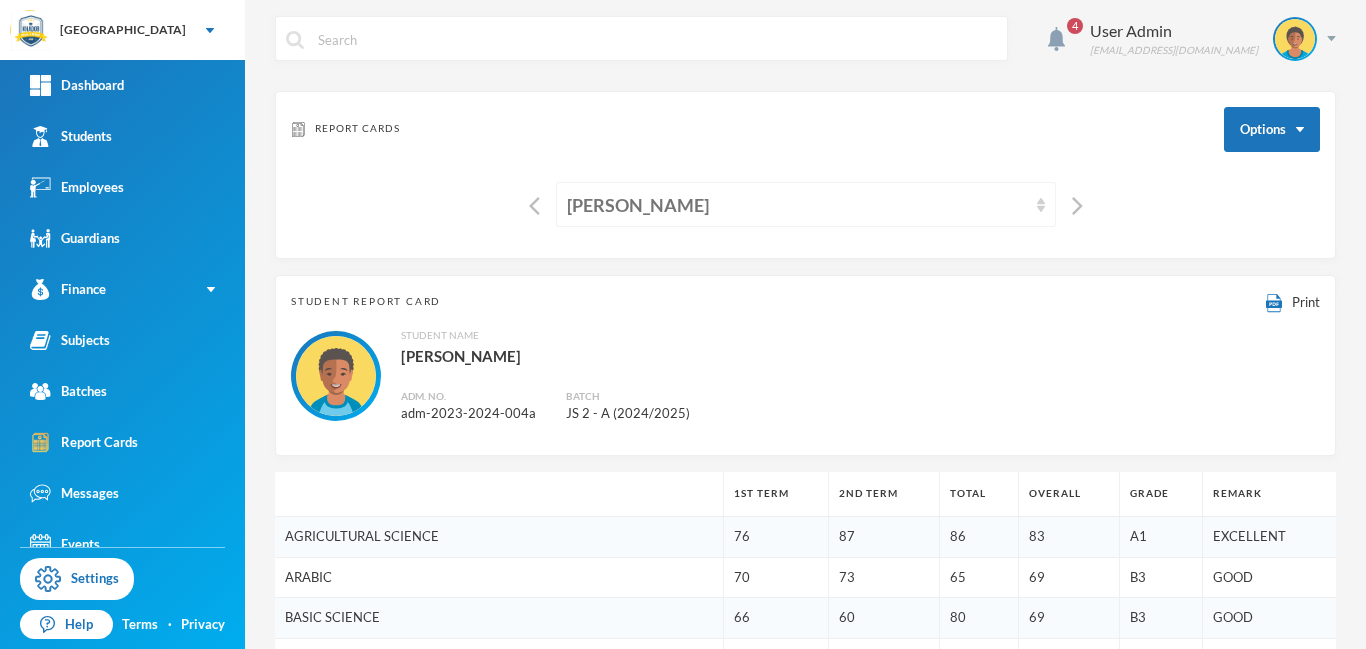 click on "[PERSON_NAME]" at bounding box center (797, 205) 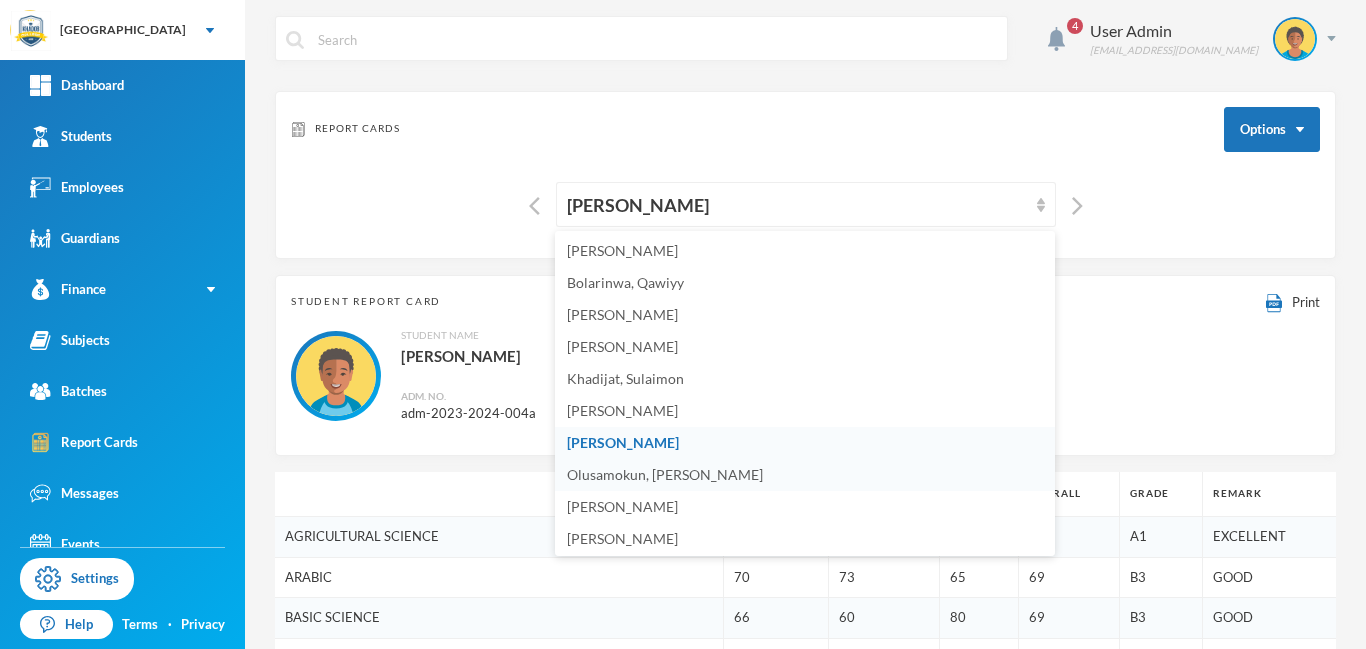 click on "Olusamokun, [PERSON_NAME]" at bounding box center [665, 474] 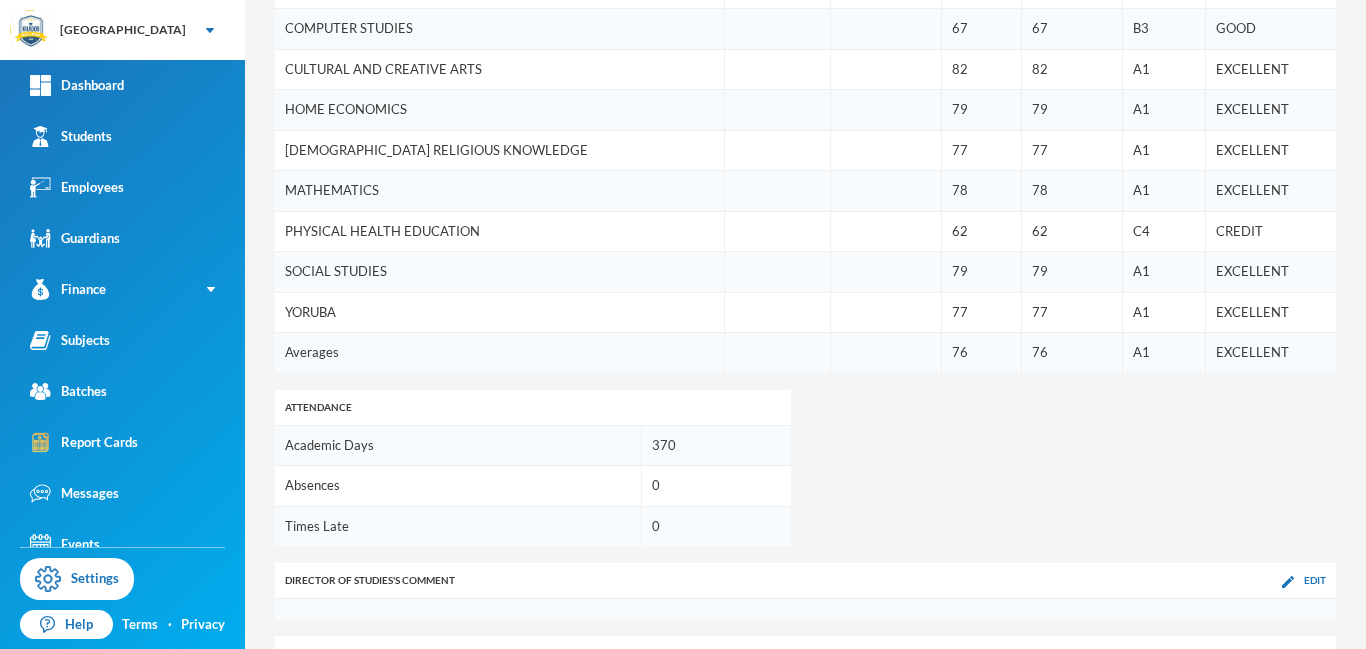 scroll, scrollTop: 834, scrollLeft: 0, axis: vertical 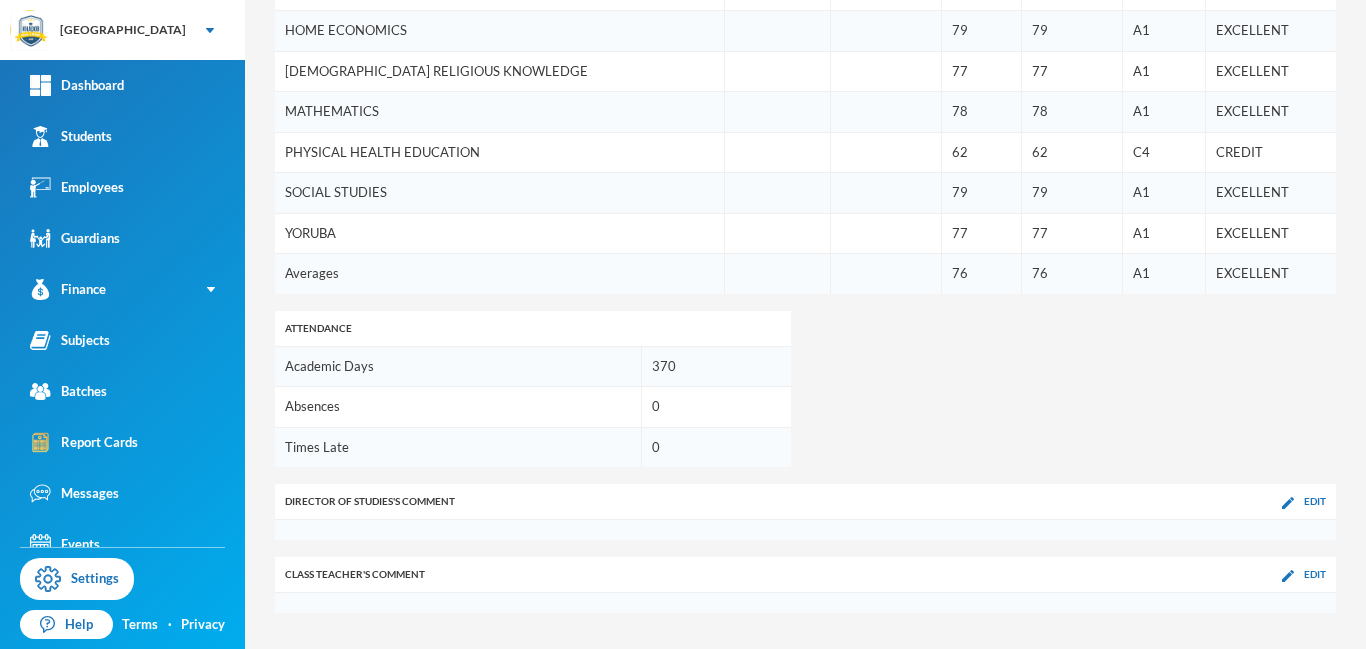 click on "Director of Studies 's Comment   Edit" at bounding box center (805, 501) 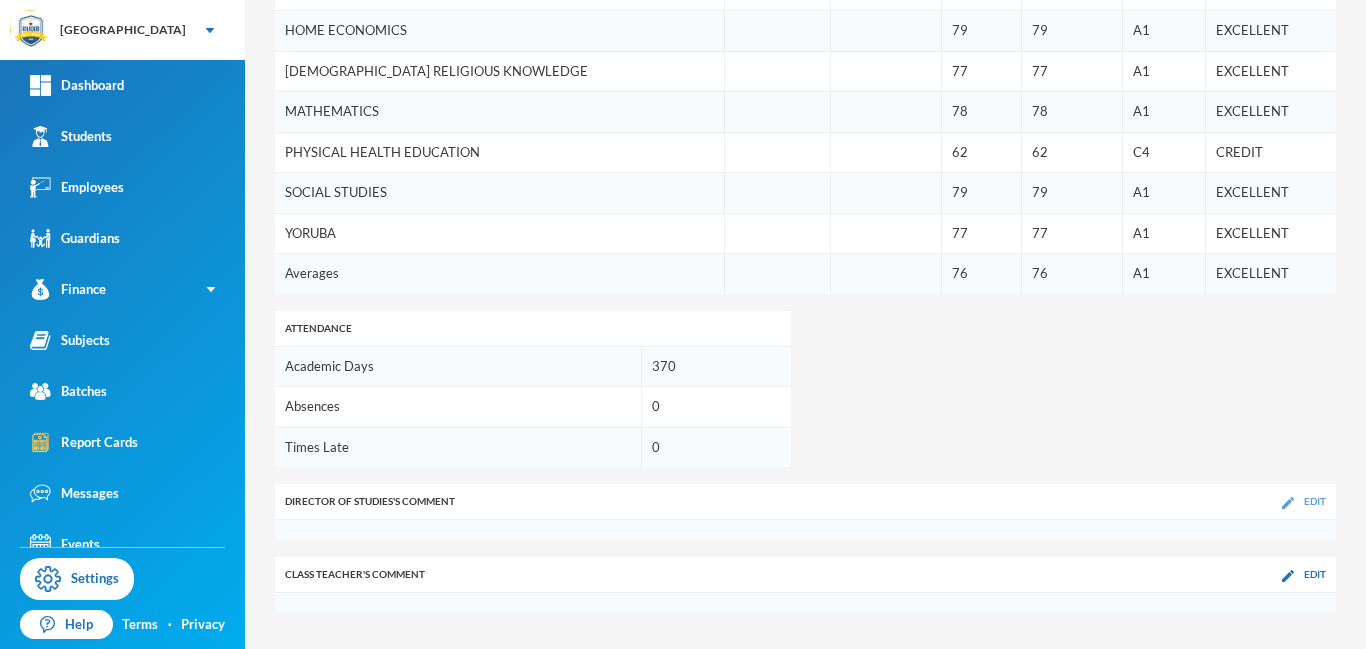 click on "Edit" at bounding box center (1304, 501) 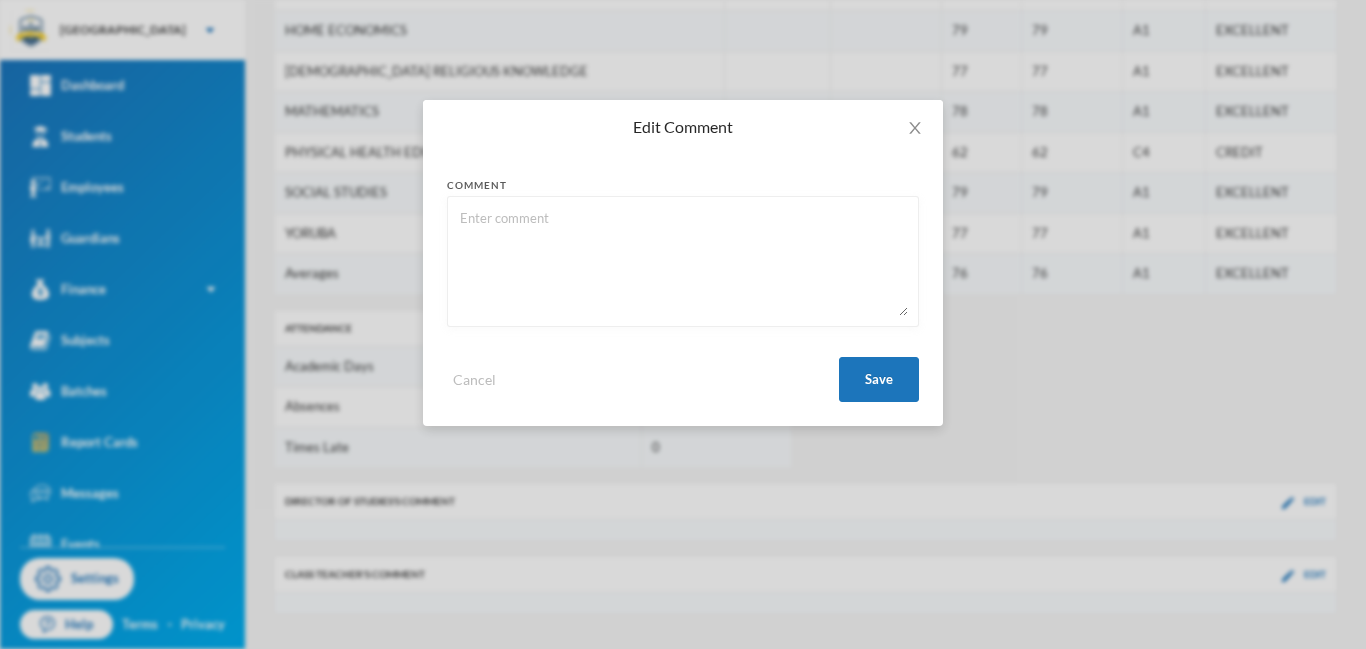 click at bounding box center (683, 261) 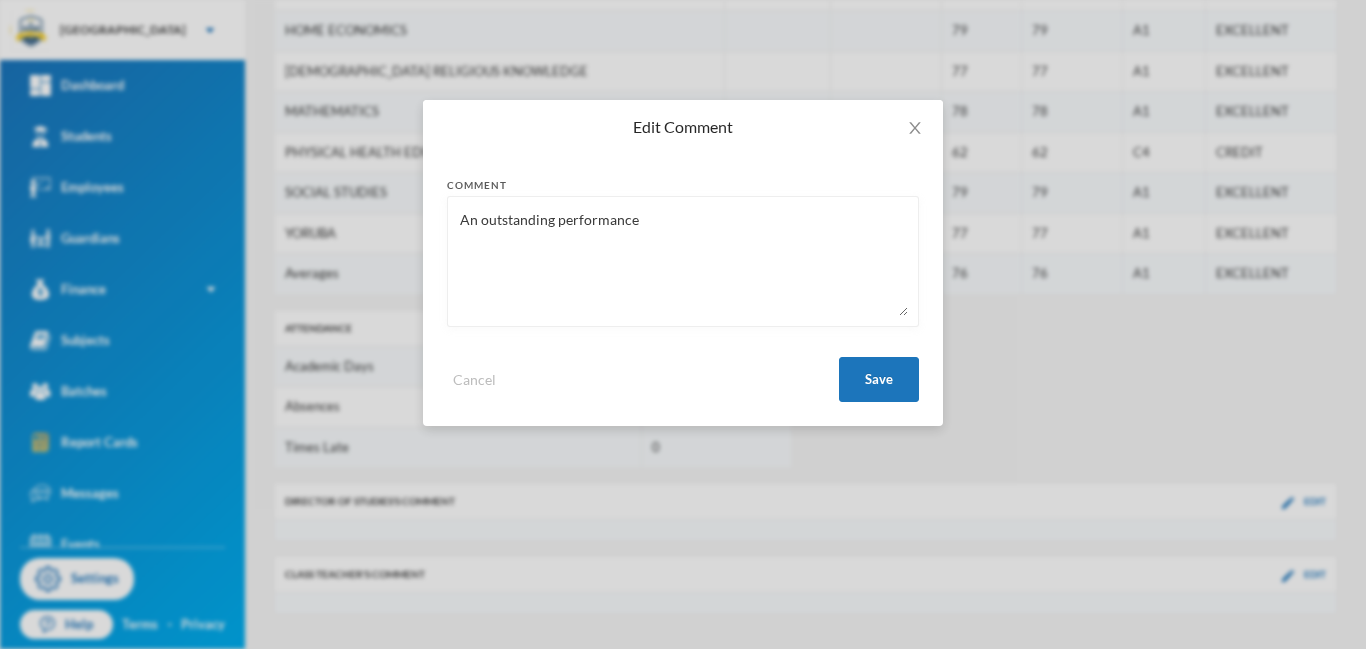 click on "An outstanding performance" at bounding box center (683, 261) 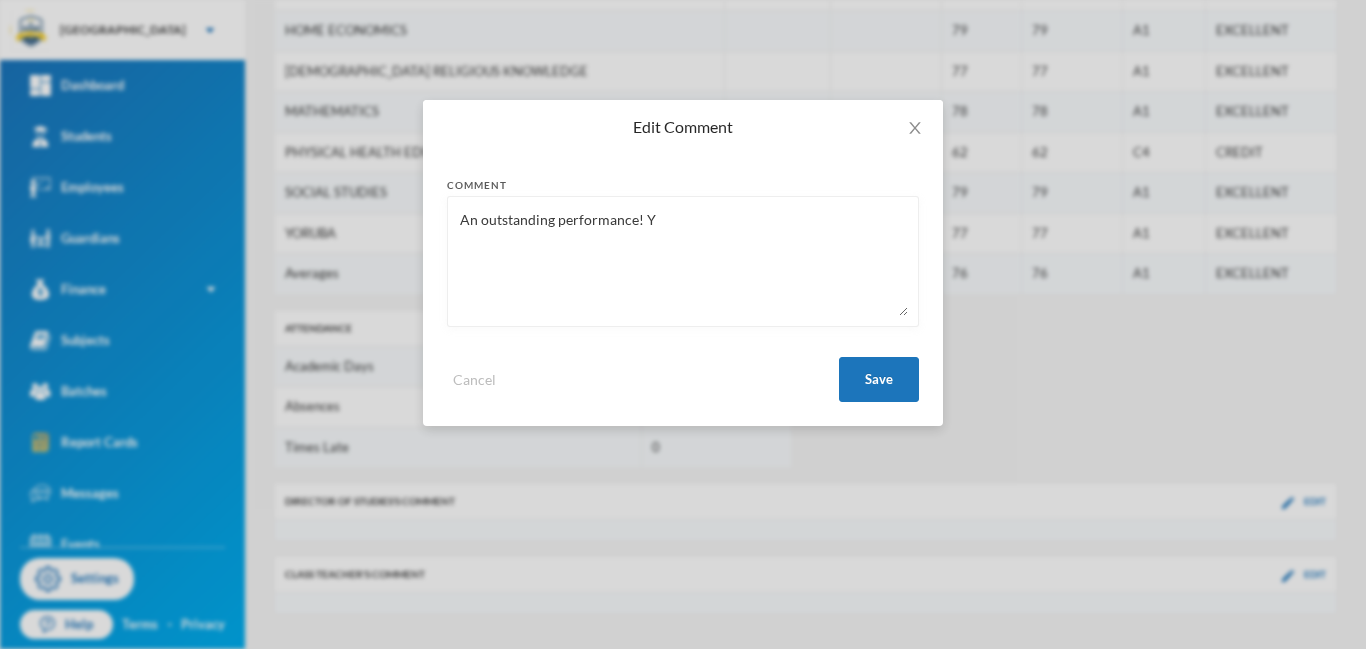 click on "An outstanding performance! Y" at bounding box center (683, 261) 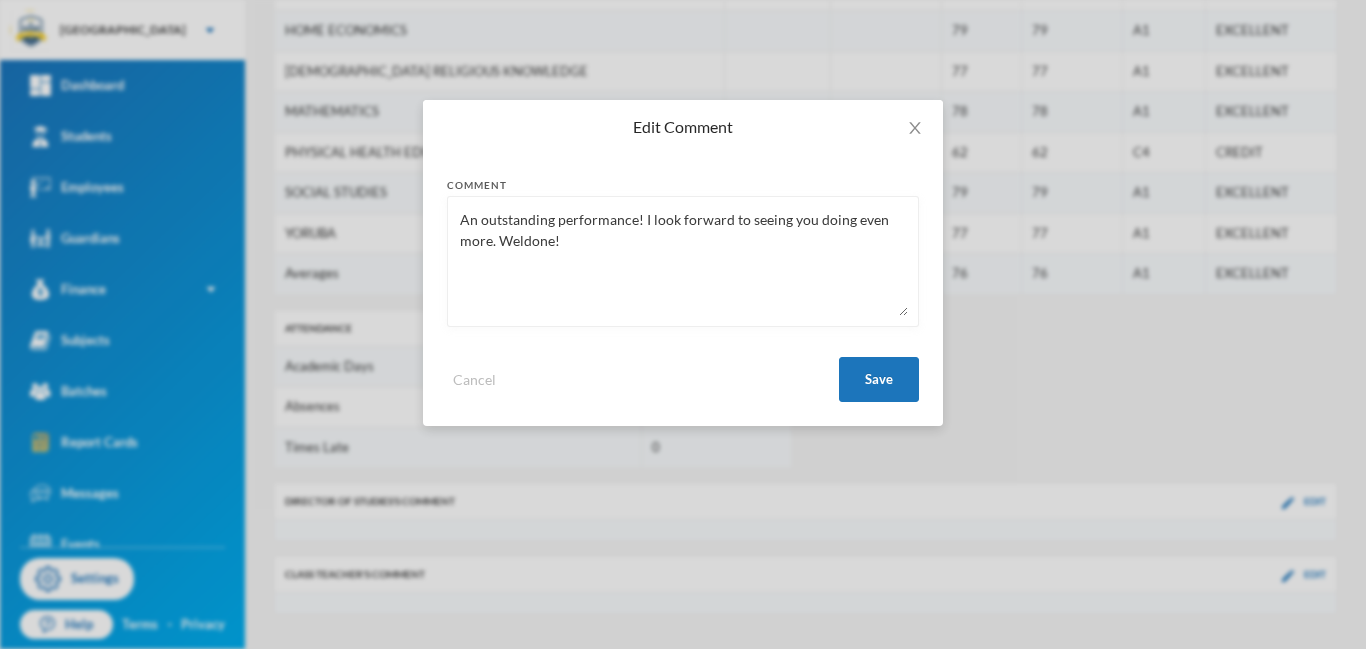 click on "An outstanding performance! I look forward to seeing you doing even more. Weldone!" at bounding box center [683, 261] 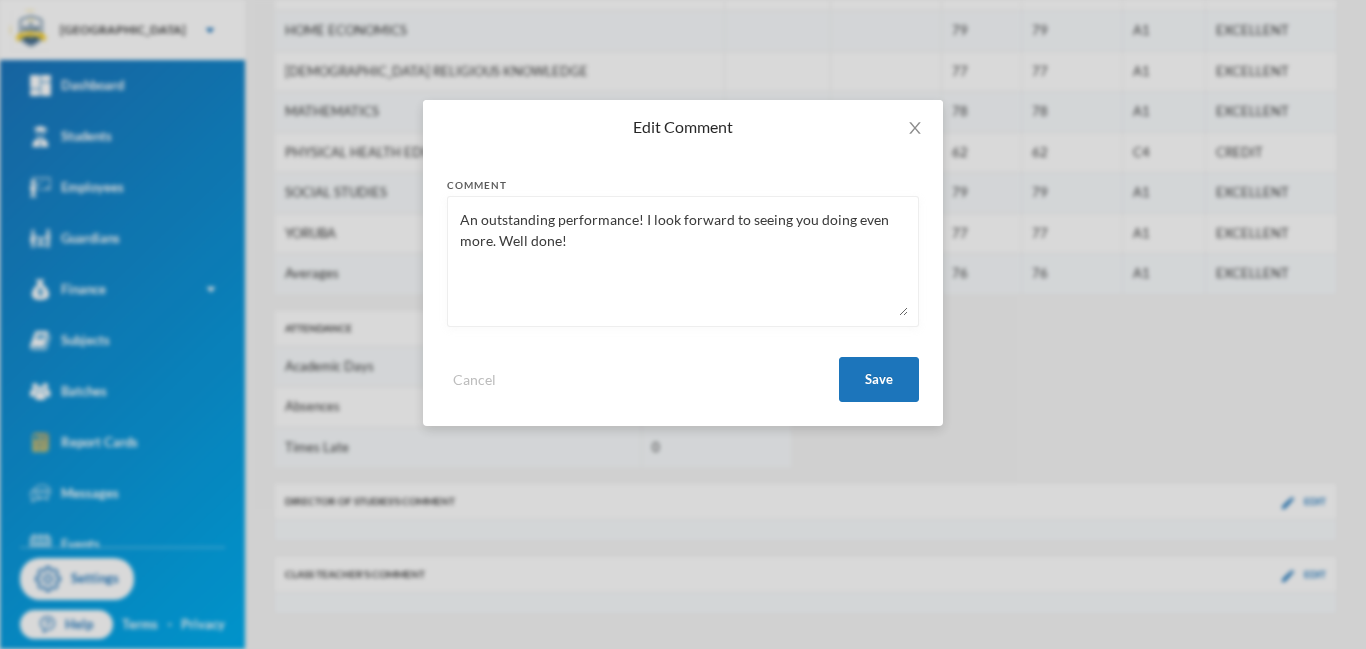 click on "An outstanding performance! I look forward to seeing you doing even more. Well done!" at bounding box center [683, 261] 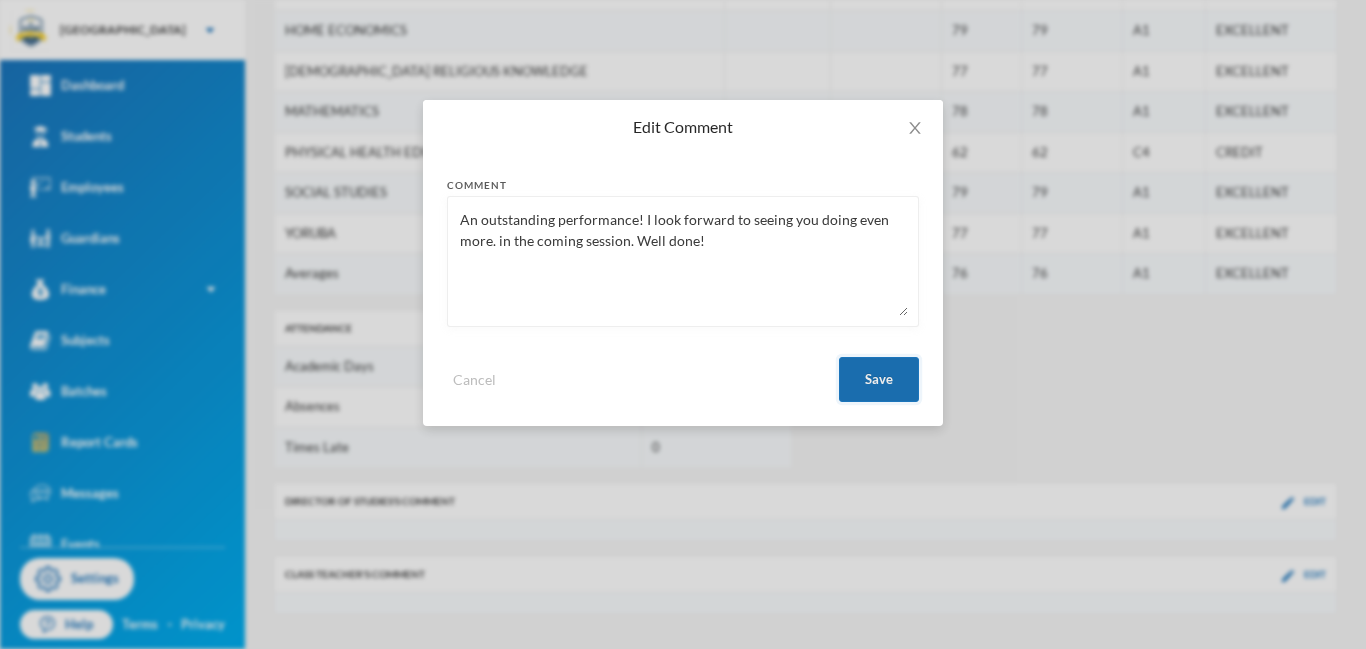 type on "An outstanding performance! I look forward to seeing you doing even more. in the coming session. Well done!" 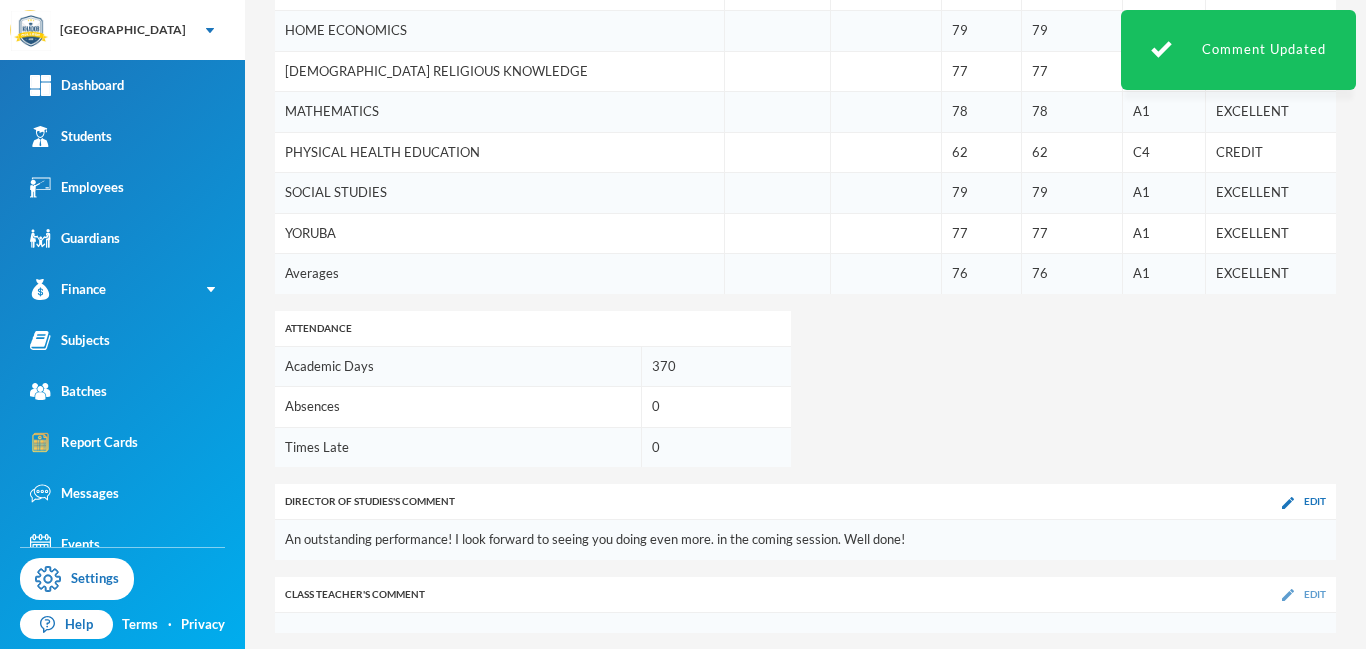 click at bounding box center [1288, 595] 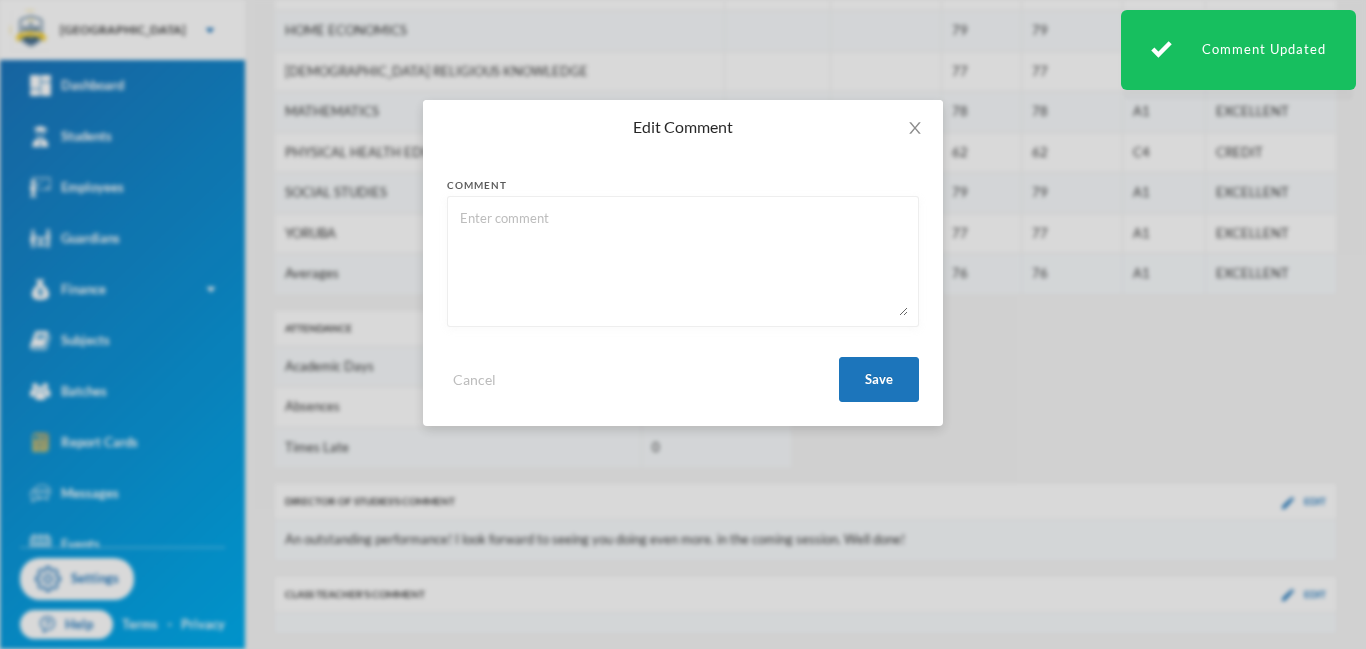 click at bounding box center [683, 261] 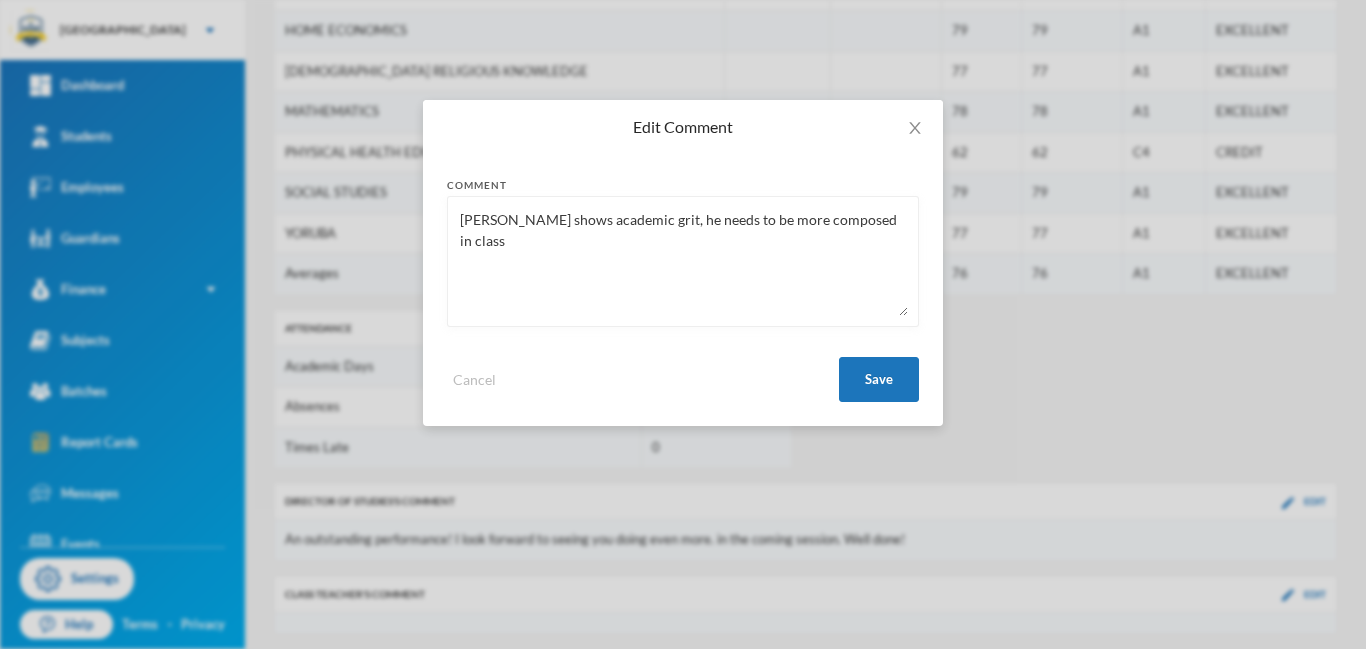 drag, startPoint x: 835, startPoint y: 220, endPoint x: 650, endPoint y: 224, distance: 185.04324 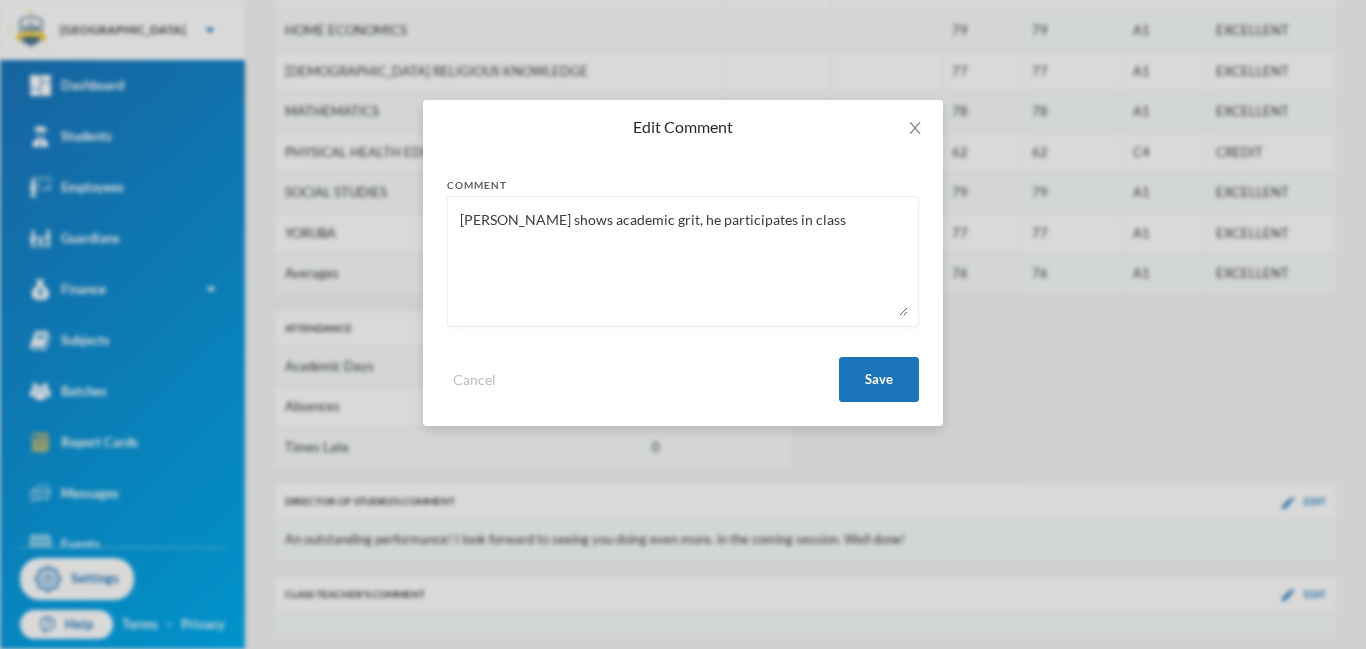 click on "[PERSON_NAME] shows academic grit, he participates in class" at bounding box center [683, 261] 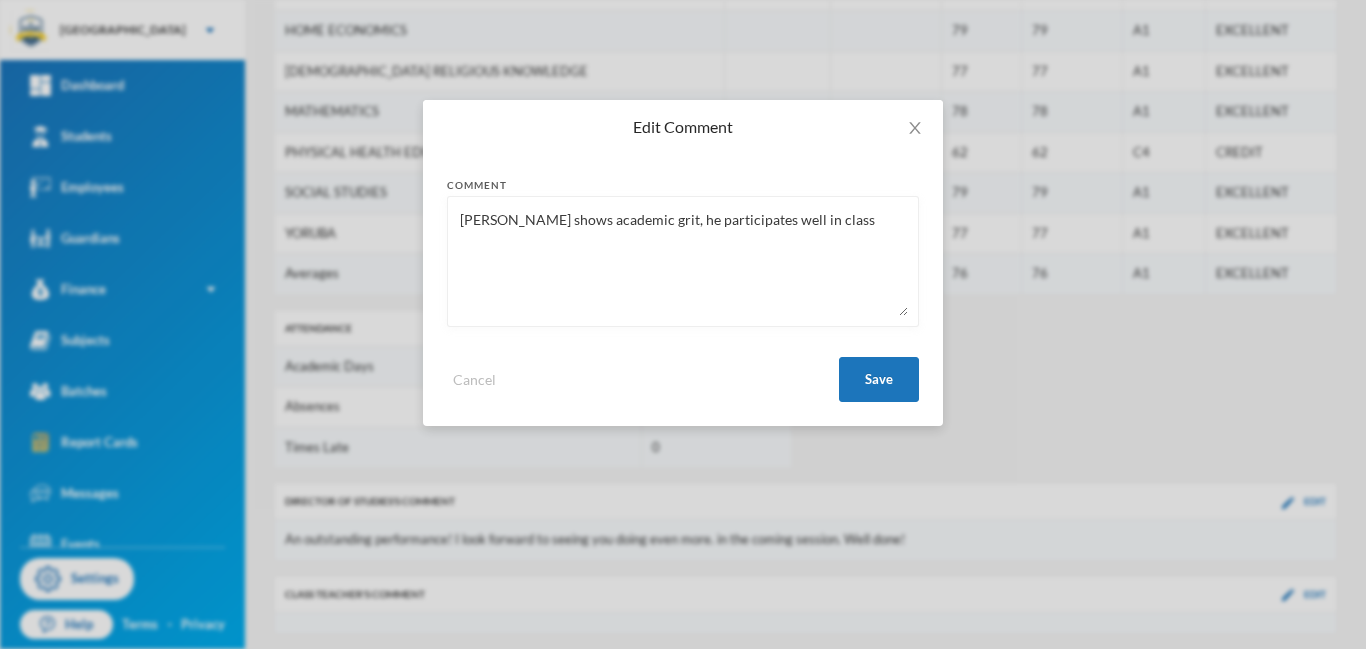 click on "[PERSON_NAME] shows academic grit, he participates well in class" at bounding box center [683, 261] 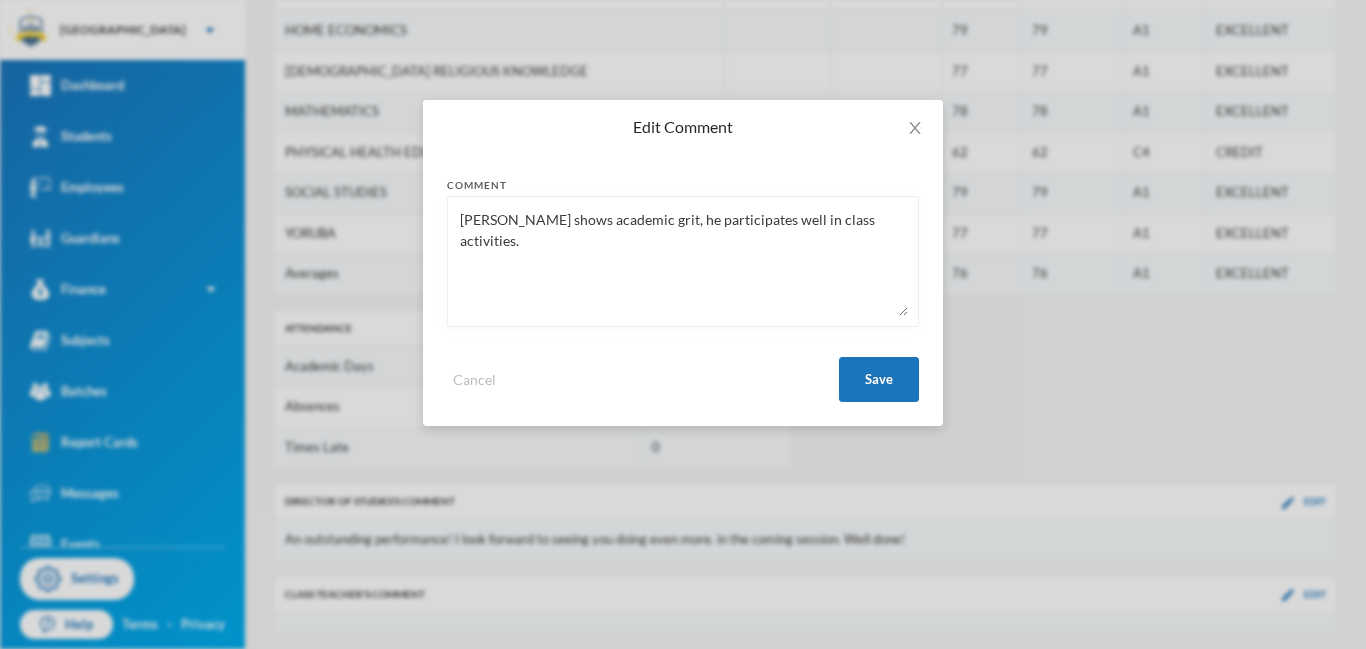 paste on "A fair performance, but you can still do better than this come next session. Yes, you can!" 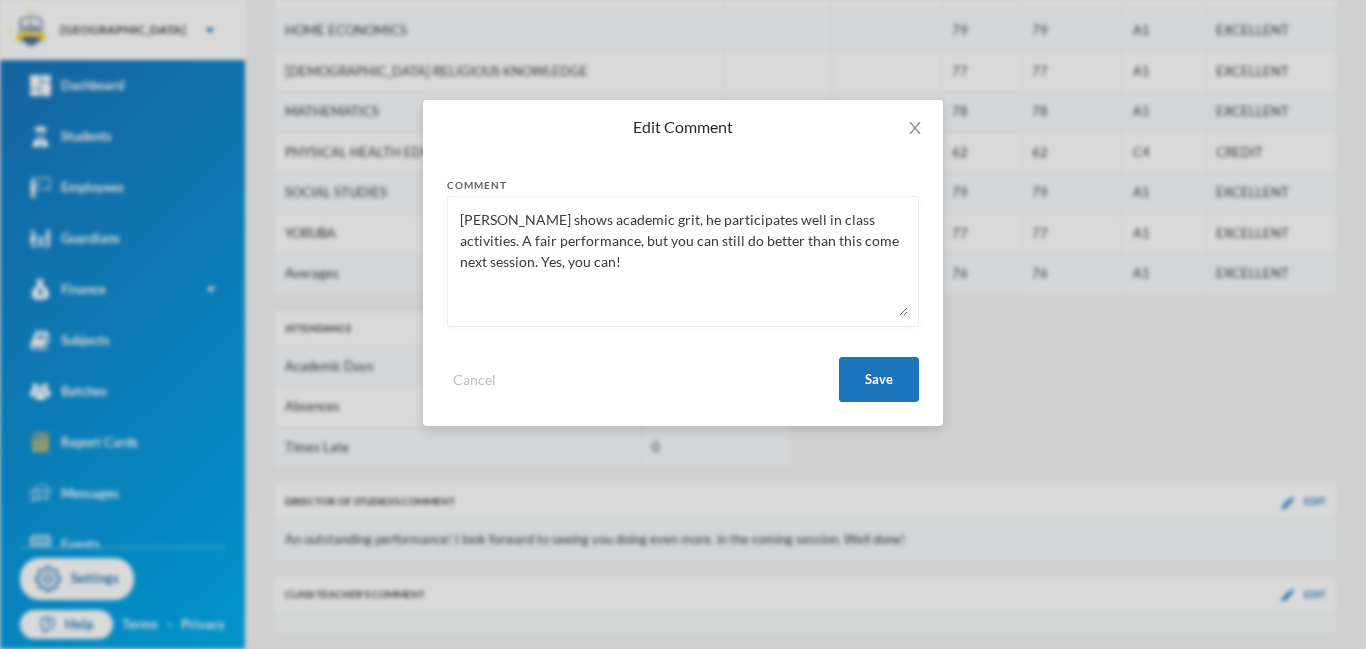 drag, startPoint x: 557, startPoint y: 262, endPoint x: 858, endPoint y: 216, distance: 304.49466 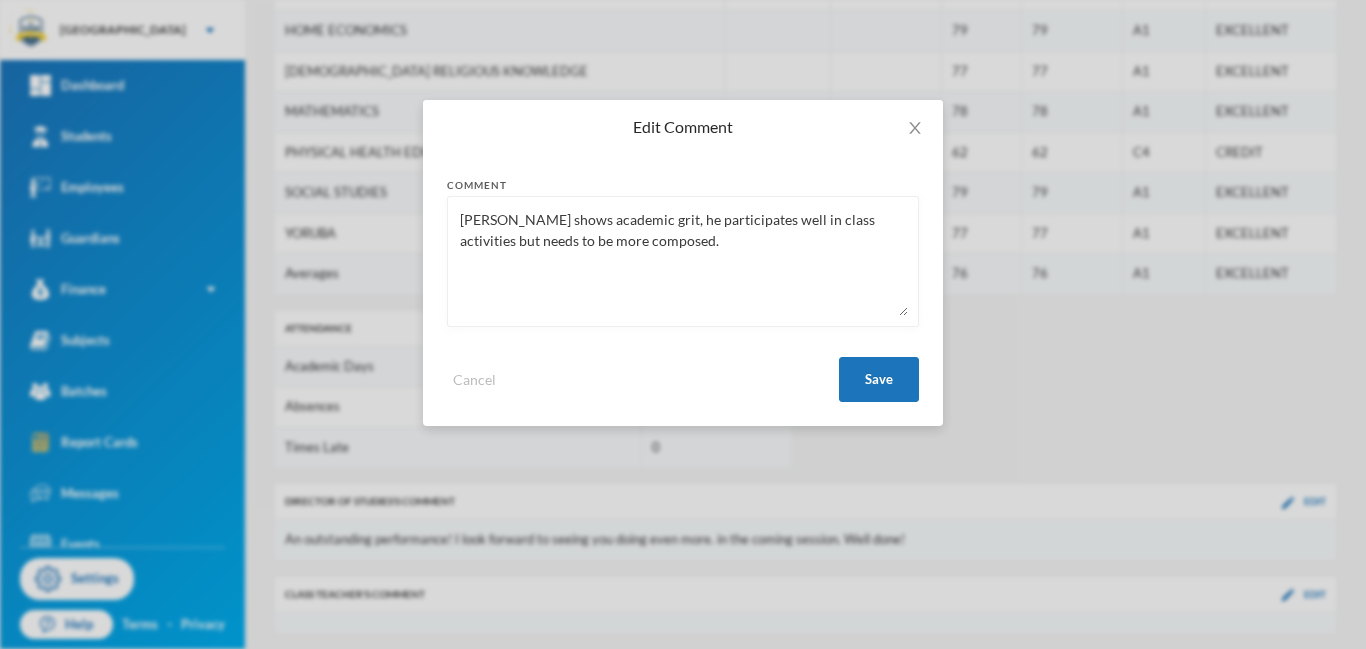 click on "[PERSON_NAME] shows academic grit, he participates well in class activities but needs to be more composed." at bounding box center (683, 261) 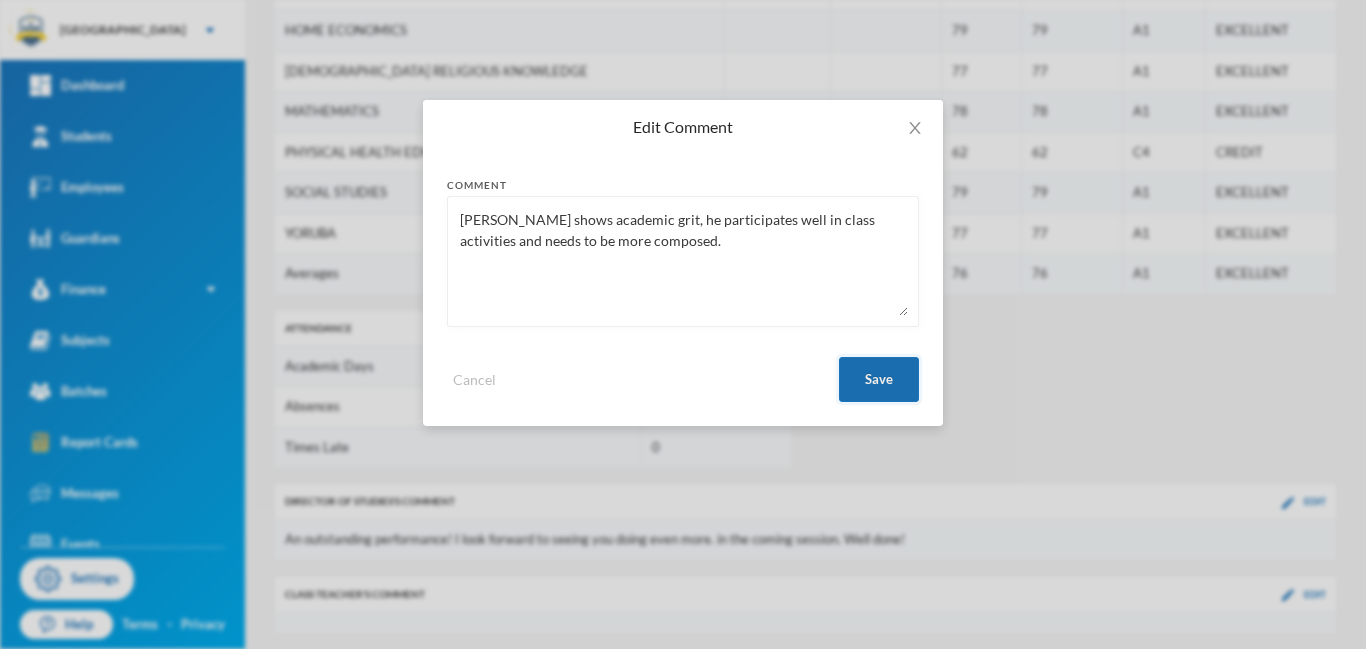 type on "[PERSON_NAME] shows academic grit, he participates well in class activities and needs to be more composed." 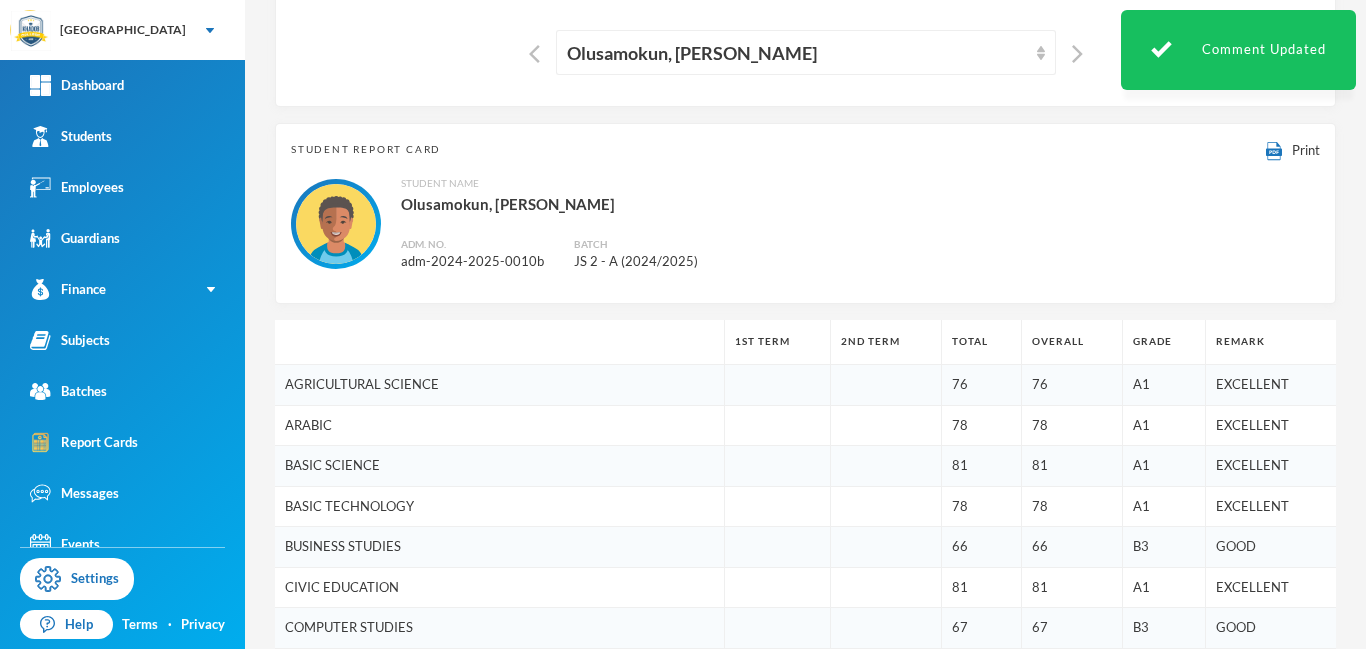 scroll, scrollTop: 86, scrollLeft: 0, axis: vertical 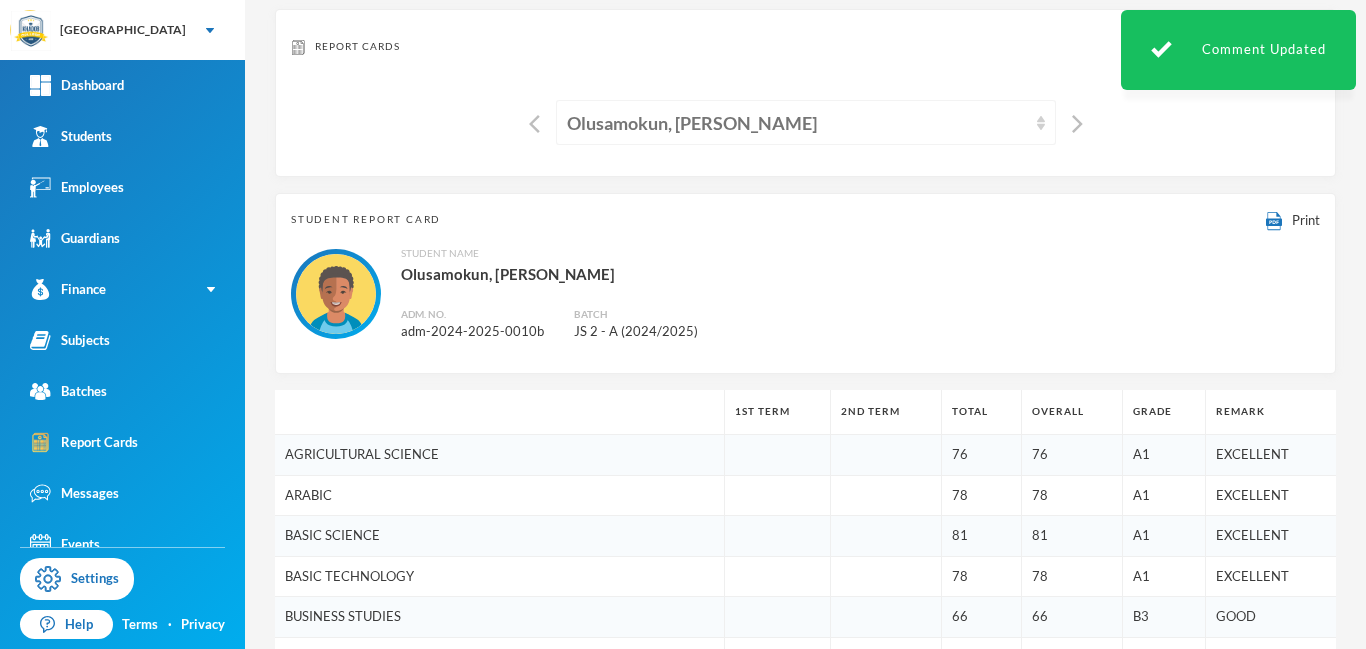 click on "Olusamokun, [PERSON_NAME]" at bounding box center (806, 122) 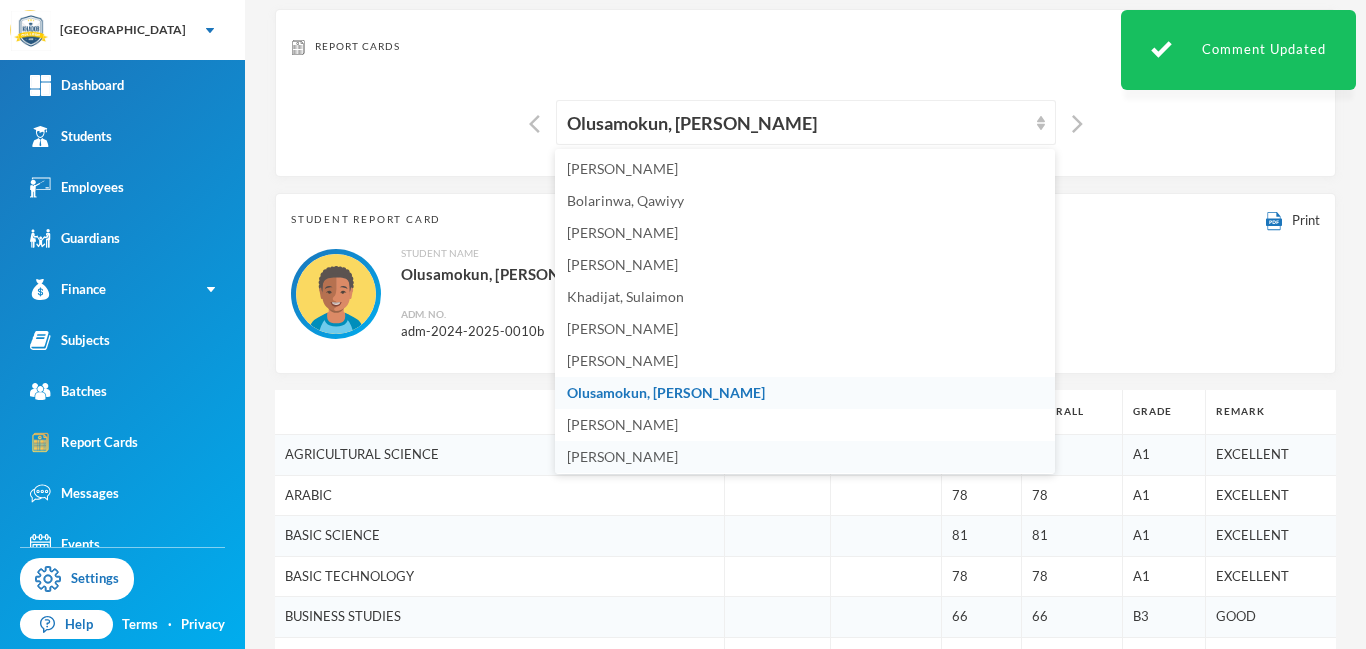 click on "[PERSON_NAME]" at bounding box center (622, 456) 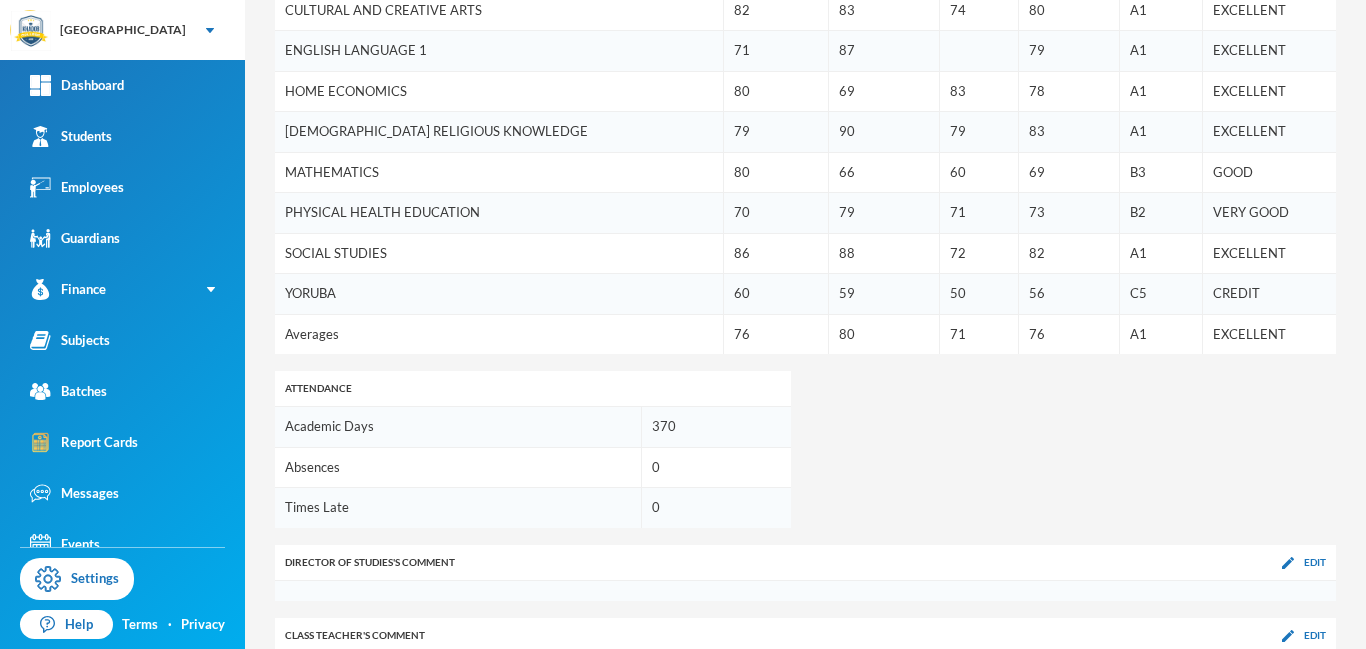 scroll, scrollTop: 875, scrollLeft: 0, axis: vertical 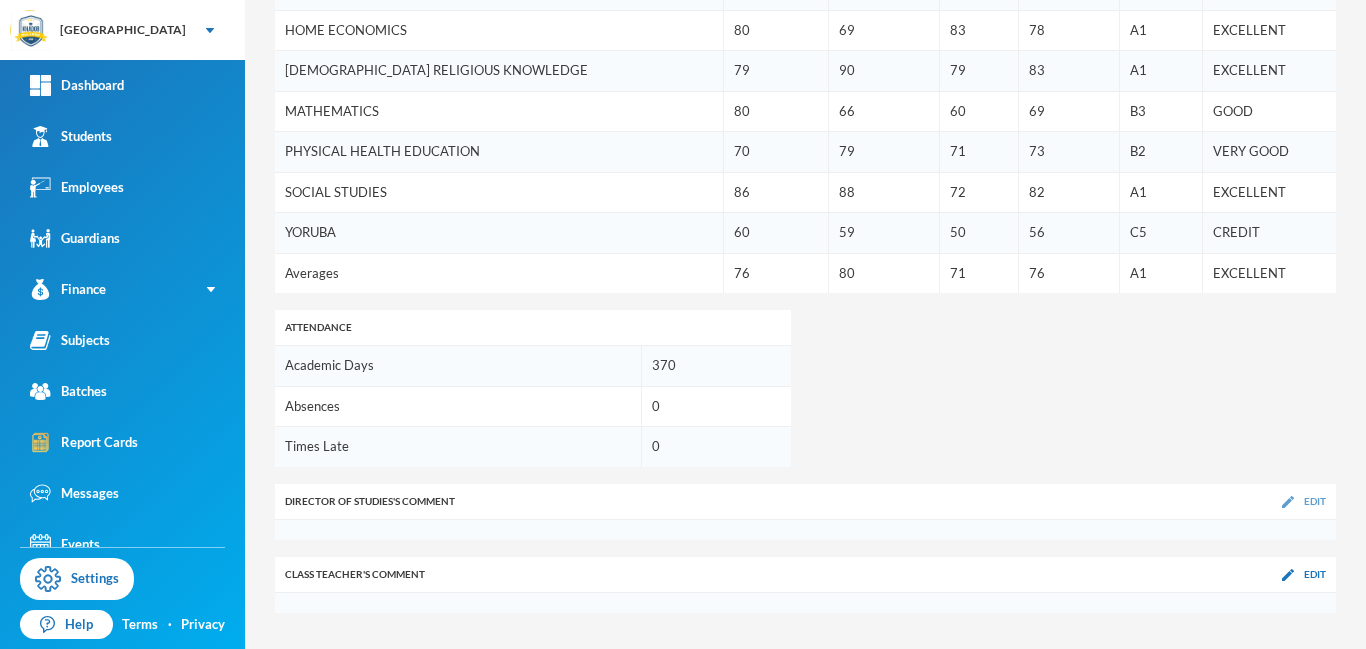 click at bounding box center [1288, 502] 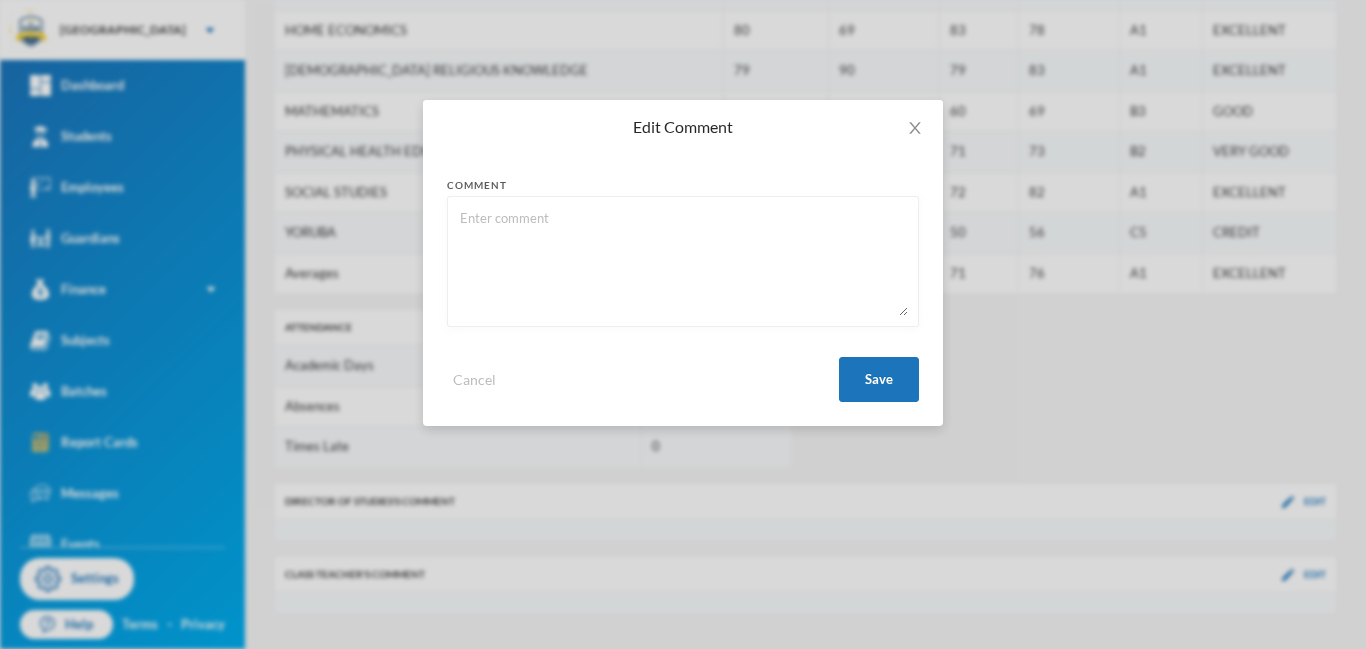 click at bounding box center [683, 261] 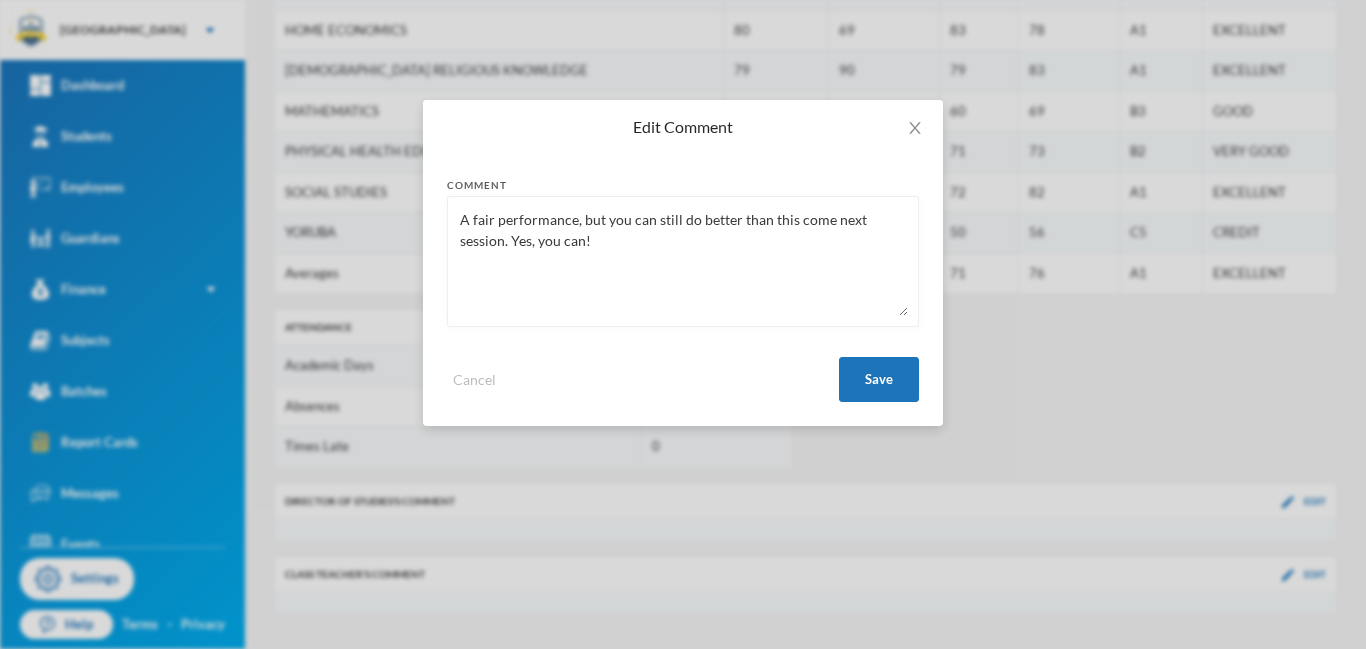 click on "A fair performance, but you can still do better than this come next session. Yes, you can!" at bounding box center (683, 261) 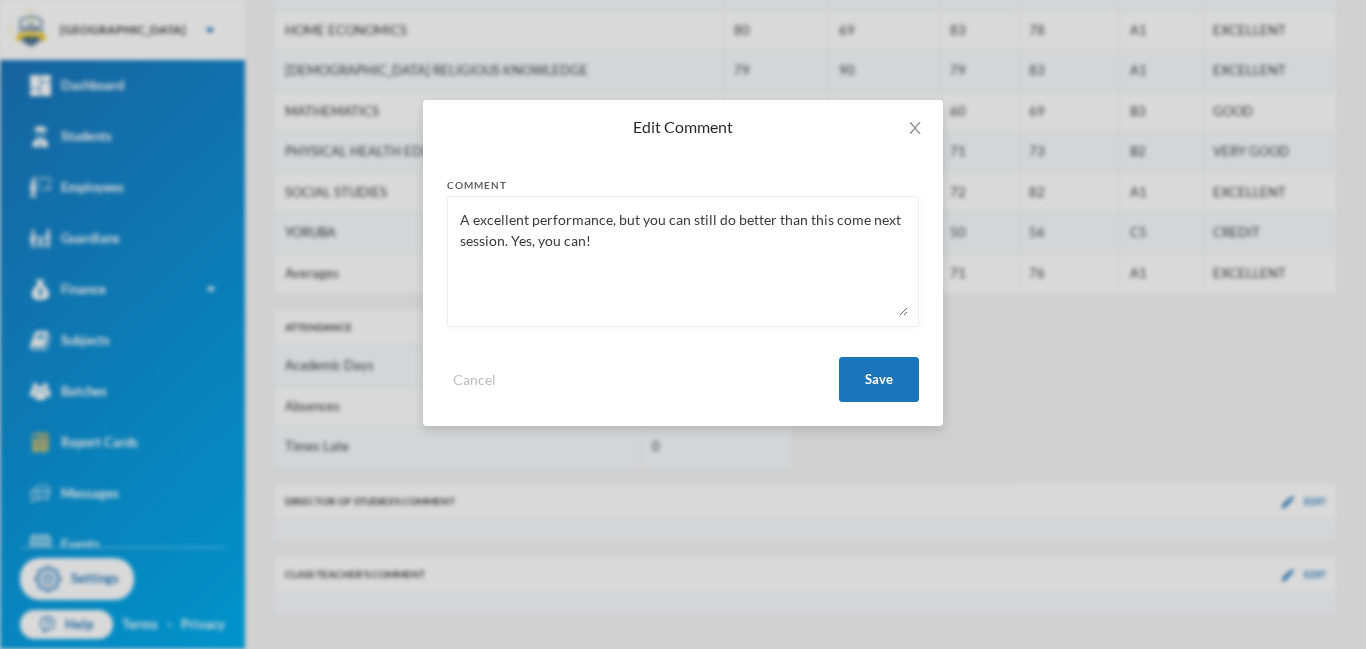 drag, startPoint x: 618, startPoint y: 224, endPoint x: 972, endPoint y: 187, distance: 355.92838 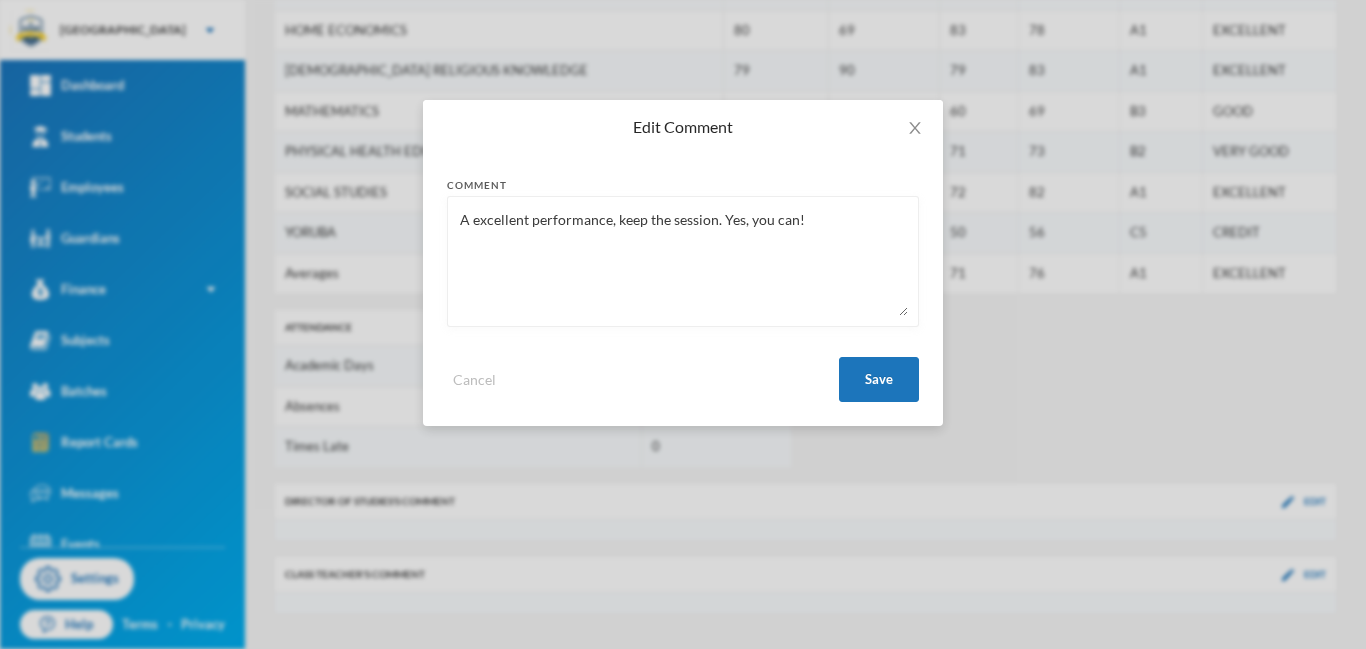 click on "A excellent performance, keep the session. Yes, you can!" at bounding box center (683, 261) 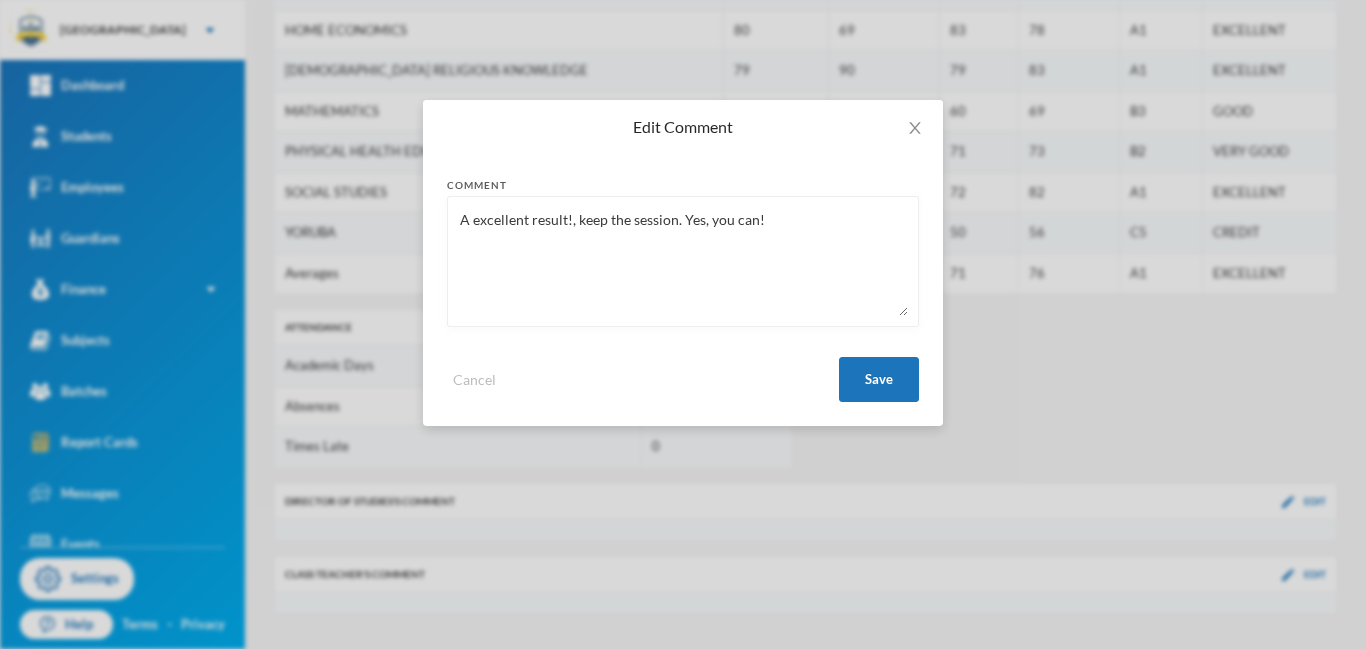 click on "A excellent result!, keep the session. Yes, you can!" at bounding box center (683, 261) 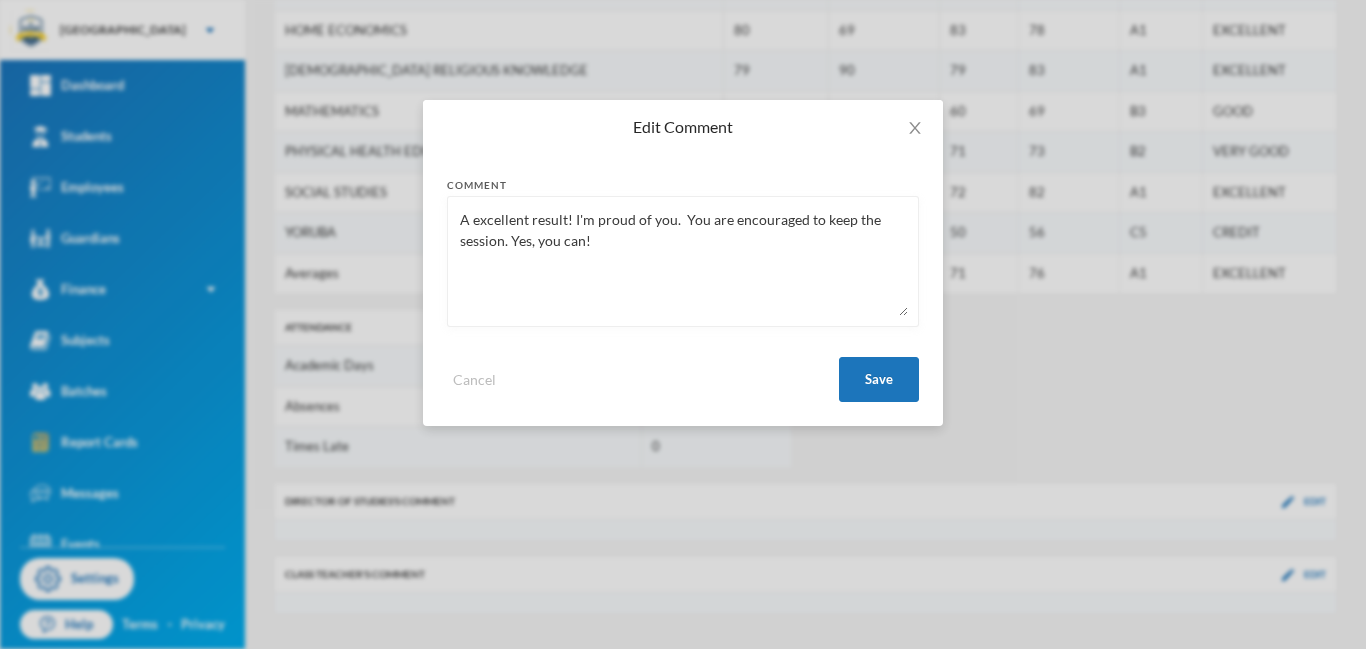 click on "A excellent result! I'm proud of you.  You are encouraged to keep the session. Yes, you can!" at bounding box center [683, 261] 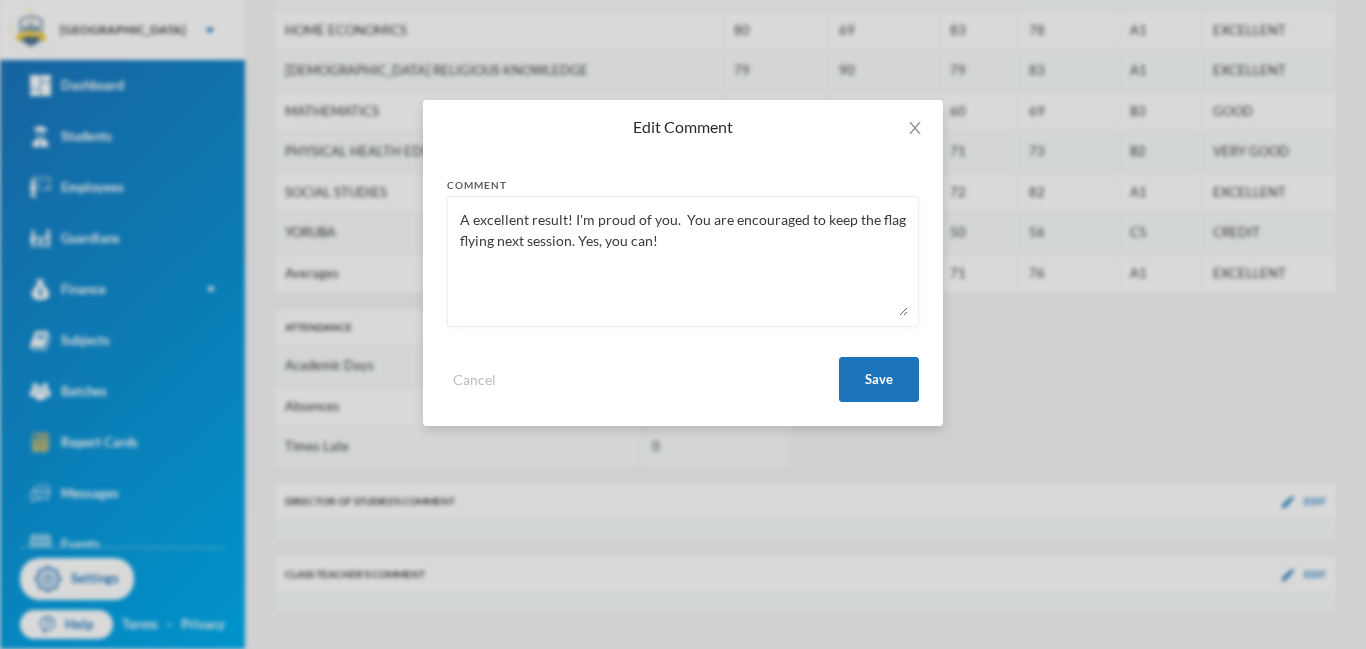click on "A excellent result! I'm proud of you.  You are encouraged to keep the flag flying next session. Yes, you can!" at bounding box center (683, 261) 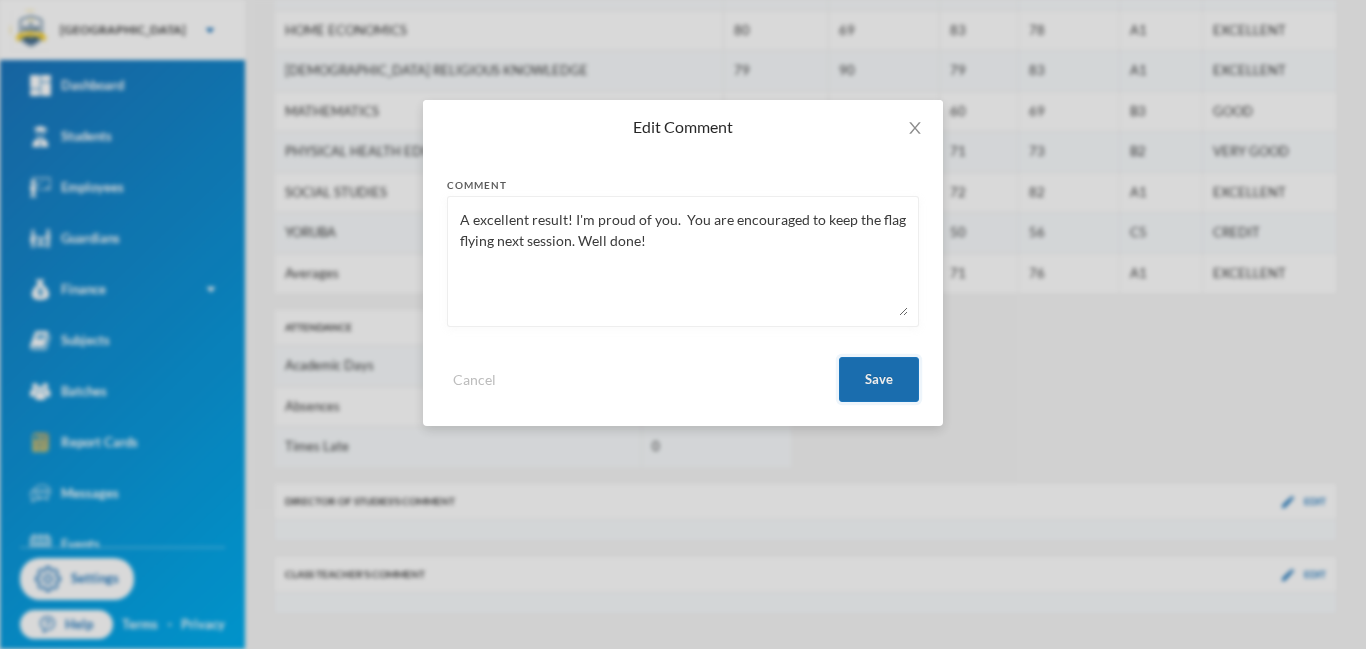 type on "A excellent result! I'm proud of you.  You are encouraged to keep the flag flying next session. Well done!" 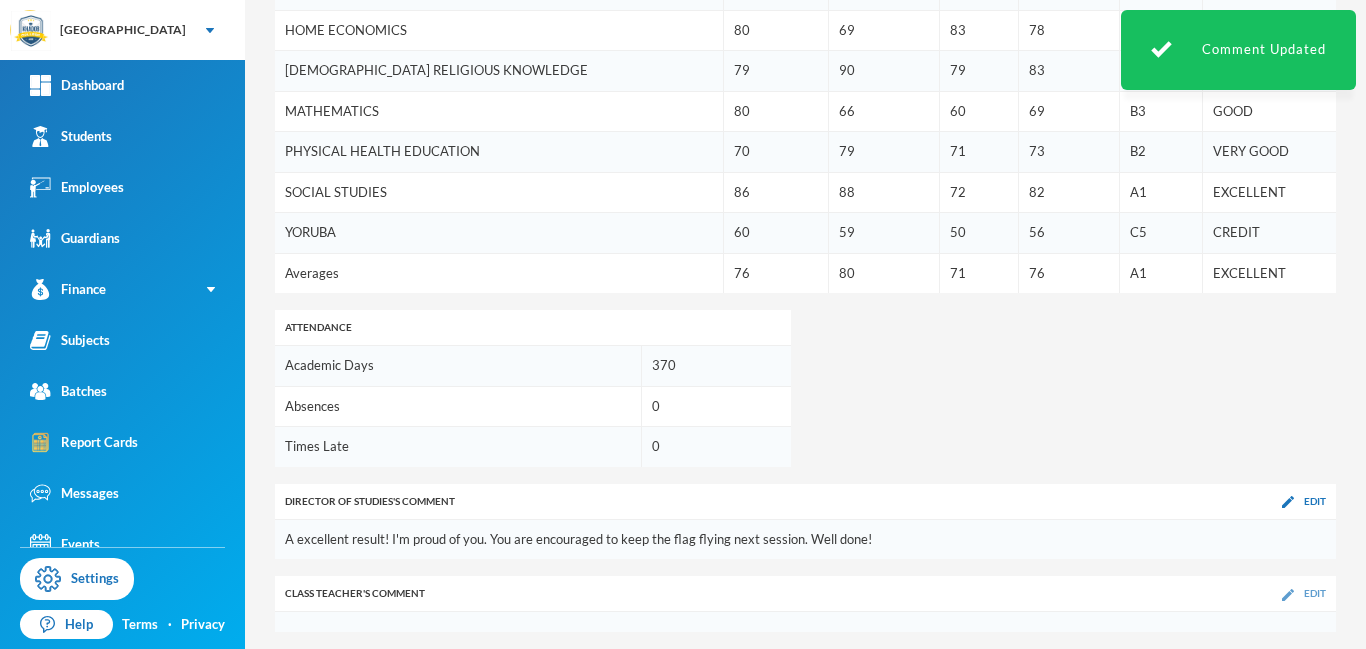 click at bounding box center (1288, 595) 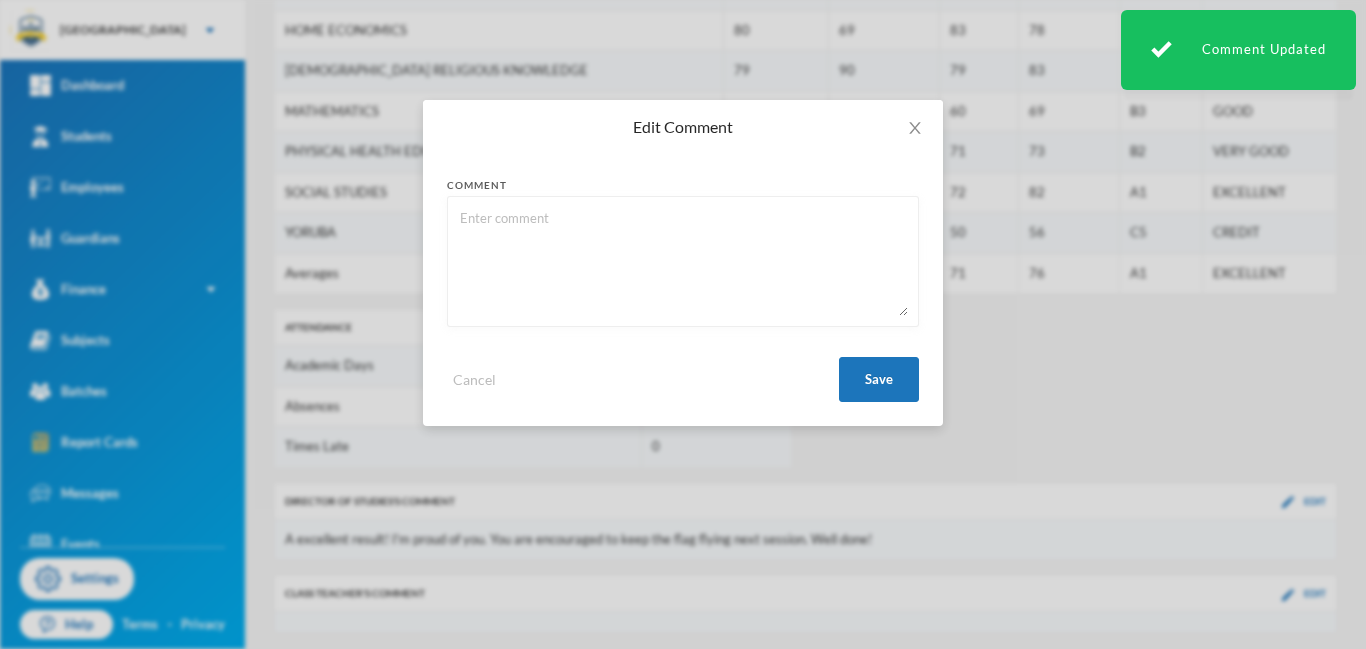 click at bounding box center (683, 261) 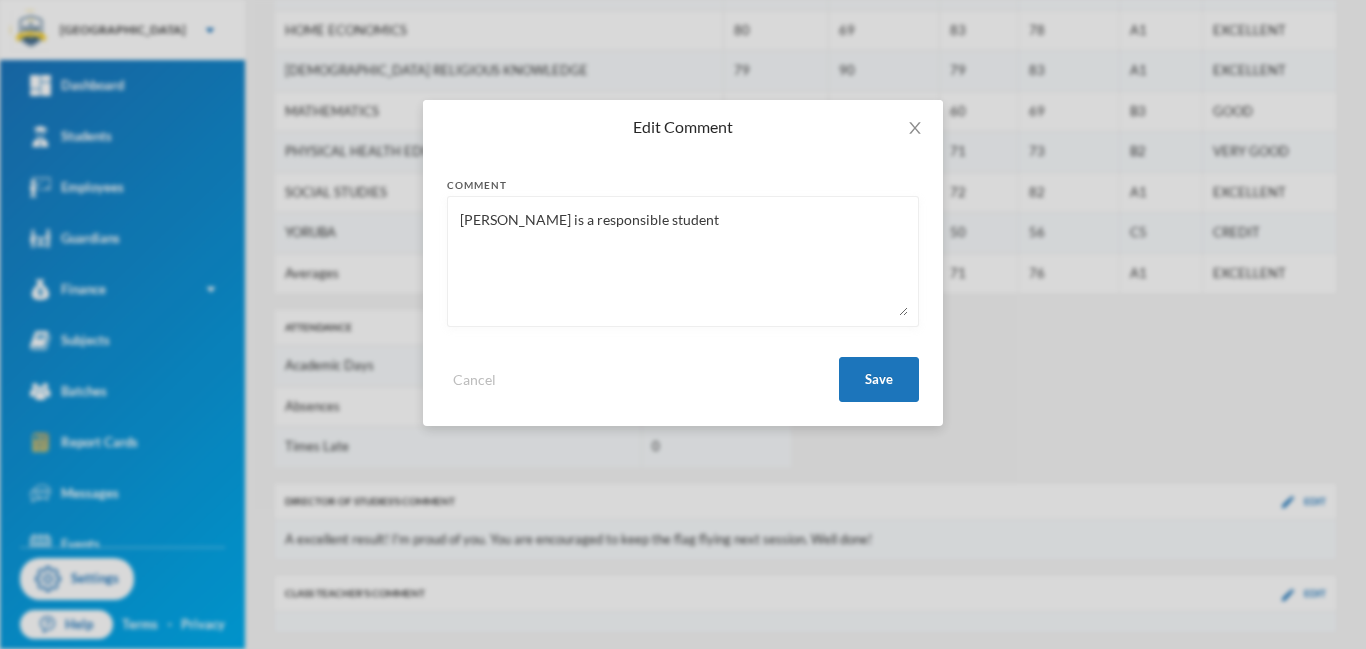 click on "[PERSON_NAME] is a responsible student" at bounding box center (683, 261) 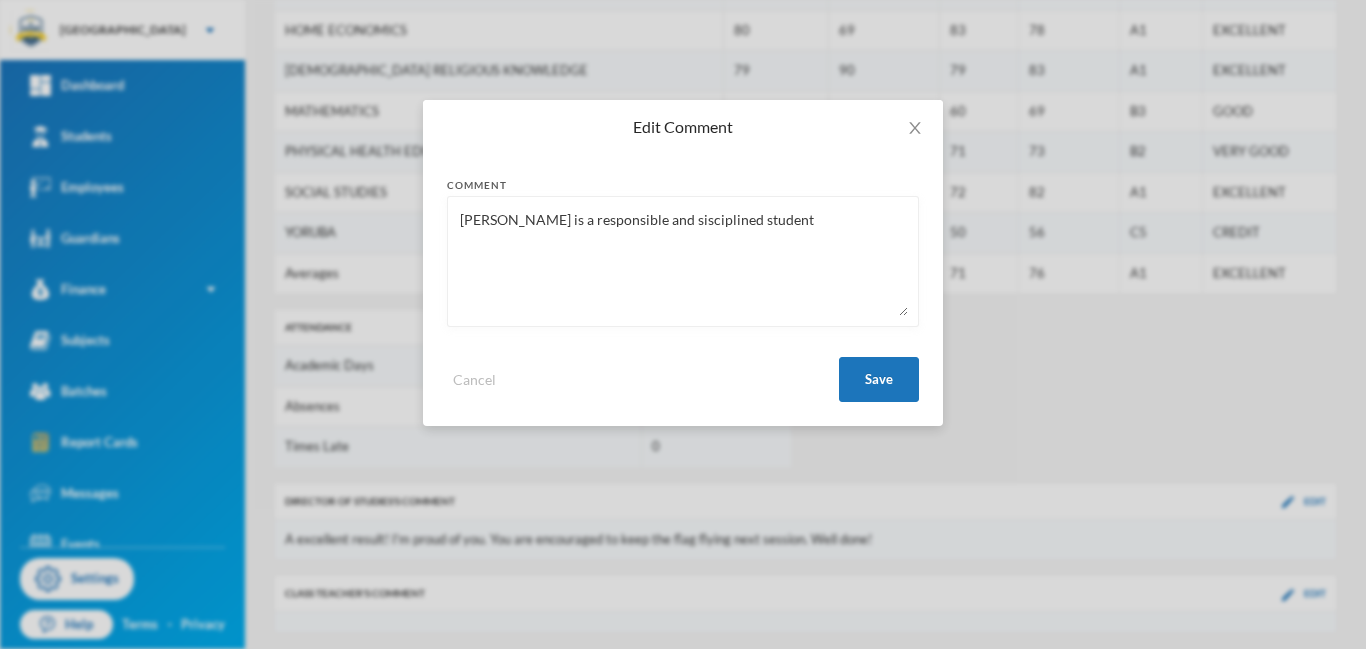 click on "[PERSON_NAME] is a responsible and sisciplined student" at bounding box center [683, 261] 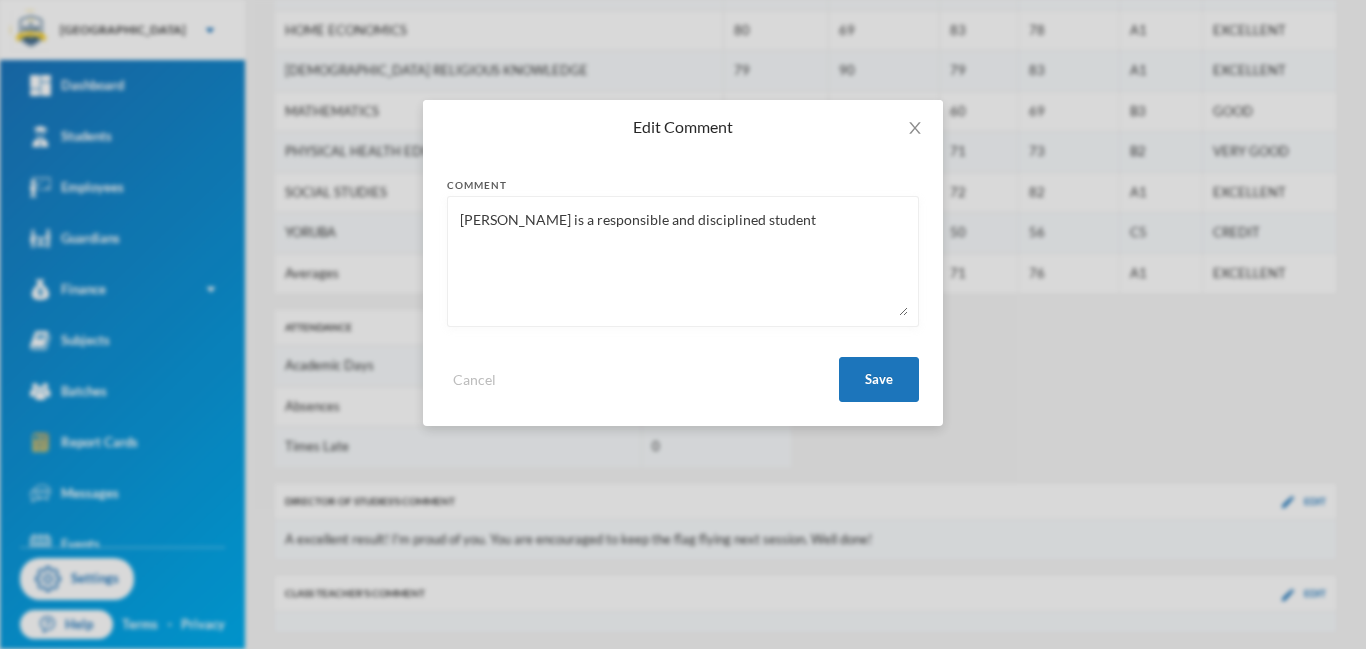 click on "[PERSON_NAME] is a responsible and disciplined student" at bounding box center [683, 261] 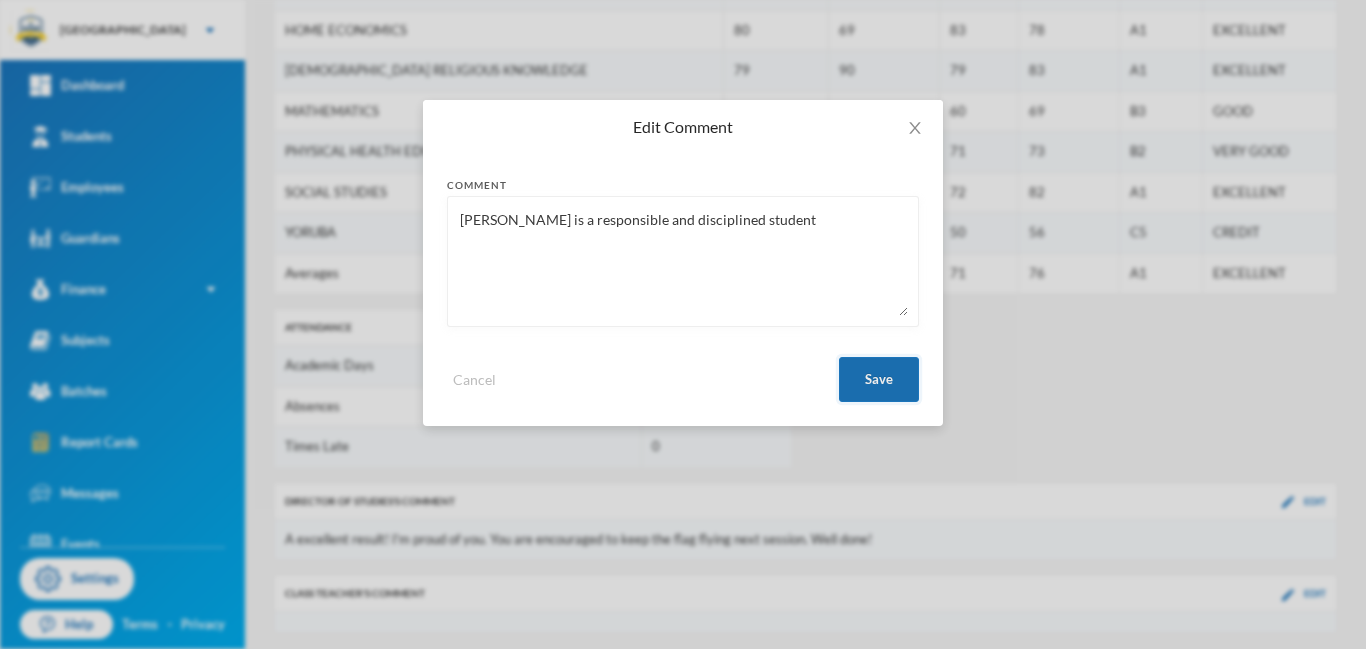 type on "[PERSON_NAME] is a responsible and disciplined student" 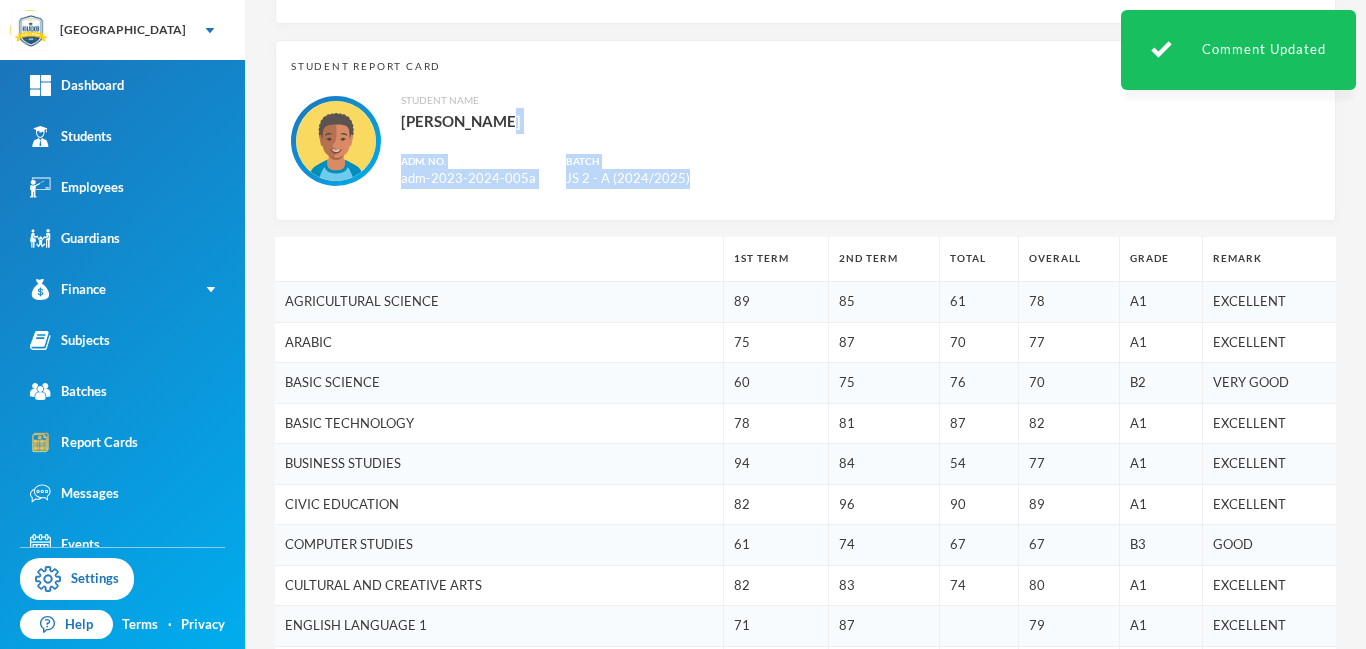 scroll, scrollTop: 215, scrollLeft: 0, axis: vertical 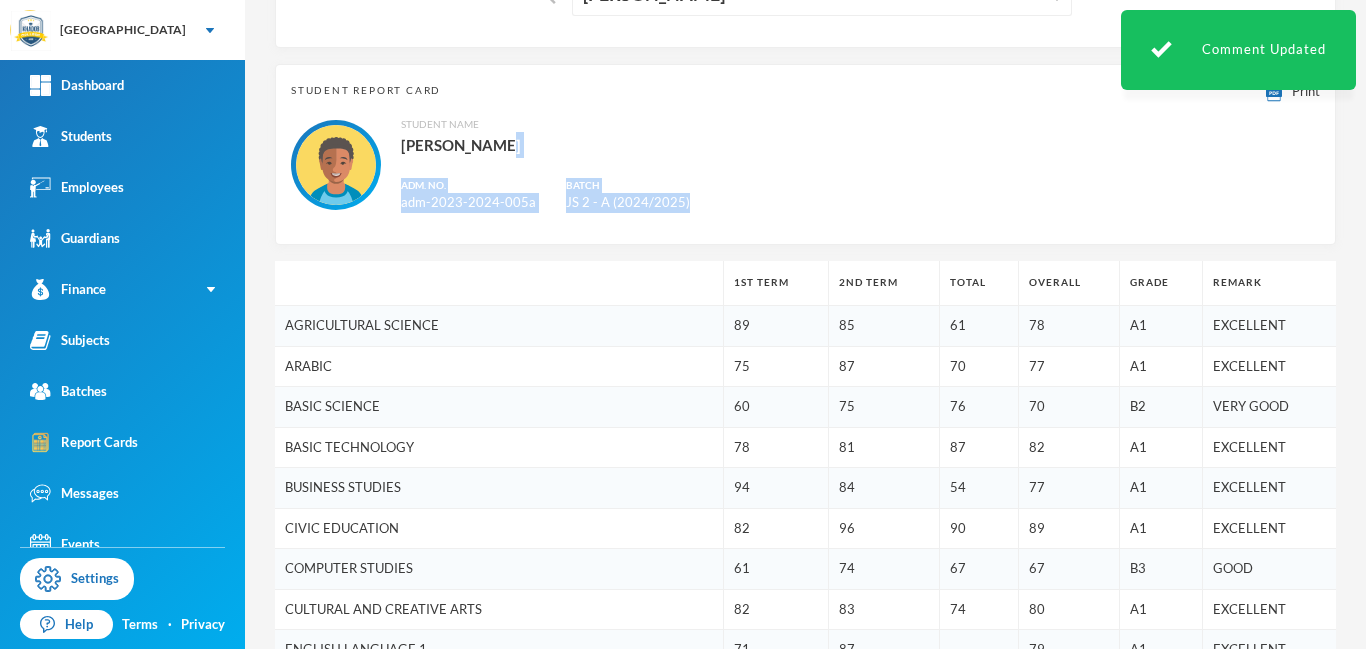 drag, startPoint x: 1364, startPoint y: 447, endPoint x: 1365, endPoint y: 173, distance: 274.00183 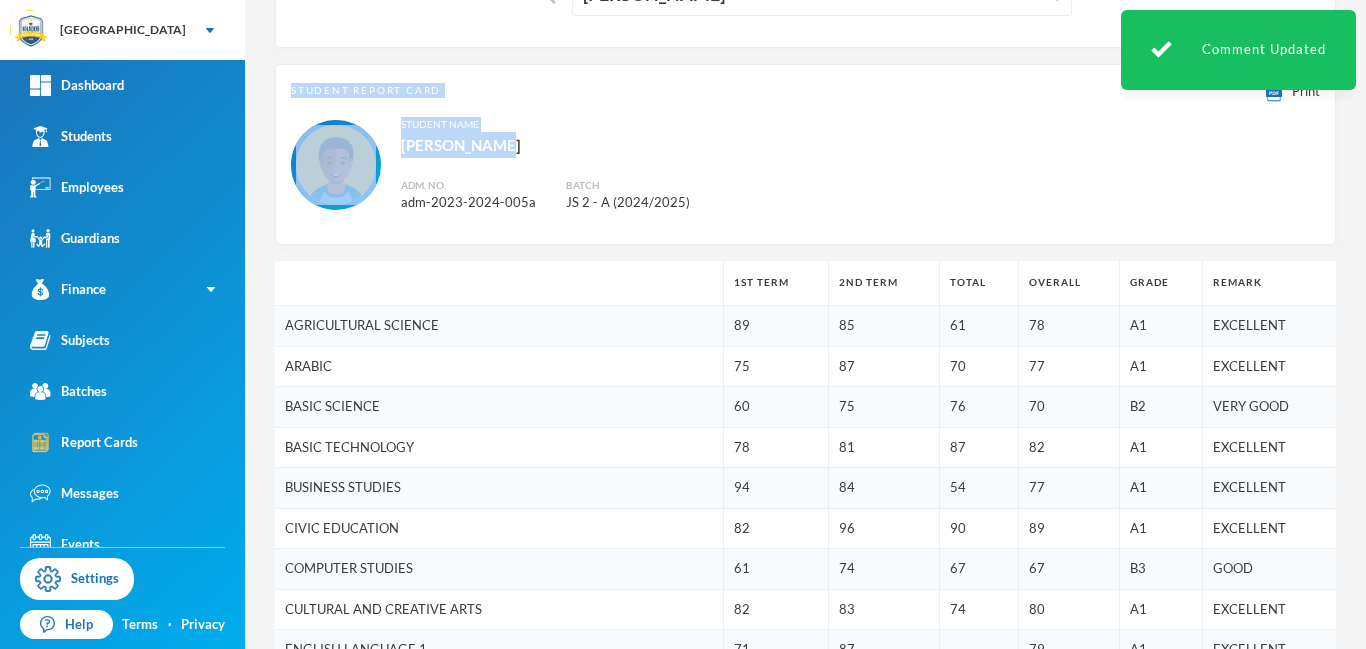 scroll, scrollTop: 0, scrollLeft: 0, axis: both 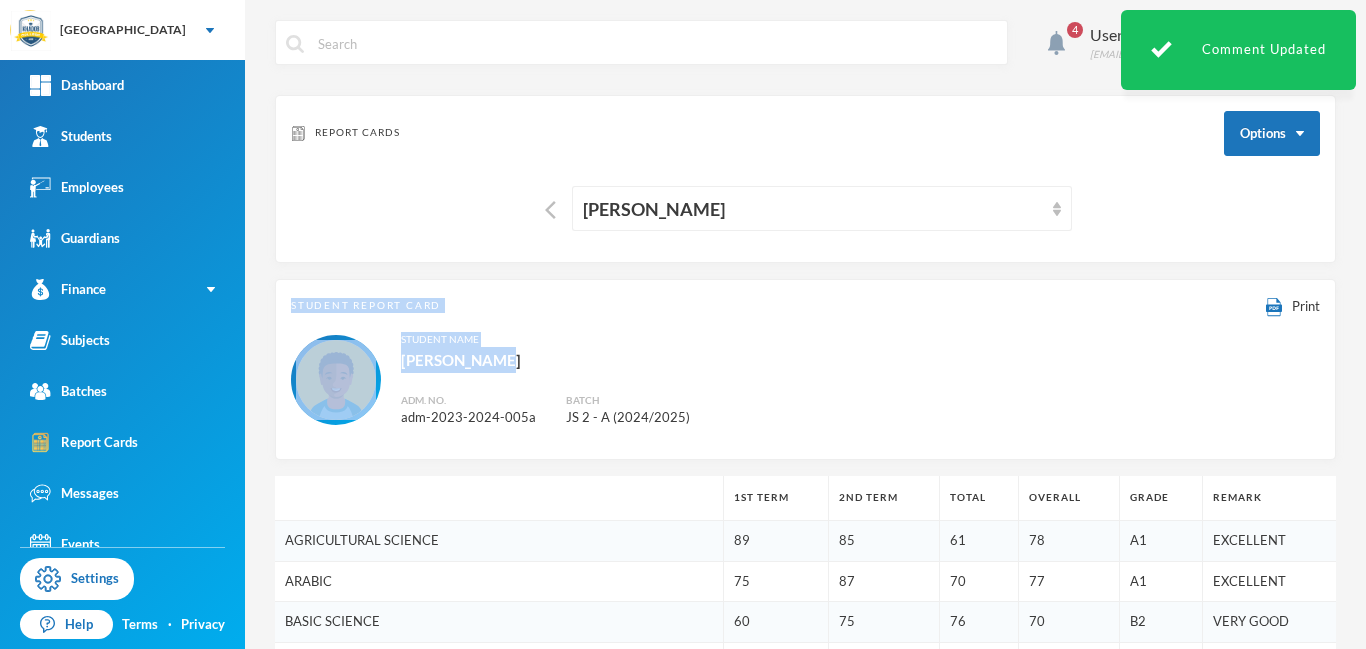 drag, startPoint x: 1365, startPoint y: 251, endPoint x: 1364, endPoint y: 116, distance: 135.00371 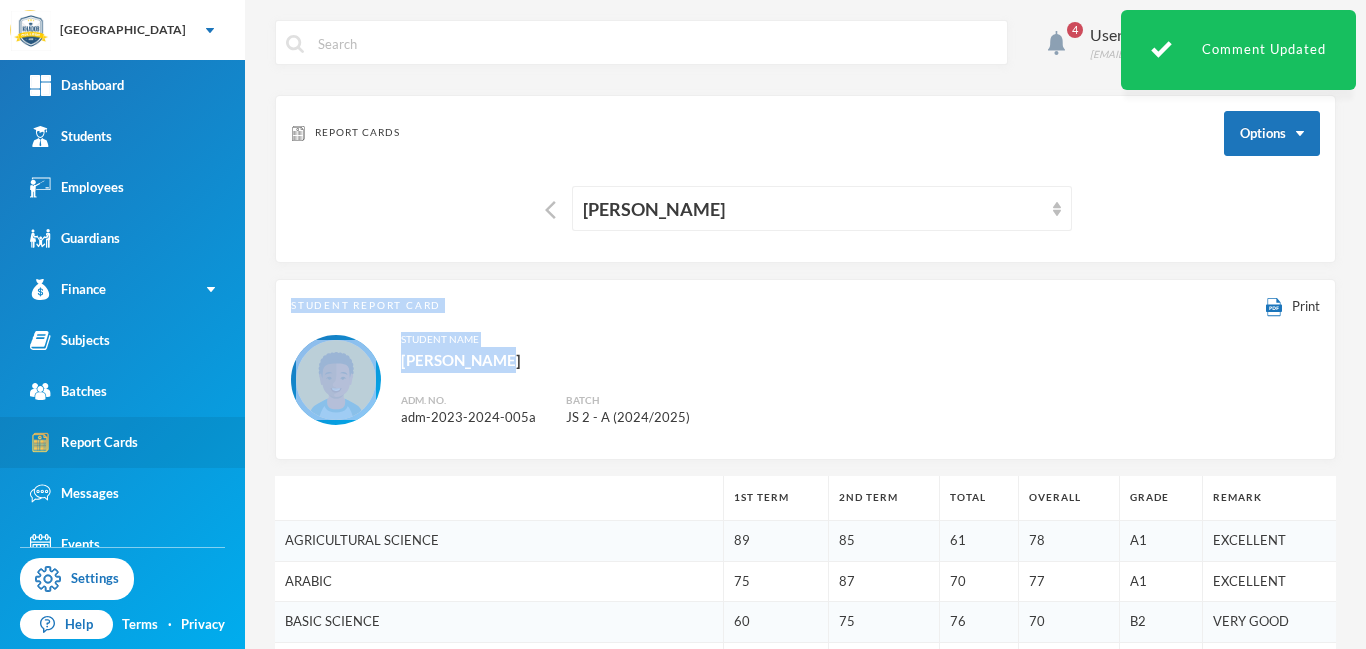 click on "Report Cards" at bounding box center [84, 442] 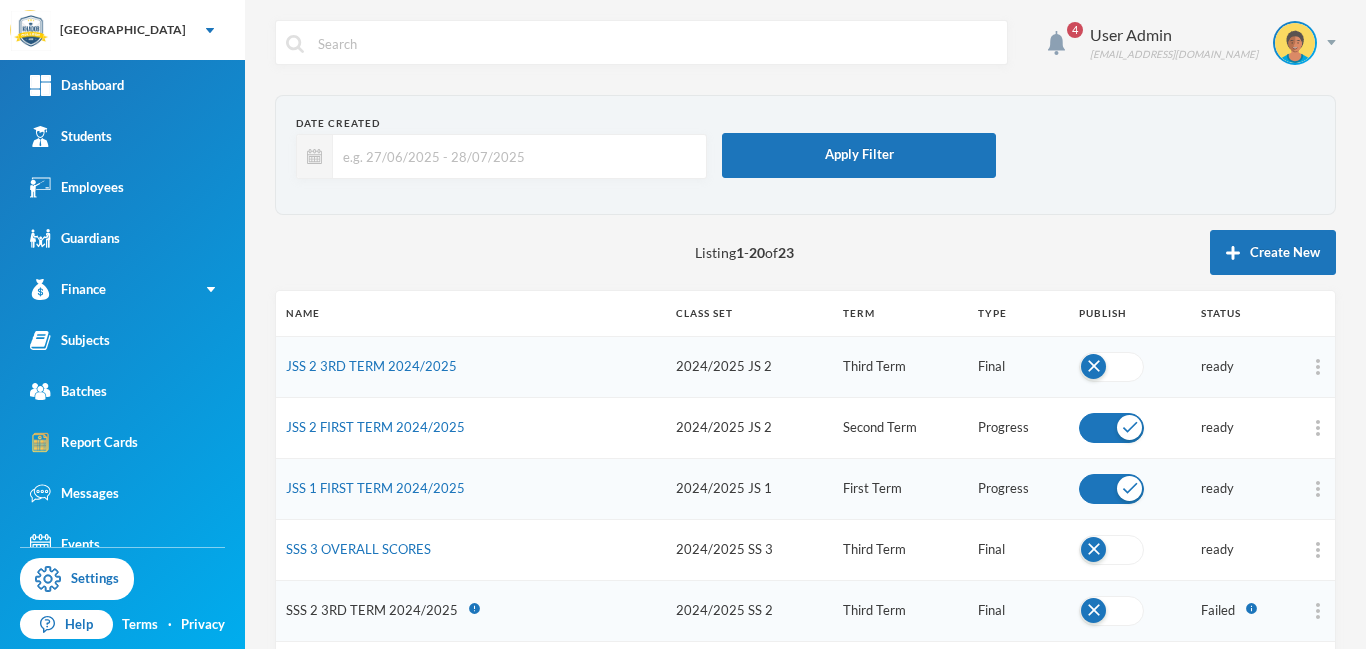 click at bounding box center (1111, 367) 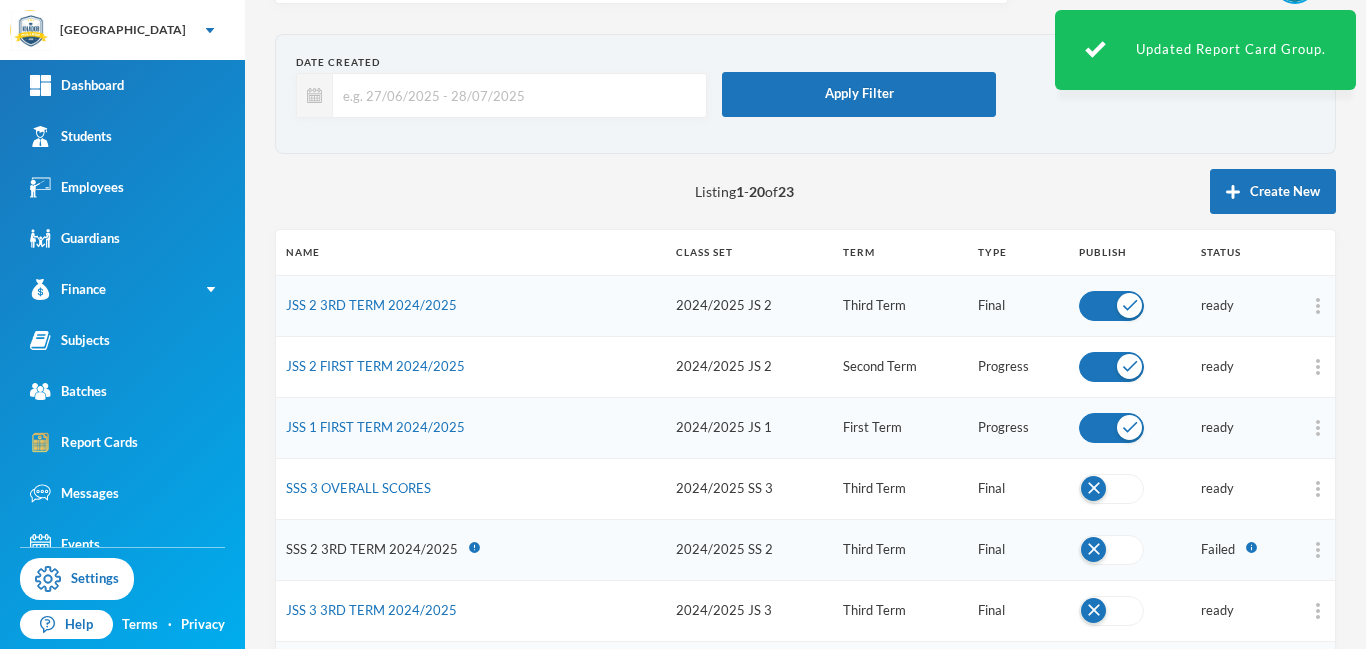 scroll, scrollTop: 66, scrollLeft: 0, axis: vertical 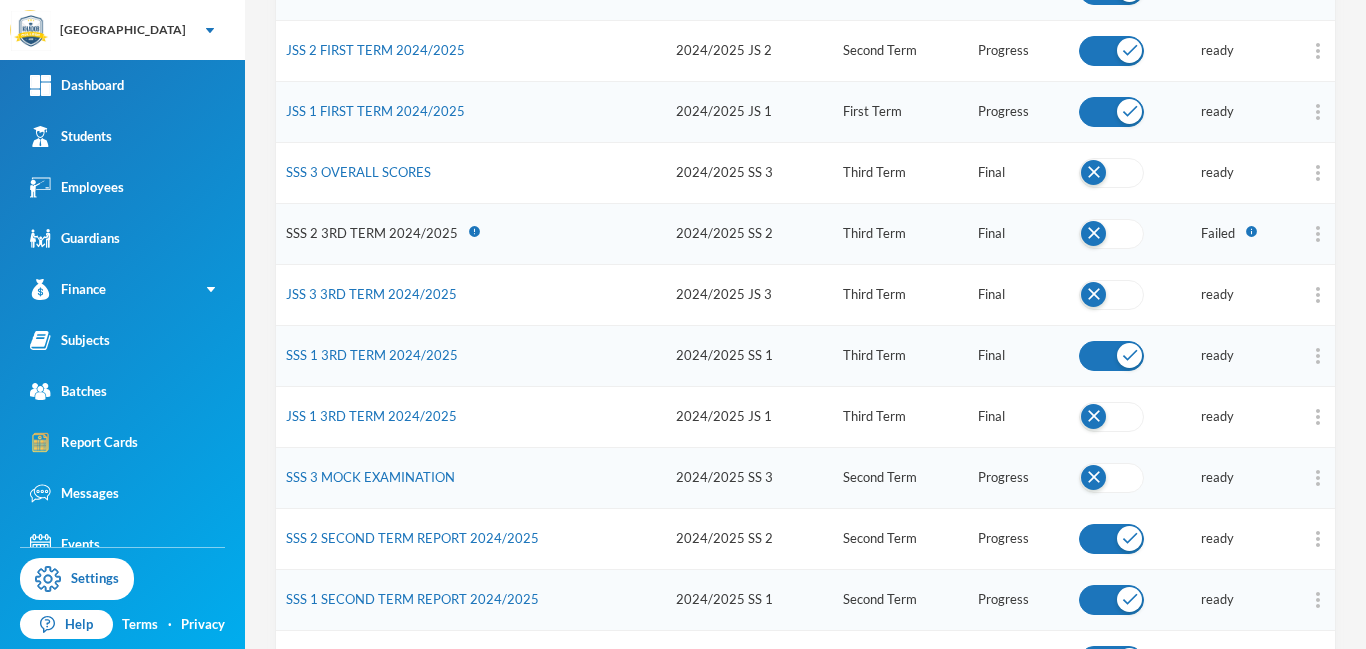 drag, startPoint x: 1361, startPoint y: 239, endPoint x: 1365, endPoint y: 360, distance: 121.0661 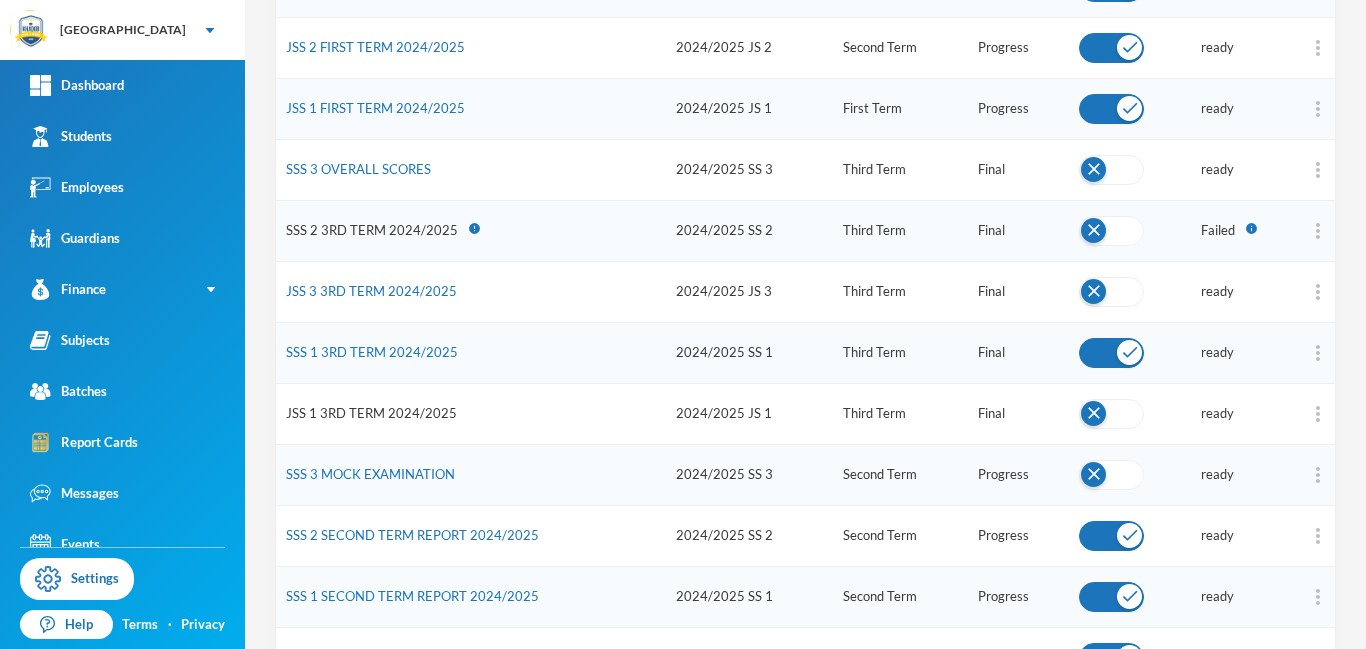 click on "JSS 1 3RD TERM 2024/2025" at bounding box center (371, 413) 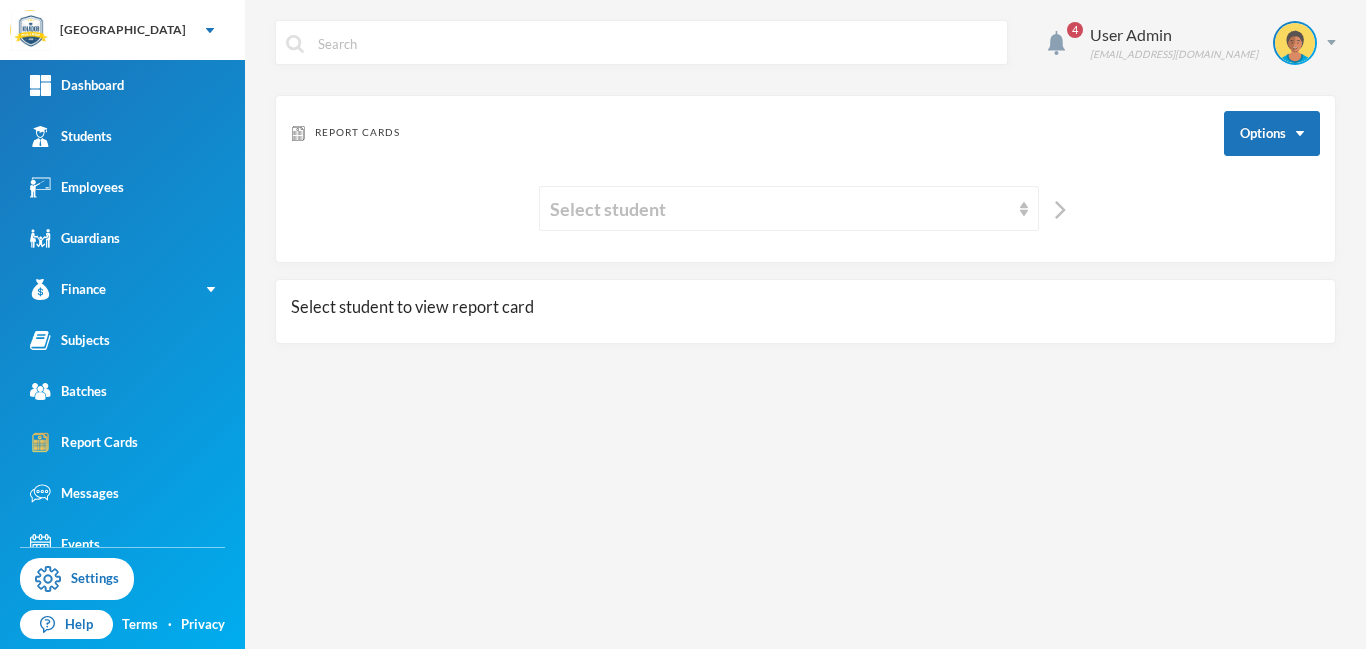 scroll, scrollTop: 0, scrollLeft: 0, axis: both 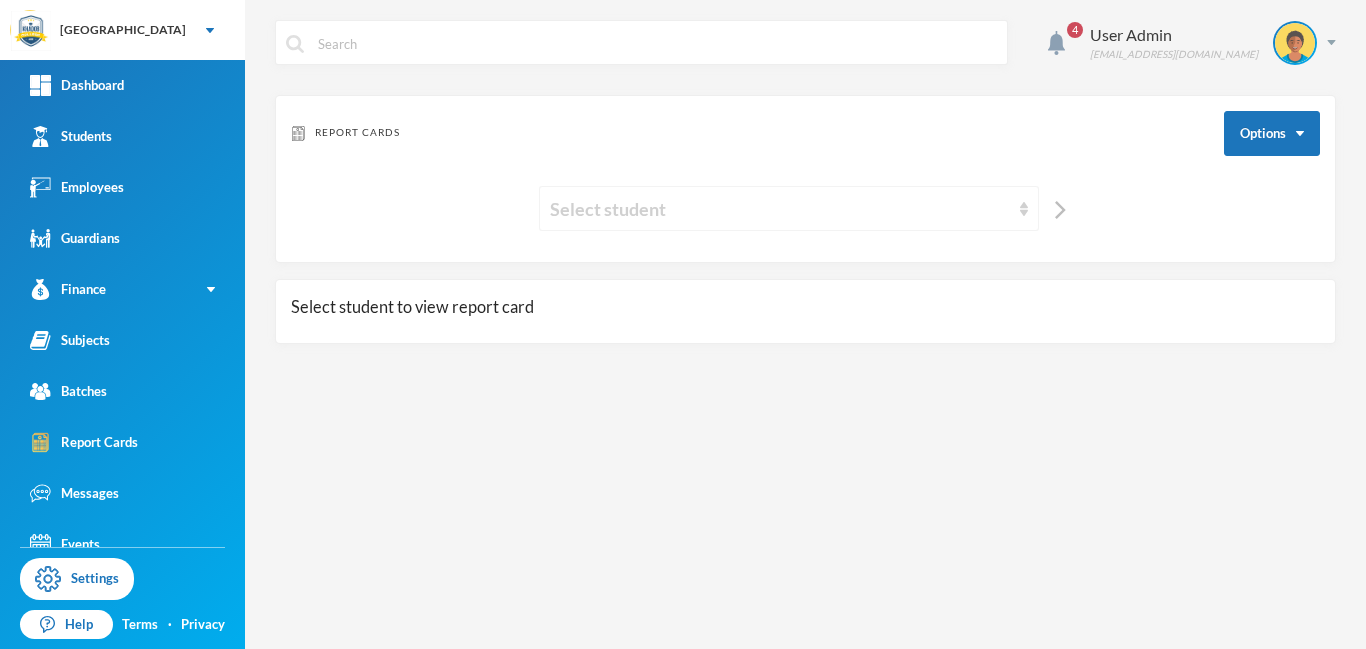 click on "Select student" at bounding box center [780, 209] 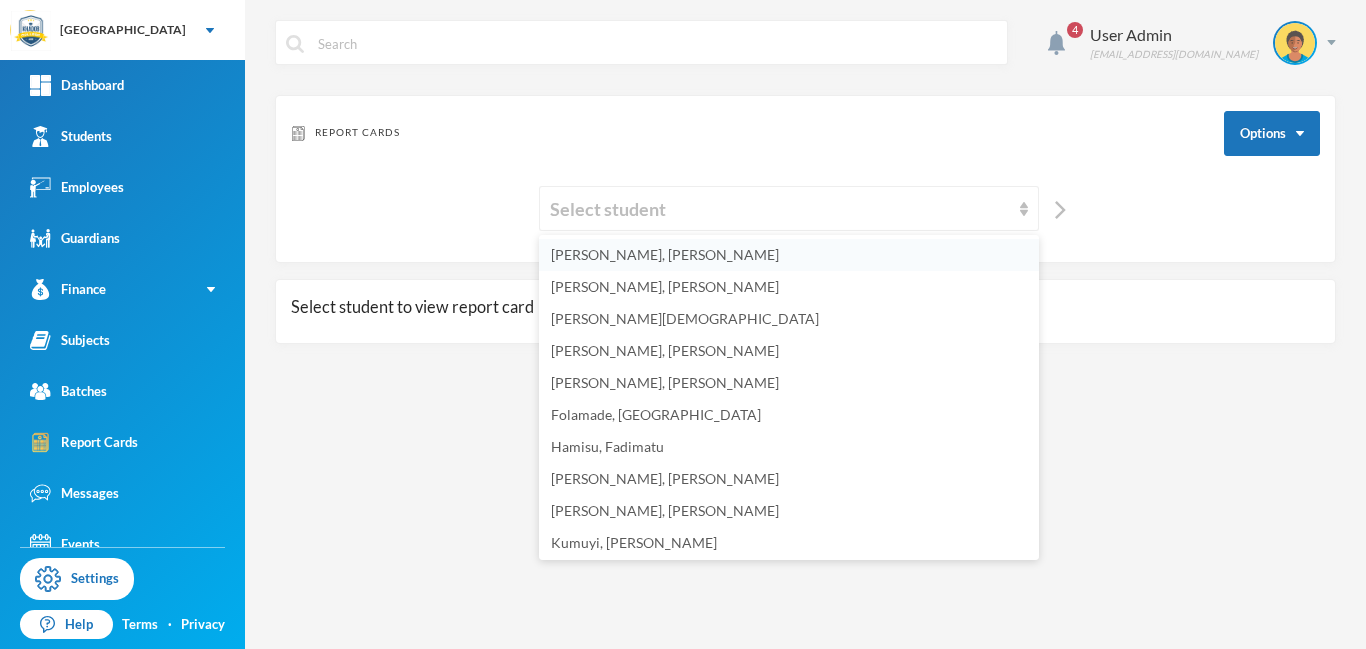 click on "[PERSON_NAME], [PERSON_NAME]" at bounding box center [665, 254] 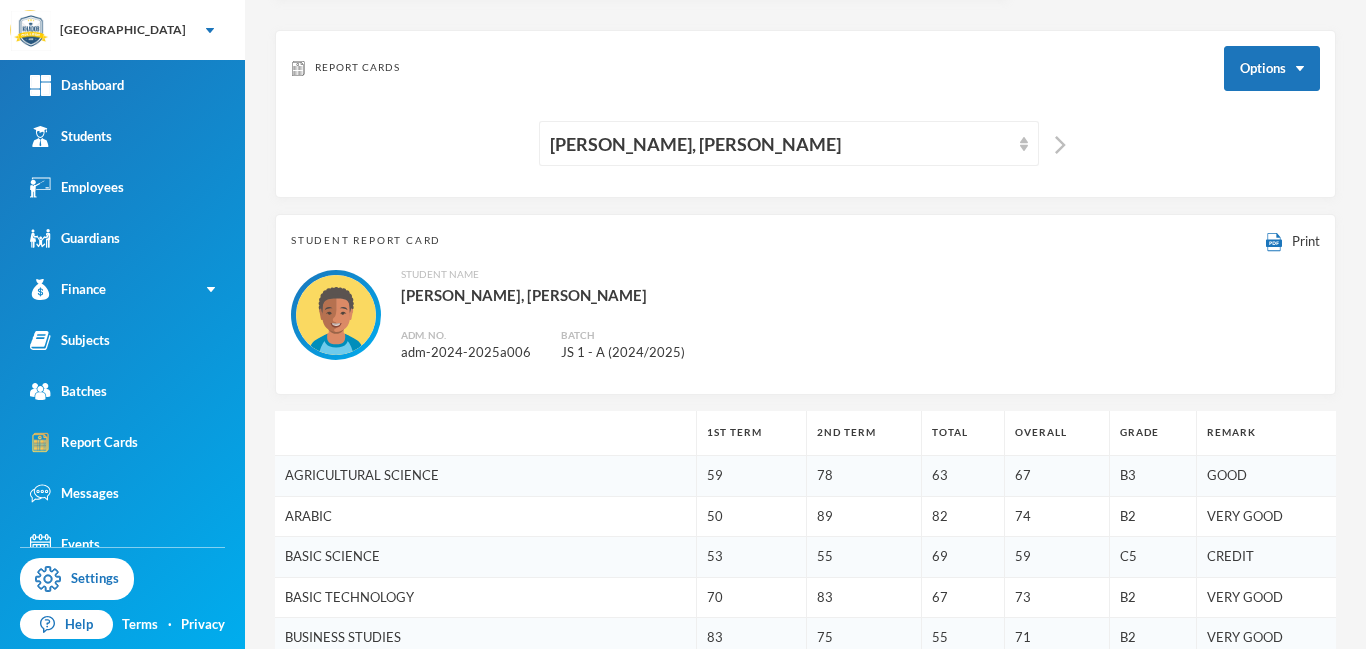 scroll, scrollTop: 0, scrollLeft: 0, axis: both 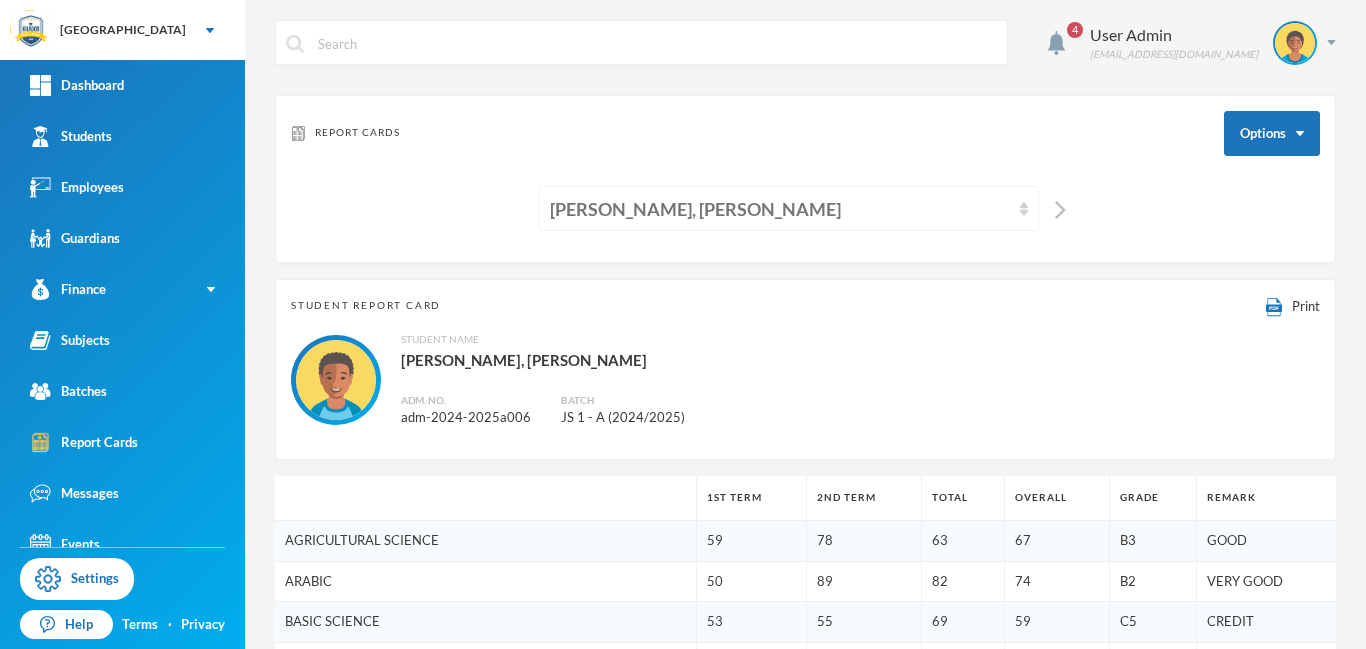 click on "[PERSON_NAME], [PERSON_NAME]" at bounding box center [780, 209] 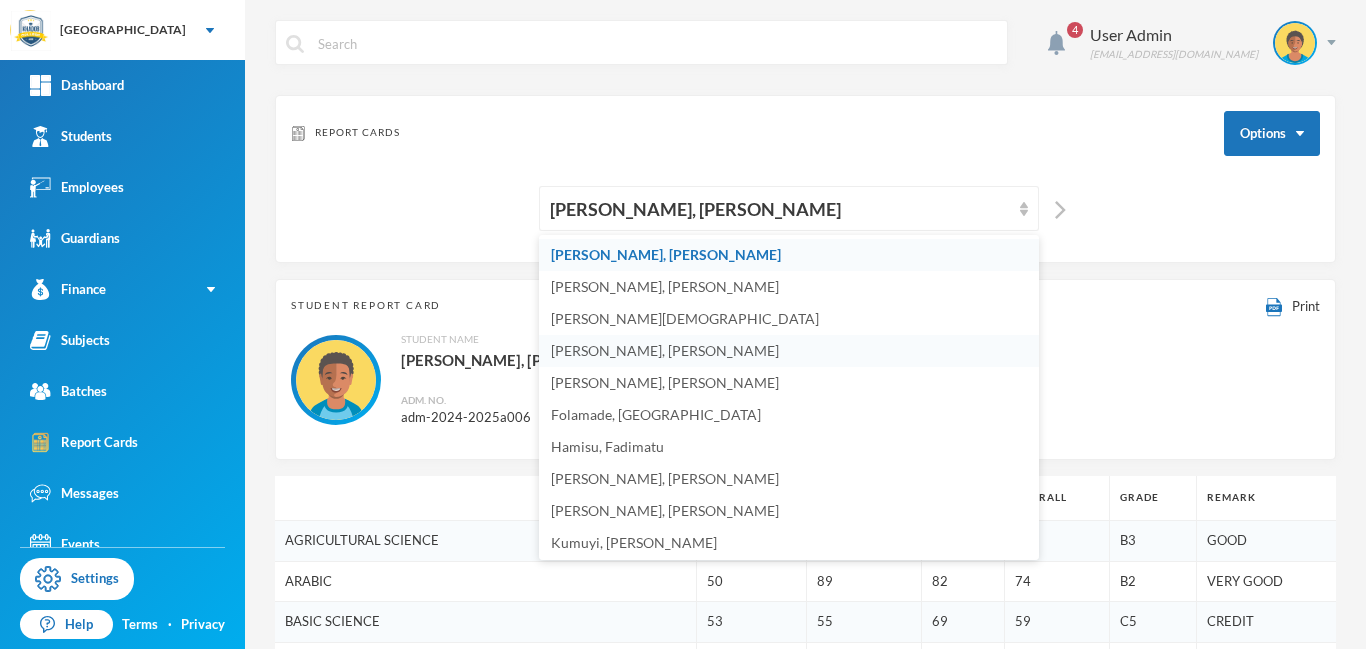 click on "[PERSON_NAME], [PERSON_NAME]" at bounding box center (665, 350) 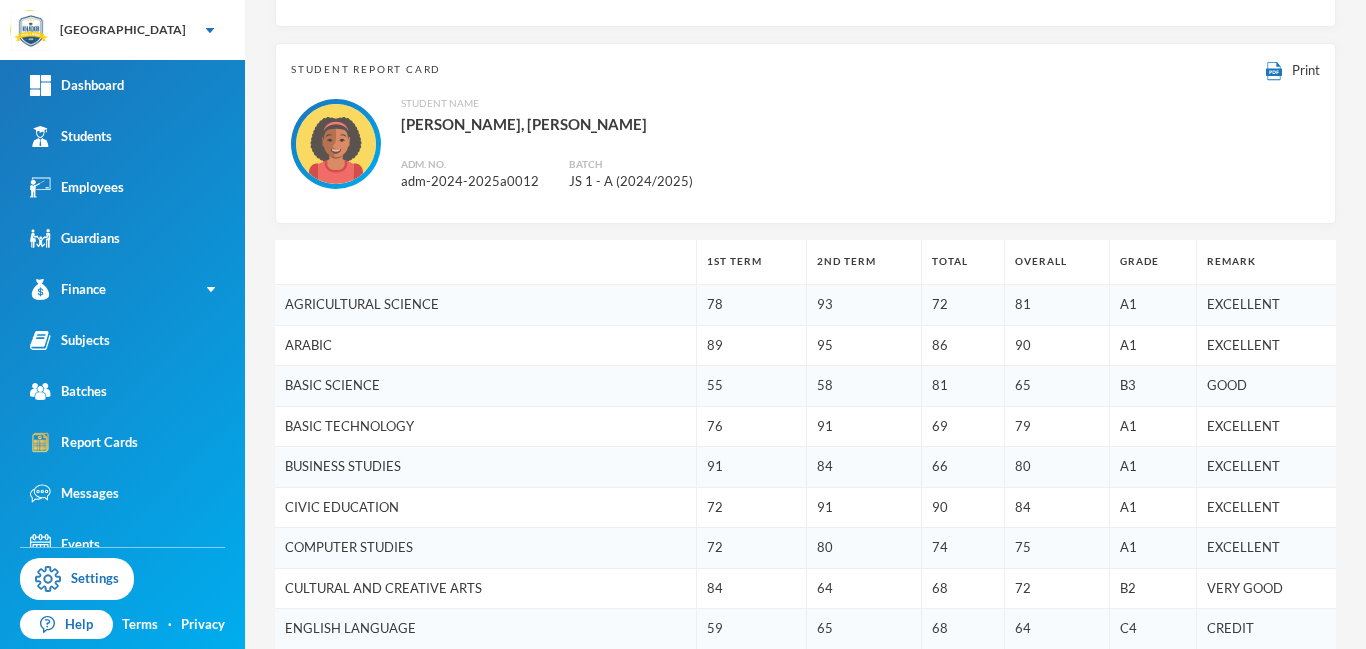 scroll, scrollTop: 0, scrollLeft: 0, axis: both 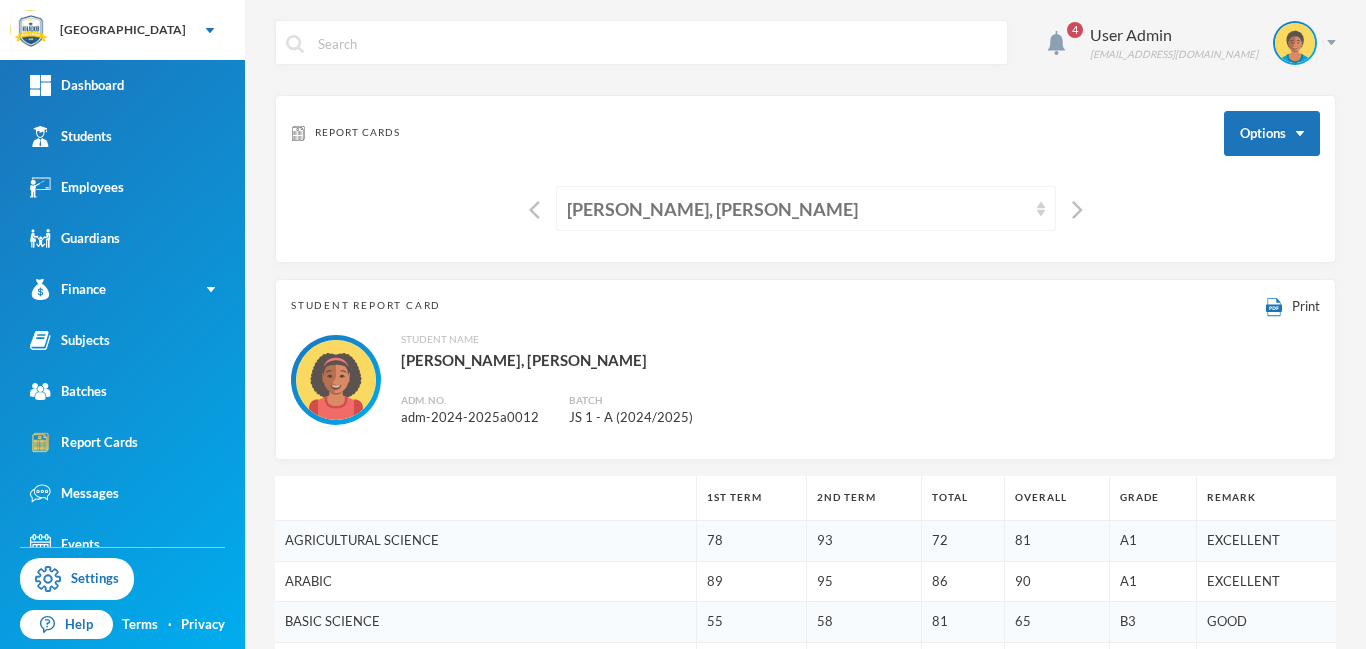 click on "[PERSON_NAME], [PERSON_NAME]" at bounding box center [797, 209] 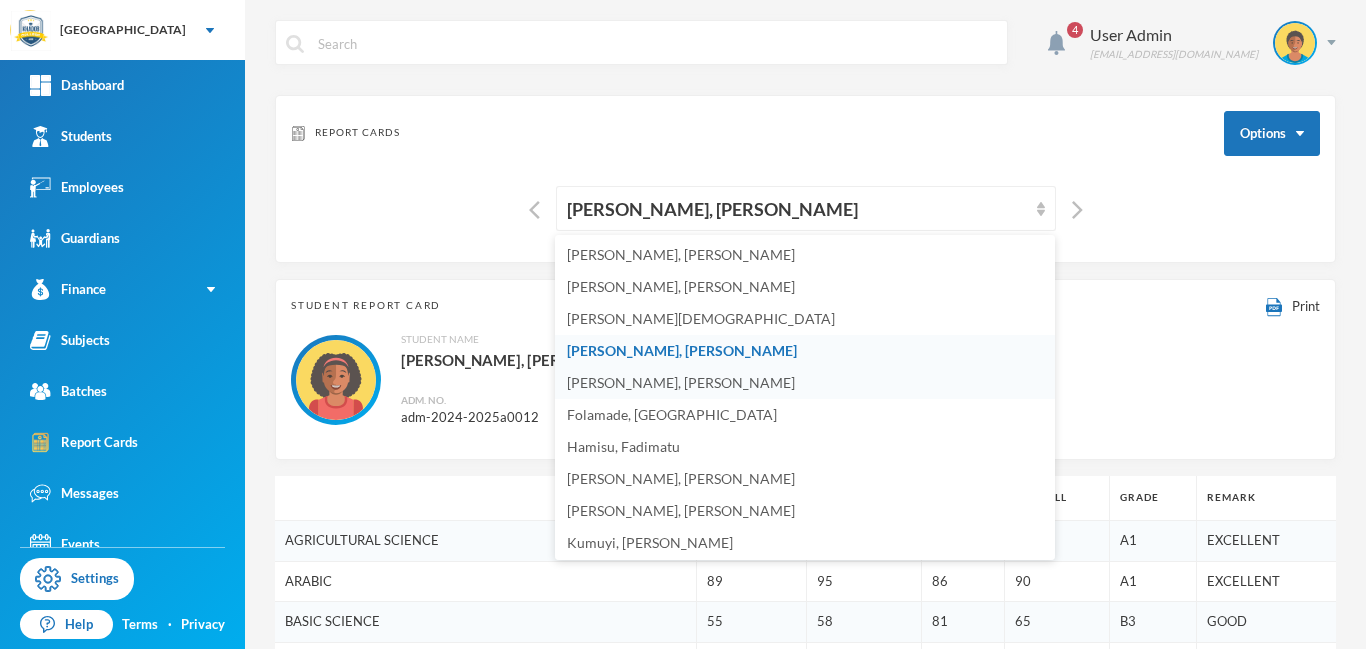 click on "[PERSON_NAME], [PERSON_NAME]" at bounding box center [681, 382] 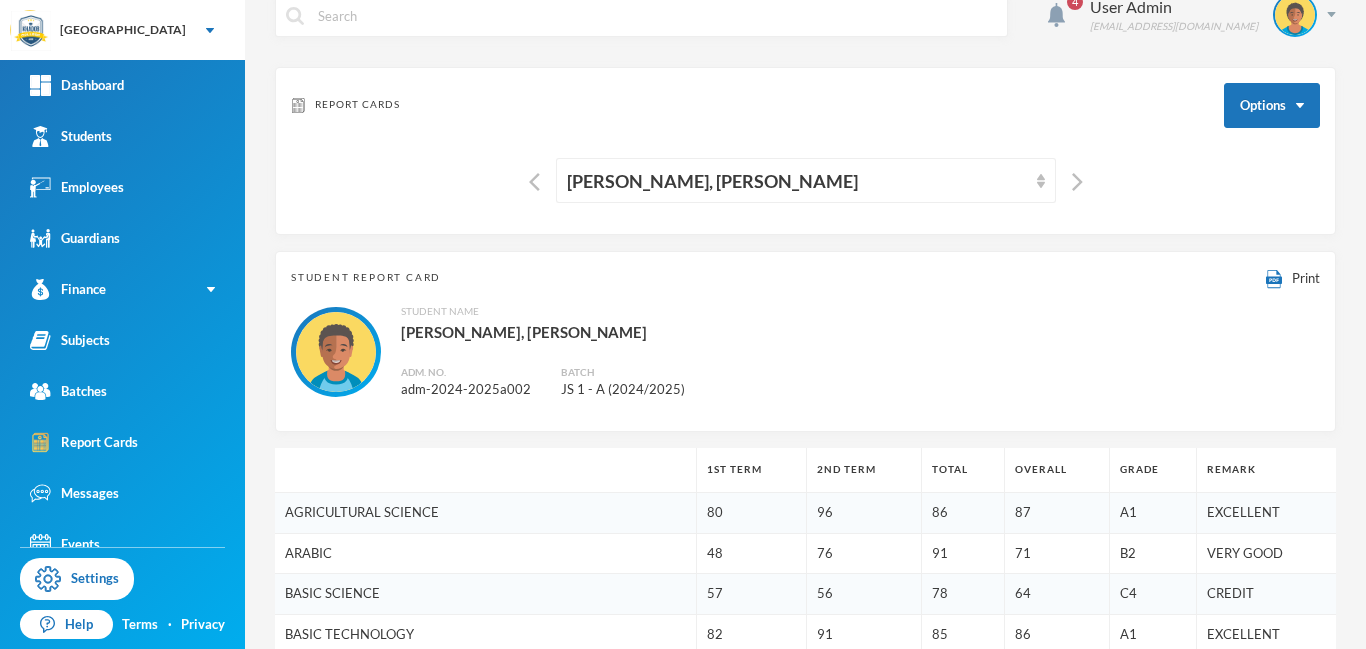 scroll, scrollTop: 0, scrollLeft: 0, axis: both 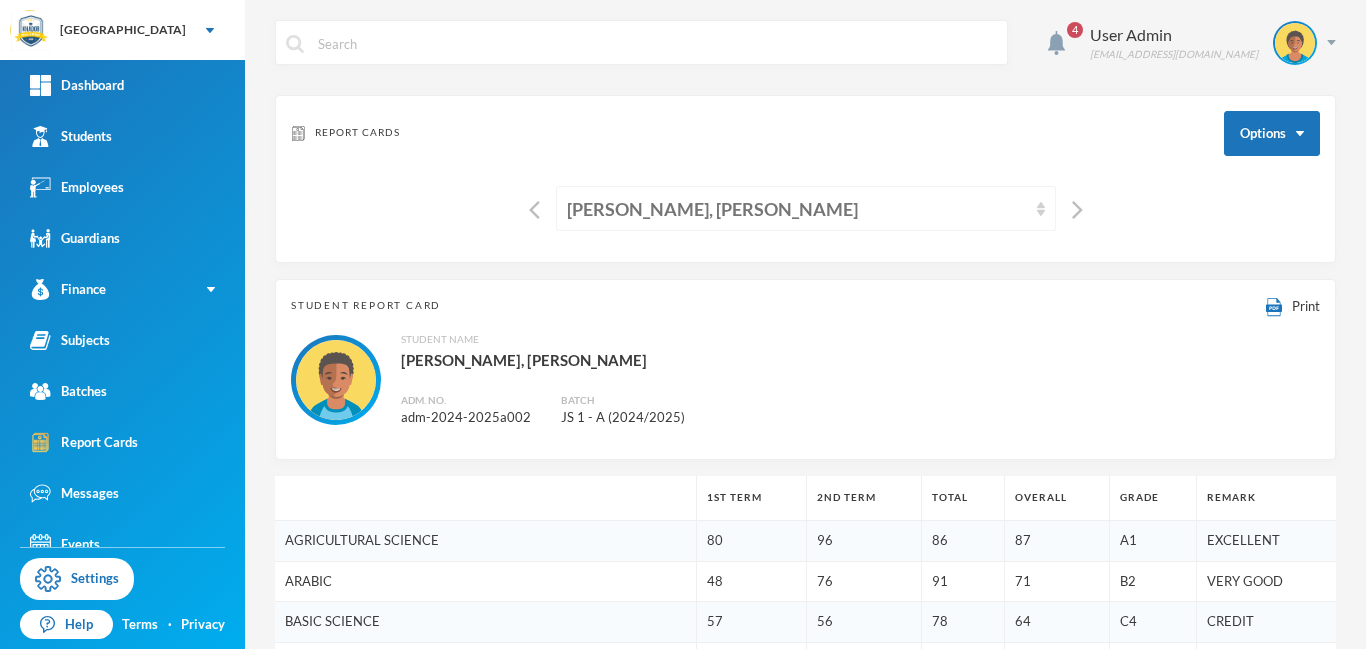 click on "[PERSON_NAME], [PERSON_NAME]" at bounding box center (797, 209) 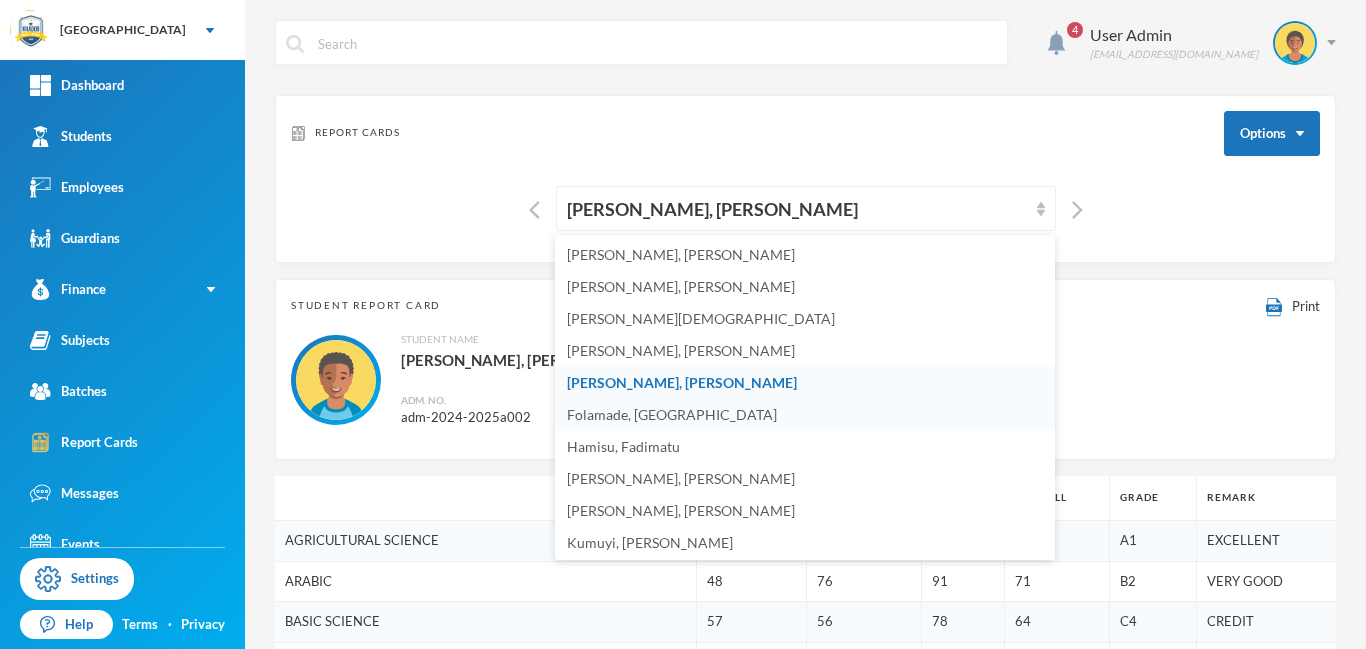 click on "Folamade, [GEOGRAPHIC_DATA]" at bounding box center [672, 414] 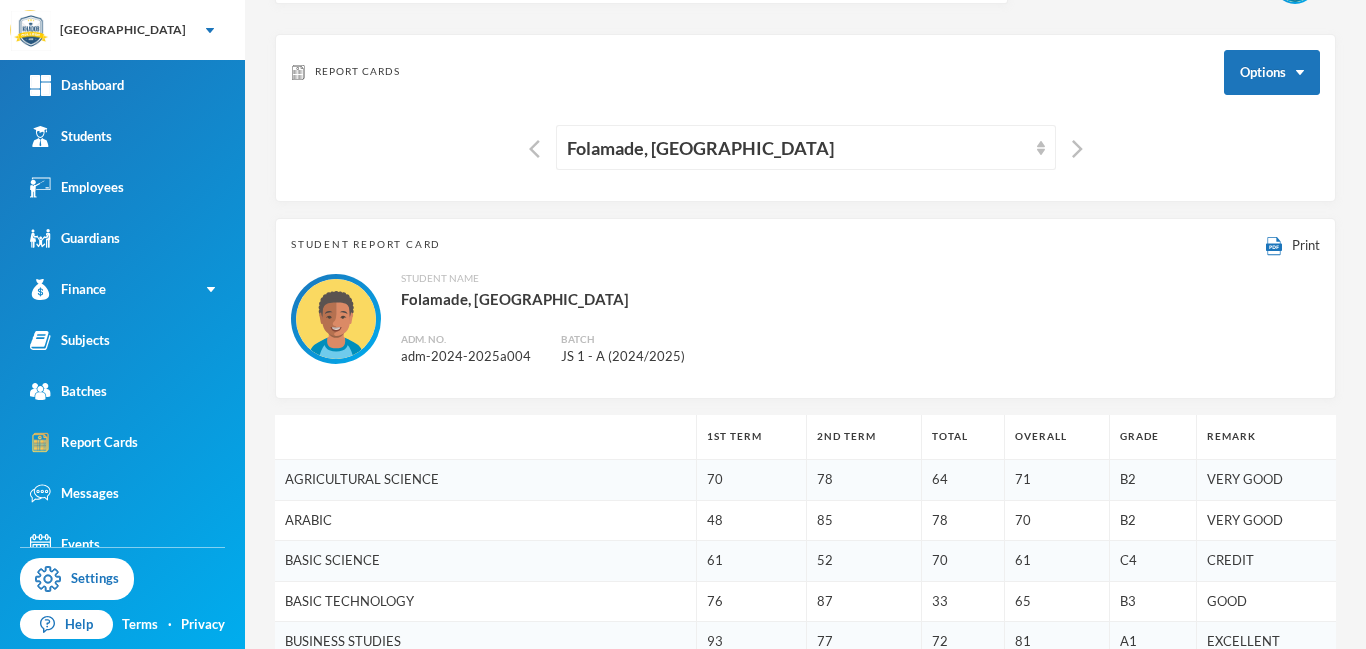scroll, scrollTop: 3, scrollLeft: 0, axis: vertical 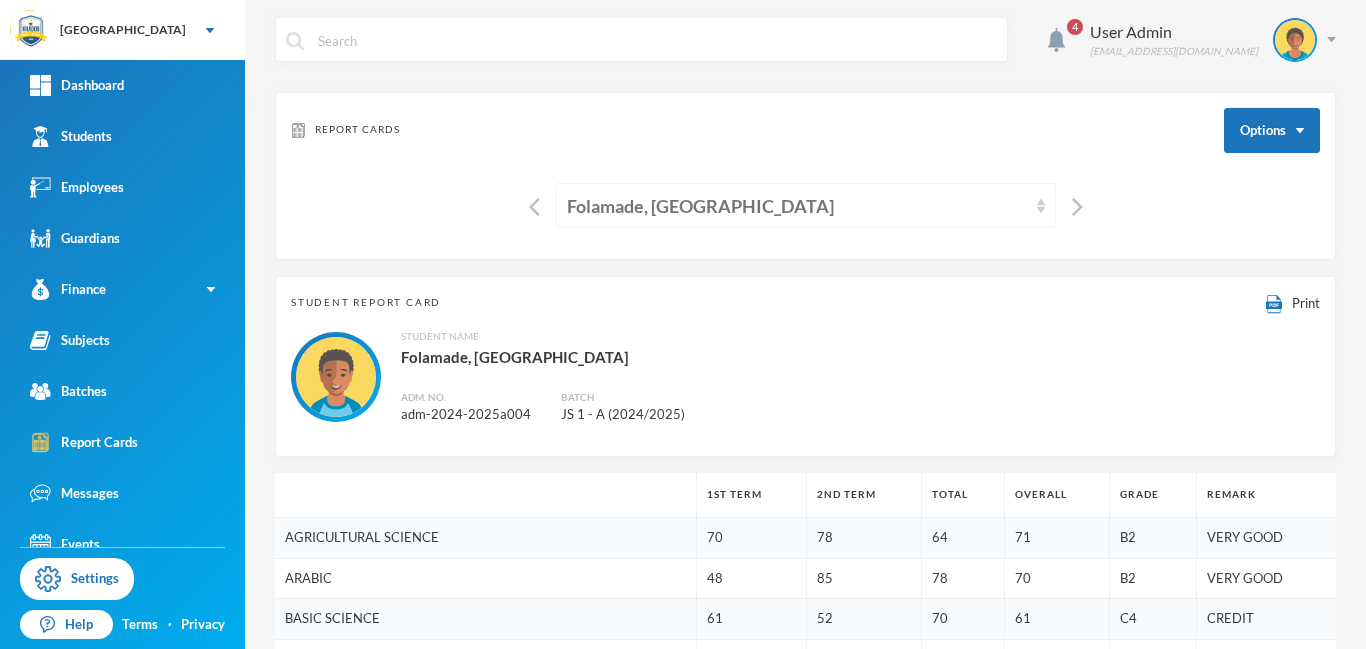 click on "Folamade, [GEOGRAPHIC_DATA]" at bounding box center (797, 206) 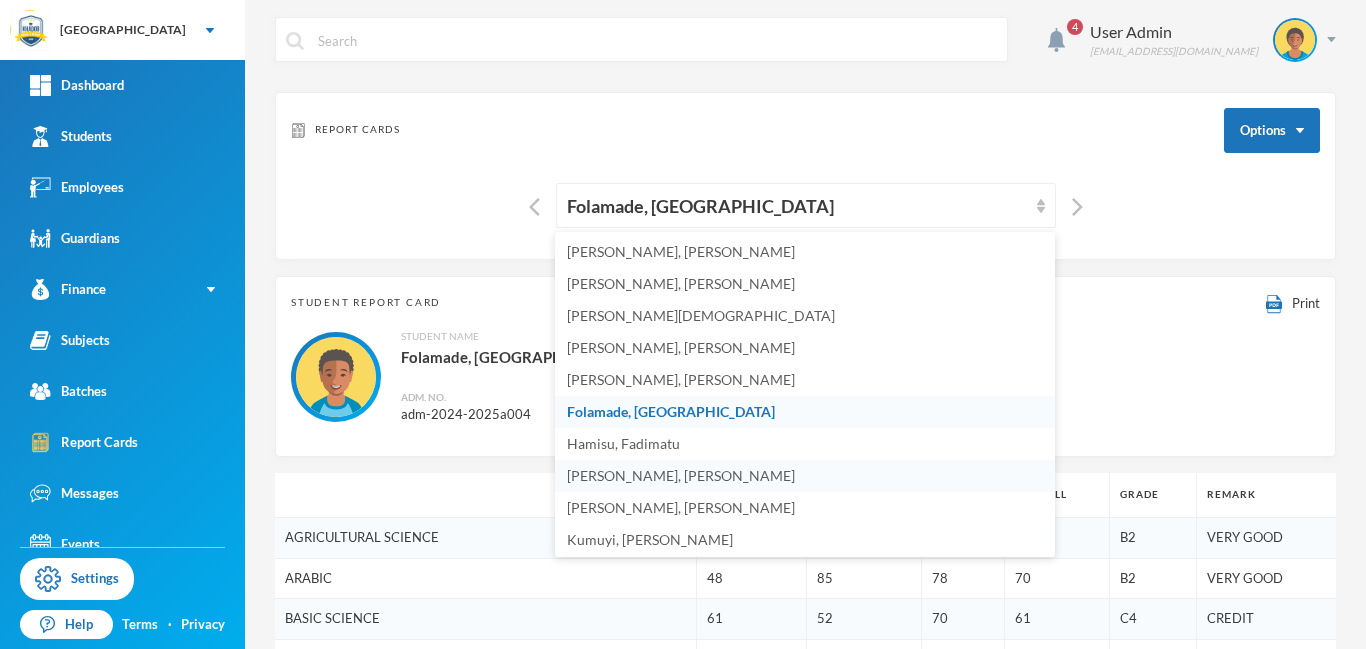 click on "[PERSON_NAME], [PERSON_NAME]" at bounding box center (681, 475) 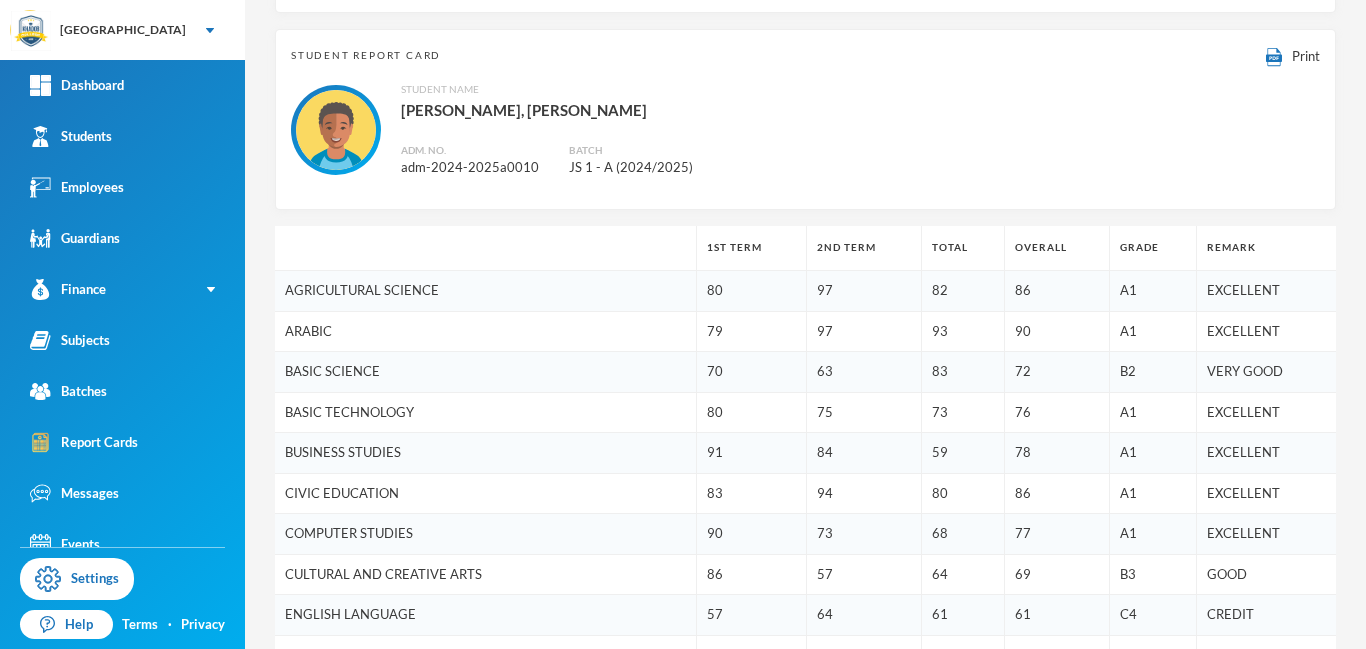scroll, scrollTop: 0, scrollLeft: 0, axis: both 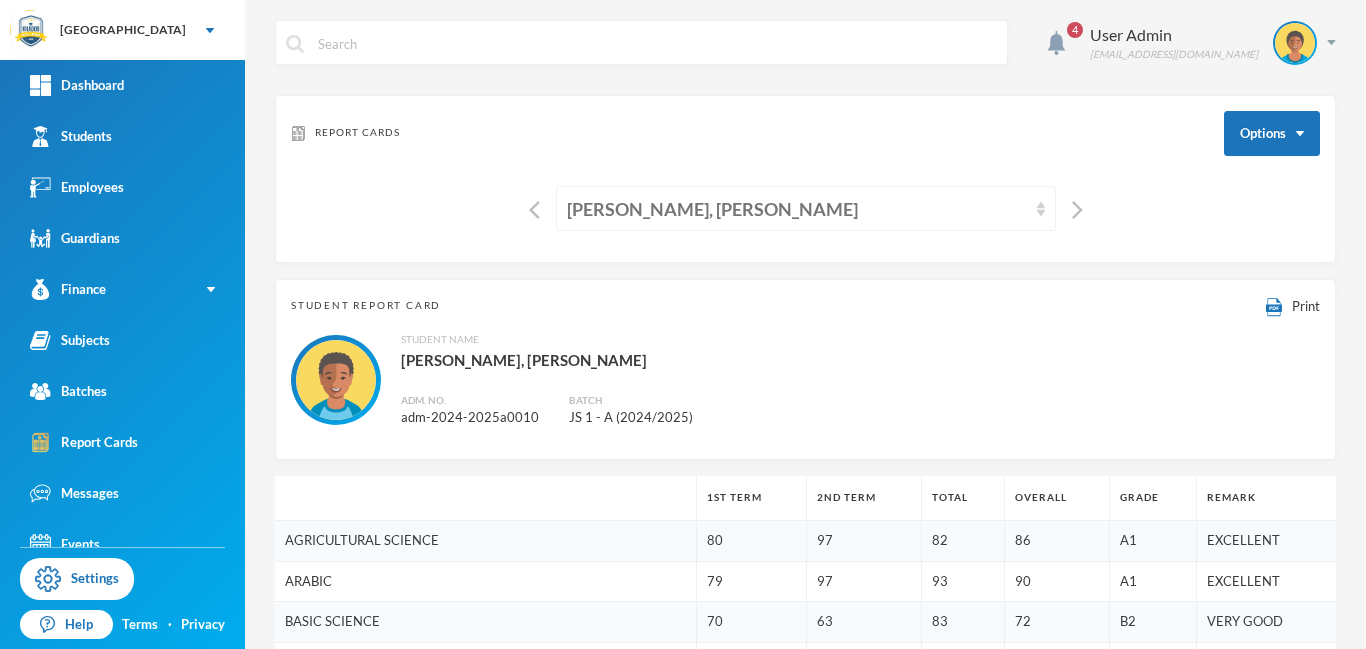 click on "[PERSON_NAME], [PERSON_NAME]" at bounding box center [797, 209] 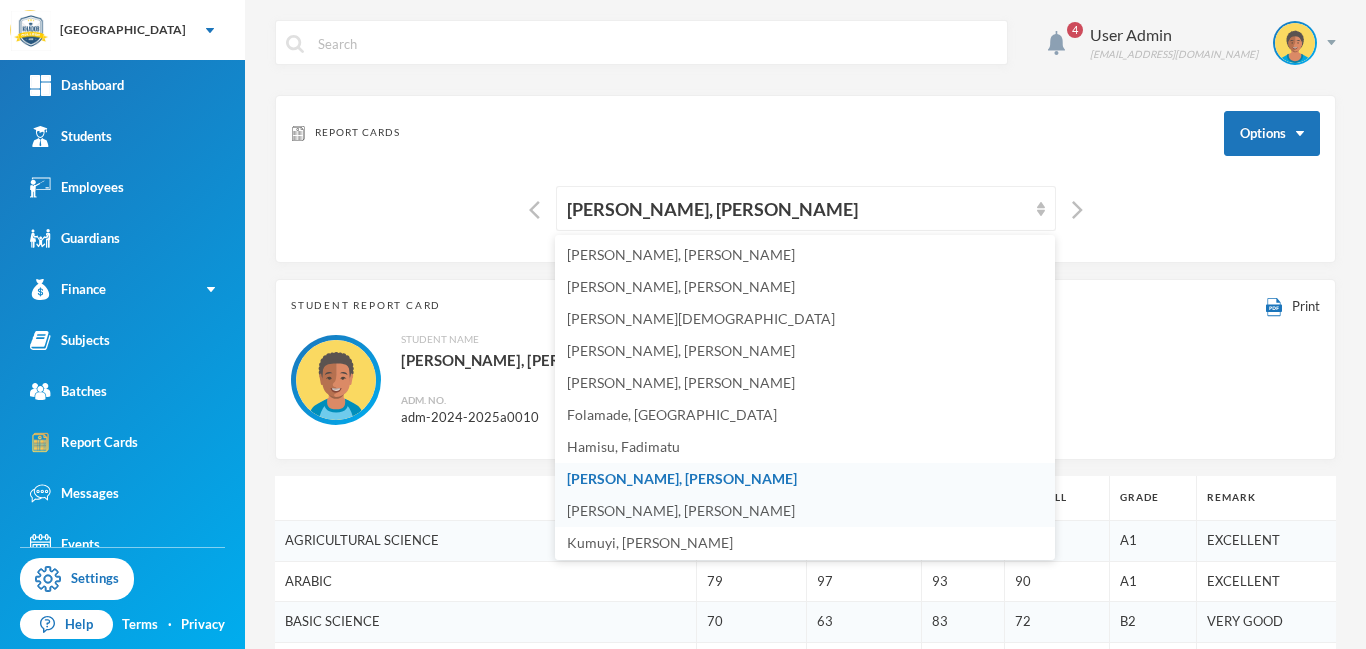 click on "[PERSON_NAME], [PERSON_NAME]" at bounding box center [681, 510] 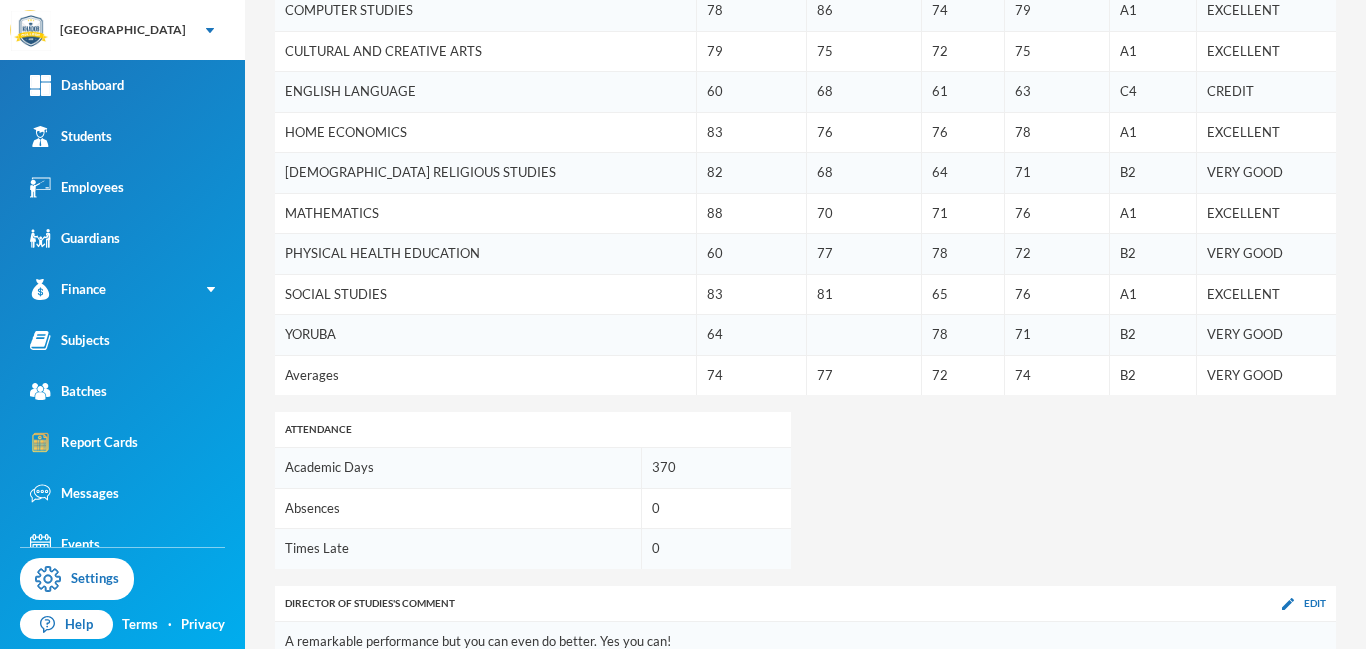 scroll, scrollTop: 914, scrollLeft: 0, axis: vertical 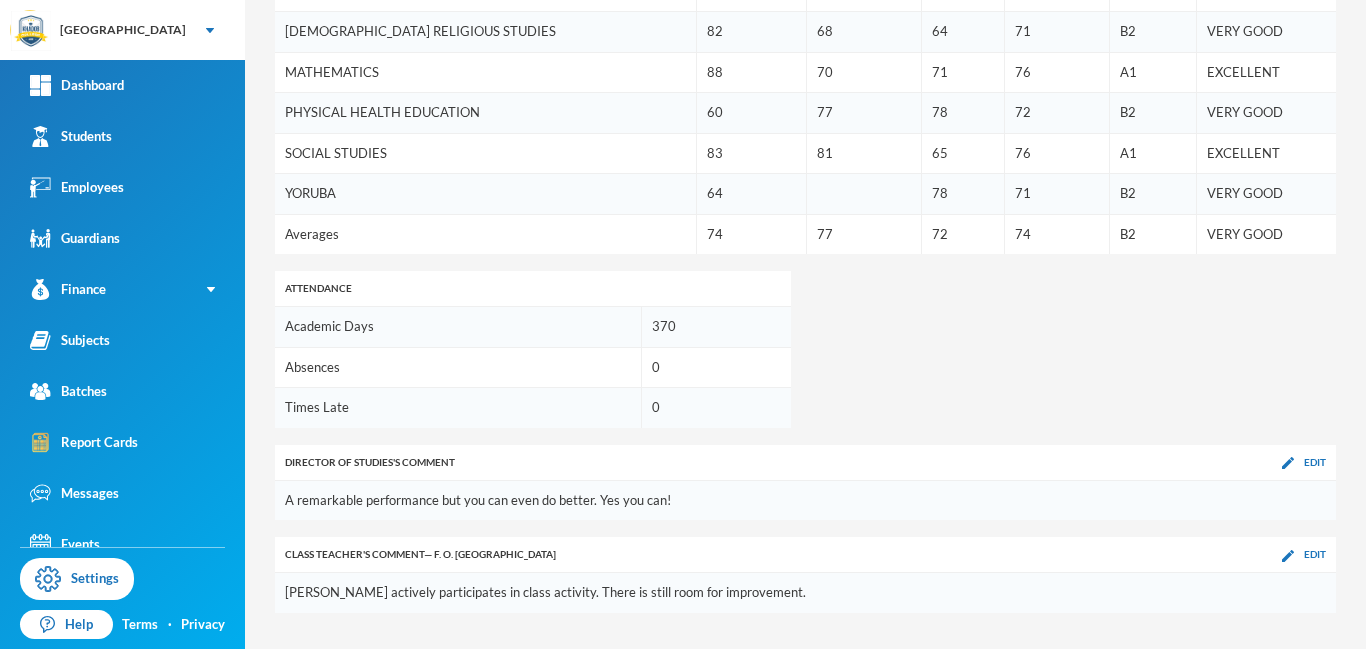 click on "Class Teacher 's Comment   — F. O. Ohilebo Edit" at bounding box center (805, 555) 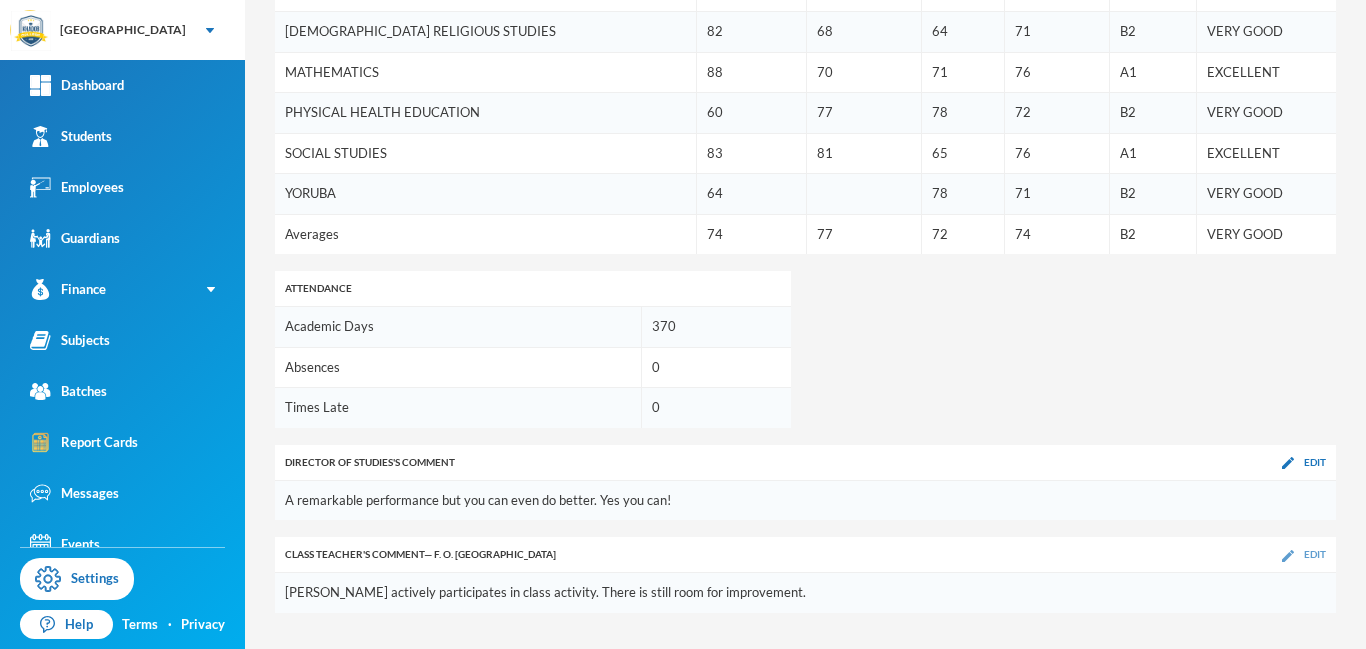 click at bounding box center [1288, 556] 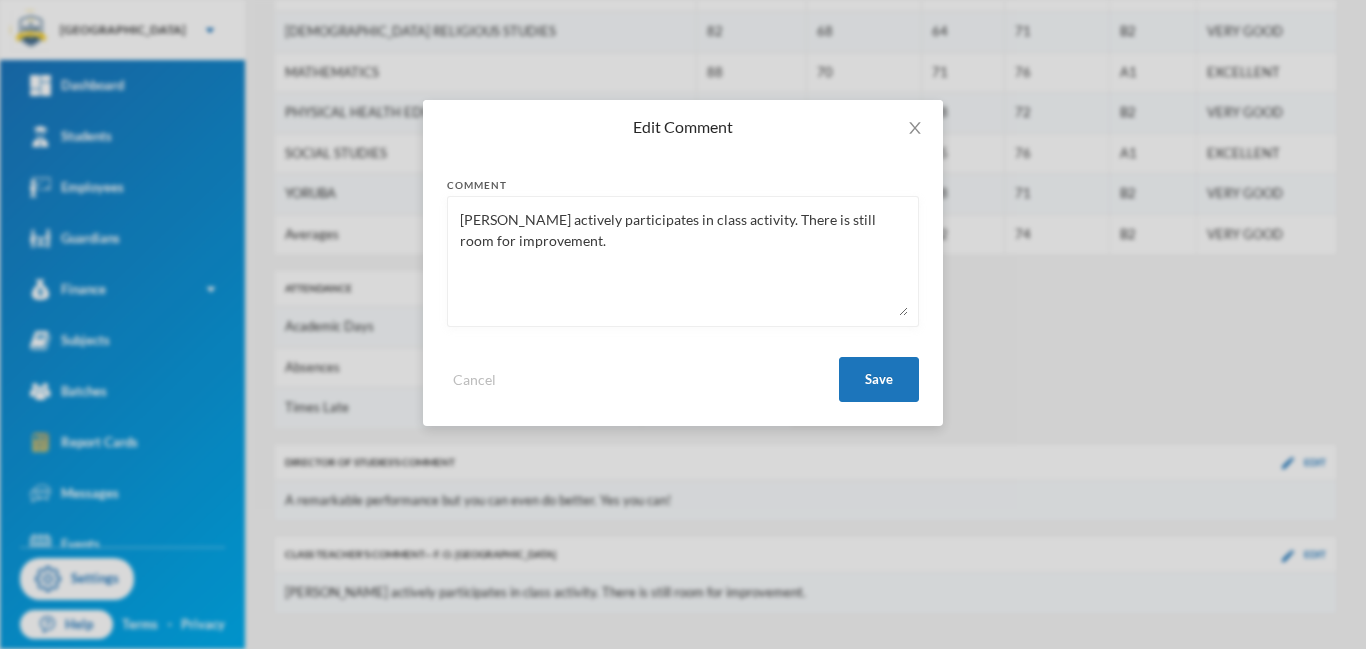 click on "[PERSON_NAME] actively participates in class activity. There is still room for improvement." at bounding box center (683, 261) 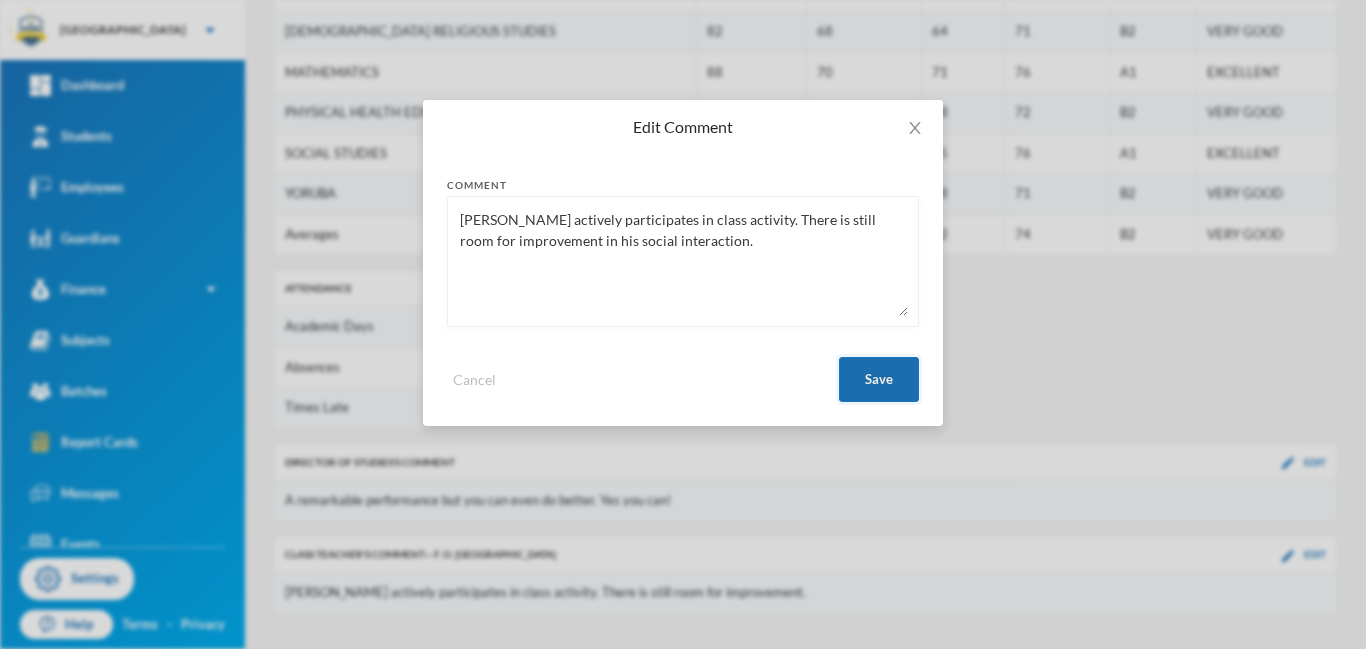type on "[PERSON_NAME] actively participates in class activity. There is still room for improvement in his social interaction." 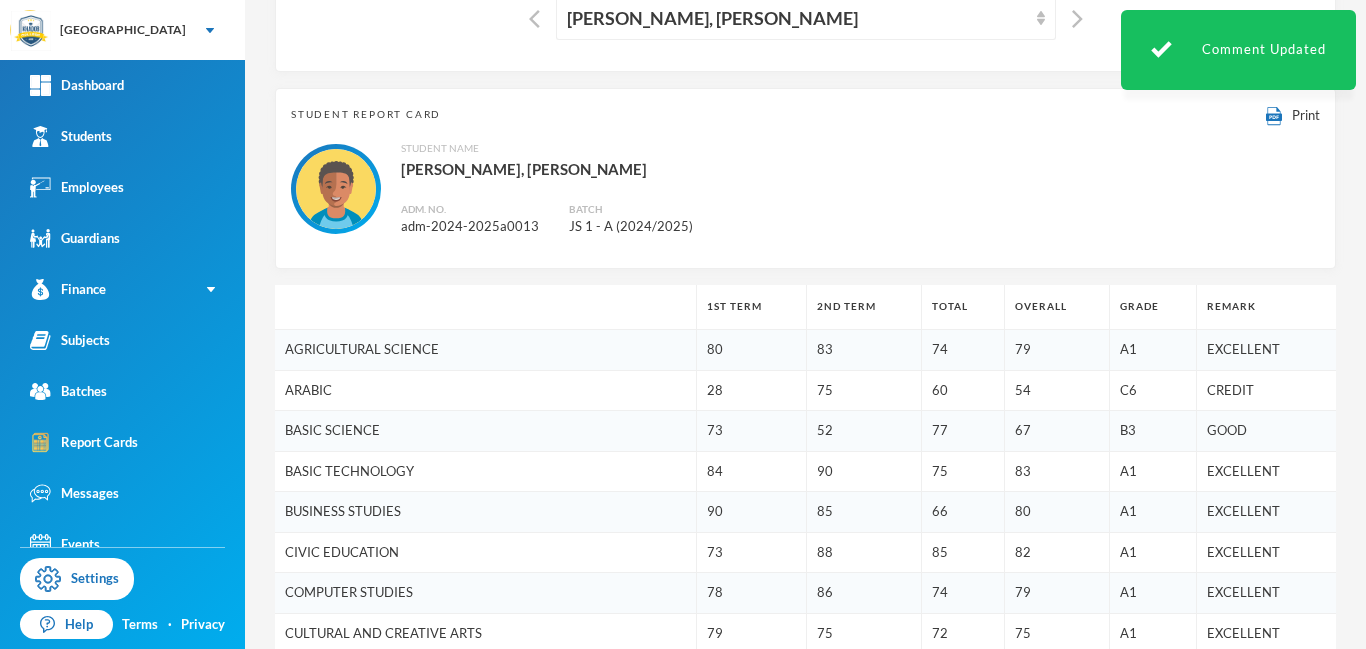 scroll, scrollTop: 155, scrollLeft: 0, axis: vertical 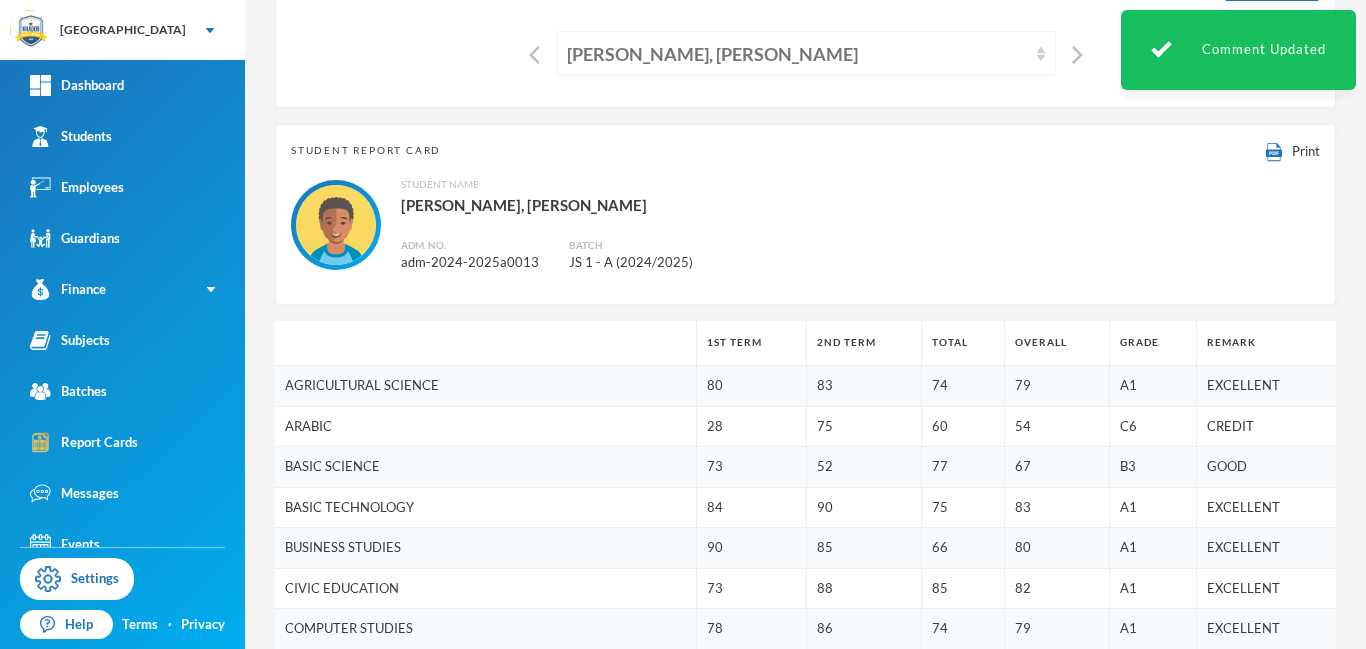 click on "[PERSON_NAME], [PERSON_NAME]" at bounding box center (797, 54) 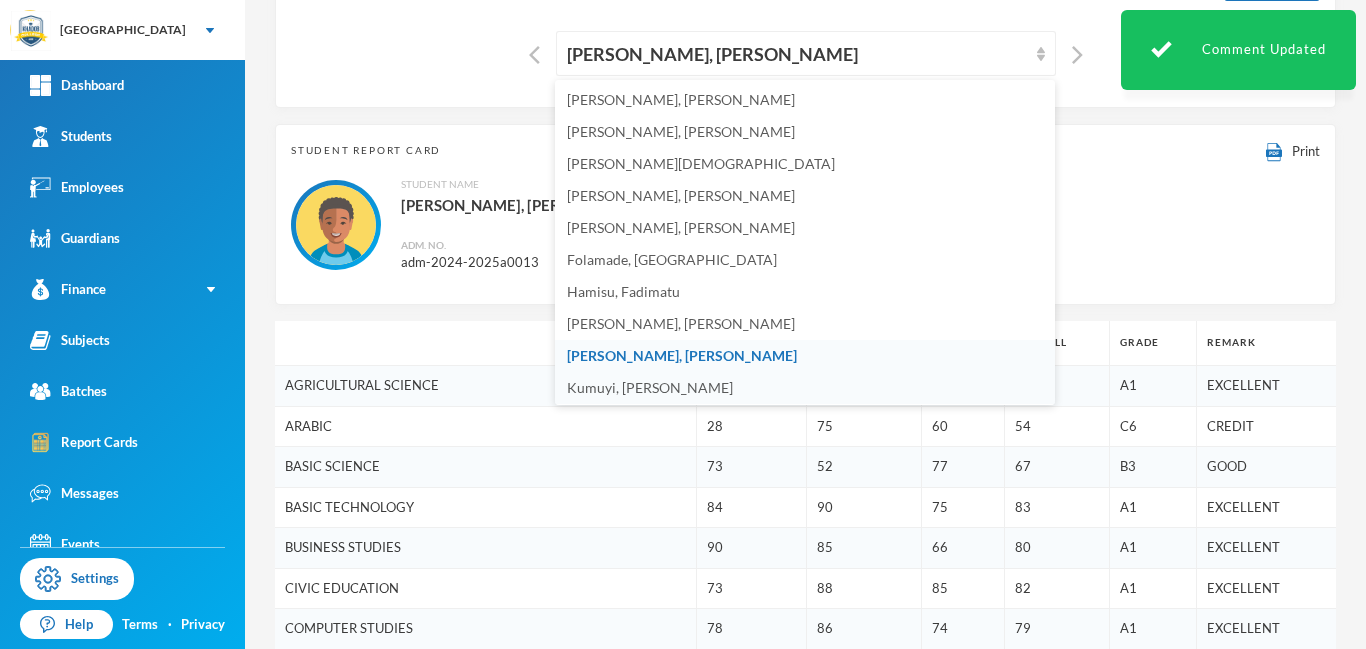 click on "Kumuyi, [PERSON_NAME]" at bounding box center [650, 387] 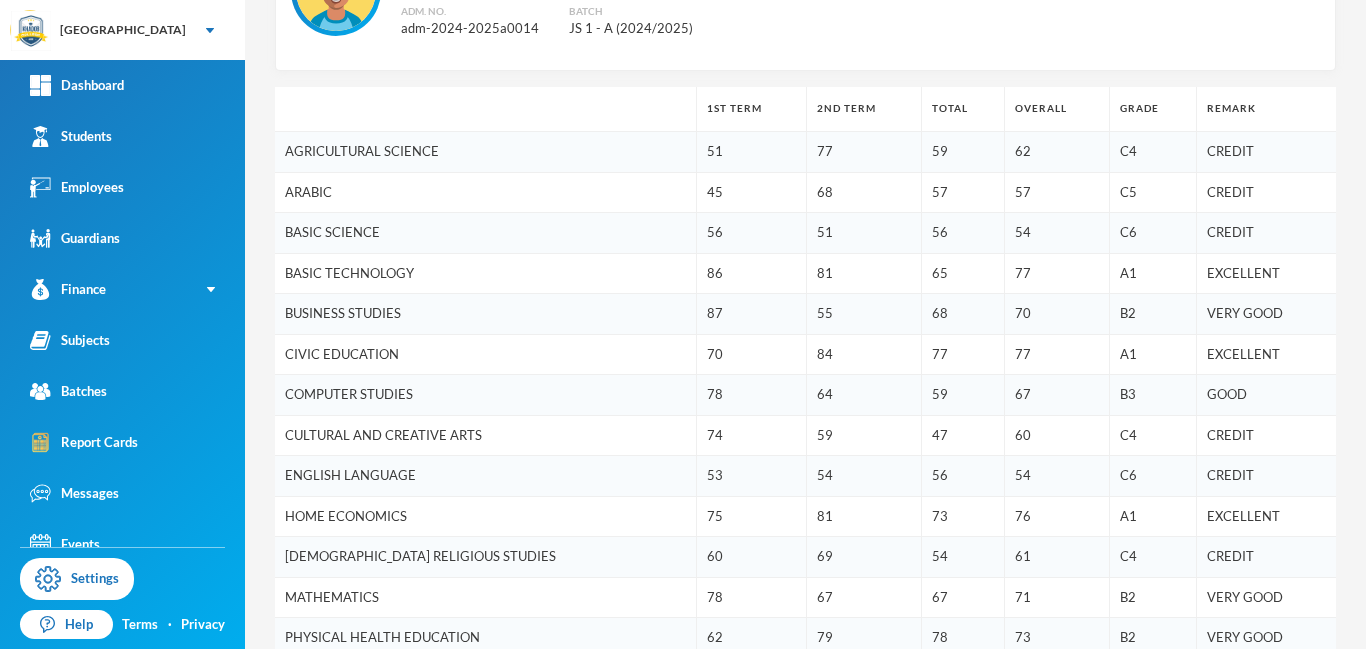 scroll, scrollTop: 0, scrollLeft: 0, axis: both 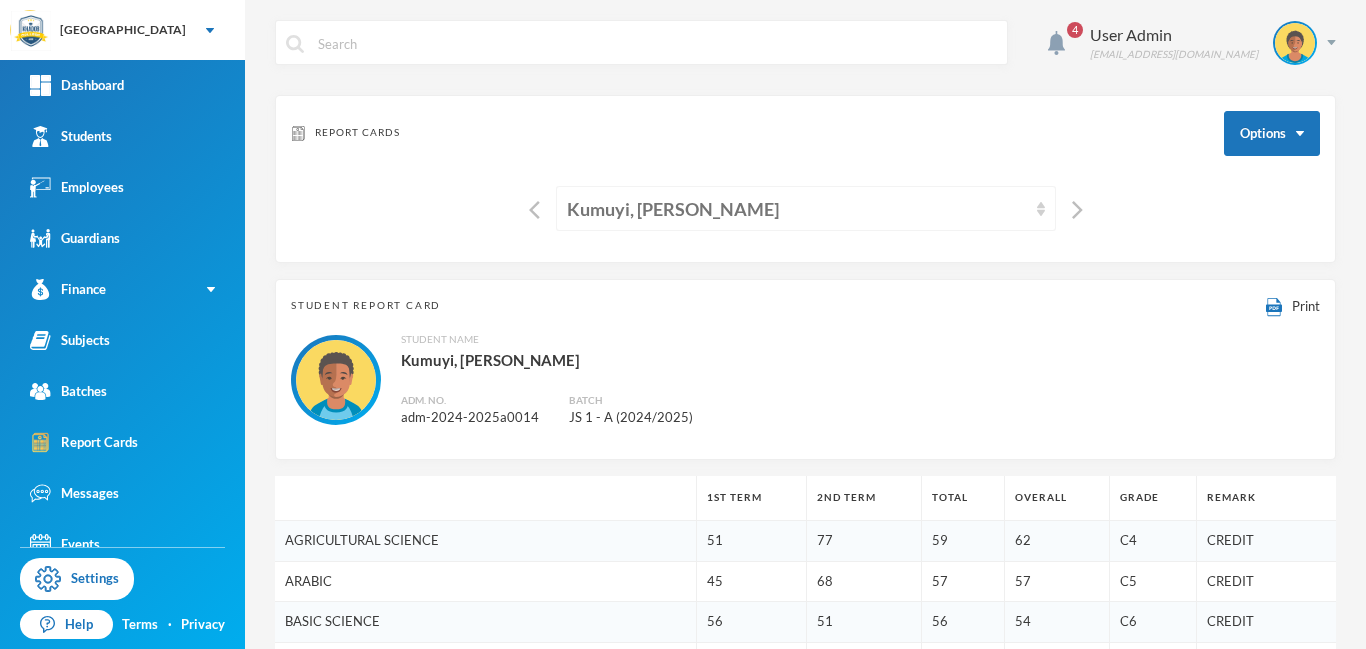 click on "Kumuyi, [PERSON_NAME]" at bounding box center [797, 209] 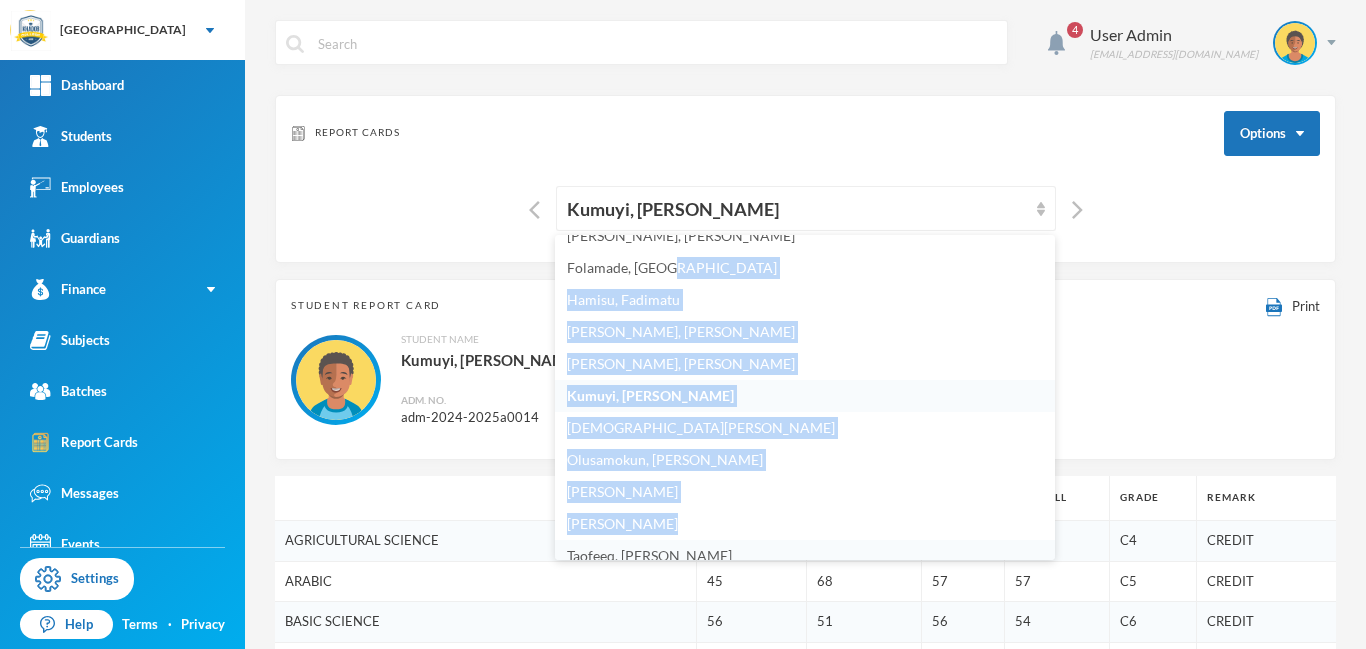 scroll, scrollTop: 163, scrollLeft: 0, axis: vertical 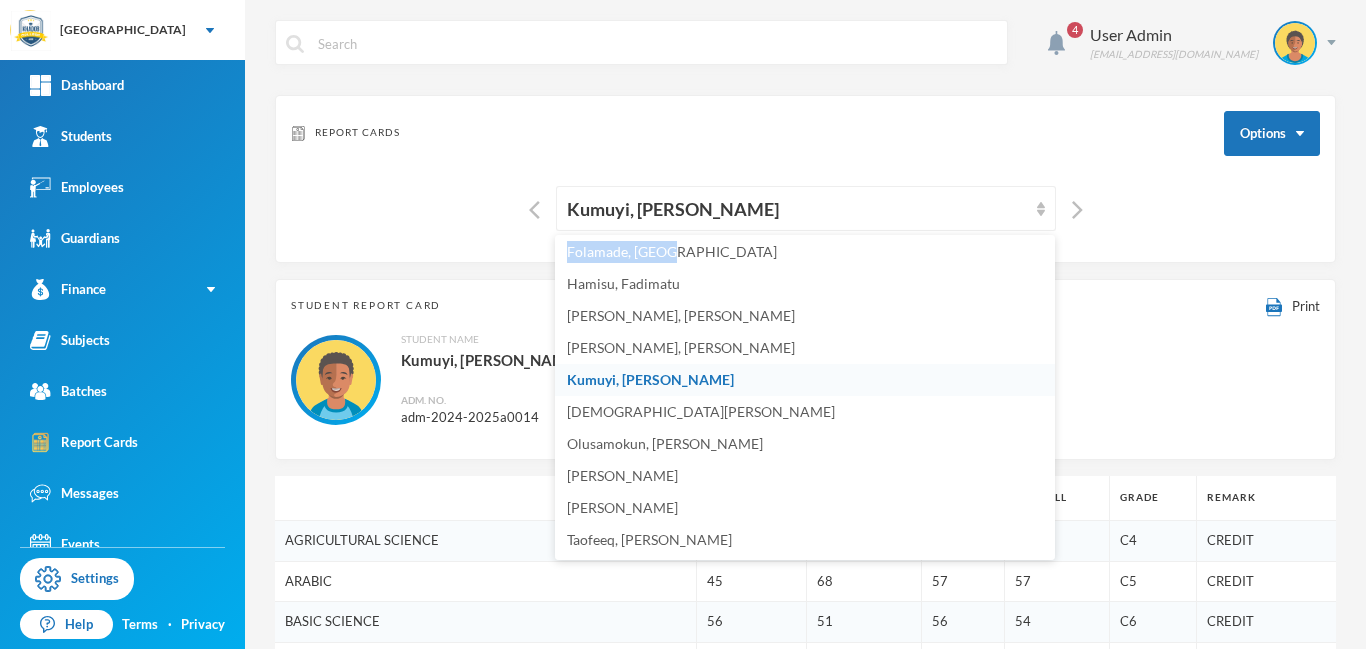 drag, startPoint x: 1047, startPoint y: 429, endPoint x: 1021, endPoint y: 560, distance: 133.55524 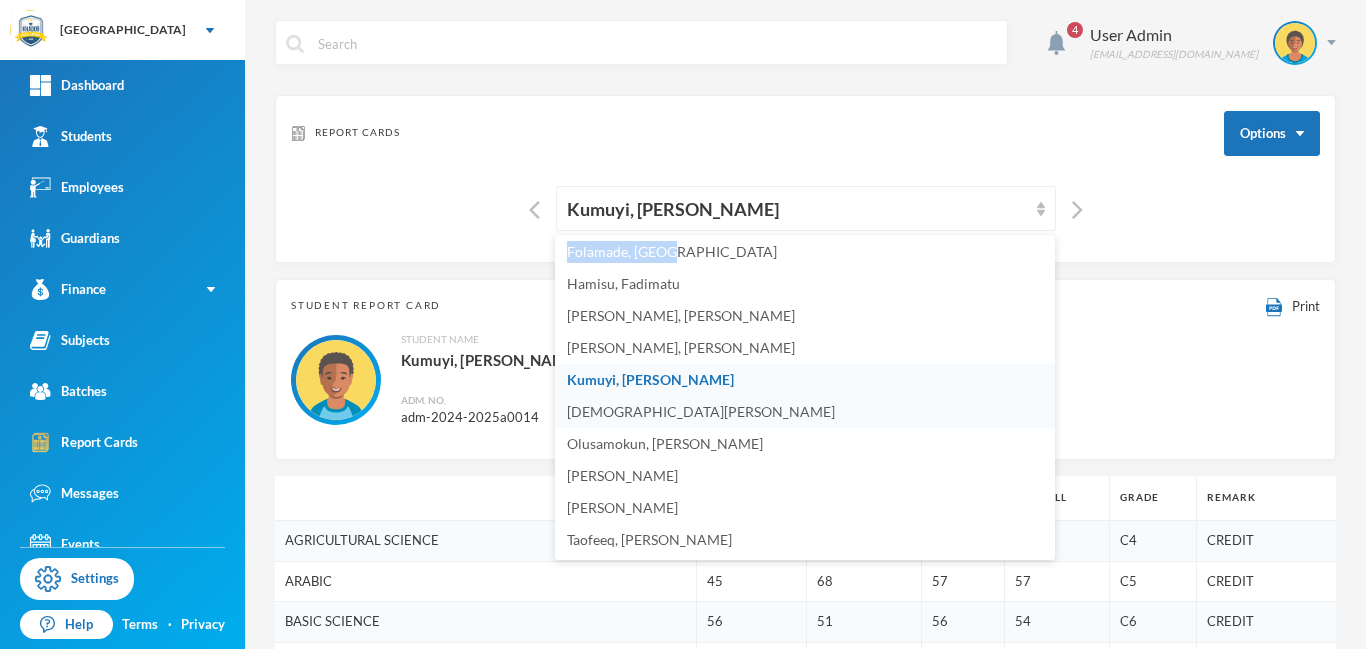 click on "[DEMOGRAPHIC_DATA][PERSON_NAME]" at bounding box center [701, 411] 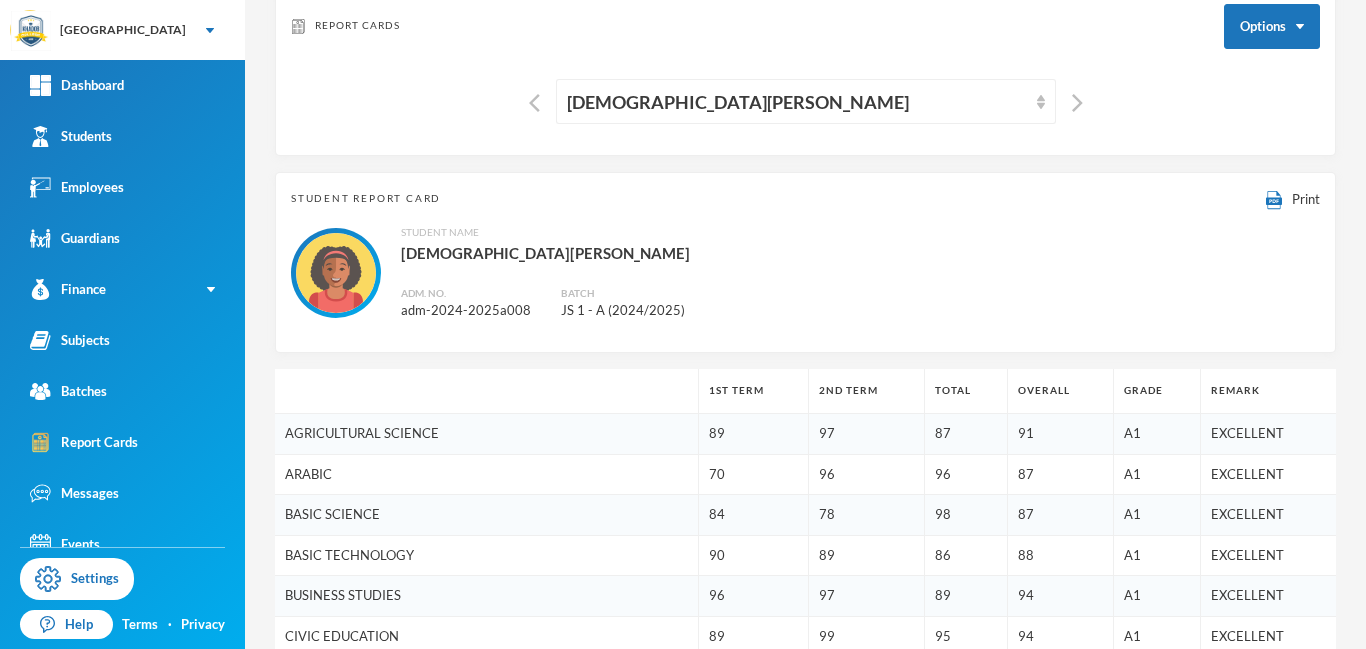 scroll, scrollTop: 0, scrollLeft: 0, axis: both 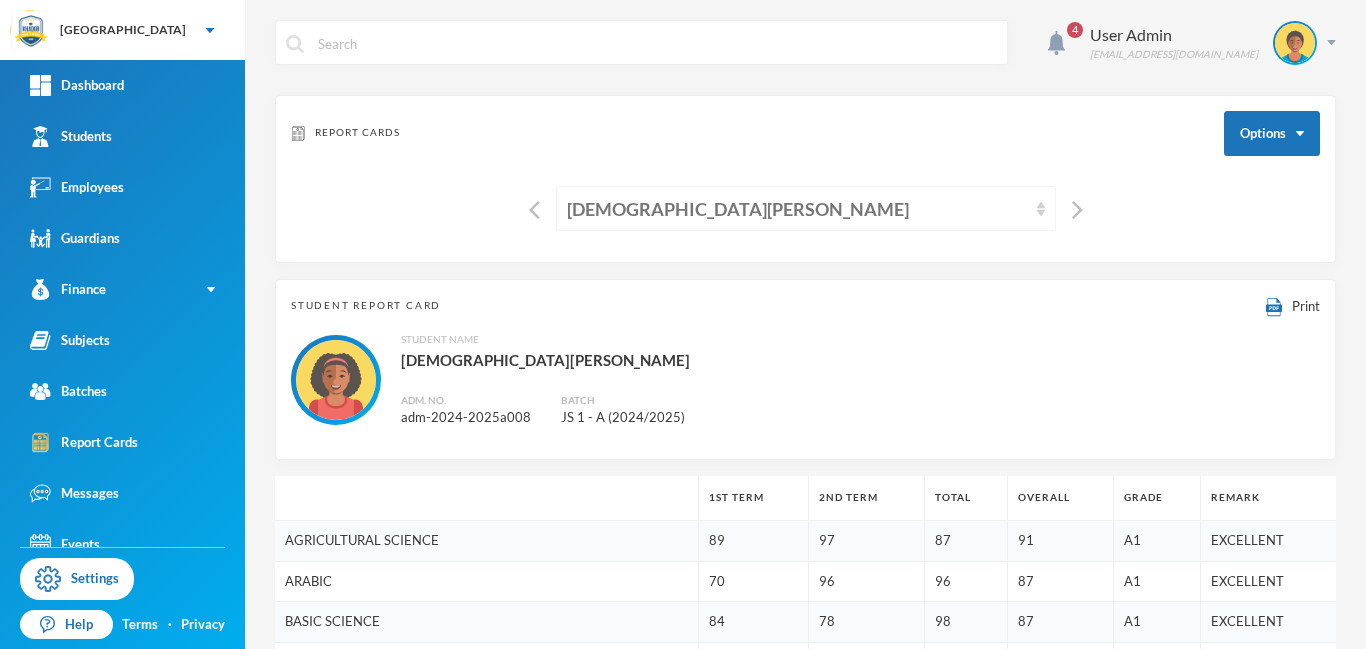 click on "[DEMOGRAPHIC_DATA][PERSON_NAME]" at bounding box center (797, 209) 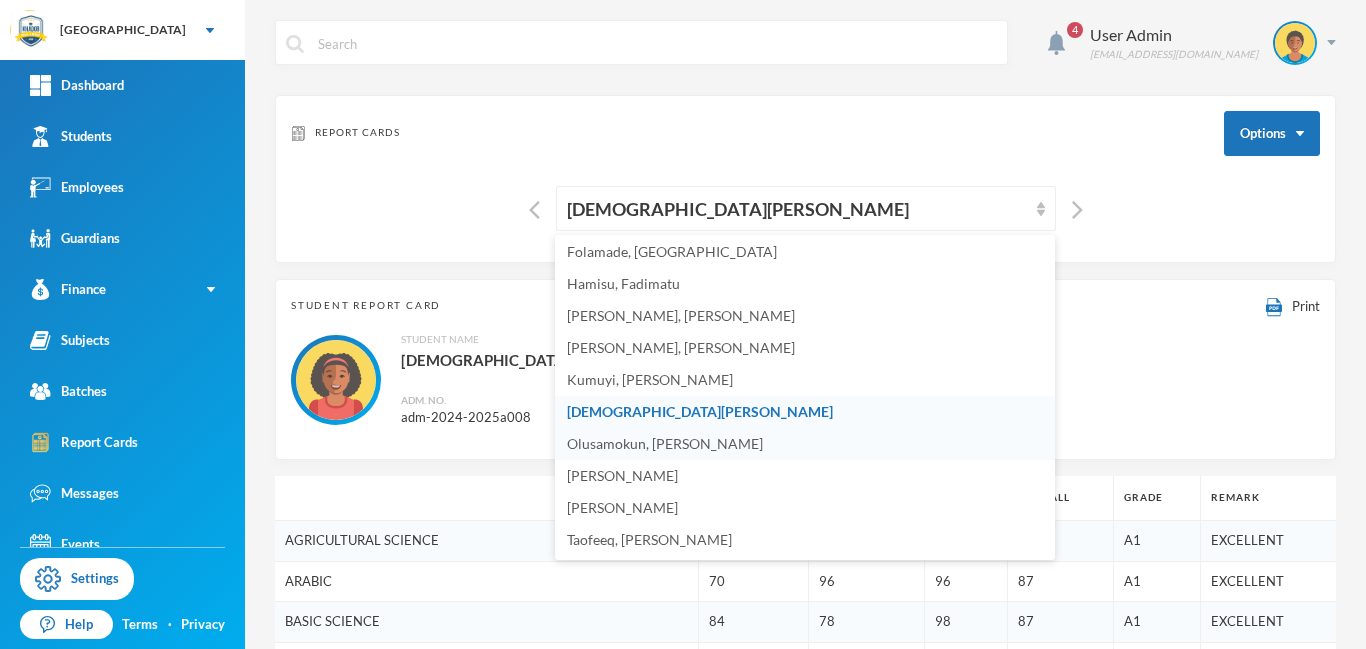 click on "Olusamokun, [PERSON_NAME]" at bounding box center (665, 443) 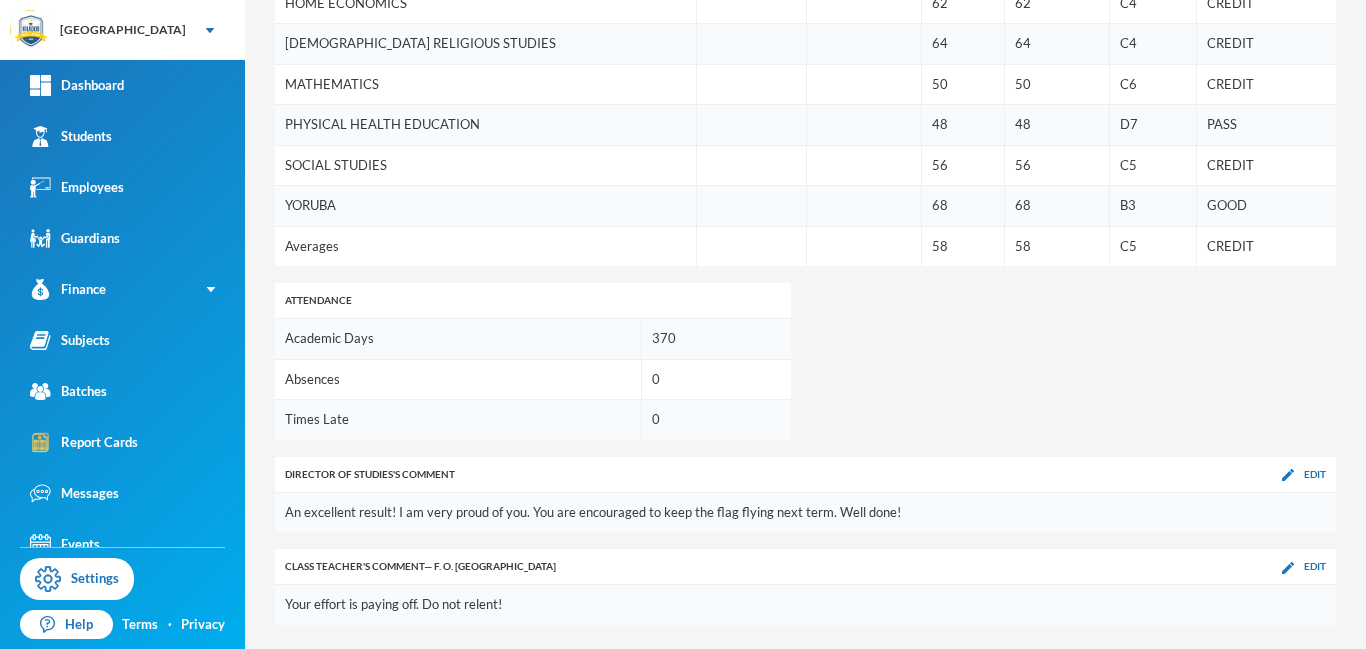 scroll, scrollTop: 914, scrollLeft: 0, axis: vertical 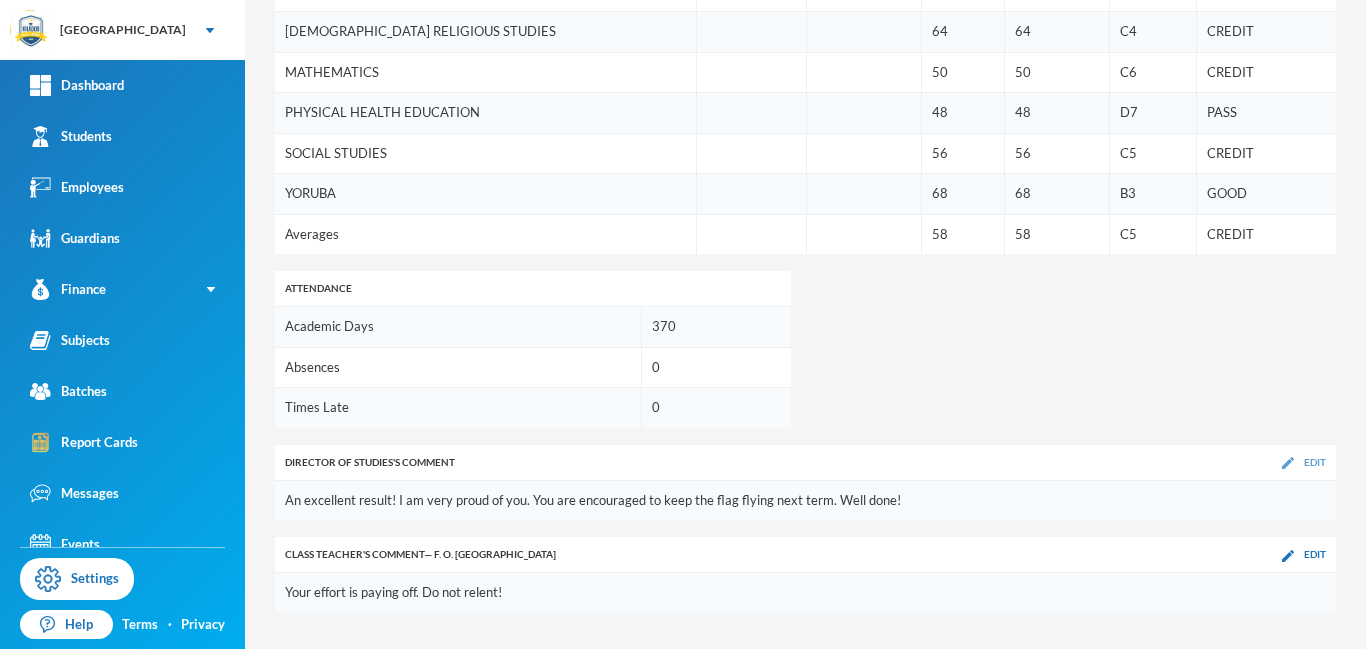 click at bounding box center [1288, 463] 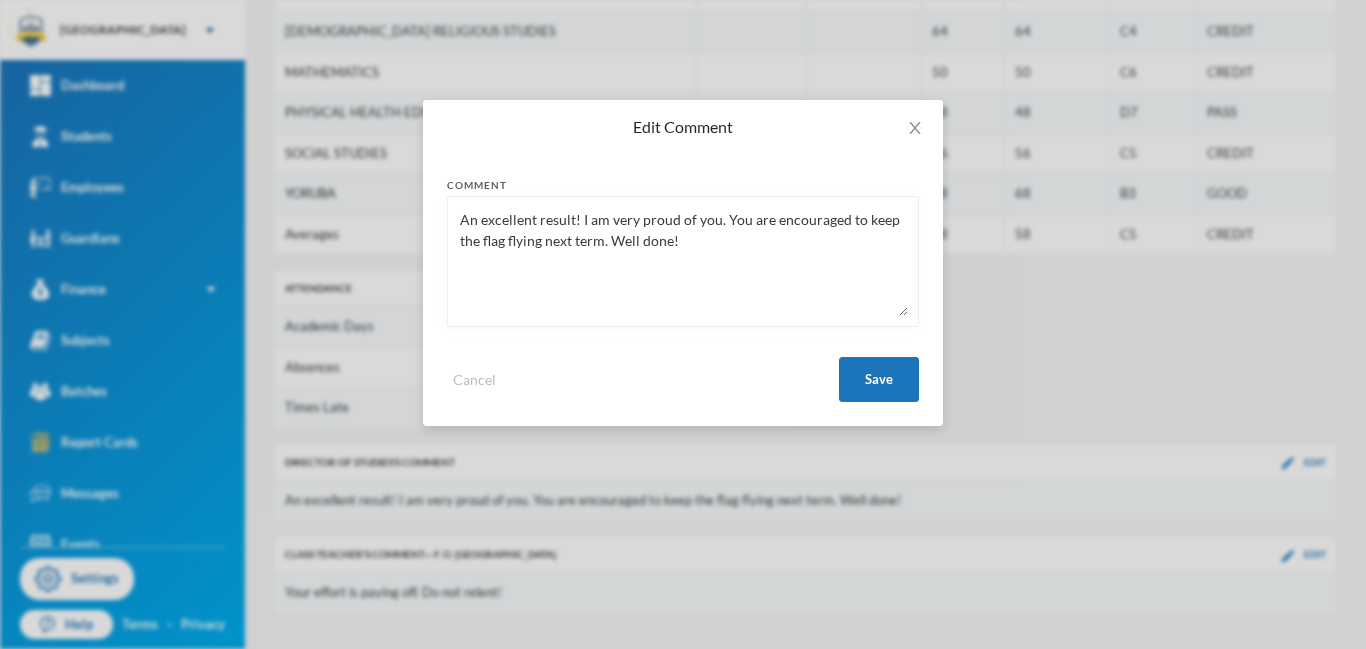 click on "An excellent result! I am very proud of you. You are encouraged to keep the flag flying next term. Well done!" at bounding box center [683, 261] 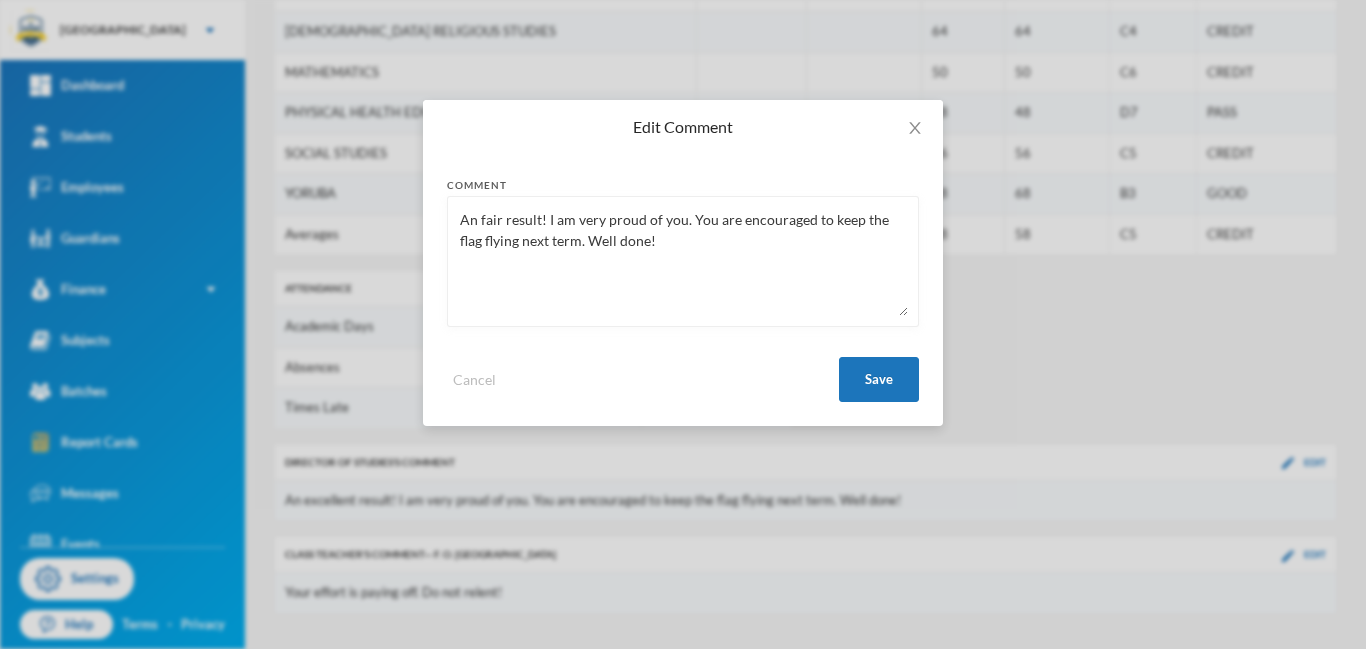 click on "An fair result! I am very proud of you. You are encouraged to keep the flag flying next term. Well done!" at bounding box center [683, 261] 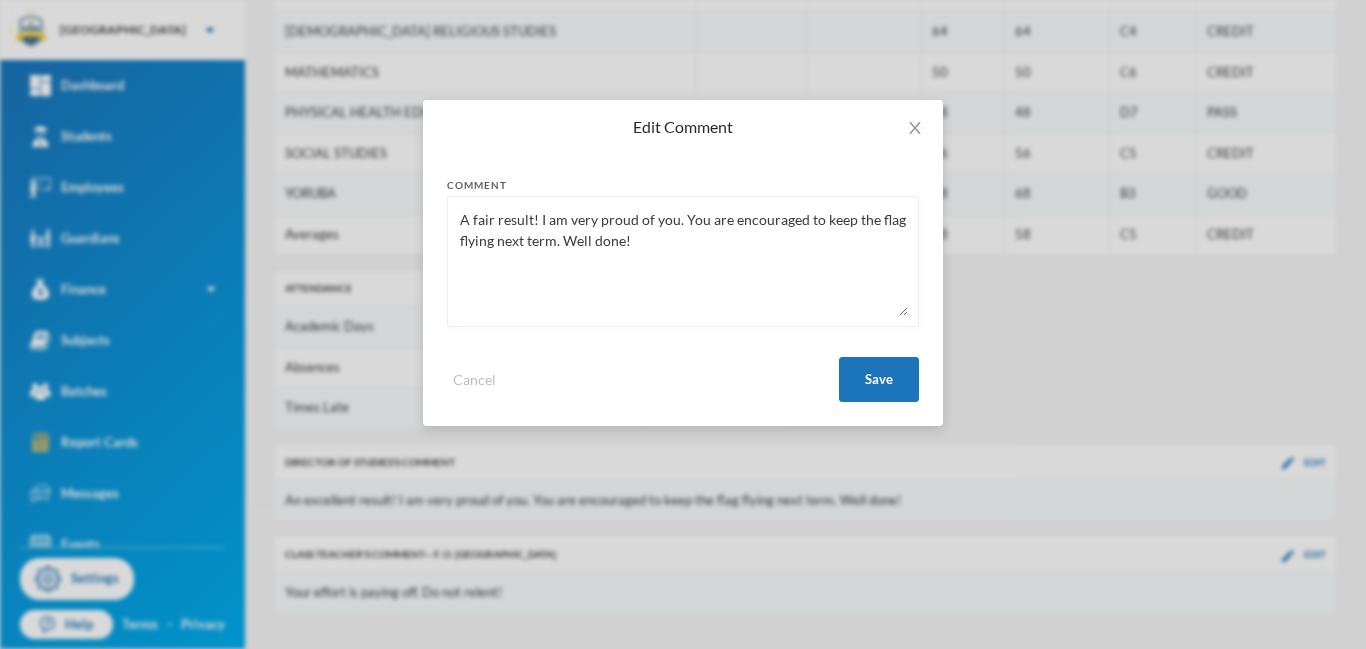 click on "A fair result! I am very proud of you. You are encouraged to keep the flag flying next term. Well done!" at bounding box center [683, 261] 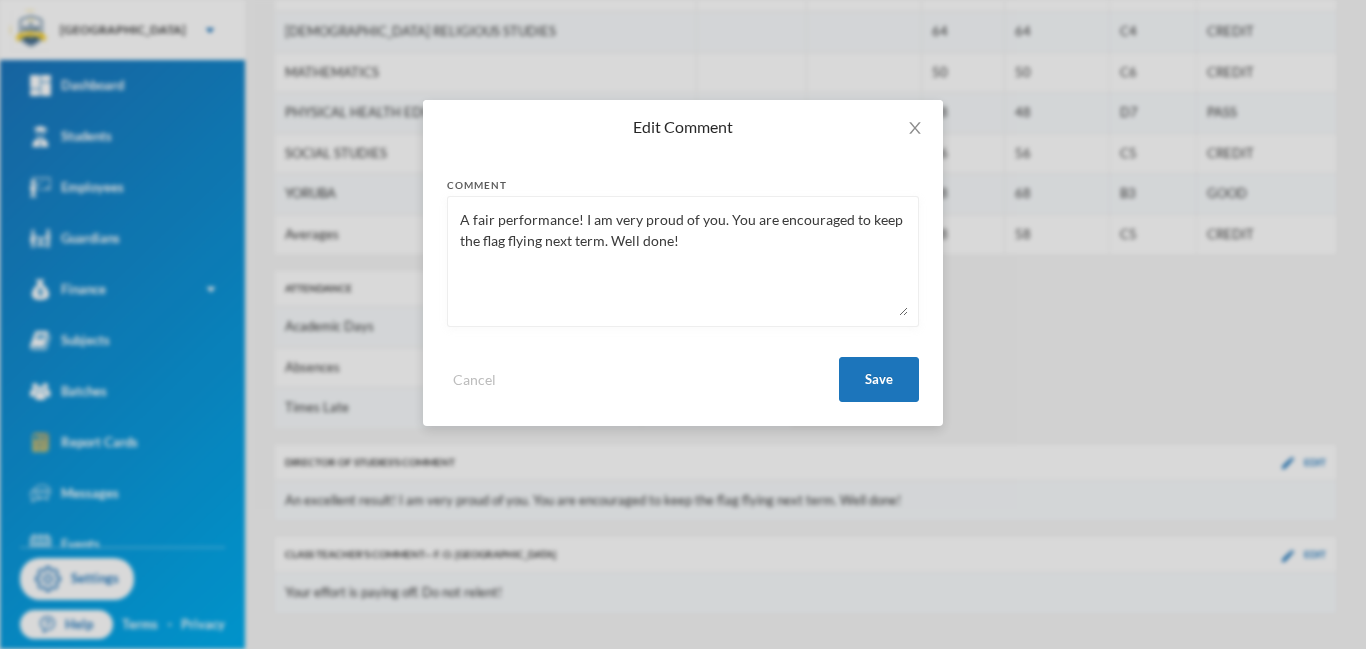 drag, startPoint x: 610, startPoint y: 246, endPoint x: 582, endPoint y: 214, distance: 42.520584 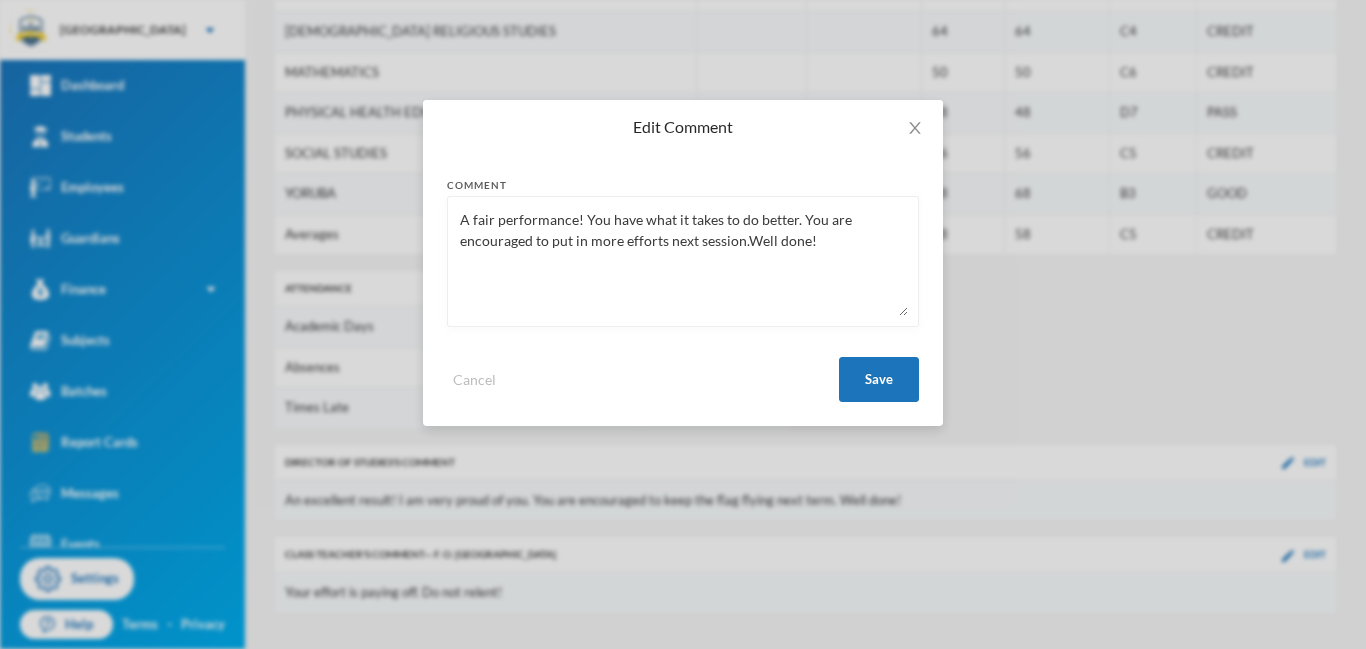 click on "A fair performance! You have what it takes to do better. You are encouraged to put in more efforts next session.Well done!" at bounding box center [683, 261] 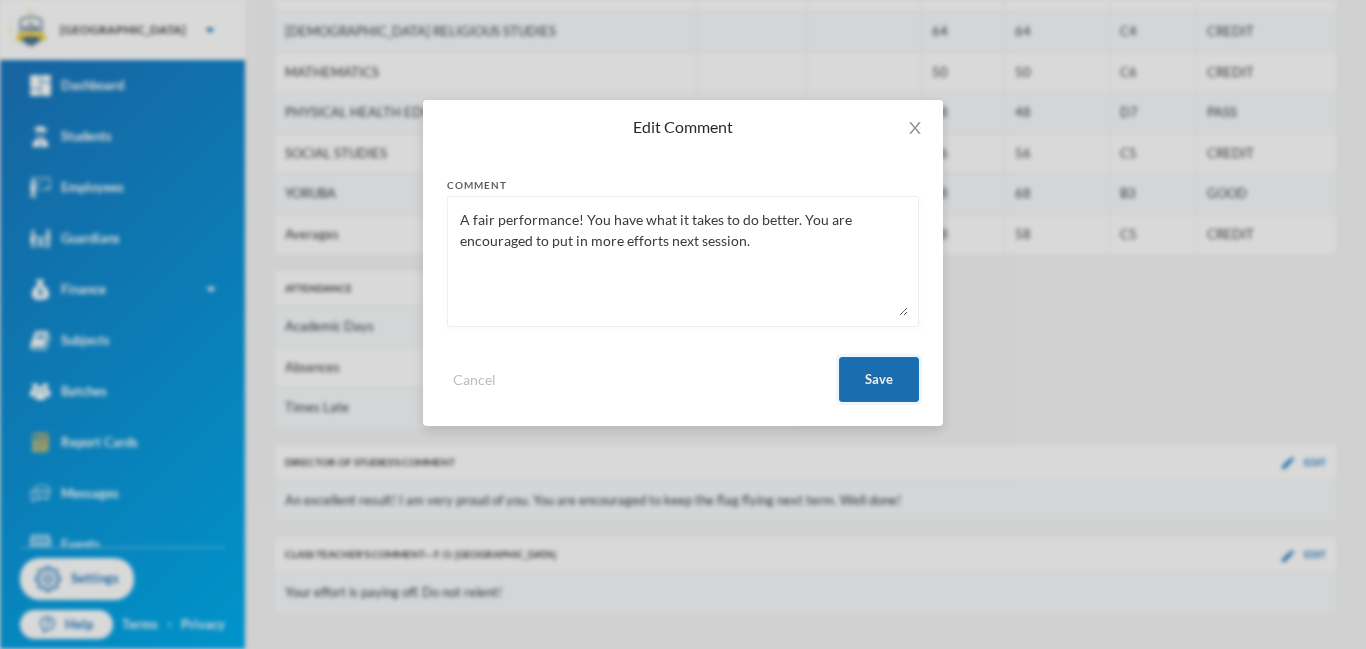 type on "A fair performance! You have what it takes to do better. You are encouraged to put in more efforts next session." 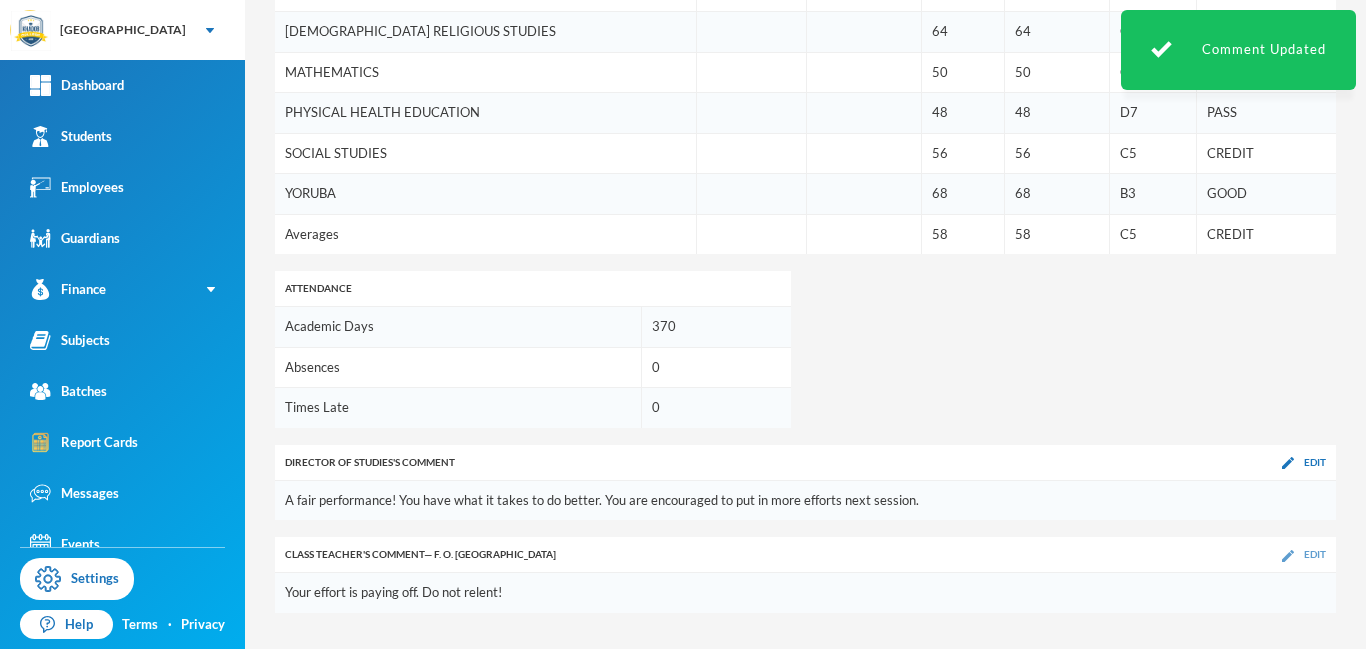 click at bounding box center [1288, 556] 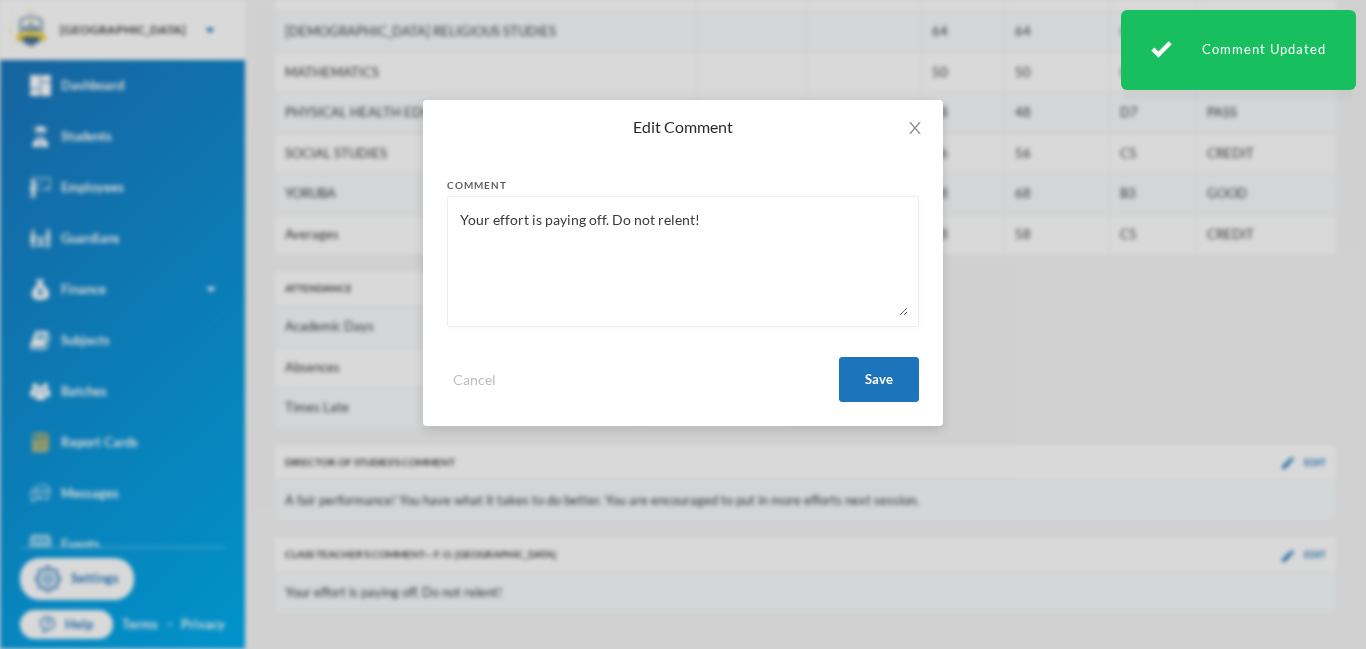 drag, startPoint x: 603, startPoint y: 223, endPoint x: 446, endPoint y: 224, distance: 157.00319 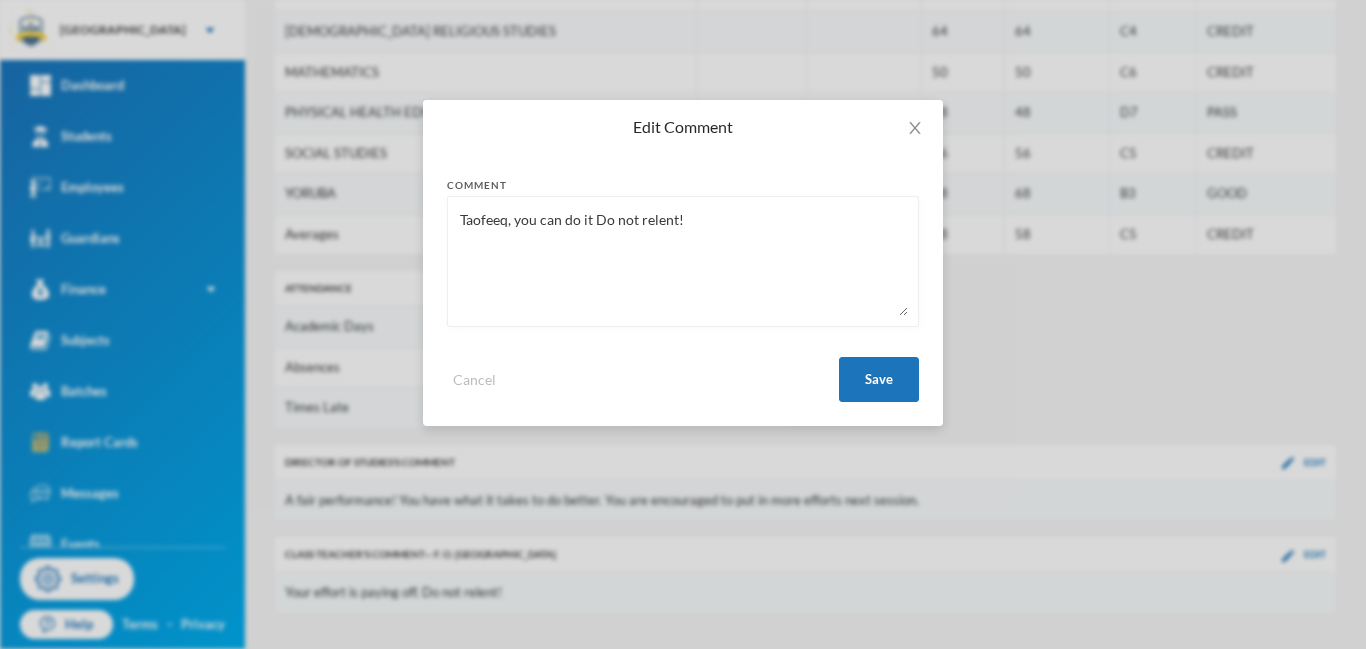 click on "Taofeeq, you can do it Do not relent!" at bounding box center [683, 261] 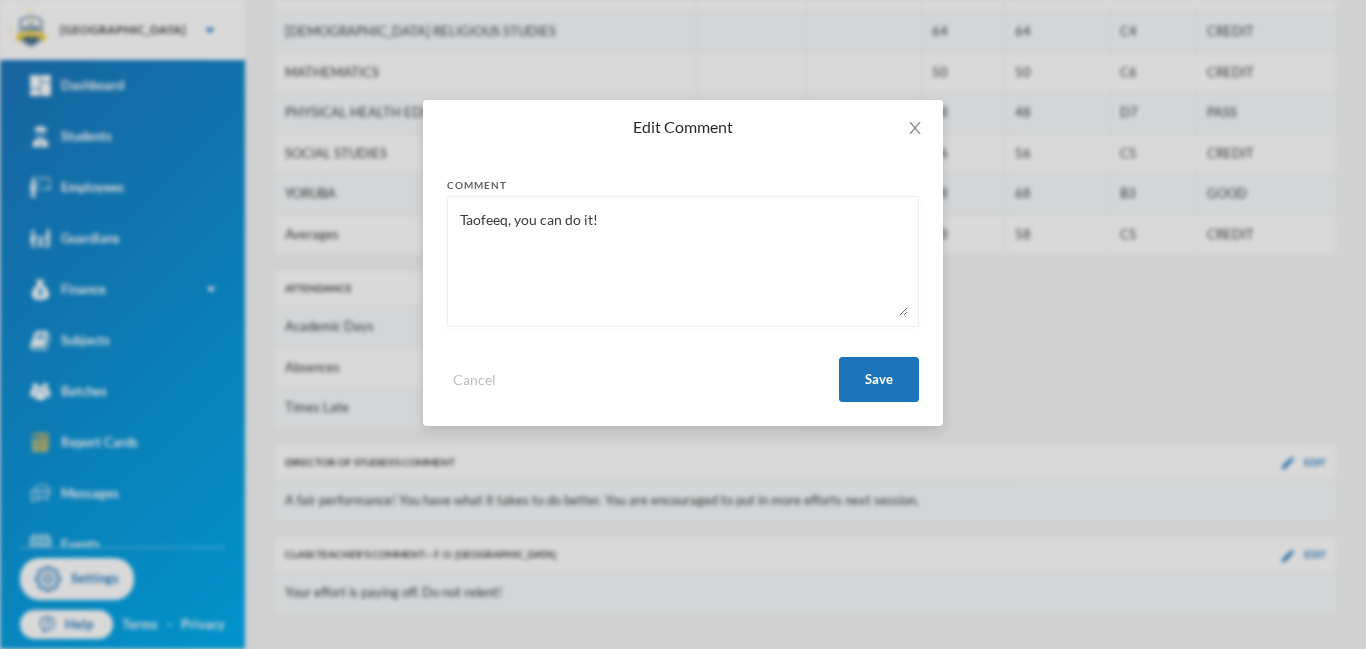 click on "Taofeeq, you can do it!" at bounding box center [683, 261] 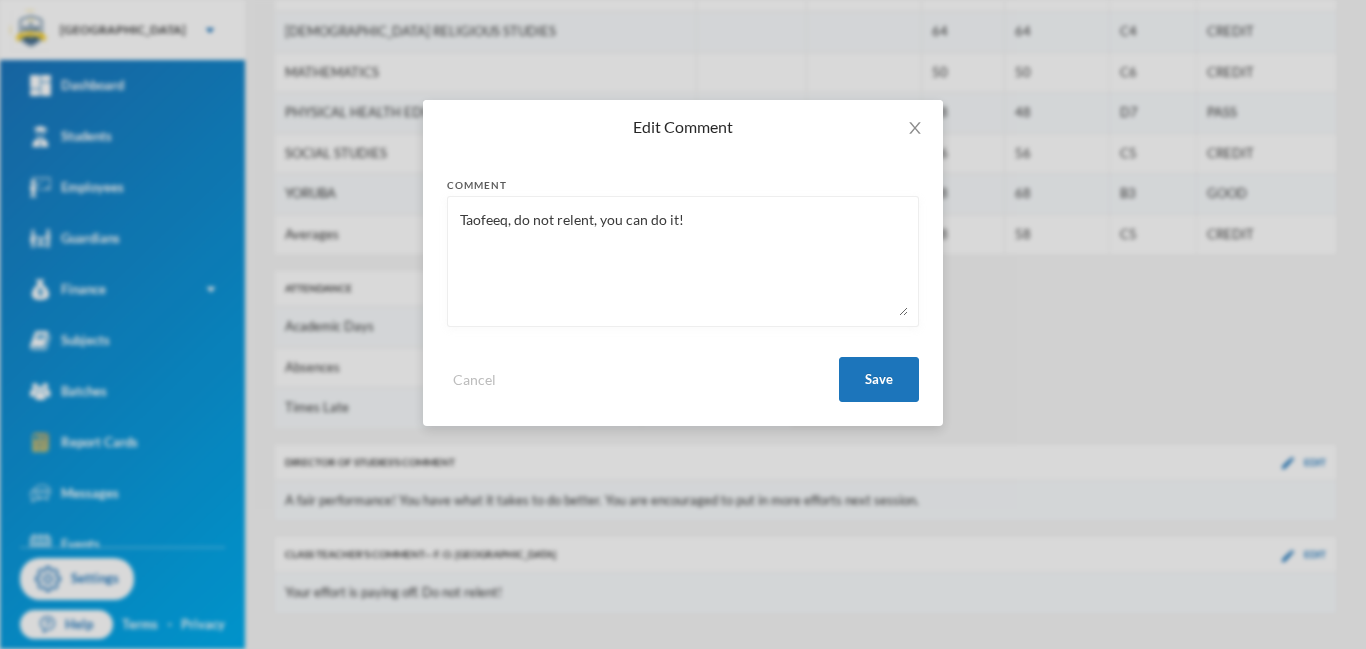 click on "Taofeeq, do not relent, you can do it!" at bounding box center [683, 261] 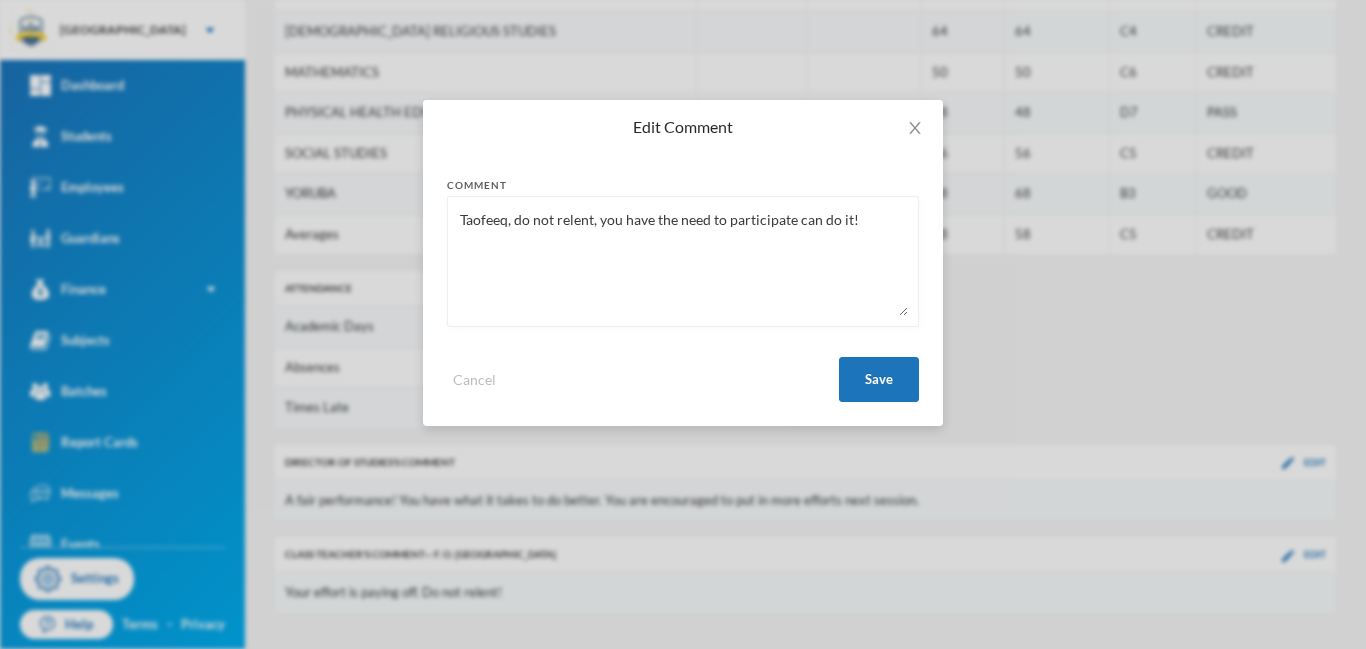 click on "Taofeeq, do not relent, you have the need to participate can do it!" at bounding box center [683, 261] 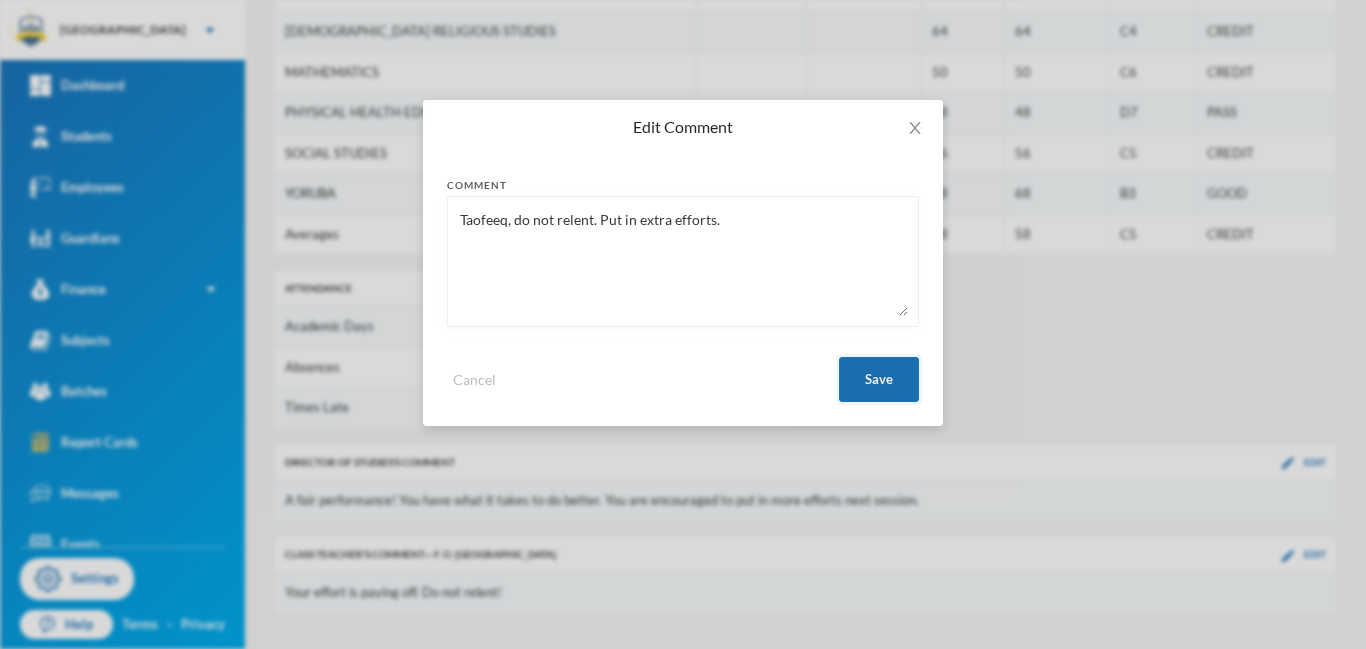 type on "Taofeeq, do not relent. Put in extra efforts." 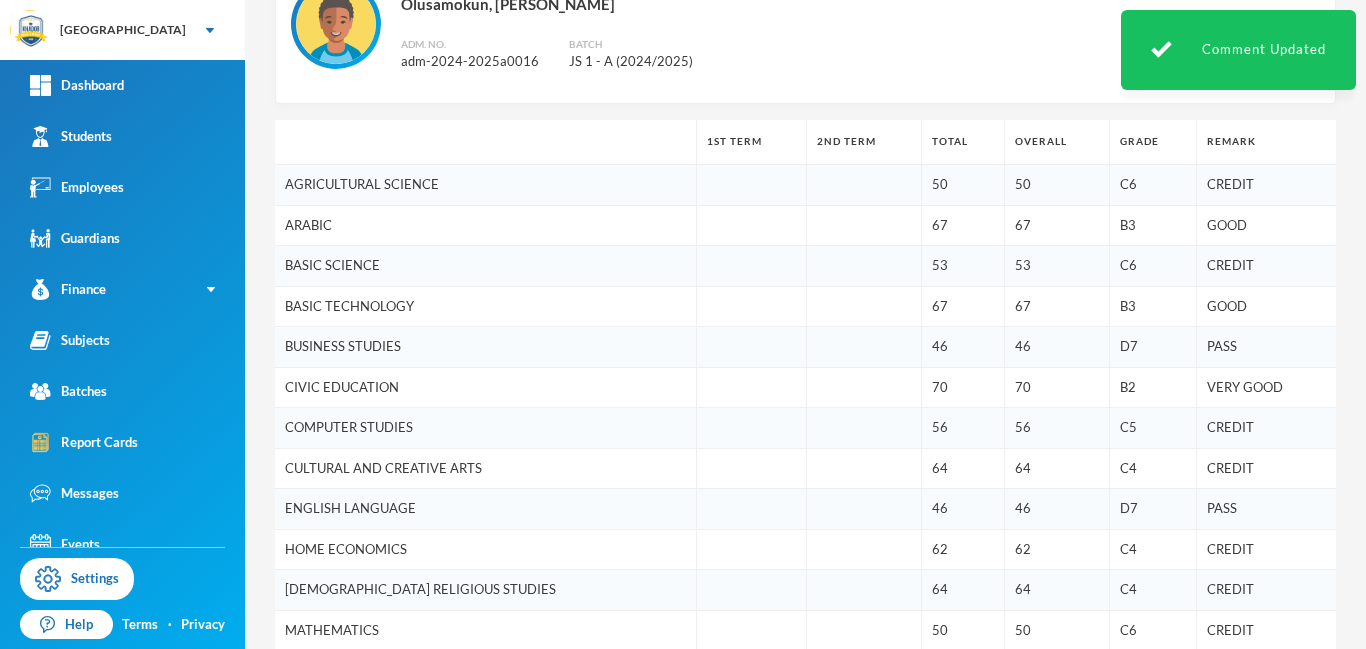 scroll, scrollTop: 0, scrollLeft: 0, axis: both 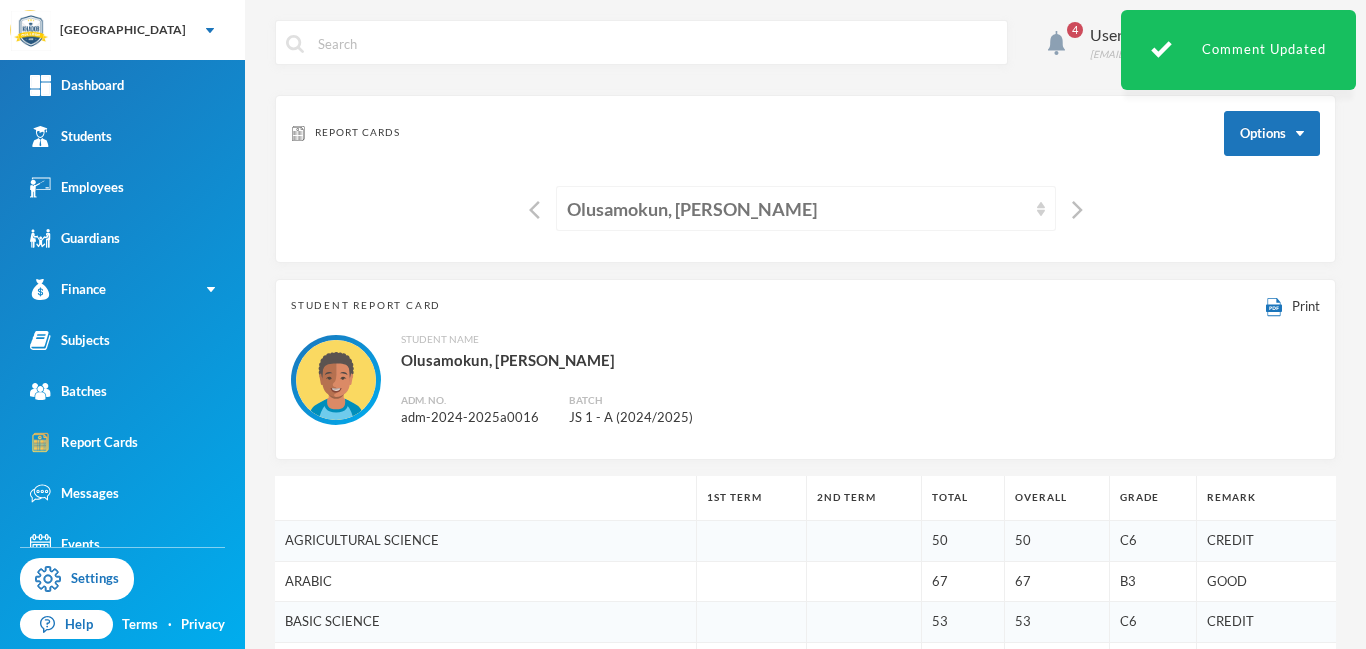 click on "Olusamokun, [PERSON_NAME]" at bounding box center [797, 209] 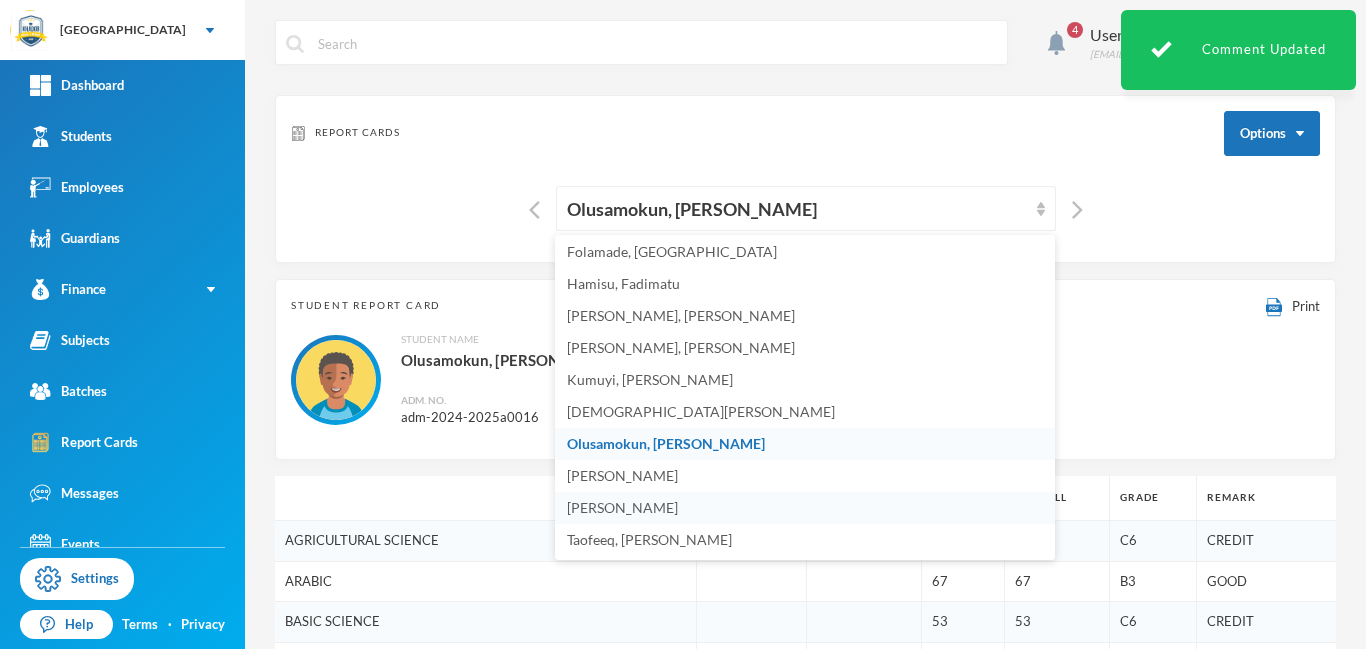 click on "[PERSON_NAME]" at bounding box center (622, 507) 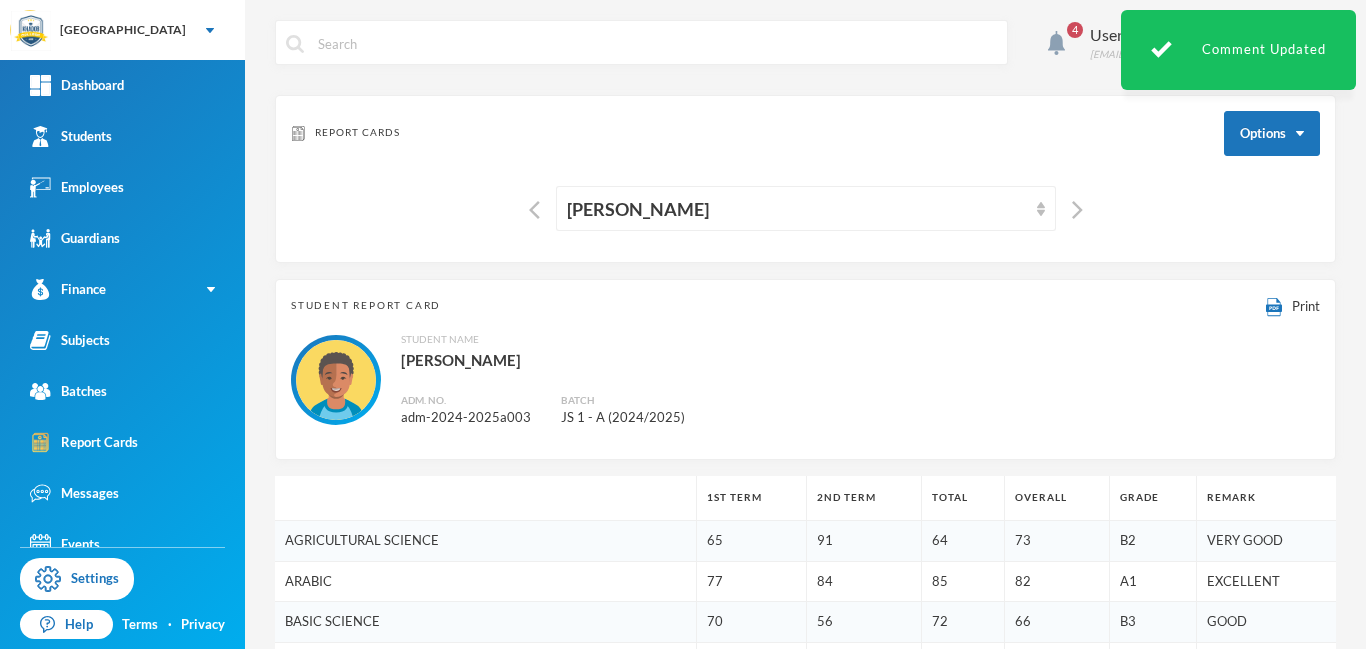scroll, scrollTop: 875, scrollLeft: 0, axis: vertical 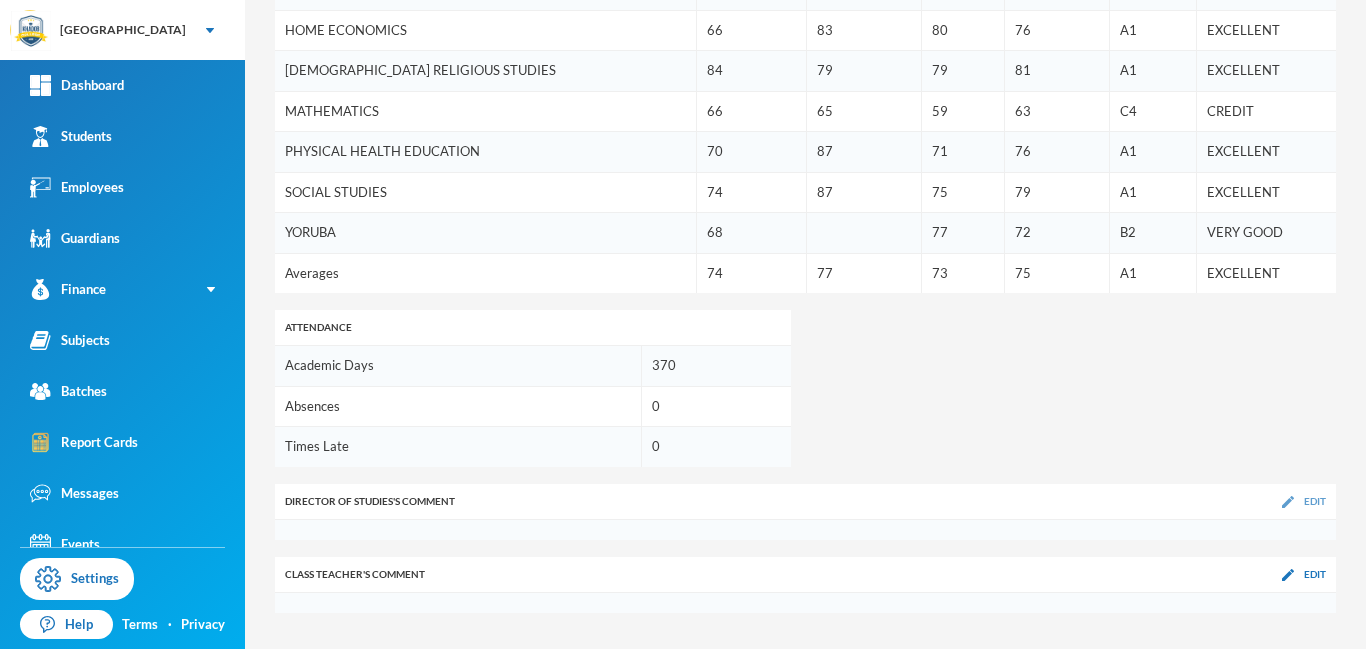 click at bounding box center (1288, 502) 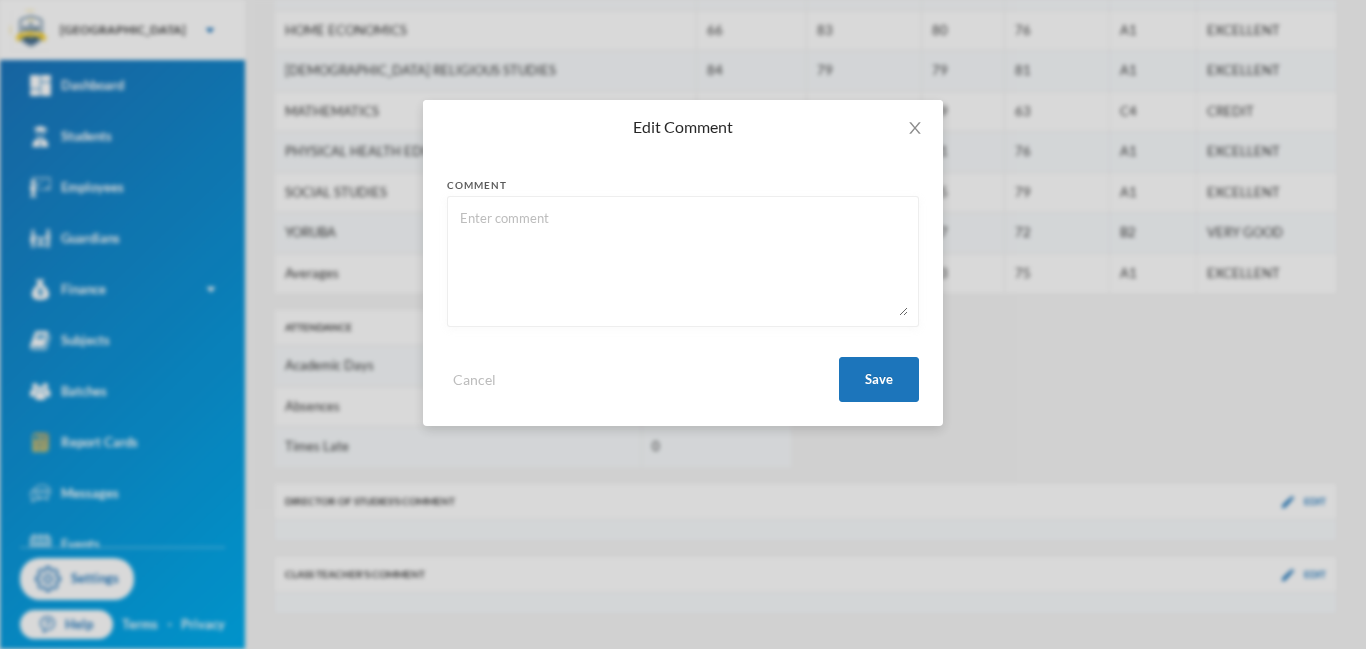 click at bounding box center [683, 261] 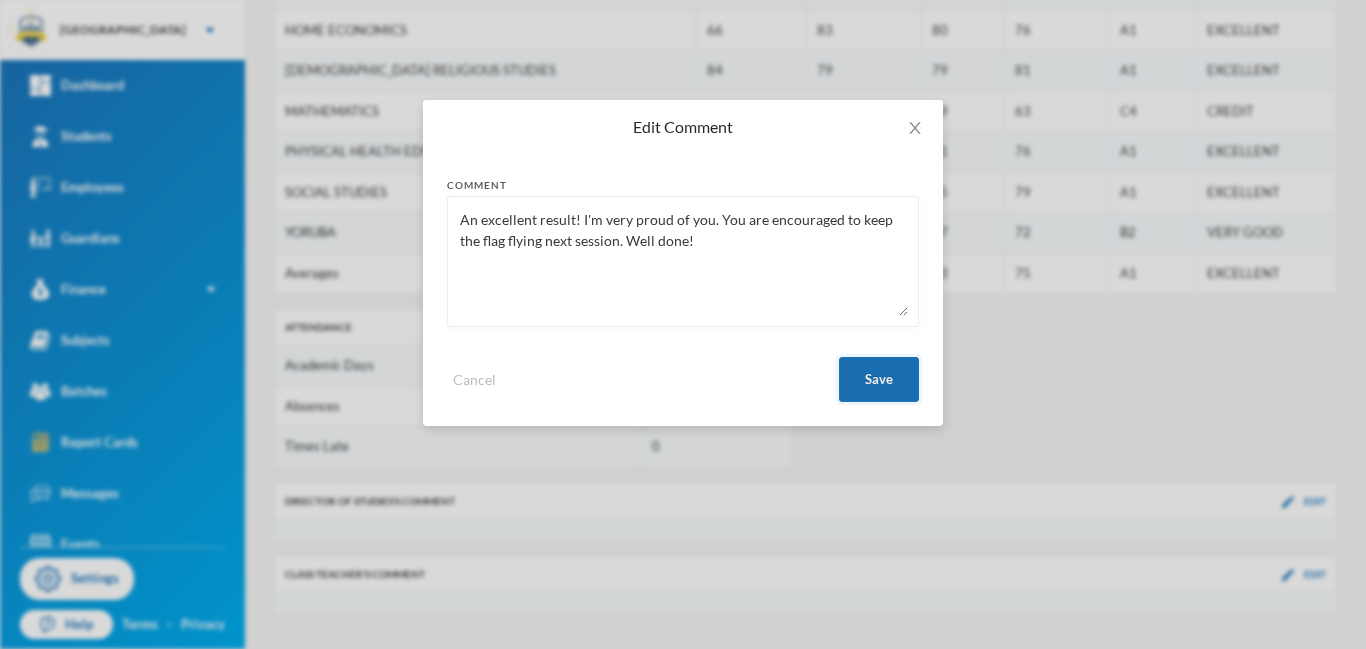 type on "An excellent result! I'm very proud of you. You are encouraged to keep the flag flying next session. Well done!" 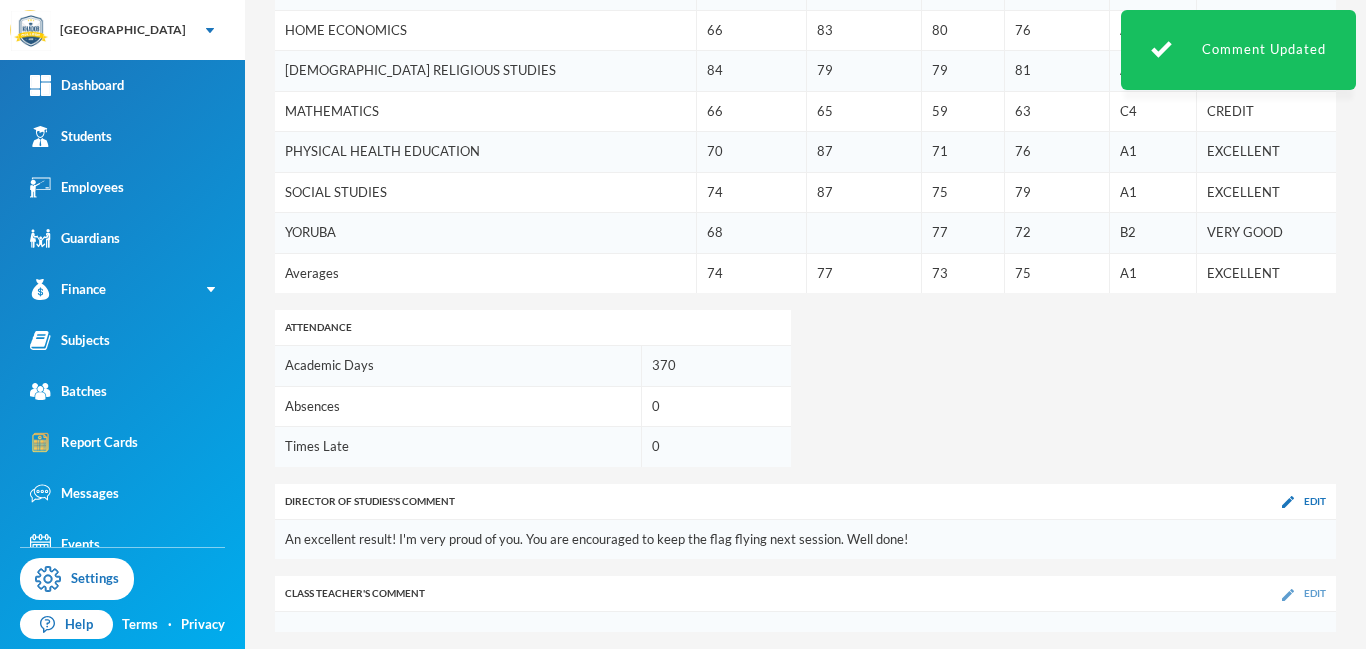 click at bounding box center (1288, 595) 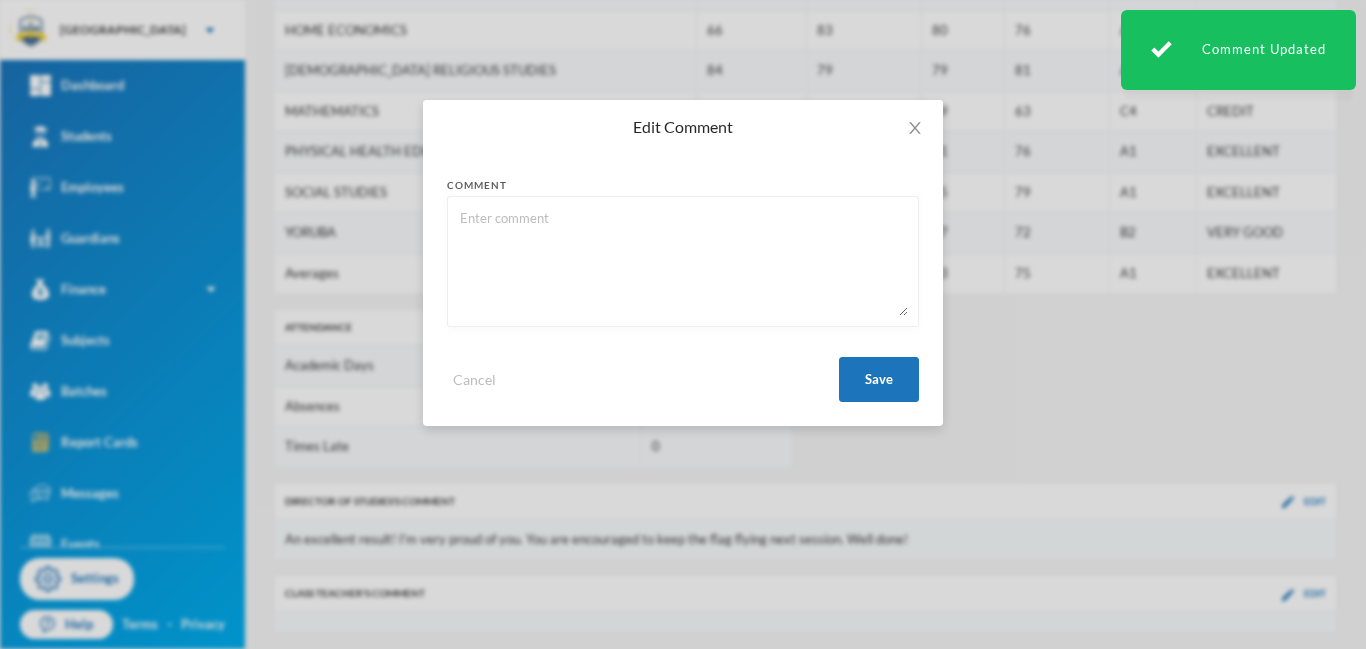 click at bounding box center [683, 261] 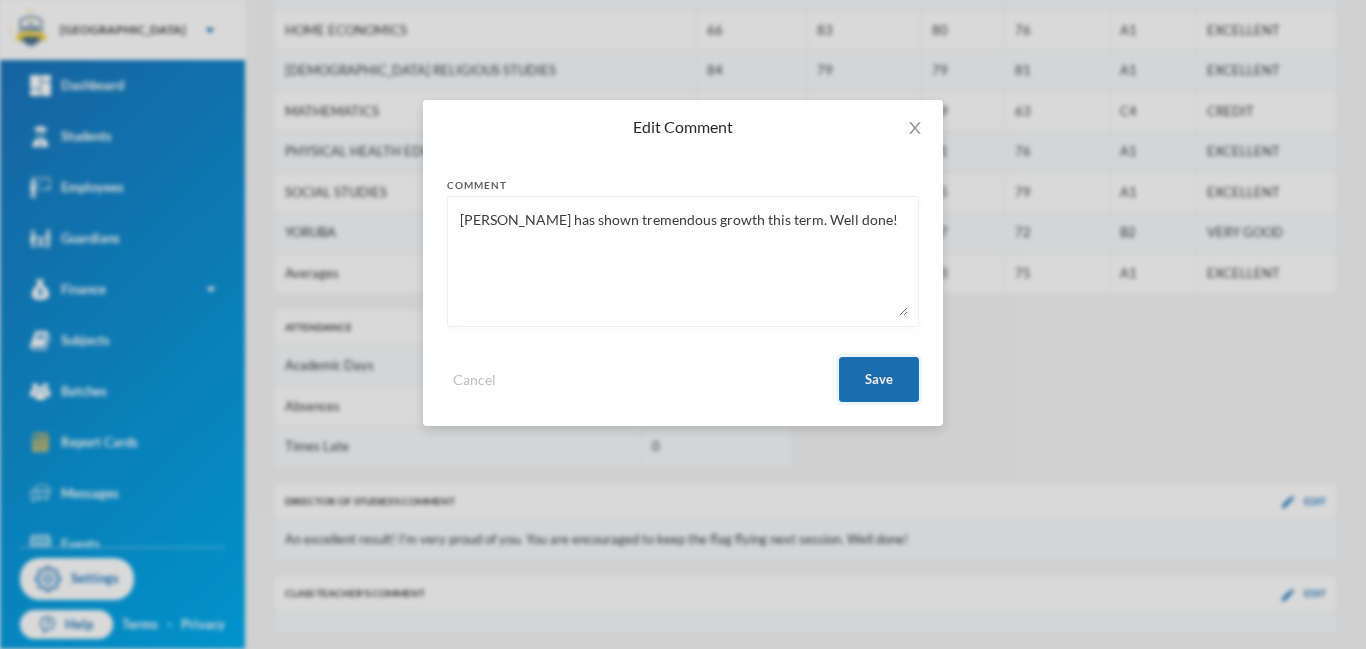 type on "[PERSON_NAME] has shown tremendous growth this term. Well done!" 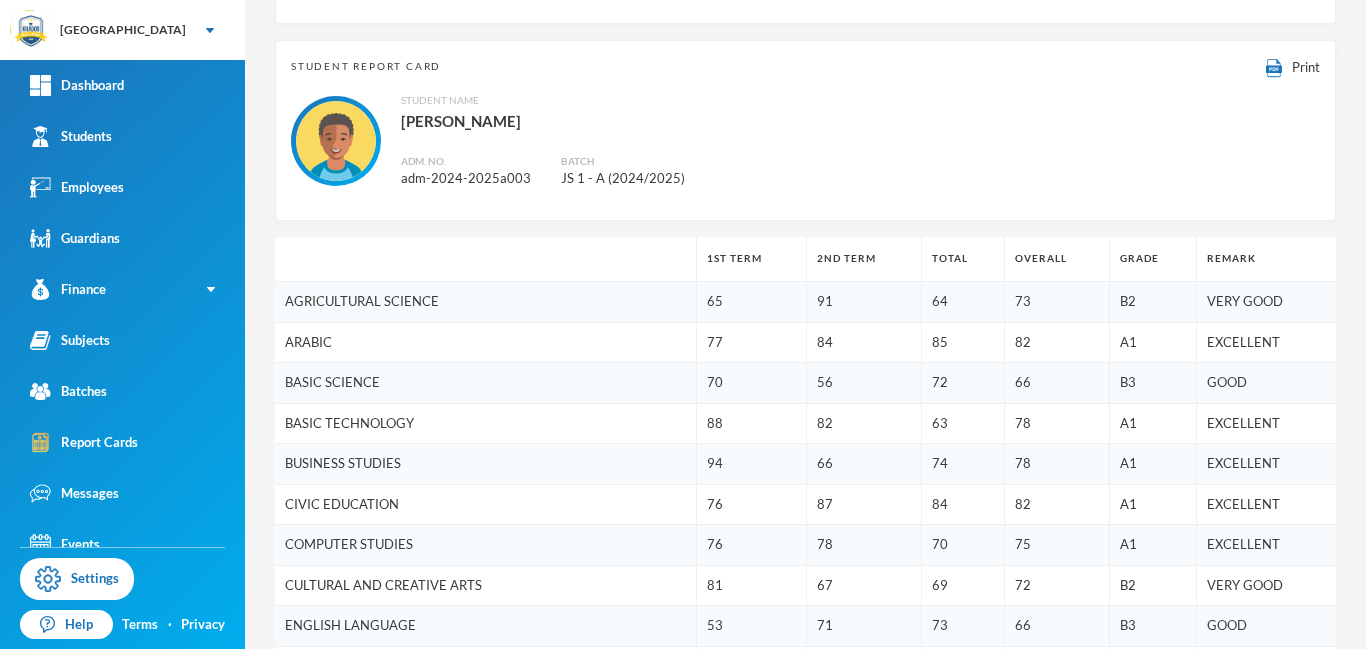 scroll, scrollTop: 37, scrollLeft: 0, axis: vertical 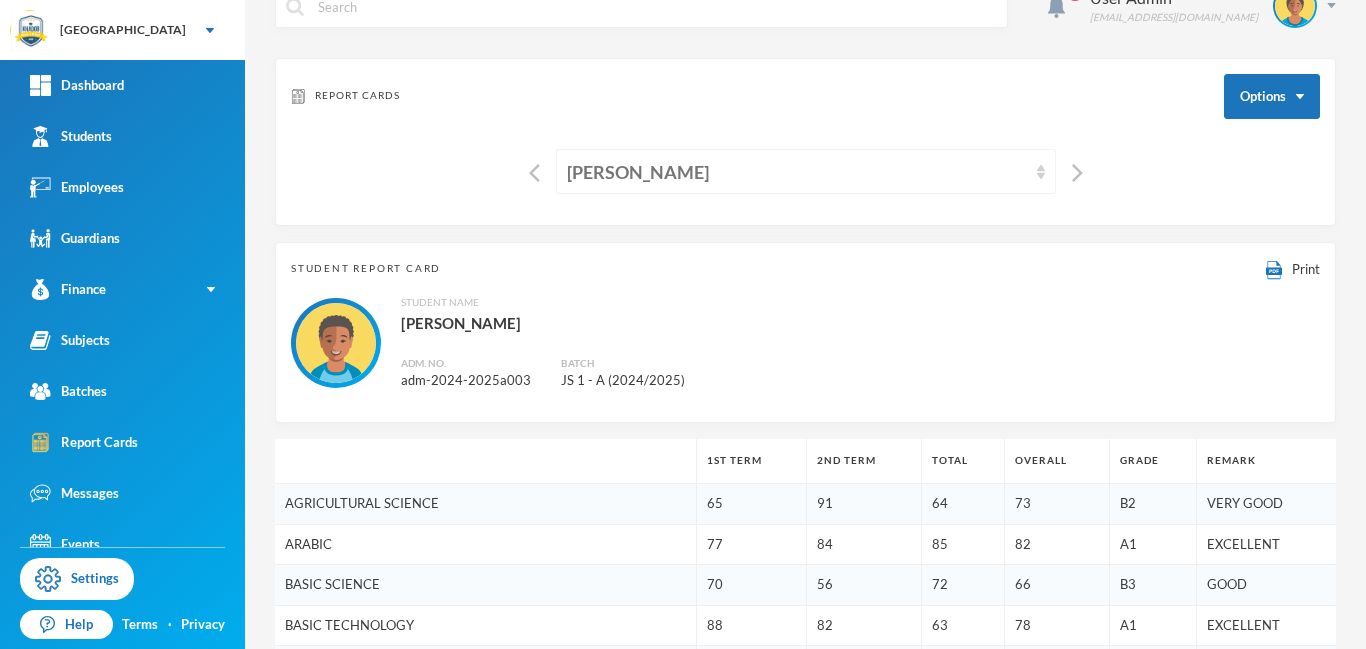 click on "[PERSON_NAME]" at bounding box center (797, 172) 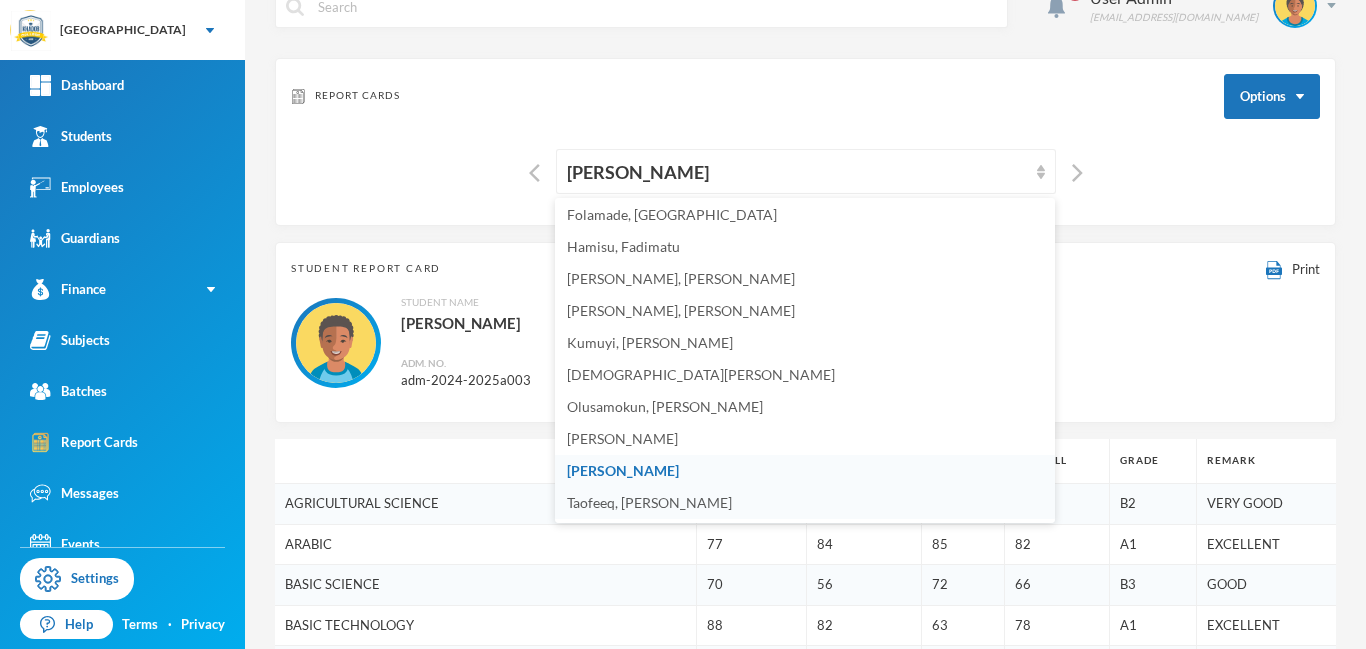 click on "Taofeeq, [PERSON_NAME]" at bounding box center [649, 502] 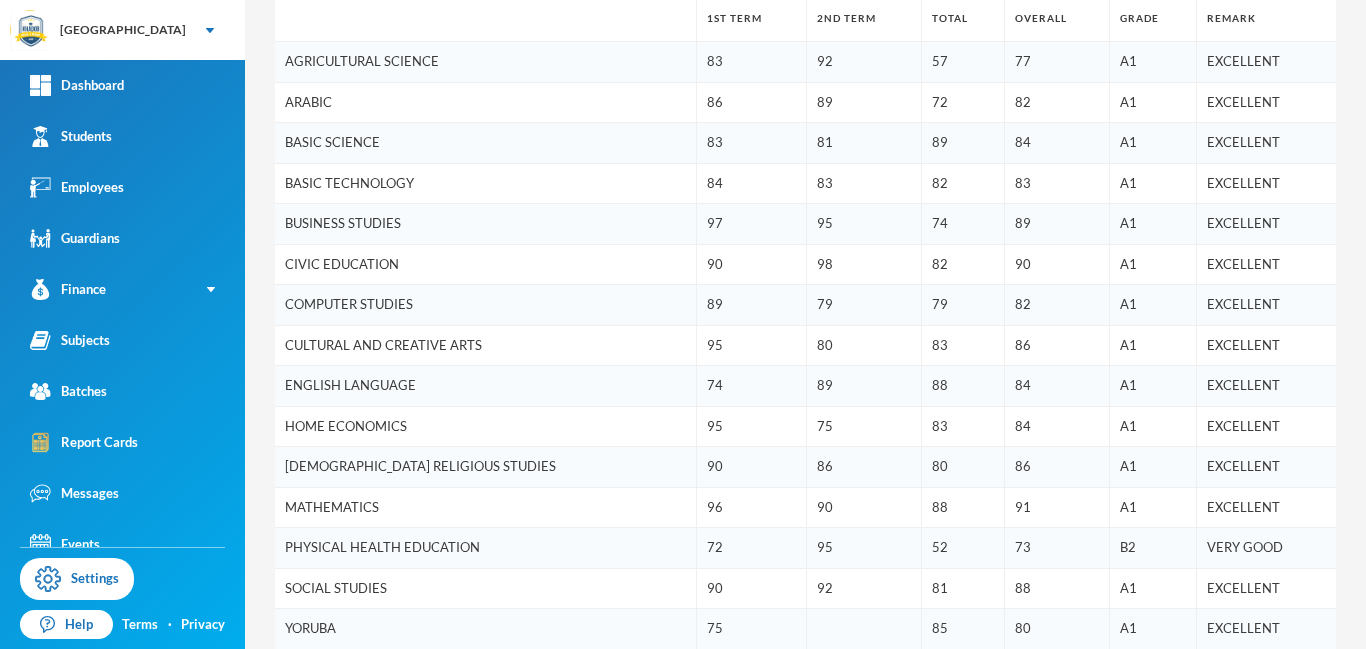 scroll, scrollTop: 875, scrollLeft: 0, axis: vertical 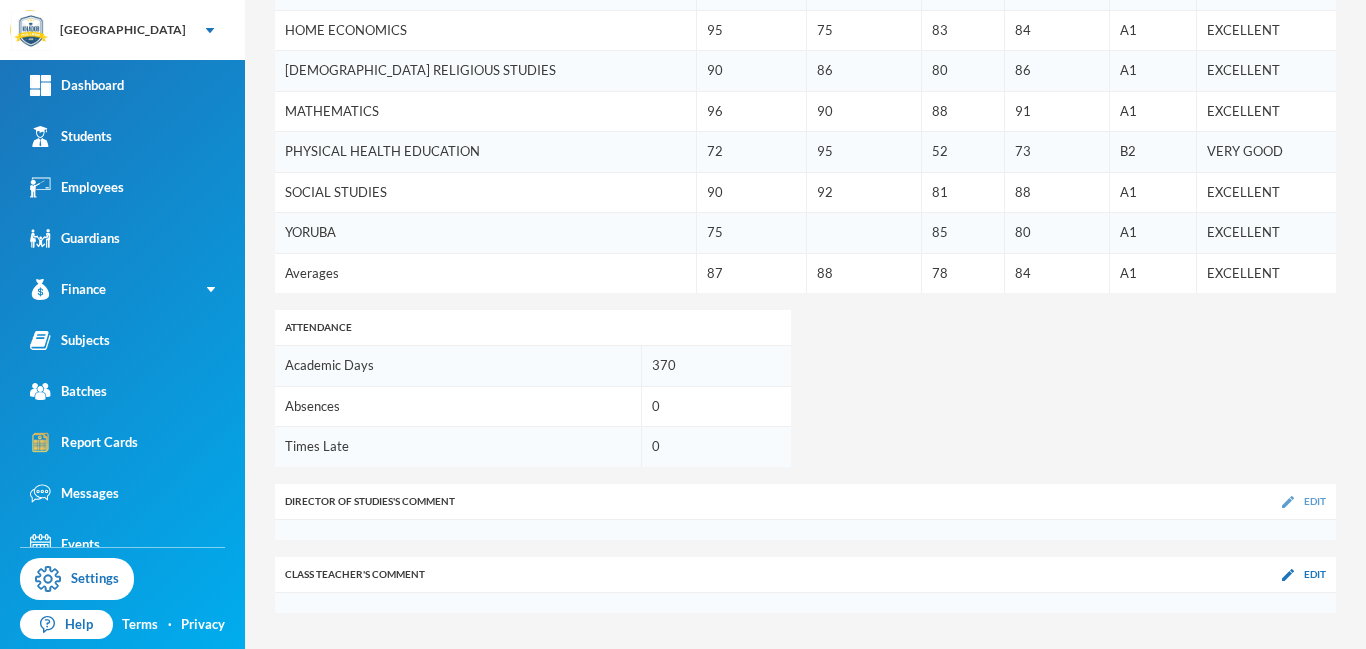 click at bounding box center [1288, 502] 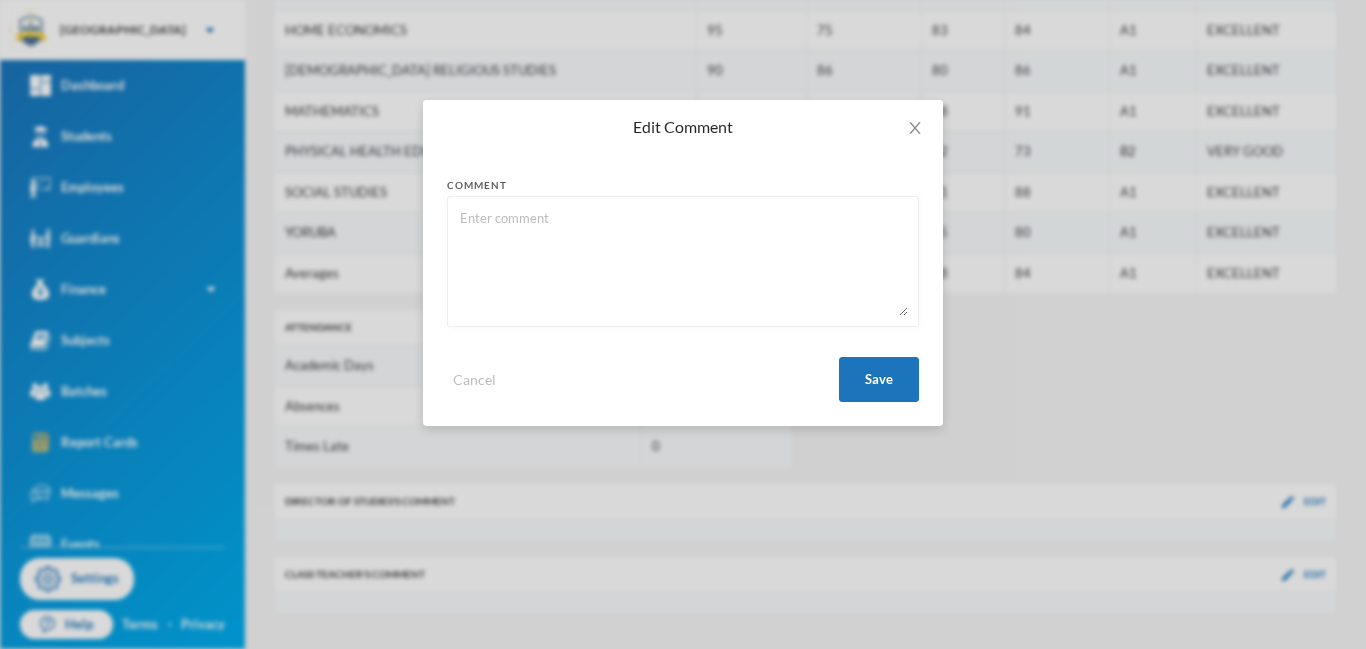 click at bounding box center [683, 261] 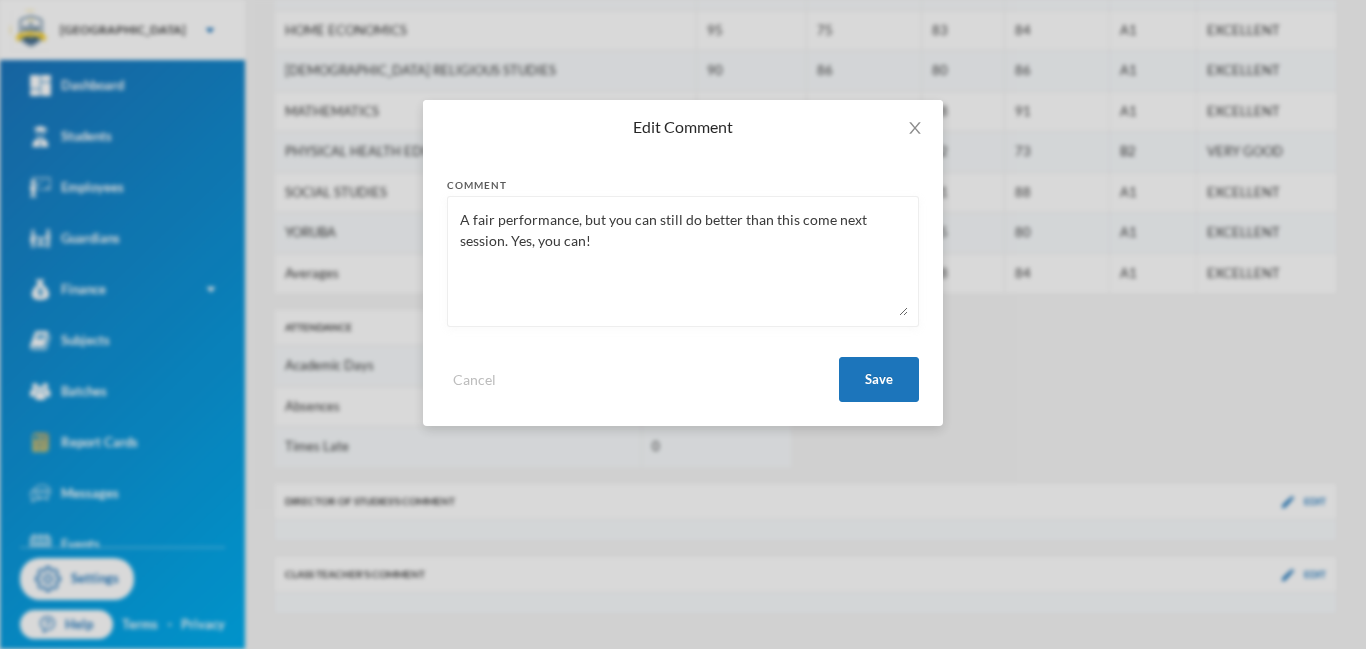 click on "A fair performance, but you can still do better than this come next session. Yes, you can!" at bounding box center (683, 261) 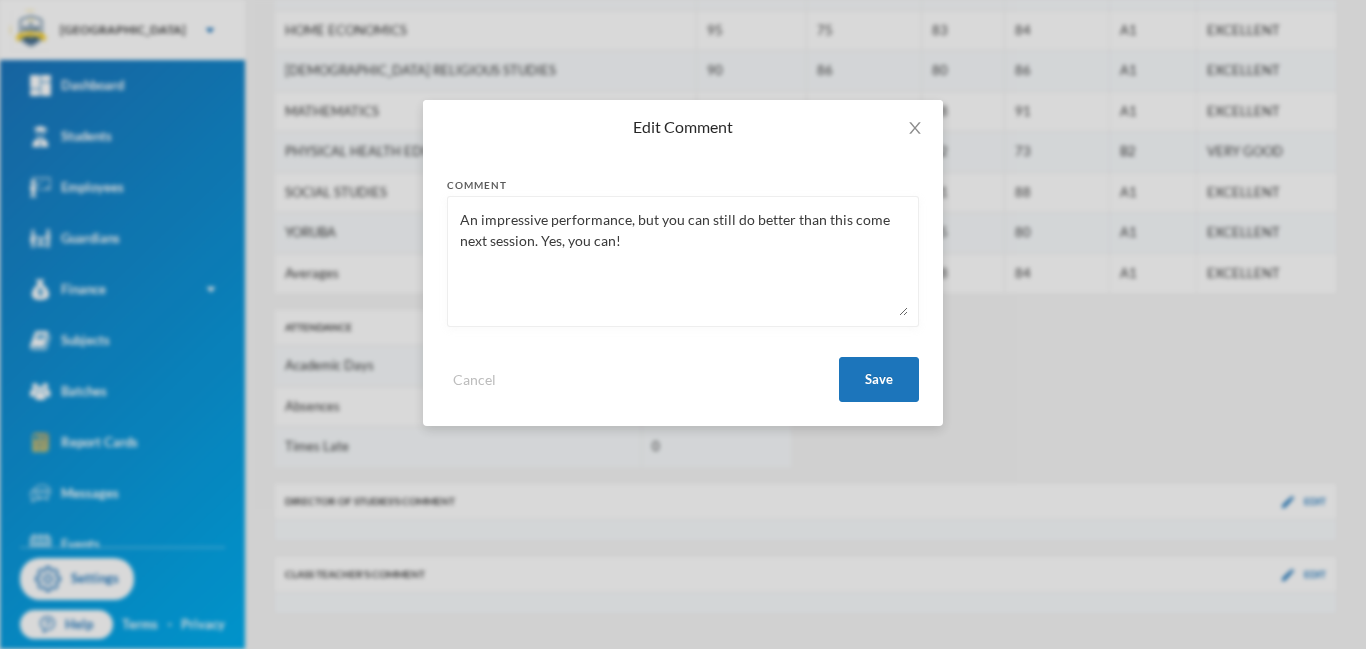 drag, startPoint x: 888, startPoint y: 226, endPoint x: 636, endPoint y: 222, distance: 252.03174 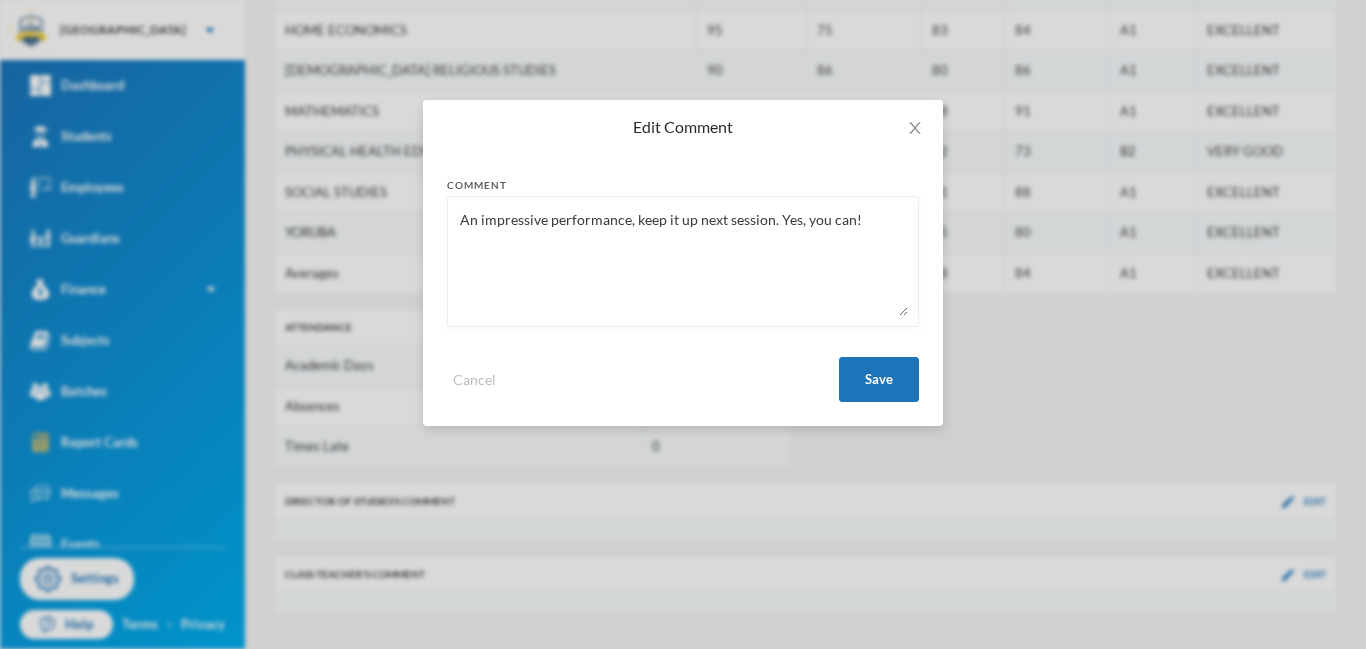 click on "An impressive performance, keep it up next session. Yes, you can!" at bounding box center (683, 261) 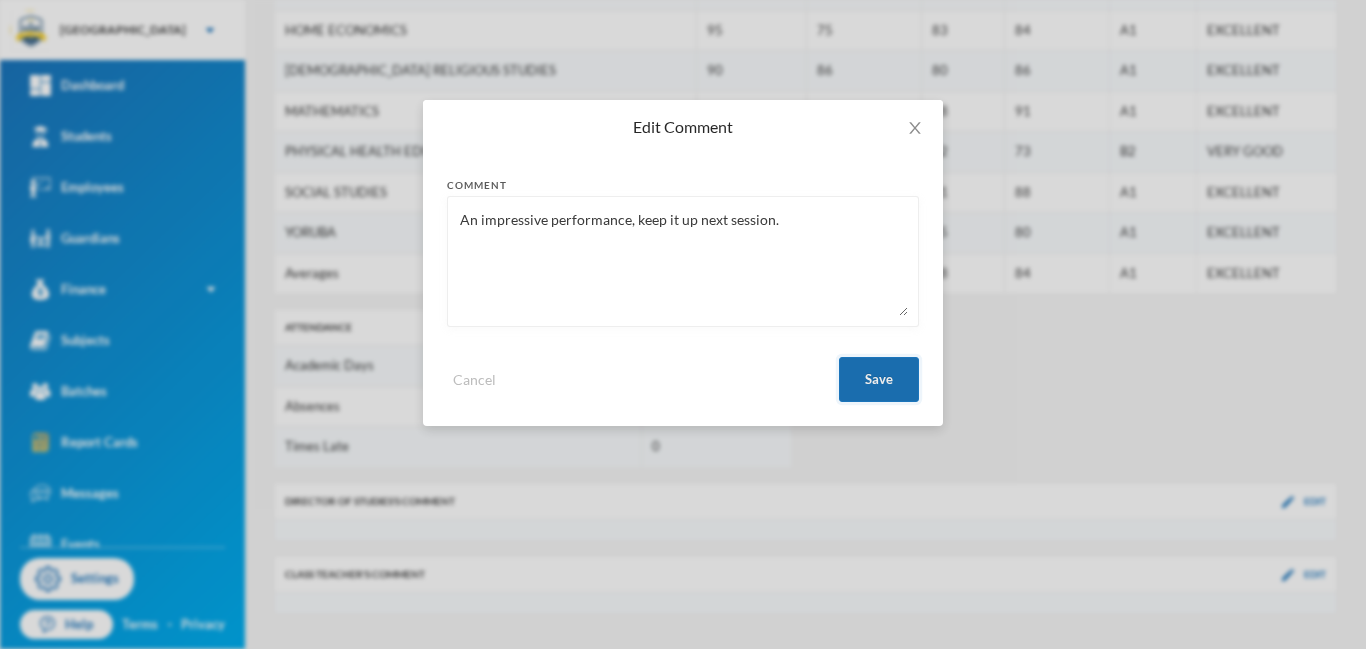 type on "An impressive performance, keep it up next session." 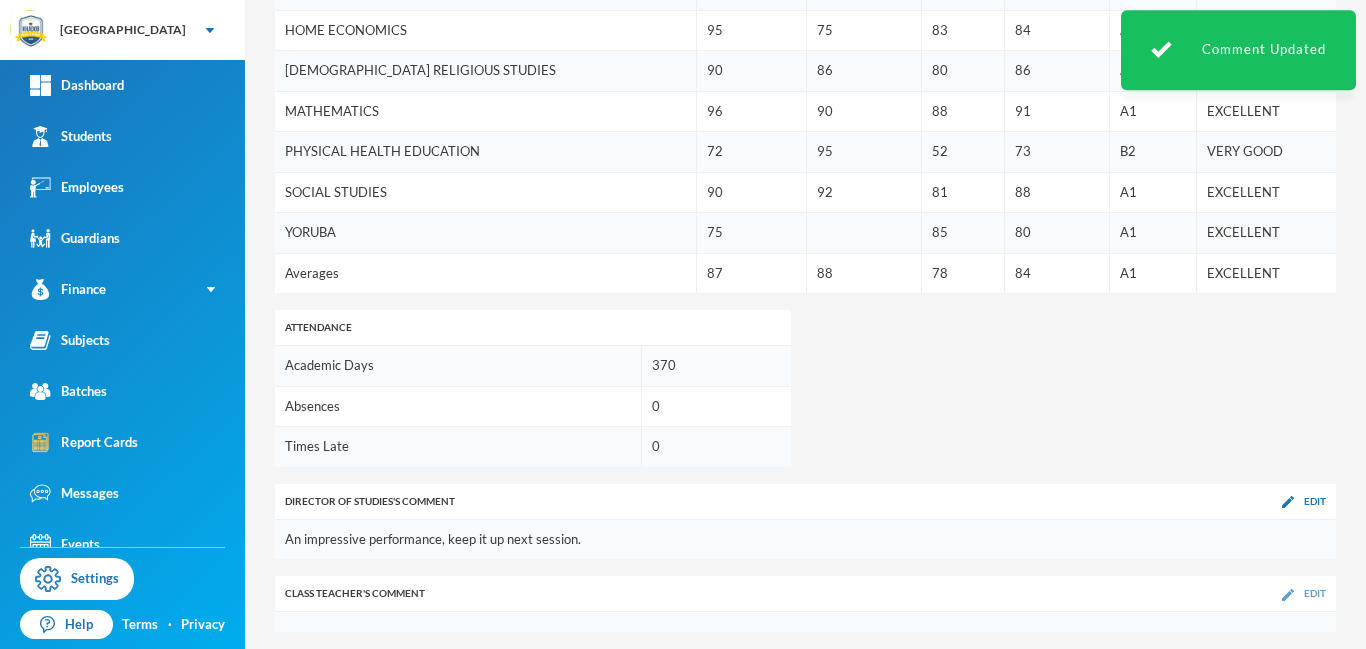 click at bounding box center (1288, 595) 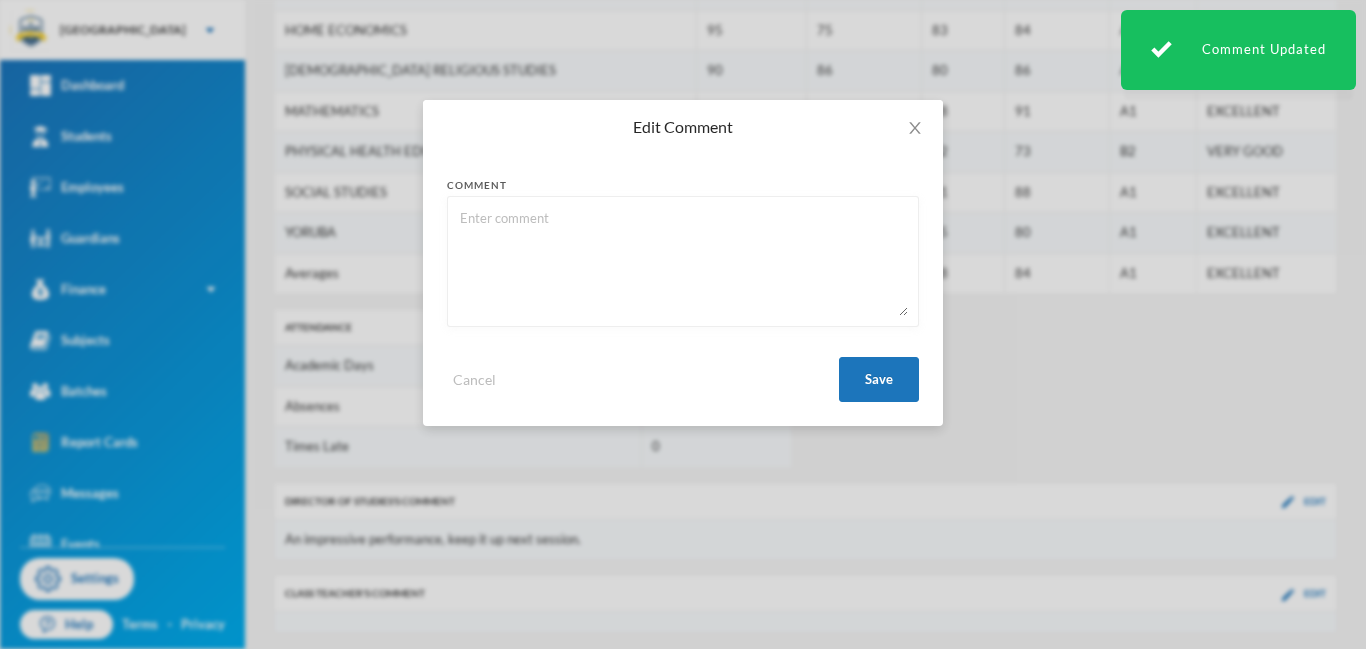 click at bounding box center [683, 261] 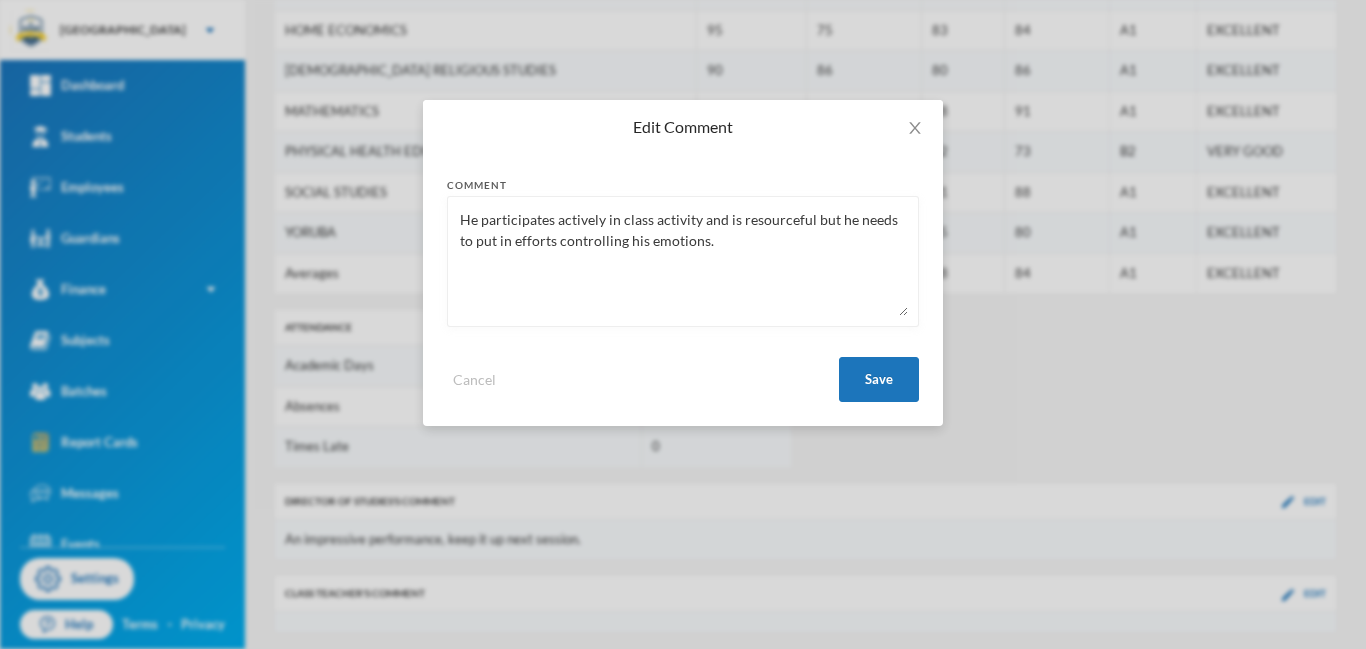 click on "He participates actively in class activity and is resourceful but he needs to put in efforts controlling his emotions." at bounding box center [683, 261] 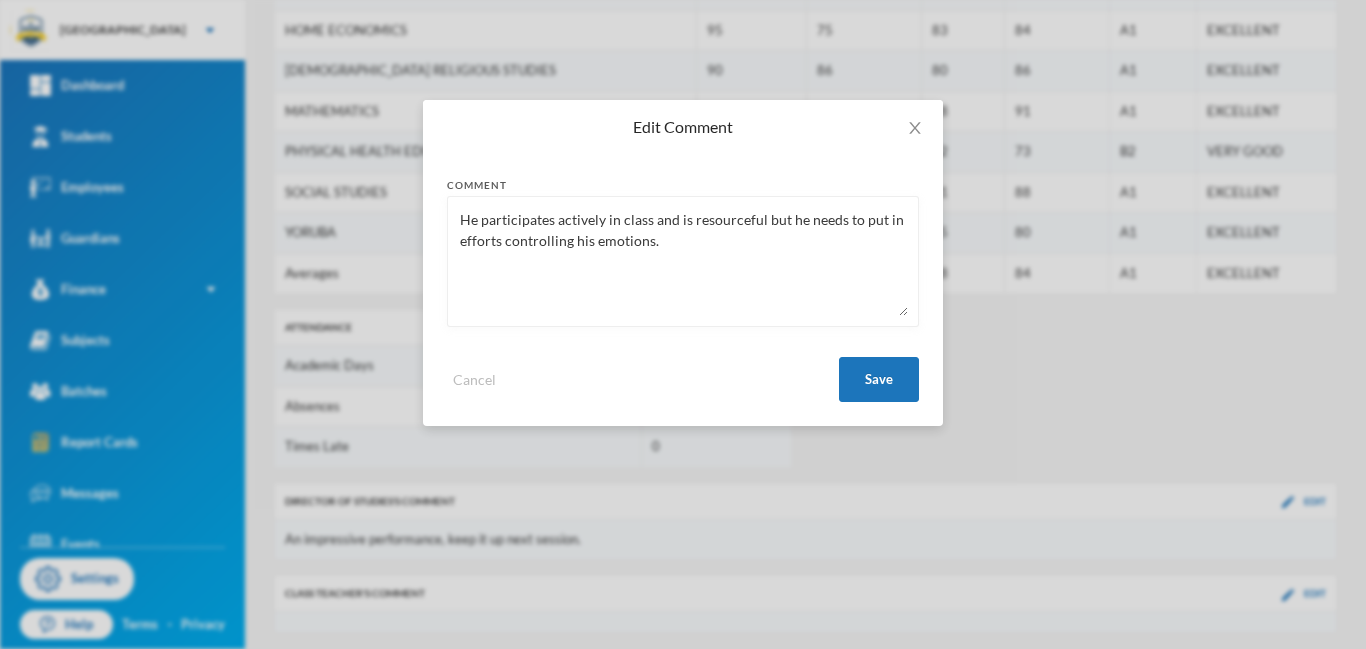 click on "He participates actively in class and is resourceful but he needs to put in efforts controlling his emotions." at bounding box center (683, 261) 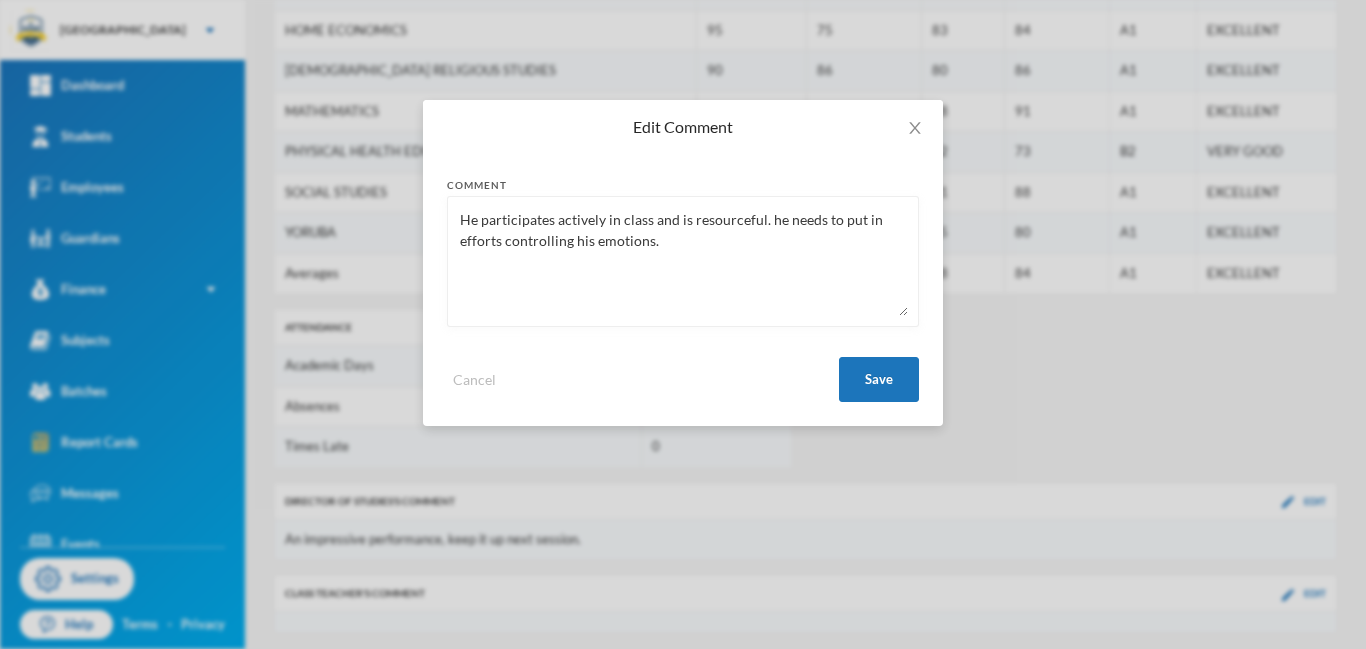 click on "He participates actively in class and is resourceful. he needs to put in efforts controlling his emotions." at bounding box center [683, 261] 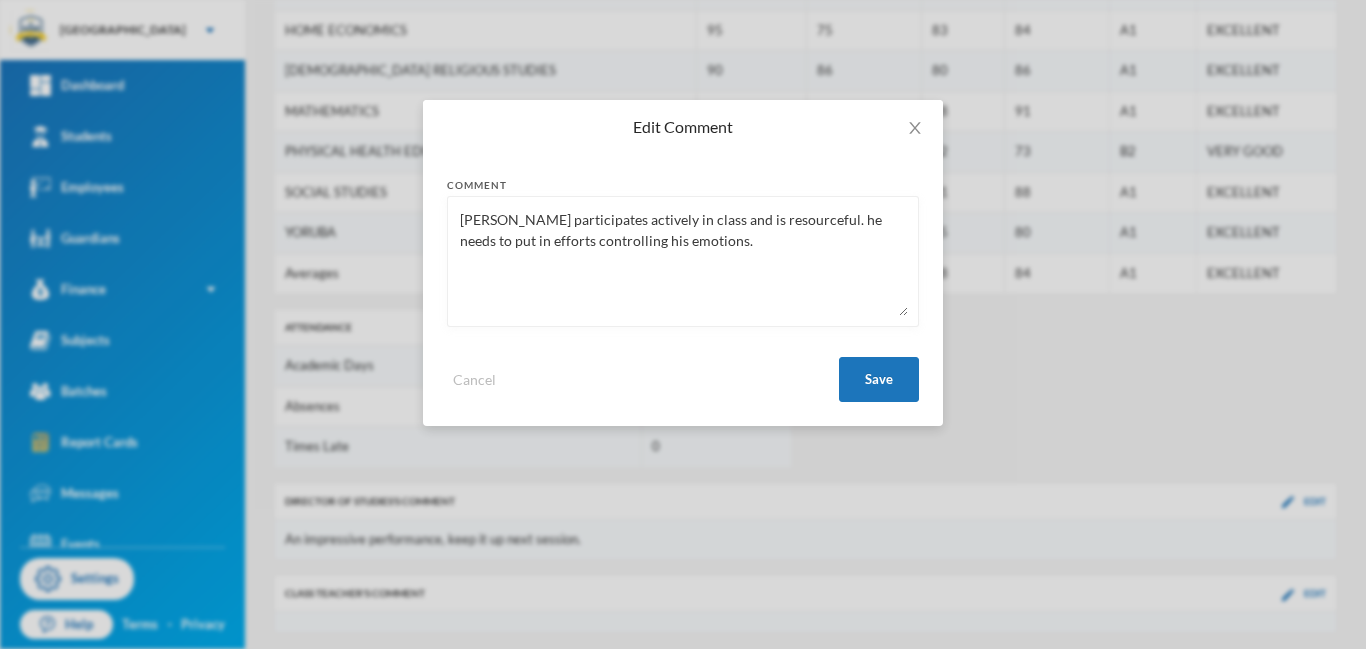 click on "[PERSON_NAME] participates actively in class and is resourceful. he needs to put in efforts controlling his emotions." at bounding box center [683, 261] 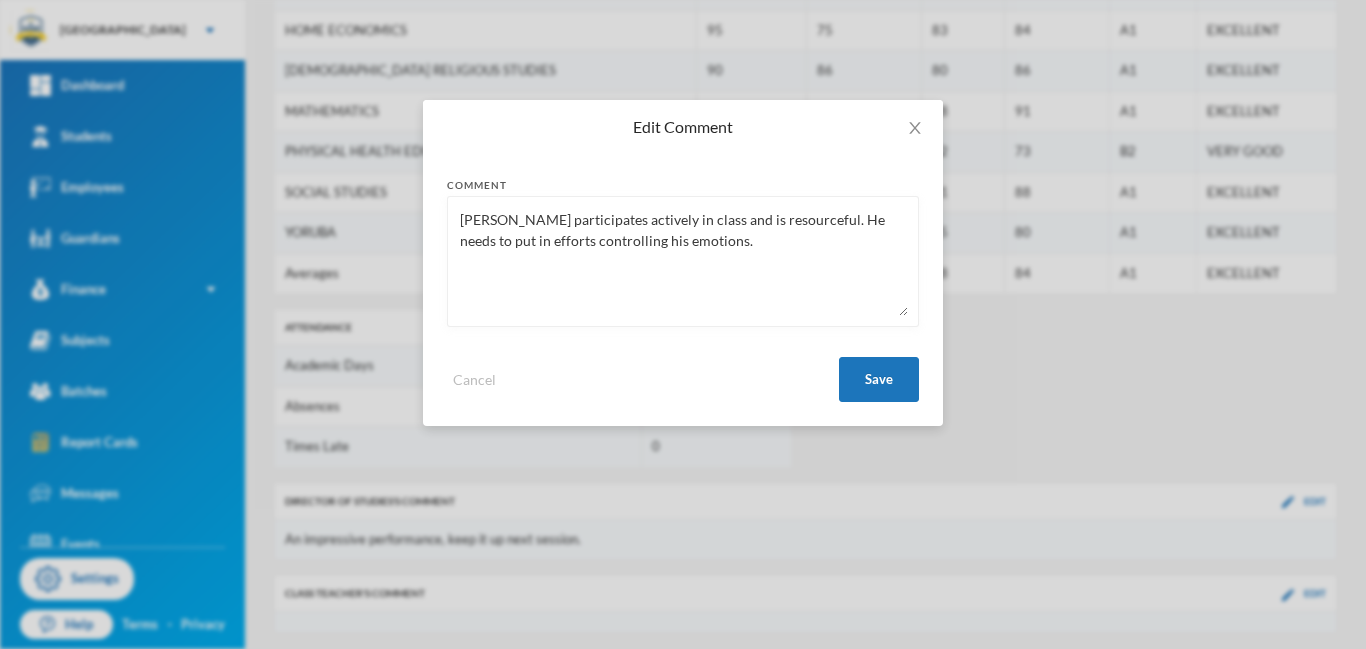 click on "[PERSON_NAME] participates actively in class and is resourceful. He needs to put in efforts controlling his emotions." at bounding box center [683, 261] 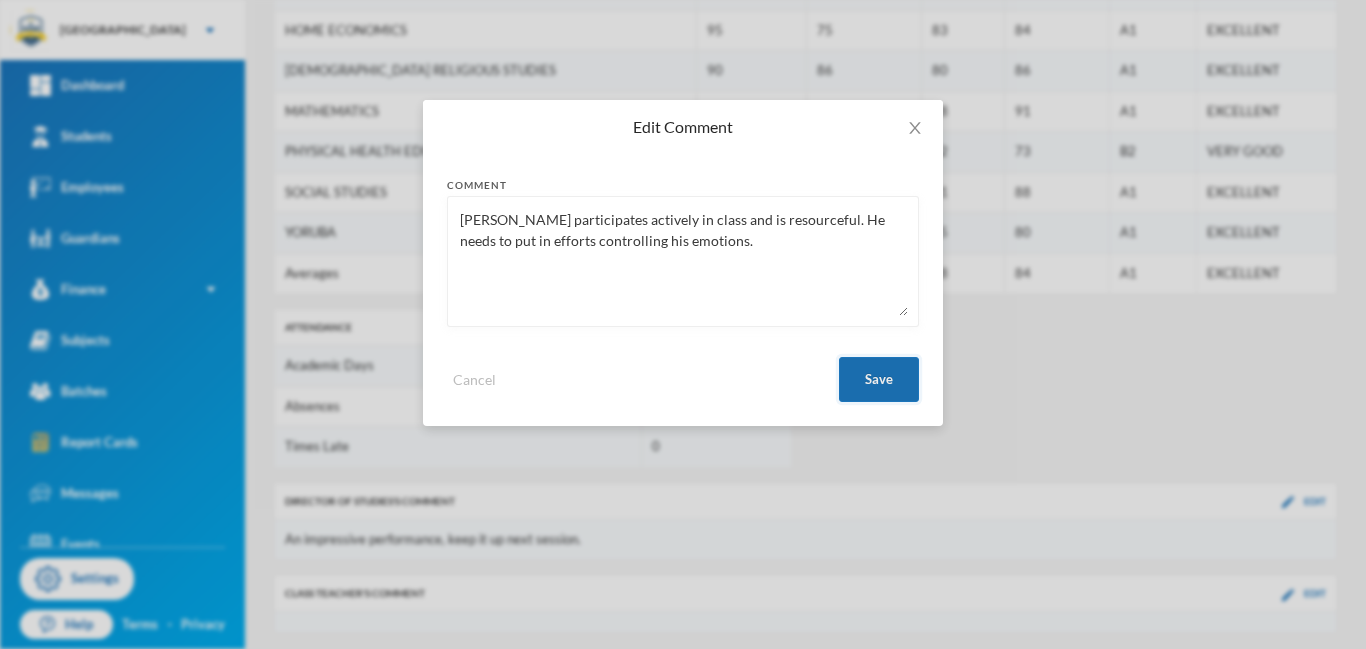 type on "[PERSON_NAME] participates actively in class and is resourceful. He needs to put in efforts controlling his emotions." 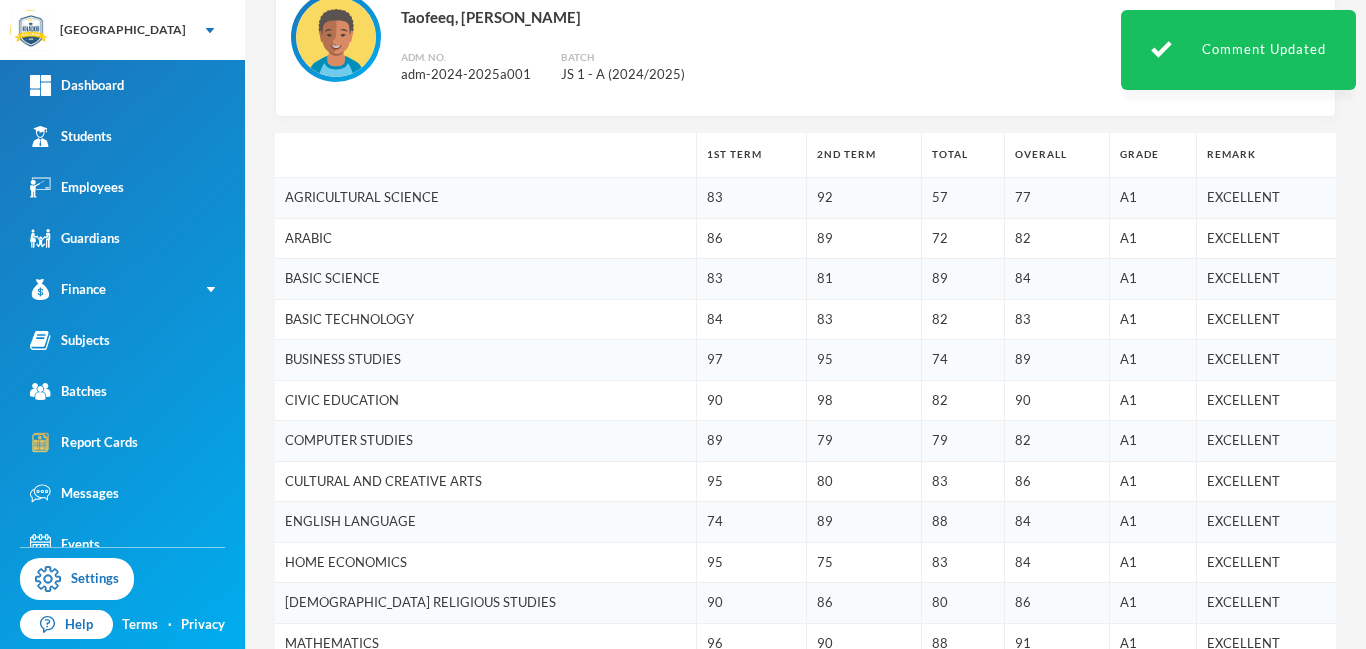 scroll, scrollTop: 0, scrollLeft: 0, axis: both 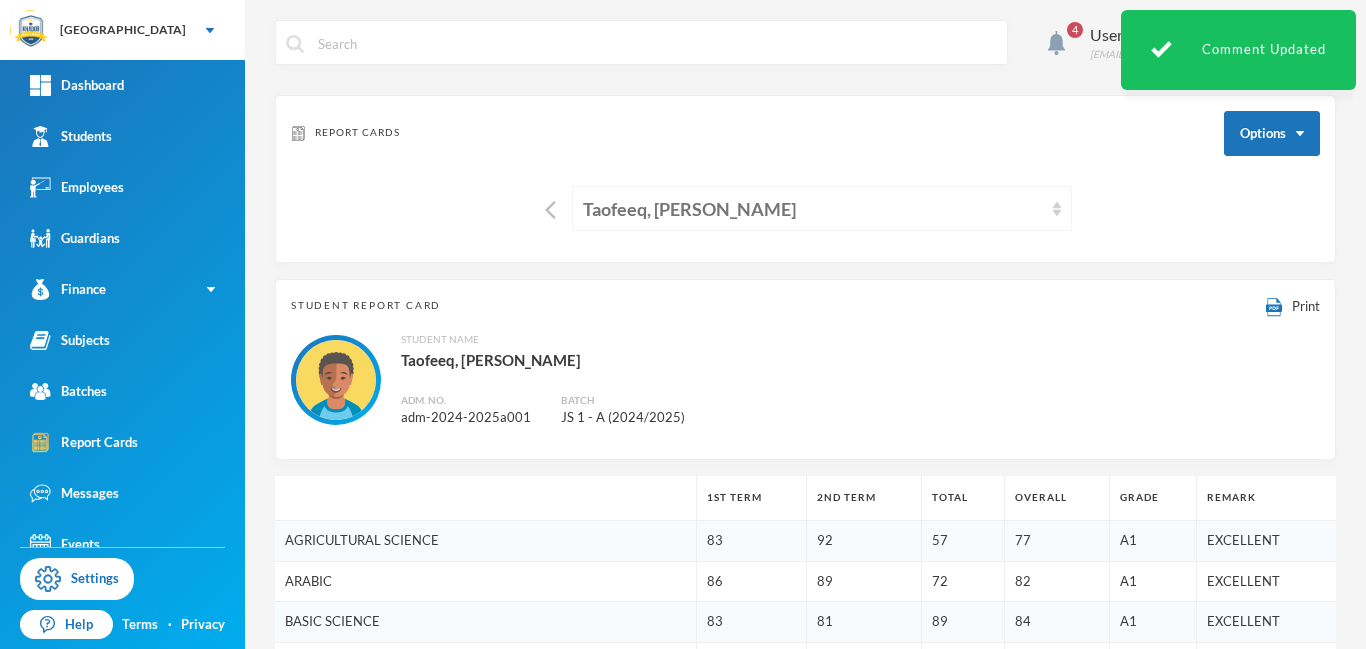 click on "Taofeeq, [PERSON_NAME]" at bounding box center [813, 209] 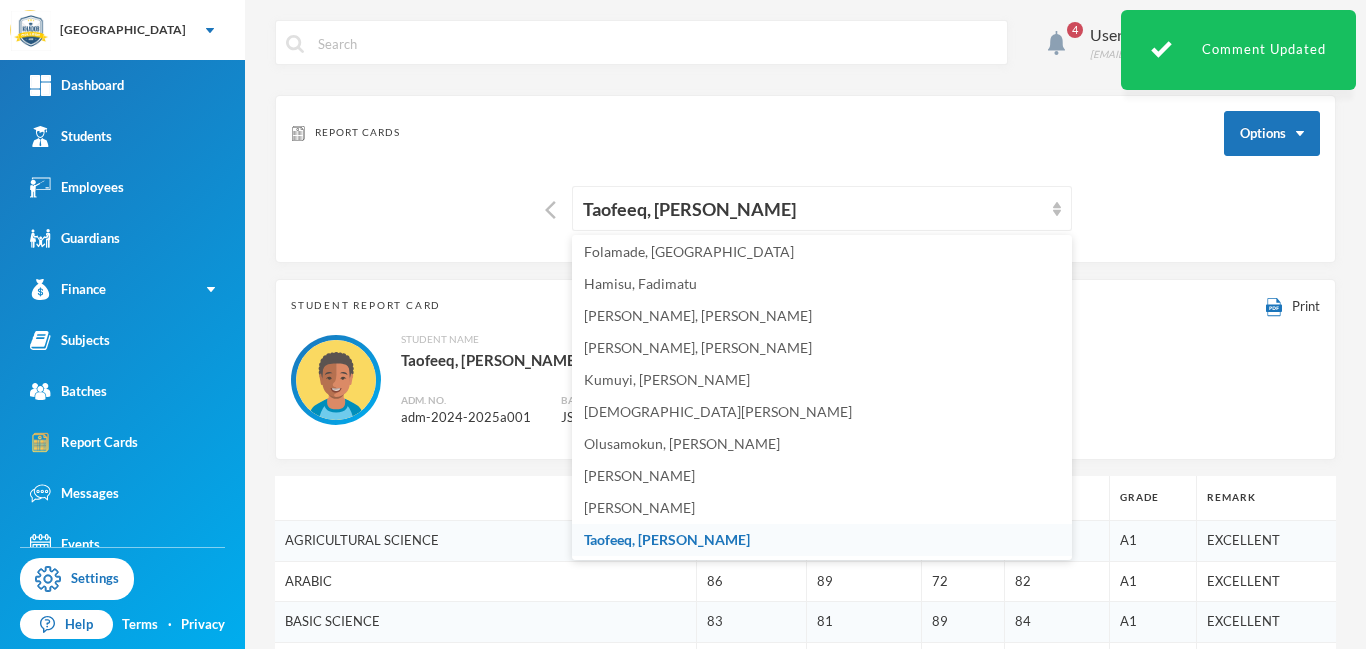 scroll, scrollTop: 132, scrollLeft: 0, axis: vertical 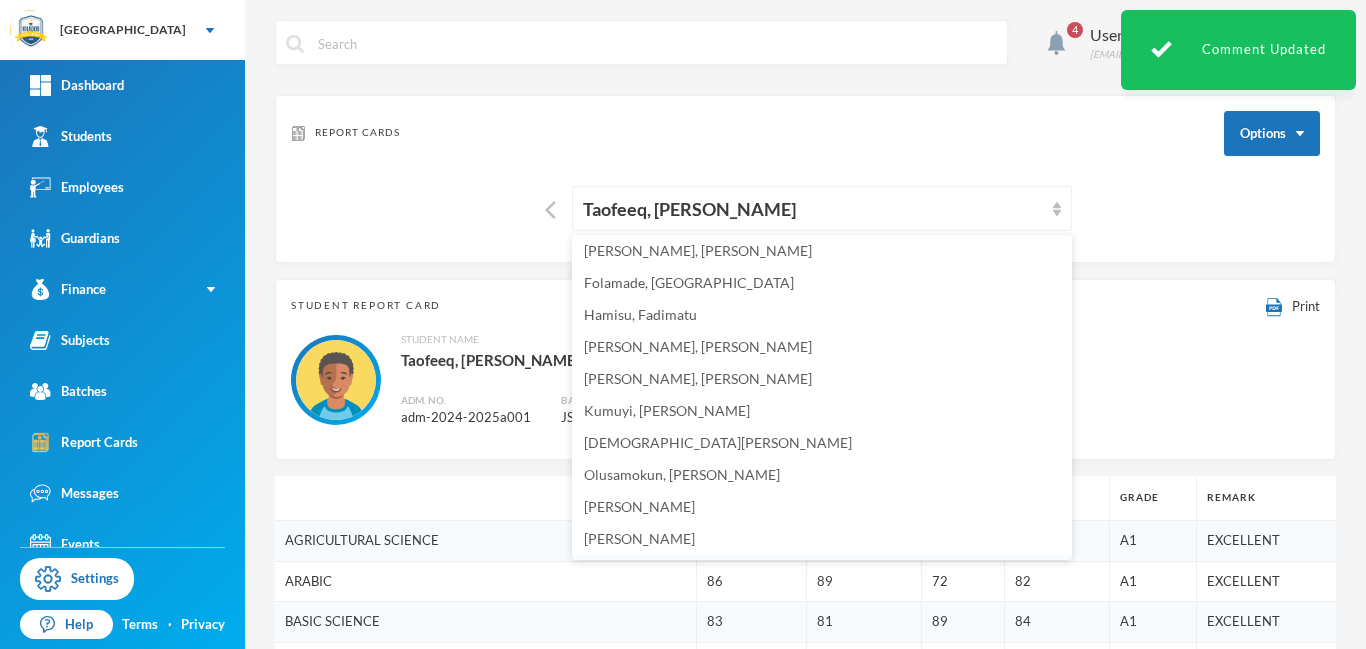 click on "Student Name [PERSON_NAME]. No. adm-2024-2025a001 Batch JS 1 - A (2024/2025)" at bounding box center [805, 380] 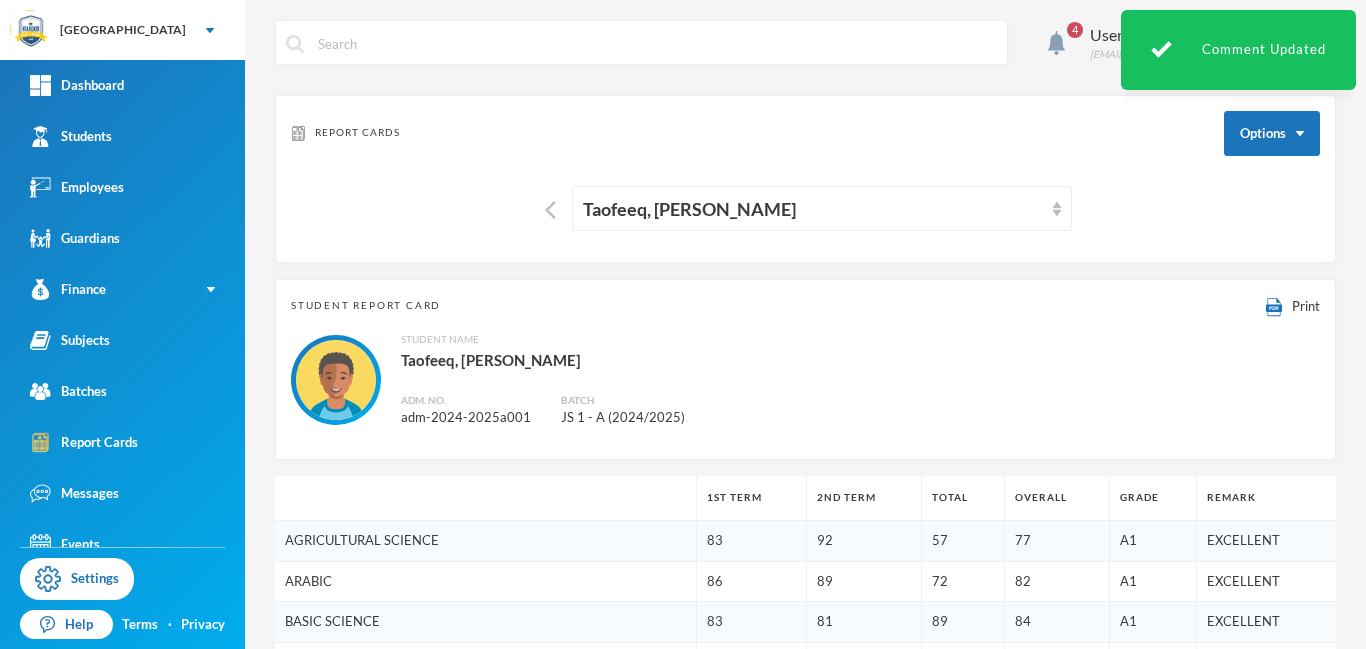 click on "Report Cards Options" at bounding box center (805, 133) 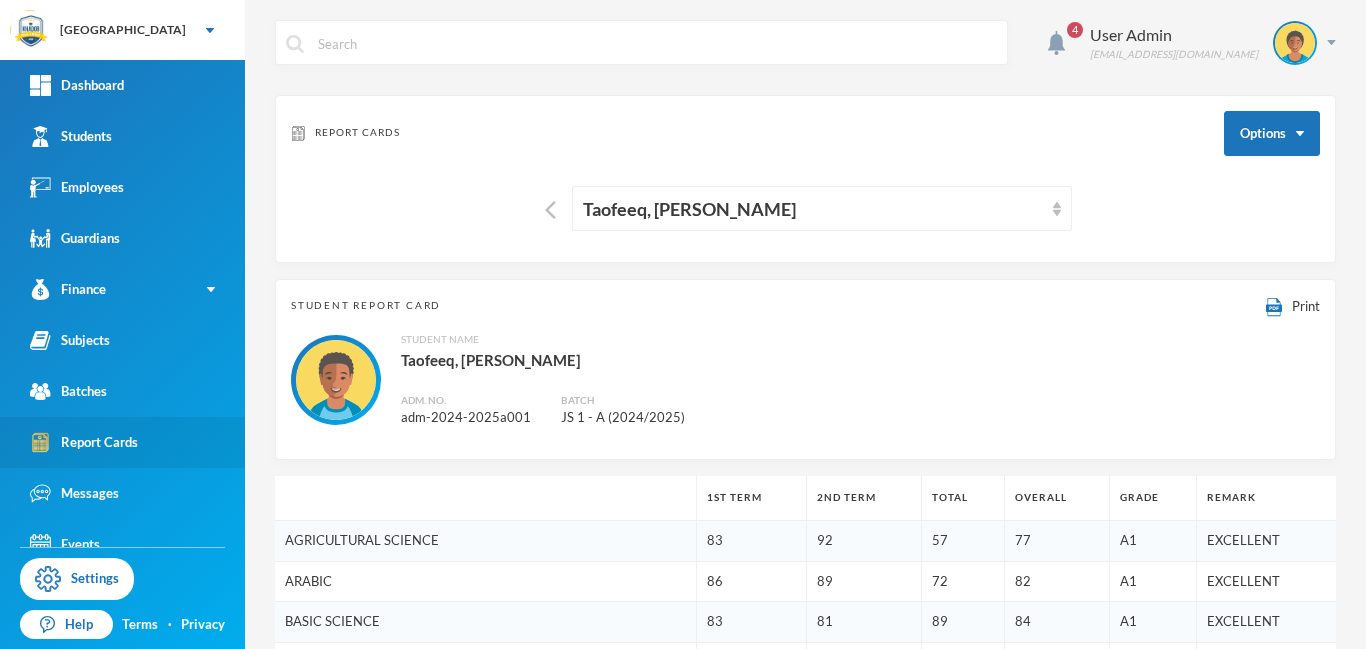 click on "Report Cards" at bounding box center [84, 442] 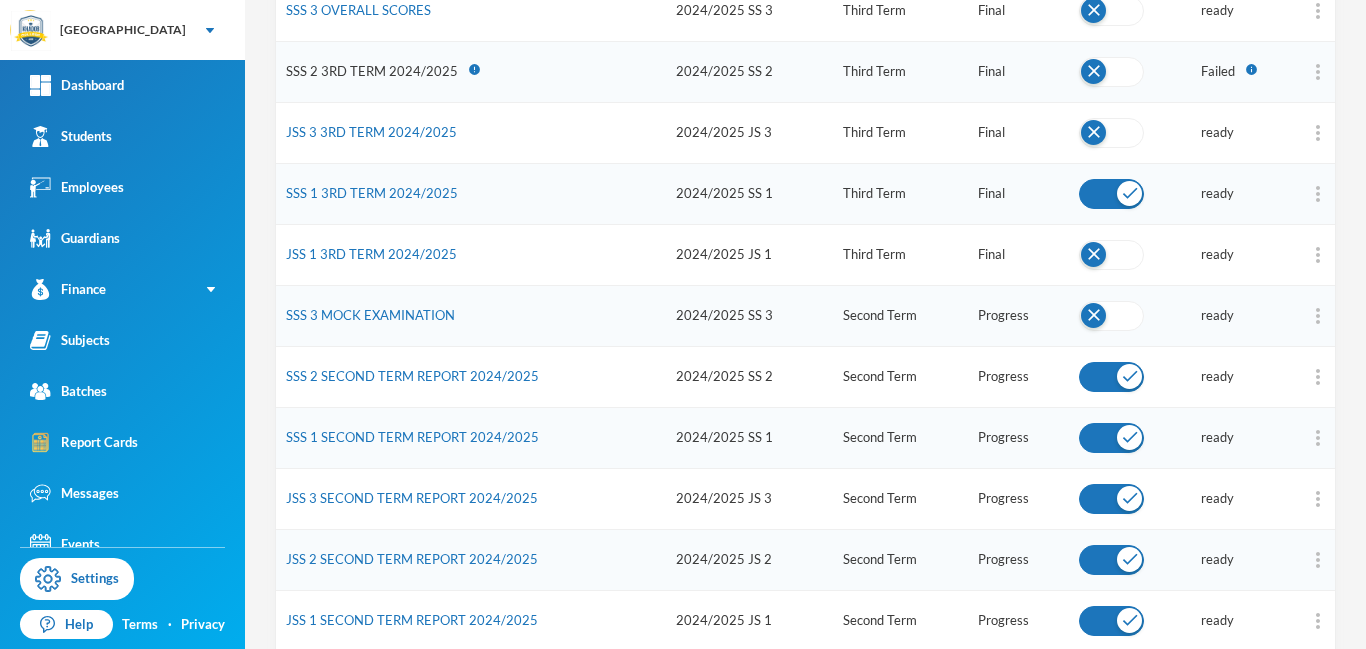 scroll, scrollTop: 531, scrollLeft: 0, axis: vertical 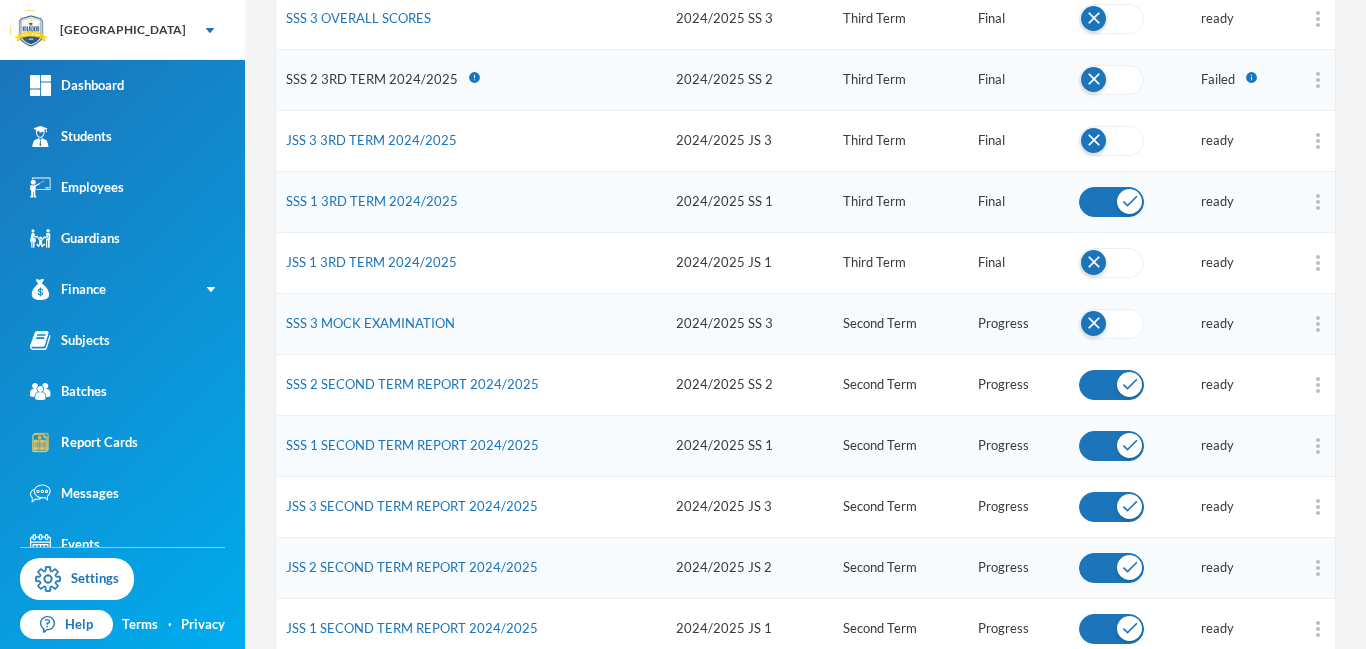 click at bounding box center (1111, 263) 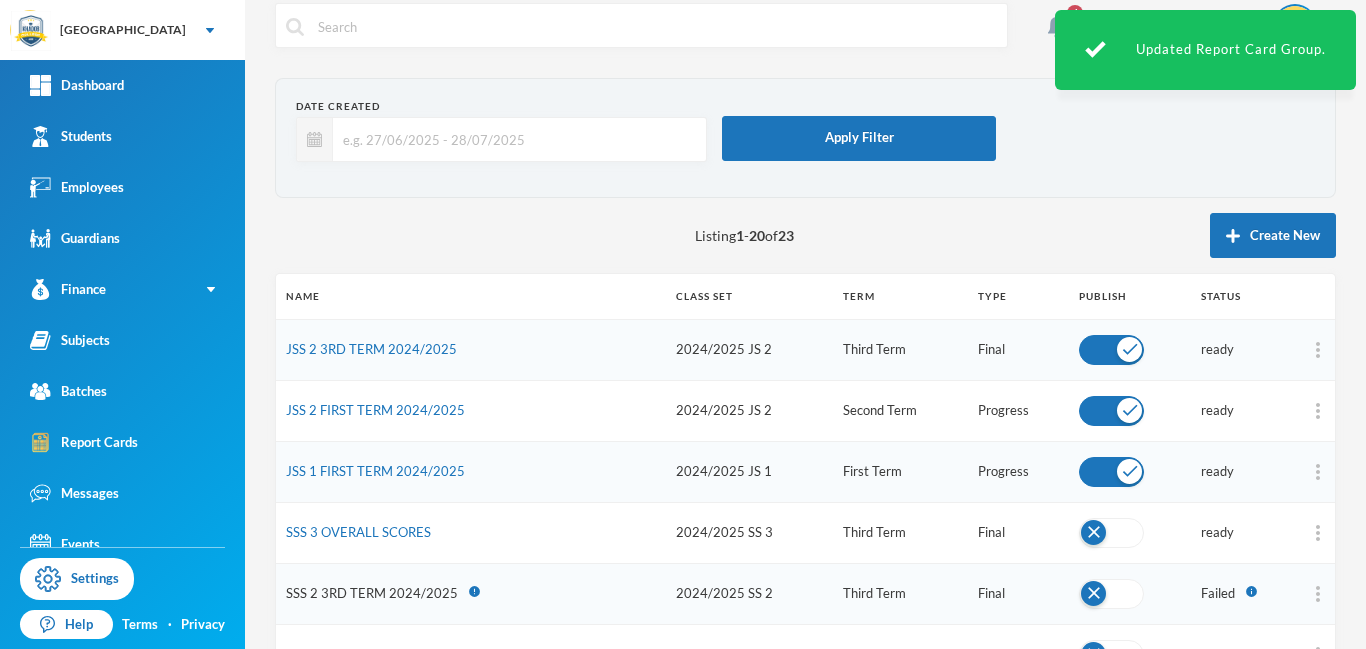 scroll, scrollTop: 0, scrollLeft: 0, axis: both 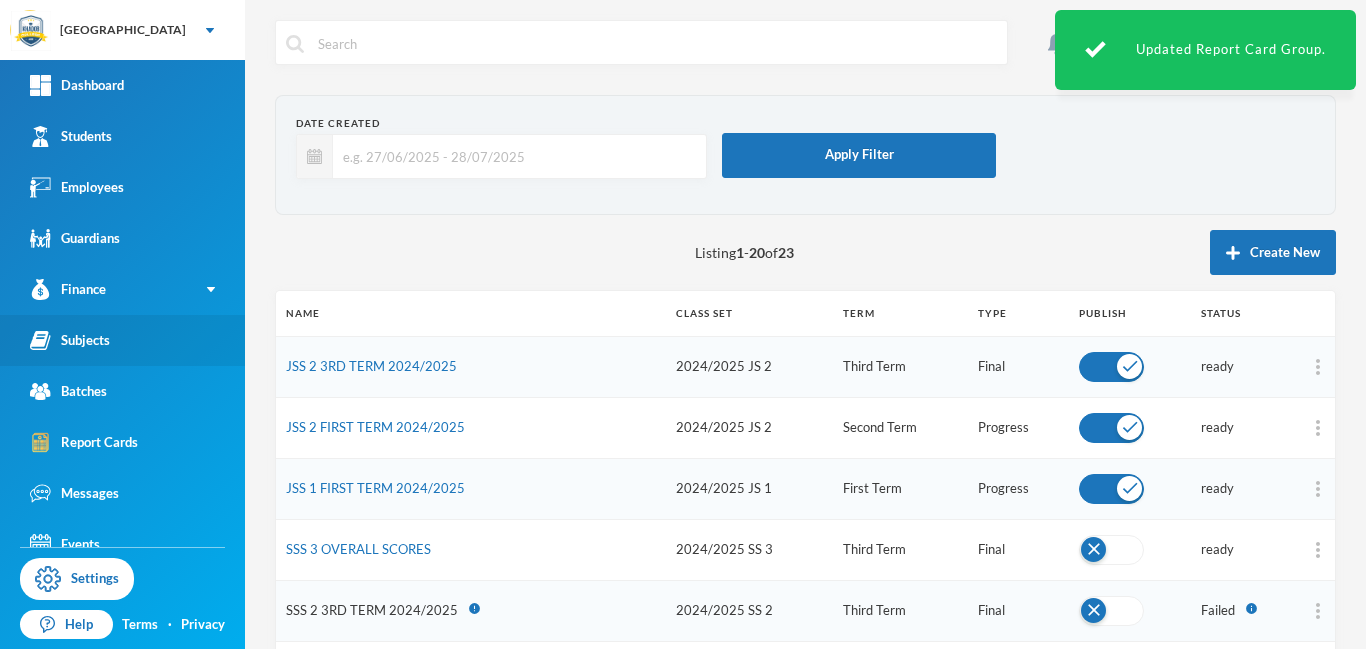 click on "Subjects" at bounding box center [70, 340] 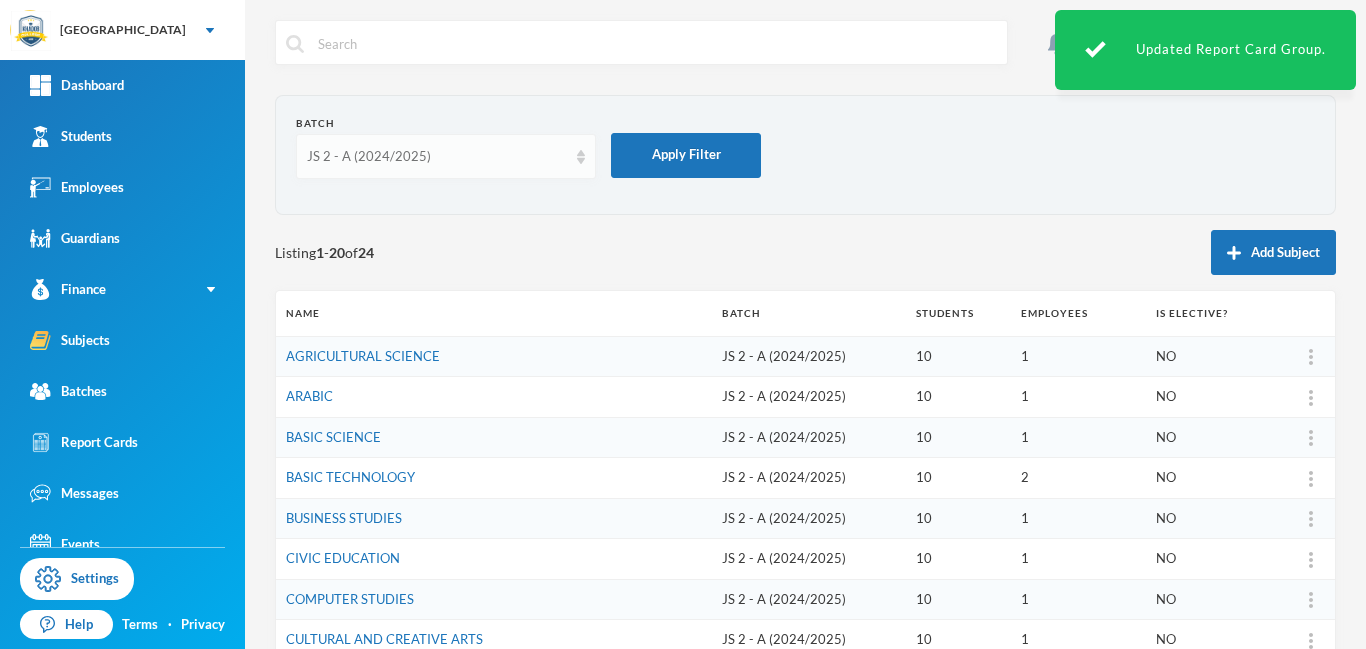 click on "JS 2 - A (2024/2025)" at bounding box center [437, 157] 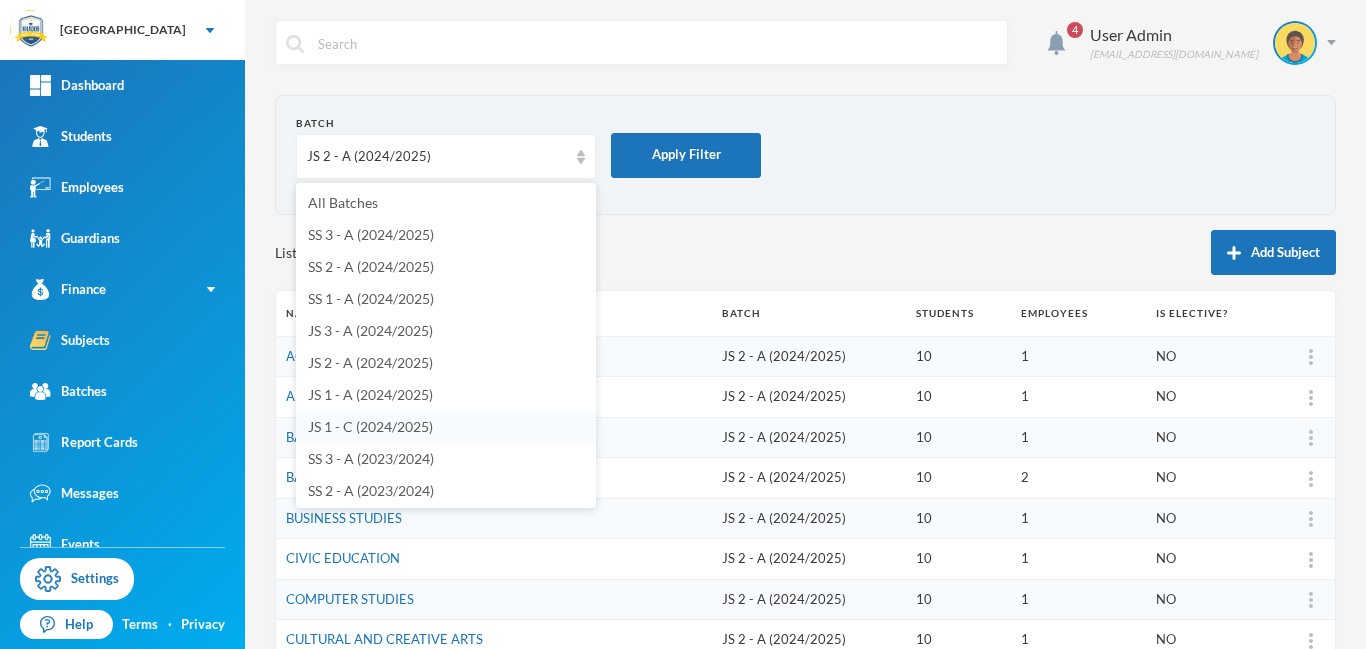 click on "JS 1 - C (2024/2025)" at bounding box center (370, 426) 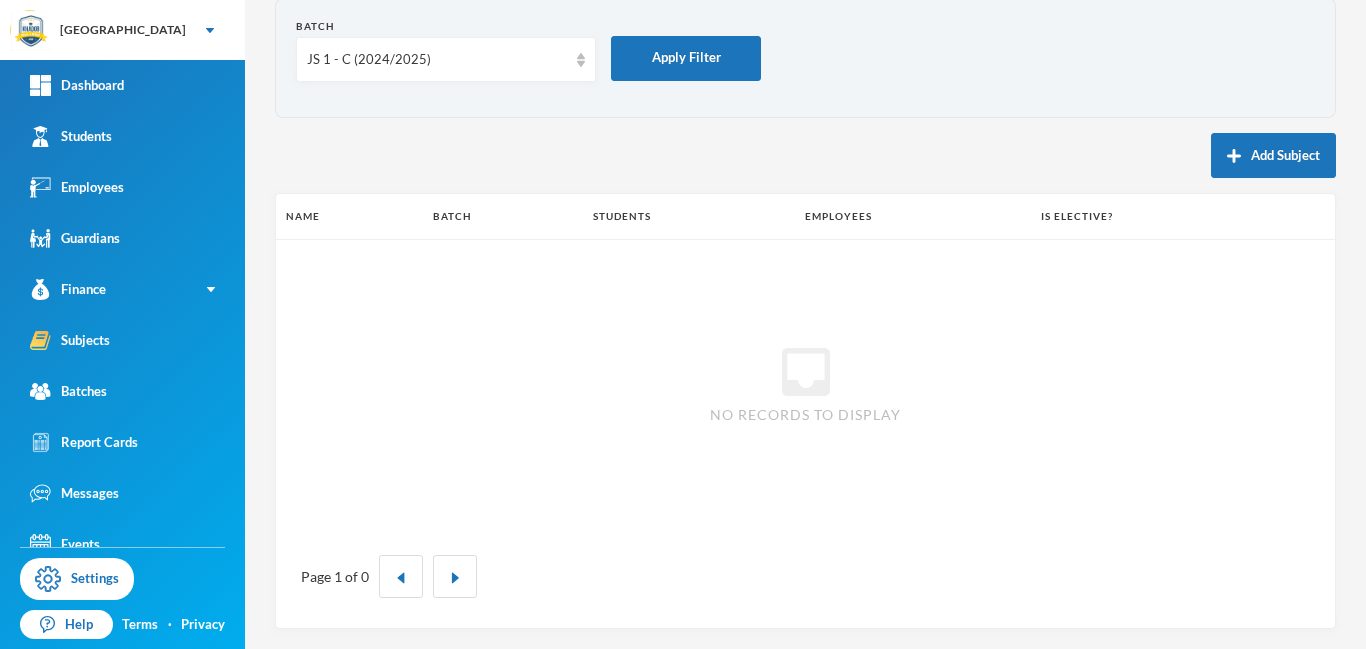 scroll, scrollTop: 0, scrollLeft: 0, axis: both 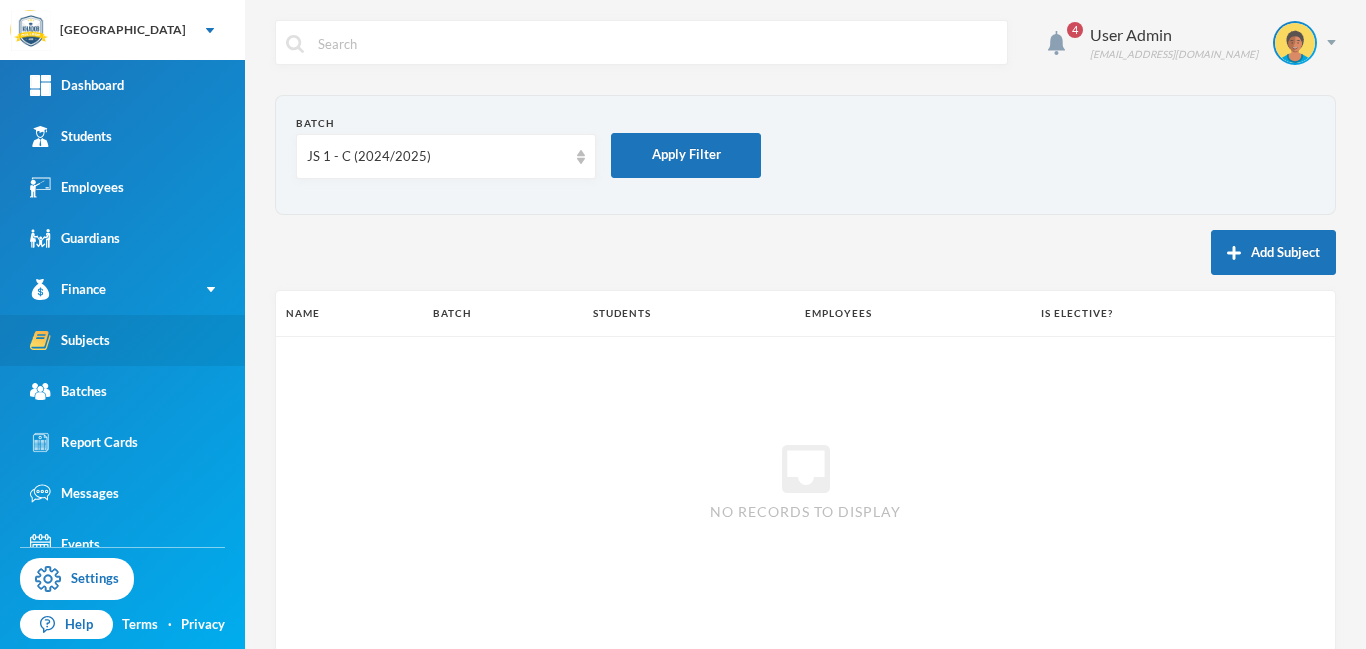 click on "Subjects" at bounding box center (70, 340) 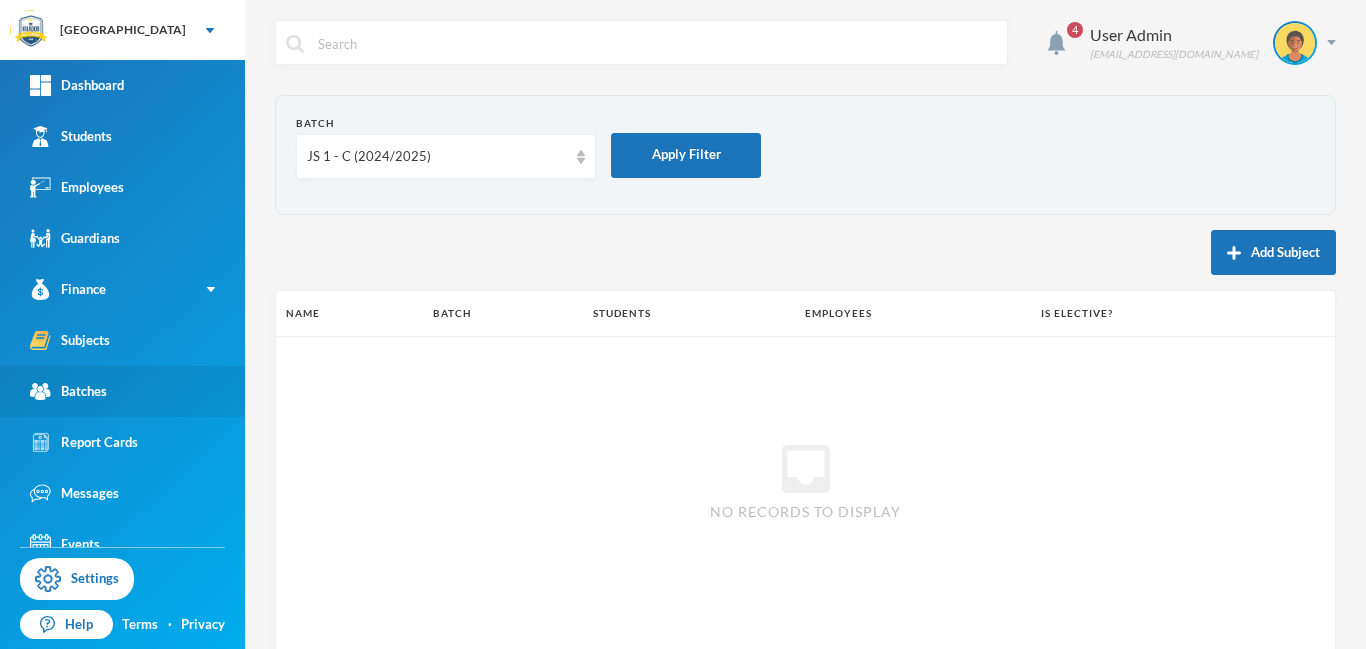 click on "Batches" at bounding box center (68, 391) 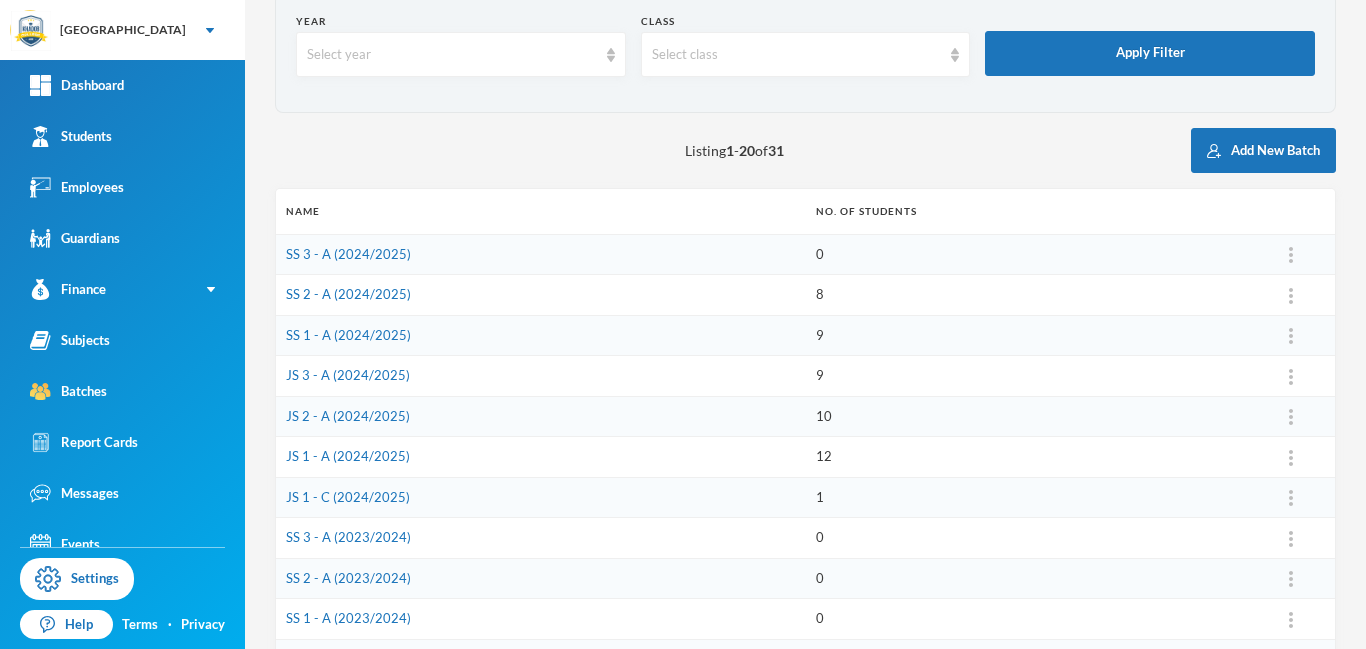 scroll, scrollTop: 108, scrollLeft: 0, axis: vertical 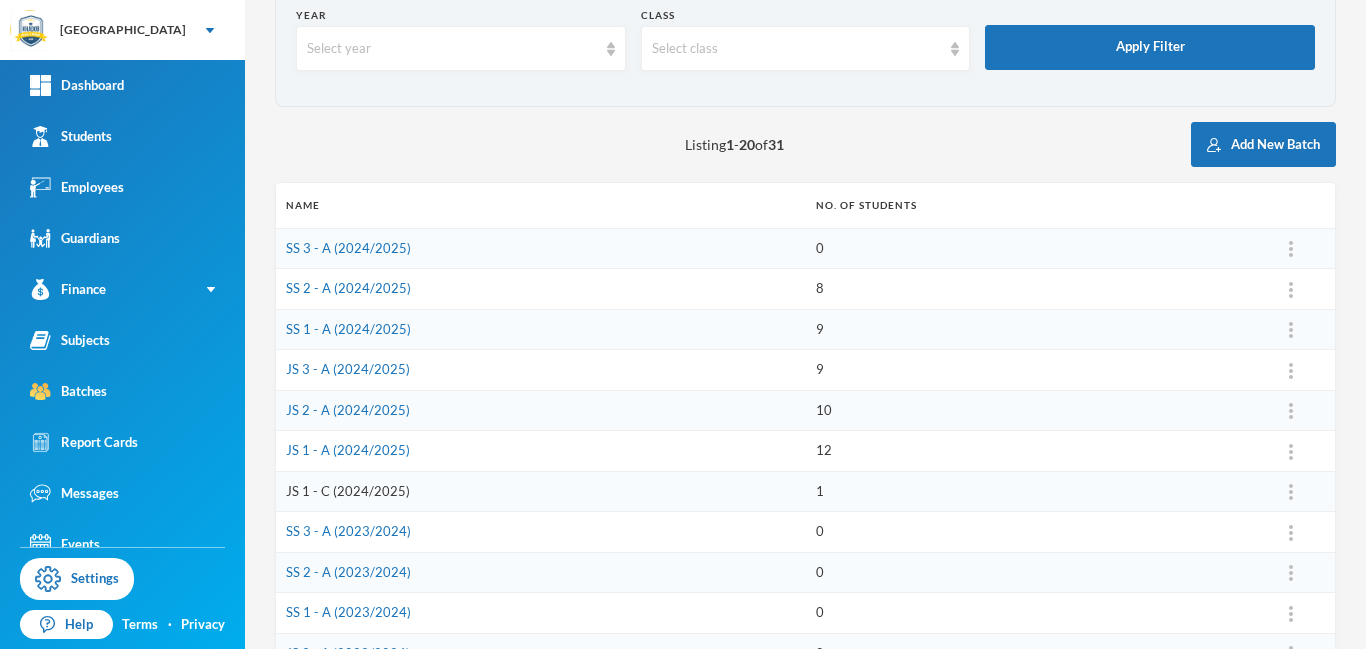 click on "JS 1 - C (2024/2025)" at bounding box center (348, 491) 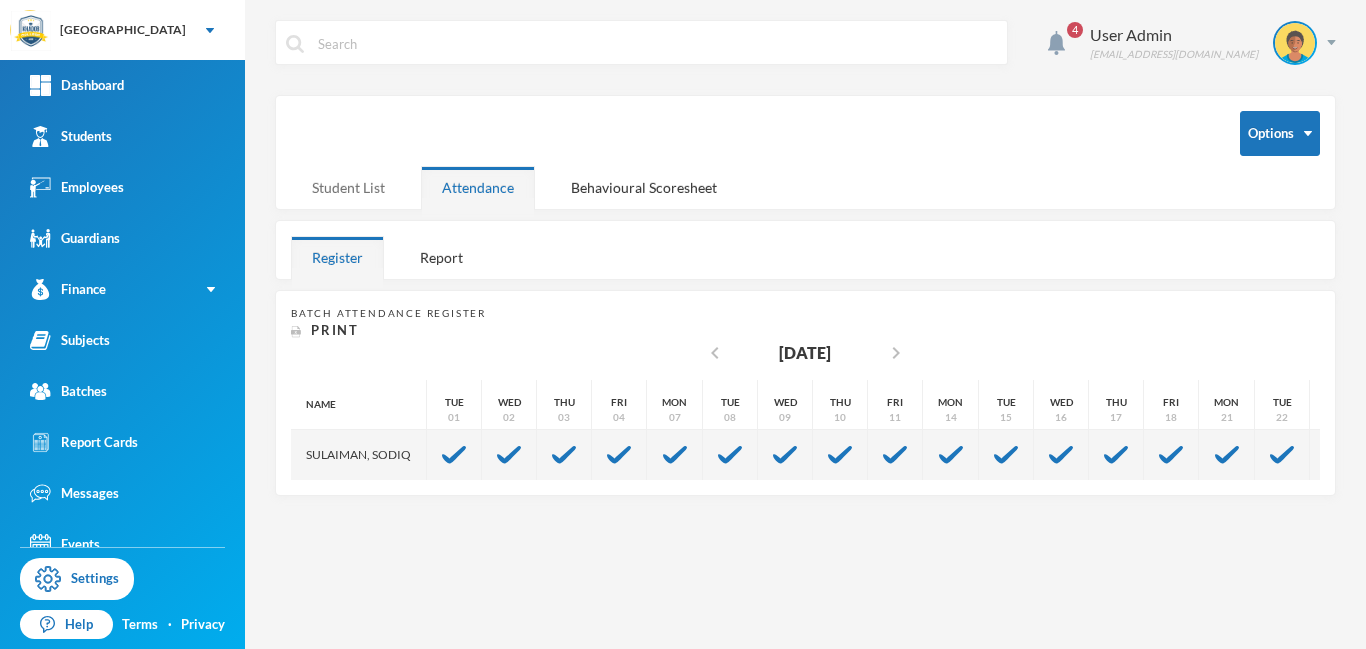 scroll, scrollTop: 0, scrollLeft: 0, axis: both 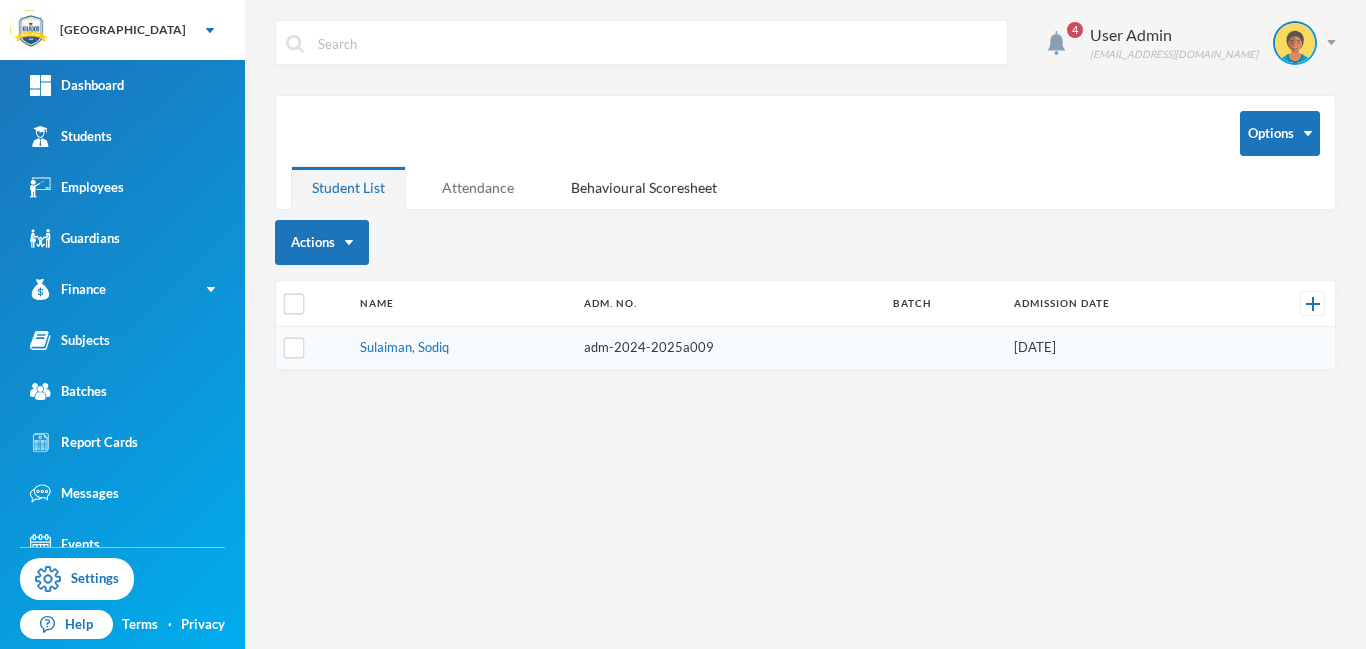 click on "Attendance" at bounding box center (478, 187) 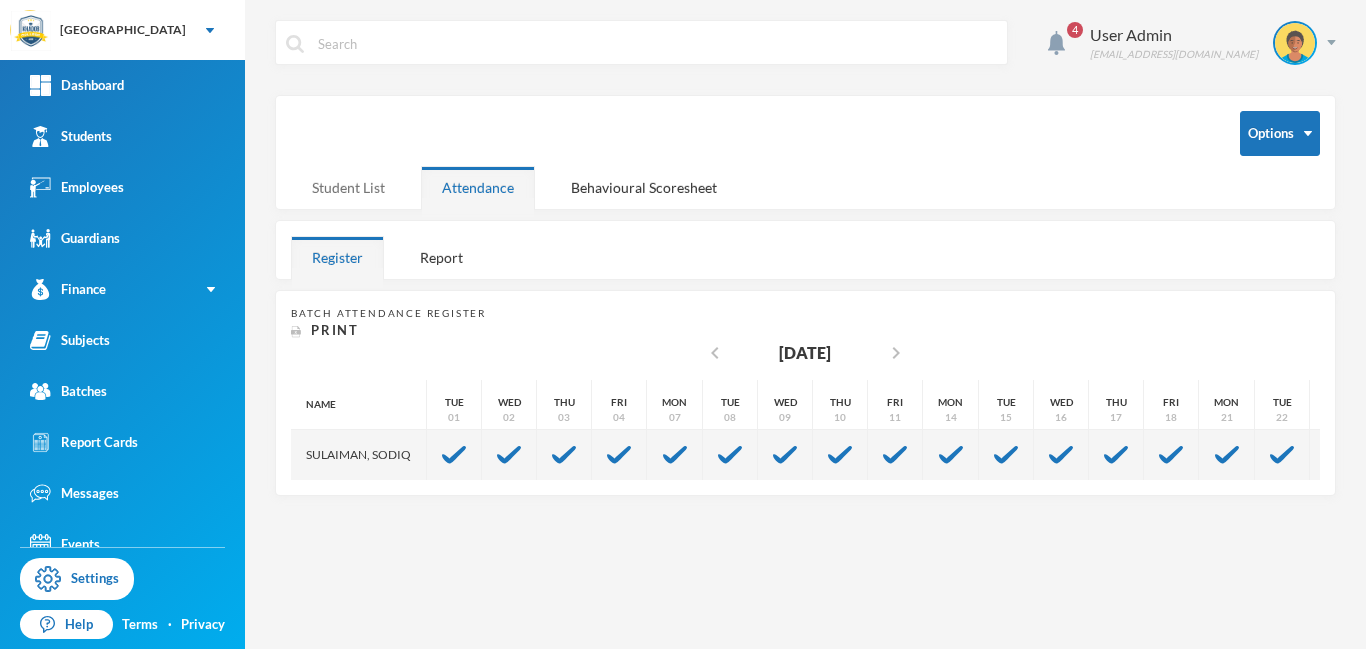 click on "Student List" at bounding box center [348, 187] 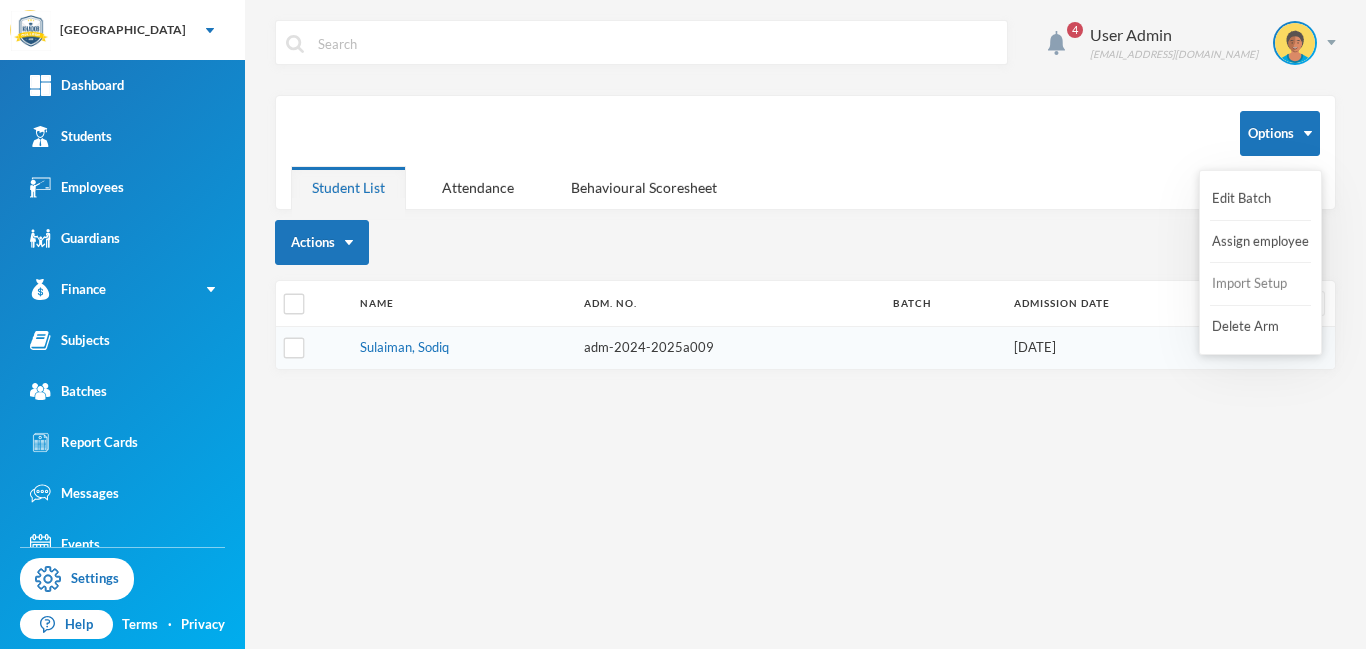 click on "Import Setup" at bounding box center [1250, 284] 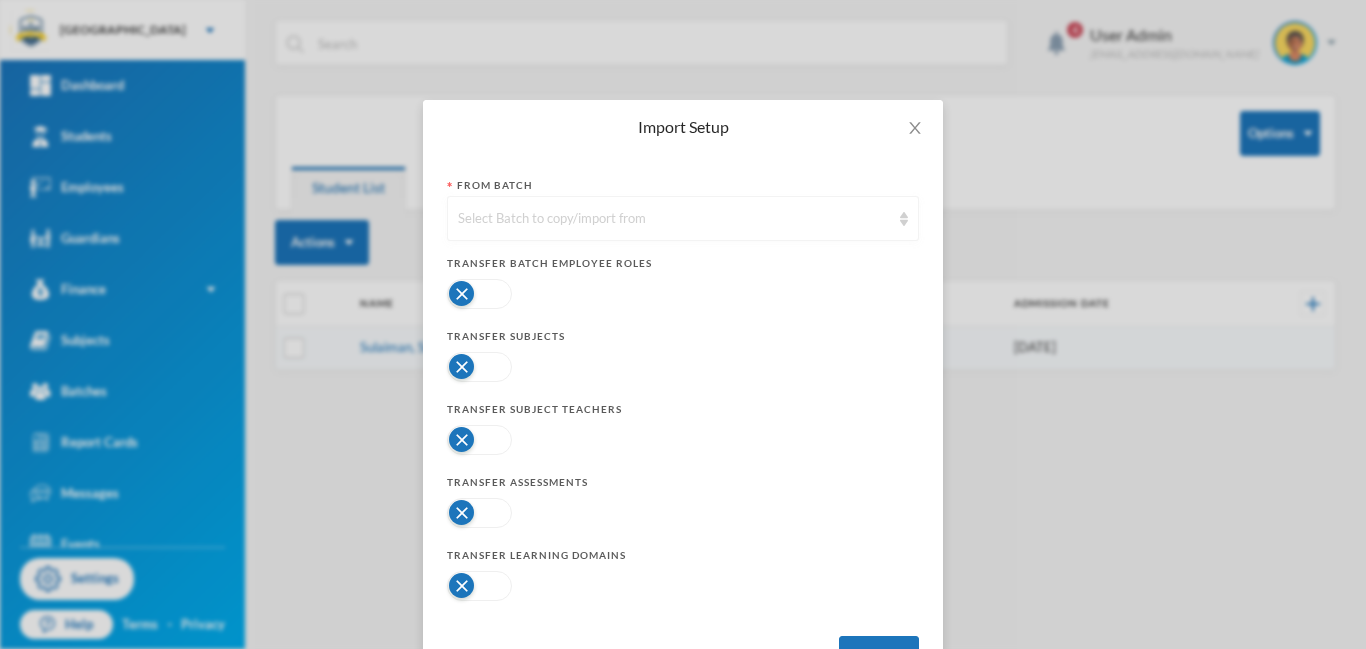 click on "Select Batch to copy/import from" at bounding box center (674, 219) 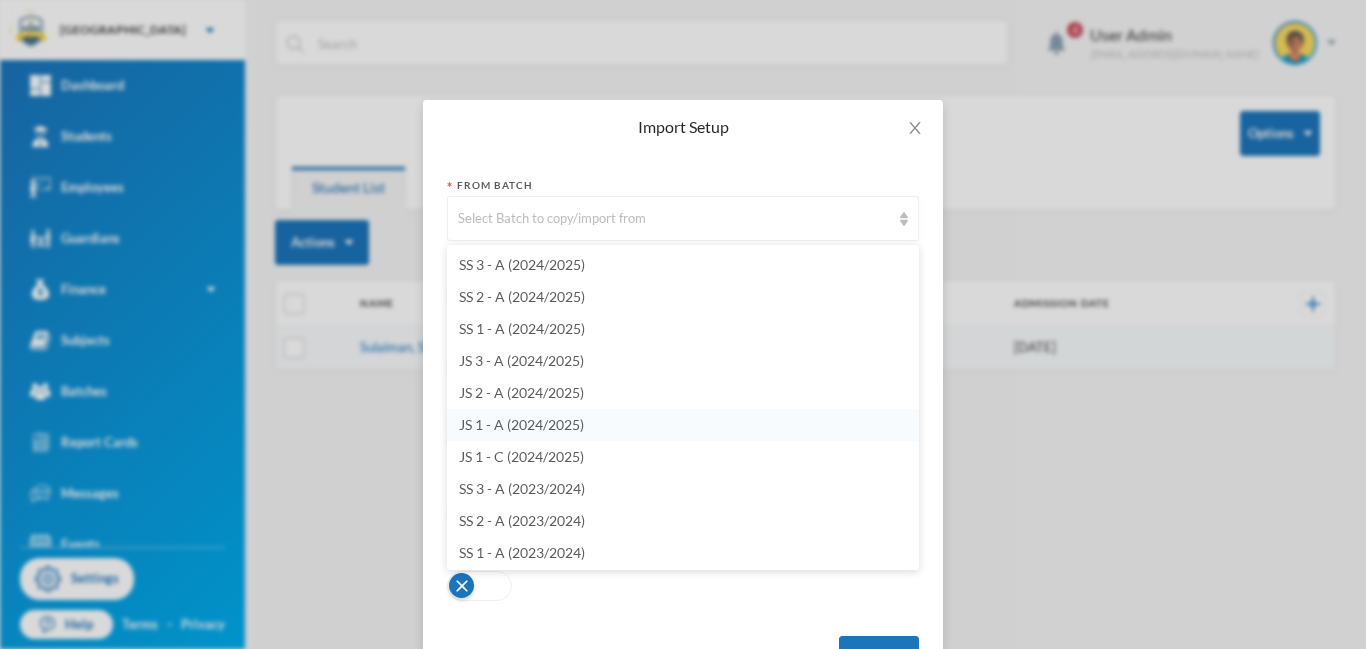 click on "JS 1 - A (2024/2025)" at bounding box center (521, 424) 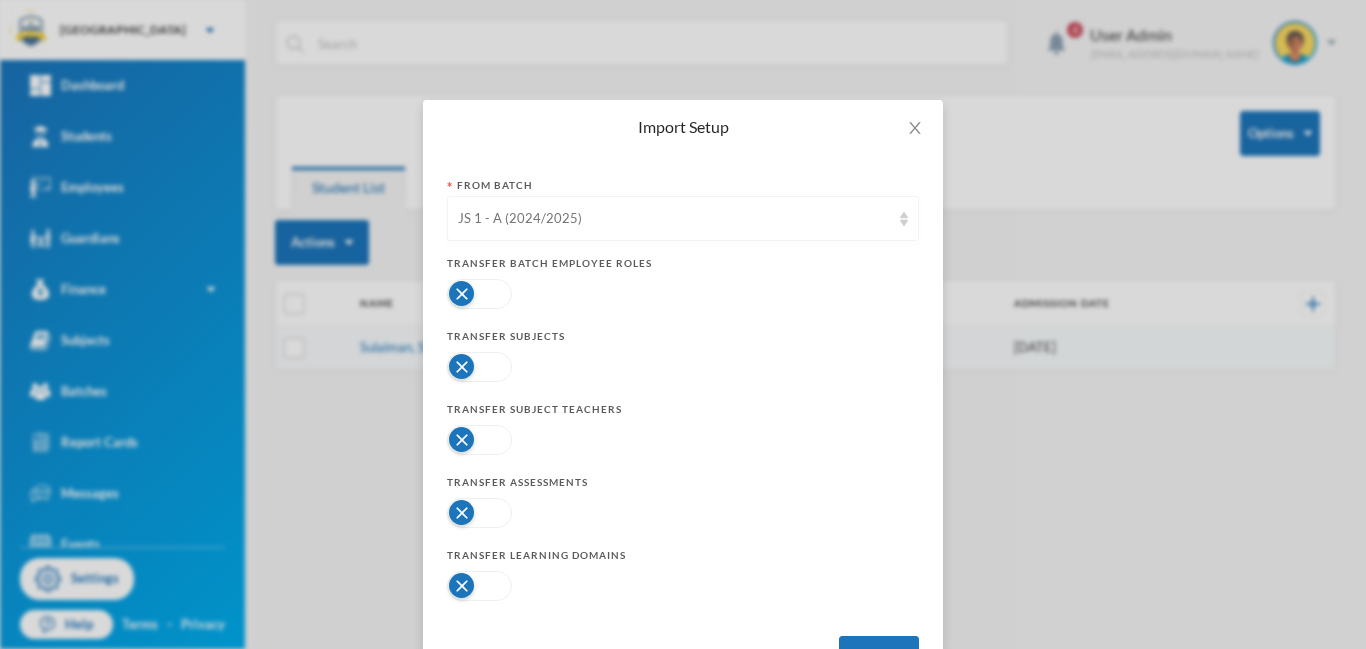 click on "JS 1 - A (2024/2025)" at bounding box center (674, 219) 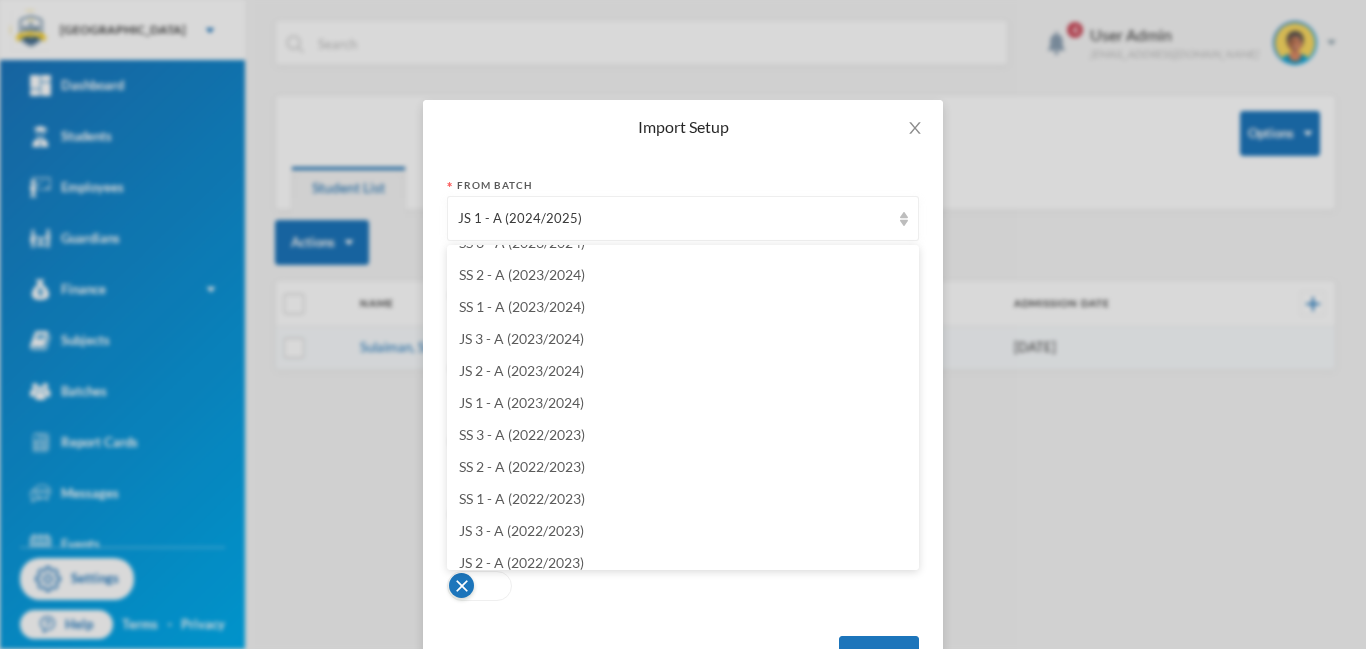 scroll, scrollTop: 253, scrollLeft: 0, axis: vertical 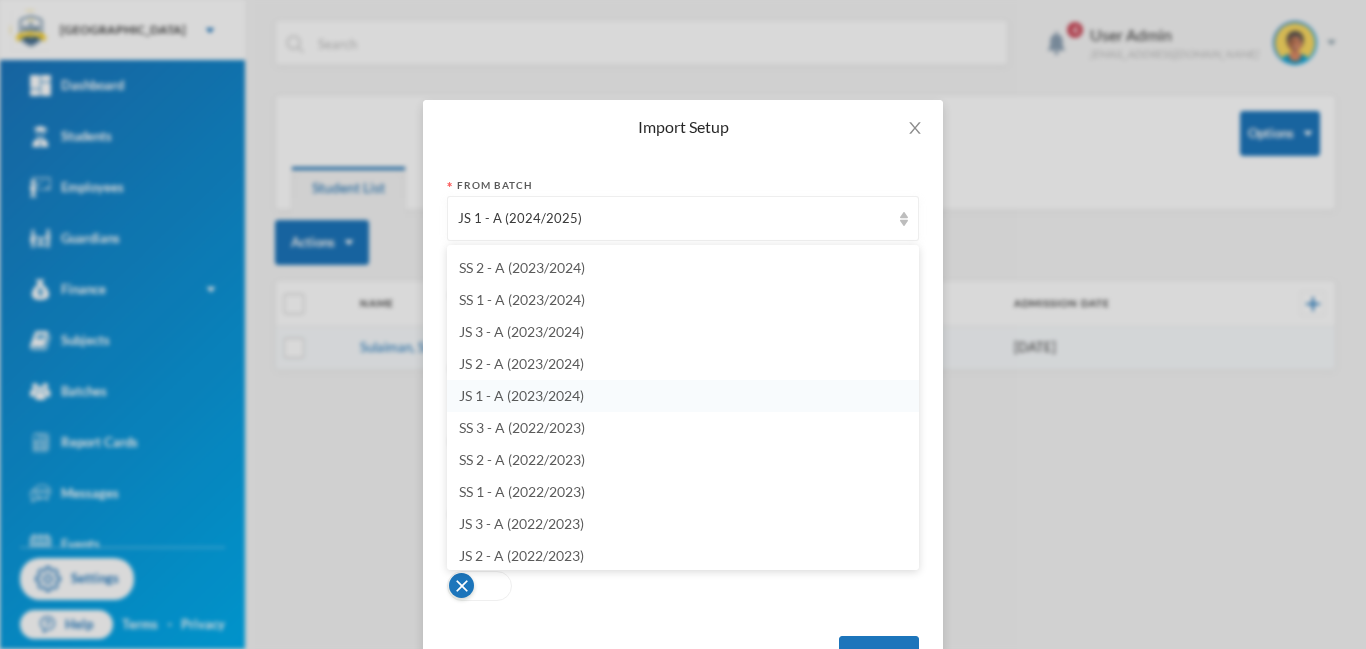 click on "JS 1 - A (2023/2024)" at bounding box center (521, 395) 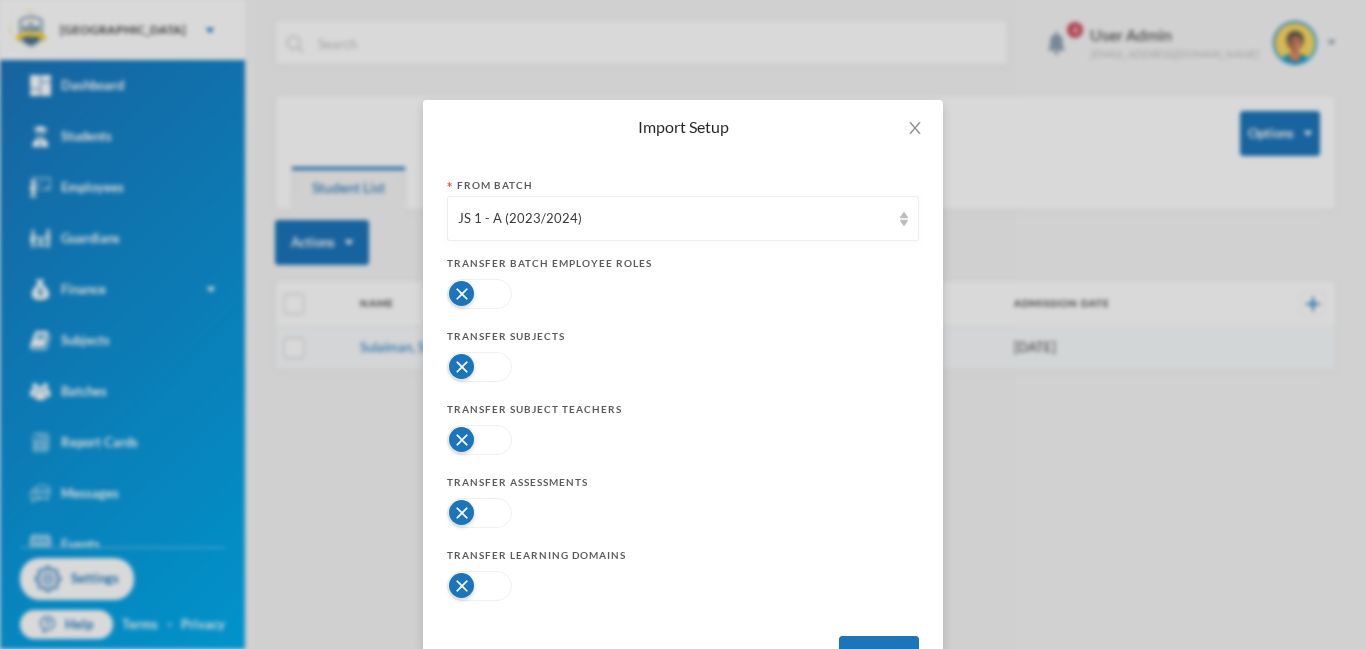 click at bounding box center [479, 367] 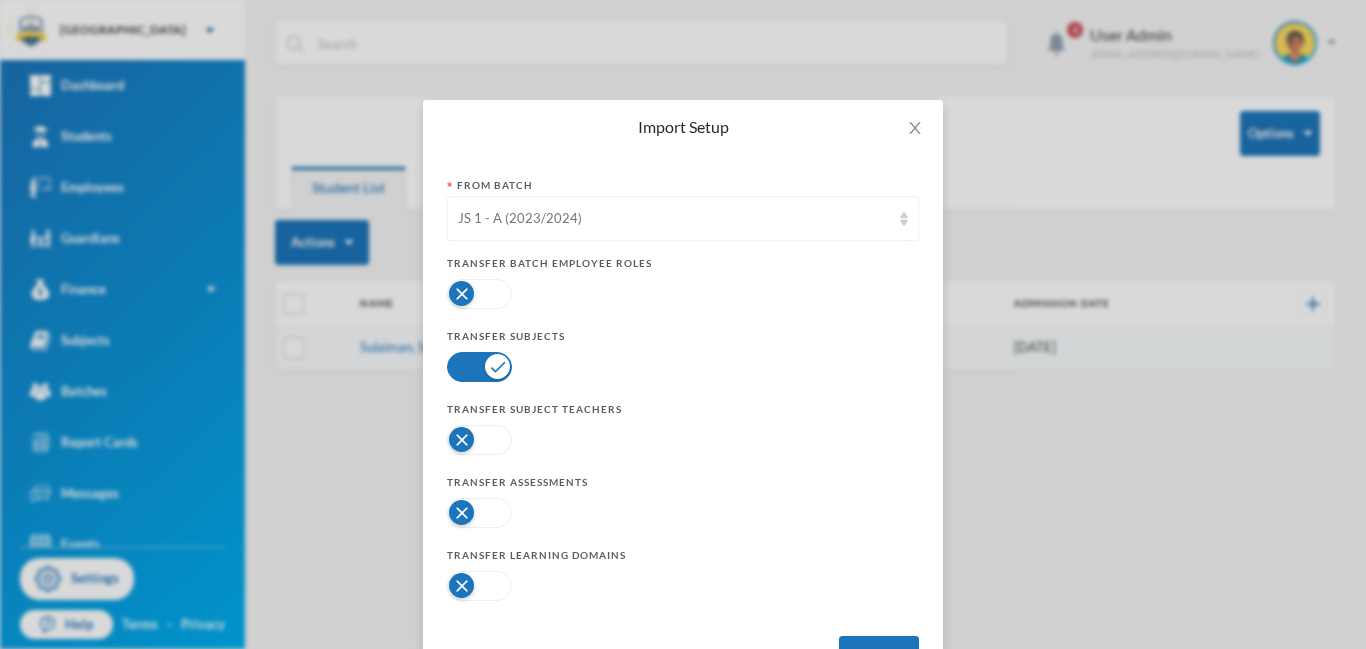 click on "JS 1 - A (2023/2024)" at bounding box center [683, 218] 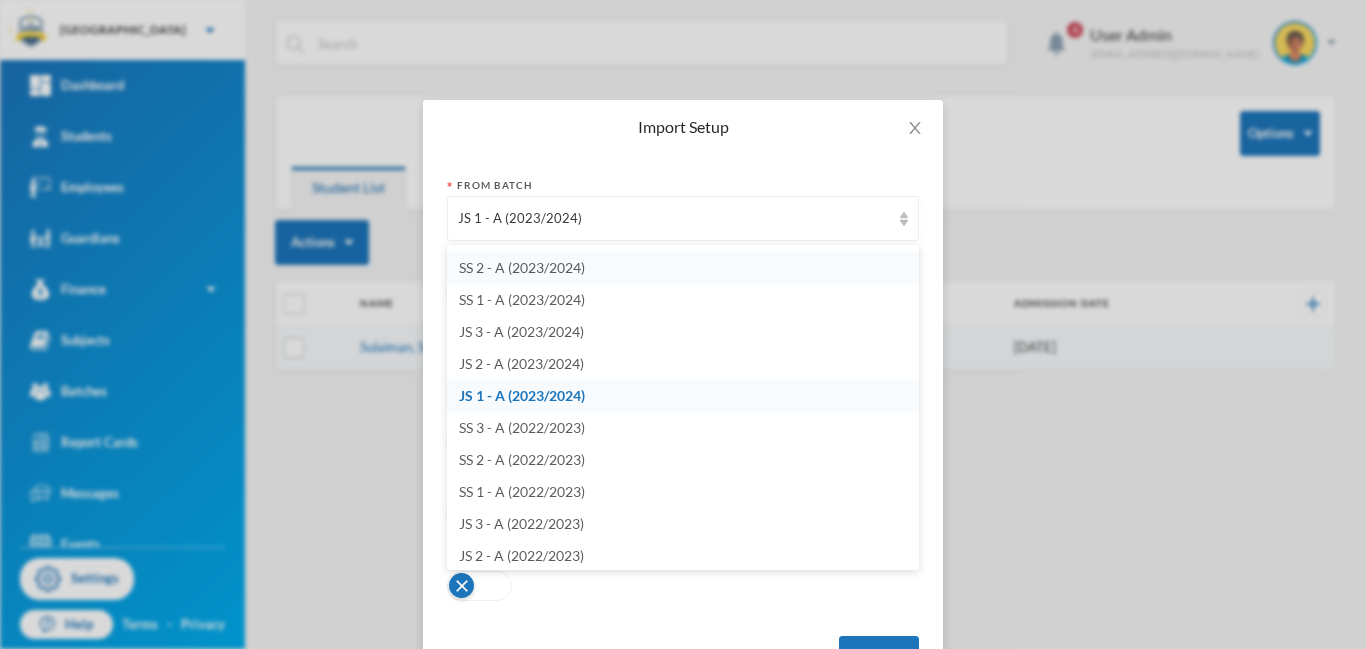 scroll, scrollTop: 228, scrollLeft: 0, axis: vertical 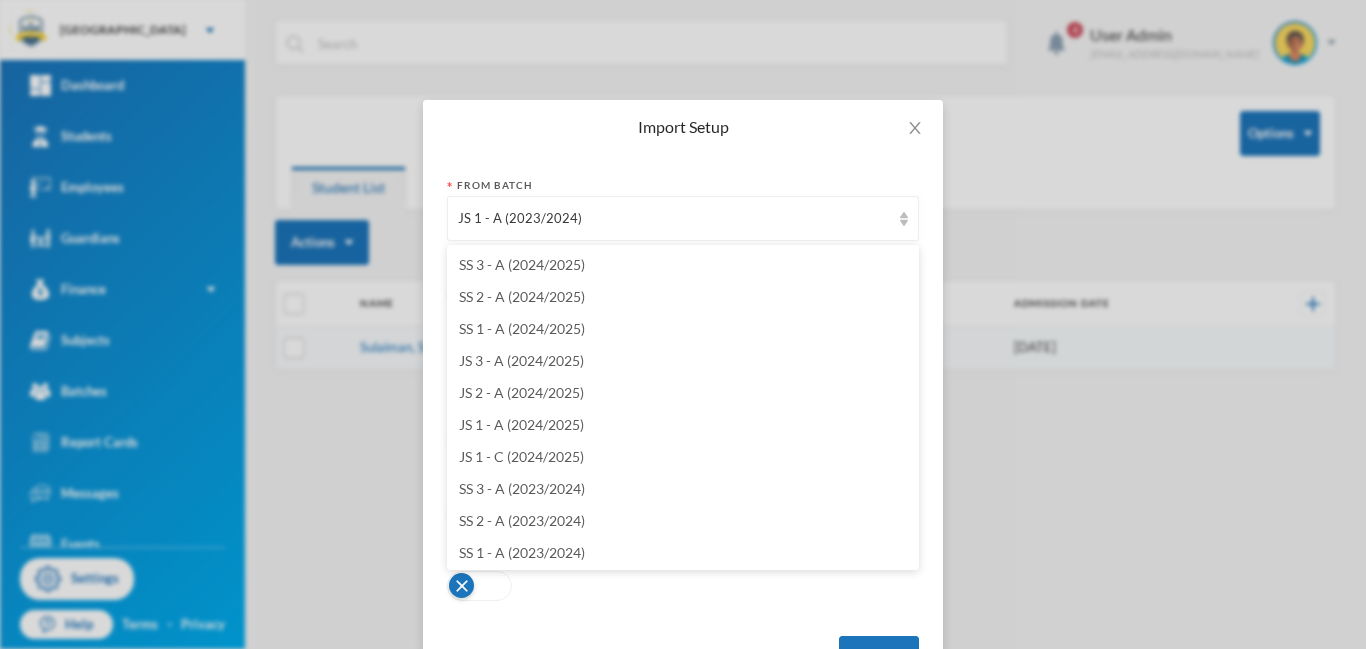 drag, startPoint x: 915, startPoint y: 360, endPoint x: 922, endPoint y: 268, distance: 92.26592 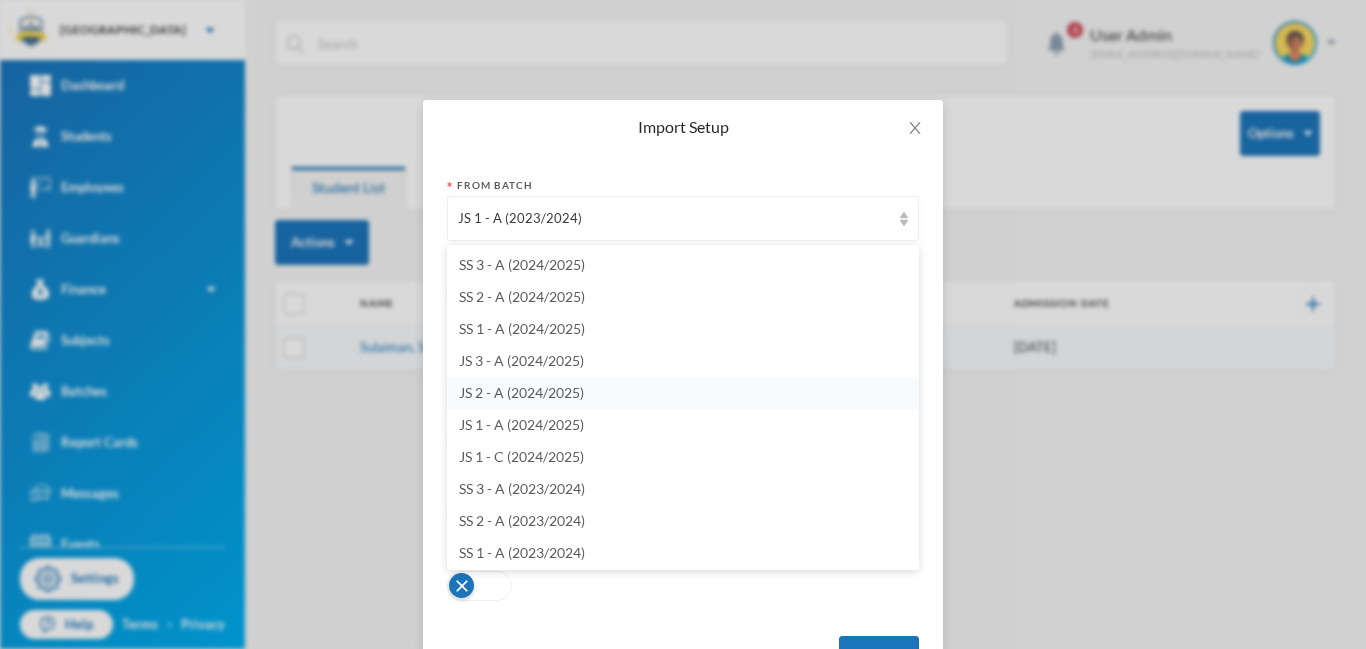 click on "JS 2 - A (2024/2025)" at bounding box center [521, 392] 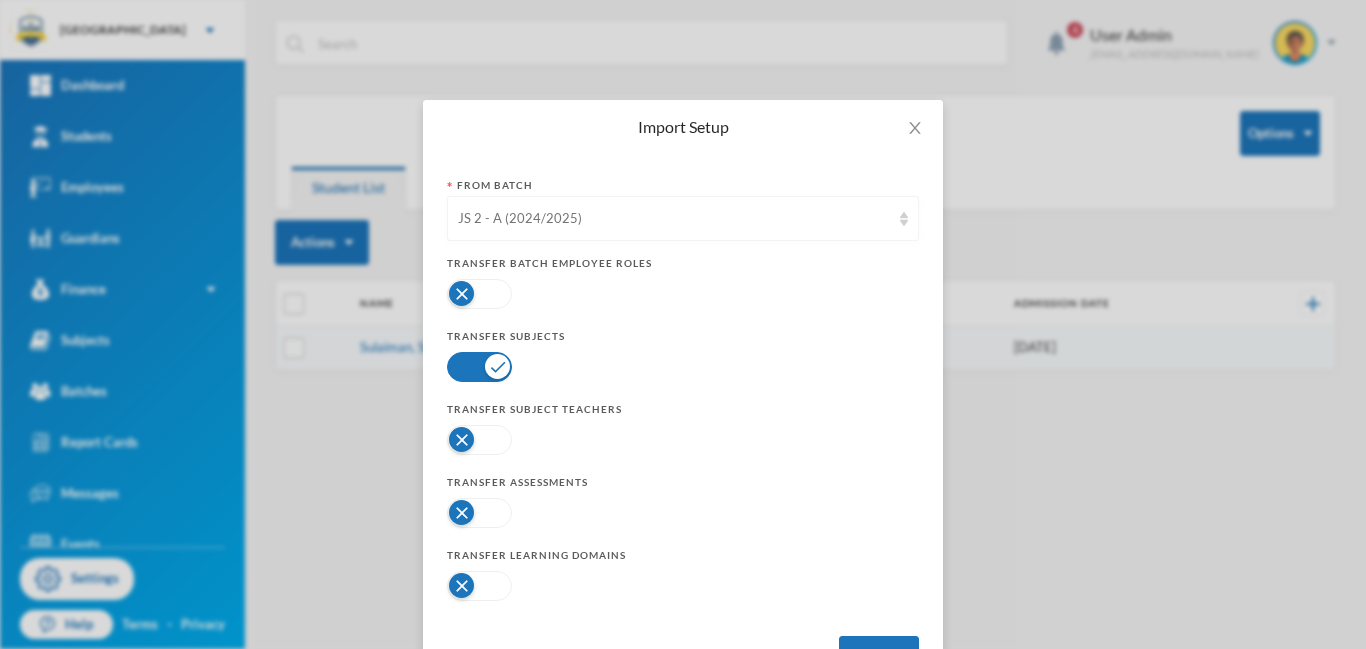 click at bounding box center [904, 219] 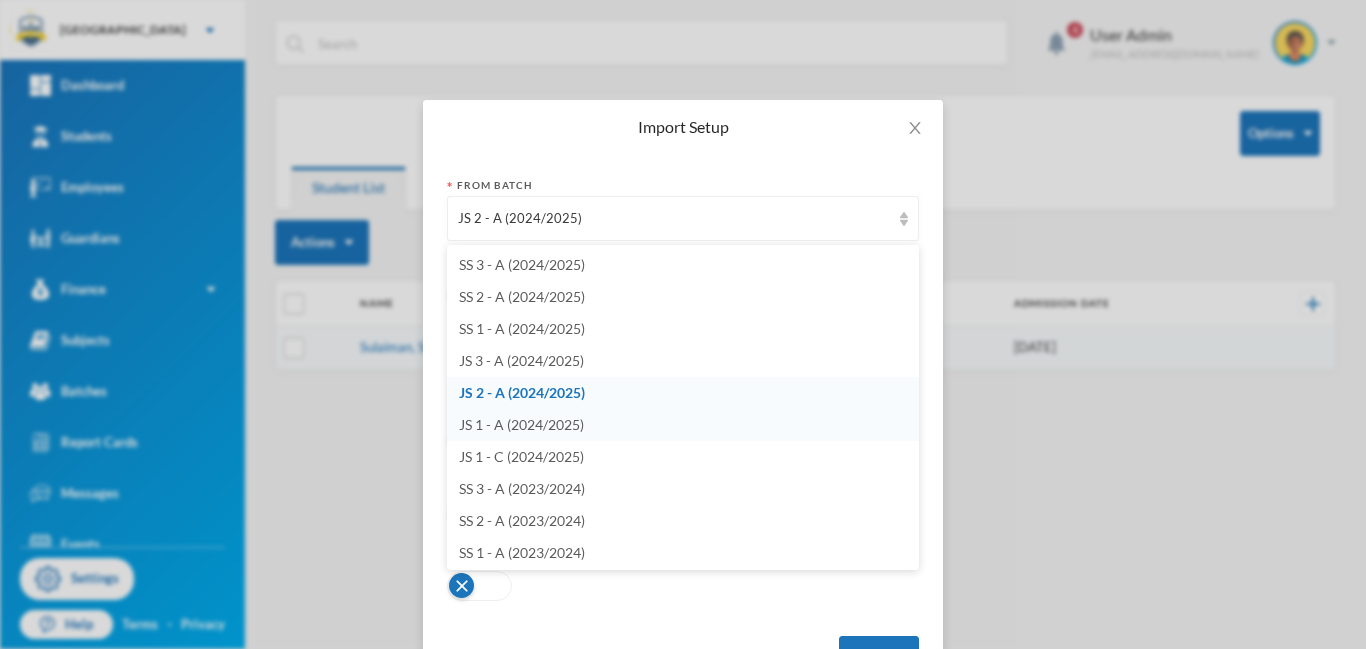 click on "JS 1 - A (2024/2025)" at bounding box center (521, 424) 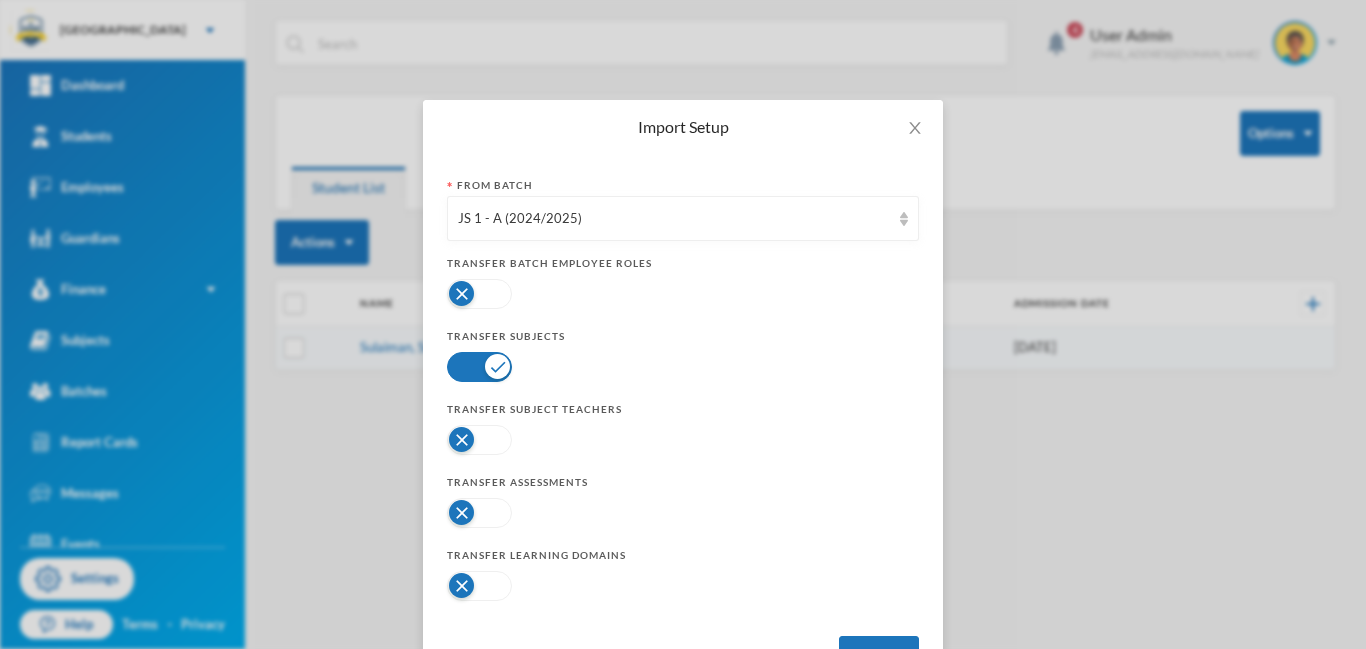 click at bounding box center (479, 440) 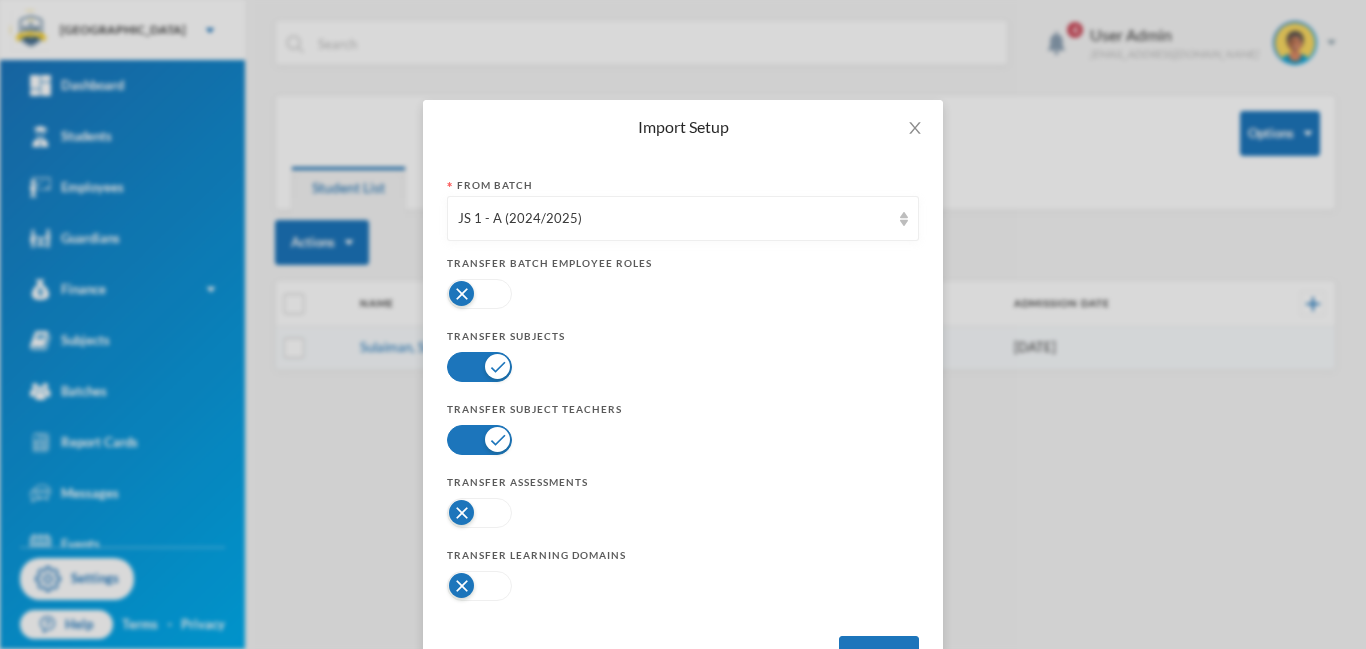 click at bounding box center (479, 513) 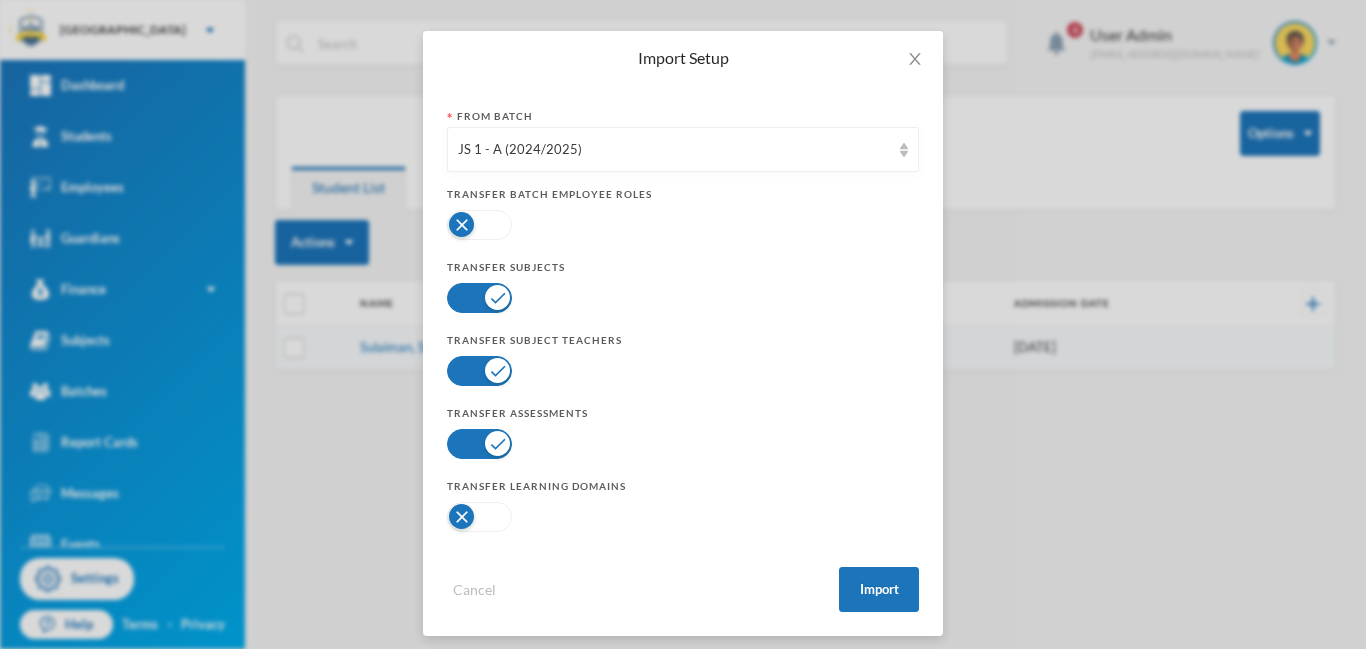 scroll, scrollTop: 80, scrollLeft: 0, axis: vertical 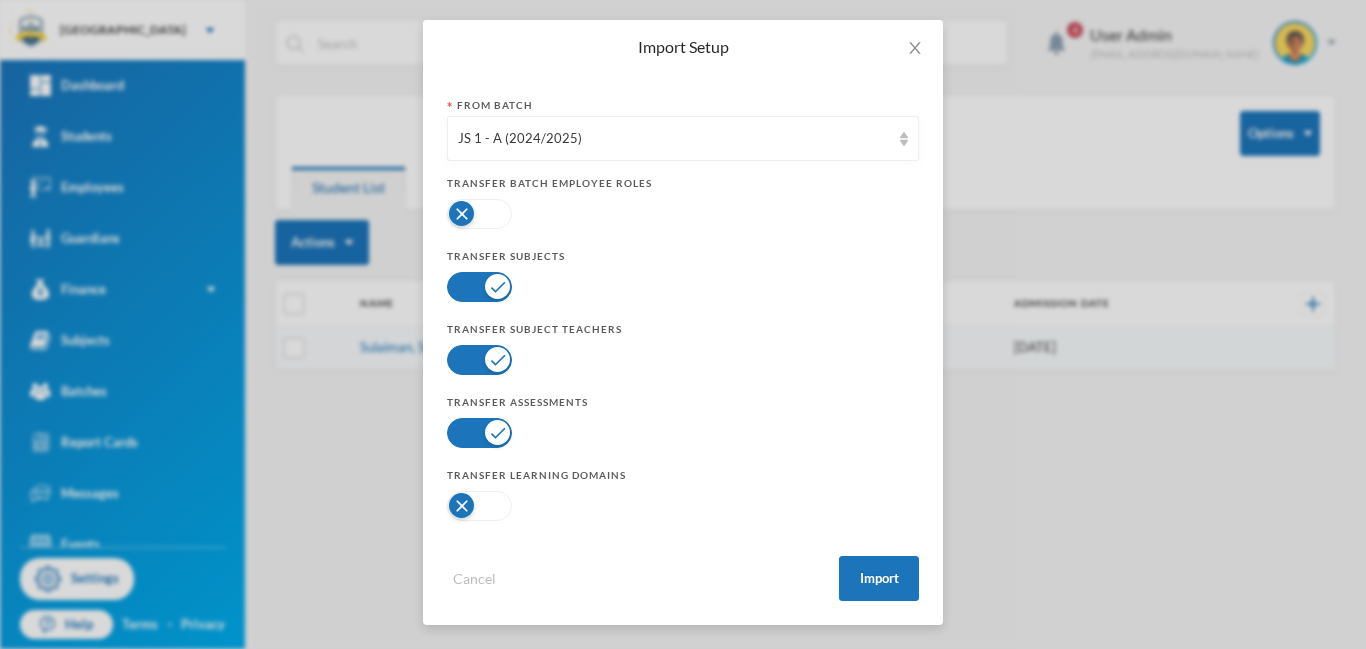click at bounding box center [479, 214] 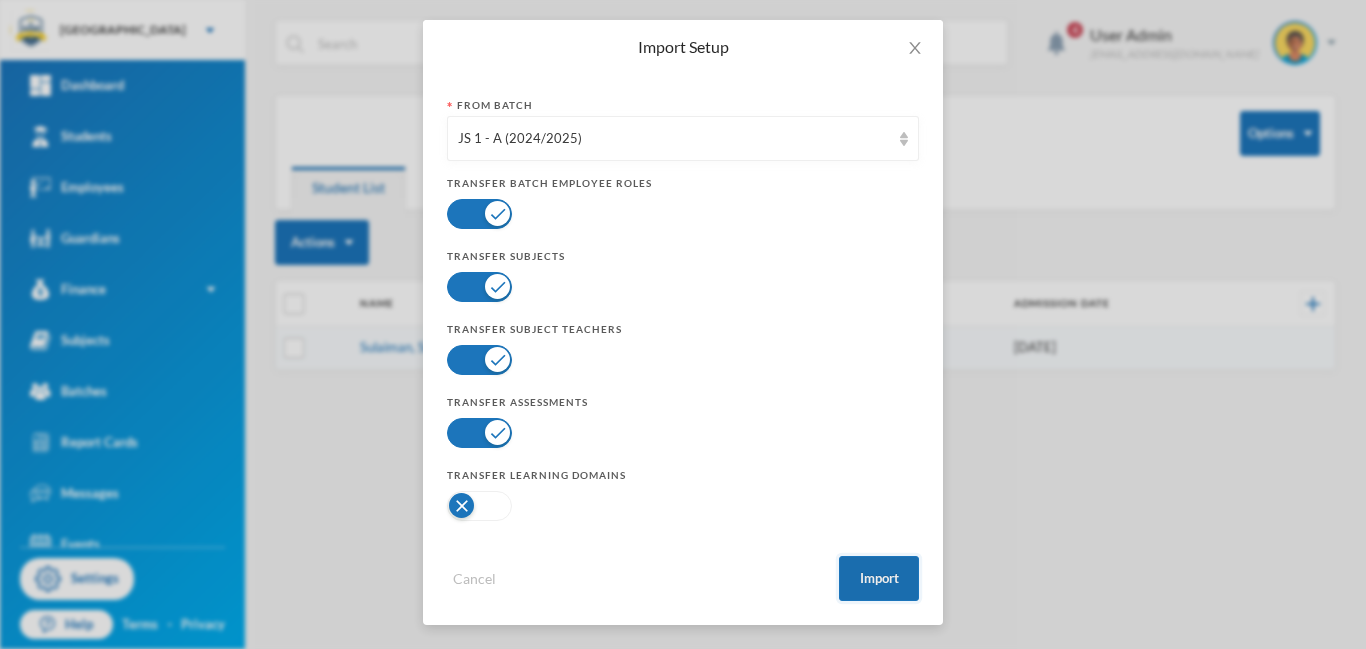 click on "Import" at bounding box center (879, 578) 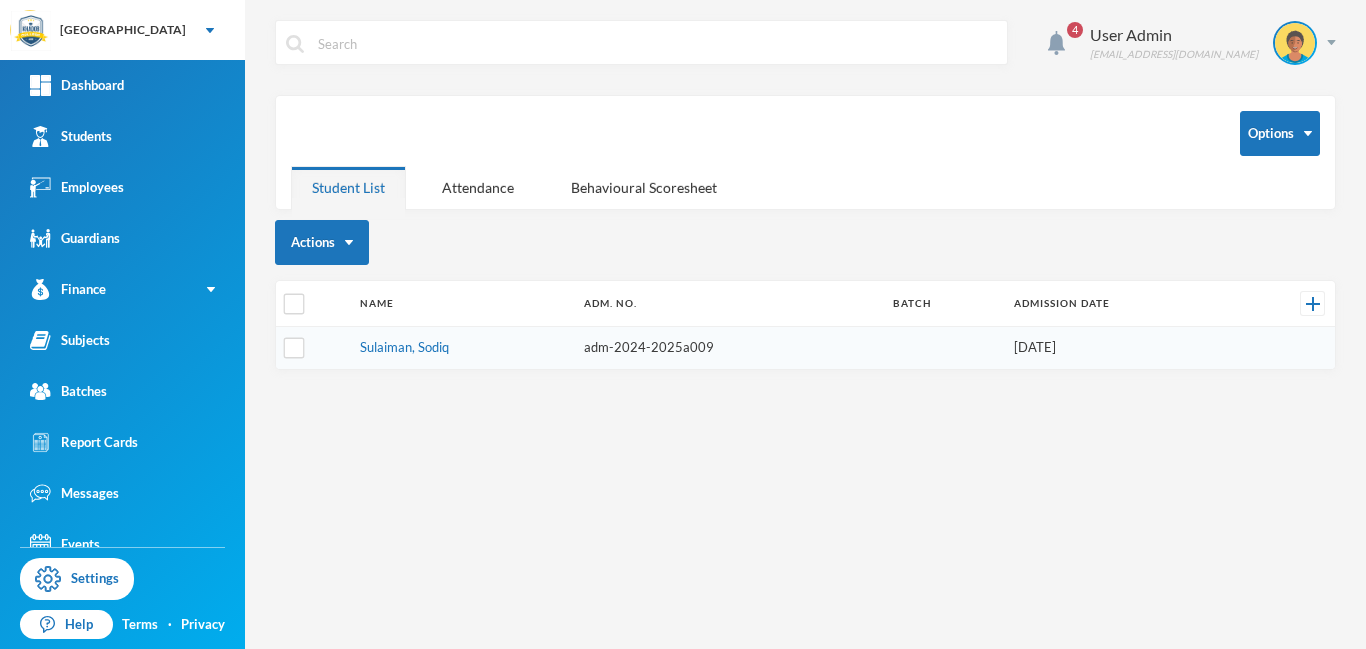 scroll, scrollTop: 0, scrollLeft: 0, axis: both 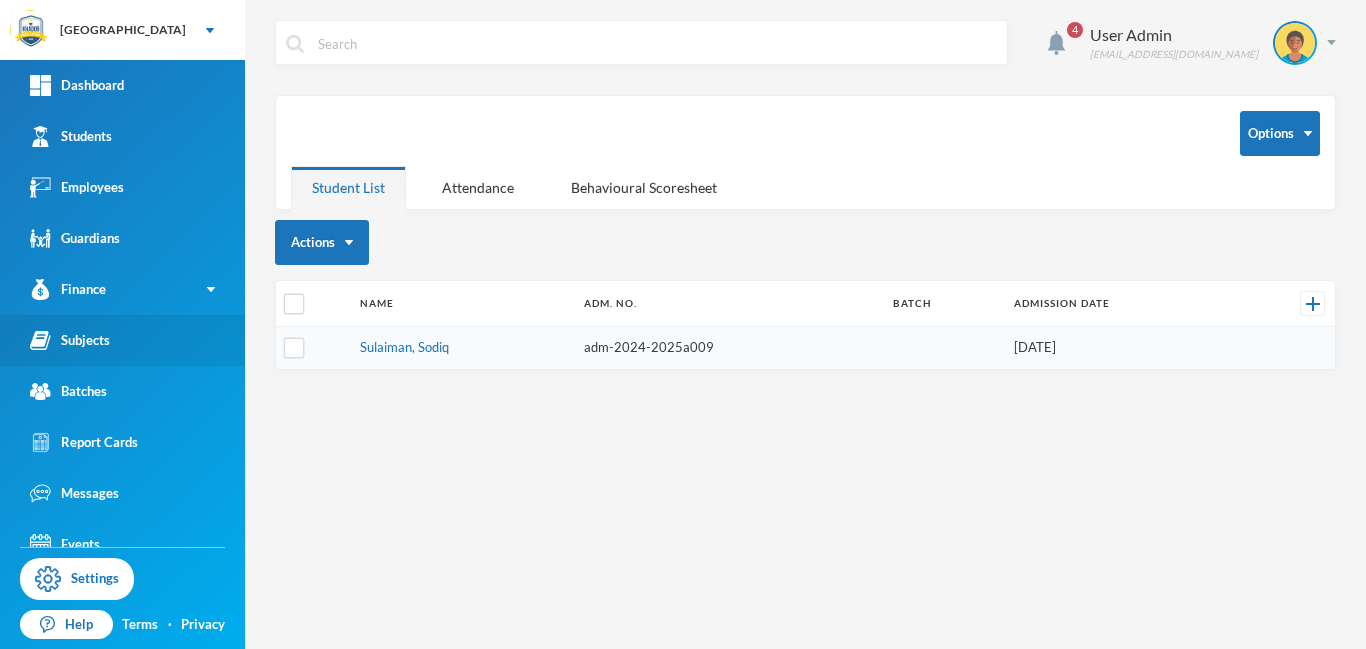 click on "Subjects" at bounding box center (70, 340) 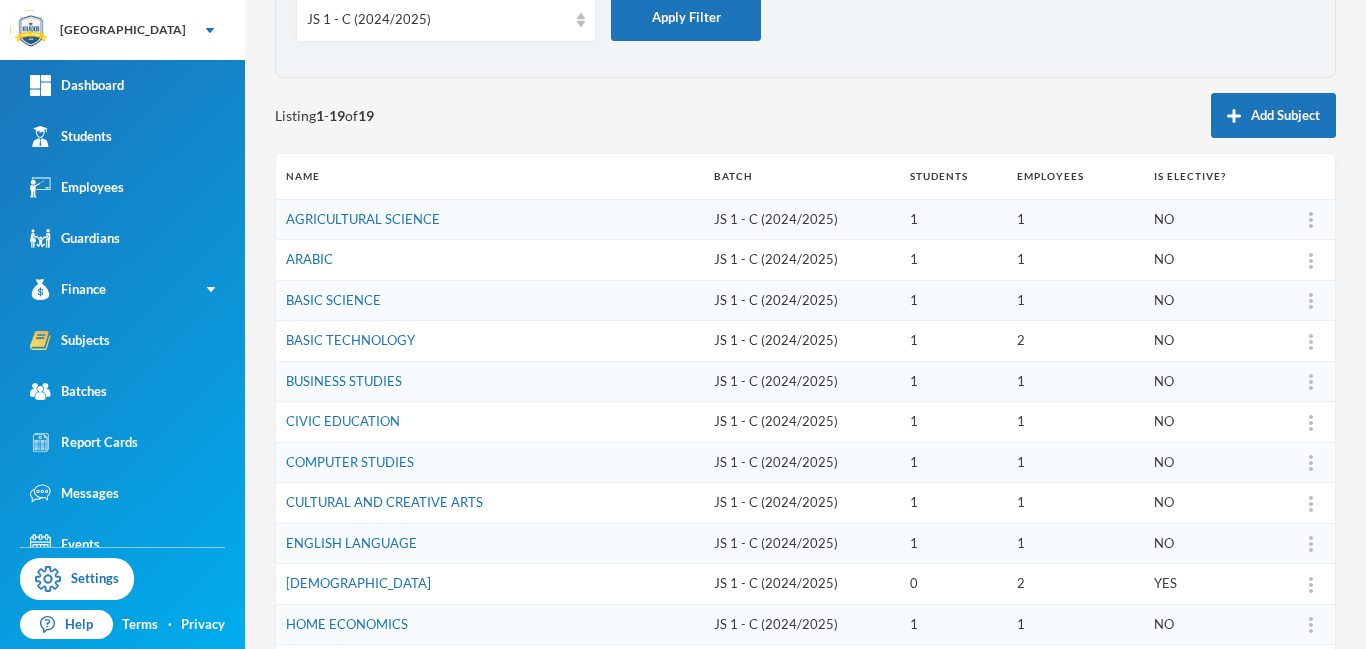 scroll, scrollTop: 0, scrollLeft: 0, axis: both 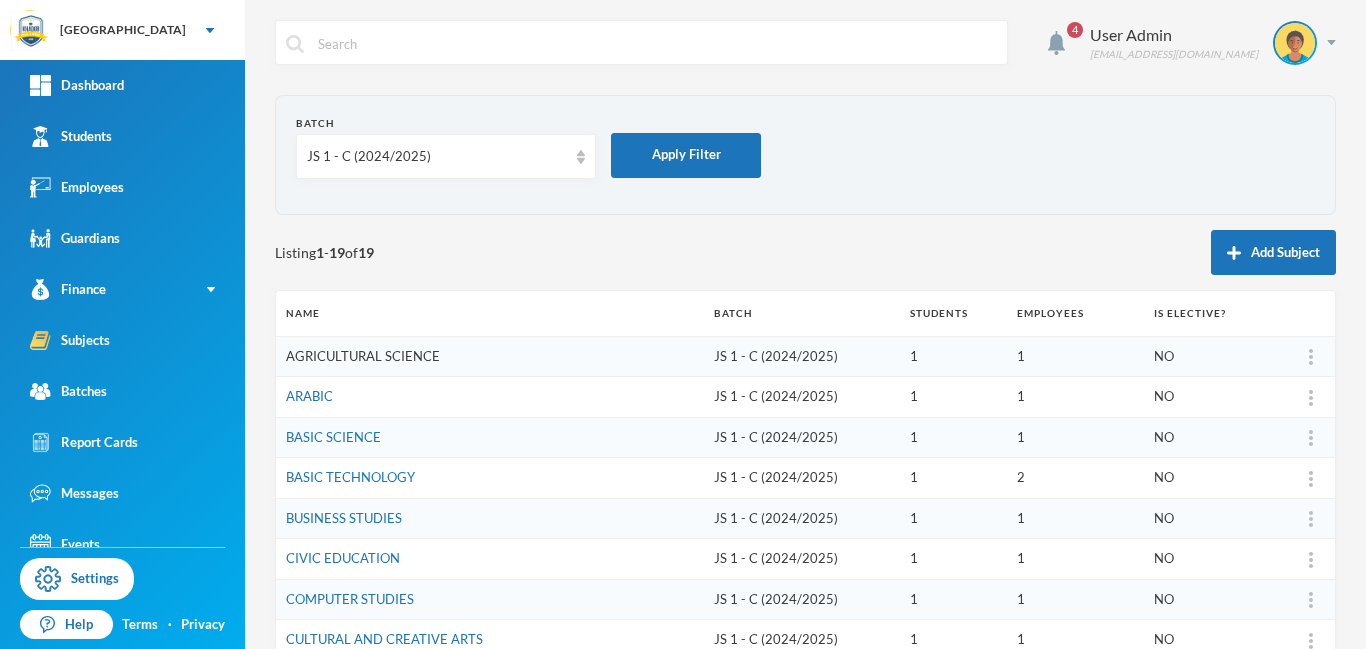 click on "AGRICULTURAL SCIENCE" at bounding box center [363, 356] 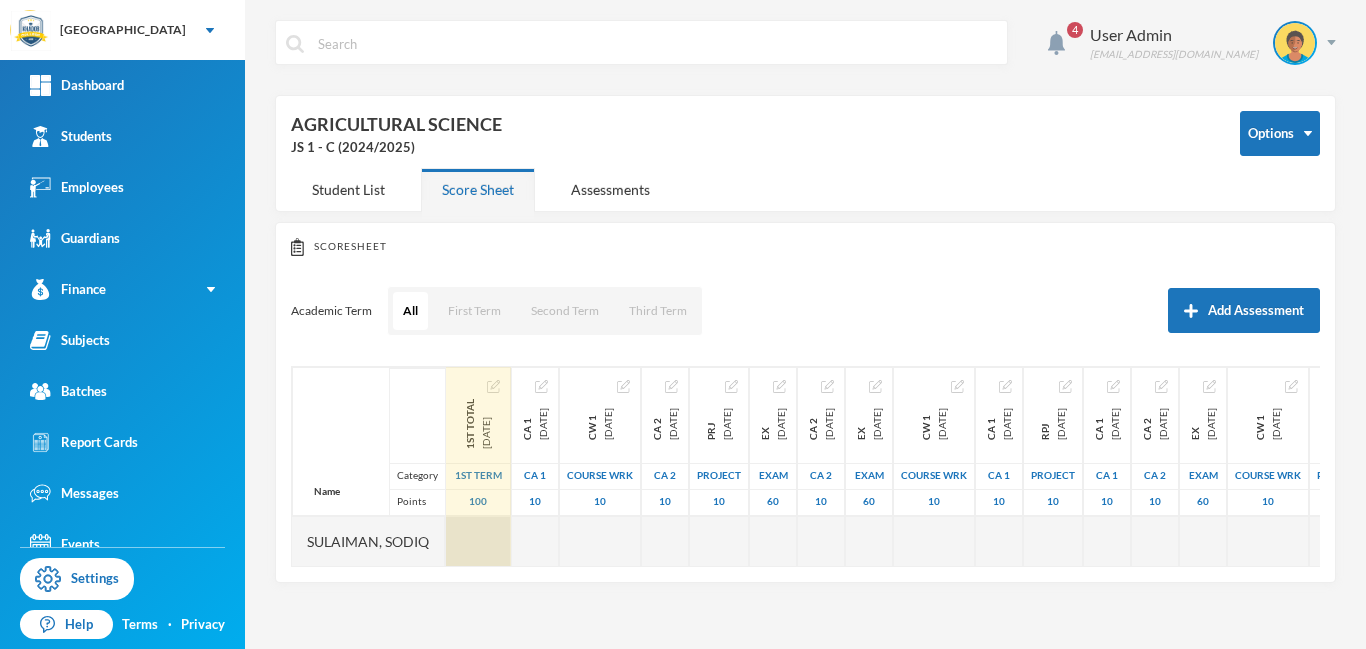 scroll, scrollTop: 0, scrollLeft: 272, axis: horizontal 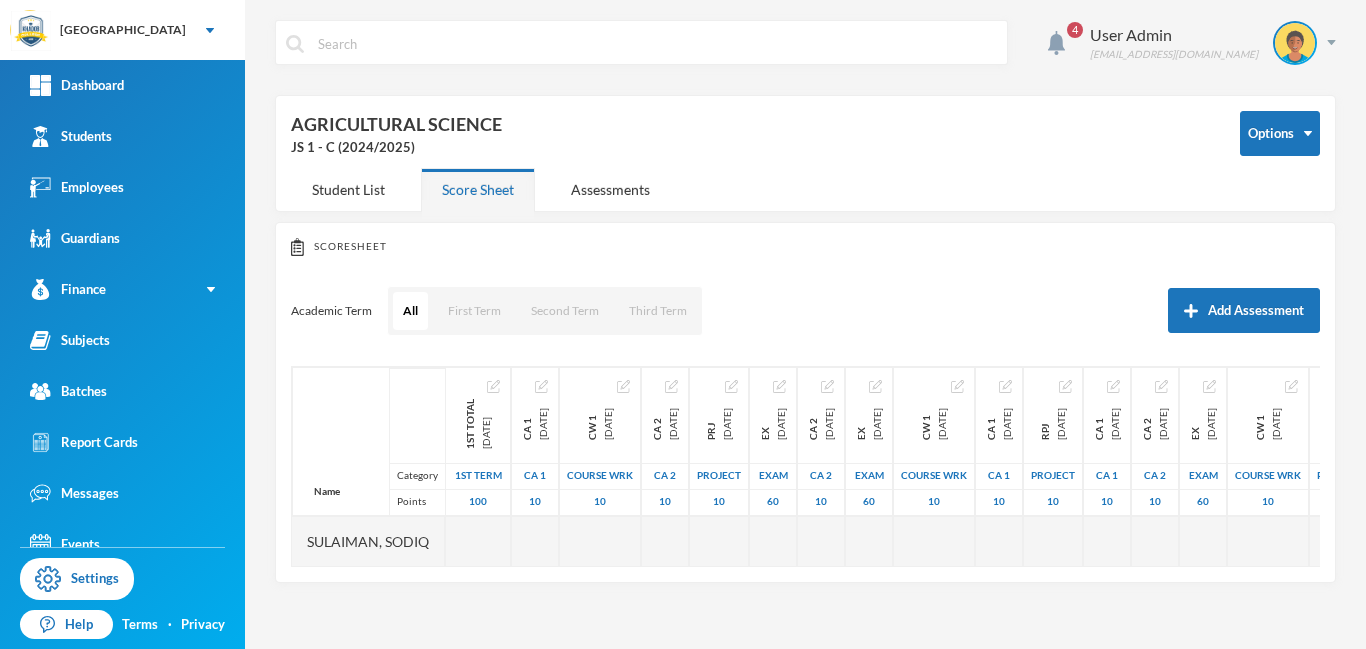 click on "Options AGRICULTURAL SCIENCE JS 1 - C (2024/2025)" at bounding box center [805, 139] 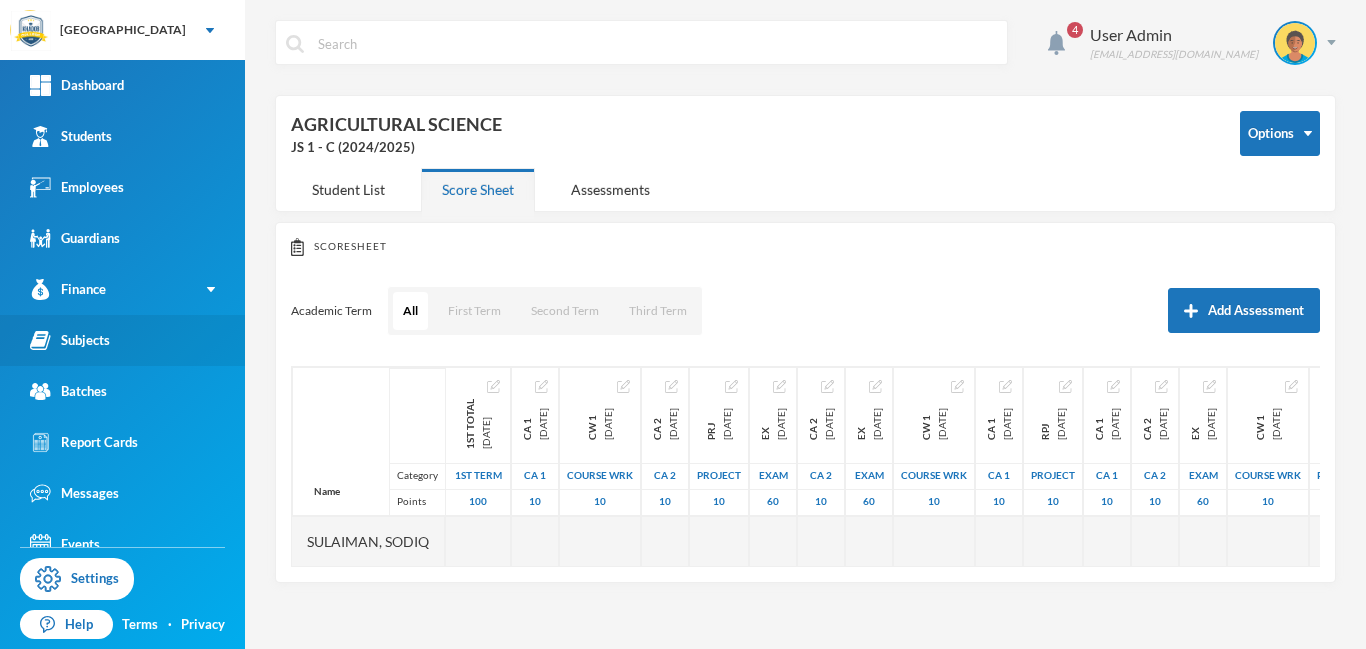 click on "Subjects" at bounding box center [70, 340] 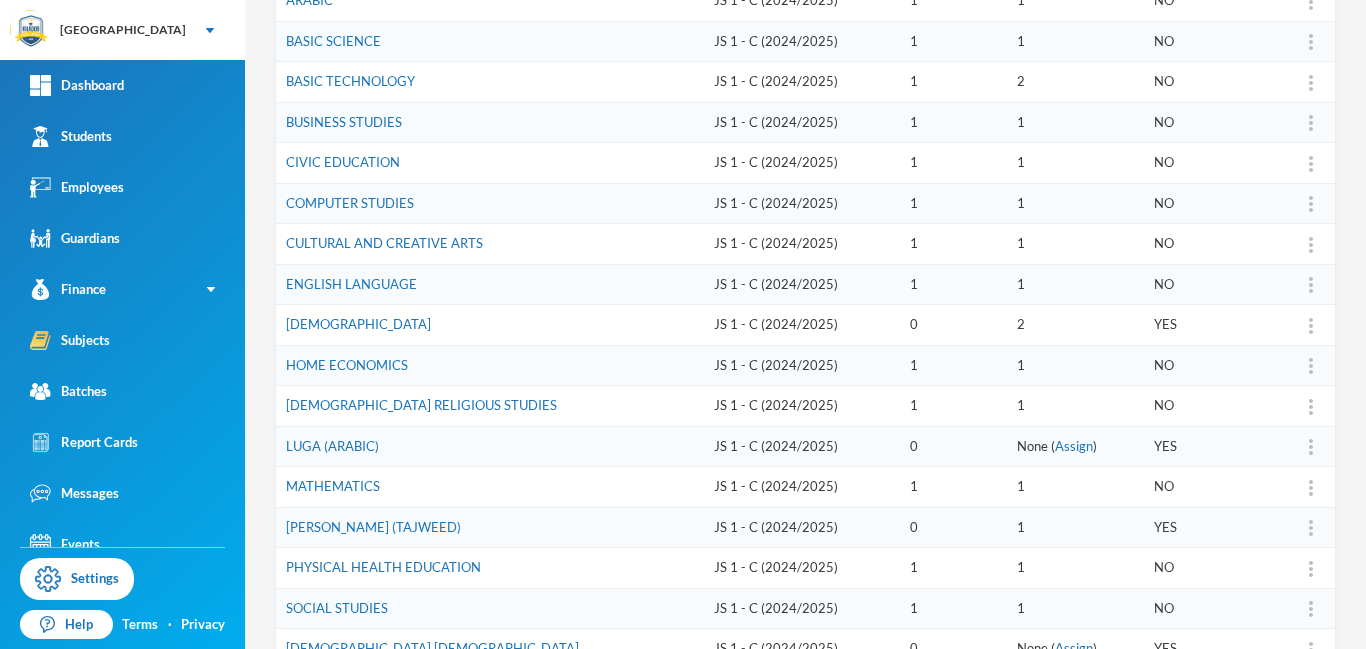 scroll, scrollTop: 0, scrollLeft: 0, axis: both 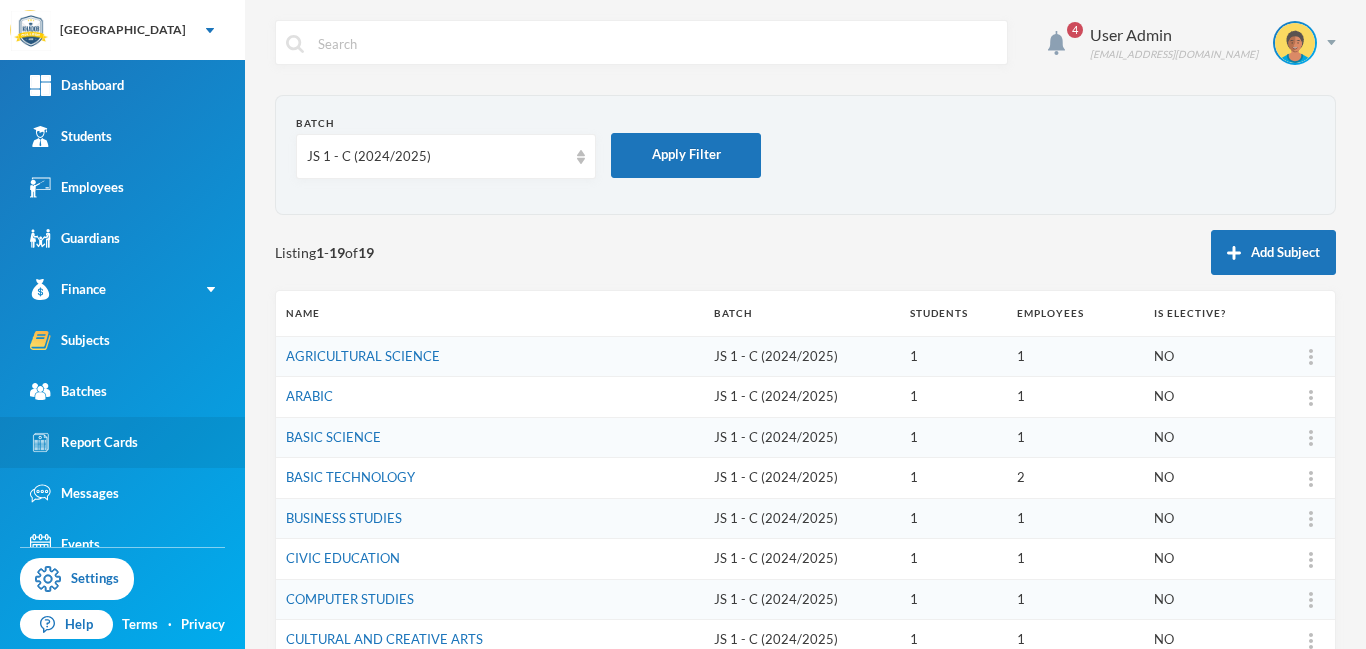 click on "Report Cards" at bounding box center [122, 442] 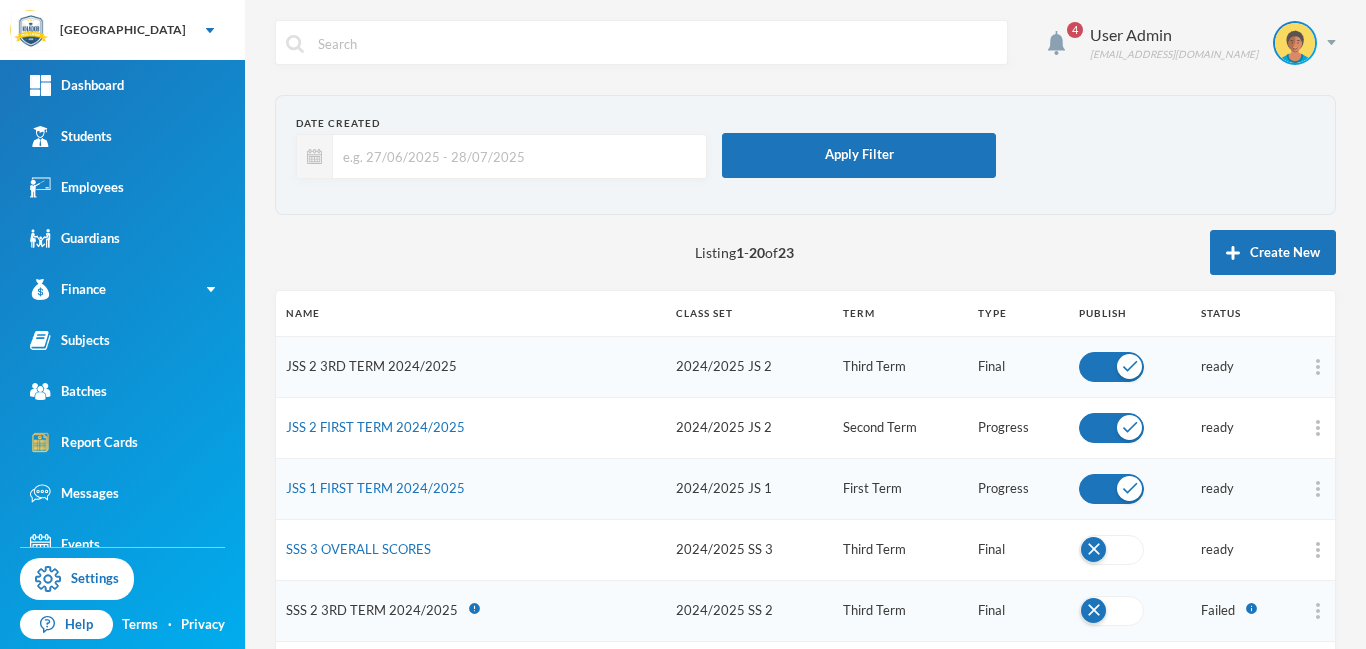 click on "JSS 2 3RD TERM 2024/2025" at bounding box center (371, 366) 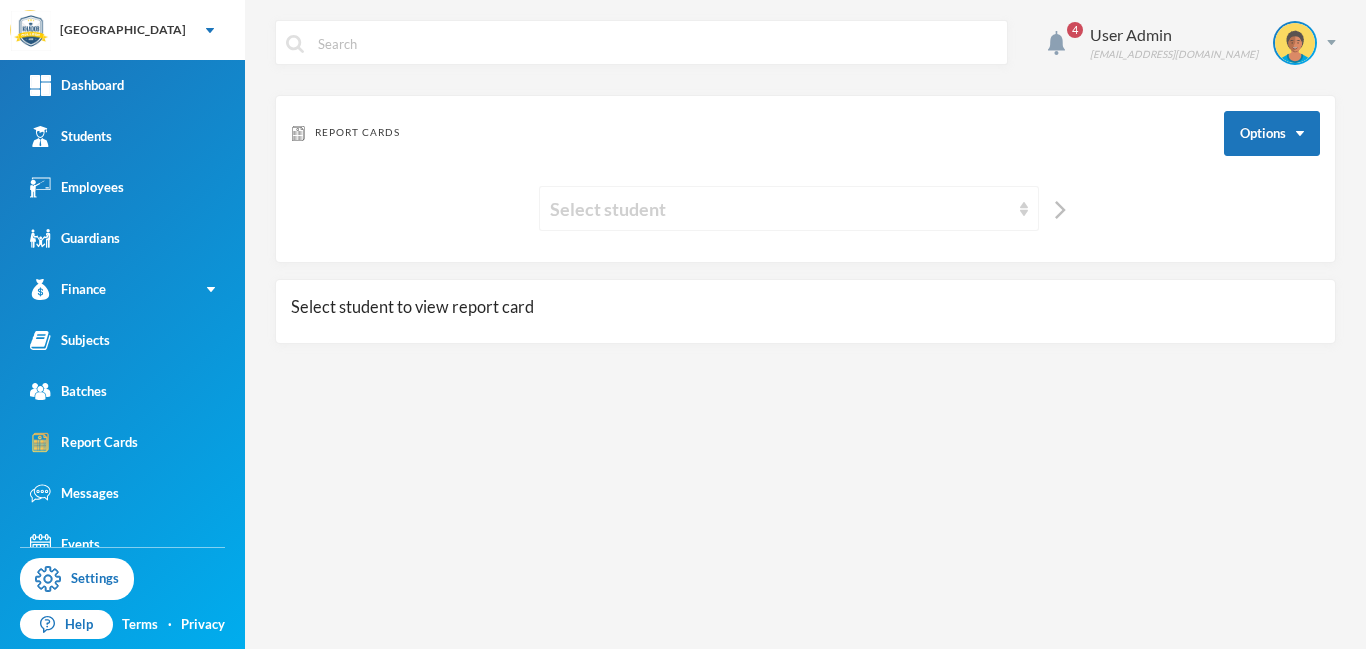 click on "Select student" at bounding box center (780, 209) 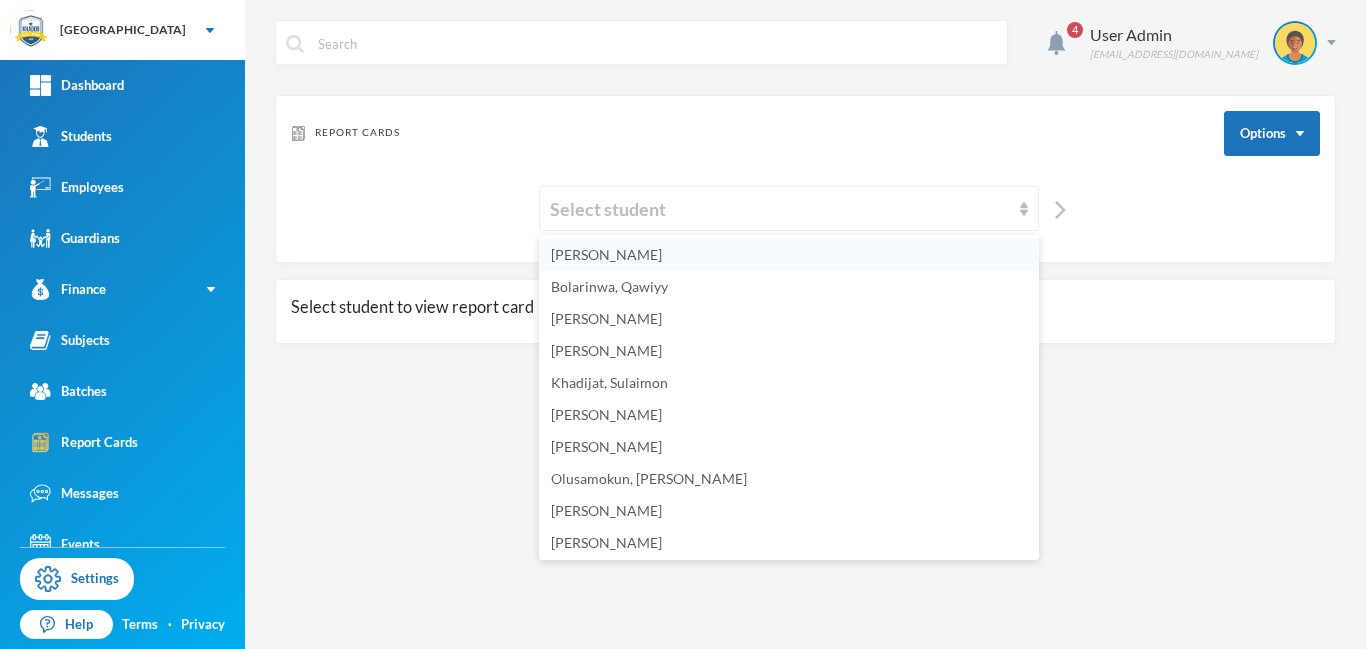 click on "[PERSON_NAME]" at bounding box center [606, 254] 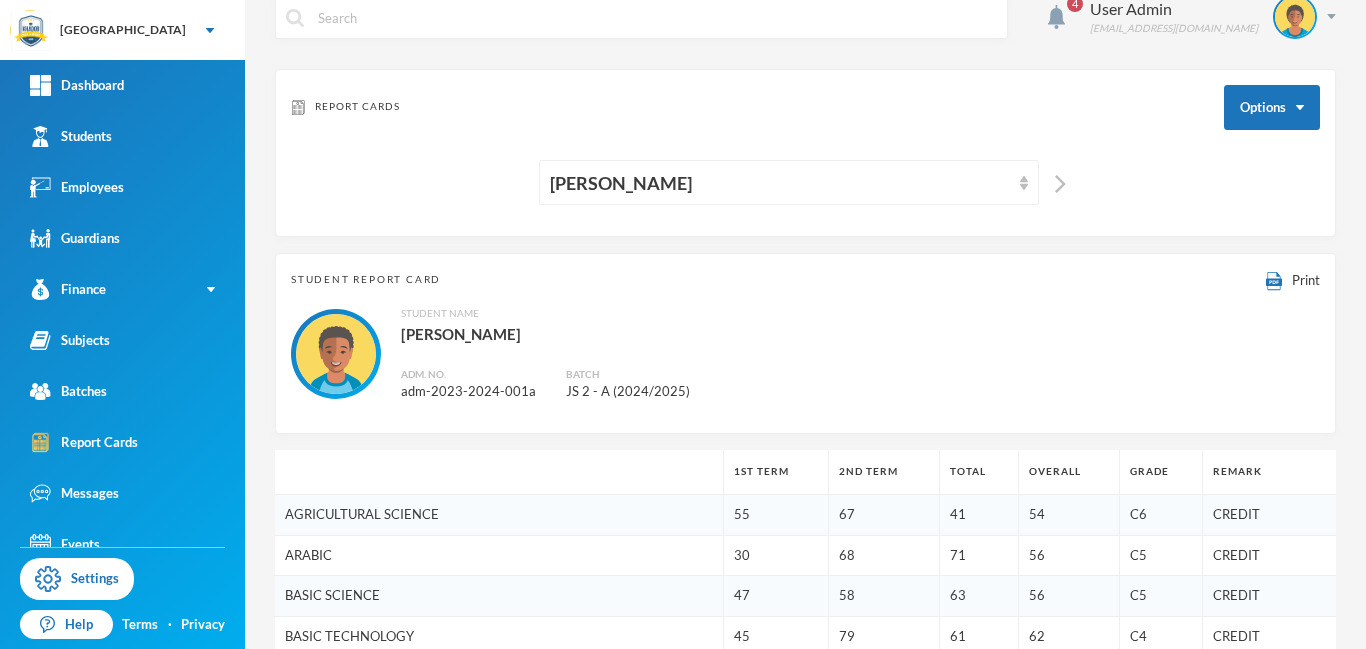 scroll, scrollTop: 0, scrollLeft: 0, axis: both 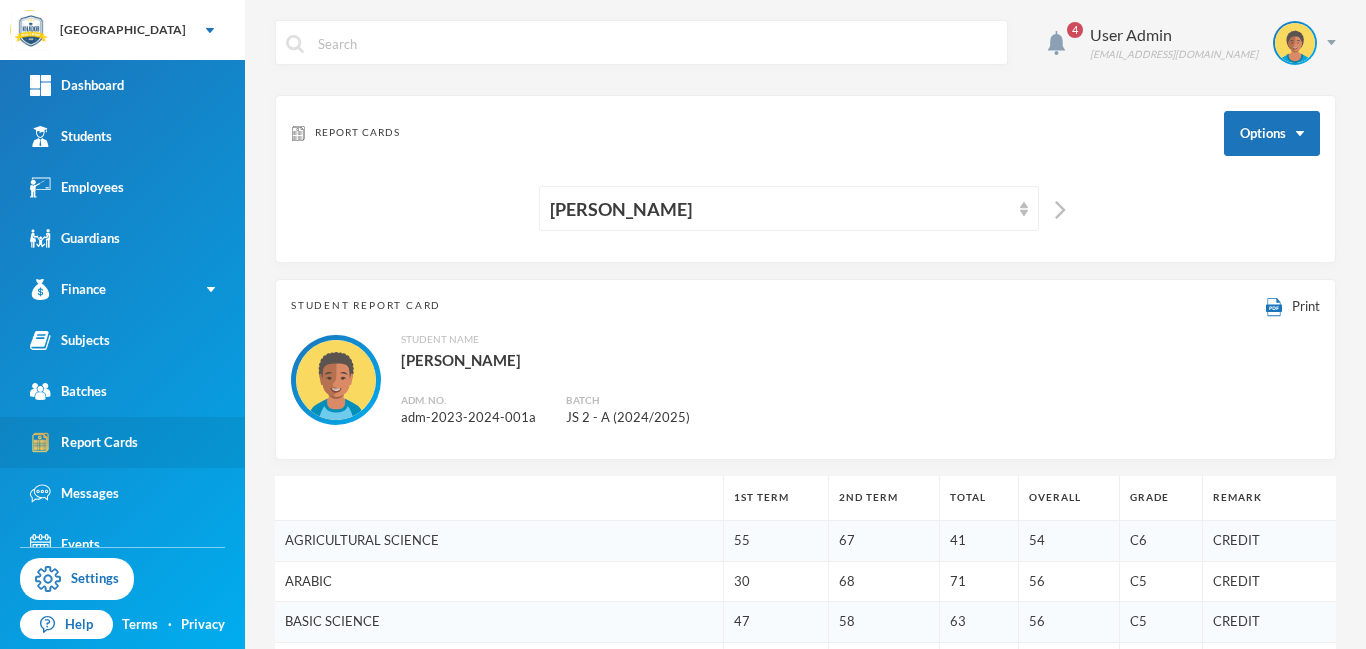 click on "Report Cards" at bounding box center (84, 442) 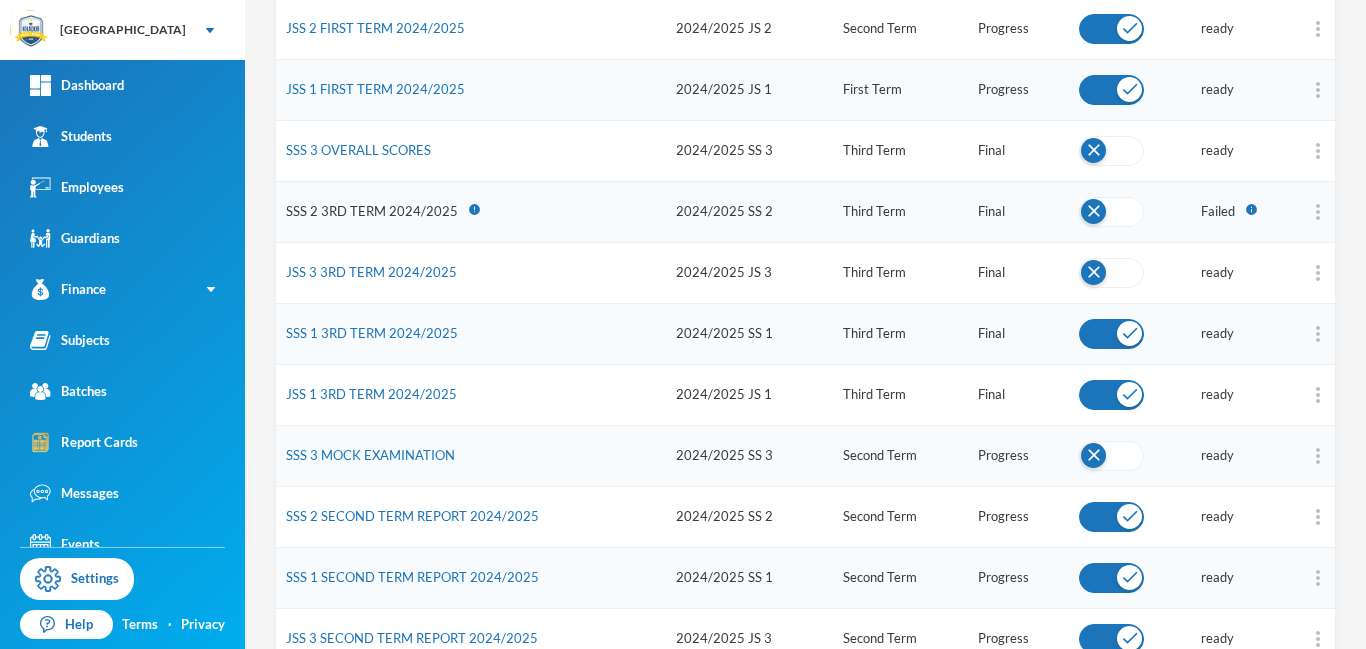scroll, scrollTop: 402, scrollLeft: 0, axis: vertical 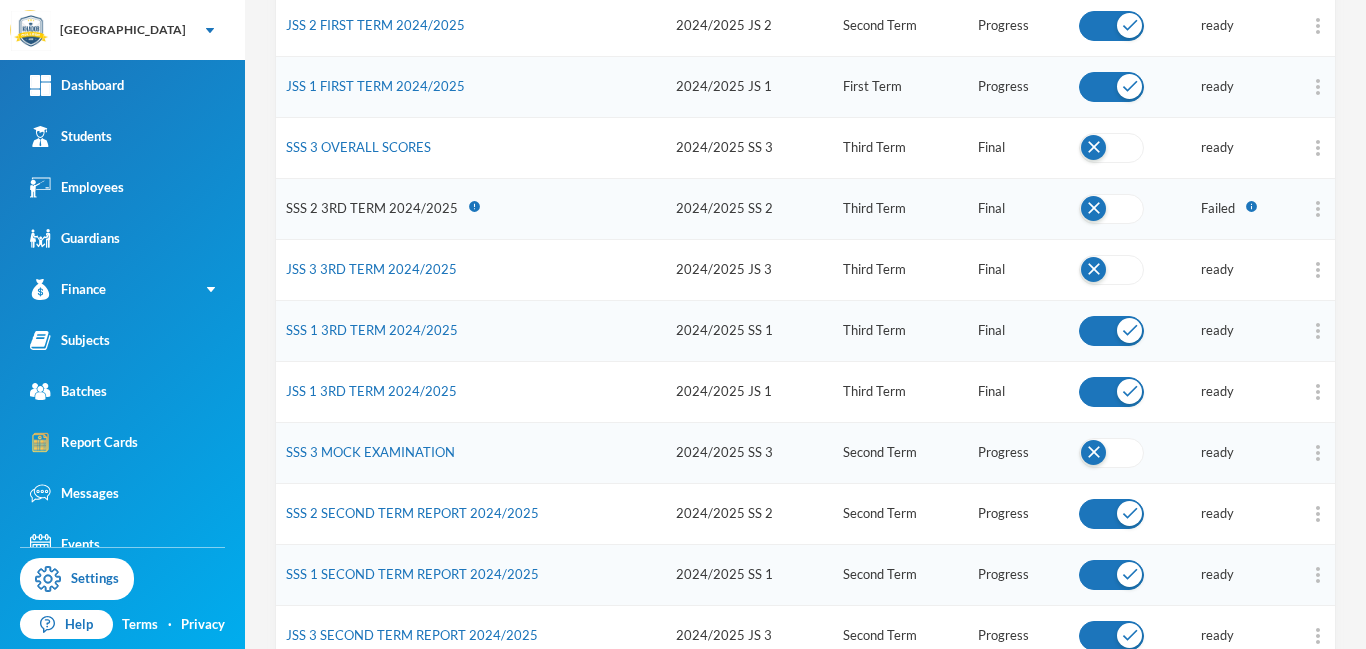 drag, startPoint x: 1365, startPoint y: 223, endPoint x: 1357, endPoint y: 379, distance: 156.20499 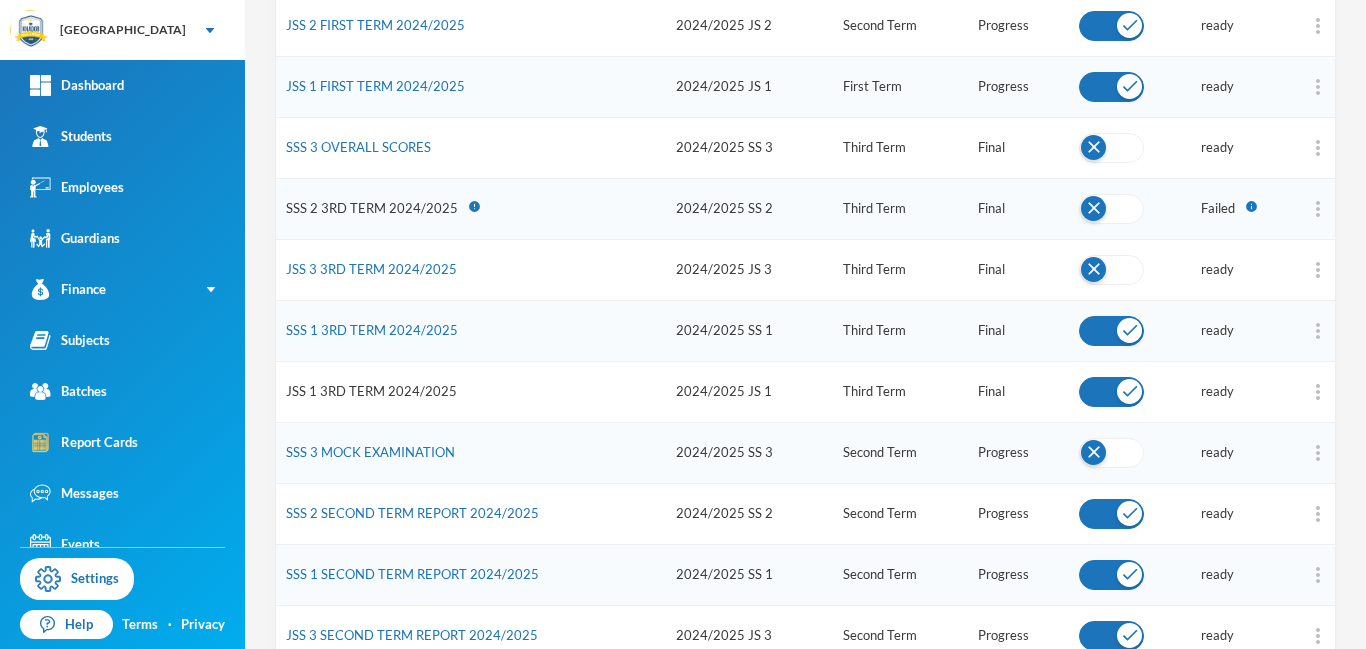 click on "JSS 1 3RD TERM 2024/2025" at bounding box center [371, 391] 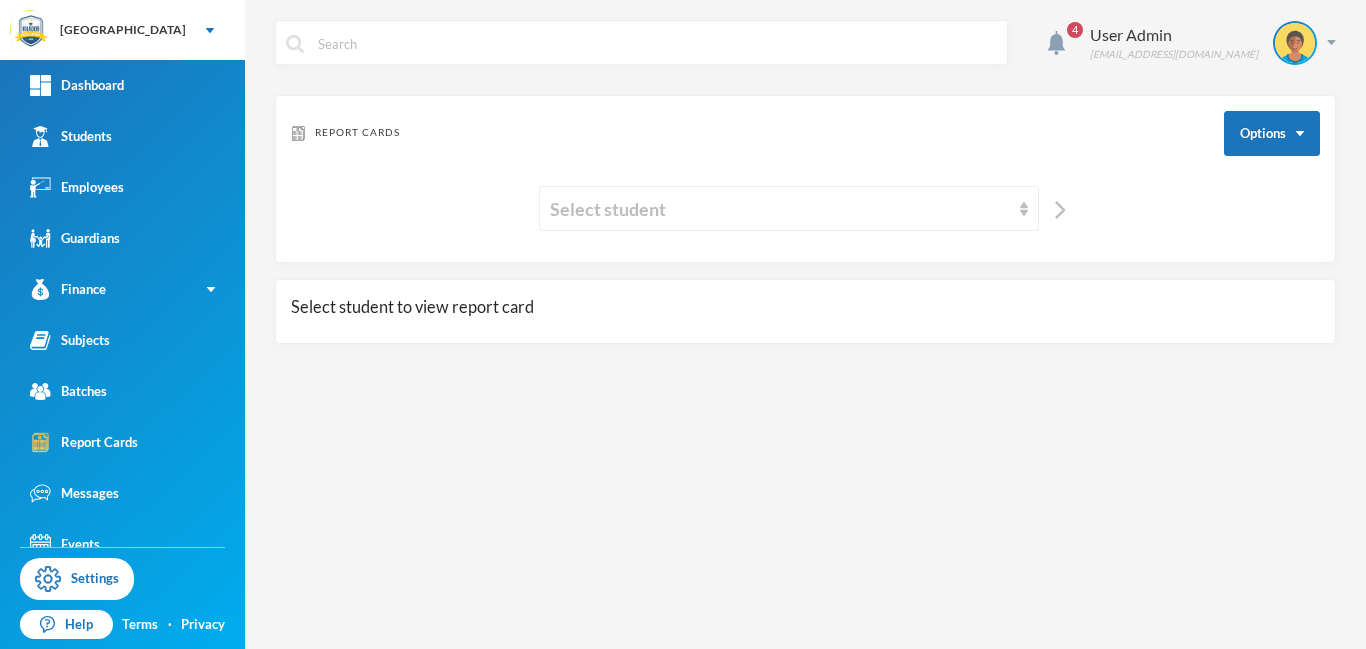 scroll, scrollTop: 0, scrollLeft: 0, axis: both 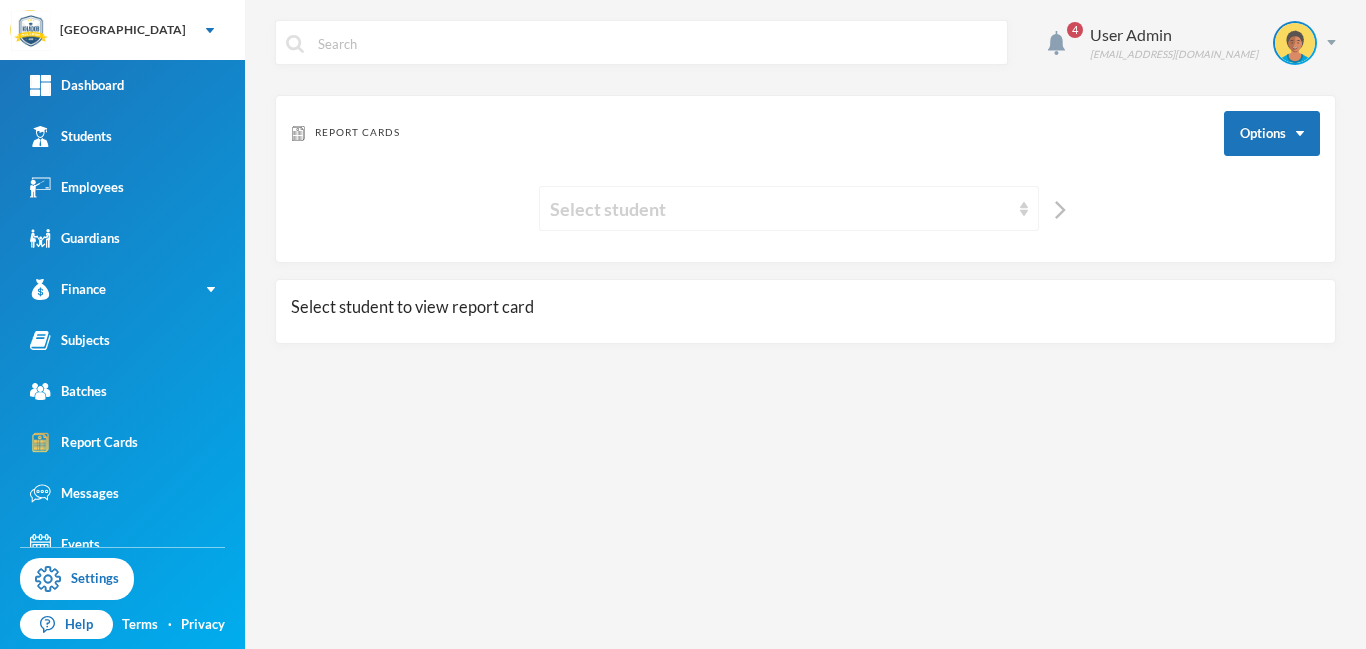 click on "Select student" at bounding box center (780, 209) 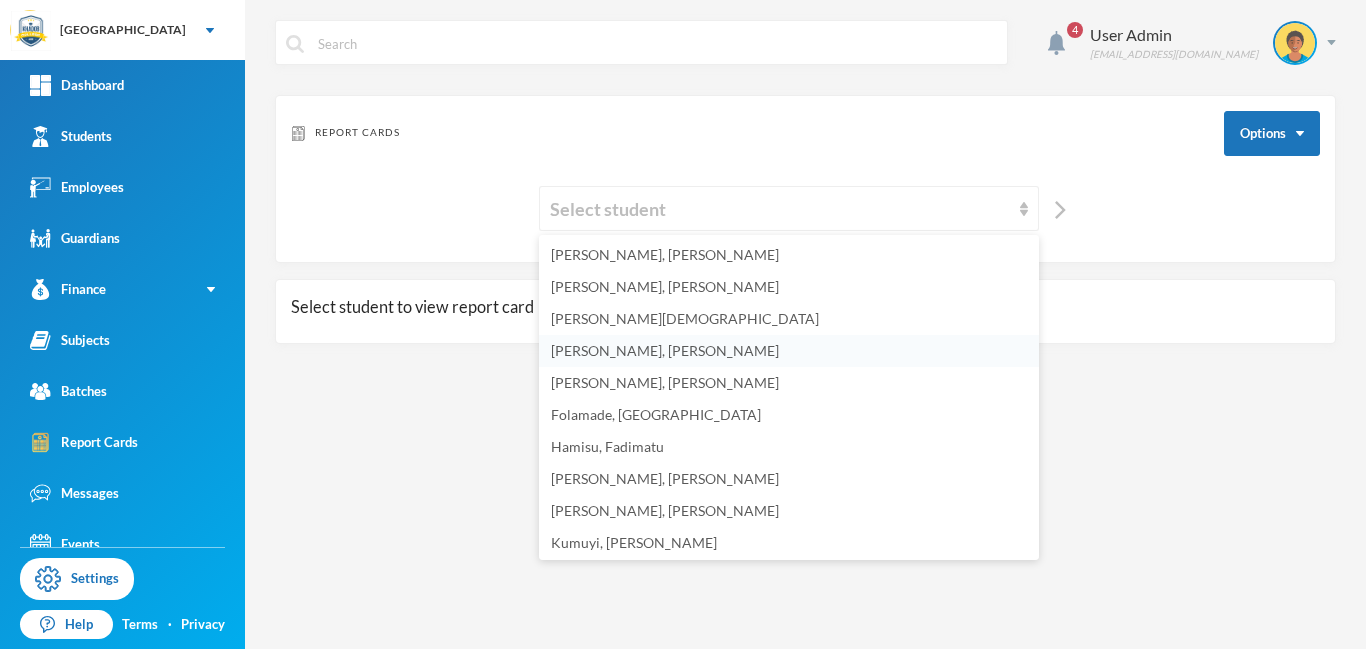 click on "[PERSON_NAME], [PERSON_NAME]" at bounding box center [665, 350] 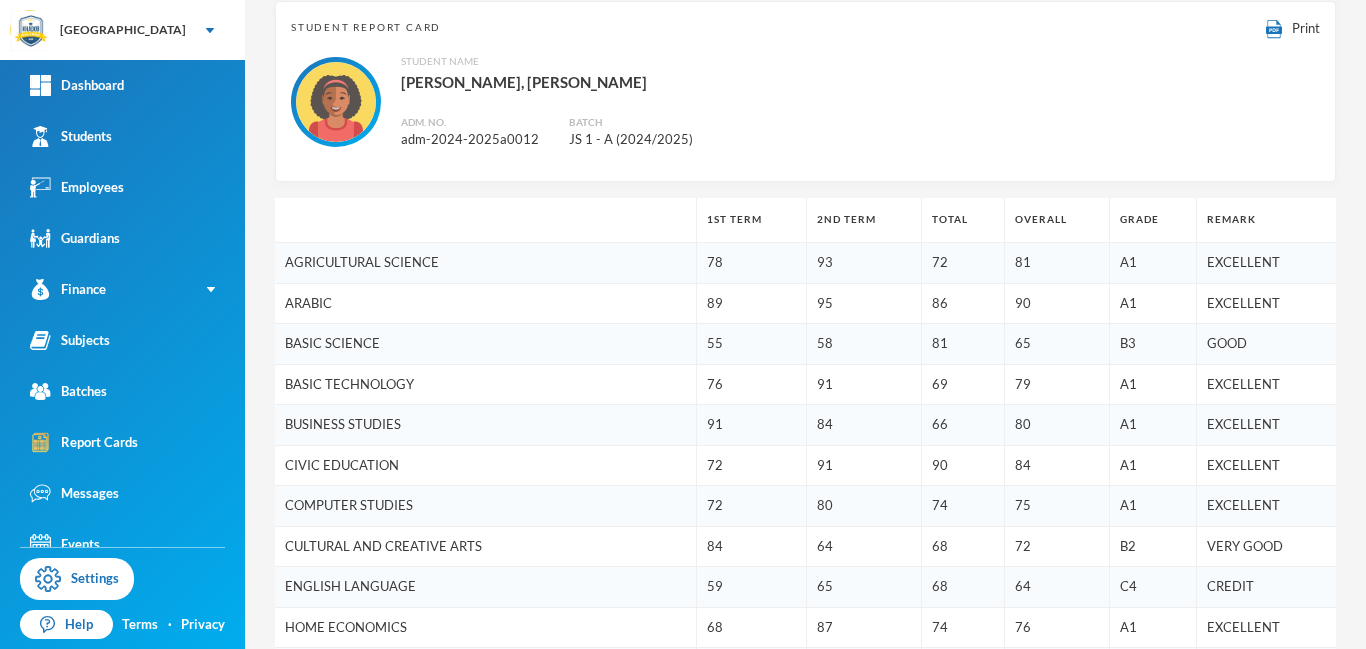 scroll, scrollTop: 0, scrollLeft: 0, axis: both 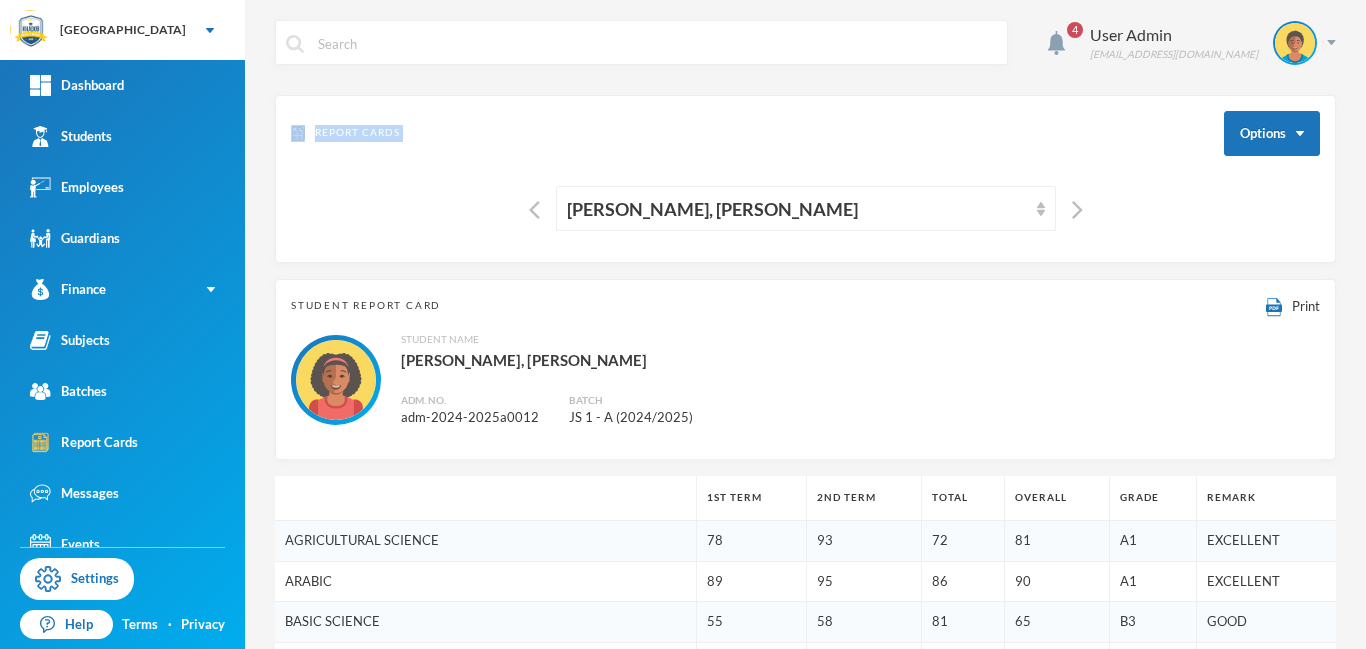 drag, startPoint x: 1365, startPoint y: 162, endPoint x: 1365, endPoint y: 30, distance: 132 